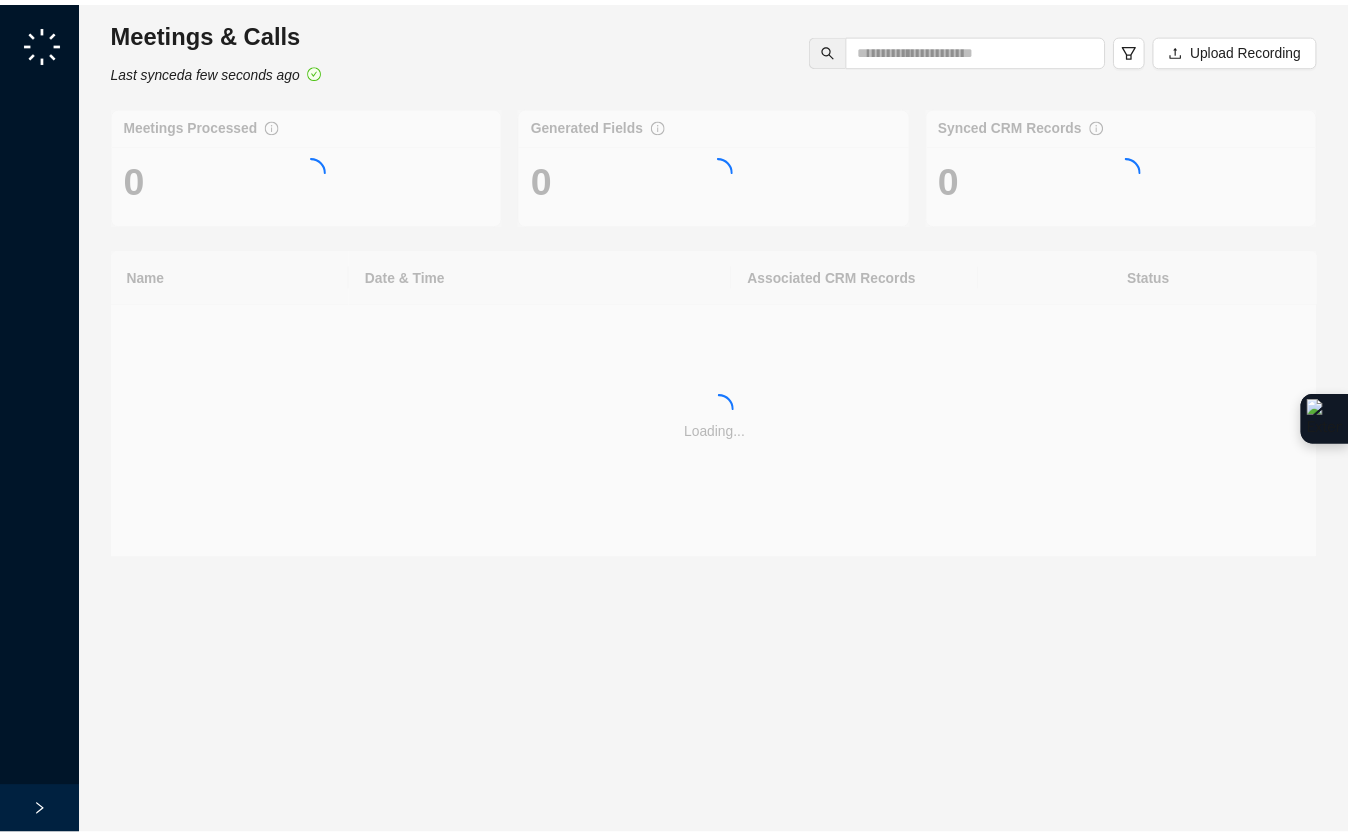 scroll, scrollTop: 0, scrollLeft: 0, axis: both 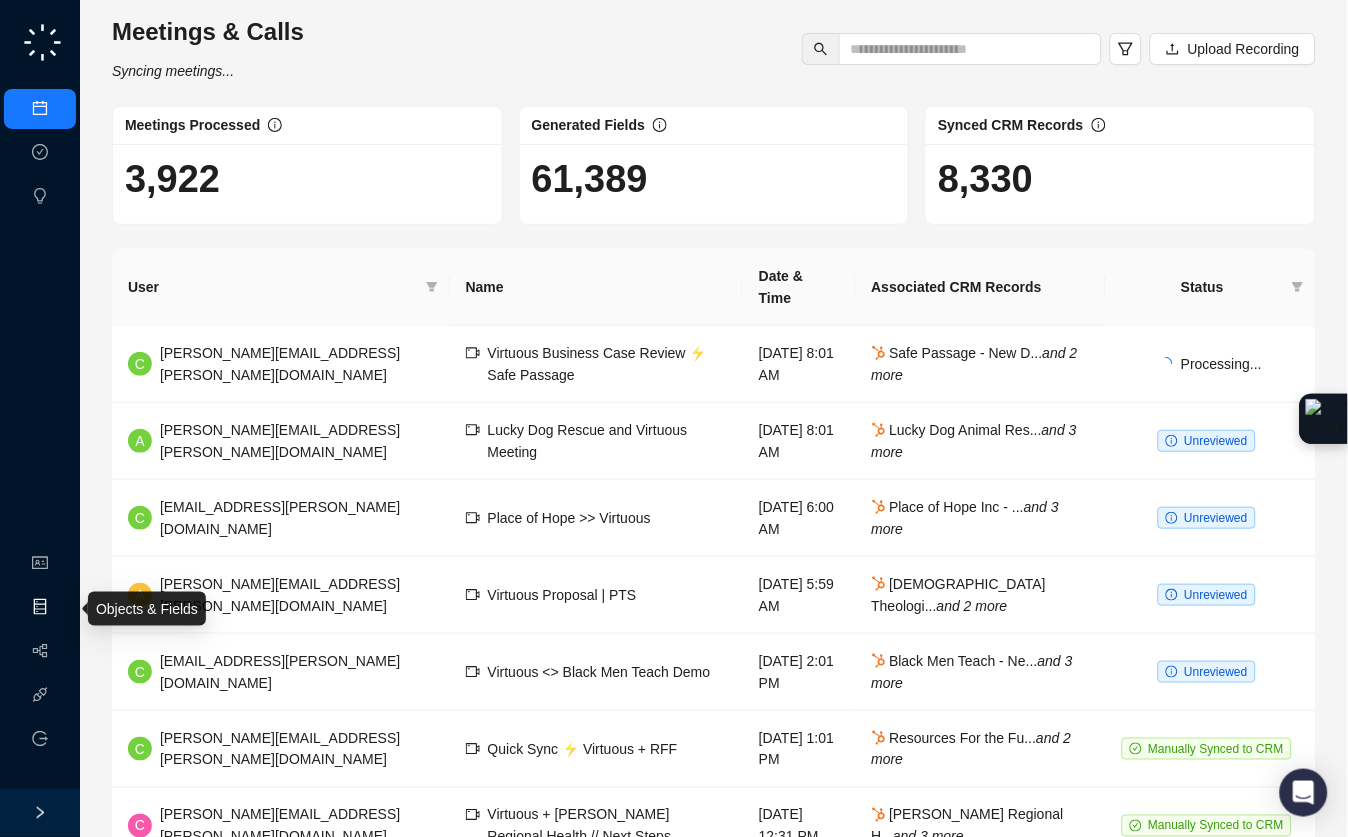 click on "Objects & Fields" at bounding box center [109, 608] 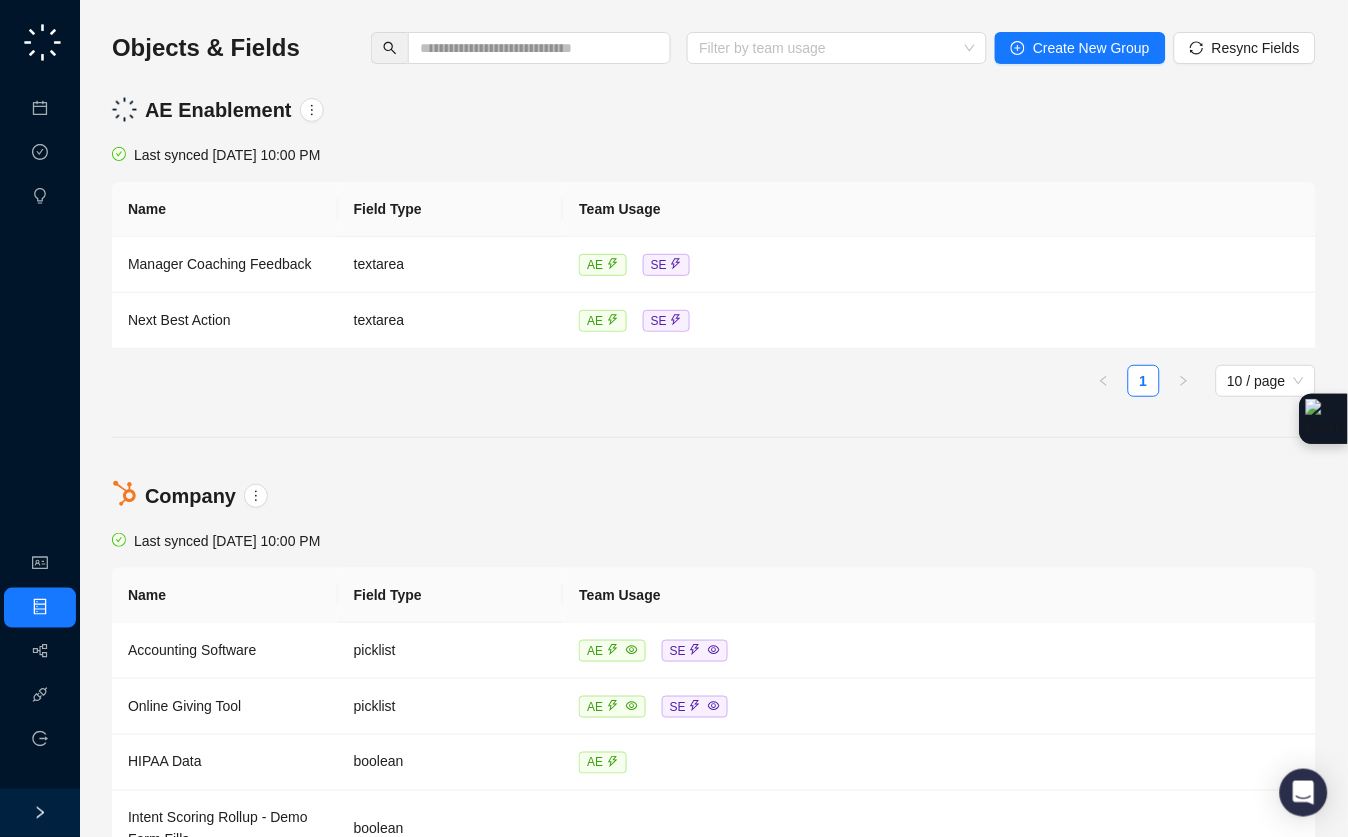 scroll, scrollTop: 4, scrollLeft: 0, axis: vertical 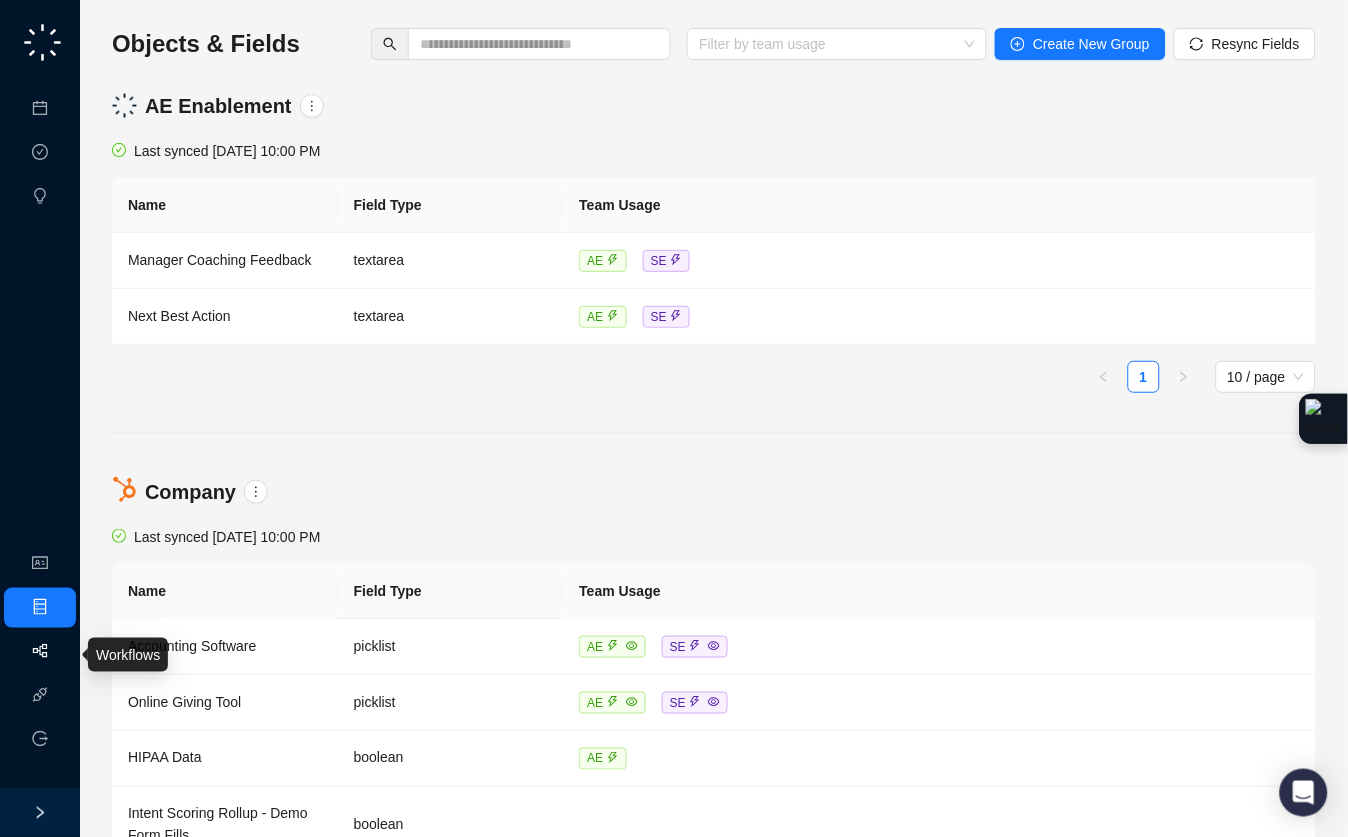 click on "Workflows" at bounding box center (90, 652) 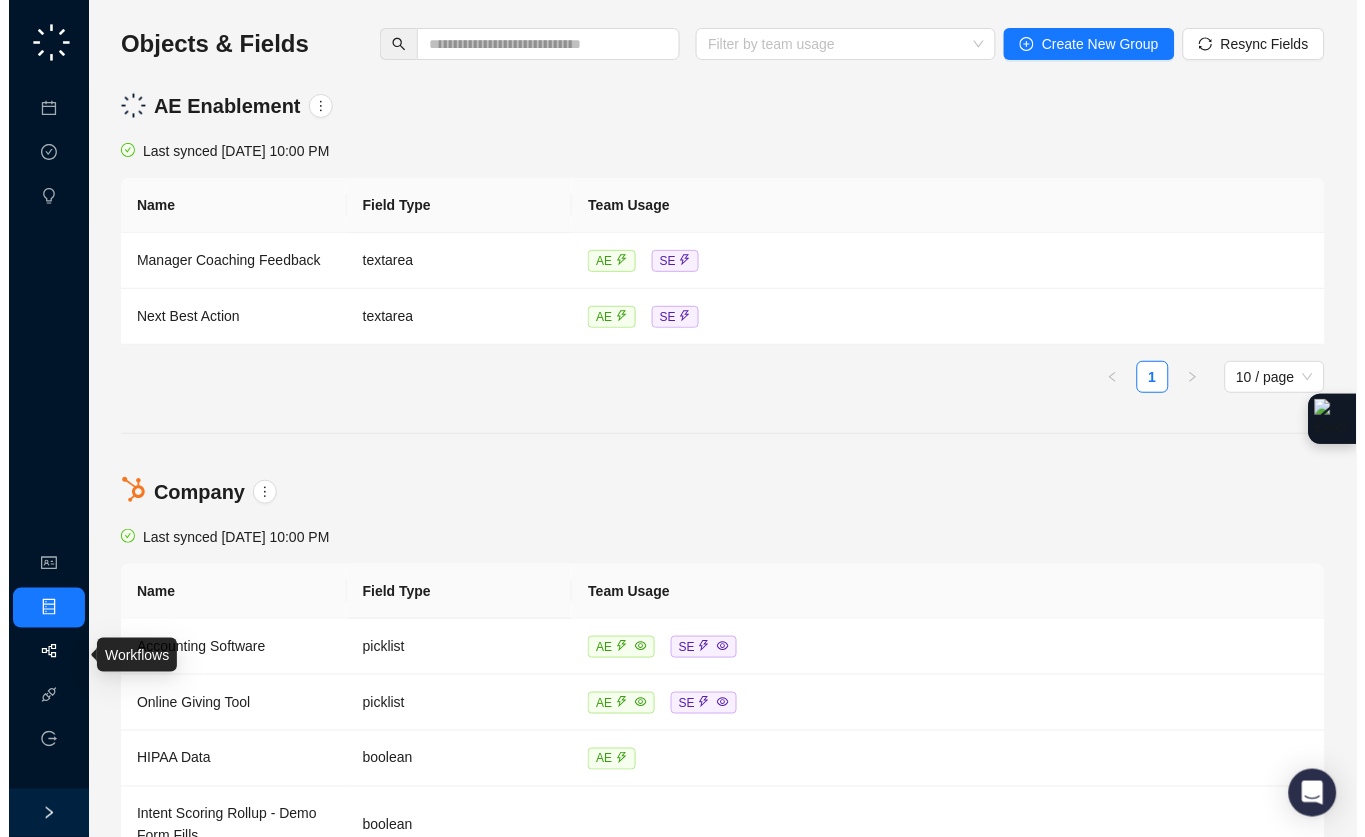 scroll, scrollTop: 0, scrollLeft: 0, axis: both 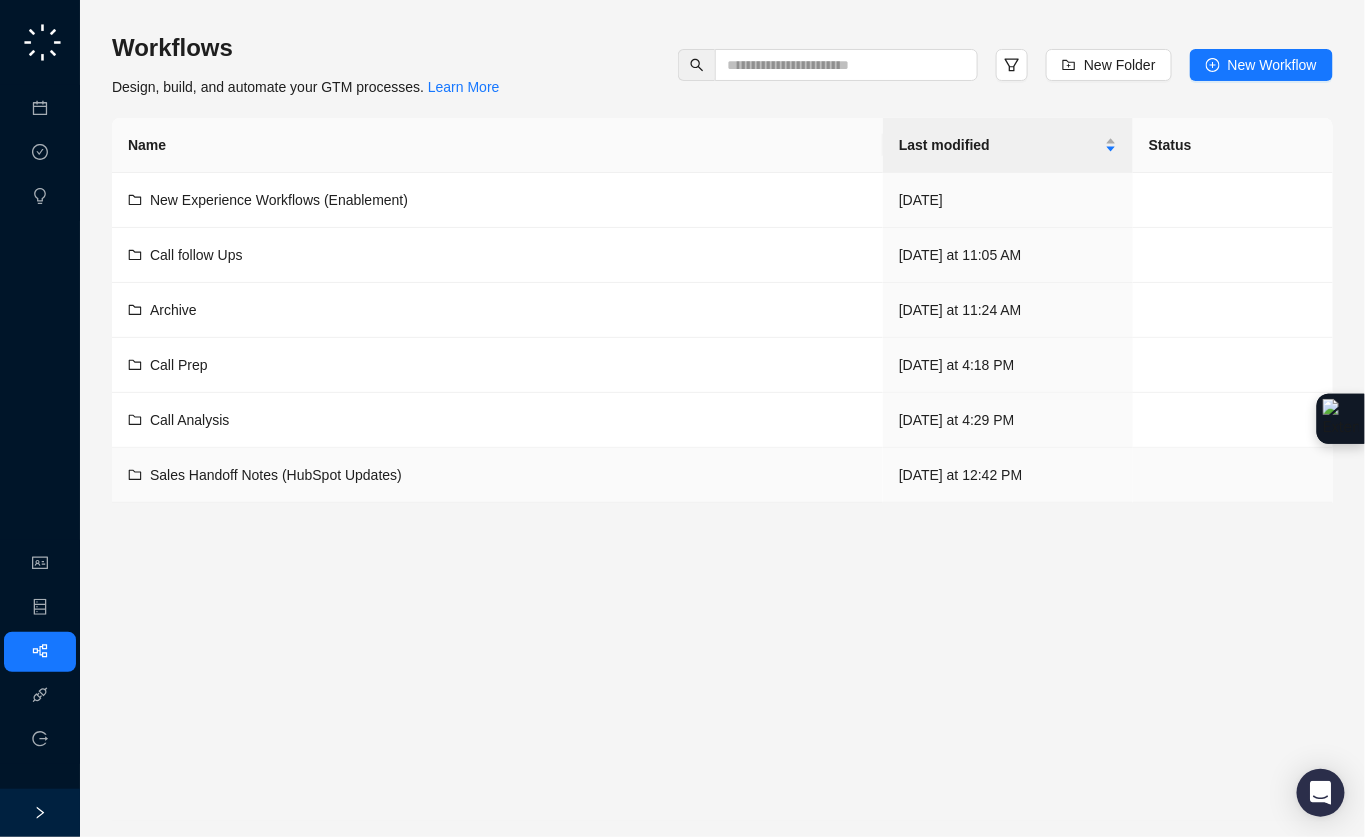 click on "Sales Handoff Notes (HubSpot Updates)" at bounding box center [276, 475] 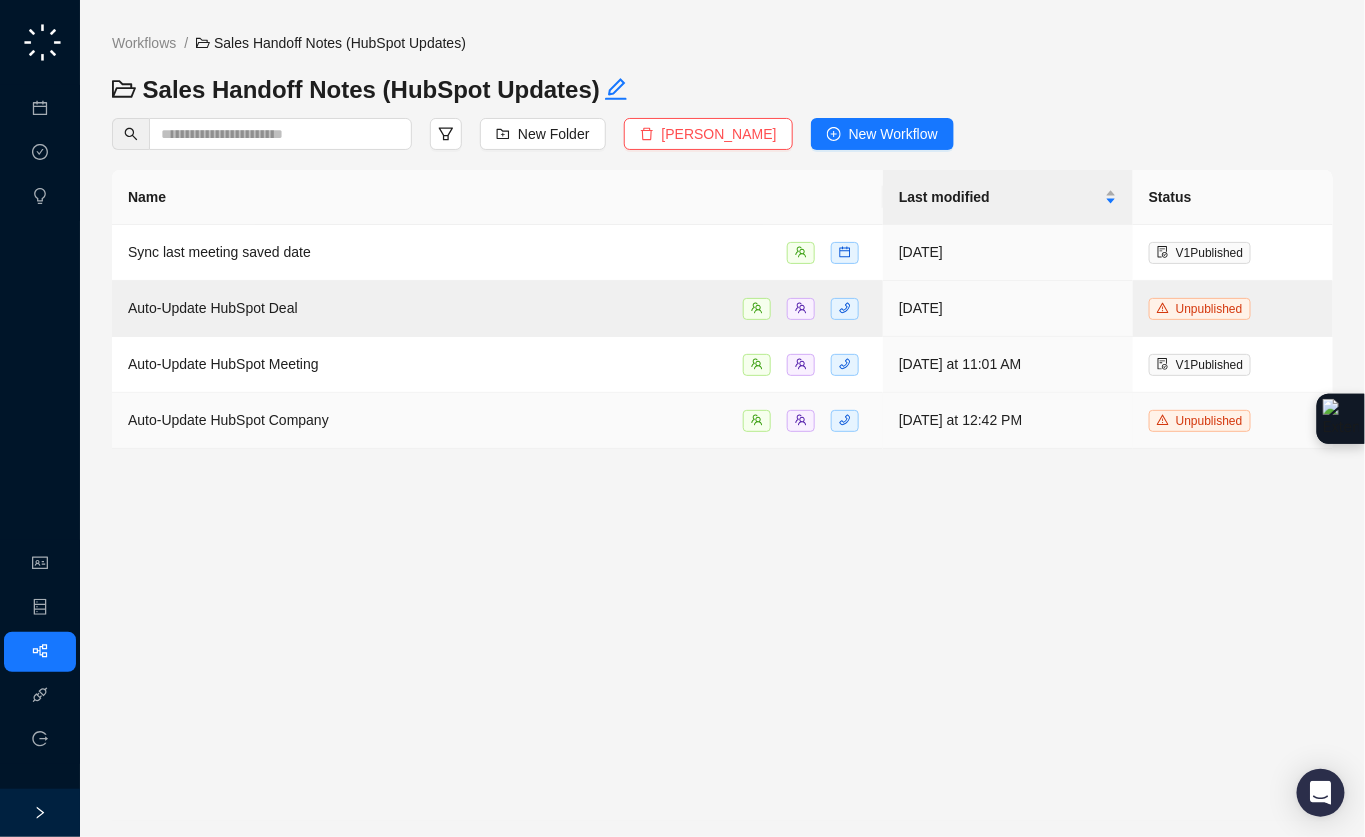 click on "Auto-Update HubSpot Company" at bounding box center (497, 421) 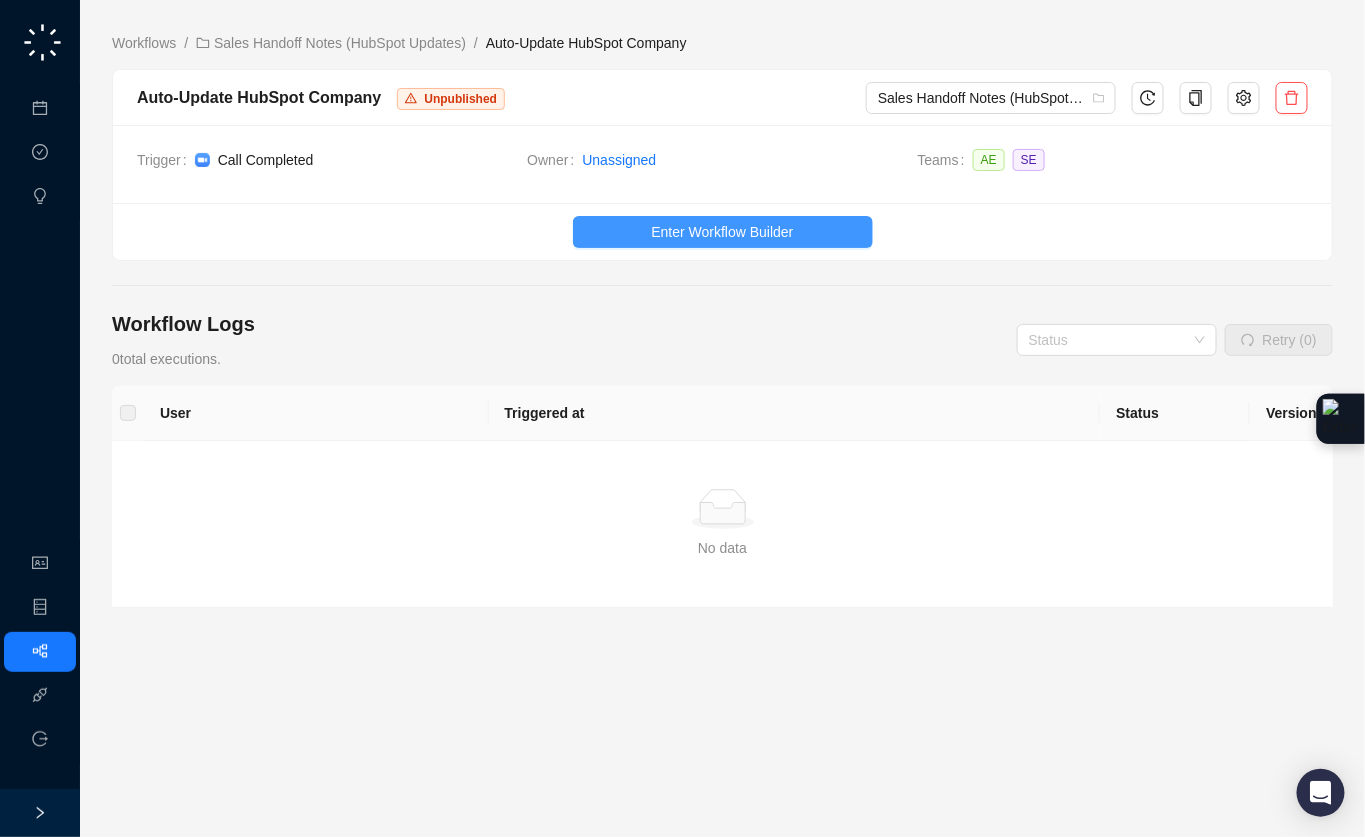 click on "Enter Workflow Builder" at bounding box center [722, 232] 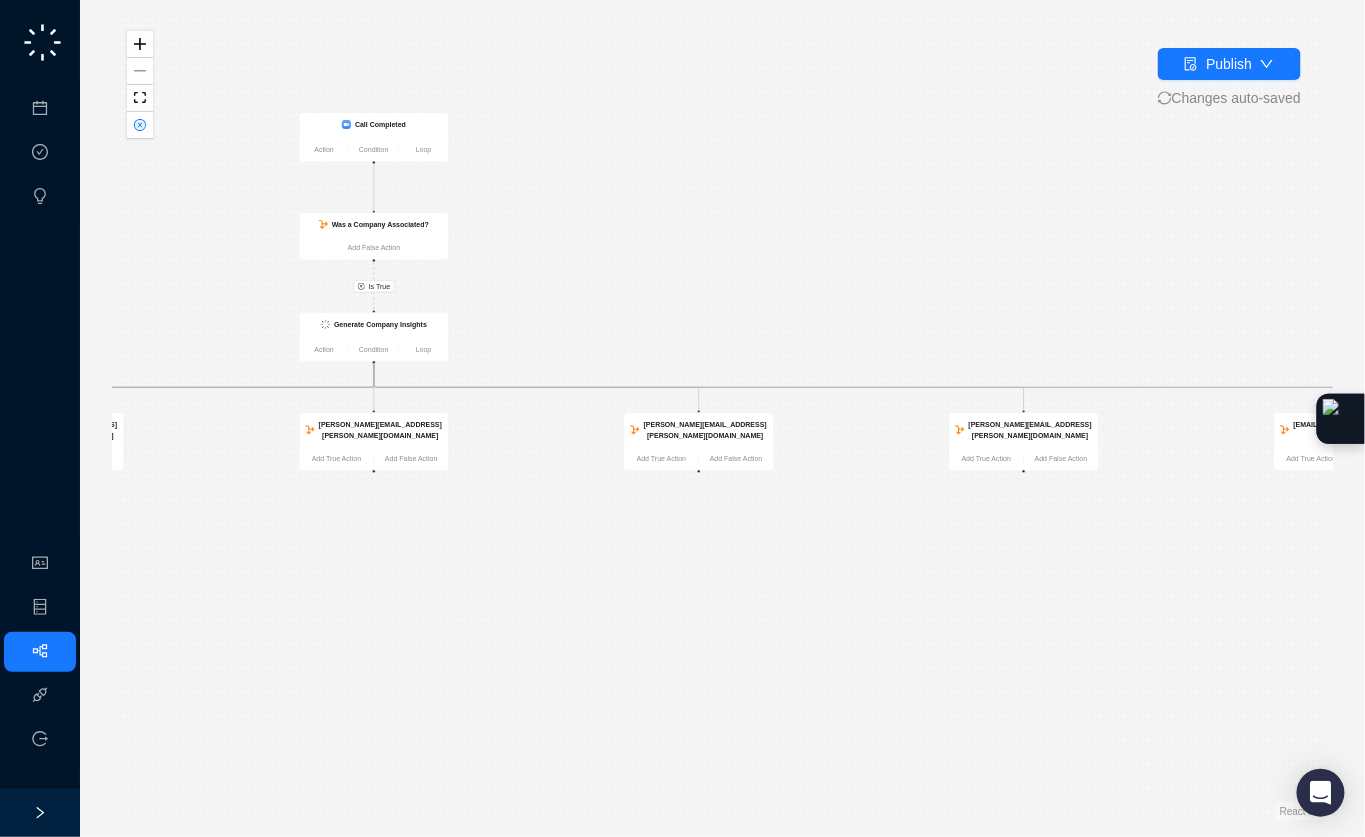 drag, startPoint x: 614, startPoint y: 656, endPoint x: 471, endPoint y: 634, distance: 144.6824 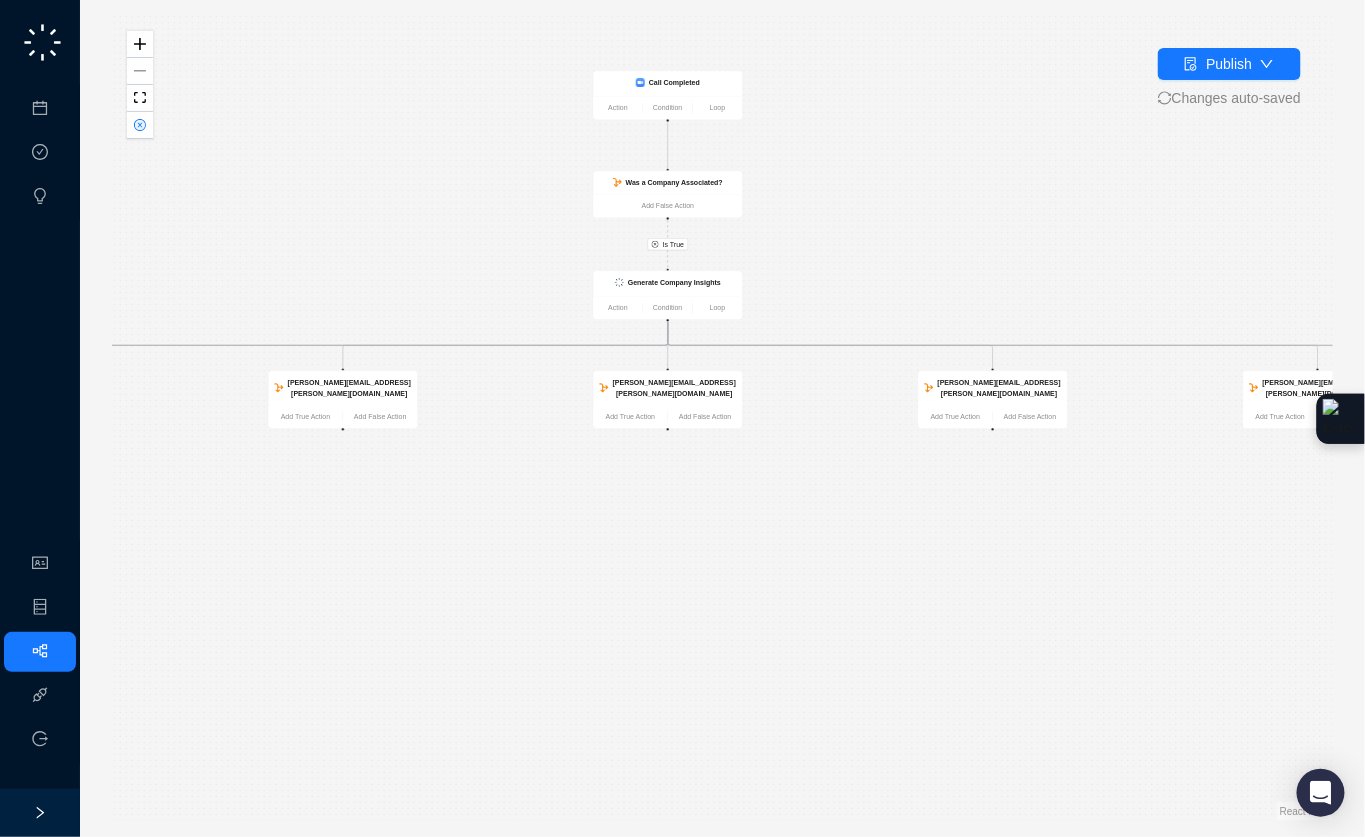 drag, startPoint x: 503, startPoint y: 621, endPoint x: 1069, endPoint y: 544, distance: 571.2136 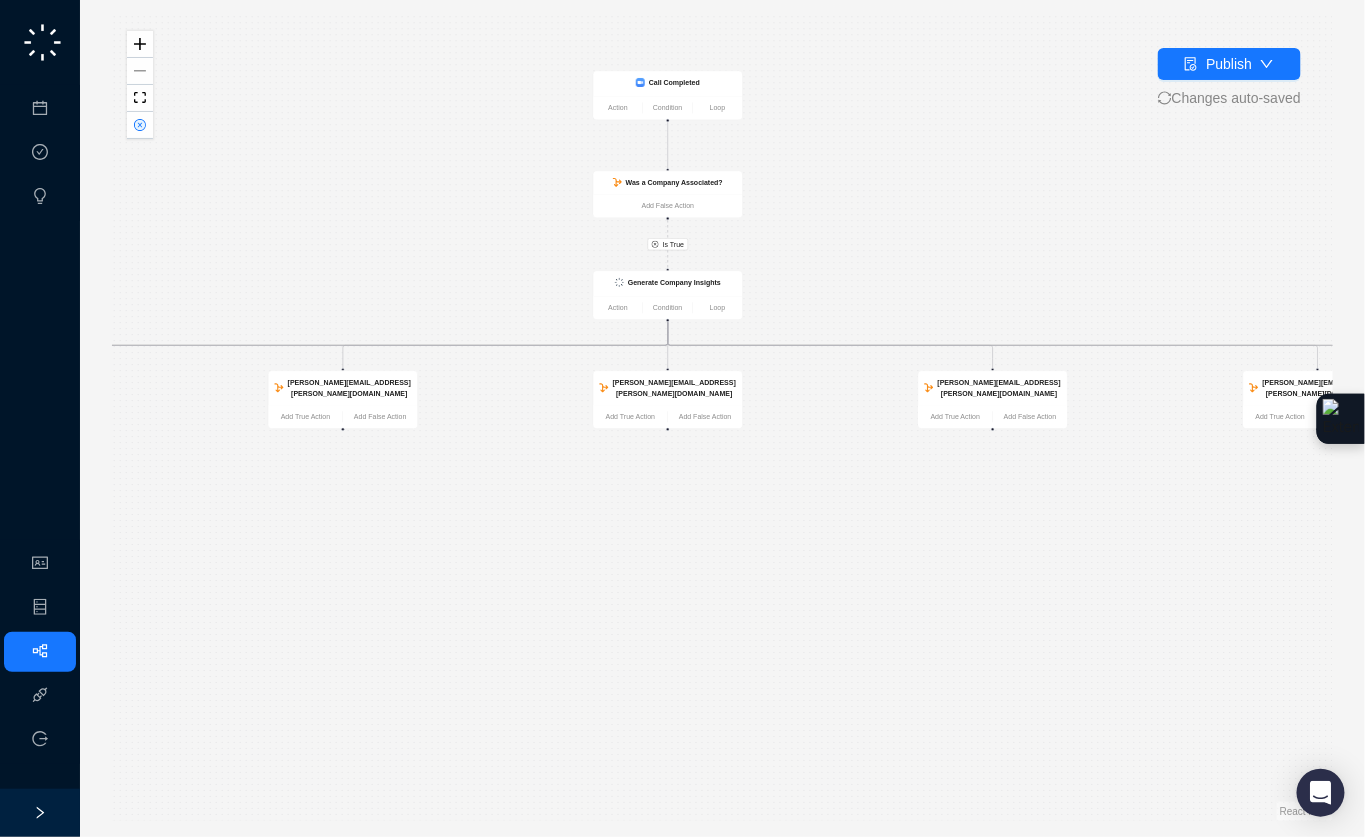 click on "Is True Is True Is True Update HubSpot Company Action Condition Loop Call Completed Action Condition Loop Was a Company Associated? Add False Action Generate Company Insights Action Condition Loop chip.johnston@virtuous.org Add True Action Add False Action adam.johns@virtuous.org Add True Action Add False Action katie.lord@virtuous.org Add True Action Add False Action charlie.lewis@virtuous.org Add True Action Add False Action scott.supica@virtuous.org Add True Action Add False Action eric.dinius@virtuous.org Add True Action Add False Action wilson.gilkerson@virtuous.org Add True Action Add False Action adam.howell@virtuous.org Add True Action Add False Action colby.karzen@virtuous.org Add True Action Add False Action dannie.nichols@virtuous.org Add True Action Add False Action chad.deteau@virtuous.org Add False Action Slack prompt for review Action Condition Loop Task Approved? Add False Action" at bounding box center (722, 418) 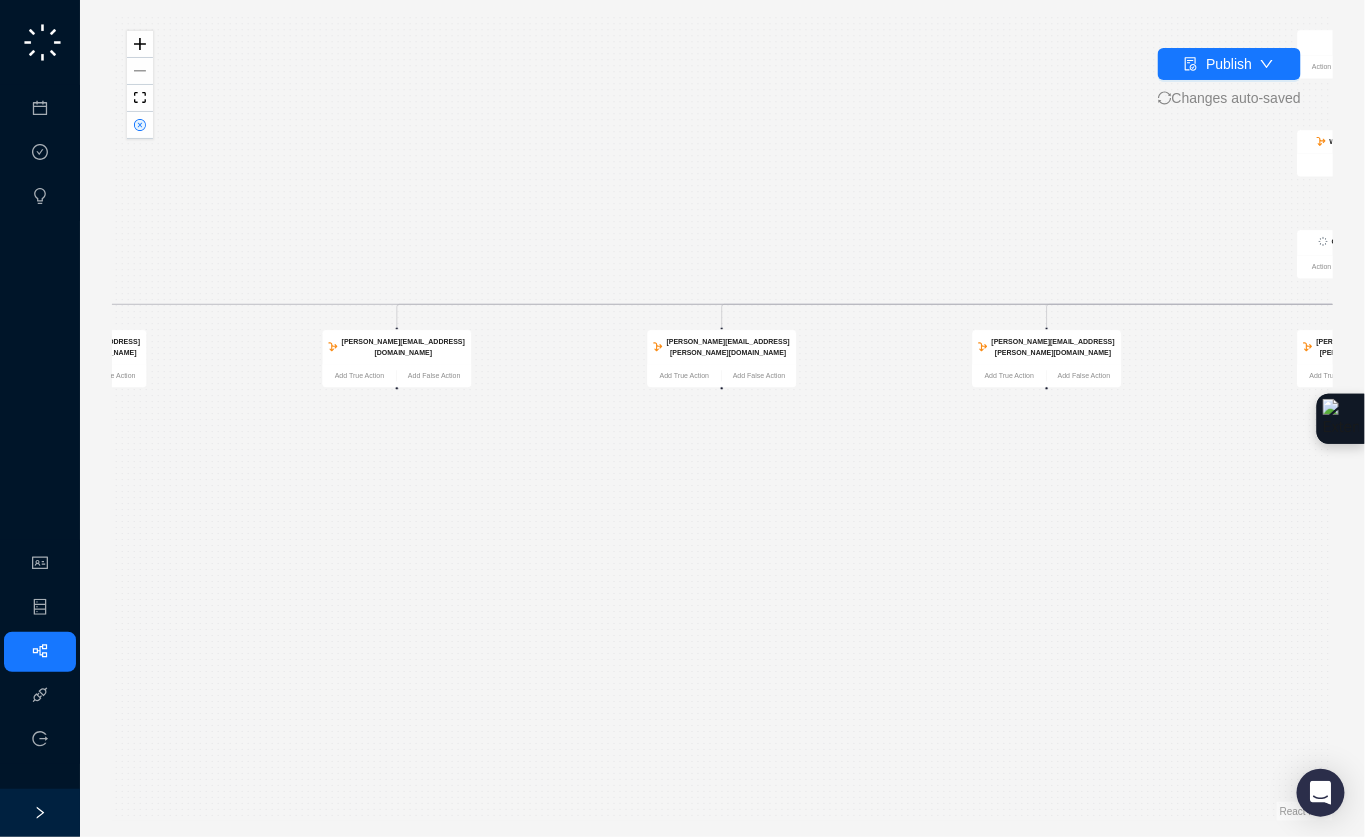 drag, startPoint x: 467, startPoint y: 541, endPoint x: 849, endPoint y: 550, distance: 382.10602 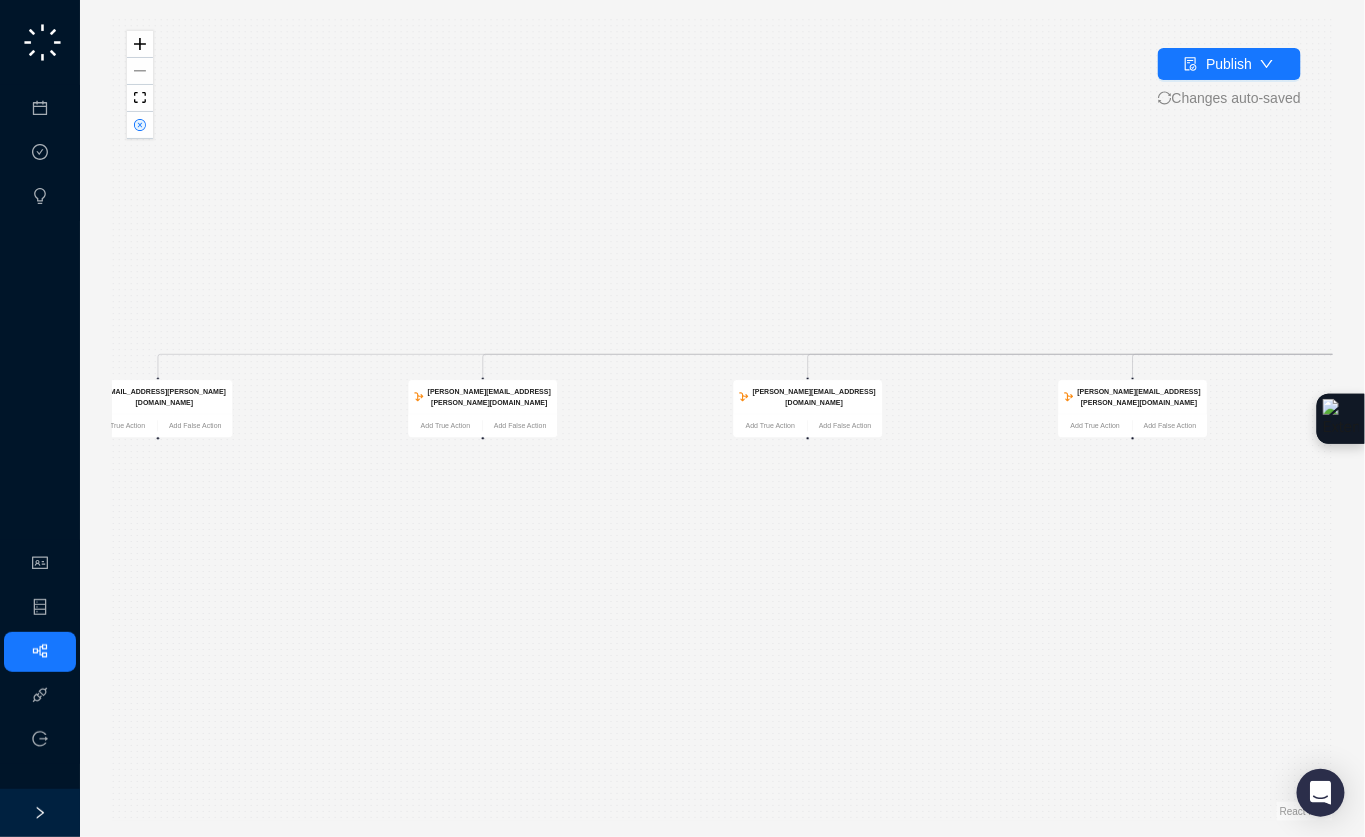 drag, startPoint x: 447, startPoint y: 575, endPoint x: 839, endPoint y: 628, distance: 395.56668 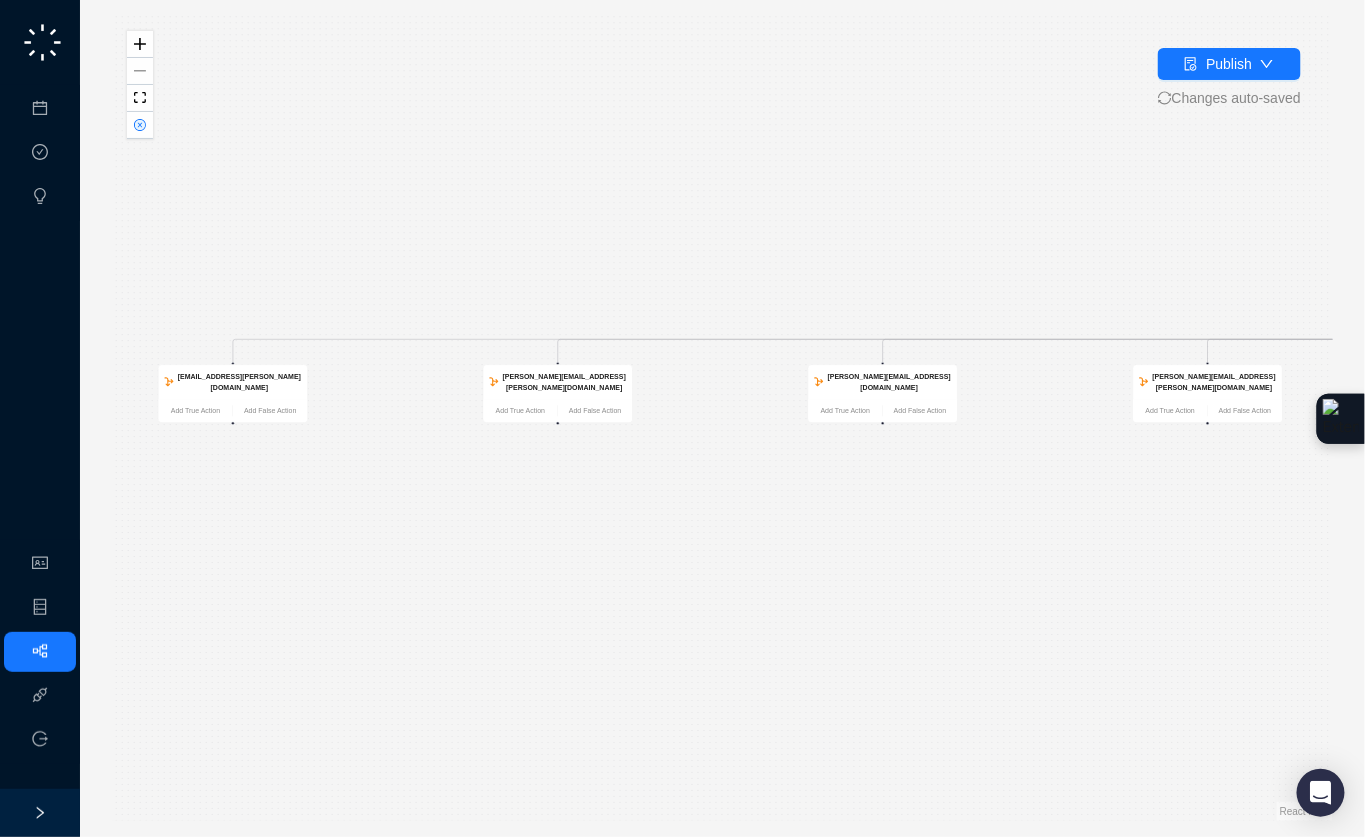 drag, startPoint x: 606, startPoint y: 613, endPoint x: 881, endPoint y: 559, distance: 280.25168 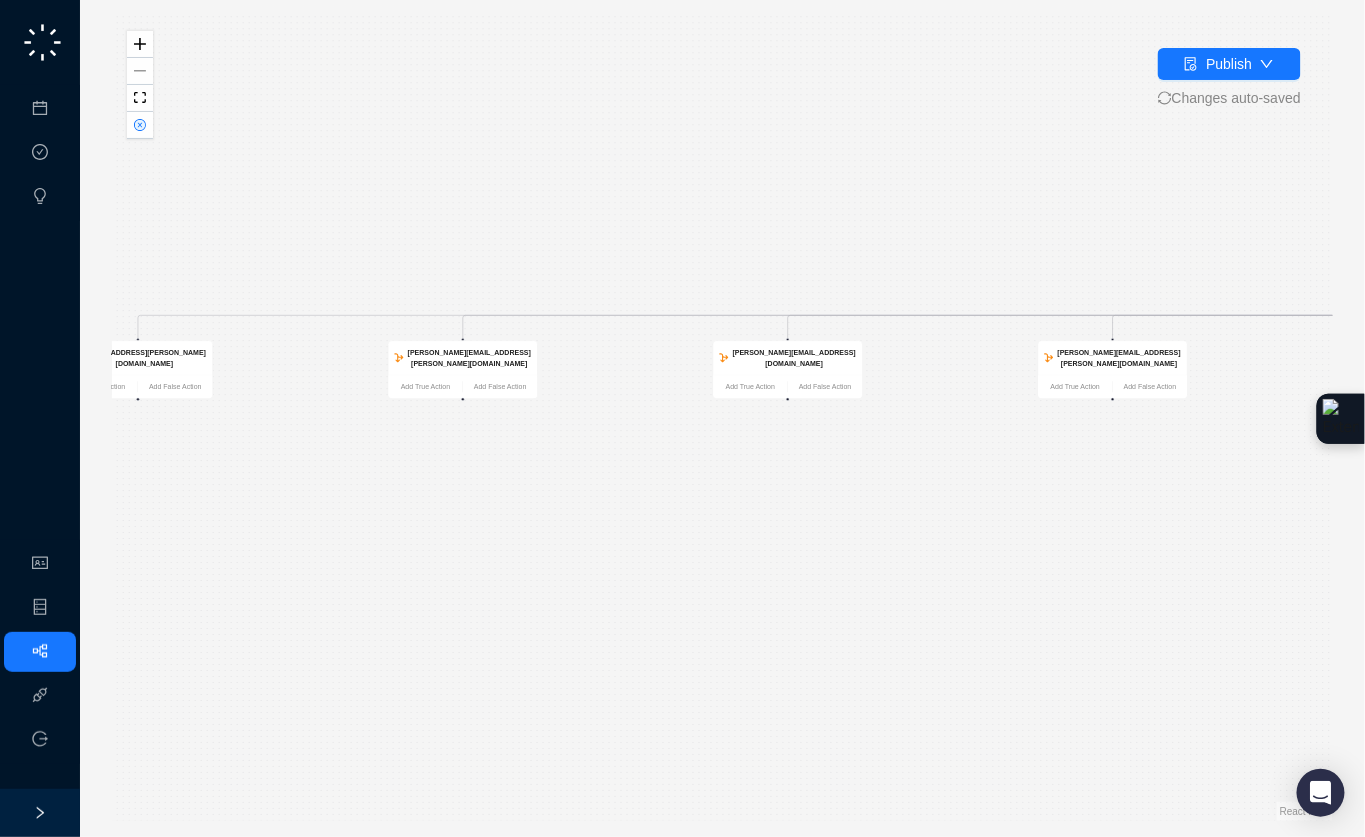 drag, startPoint x: 747, startPoint y: 592, endPoint x: -18, endPoint y: 617, distance: 765.4084 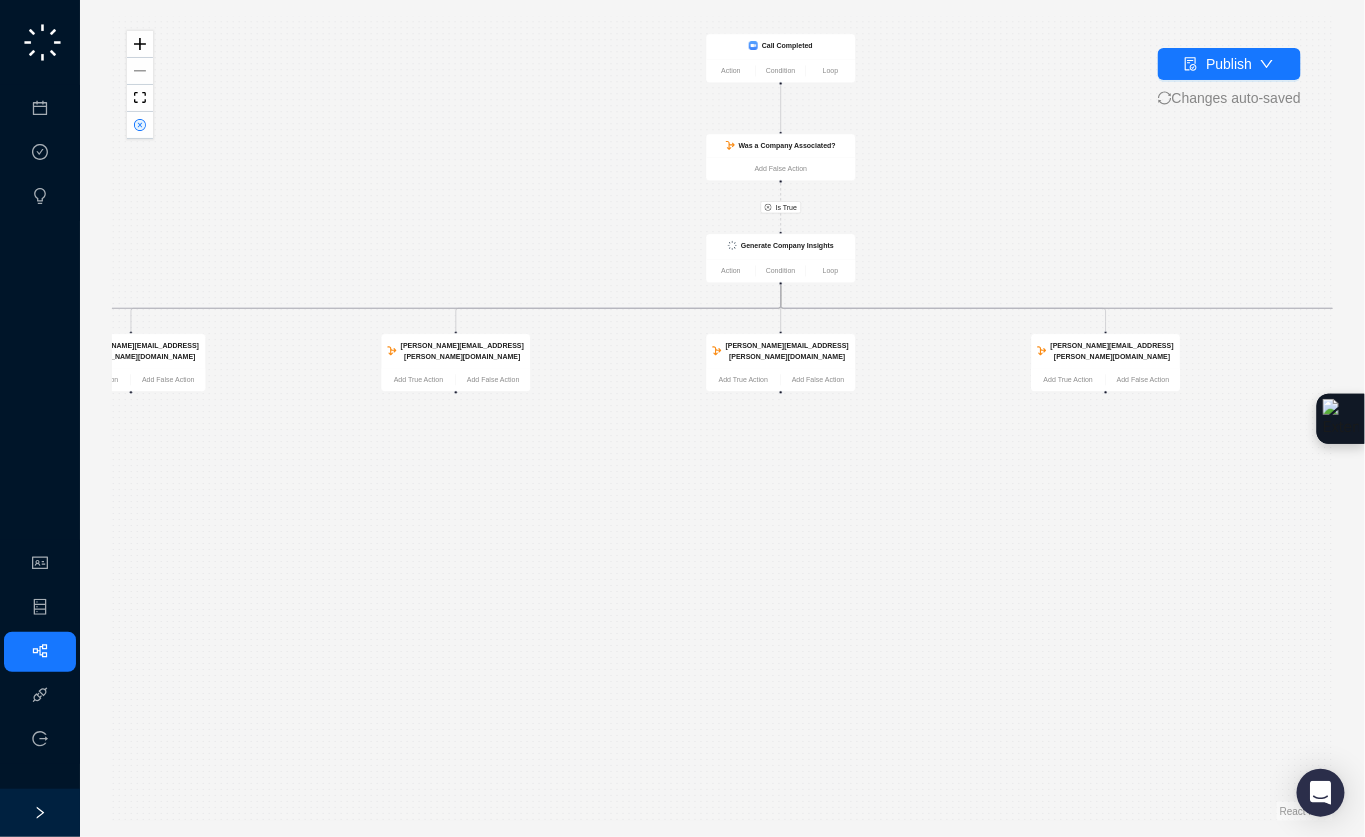 drag, startPoint x: 578, startPoint y: 579, endPoint x: 145, endPoint y: 573, distance: 433.04156 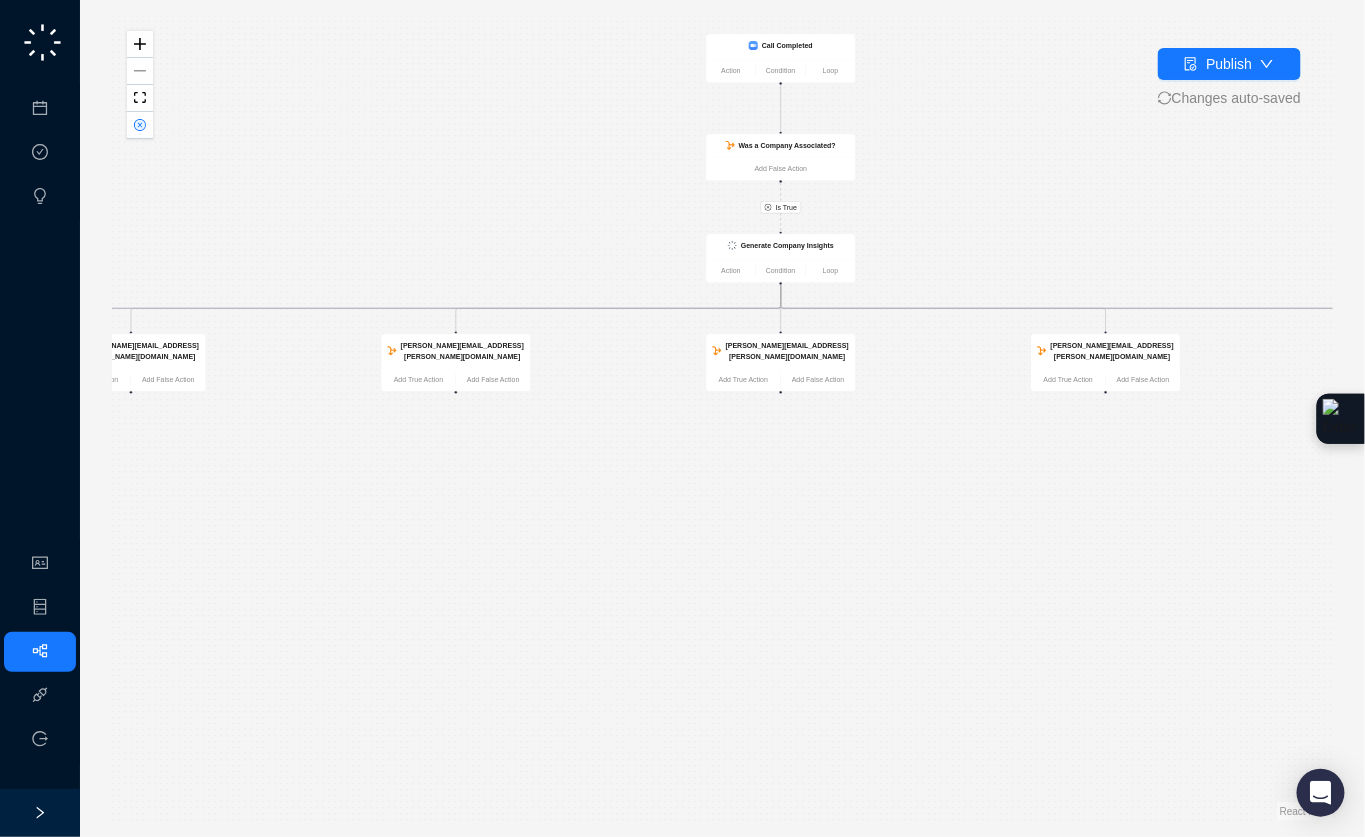 click on "Is True Is True Is True Update HubSpot Company Action Condition Loop Call Completed Action Condition Loop Was a Company Associated? Add False Action Generate Company Insights Action Condition Loop chip.johnston@virtuous.org Add True Action Add False Action adam.johns@virtuous.org Add True Action Add False Action katie.lord@virtuous.org Add True Action Add False Action charlie.lewis@virtuous.org Add True Action Add False Action scott.supica@virtuous.org Add True Action Add False Action eric.dinius@virtuous.org Add True Action Add False Action wilson.gilkerson@virtuous.org Add True Action Add False Action adam.howell@virtuous.org Add True Action Add False Action colby.karzen@virtuous.org Add True Action Add False Action dannie.nichols@virtuous.org Add True Action Add False Action chad.deteau@virtuous.org Add False Action Slack prompt for review Action Condition Loop Task Approved? Add False Action" at bounding box center [722, 418] 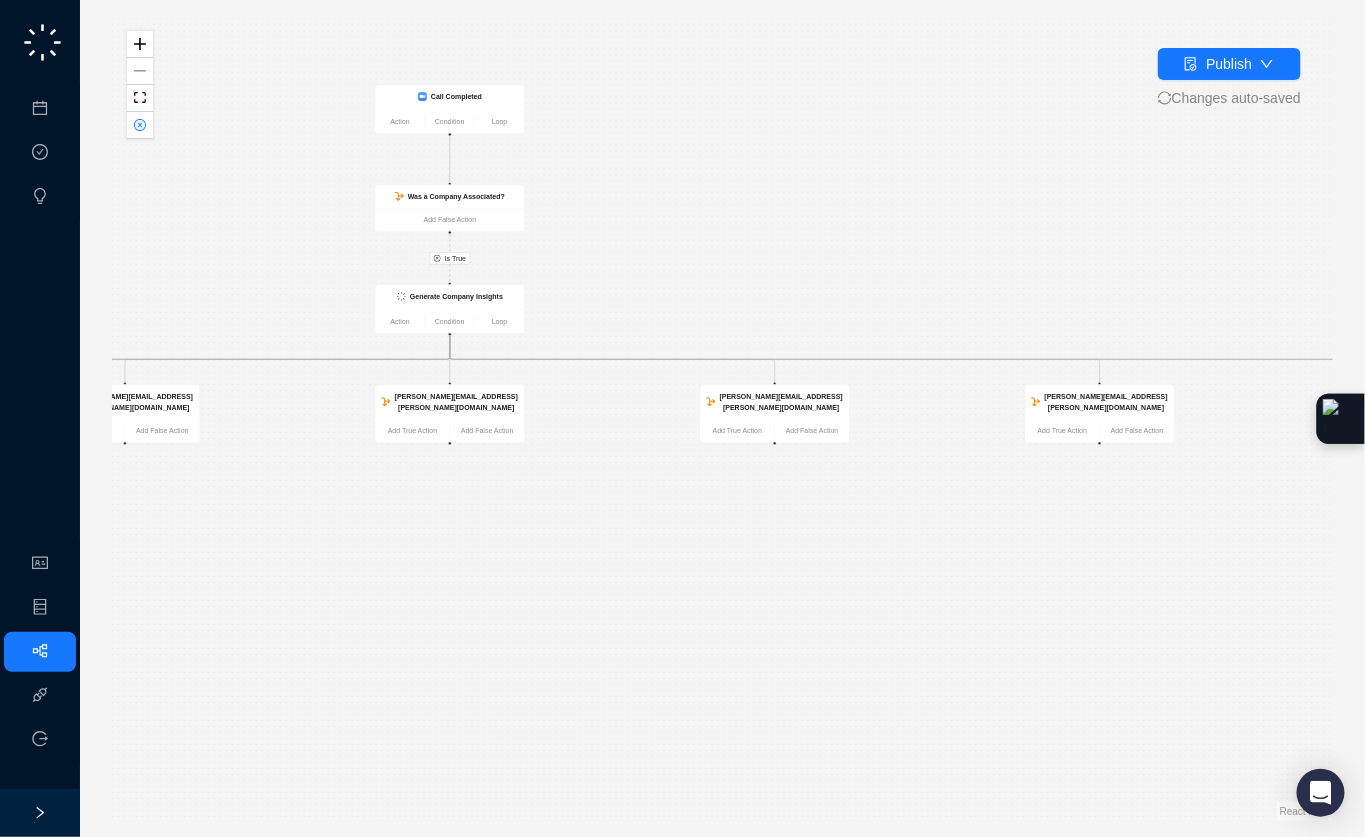 drag, startPoint x: 578, startPoint y: 559, endPoint x: 326, endPoint y: 610, distance: 257.10892 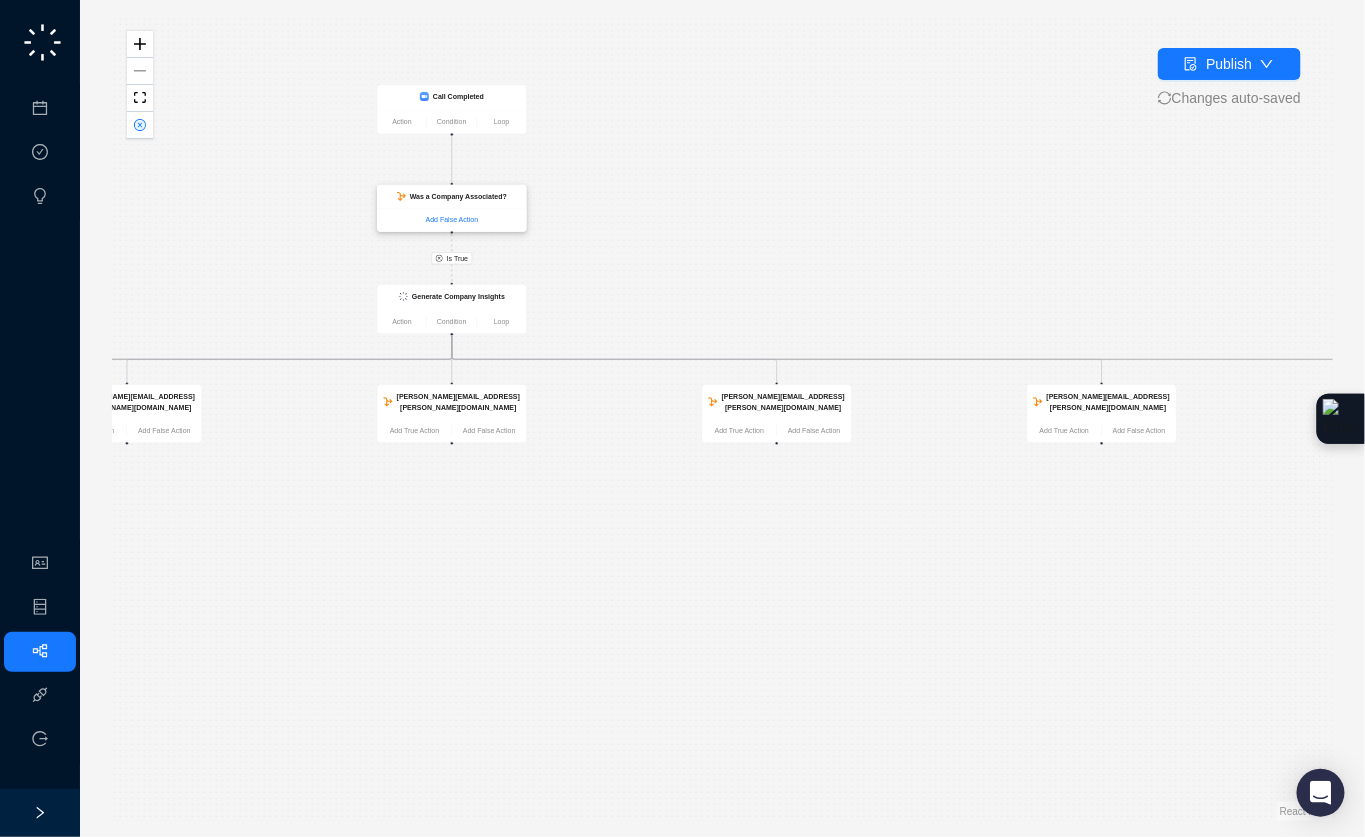 click on "Add False Action" at bounding box center (452, 220) 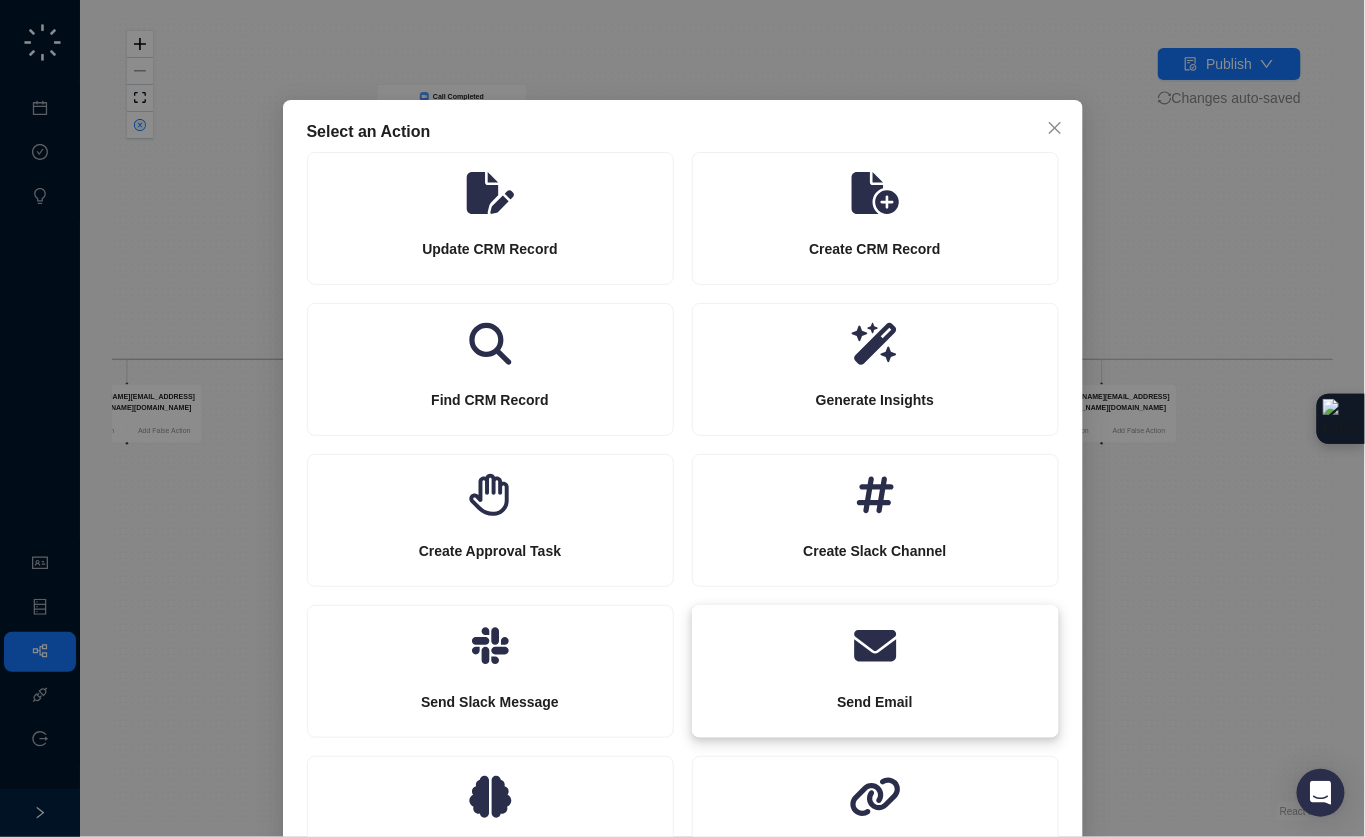 click 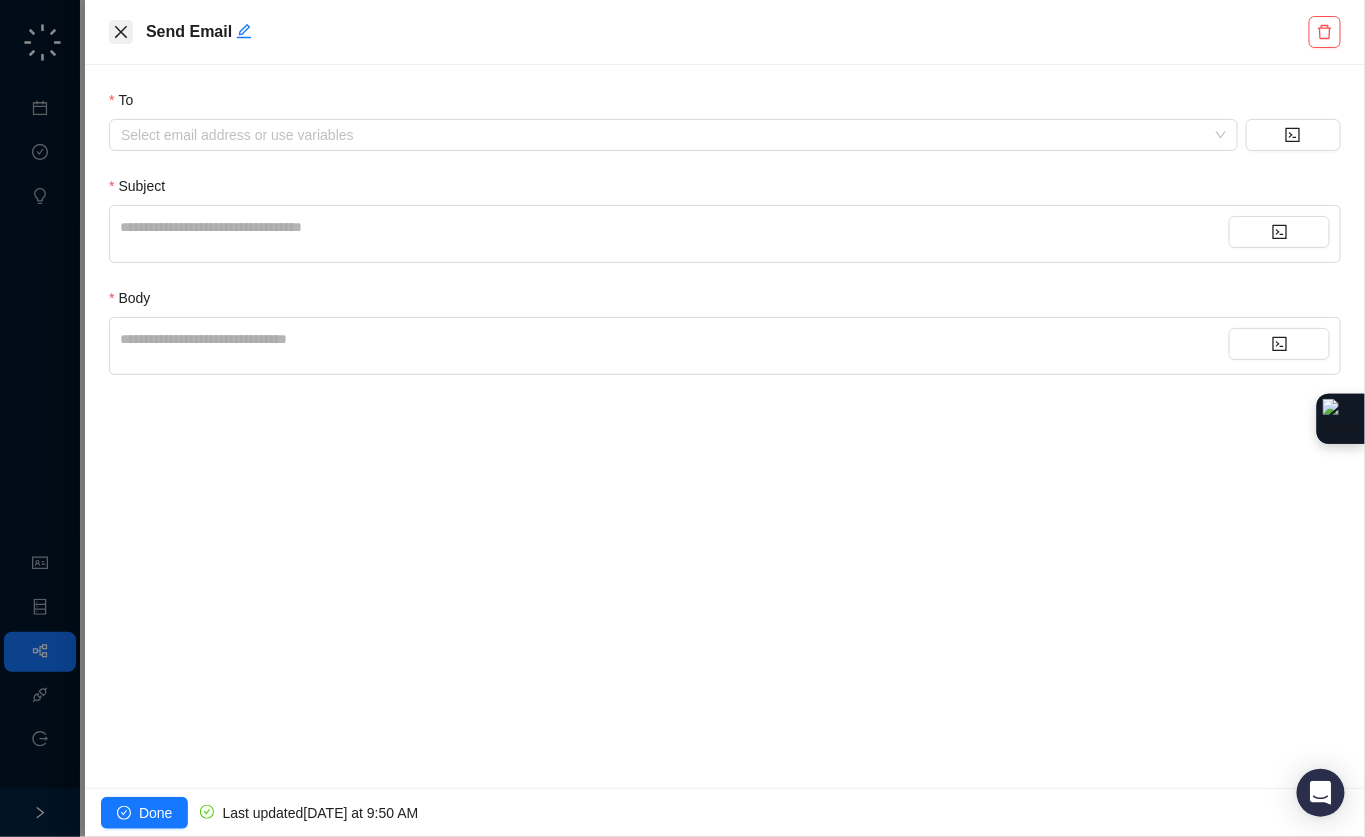 click 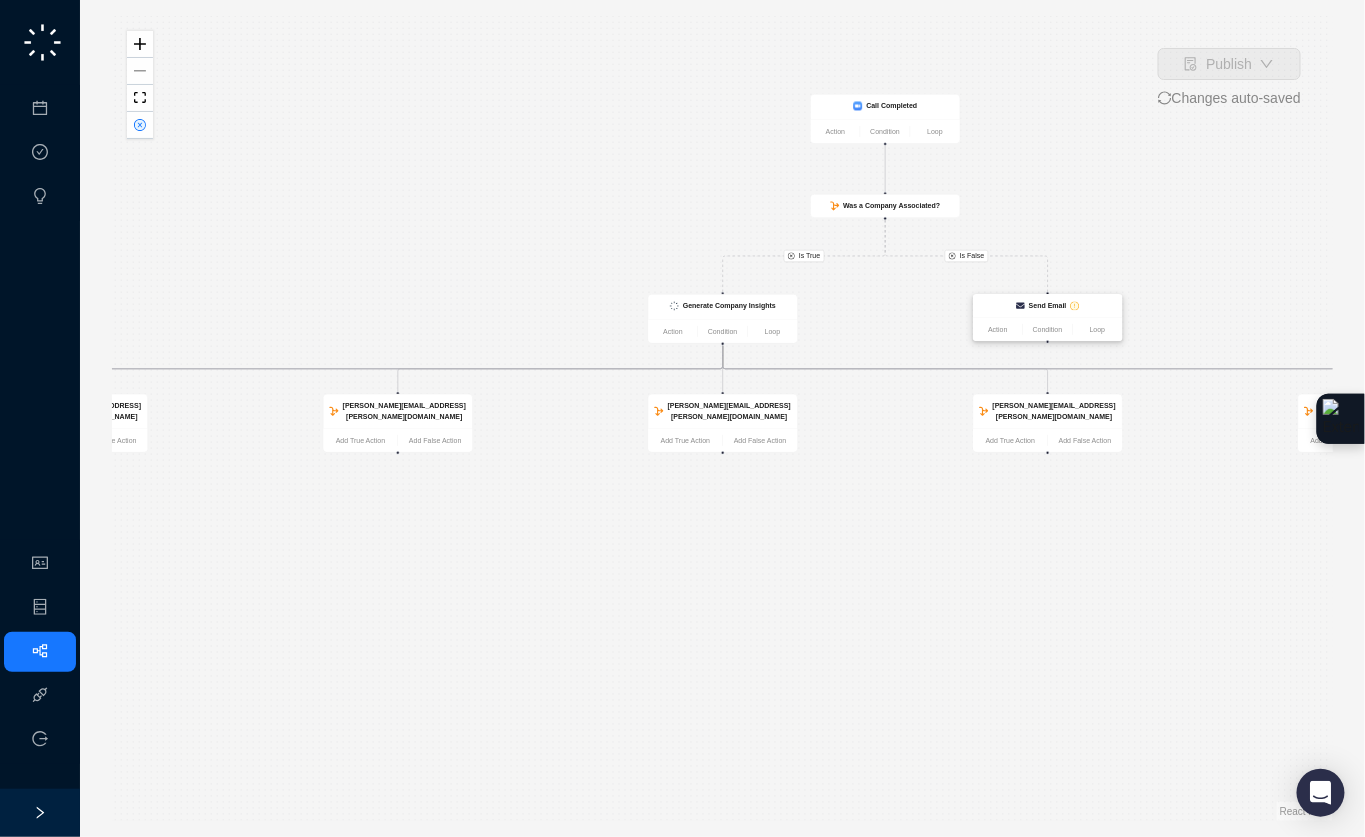 click on "Send Email" at bounding box center (1047, 306) 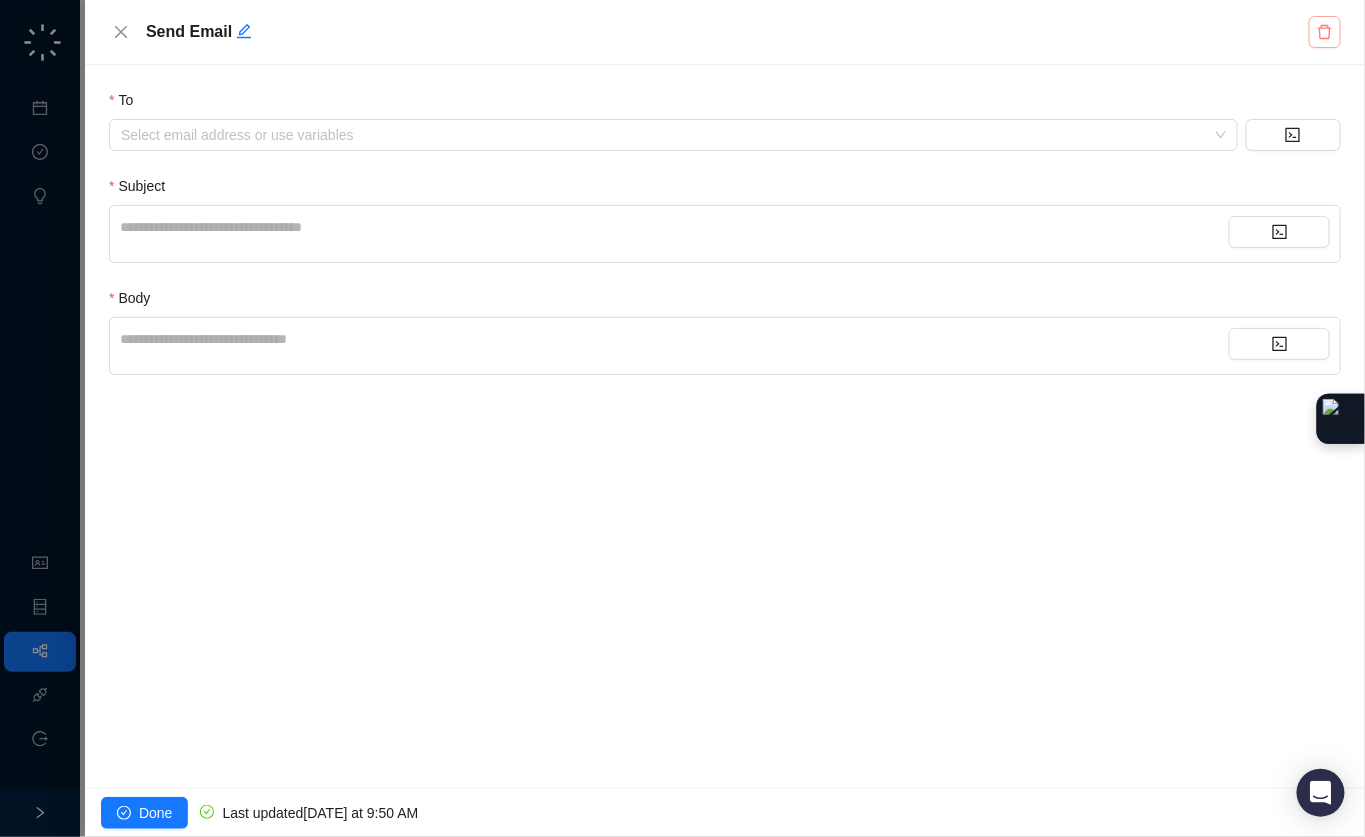 click 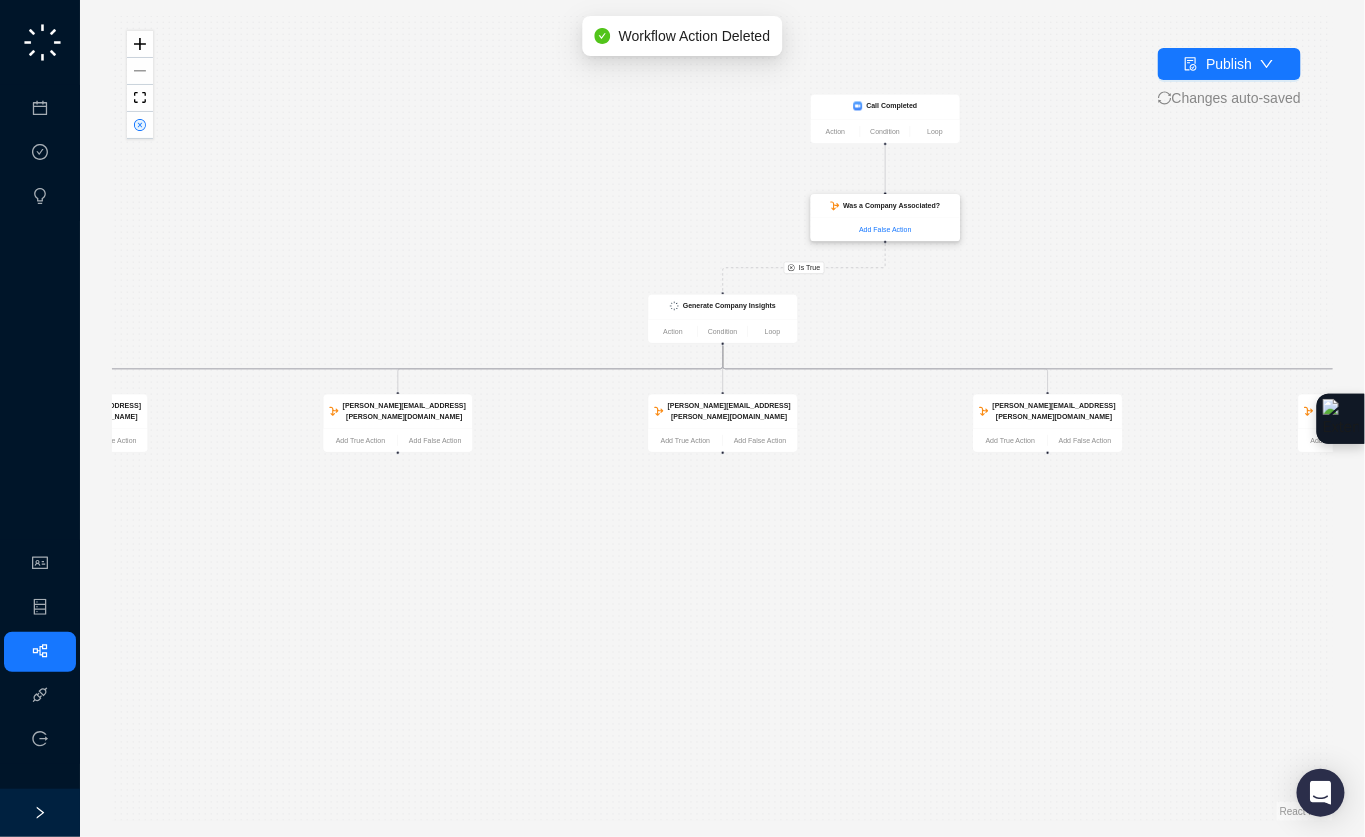 click on "Add False Action" at bounding box center (885, 229) 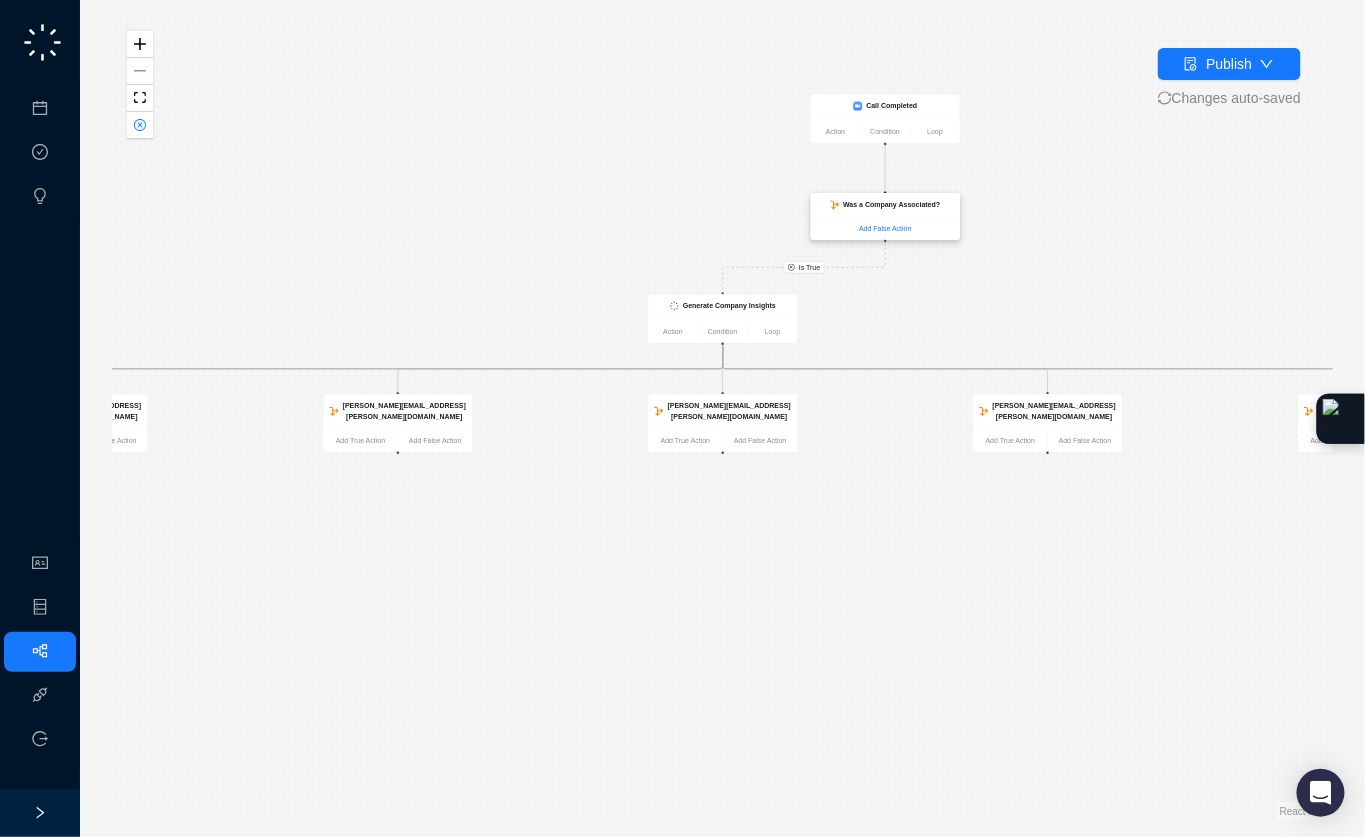 click on "Add False Action" at bounding box center (885, 228) 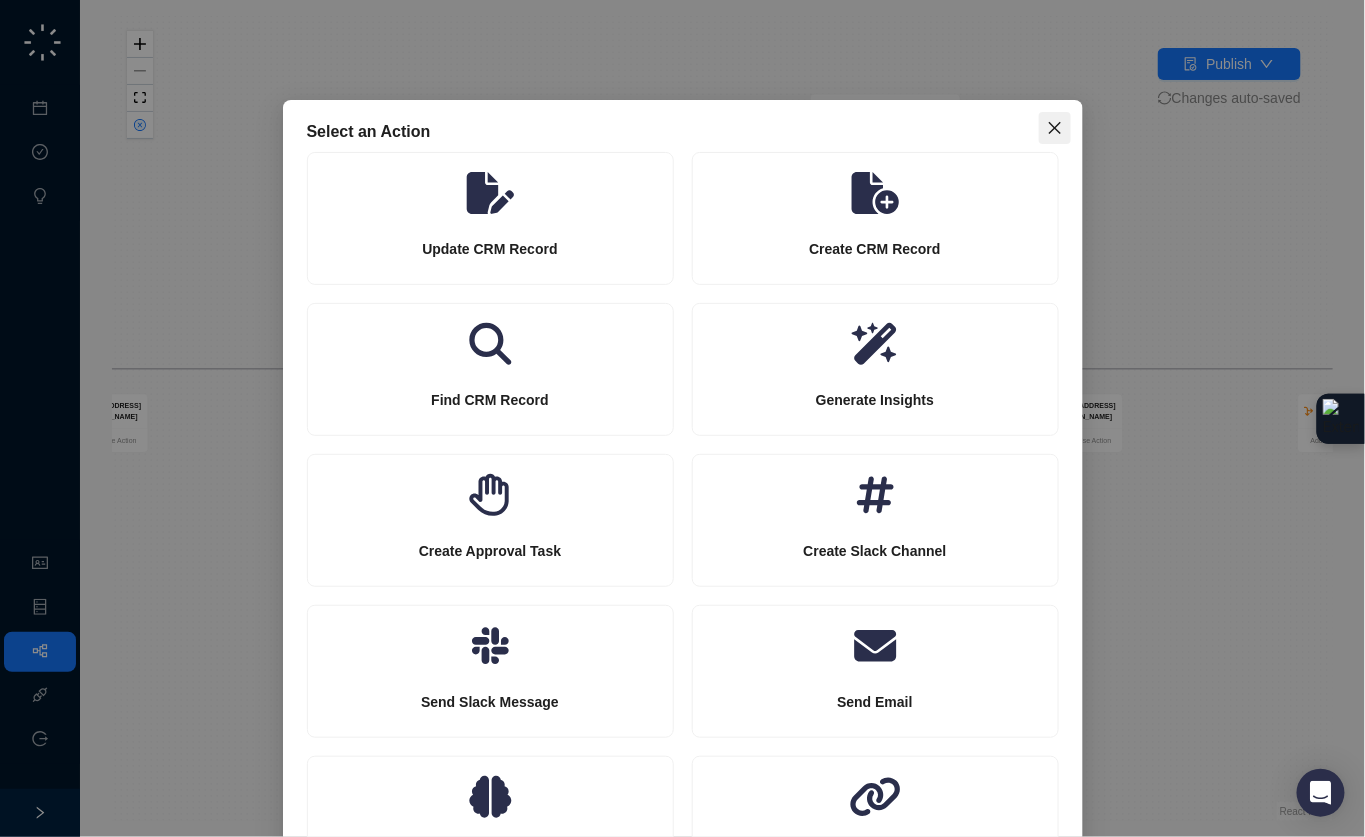 click 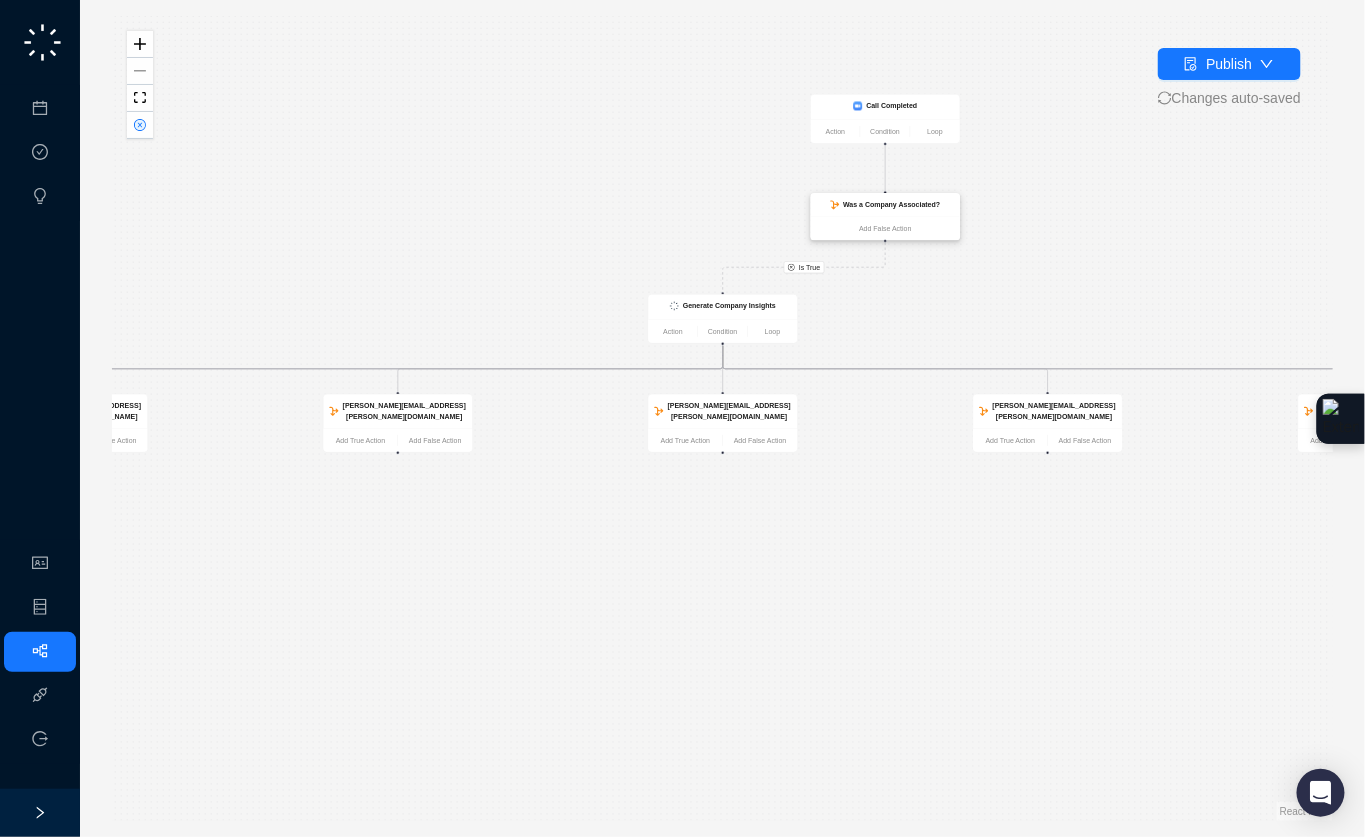 click on "Was a Company Associated?" at bounding box center (891, 205) 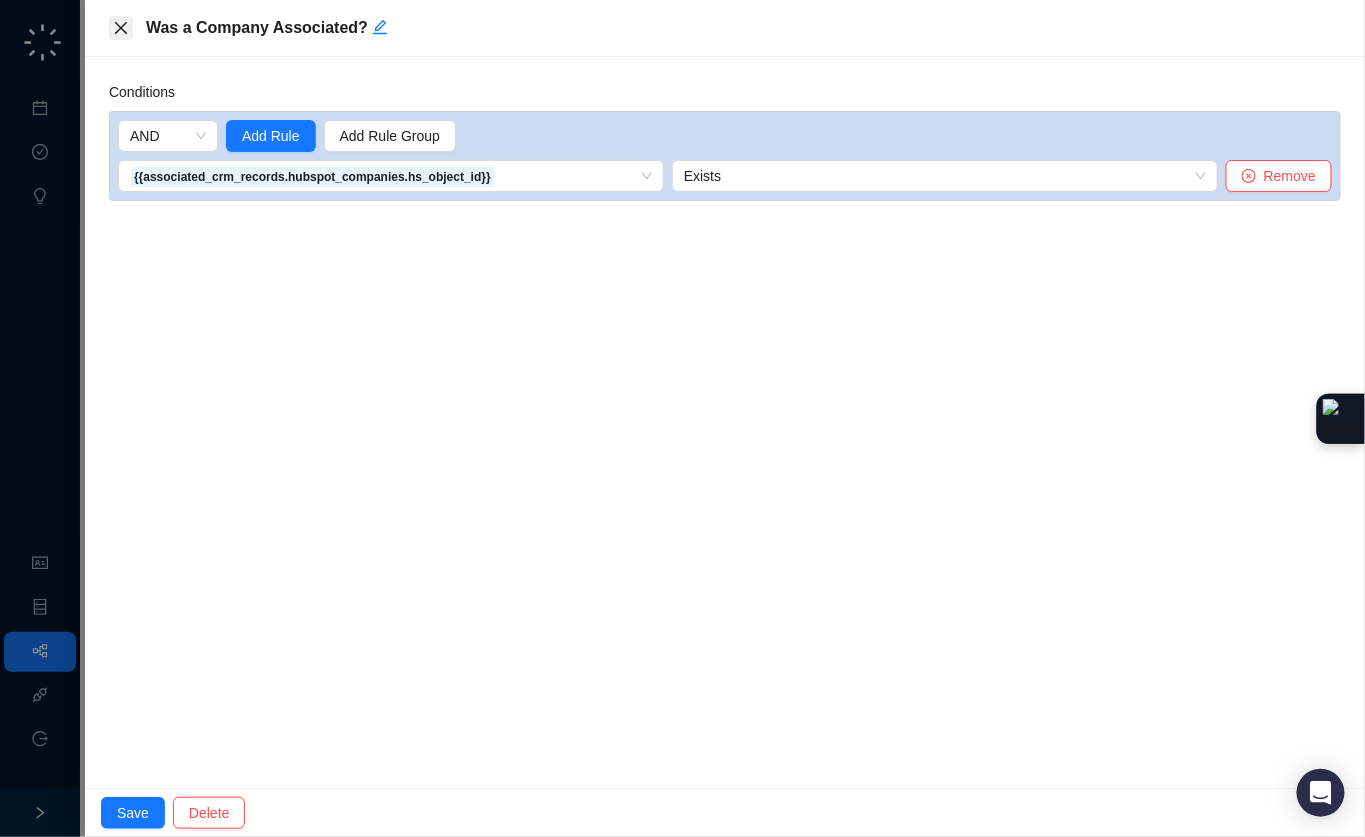 click 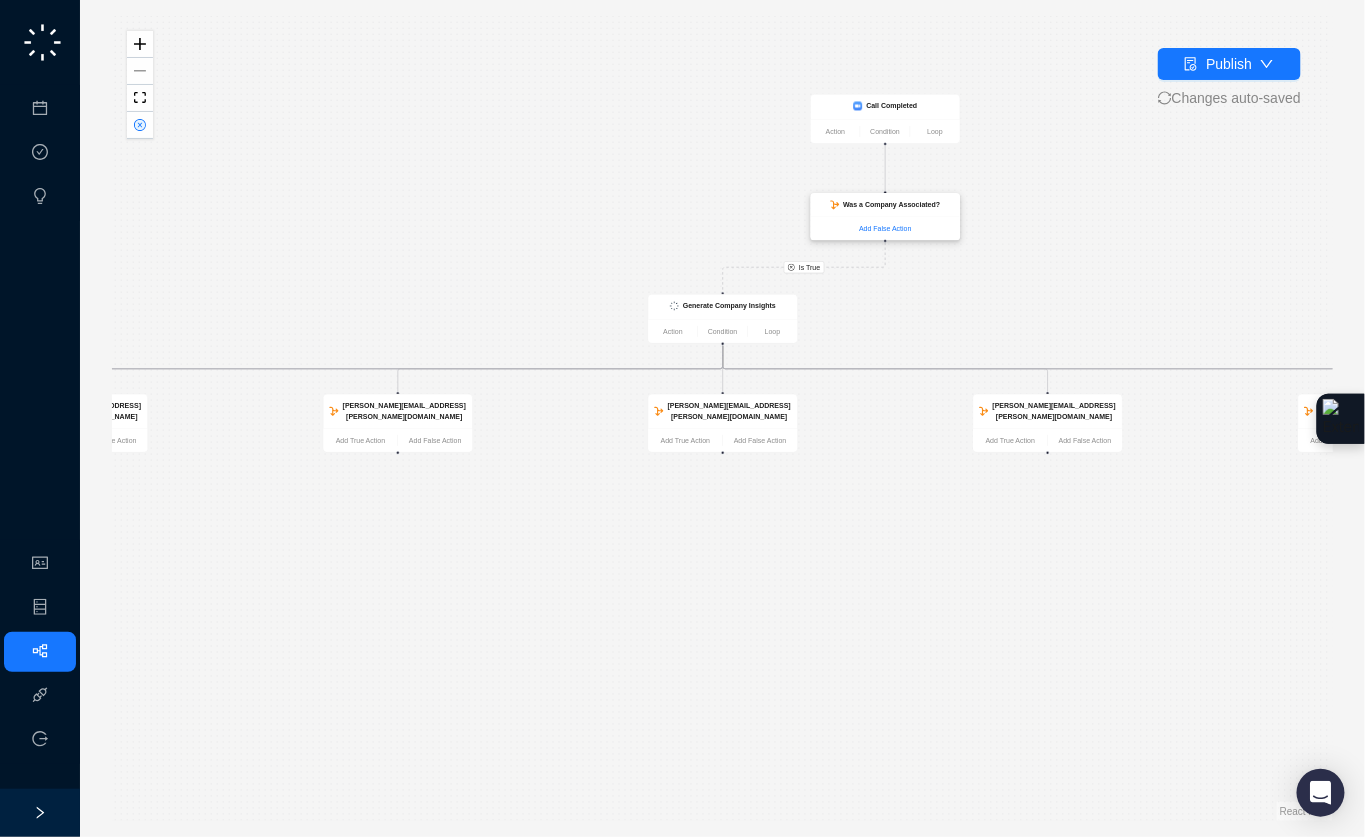 click on "Add False Action" at bounding box center [885, 228] 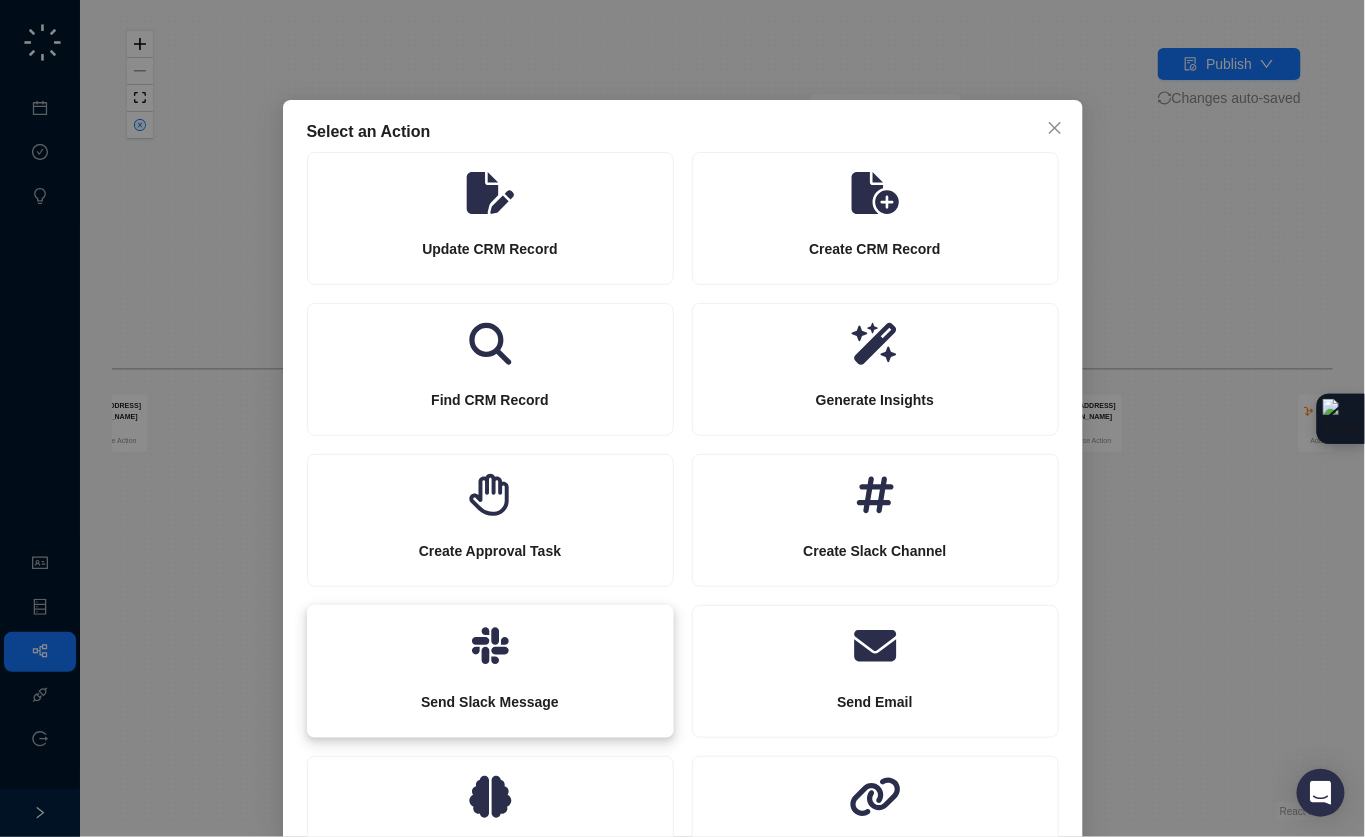 click on "Send Slack Message" at bounding box center [490, 702] 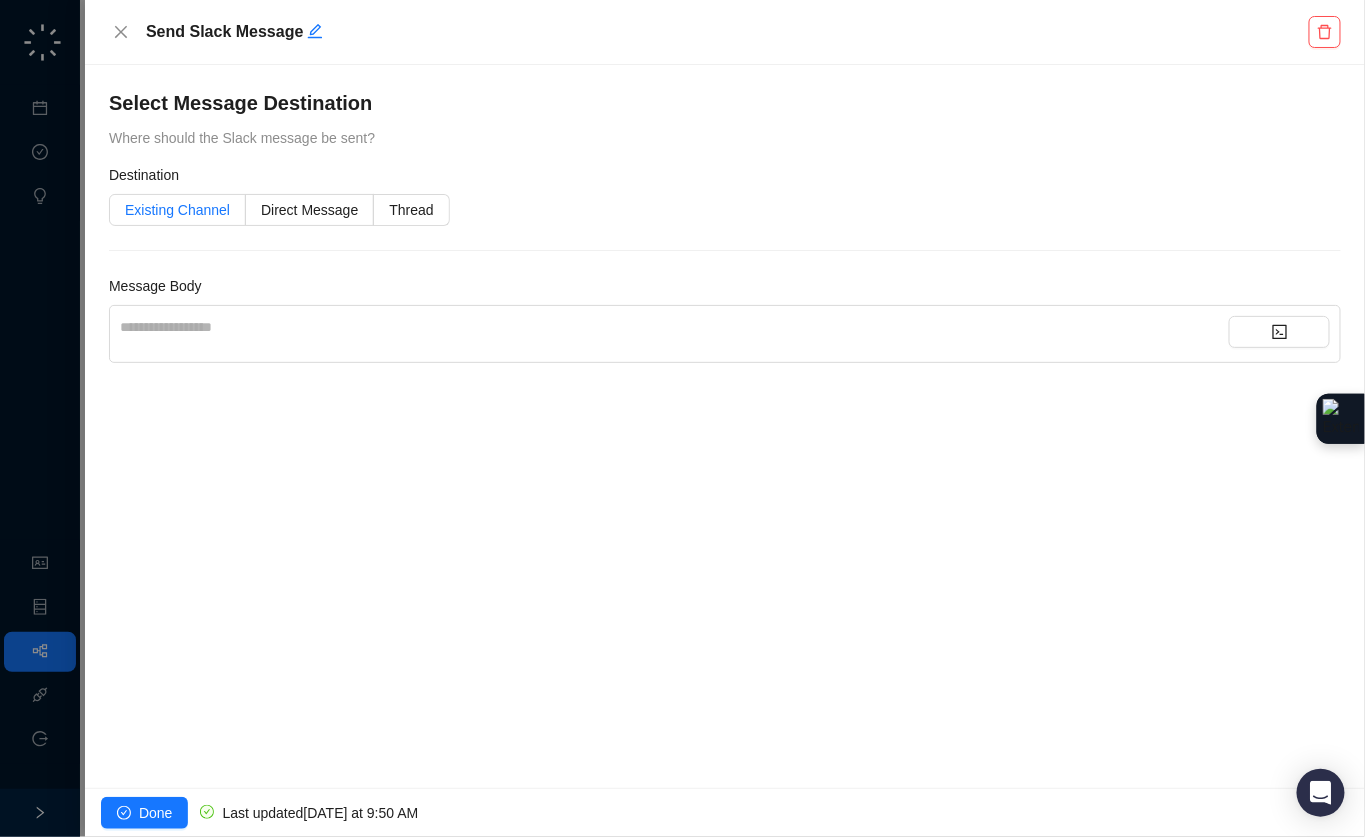 click on "Existing Channel" at bounding box center (177, 210) 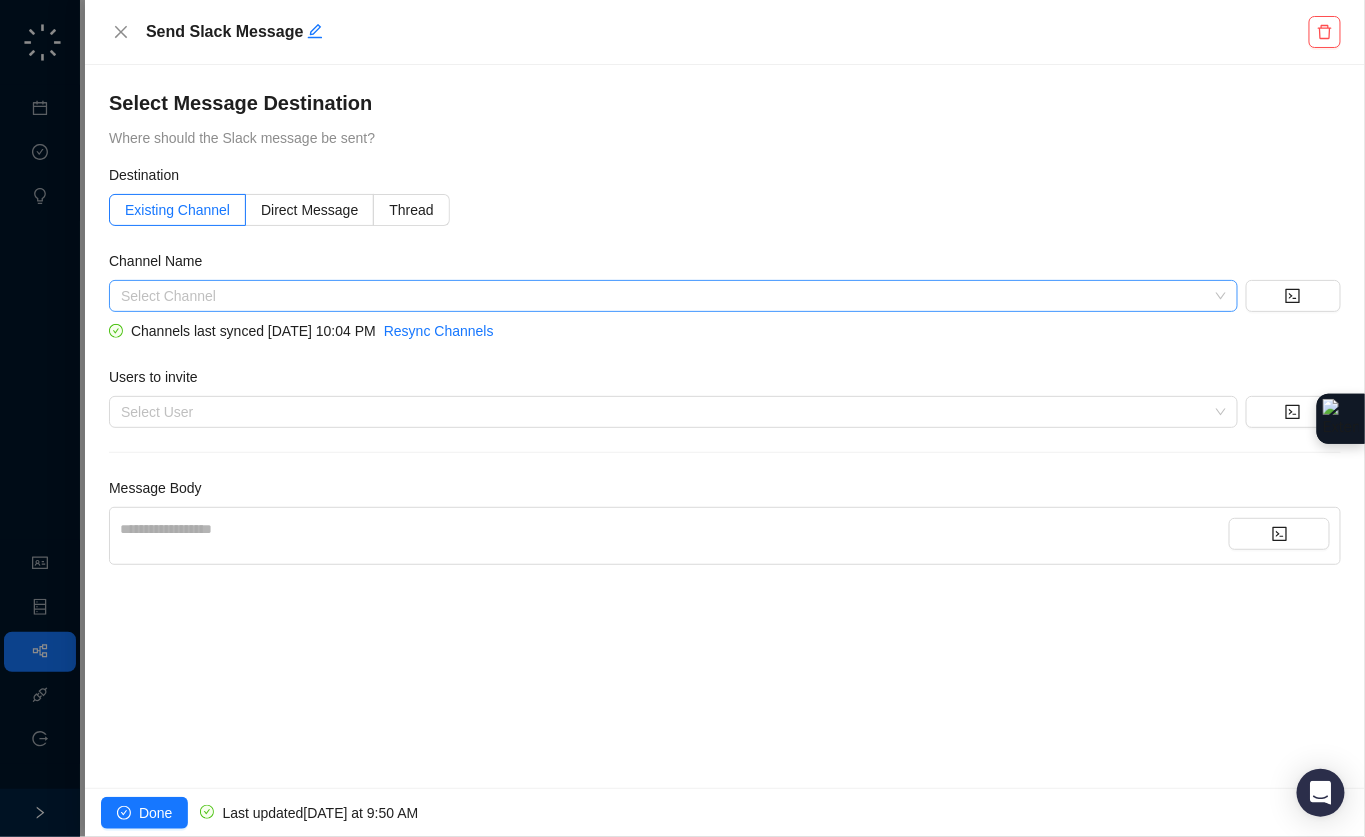 click at bounding box center (667, 296) 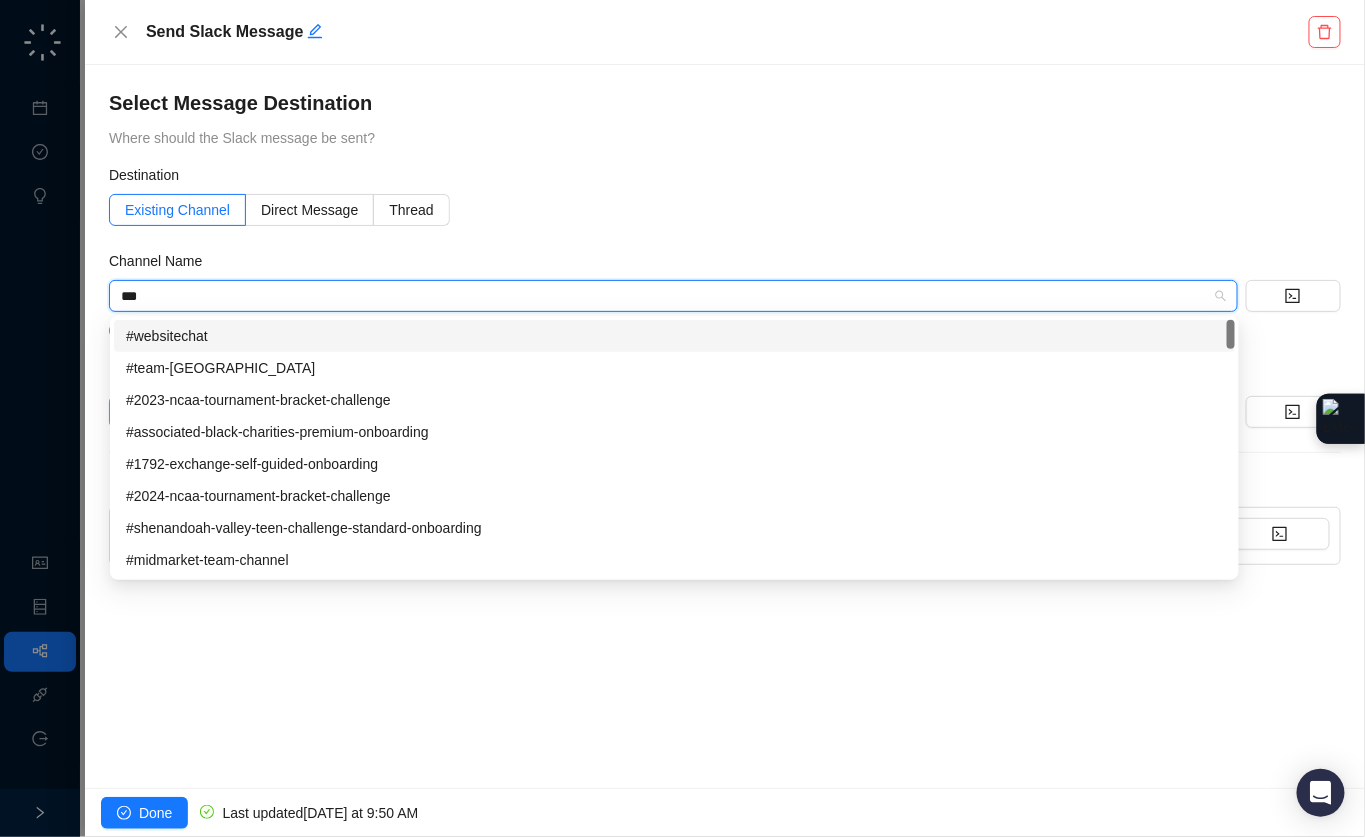 type on "****" 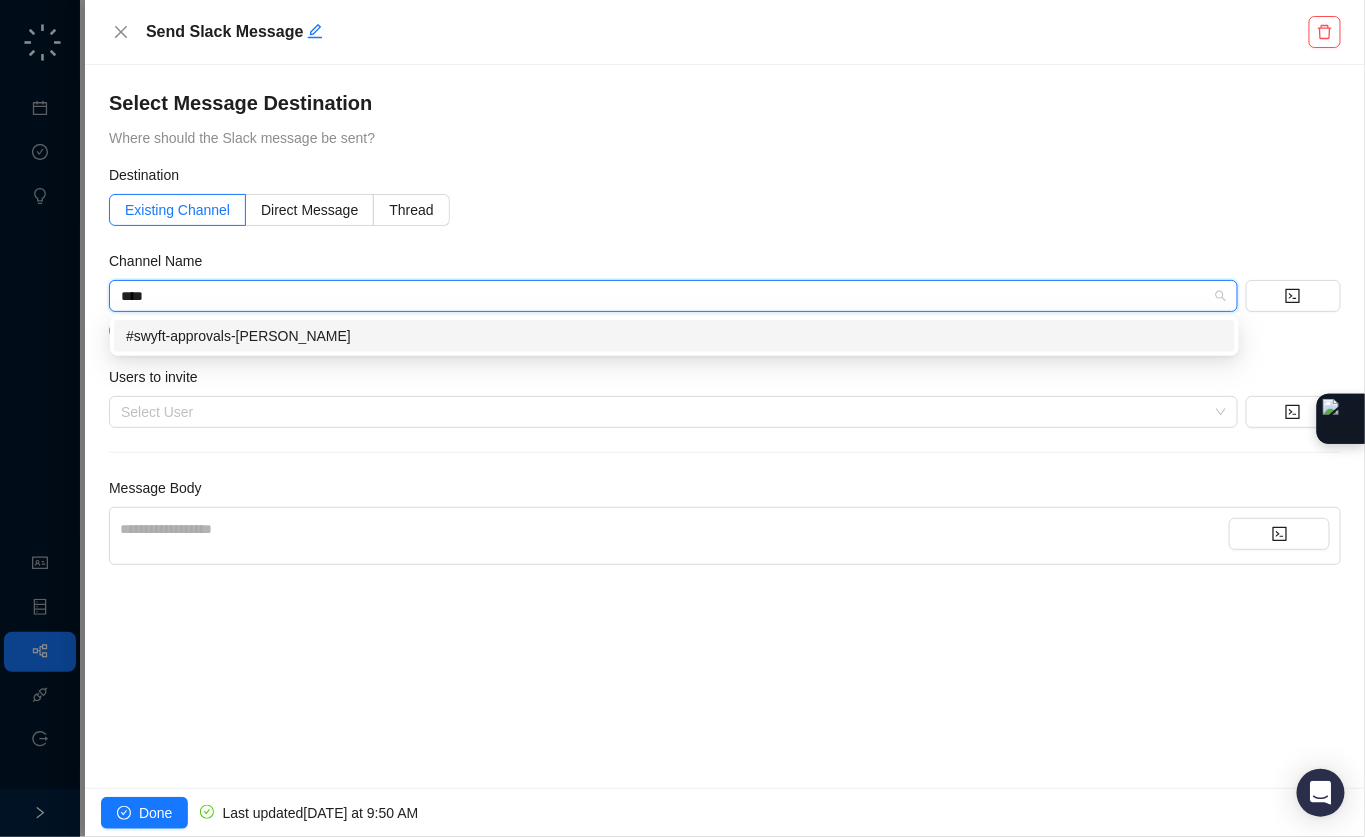 click on "#swyft-approvals-[PERSON_NAME]" at bounding box center [674, 336] 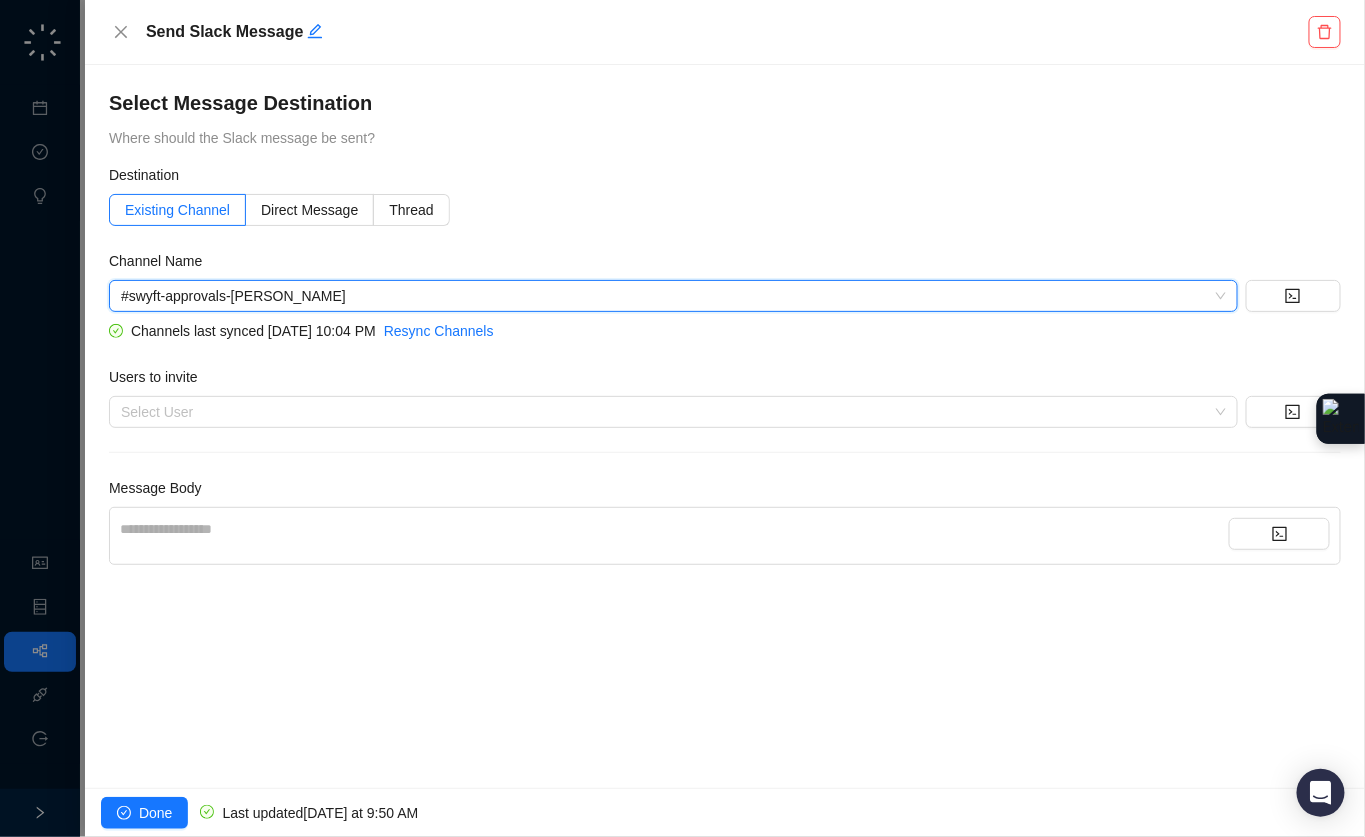 click on "**********" at bounding box center (674, 529) 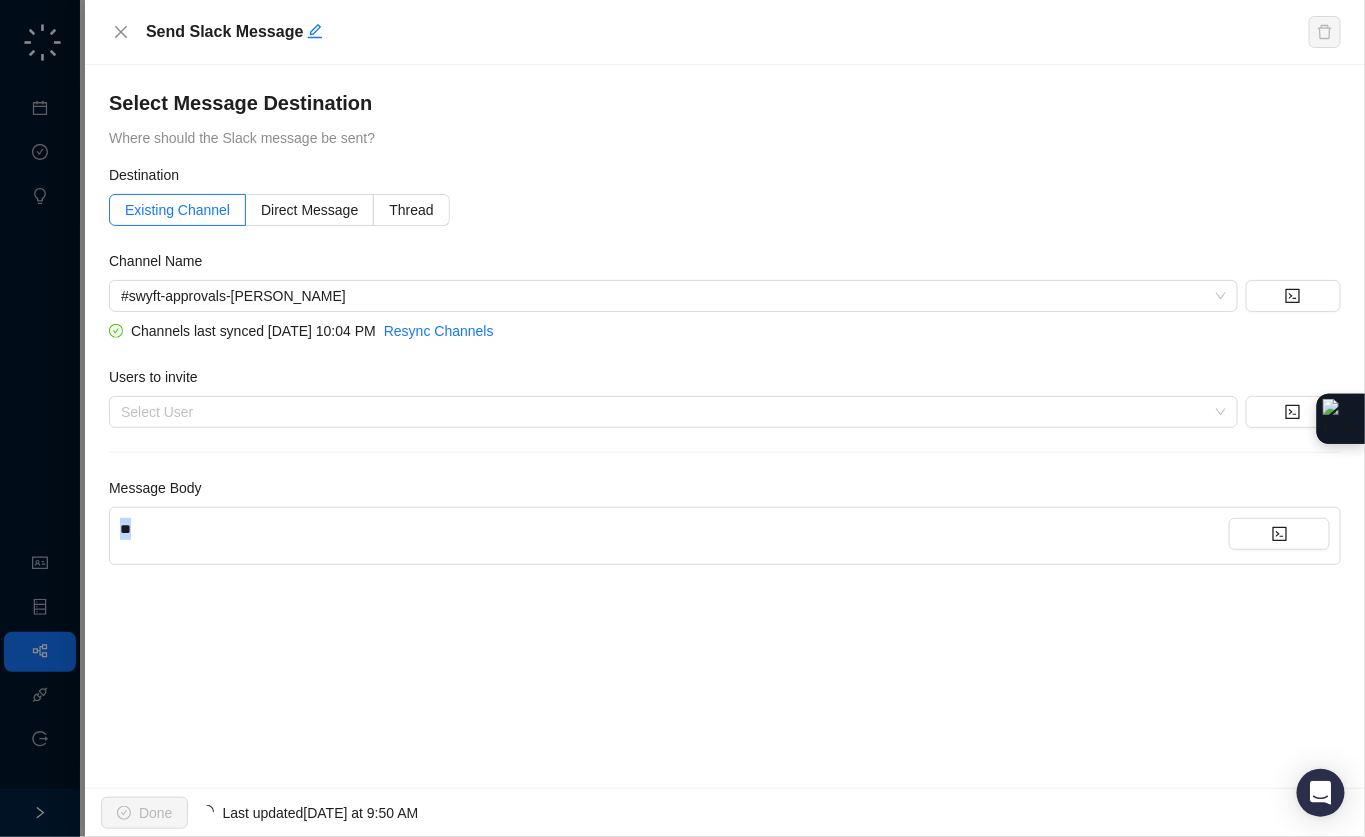 drag, startPoint x: 187, startPoint y: 524, endPoint x: 120, endPoint y: 524, distance: 67 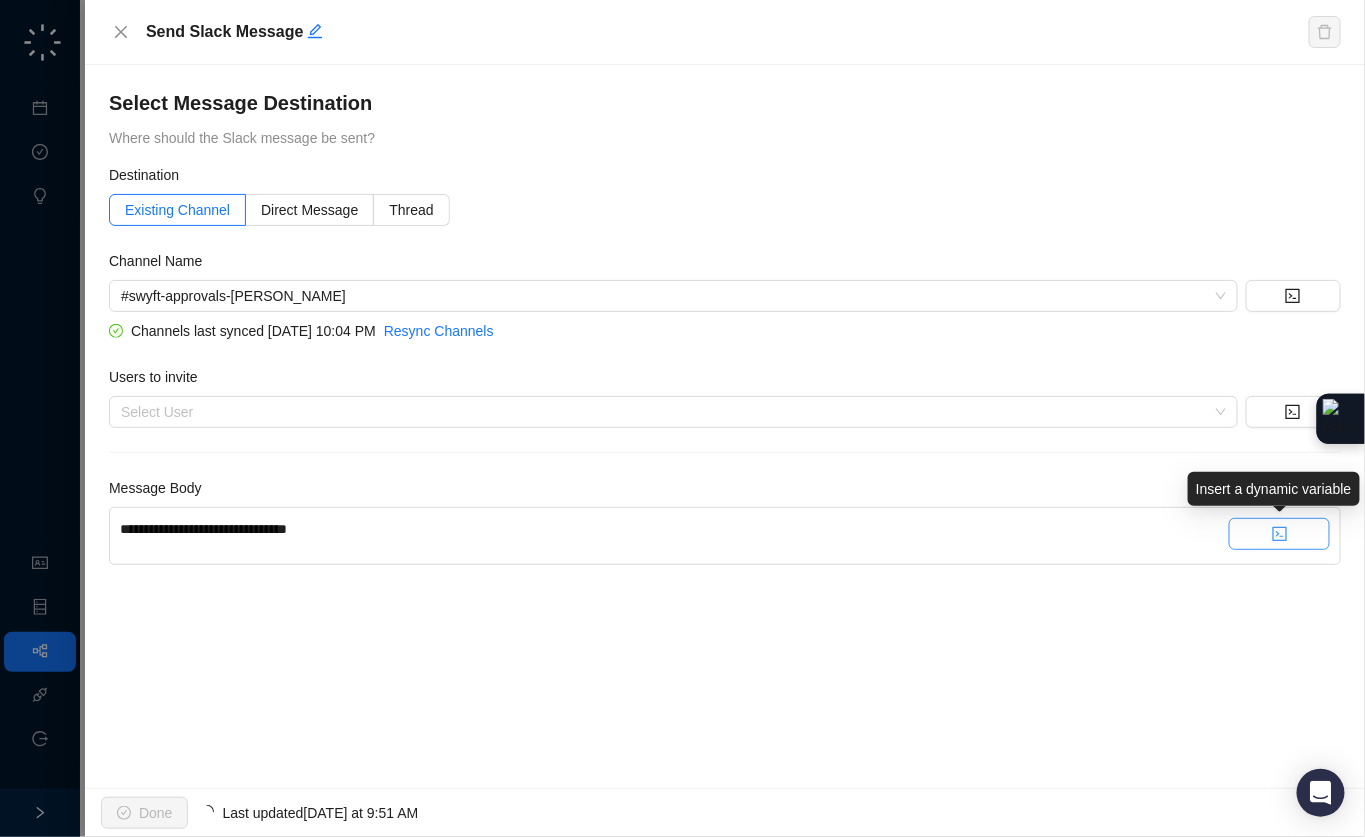 click at bounding box center [1279, 534] 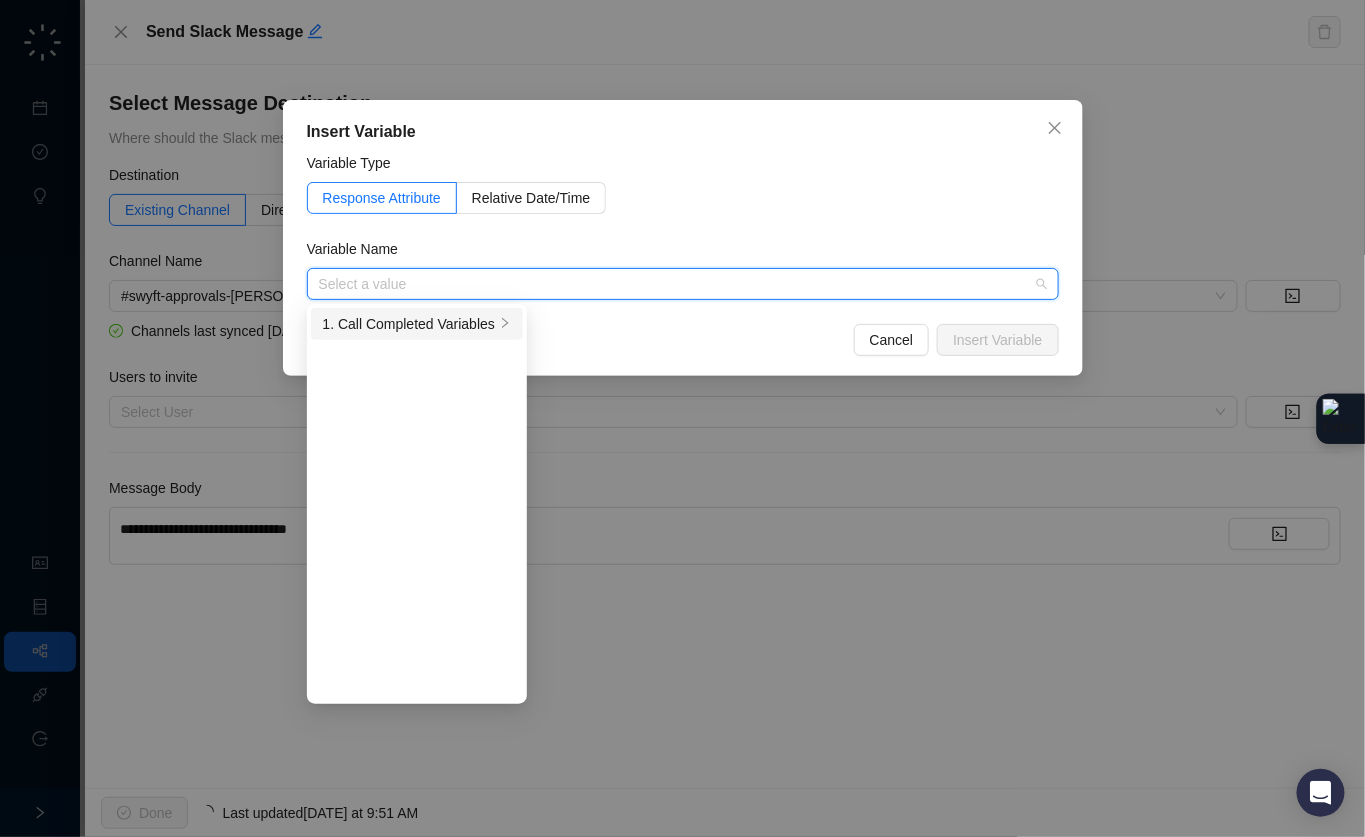 click on "1. Call Completed Variables" at bounding box center (409, 324) 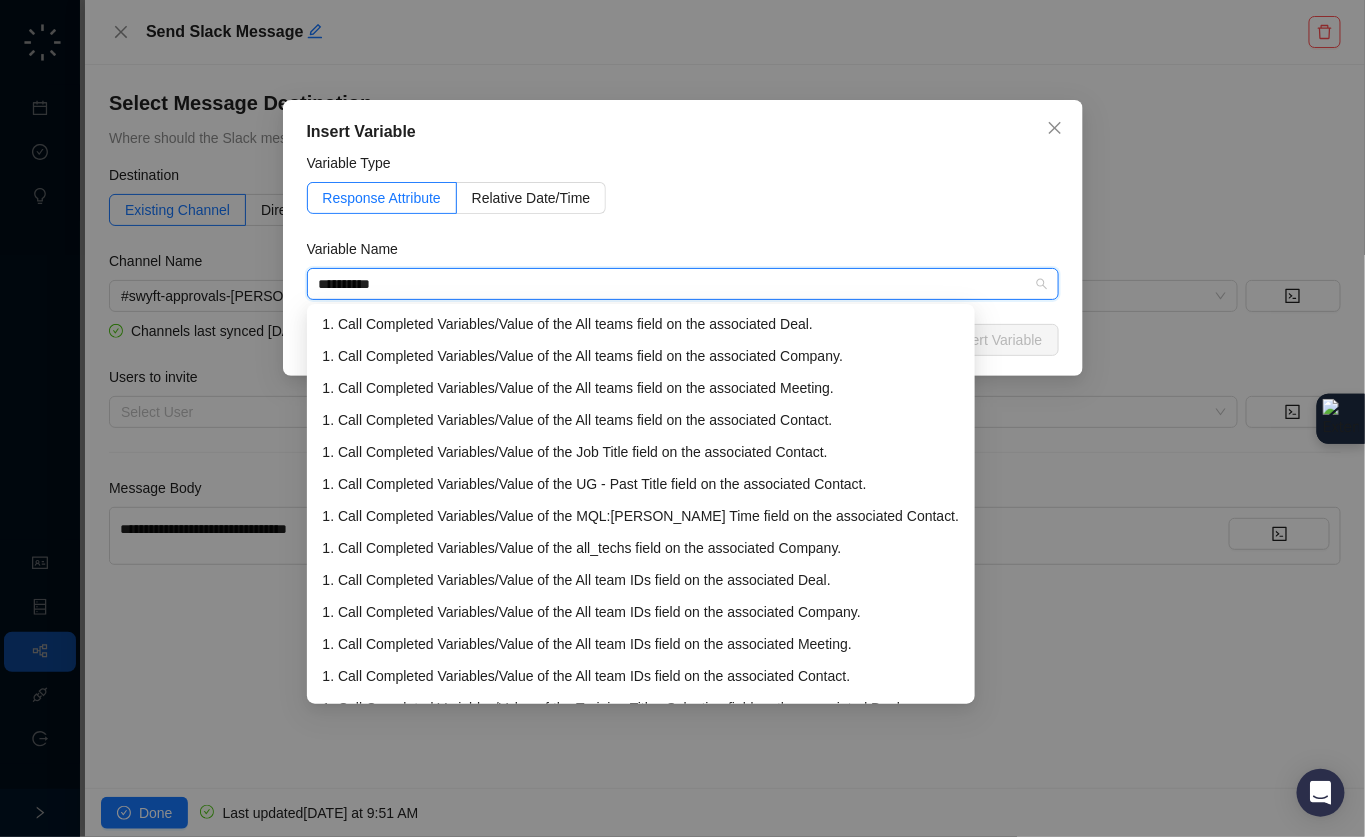 drag, startPoint x: 364, startPoint y: 284, endPoint x: 260, endPoint y: 279, distance: 104.120125 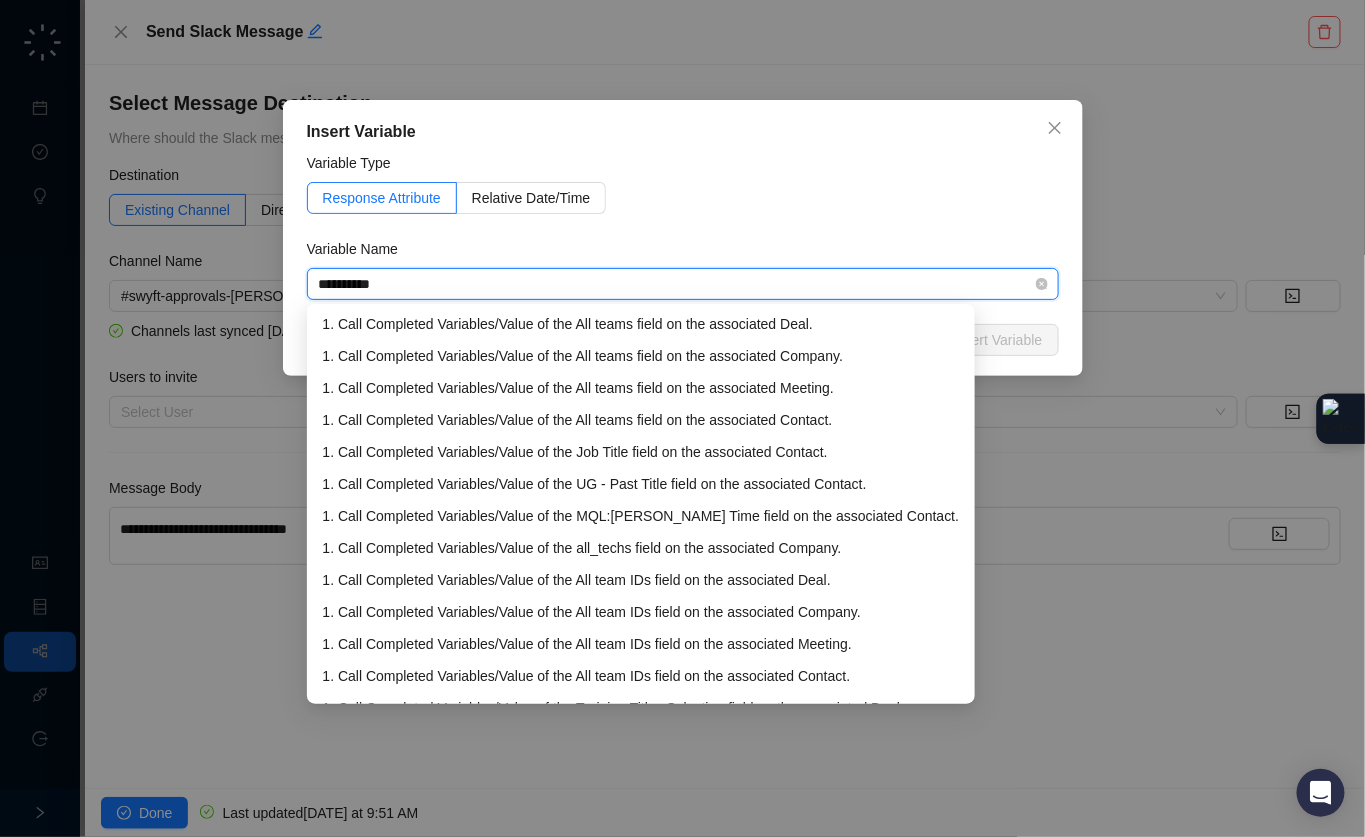 drag, startPoint x: 372, startPoint y: 279, endPoint x: 338, endPoint y: 269, distance: 35.44009 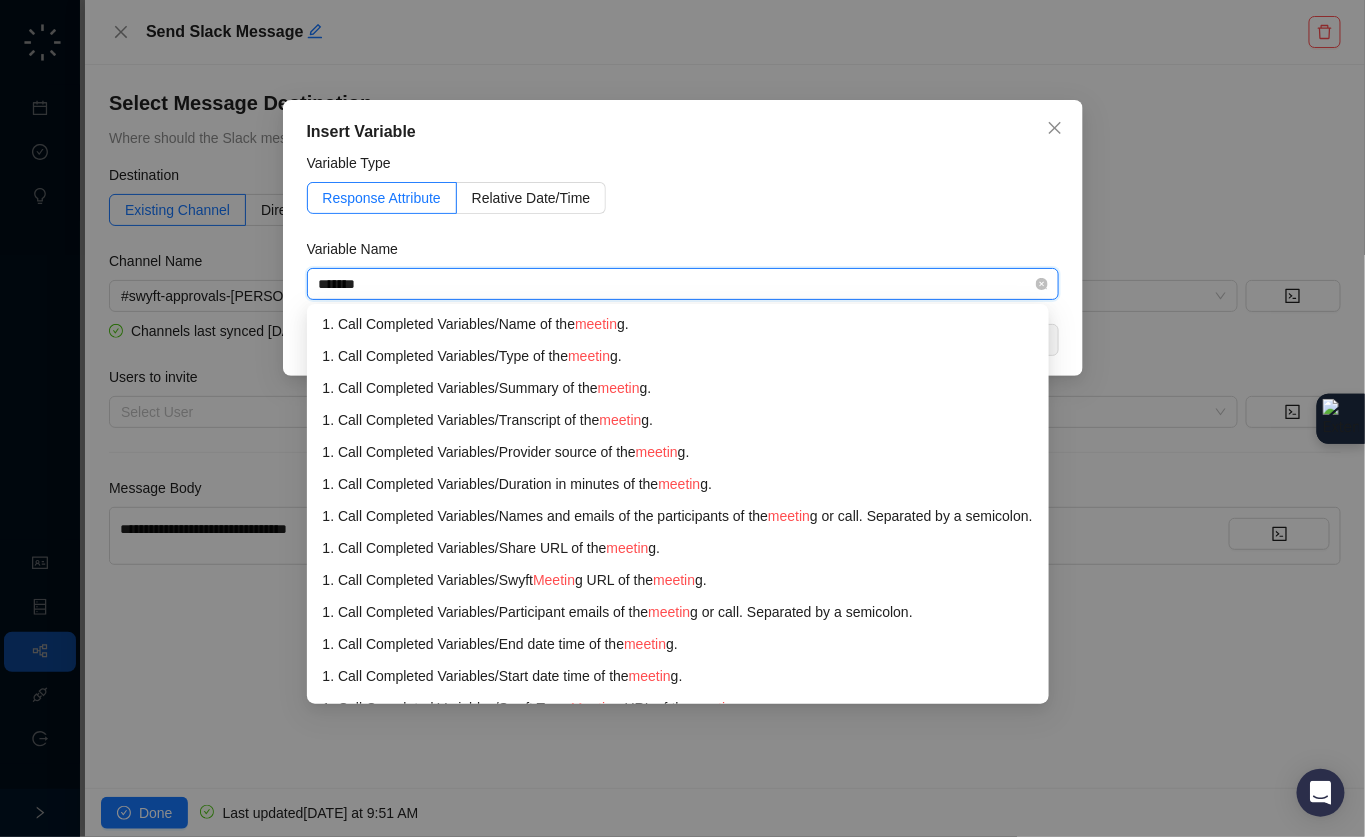 type on "*******" 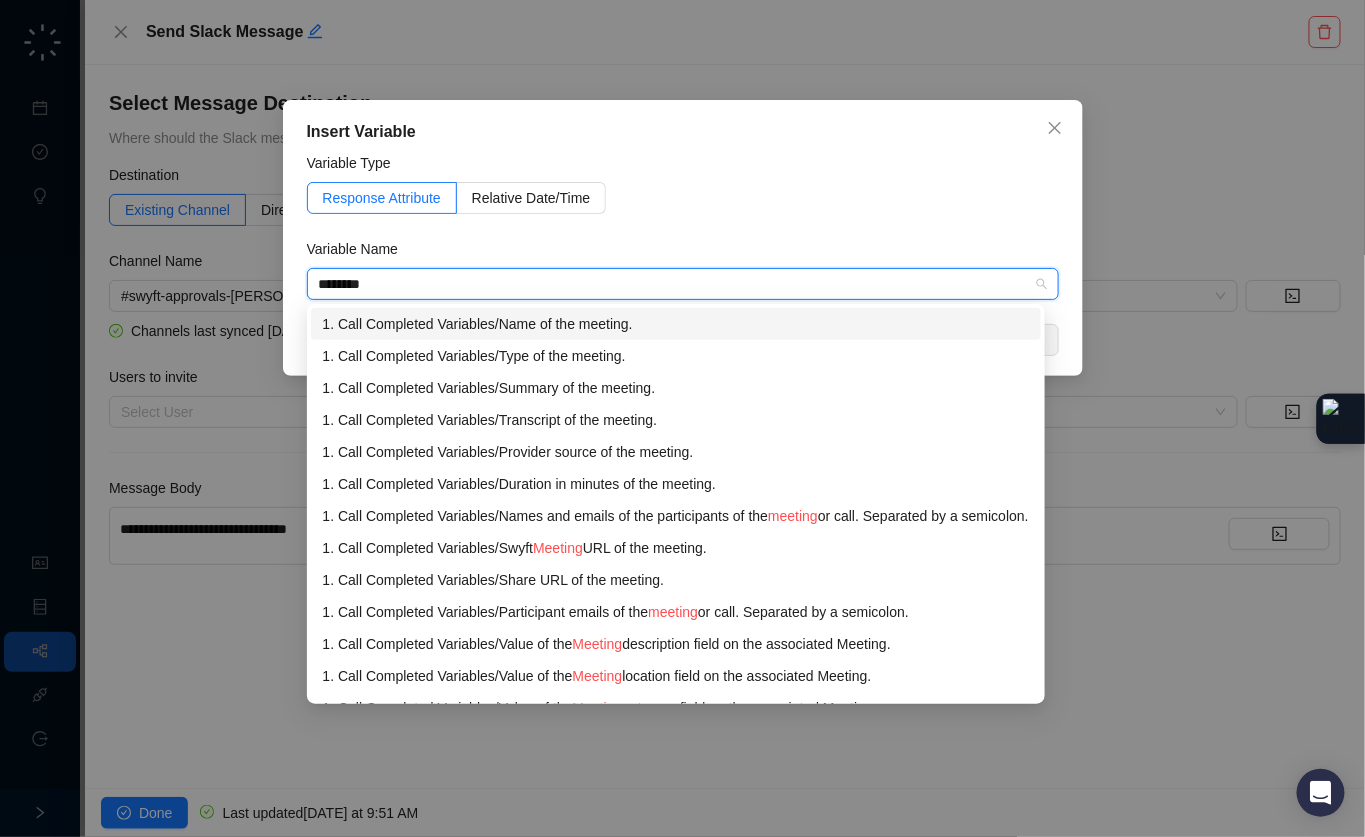 click on "1. Call Completed Variables  /  Name of the meeting." at bounding box center [676, 324] 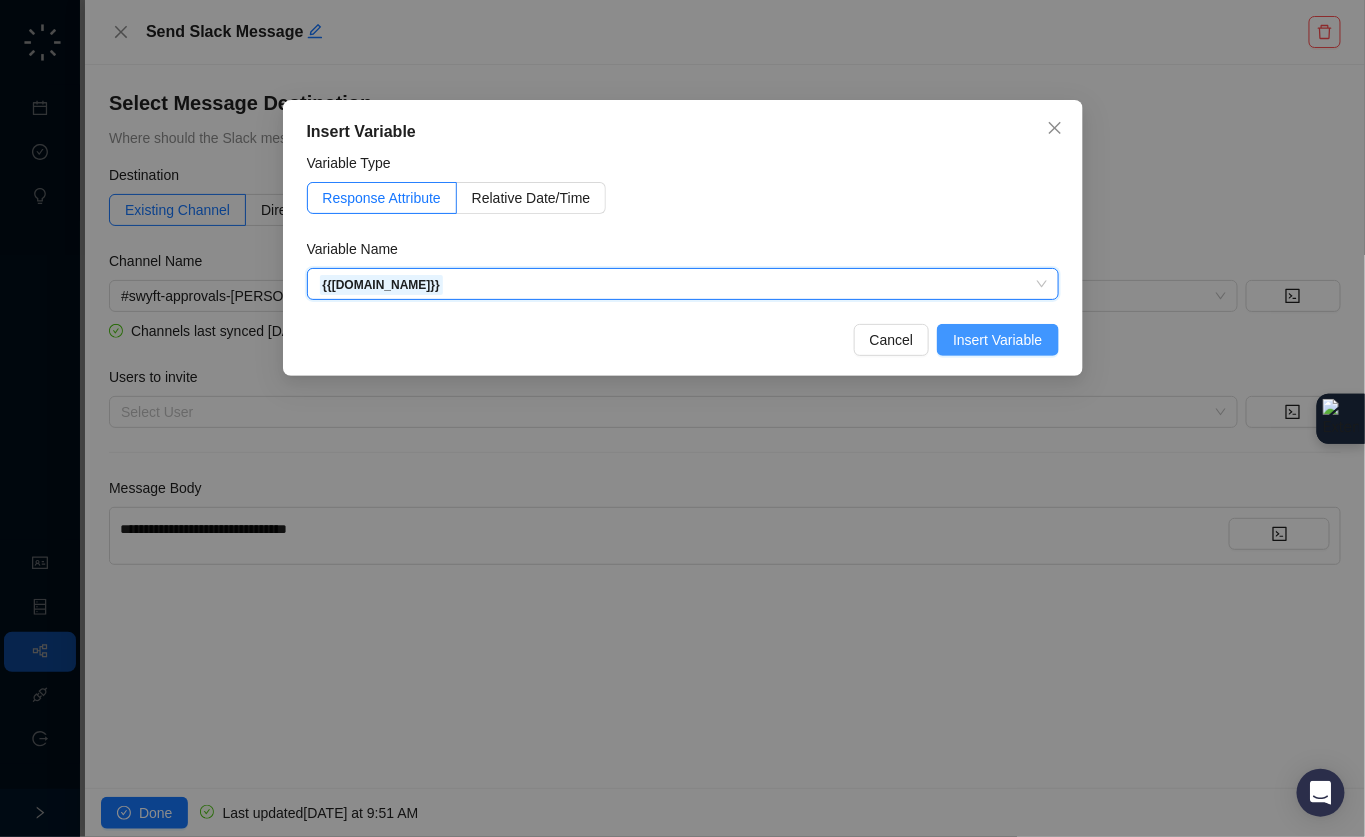 click on "Insert Variable" at bounding box center [997, 340] 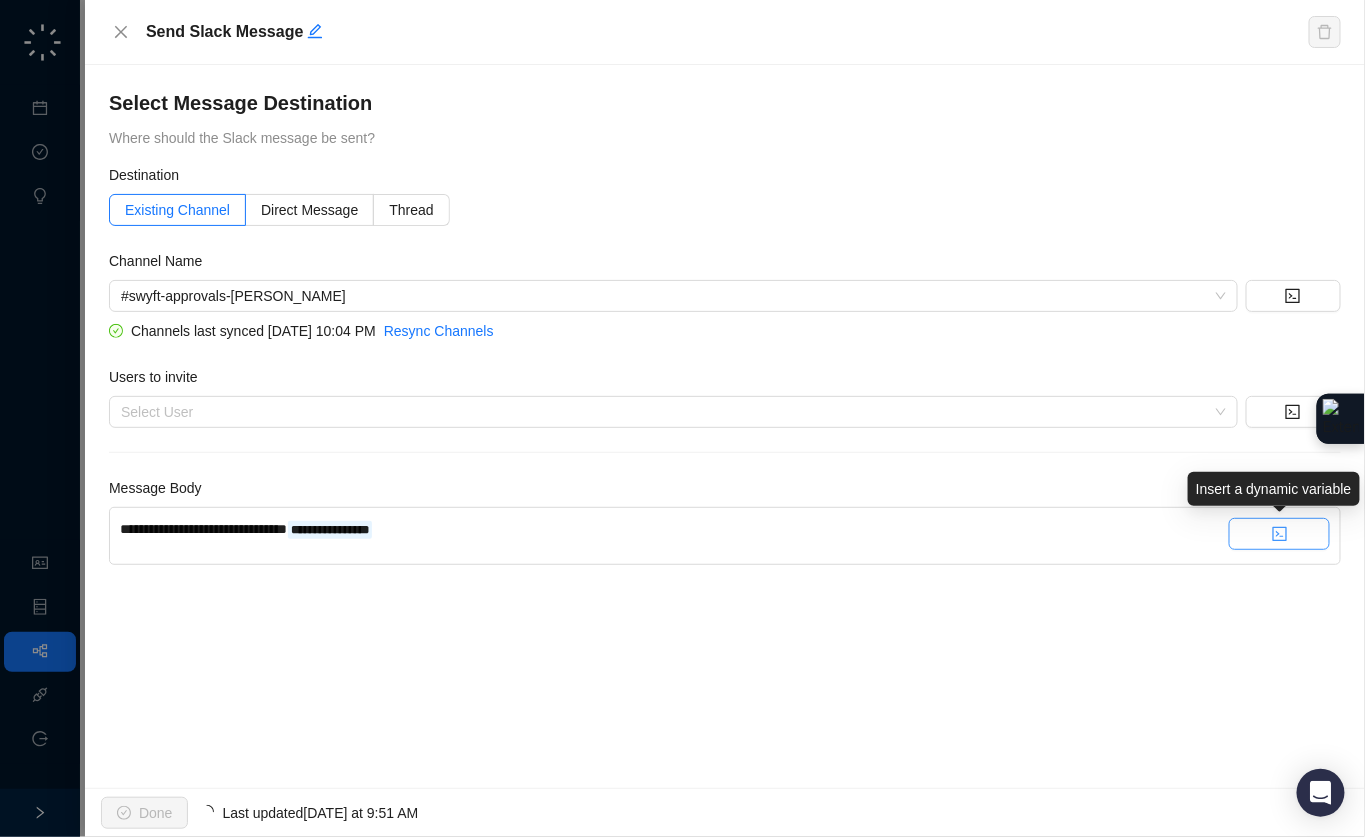 click 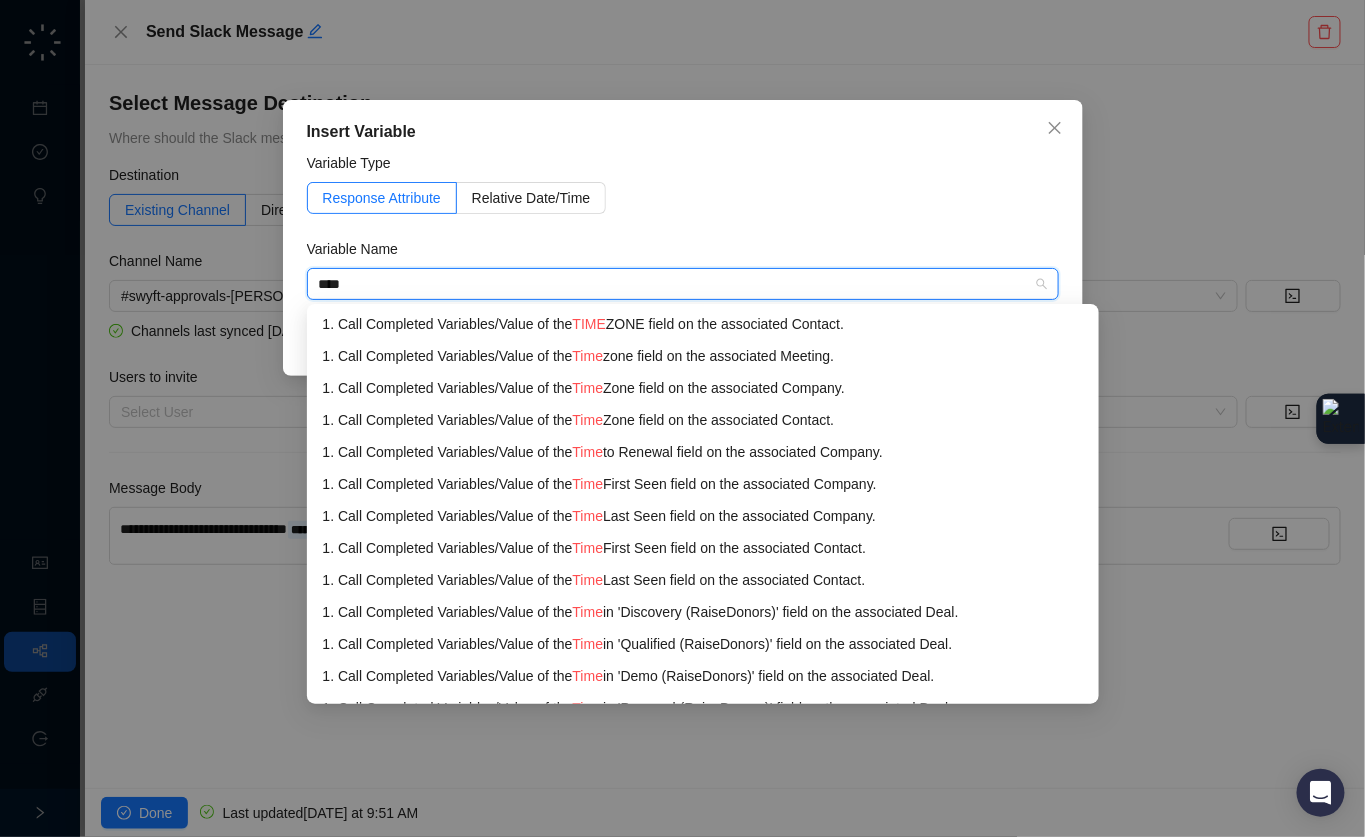 type on "****" 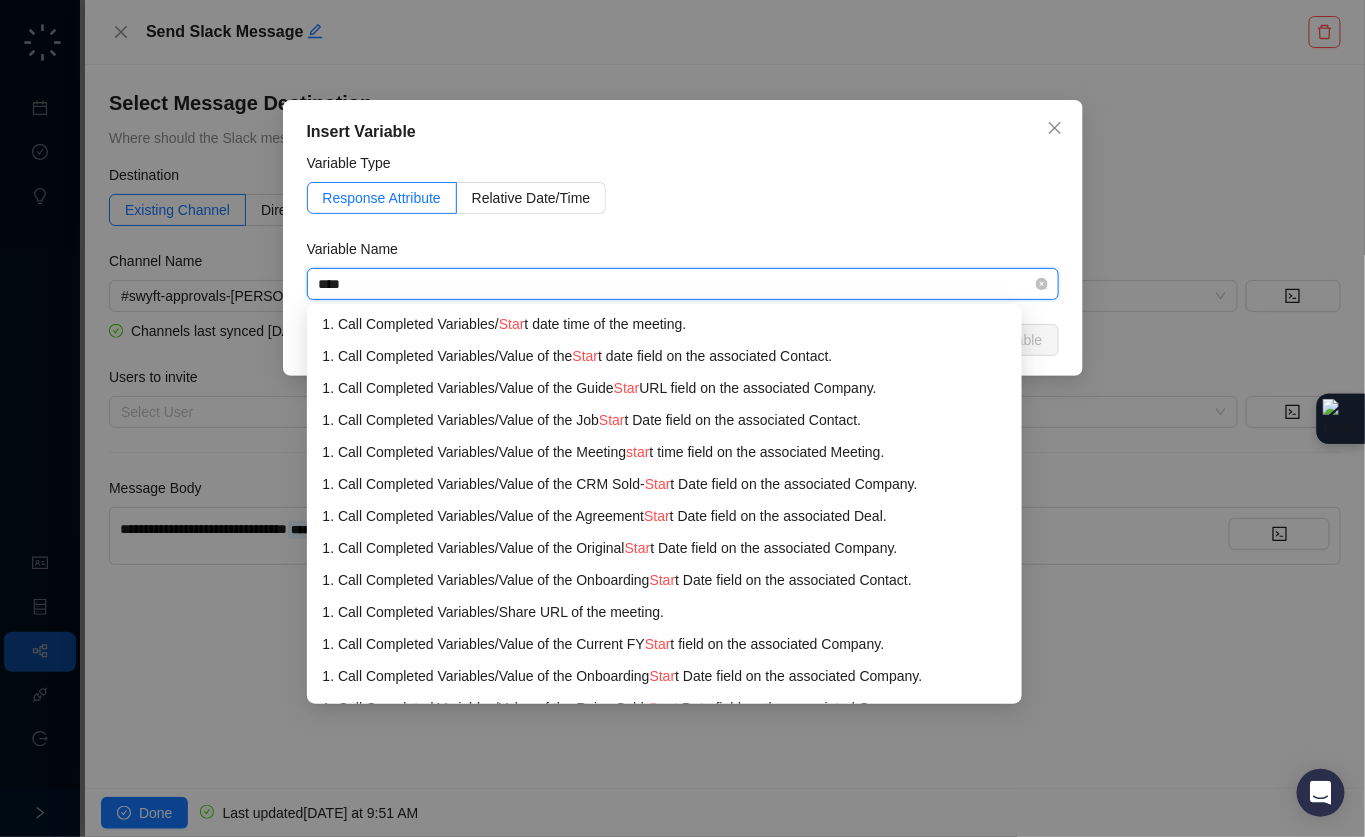 type on "*****" 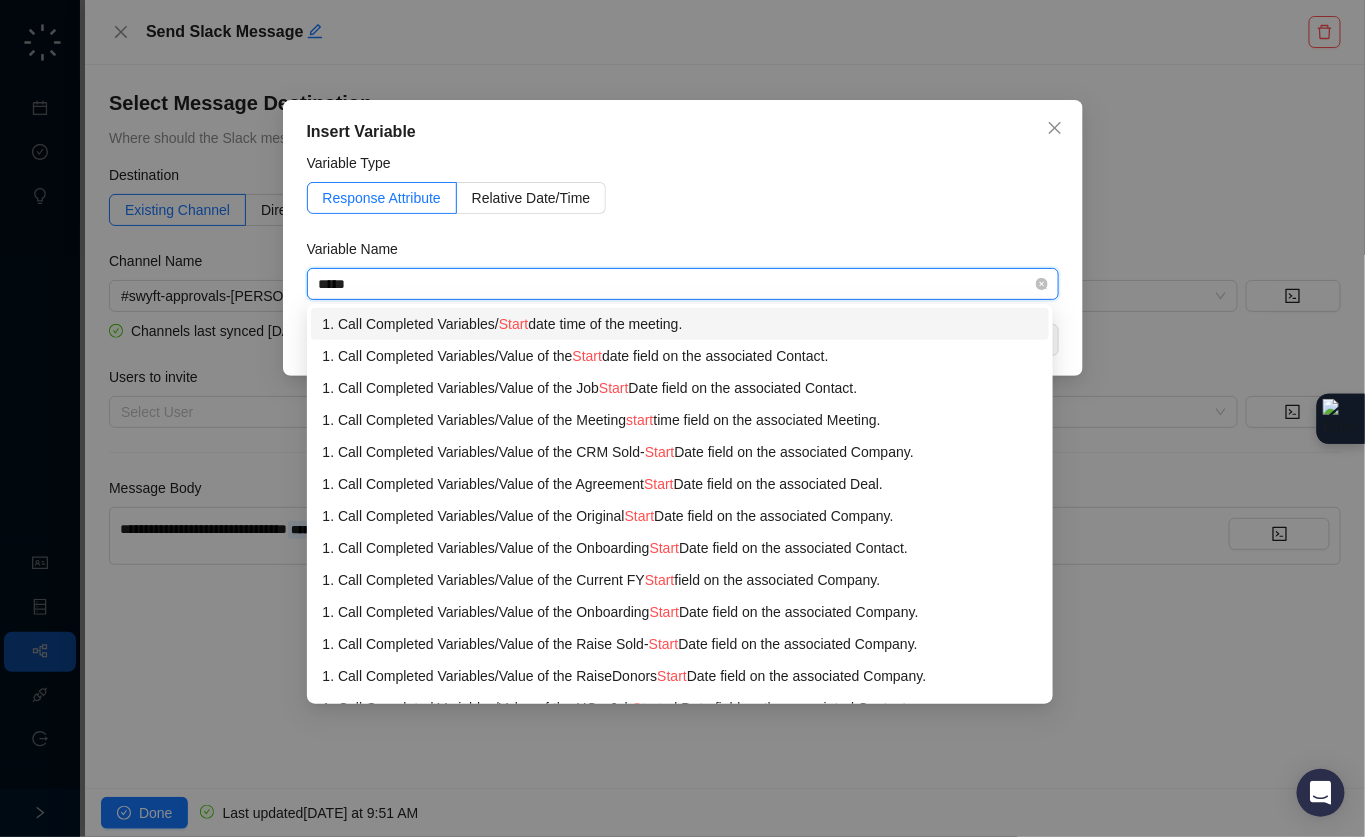 click on "1. Call Completed Variables  /  Start  date time of the meeting." at bounding box center (680, 324) 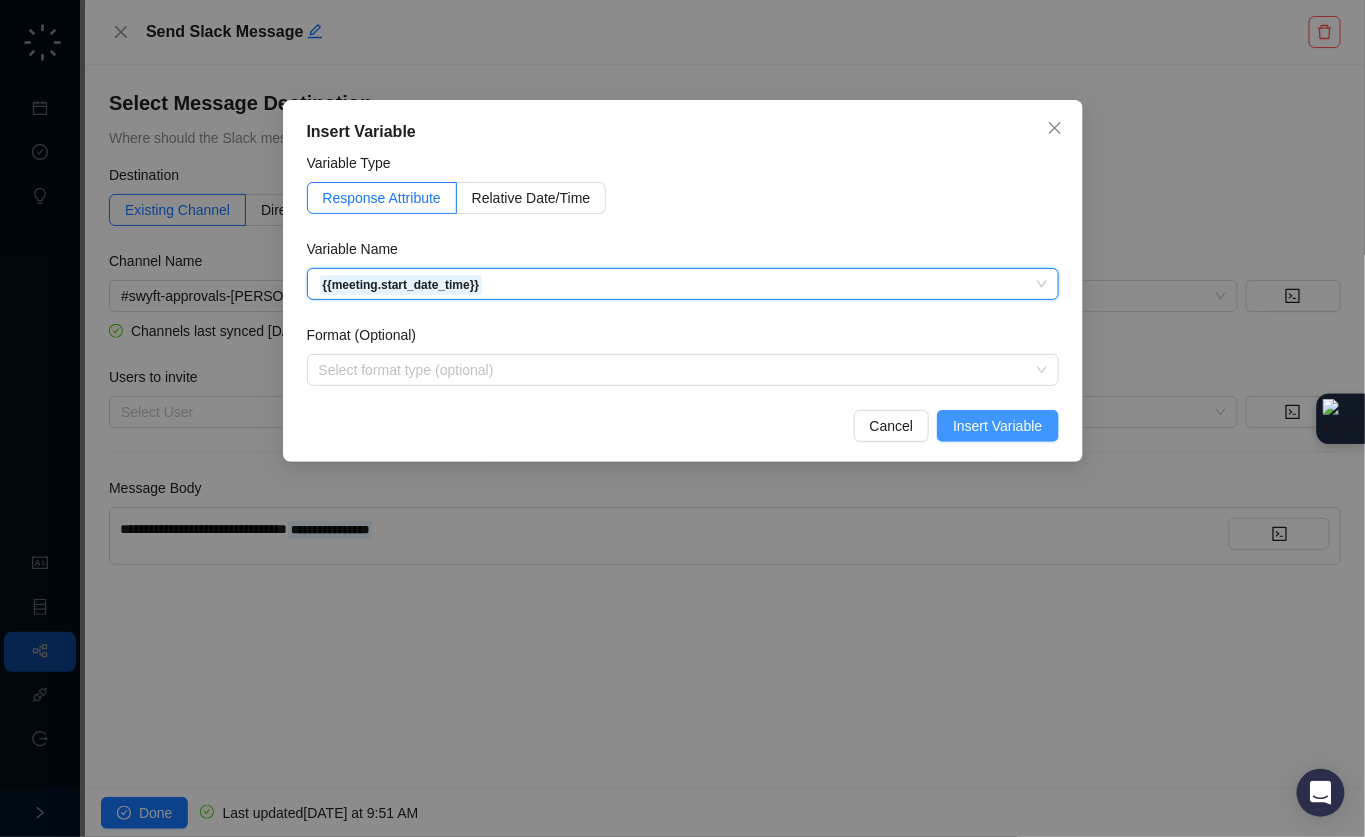 click on "Insert Variable" at bounding box center [997, 426] 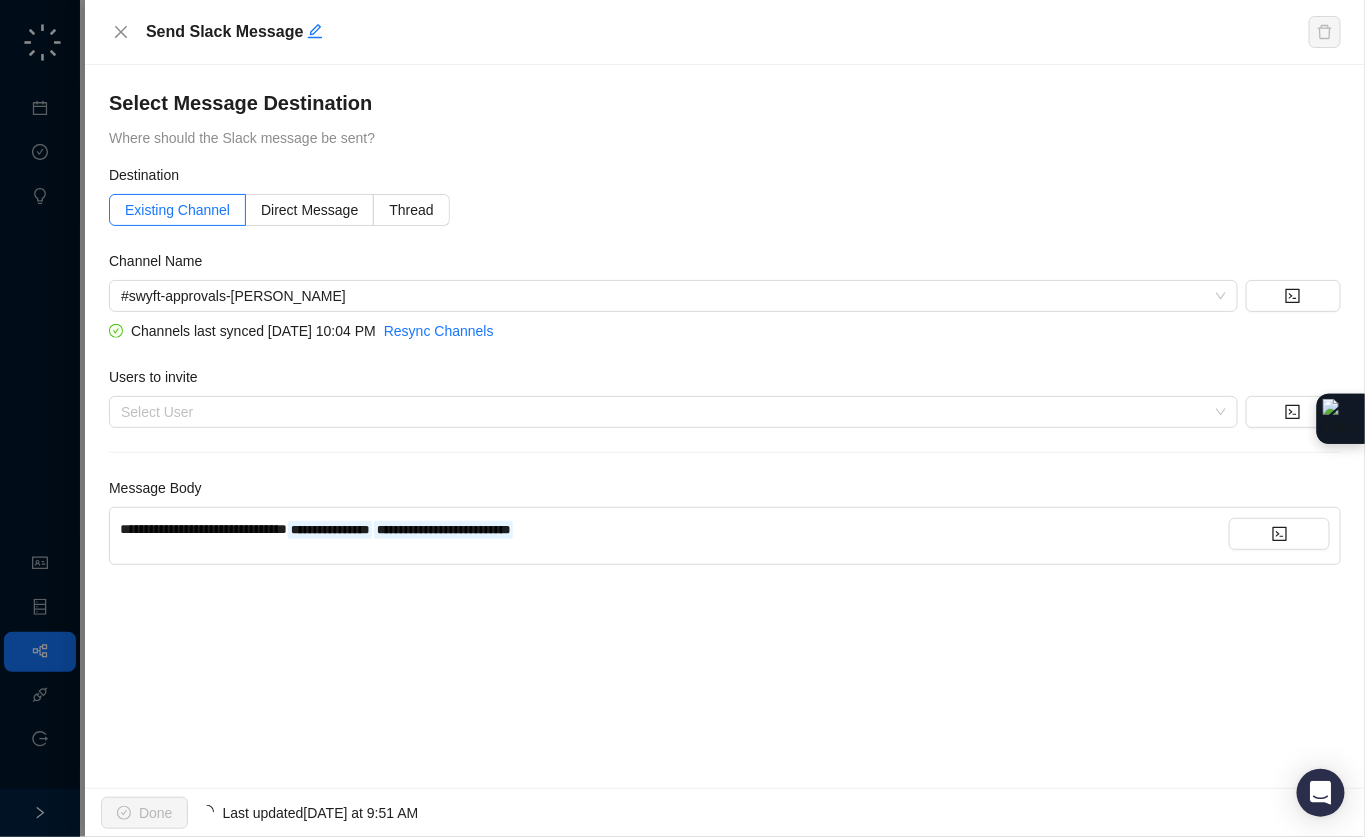 click on "**********" at bounding box center (674, 529) 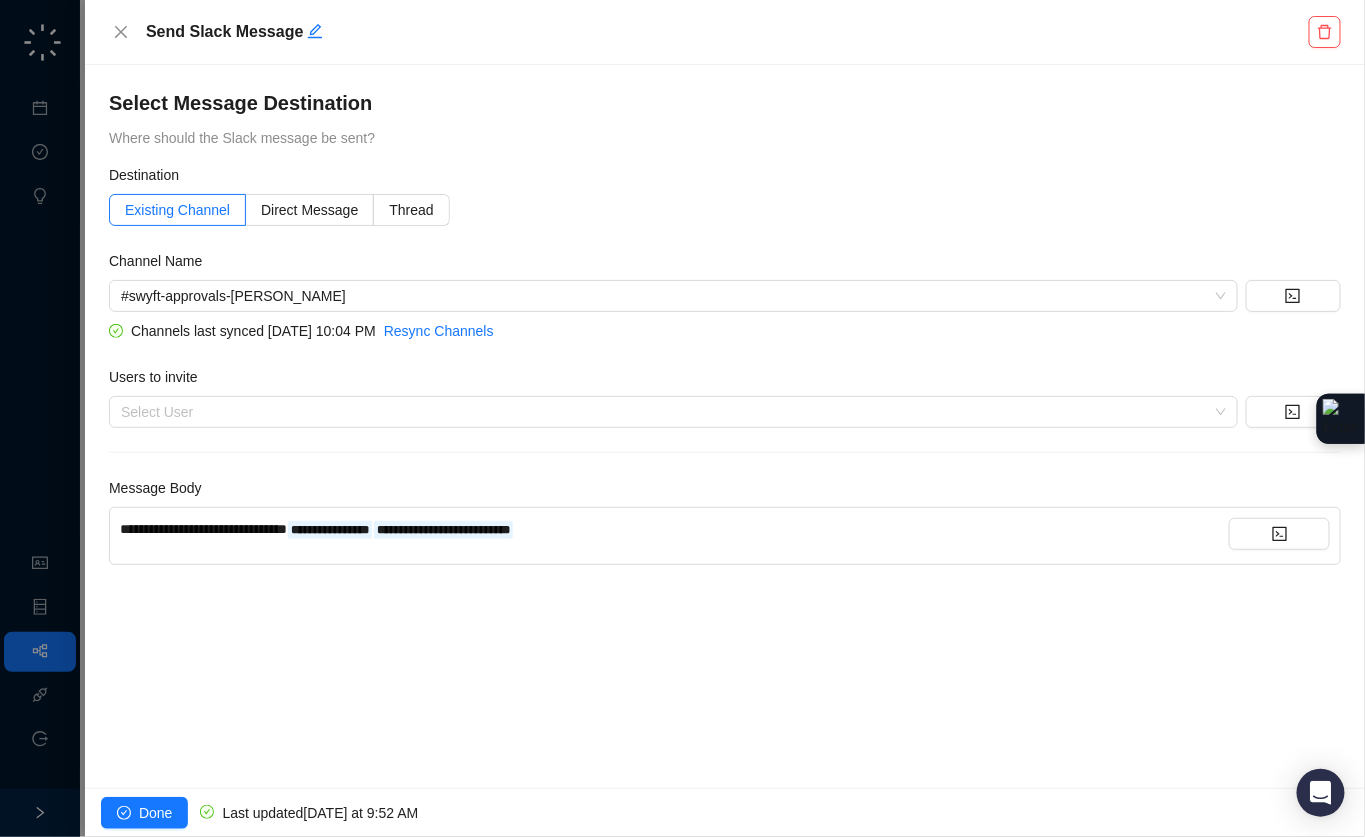 click on "**********" at bounding box center [674, 529] 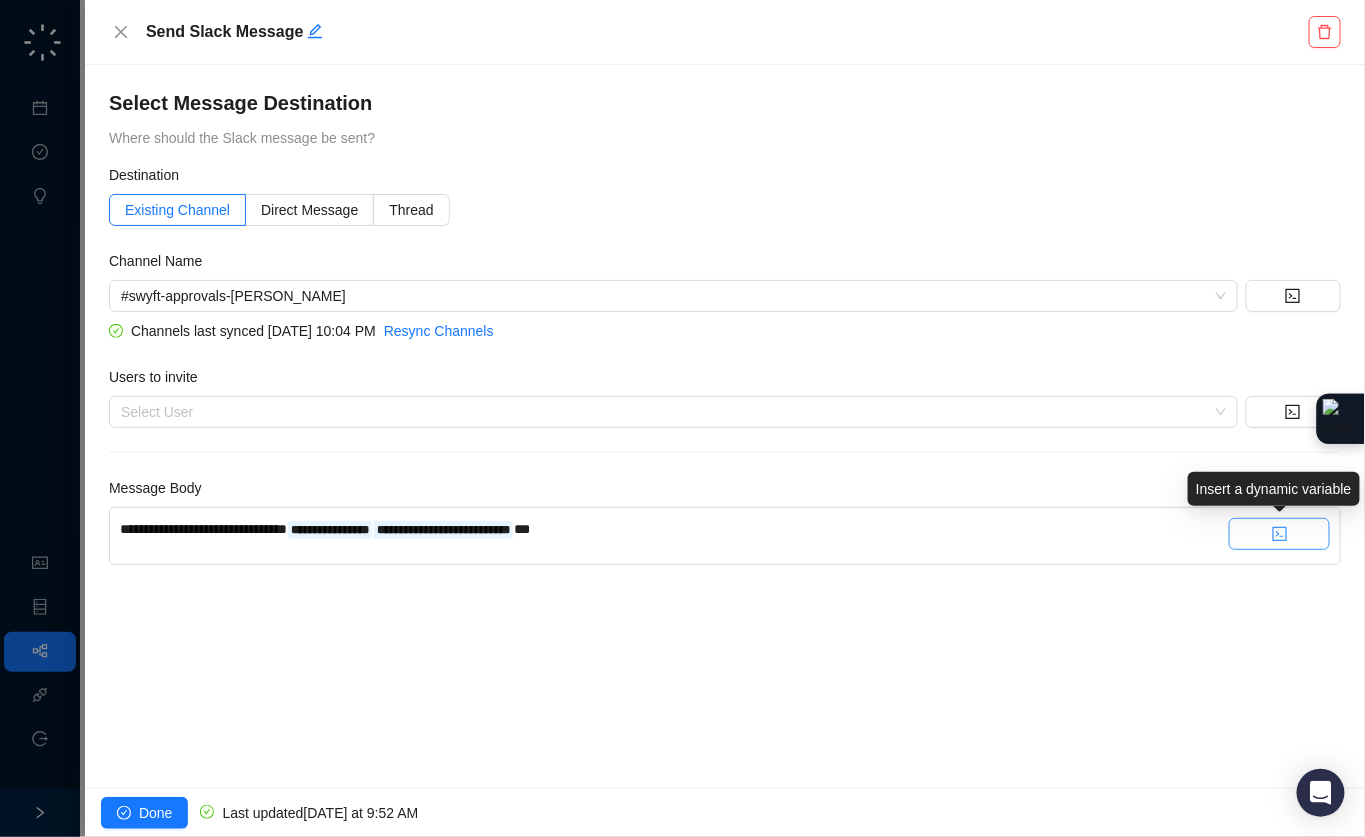click at bounding box center (1279, 534) 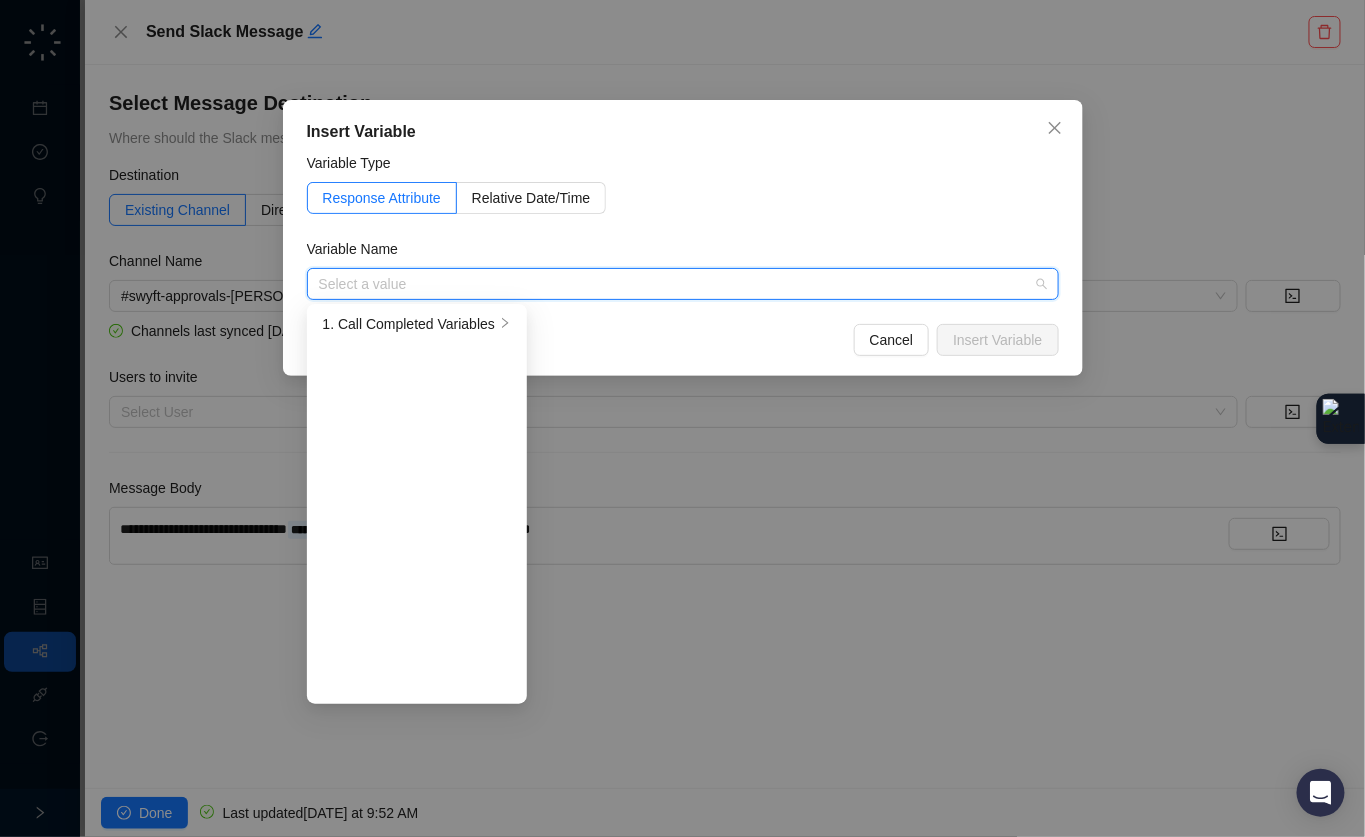 click at bounding box center [677, 284] 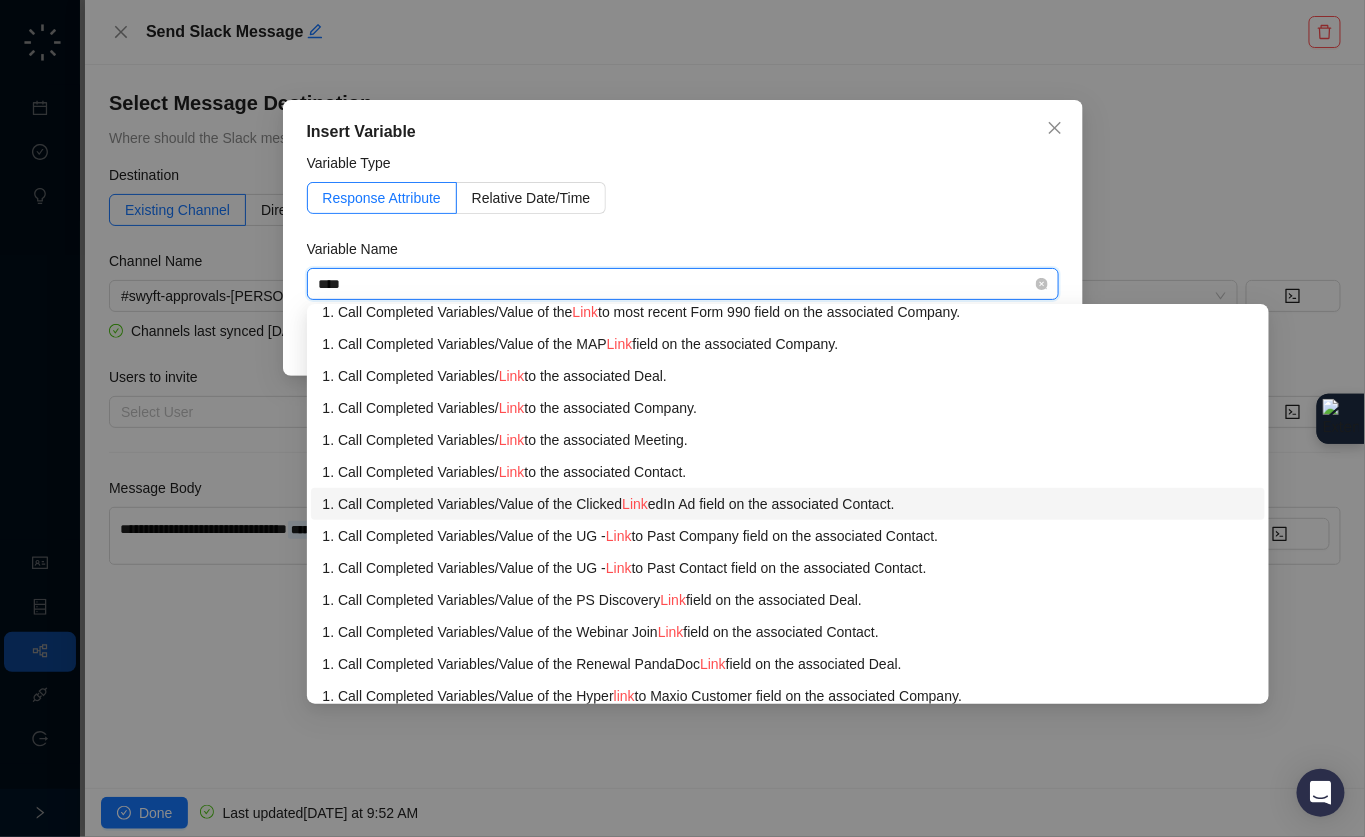 scroll, scrollTop: 593, scrollLeft: 0, axis: vertical 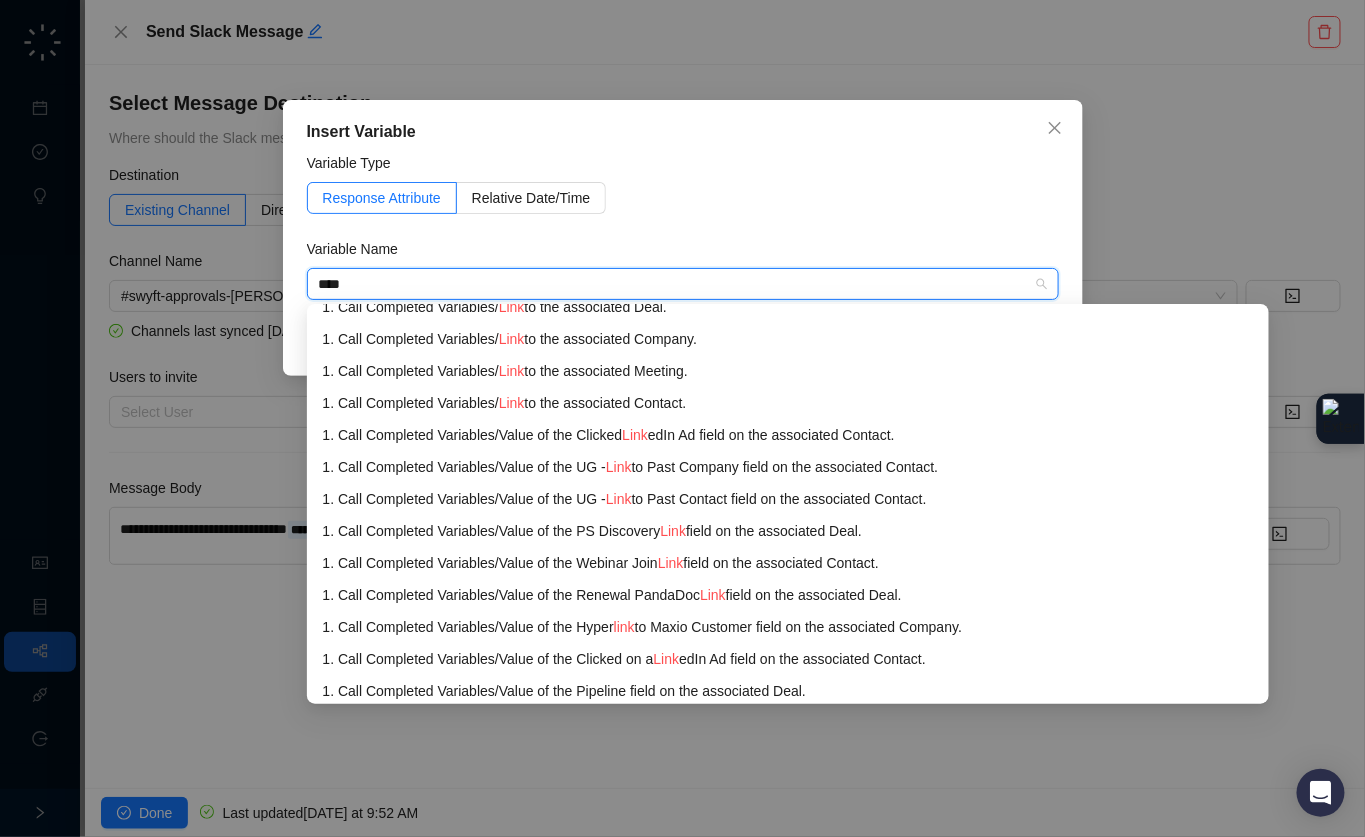 drag, startPoint x: 391, startPoint y: 279, endPoint x: 234, endPoint y: 224, distance: 166.35504 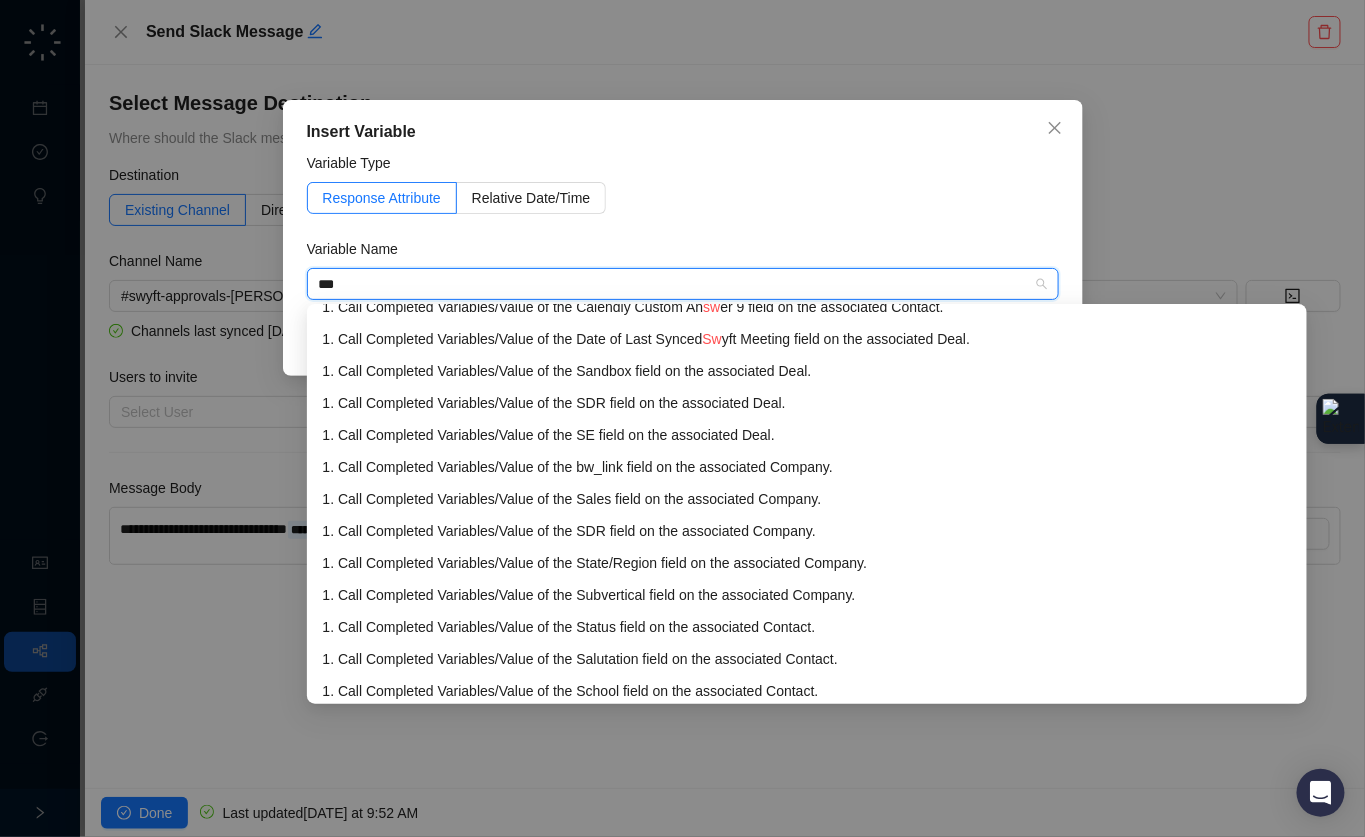 scroll, scrollTop: 177, scrollLeft: 0, axis: vertical 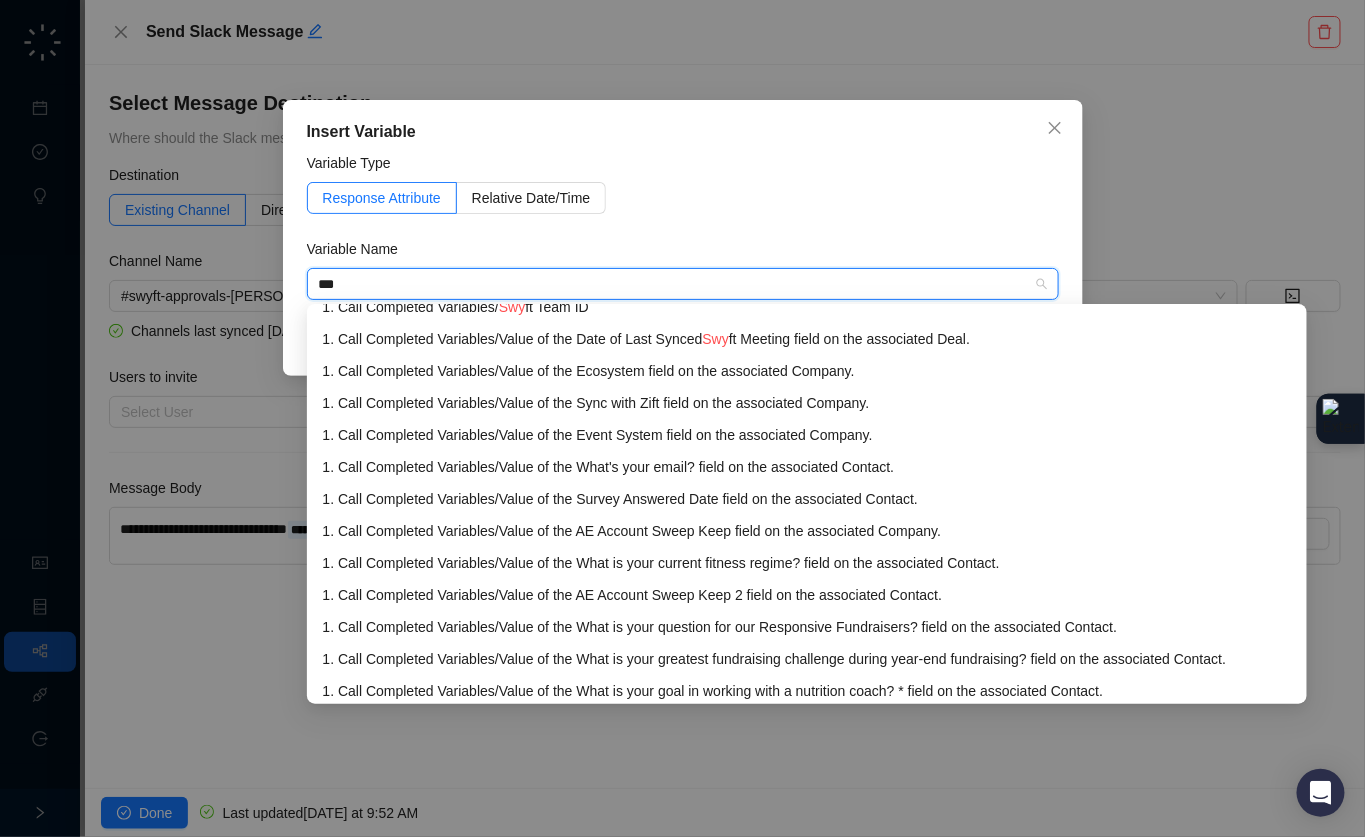 type on "****" 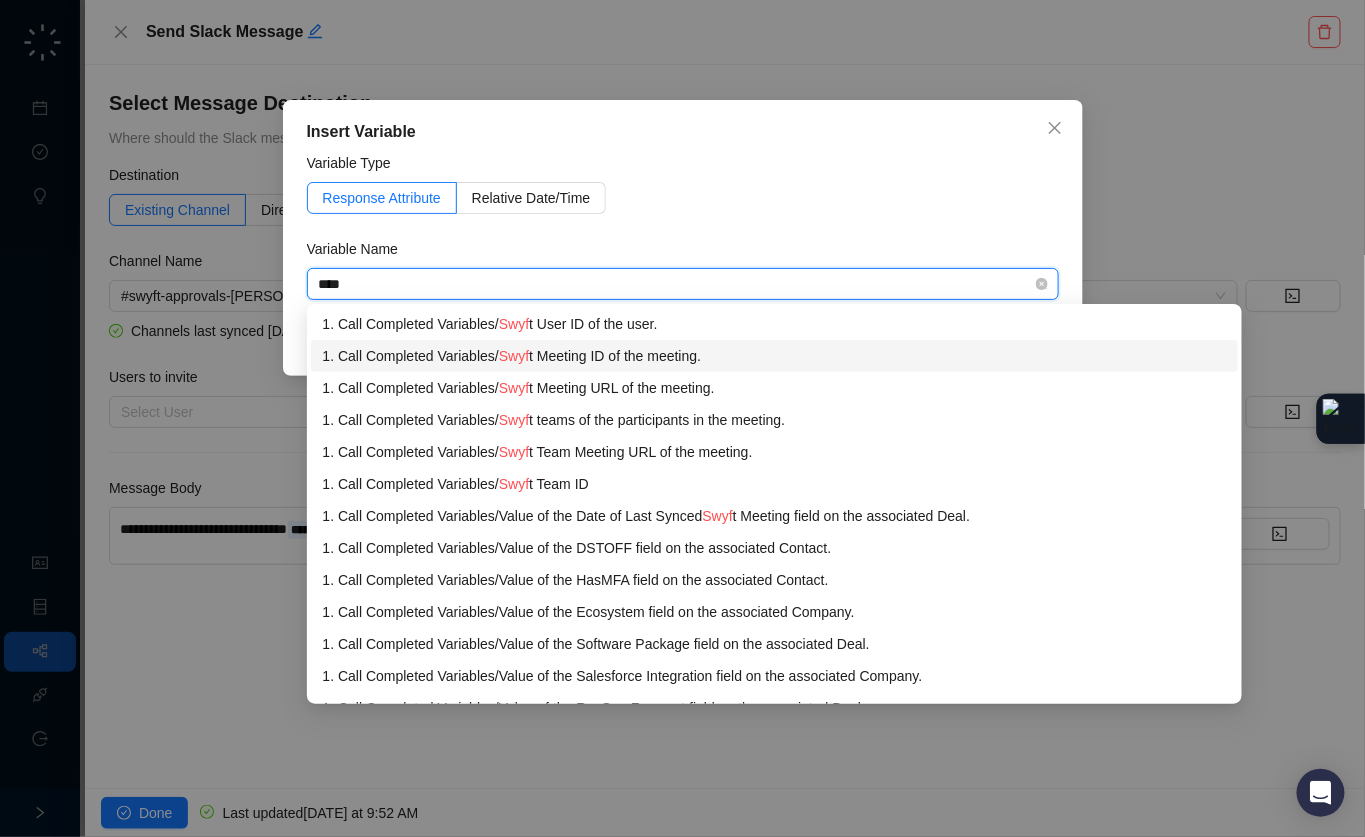 scroll, scrollTop: 4, scrollLeft: 0, axis: vertical 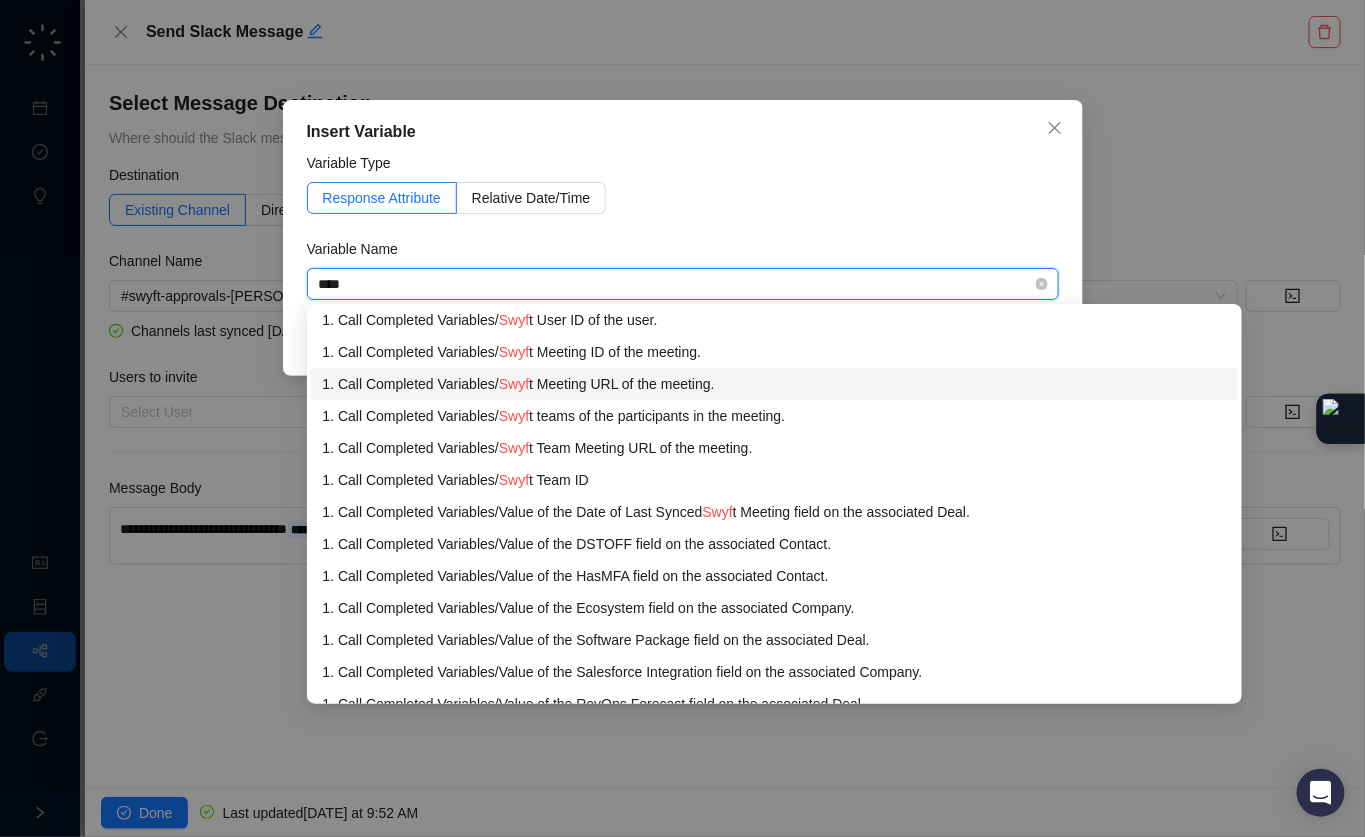 click on "1. Call Completed Variables  /  Swyf t Meeting URL of the meeting." at bounding box center [775, 384] 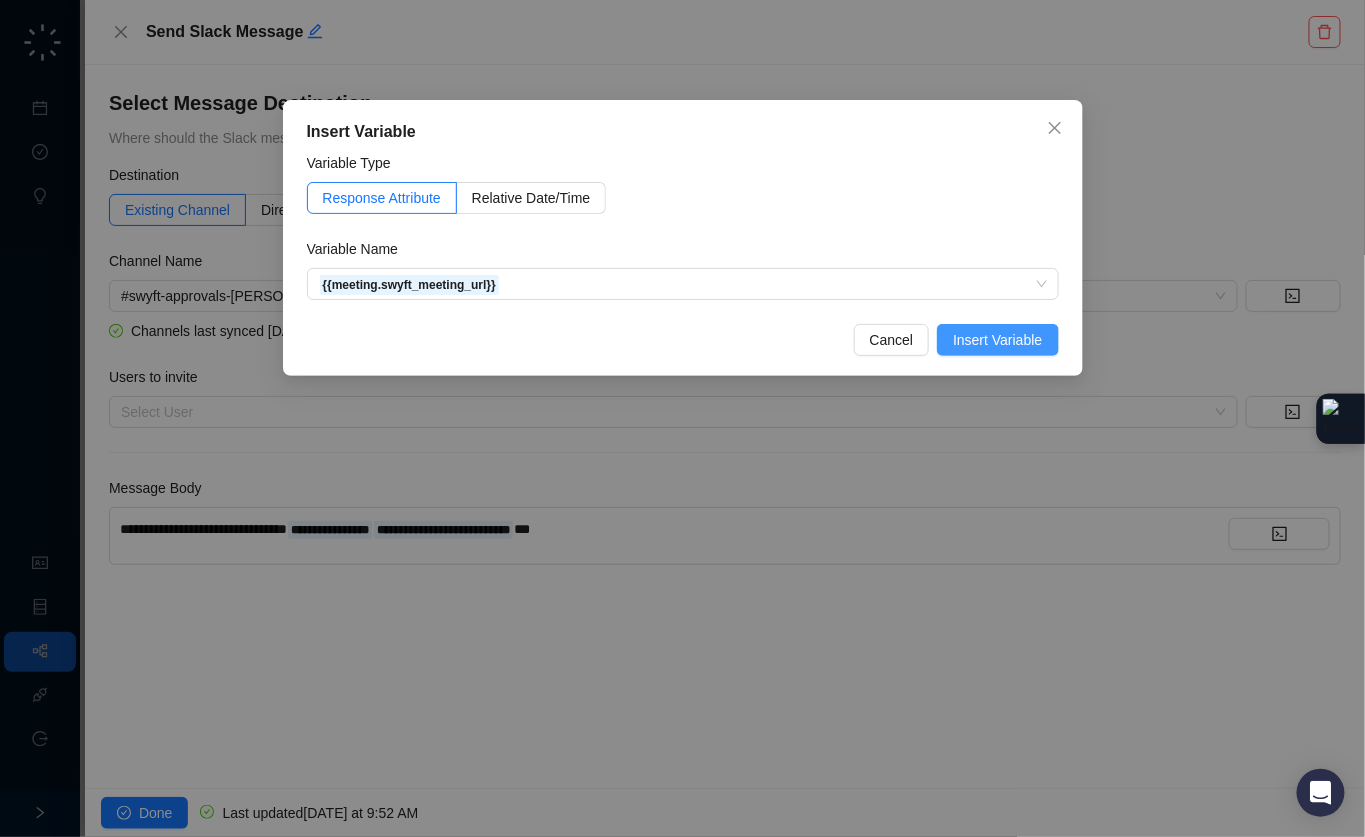 click on "Insert Variable" at bounding box center [997, 340] 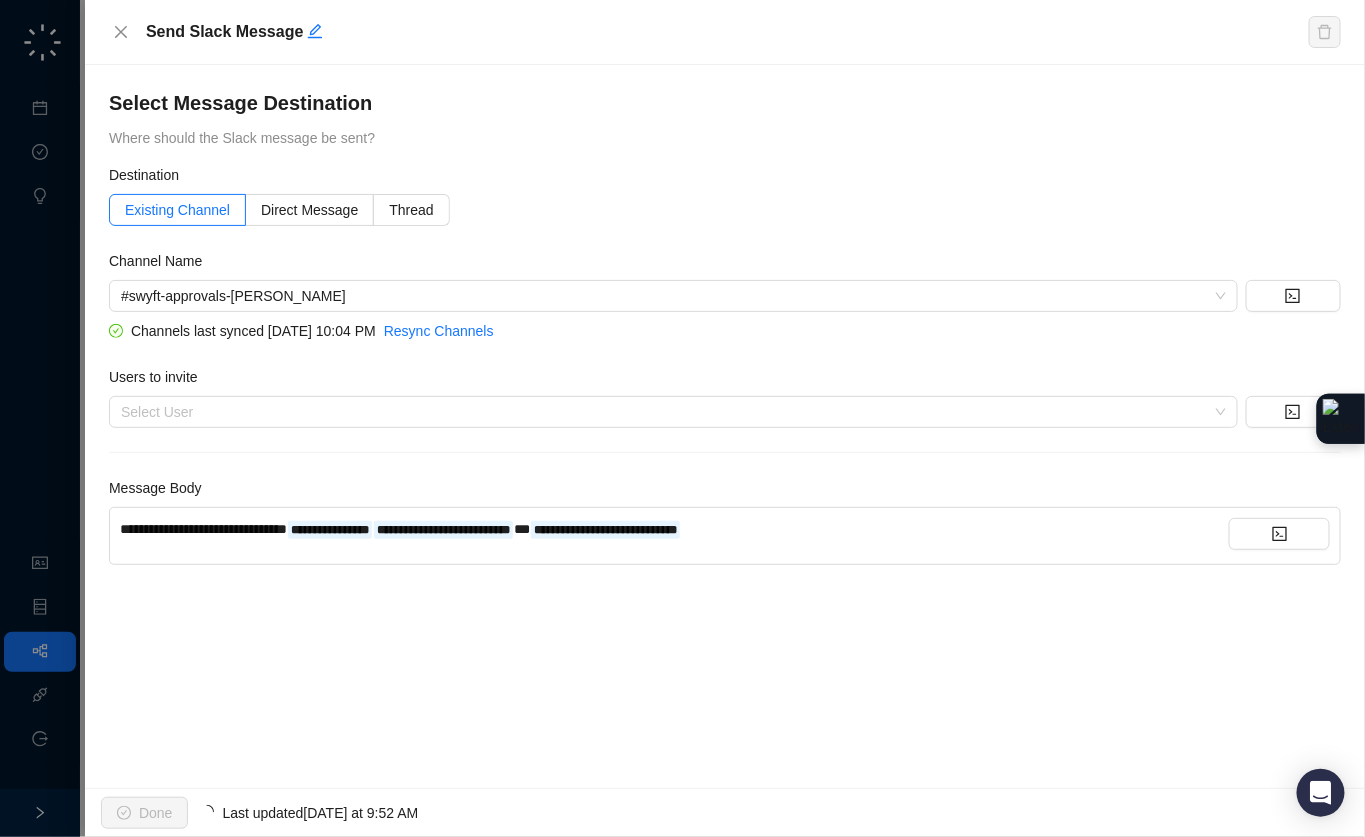click on "**" at bounding box center [522, 529] 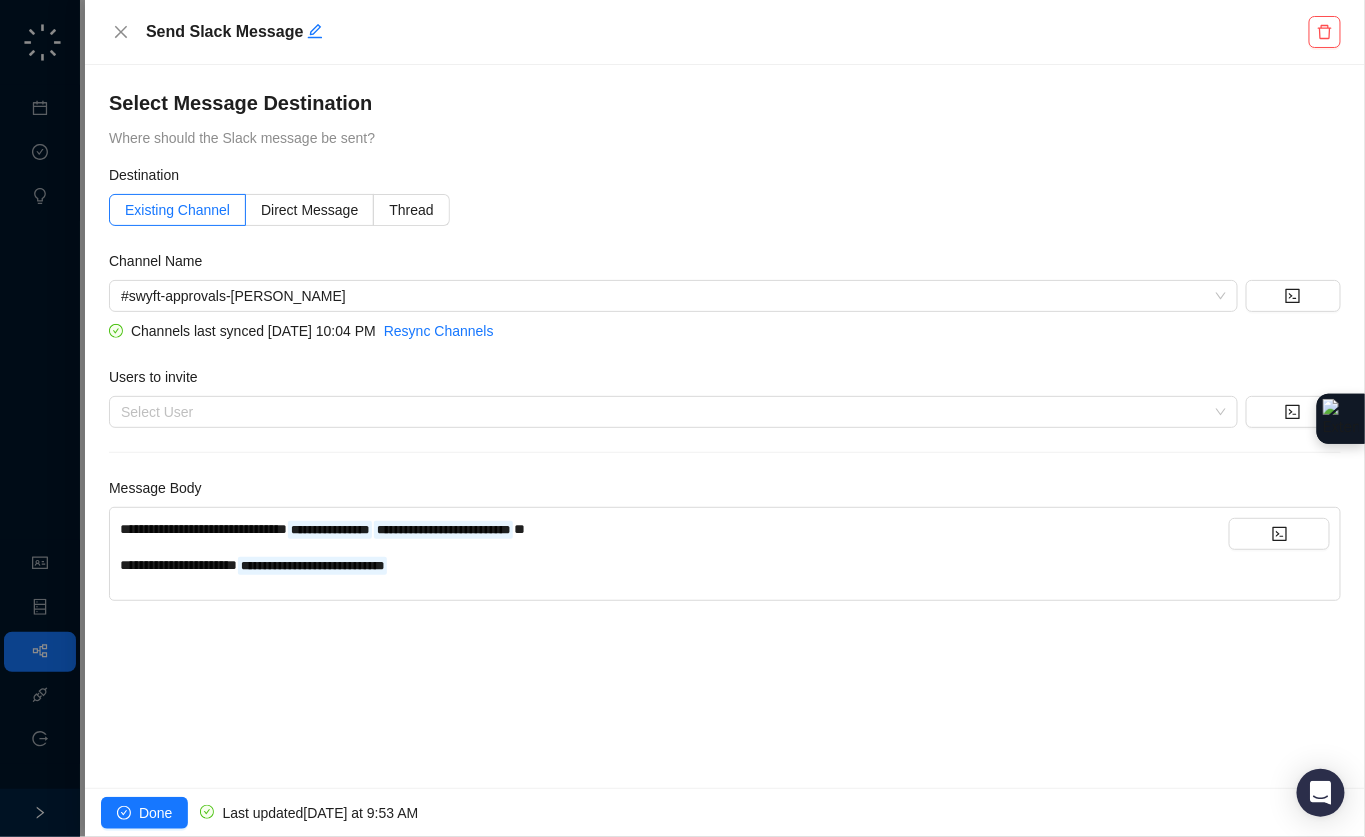 click on "**********" at bounding box center [178, 565] 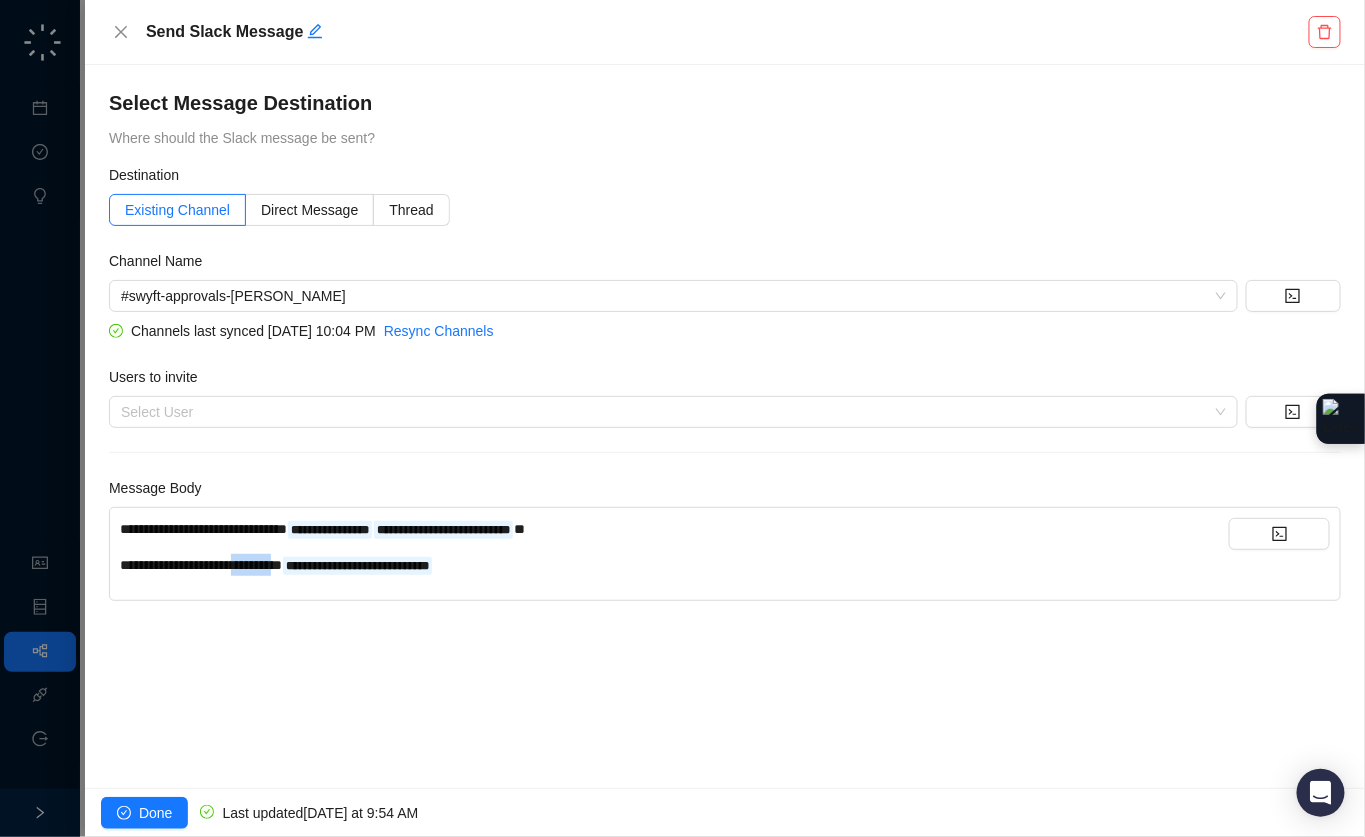 drag, startPoint x: 316, startPoint y: 566, endPoint x: 259, endPoint y: 564, distance: 57.035076 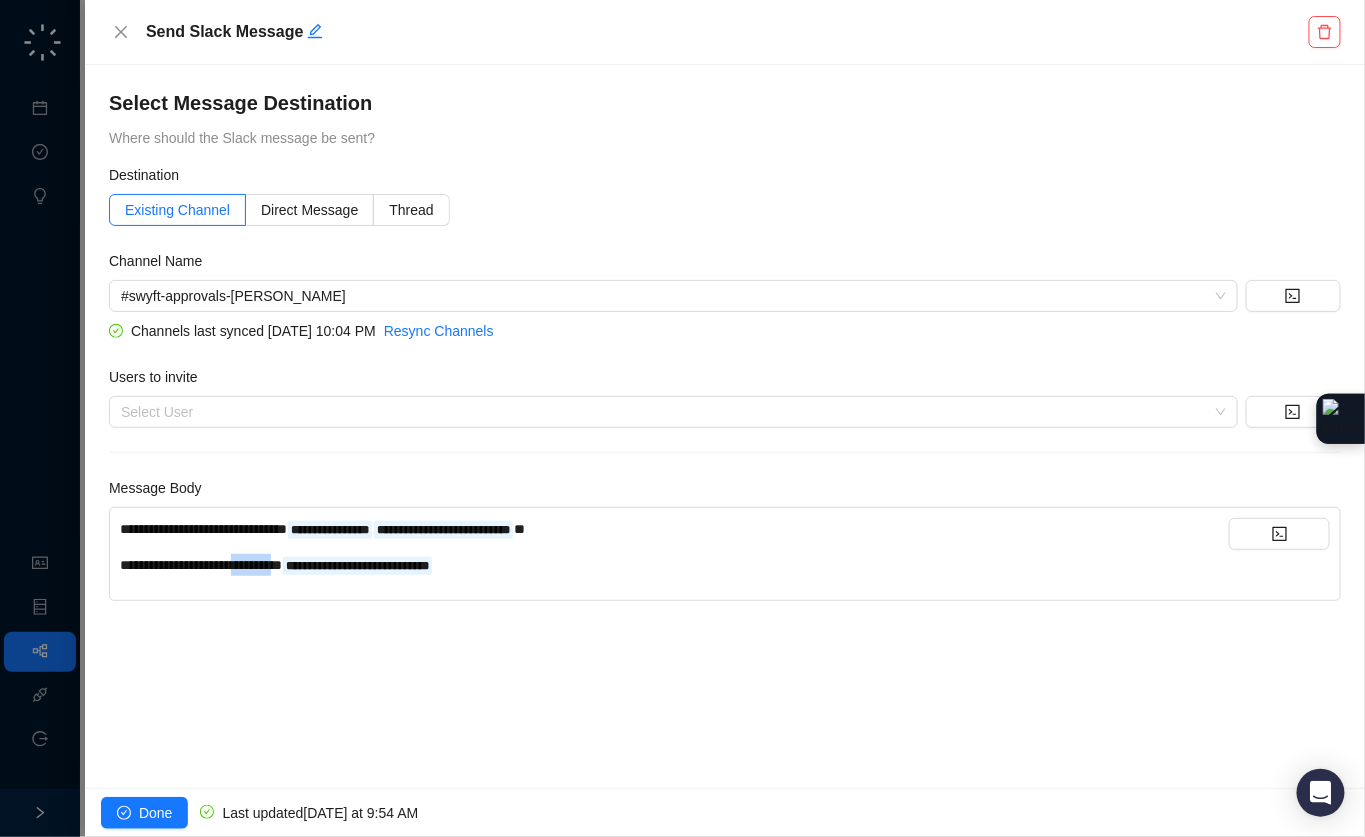 click on "**********" at bounding box center [201, 565] 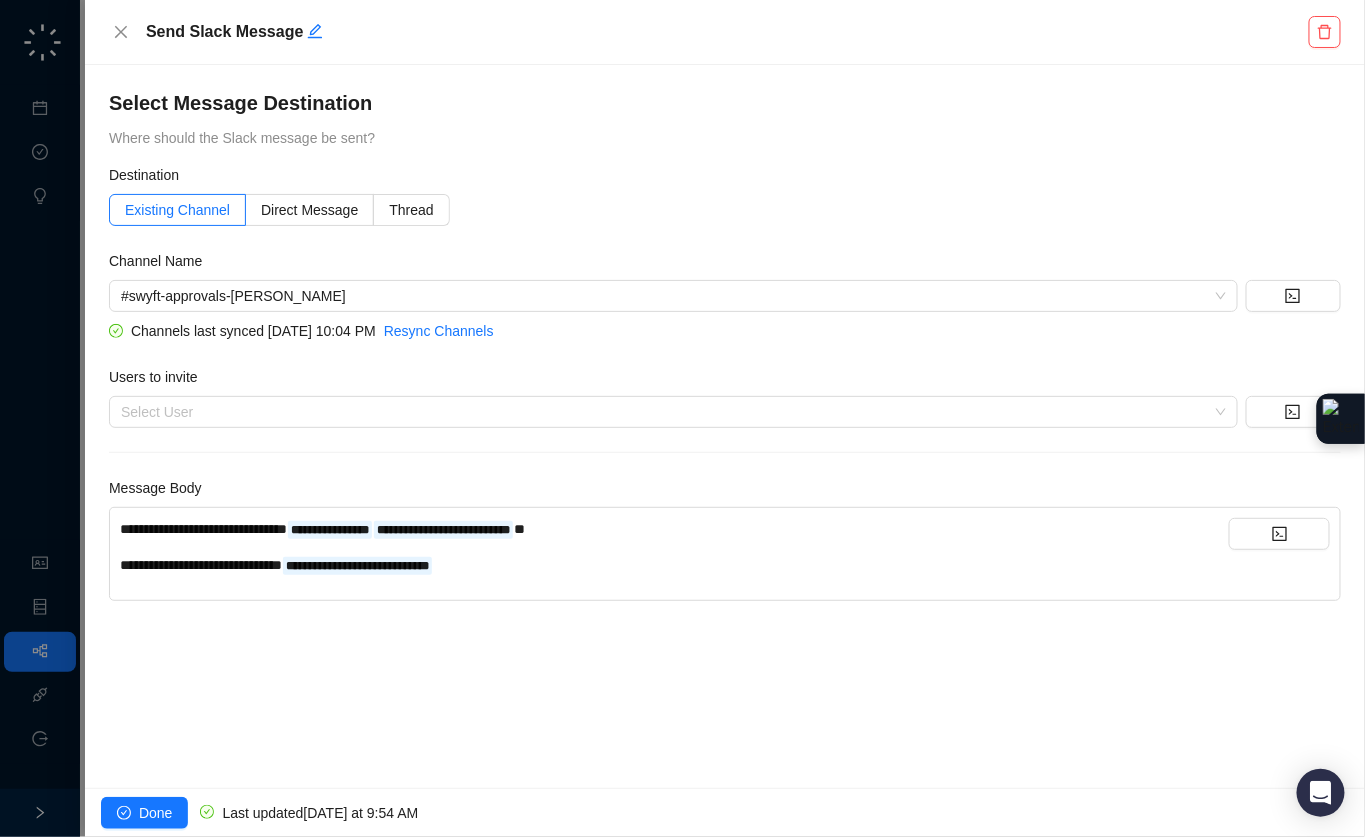 drag, startPoint x: 442, startPoint y: 542, endPoint x: 121, endPoint y: 554, distance: 321.2242 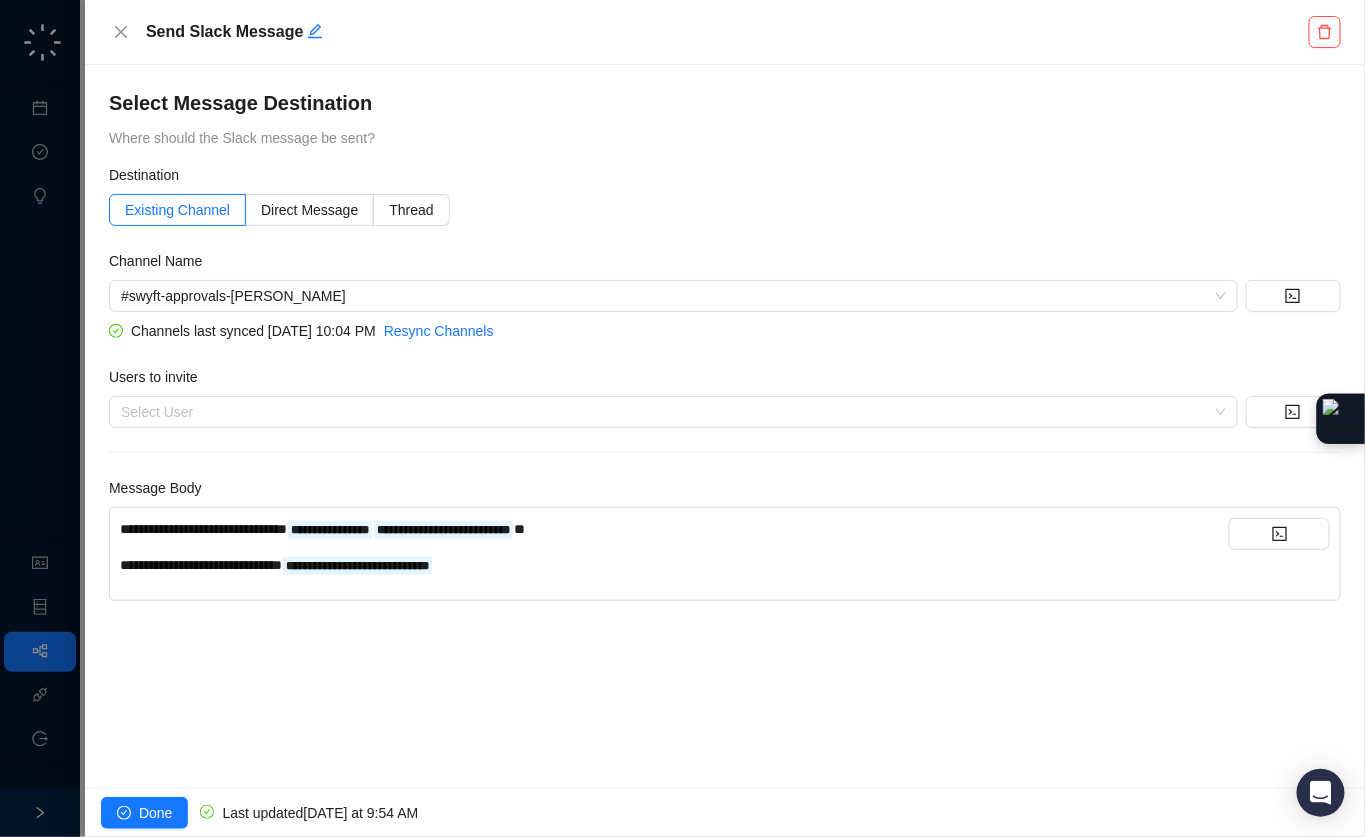 click on "**********" at bounding box center [201, 565] 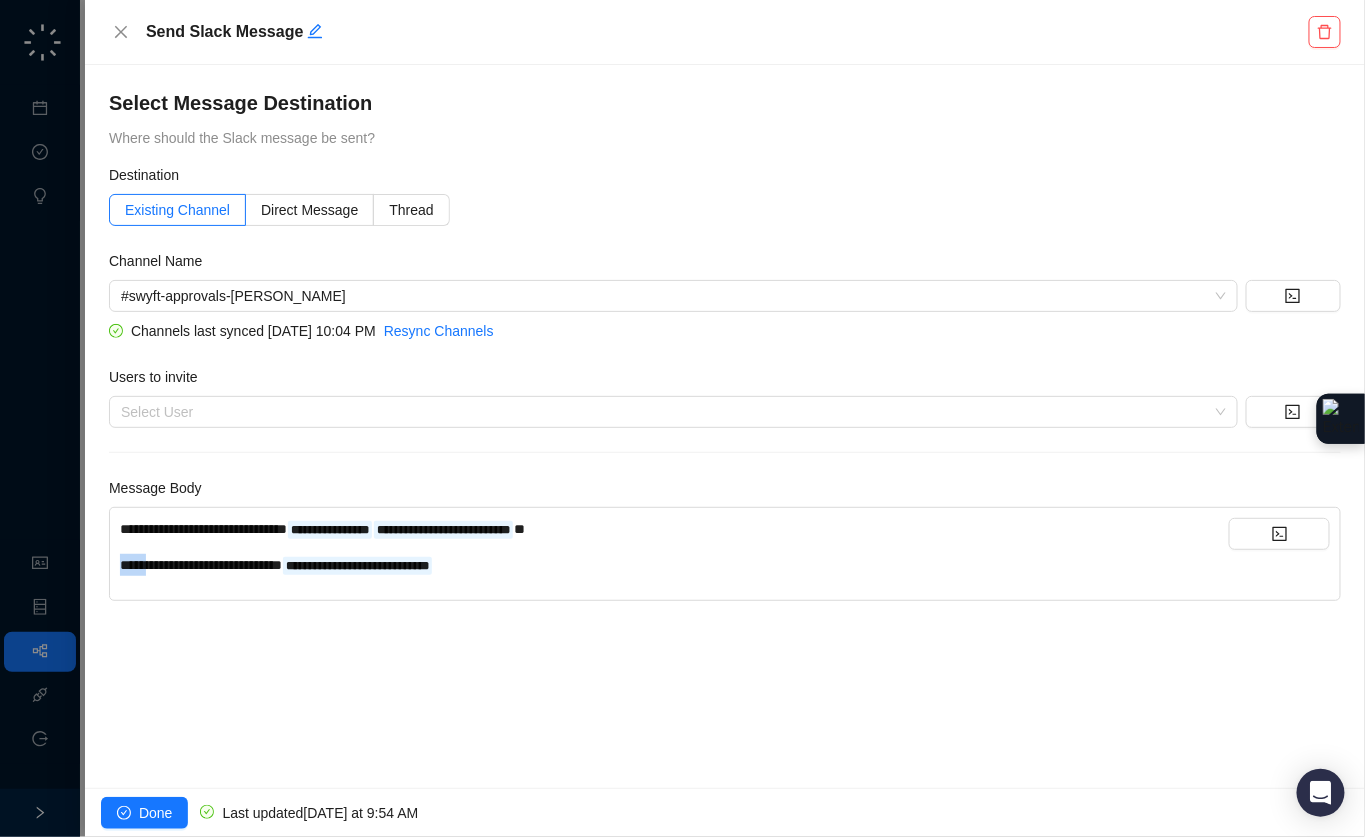 click on "**********" at bounding box center (201, 565) 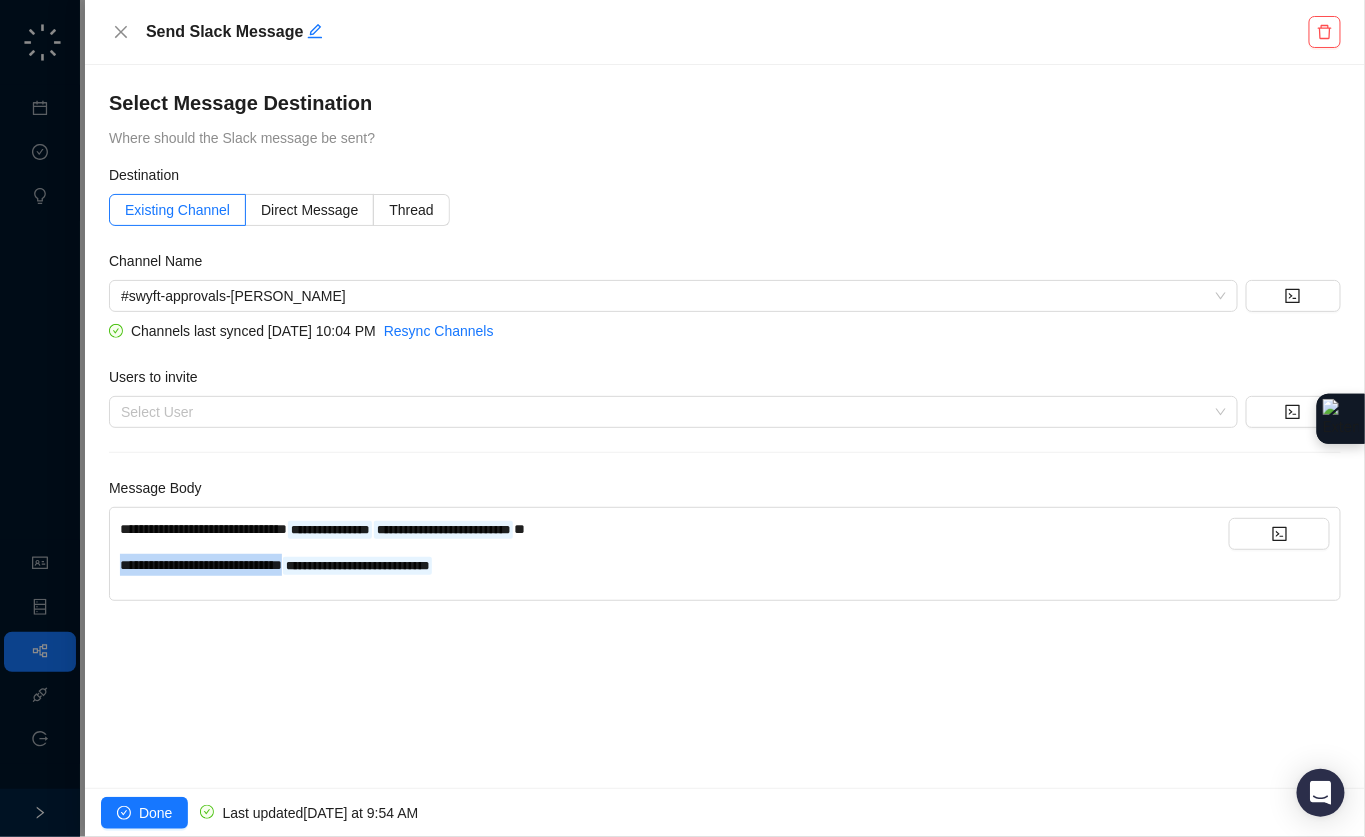 click on "**********" at bounding box center [201, 565] 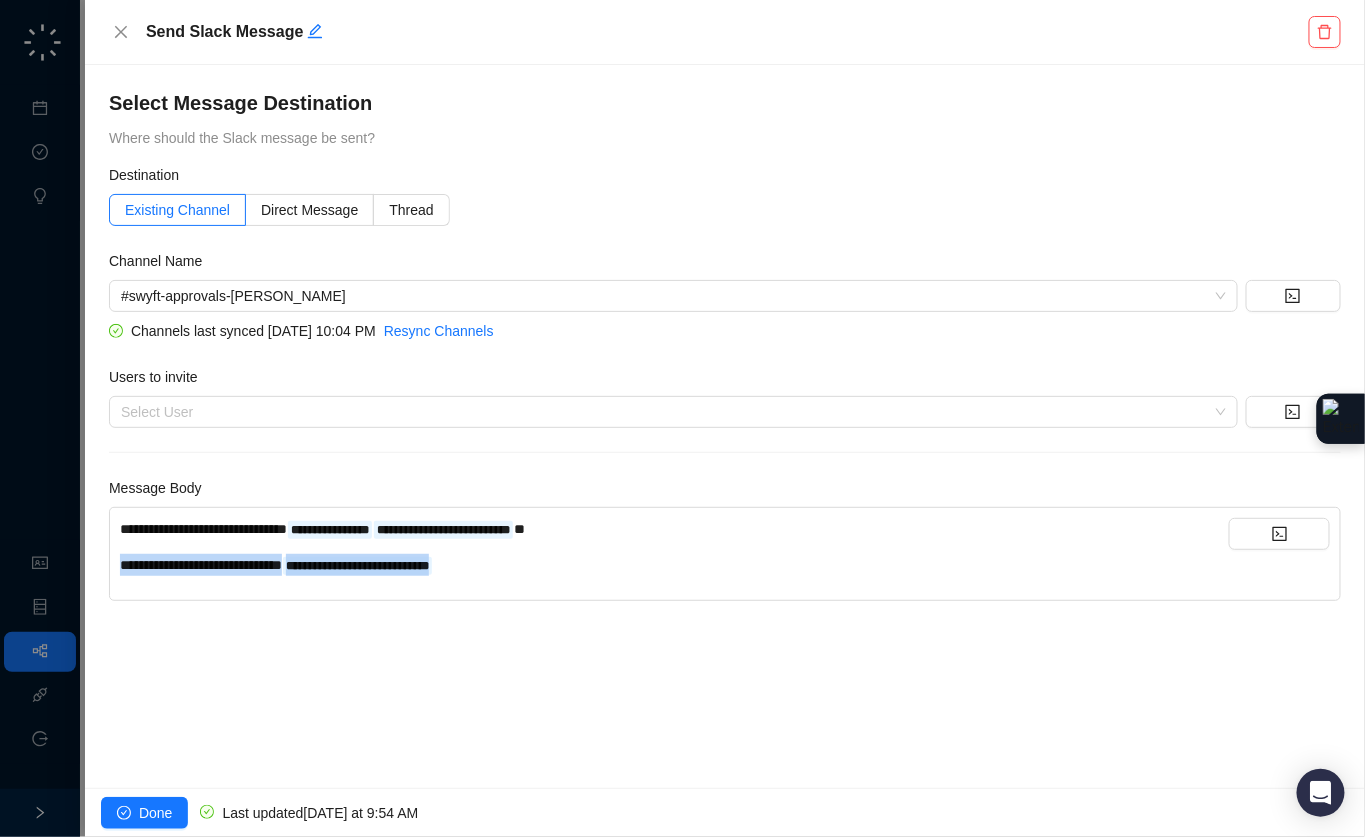 click on "**********" at bounding box center [201, 565] 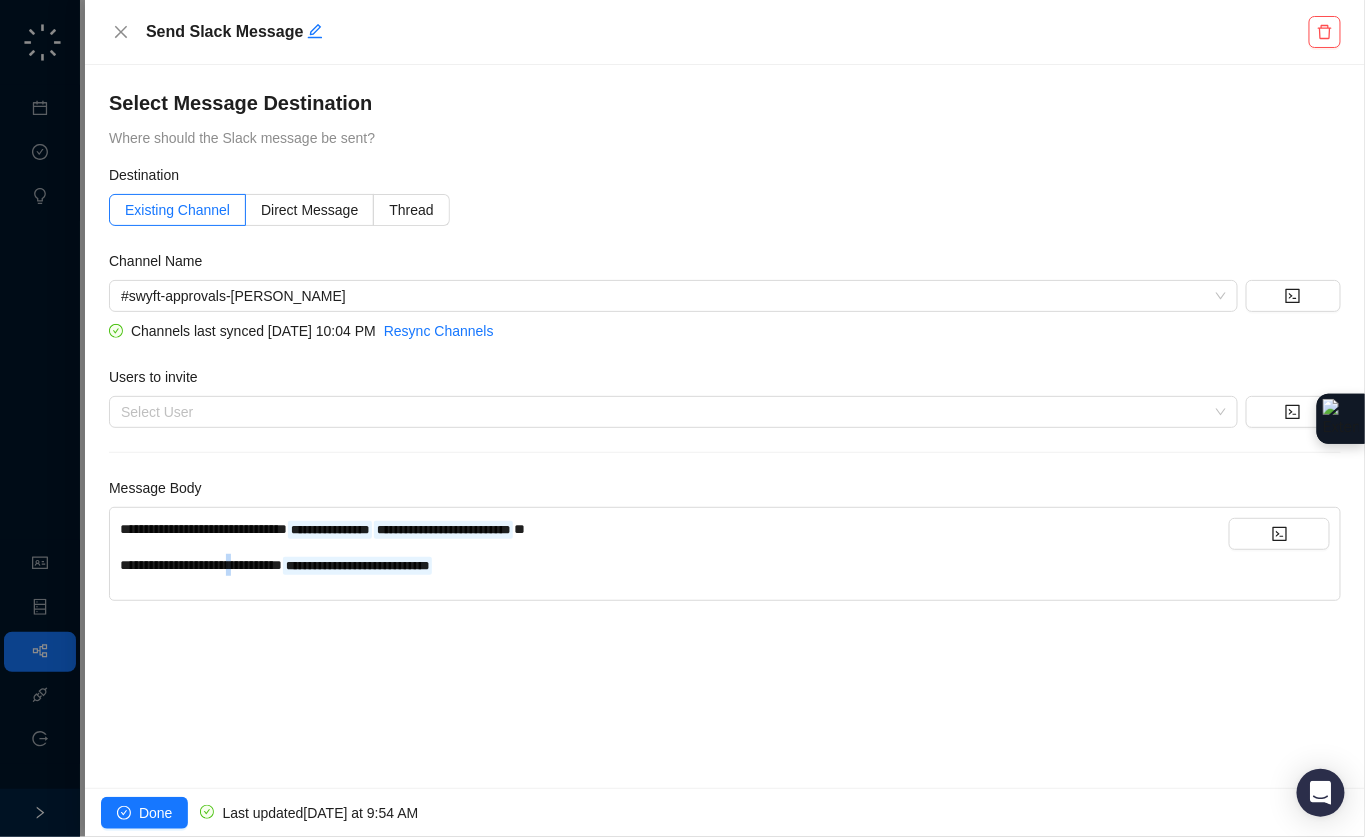 click on "**********" at bounding box center [201, 565] 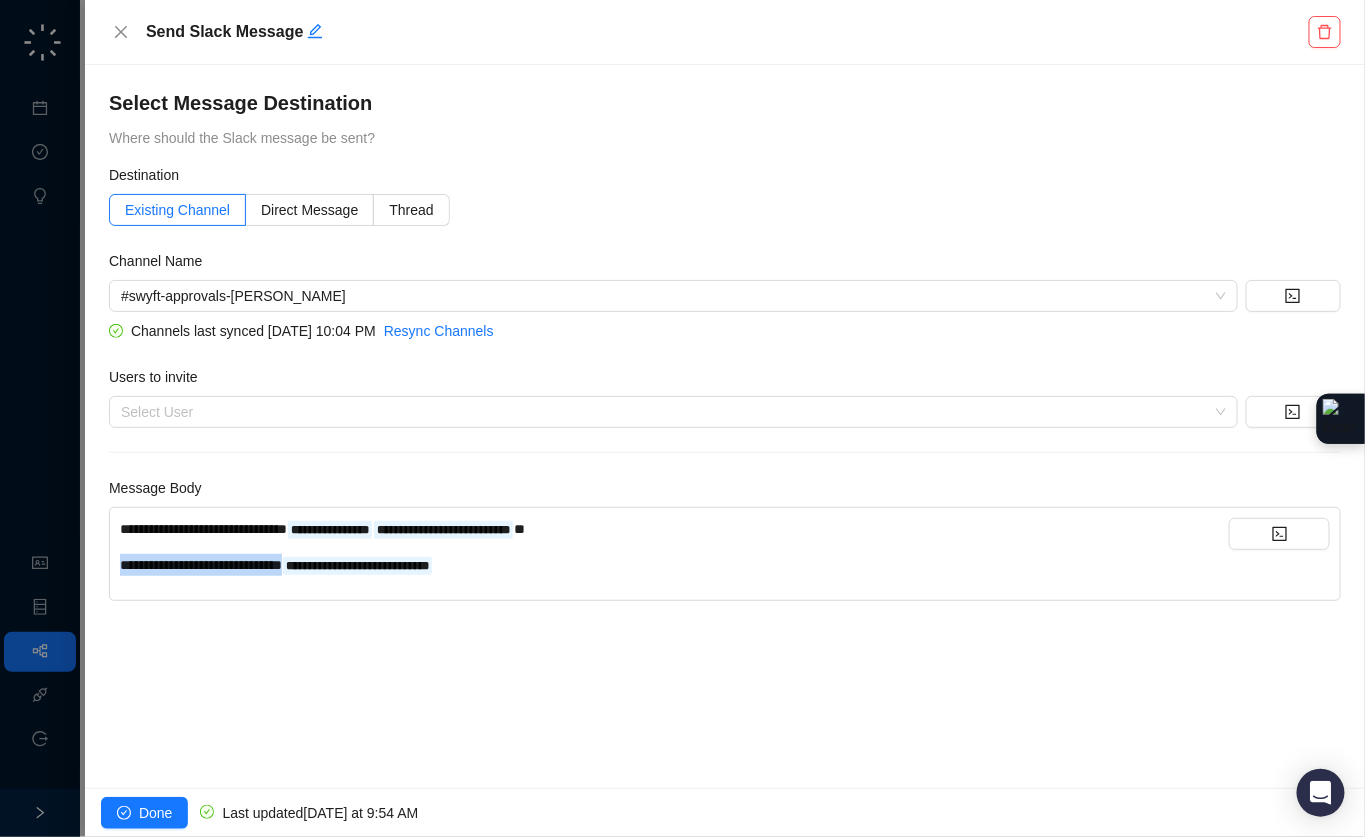 click on "**********" at bounding box center [201, 565] 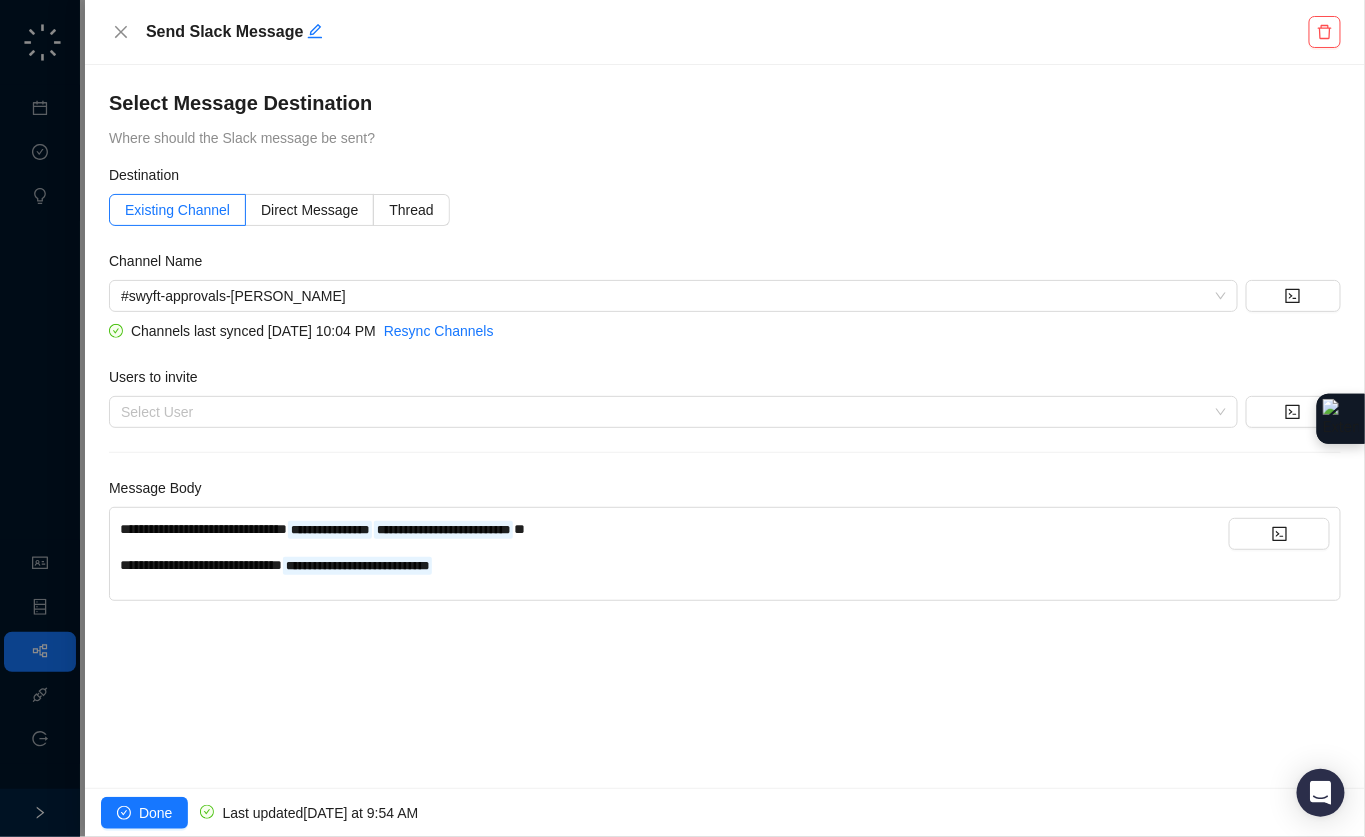 click on "**********" at bounding box center (725, 426) 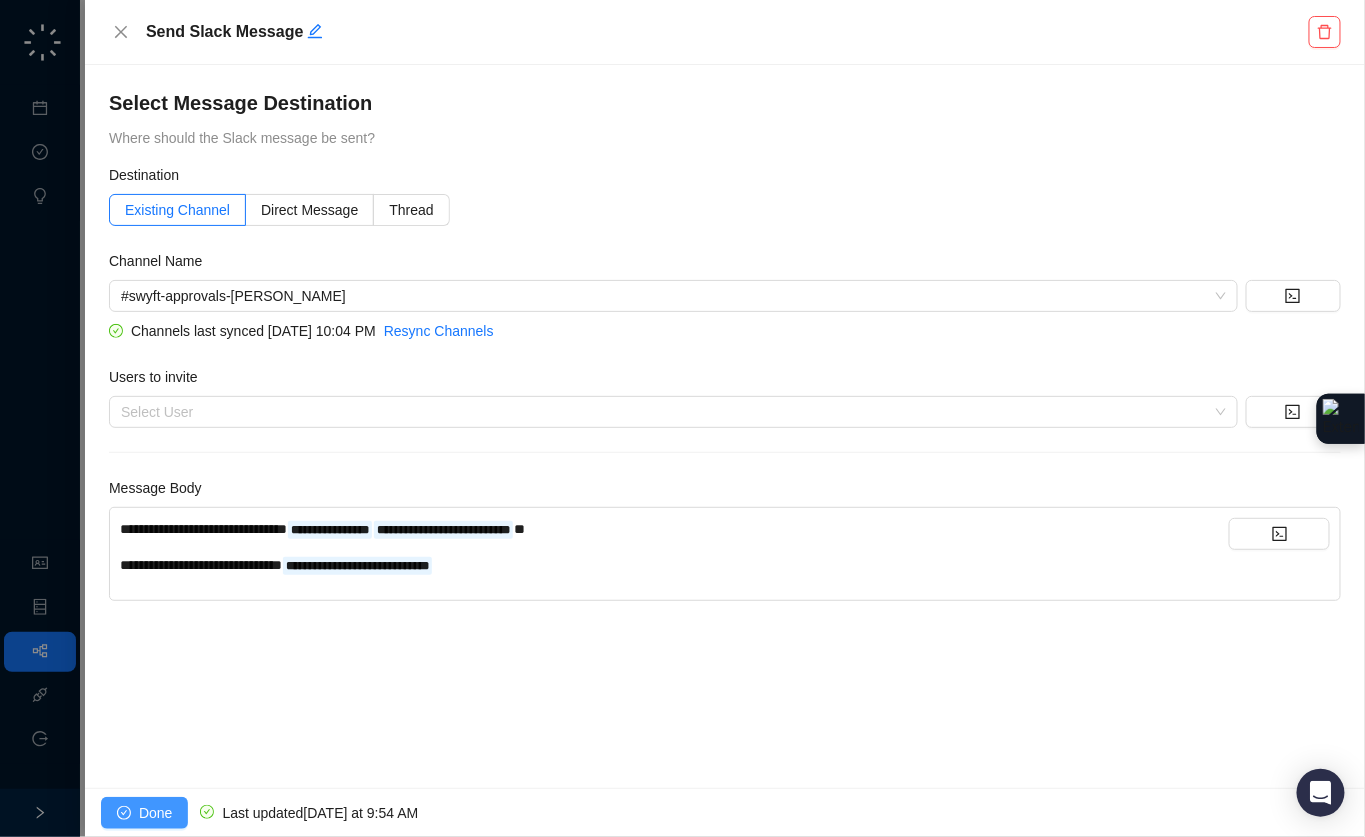 click on "Done" at bounding box center [144, 813] 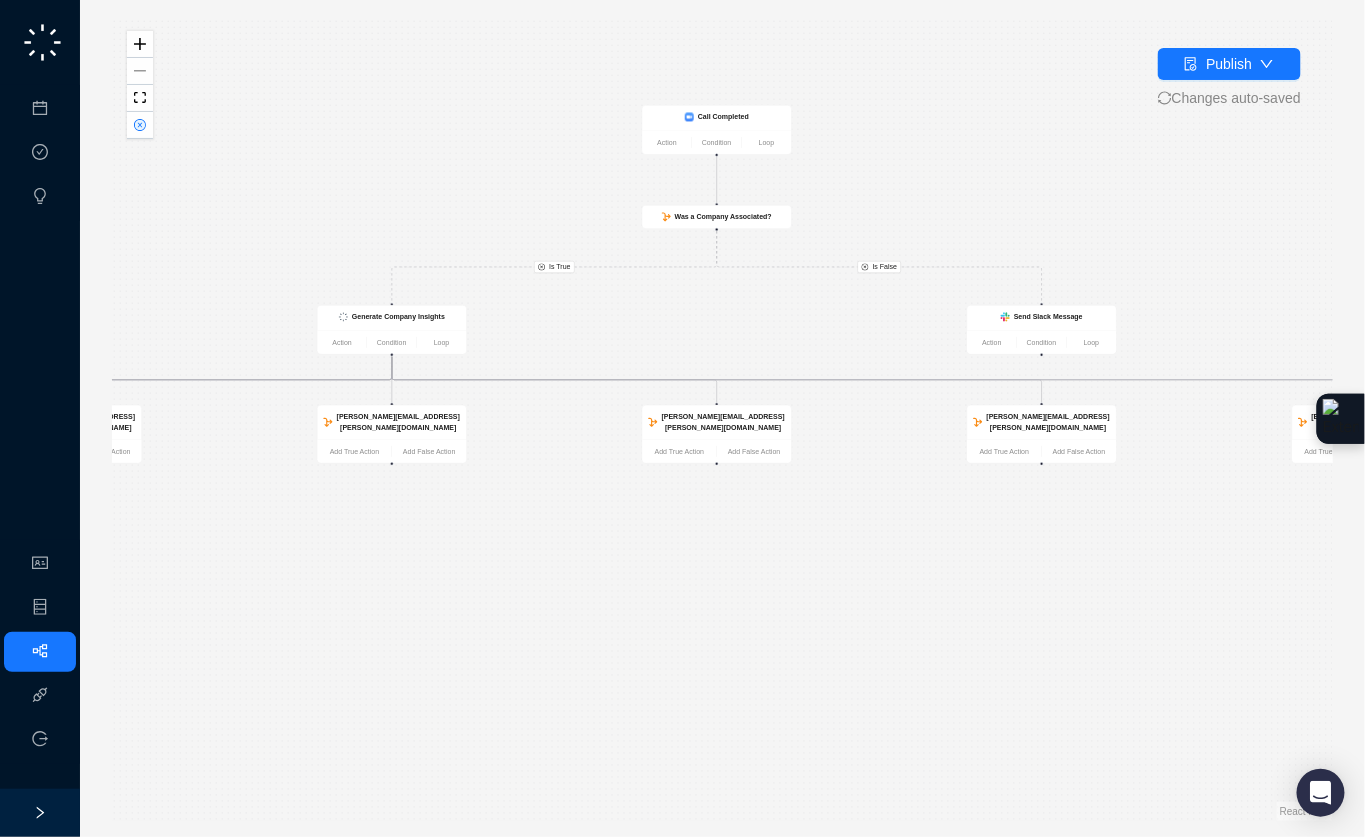 drag, startPoint x: 768, startPoint y: 583, endPoint x: 435, endPoint y: 592, distance: 333.1216 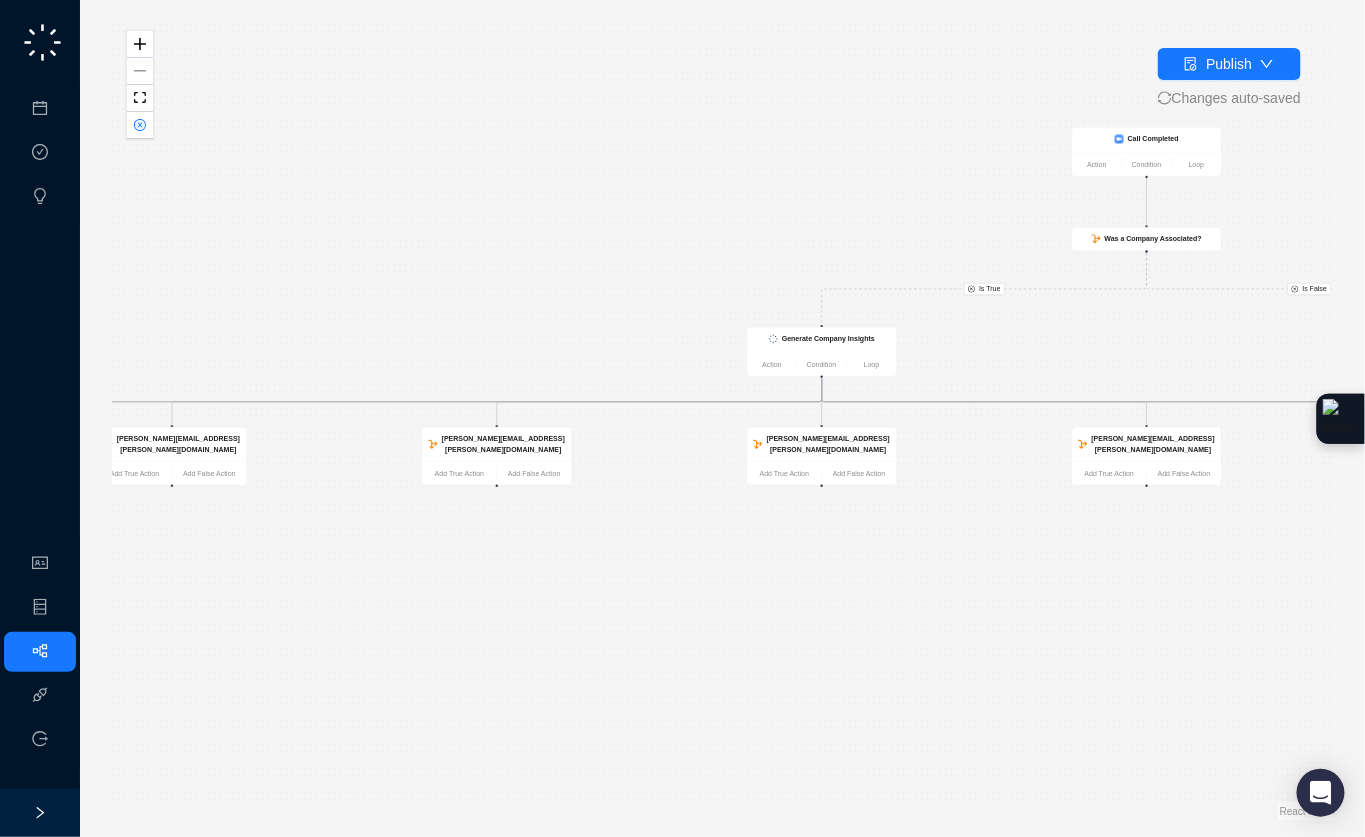 drag, startPoint x: 574, startPoint y: 552, endPoint x: 1155, endPoint y: 587, distance: 582.0533 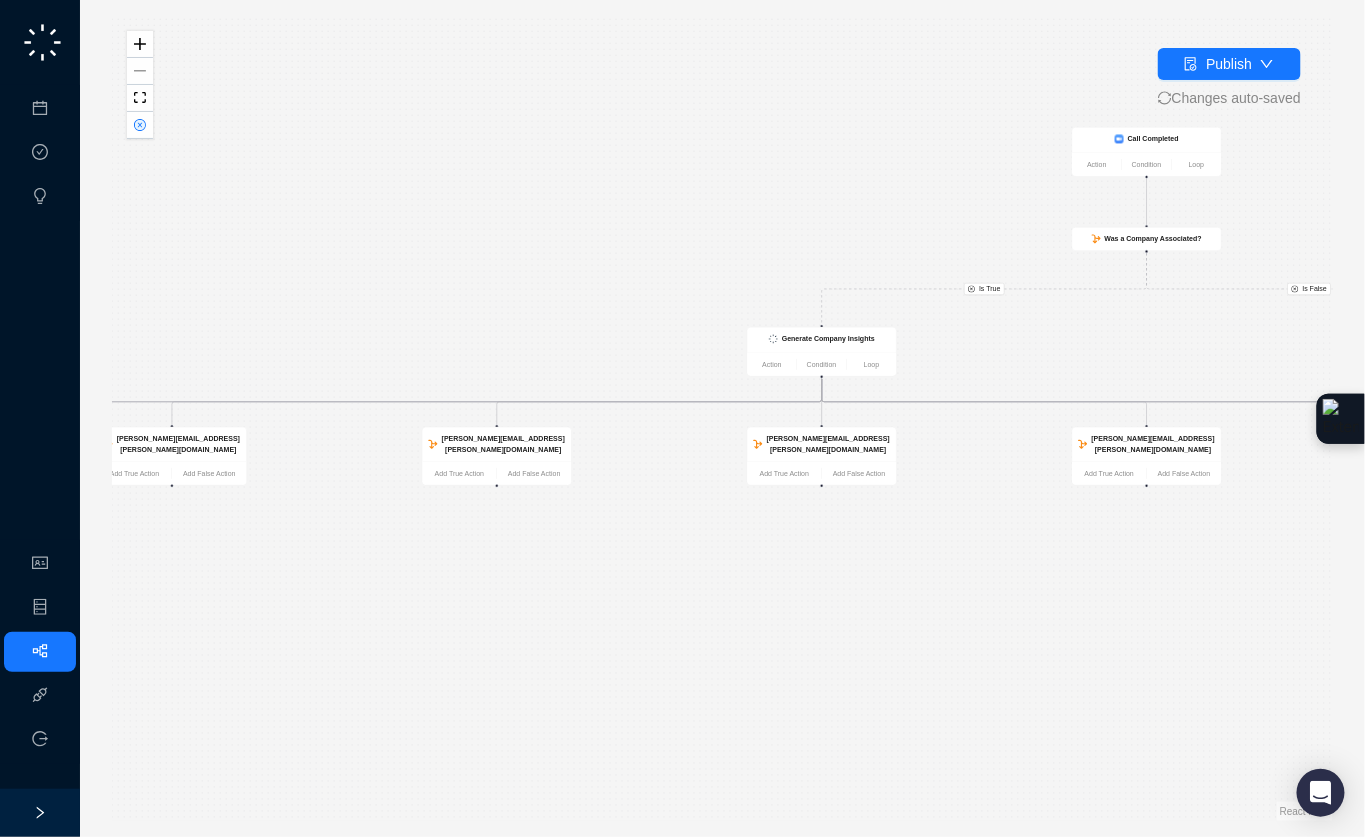 click on "Is True Is True Is True Is False Update HubSpot Company Action Condition Loop Call Completed Action Condition Loop Was a Company Associated? Generate Company Insights Action Condition Loop chip.johnston@virtuous.org Add True Action Add False Action adam.johns@virtuous.org Add True Action Add False Action katie.lord@virtuous.org Add True Action Add False Action charlie.lewis@virtuous.org Add True Action Add False Action scott.supica@virtuous.org Add True Action Add False Action eric.dinius@virtuous.org Add True Action Add False Action wilson.gilkerson@virtuous.org Add True Action Add False Action adam.howell@virtuous.org Add True Action Add False Action colby.karzen@virtuous.org Add True Action Add False Action dannie.nichols@virtuous.org Add True Action Add False Action chad.deteau@virtuous.org Add False Action Slack prompt for review Action Condition Loop Task Approved? Add False Action Send Slack Message Action Condition Loop" at bounding box center [722, 418] 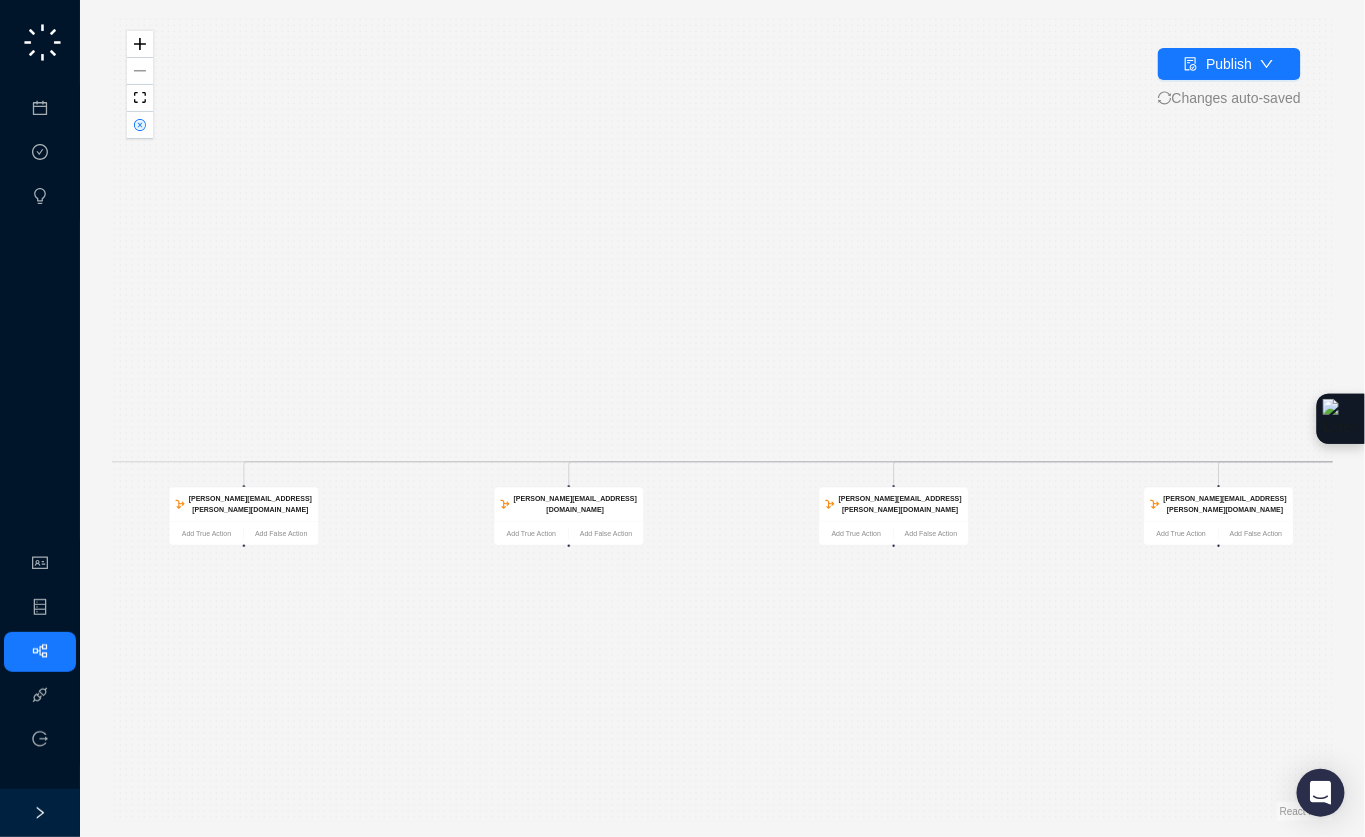 drag, startPoint x: 467, startPoint y: 587, endPoint x: 1040, endPoint y: 636, distance: 575.0913 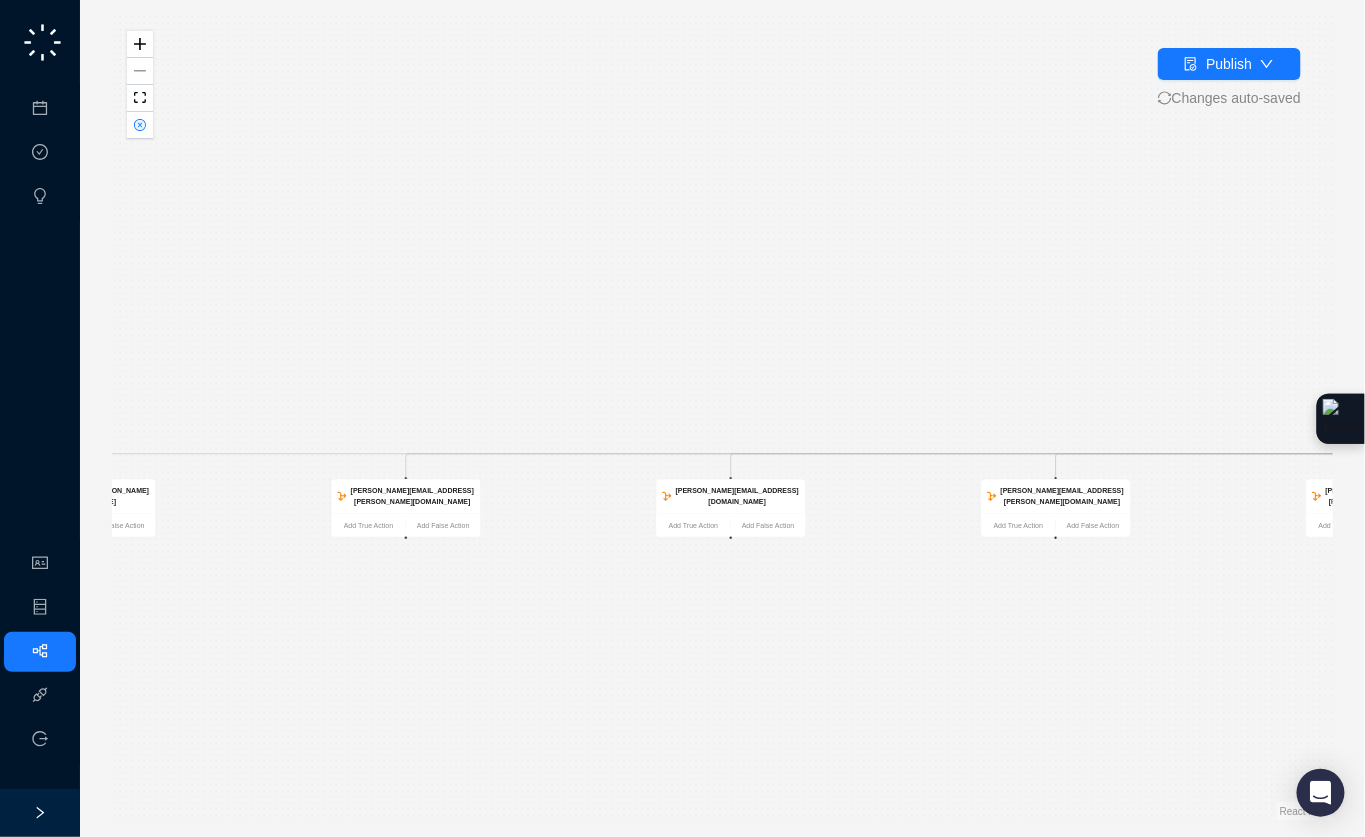 drag, startPoint x: 796, startPoint y: 684, endPoint x: 555, endPoint y: 686, distance: 241.0083 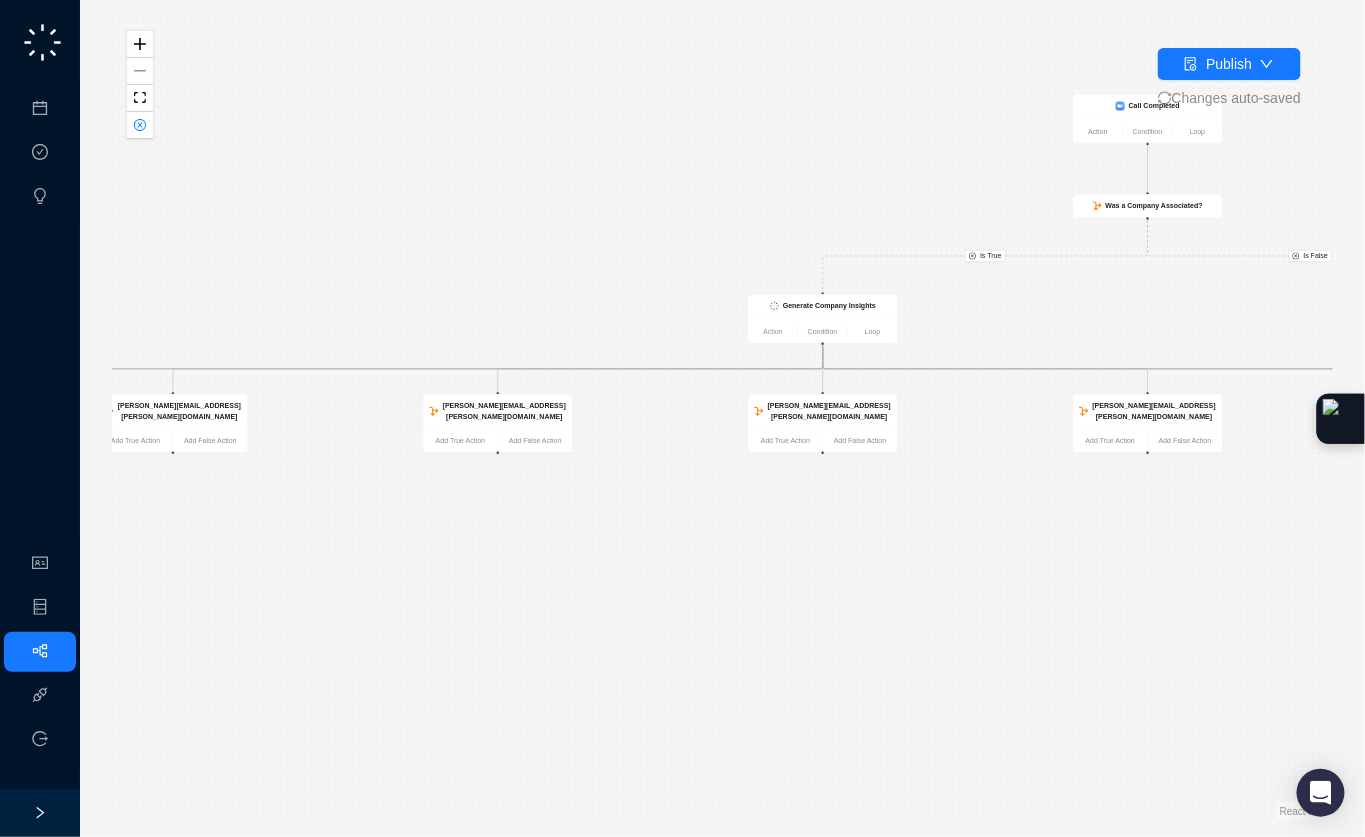 drag, startPoint x: 991, startPoint y: 686, endPoint x: 585, endPoint y: 708, distance: 406.5956 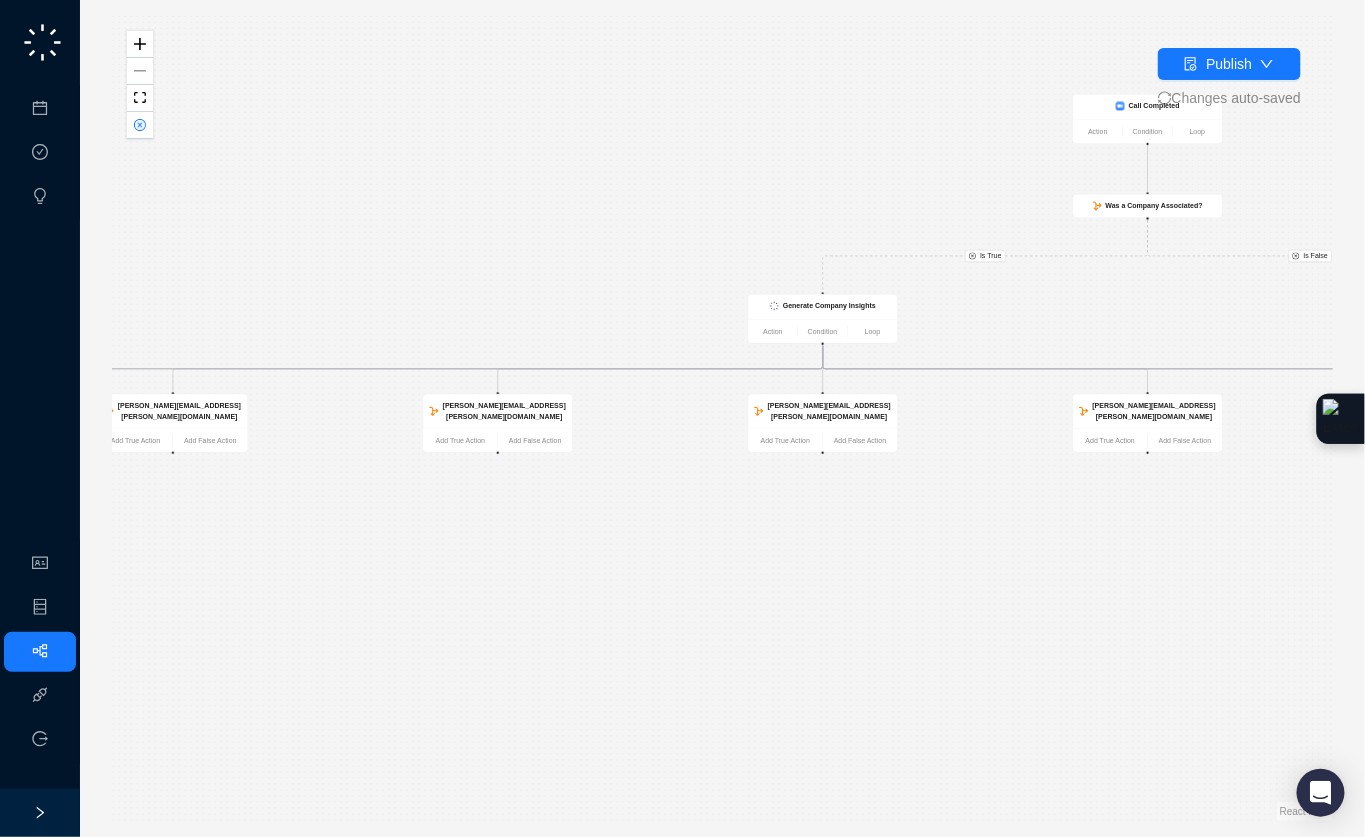 click on "Is True Is True Is True Is False Update HubSpot Company Action Condition Loop Call Completed Action Condition Loop Was a Company Associated? Generate Company Insights Action Condition Loop chip.johnston@virtuous.org Add True Action Add False Action adam.johns@virtuous.org Add True Action Add False Action katie.lord@virtuous.org Add True Action Add False Action charlie.lewis@virtuous.org Add True Action Add False Action scott.supica@virtuous.org Add True Action Add False Action eric.dinius@virtuous.org Add True Action Add False Action wilson.gilkerson@virtuous.org Add True Action Add False Action adam.howell@virtuous.org Add True Action Add False Action colby.karzen@virtuous.org Add True Action Add False Action dannie.nichols@virtuous.org Add True Action Add False Action chad.deteau@virtuous.org Add False Action Slack prompt for review Action Condition Loop Task Approved? Add False Action Send Slack Message Action Condition Loop" at bounding box center [722, 418] 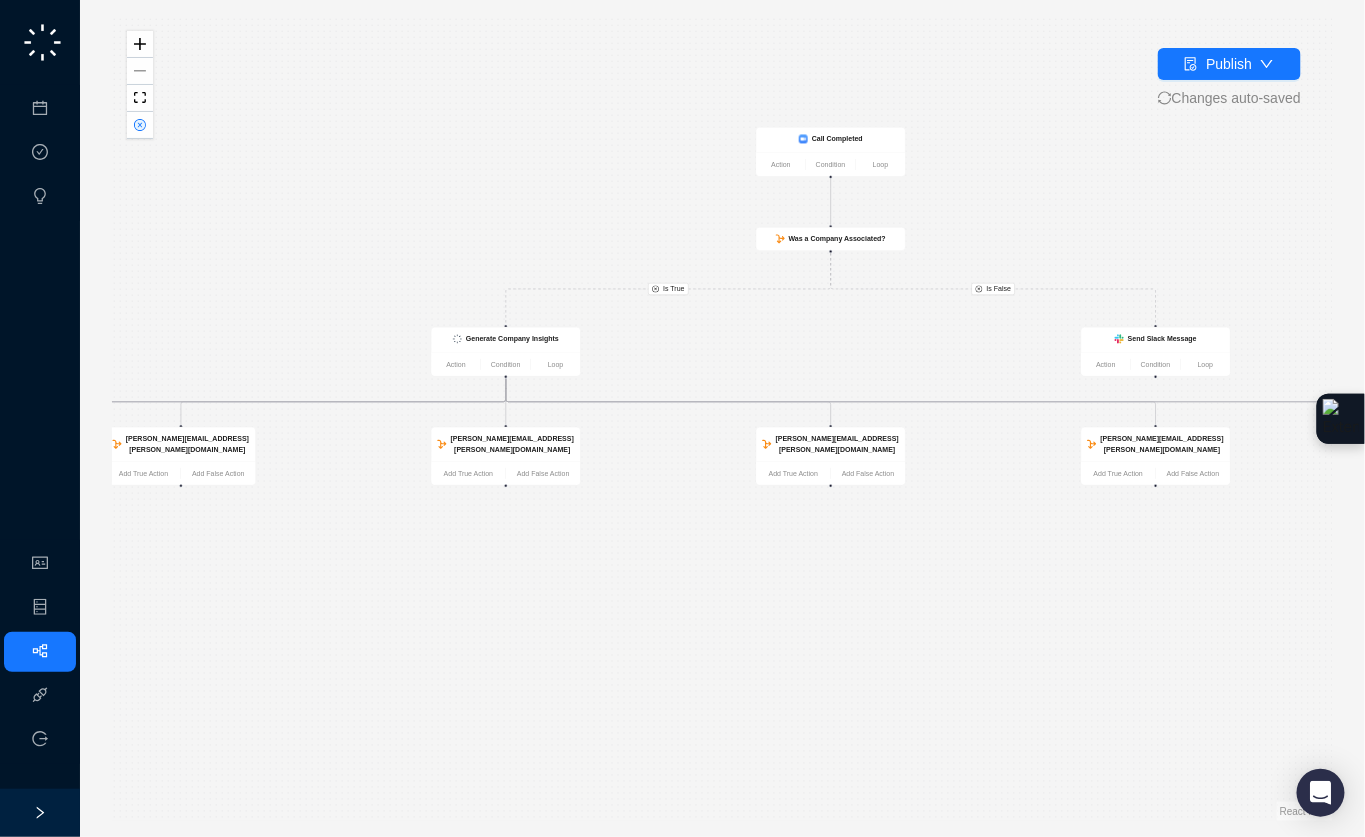drag, startPoint x: 893, startPoint y: 658, endPoint x: 442, endPoint y: 649, distance: 451.08978 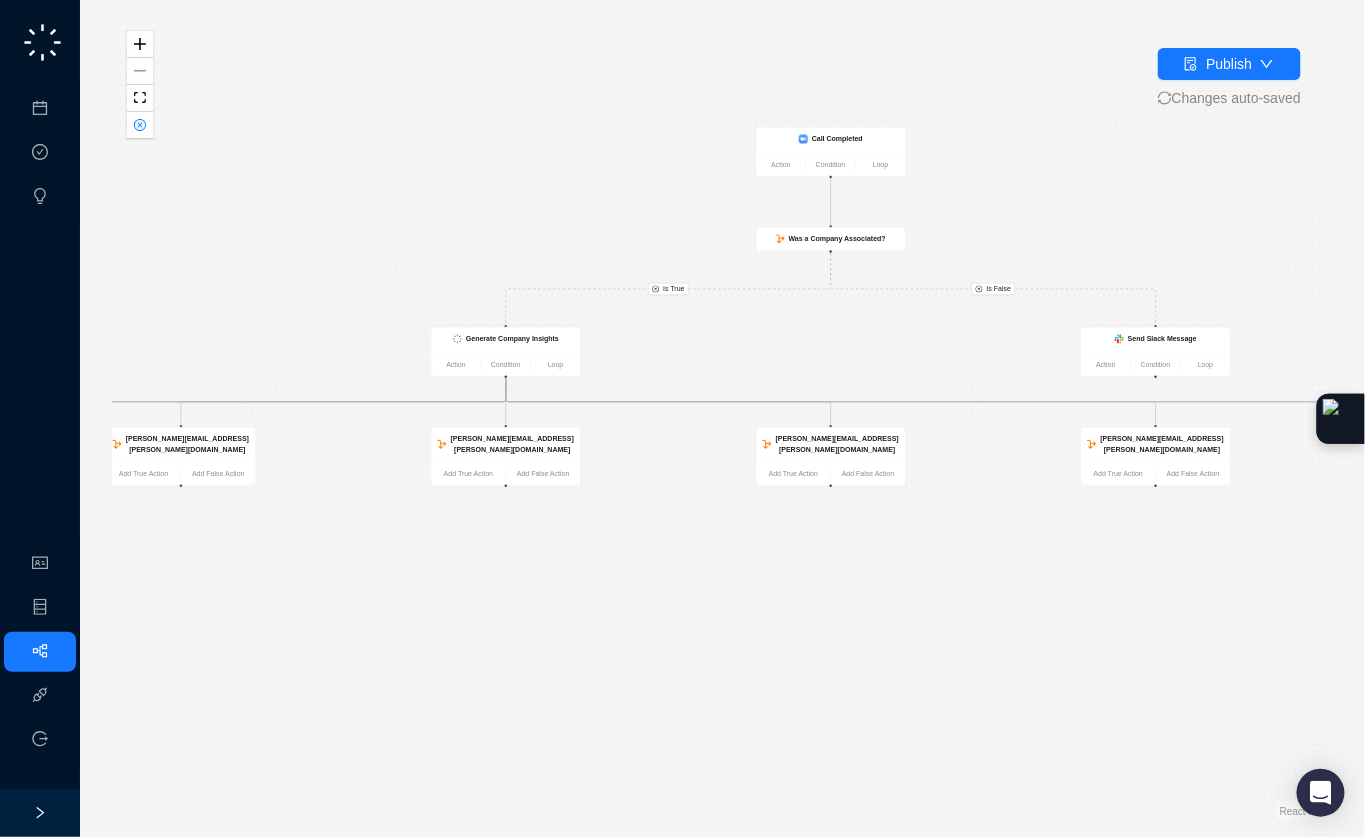 click on "Is True Is True Is True Is False Update HubSpot Company Action Condition Loop Call Completed Action Condition Loop Was a Company Associated? Generate Company Insights Action Condition Loop chip.johnston@virtuous.org Add True Action Add False Action adam.johns@virtuous.org Add True Action Add False Action katie.lord@virtuous.org Add True Action Add False Action charlie.lewis@virtuous.org Add True Action Add False Action scott.supica@virtuous.org Add True Action Add False Action eric.dinius@virtuous.org Add True Action Add False Action wilson.gilkerson@virtuous.org Add True Action Add False Action adam.howell@virtuous.org Add True Action Add False Action colby.karzen@virtuous.org Add True Action Add False Action dannie.nichols@virtuous.org Add True Action Add False Action chad.deteau@virtuous.org Add False Action Slack prompt for review Action Condition Loop Task Approved? Add False Action Send Slack Message Action Condition Loop" at bounding box center (722, 418) 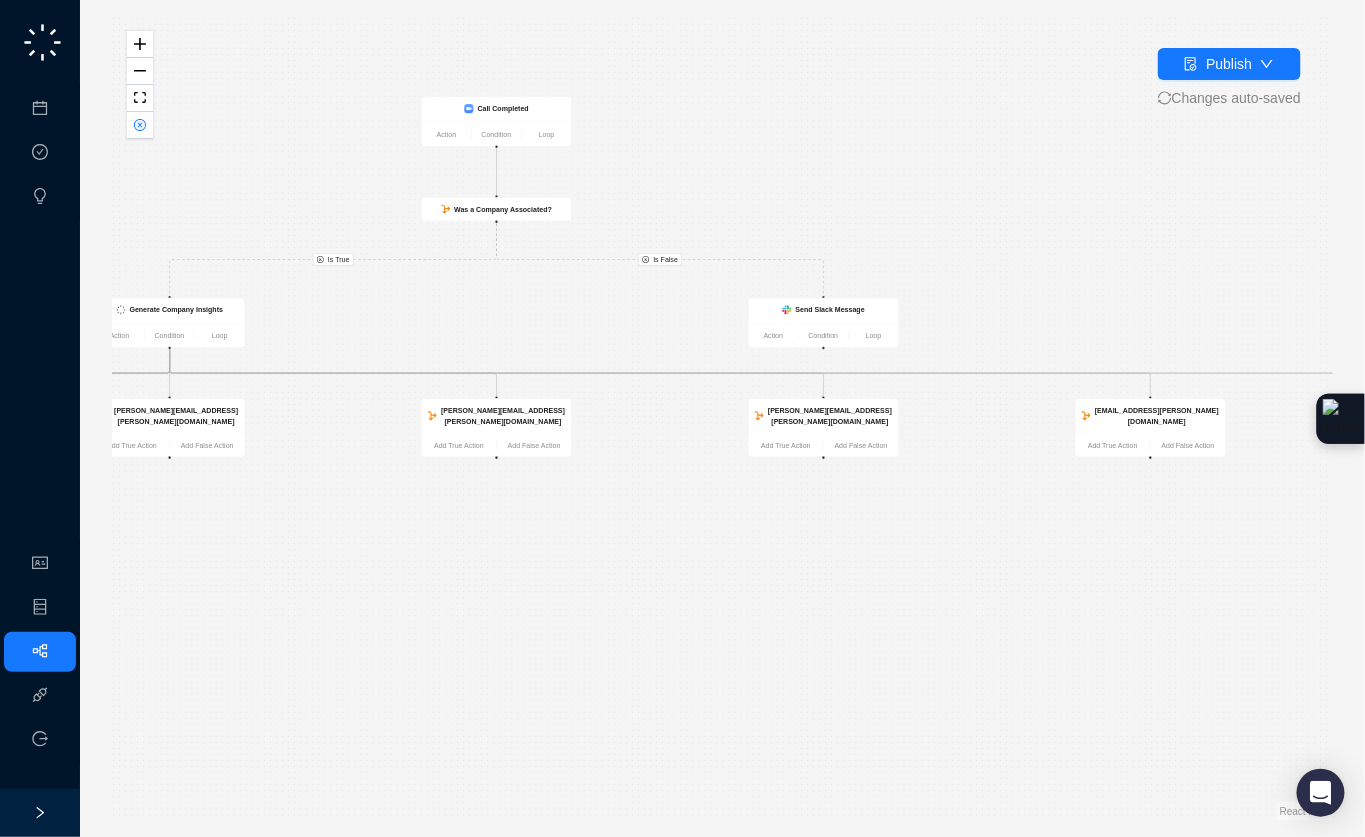 drag, startPoint x: 770, startPoint y: 625, endPoint x: 347, endPoint y: 576, distance: 425.8286 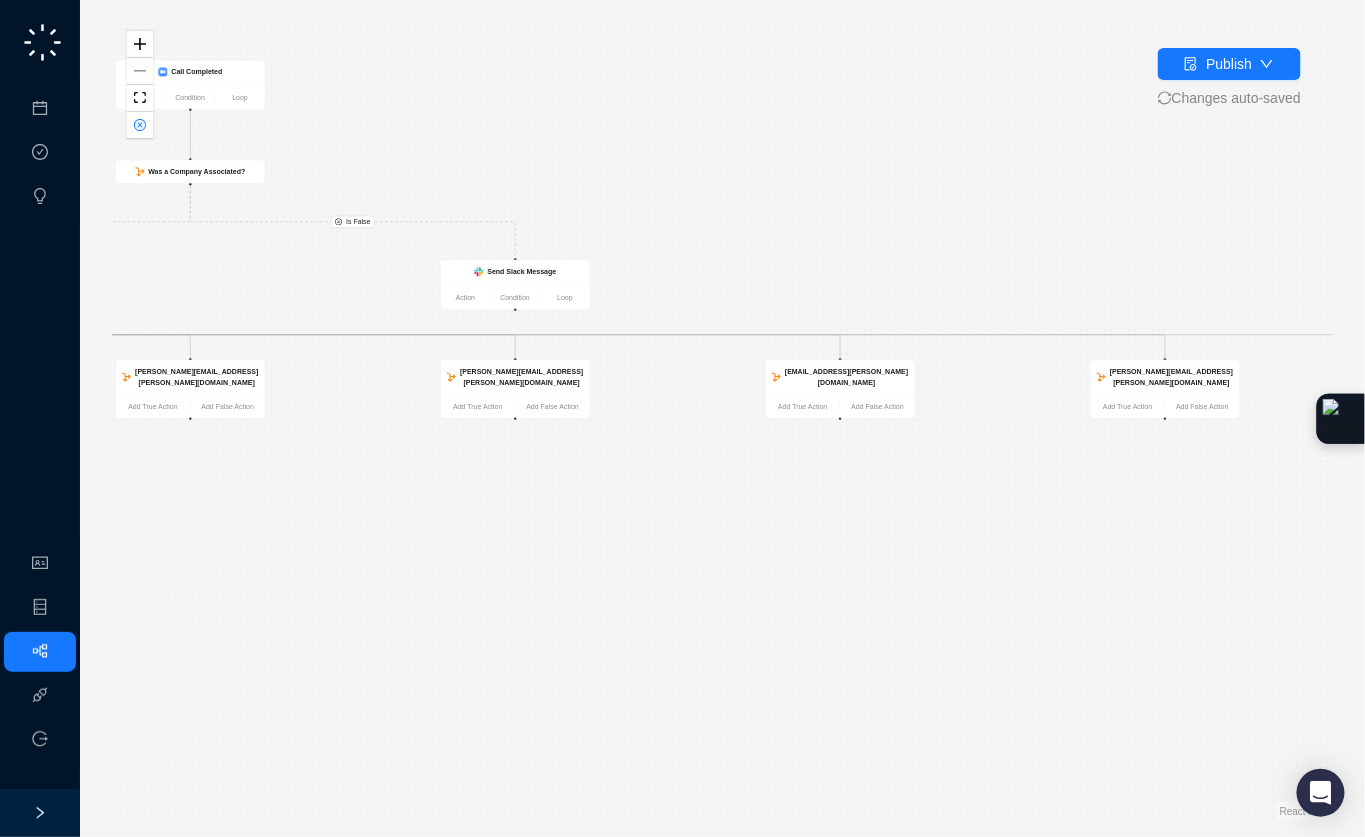 drag, startPoint x: 977, startPoint y: 595, endPoint x: 485, endPoint y: 585, distance: 492.10162 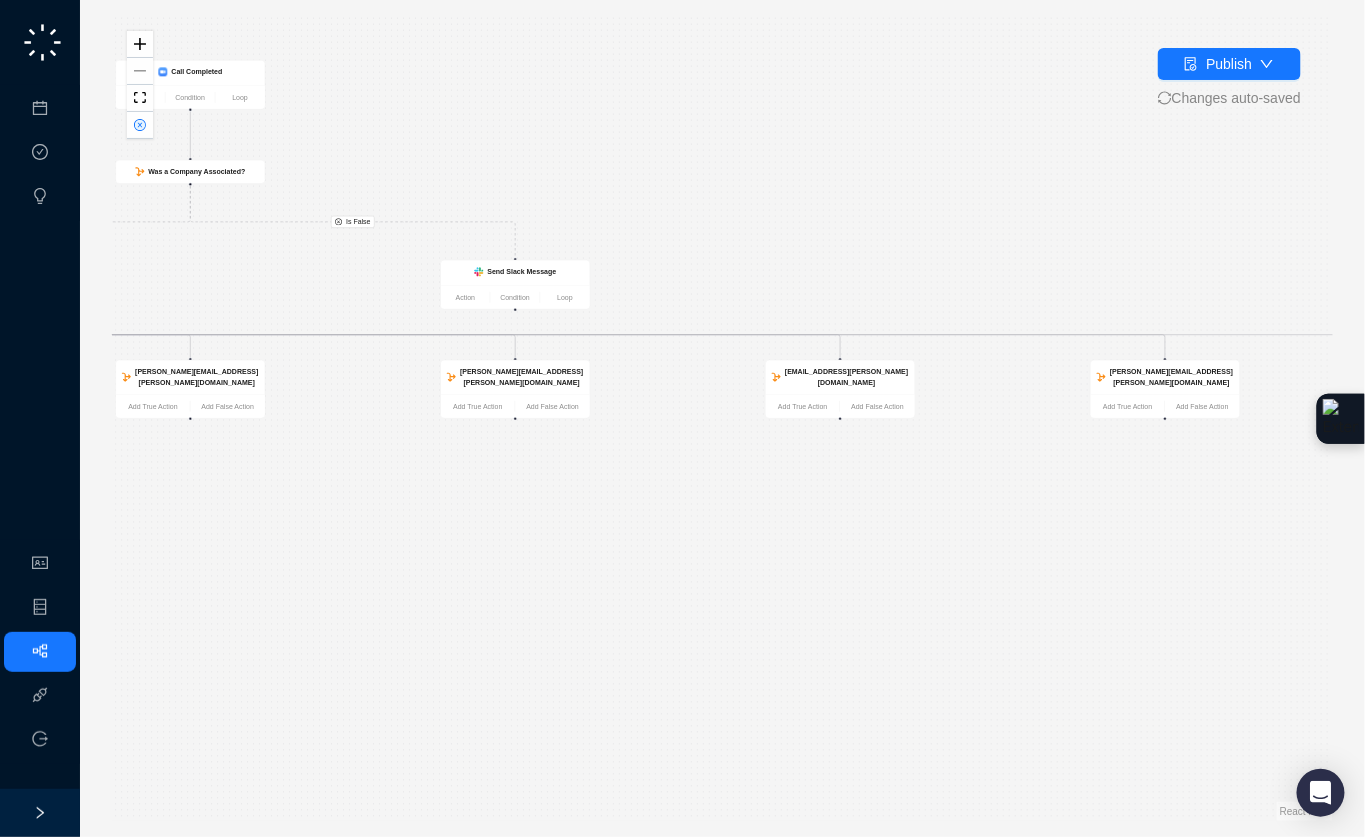 click on "Is True Is True Is True Is False Update HubSpot Company Action Condition Loop Call Completed Action Condition Loop Was a Company Associated? Generate Company Insights Action Condition Loop chip.johnston@virtuous.org Add True Action Add False Action adam.johns@virtuous.org Add True Action Add False Action katie.lord@virtuous.org Add True Action Add False Action charlie.lewis@virtuous.org Add True Action Add False Action scott.supica@virtuous.org Add True Action Add False Action eric.dinius@virtuous.org Add True Action Add False Action wilson.gilkerson@virtuous.org Add True Action Add False Action adam.howell@virtuous.org Add True Action Add False Action colby.karzen@virtuous.org Add True Action Add False Action dannie.nichols@virtuous.org Add True Action Add False Action chad.deteau@virtuous.org Add False Action Slack prompt for review Action Condition Loop Task Approved? Add False Action Send Slack Message Action Condition Loop" at bounding box center (722, 418) 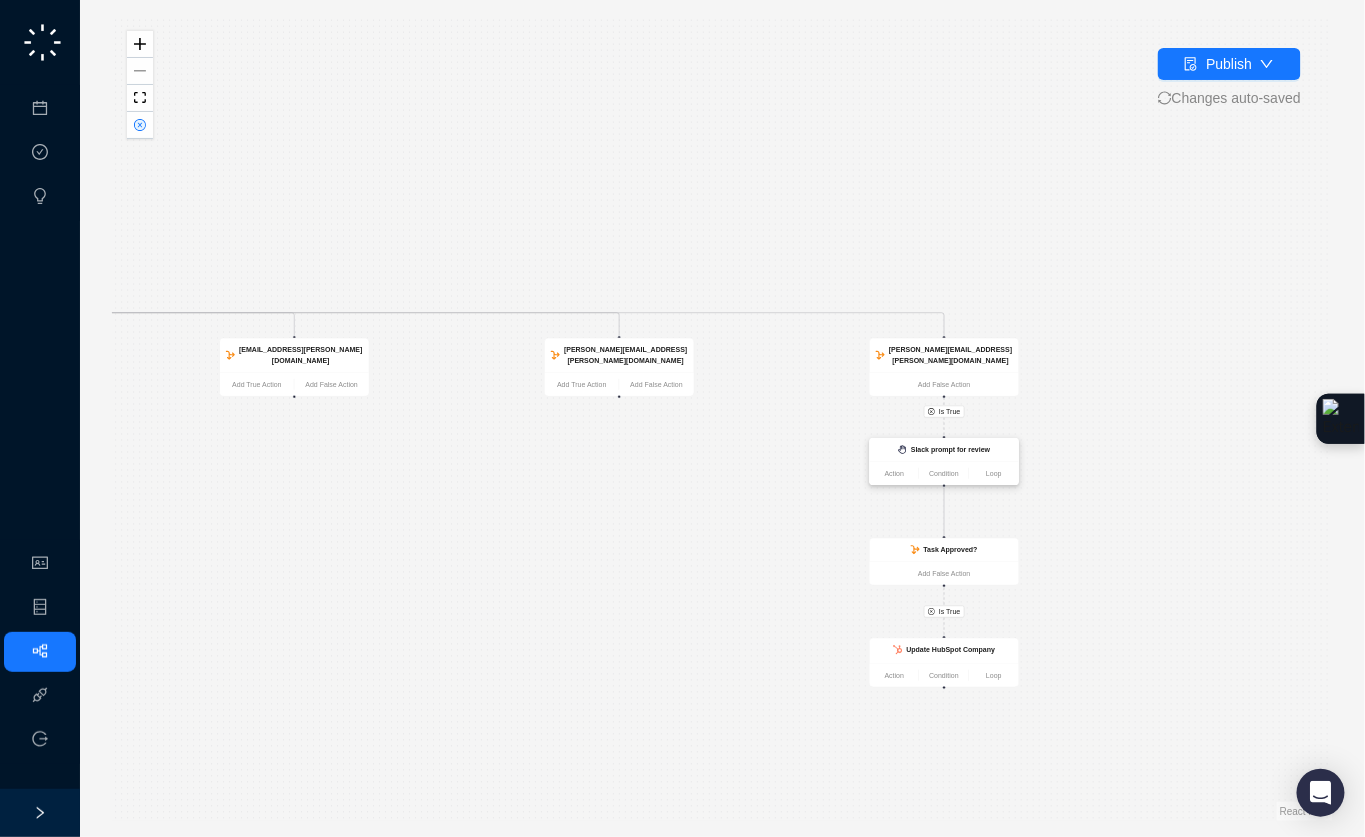 click on "Slack prompt for review" at bounding box center [944, 449] 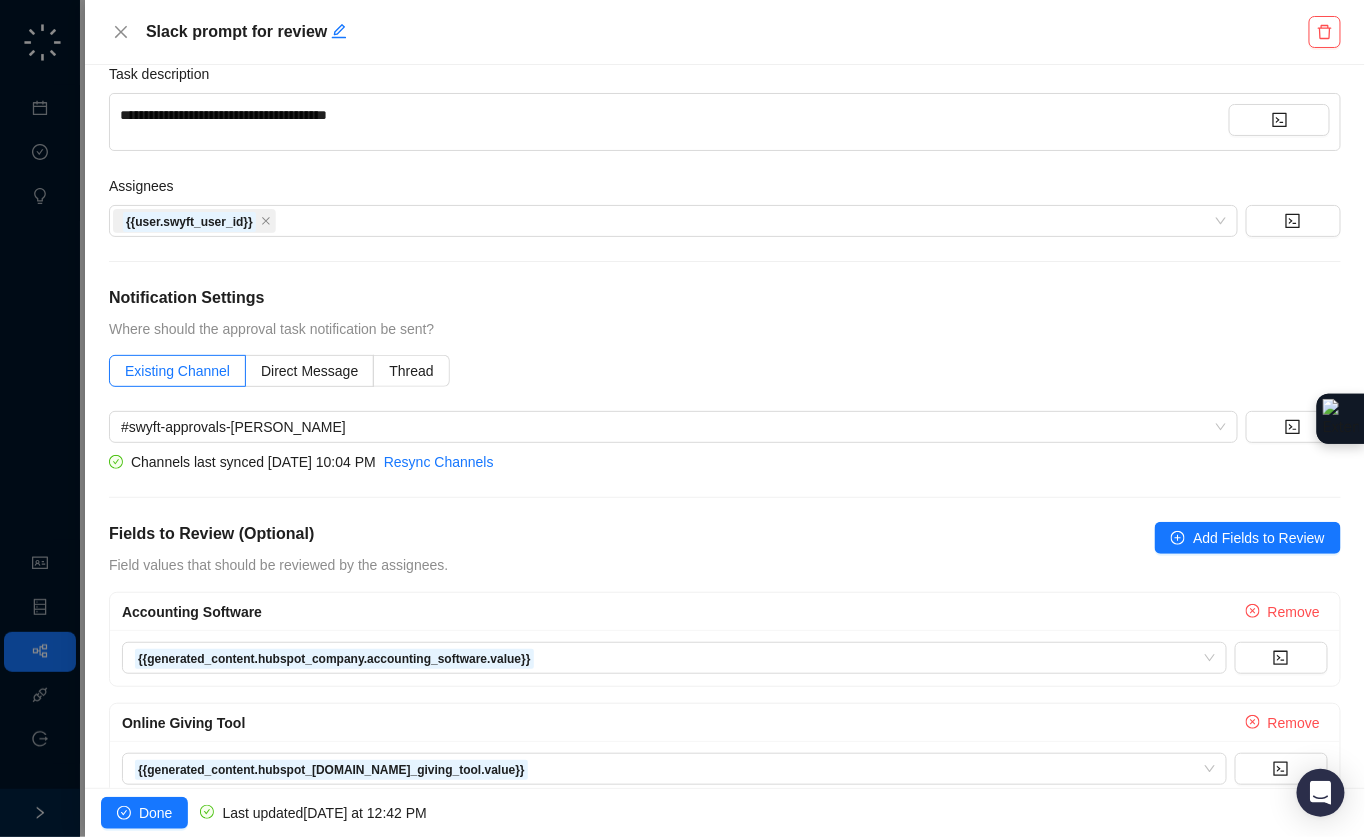 scroll, scrollTop: 247, scrollLeft: 0, axis: vertical 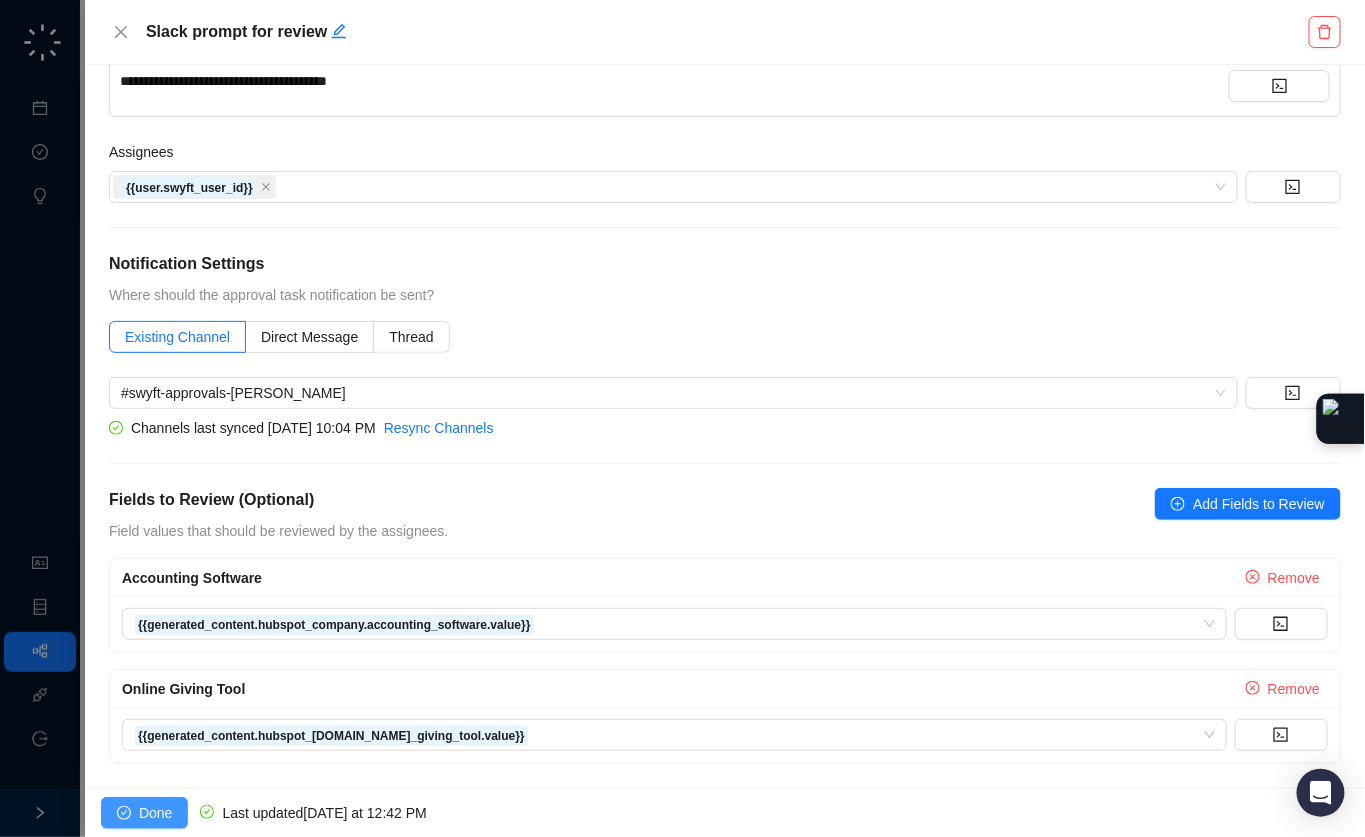 click on "Done" at bounding box center (144, 813) 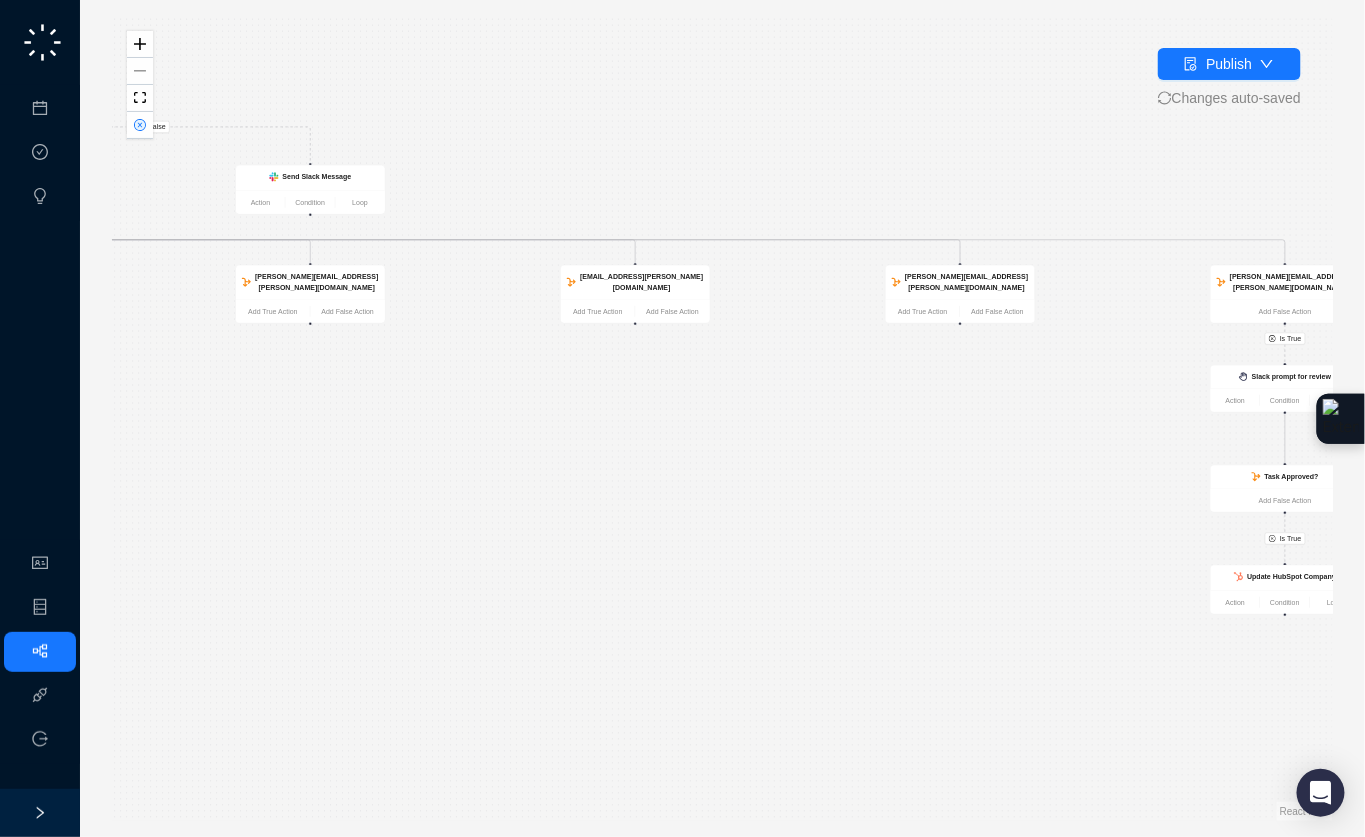 drag, startPoint x: 677, startPoint y: 509, endPoint x: 1018, endPoint y: 436, distance: 348.72626 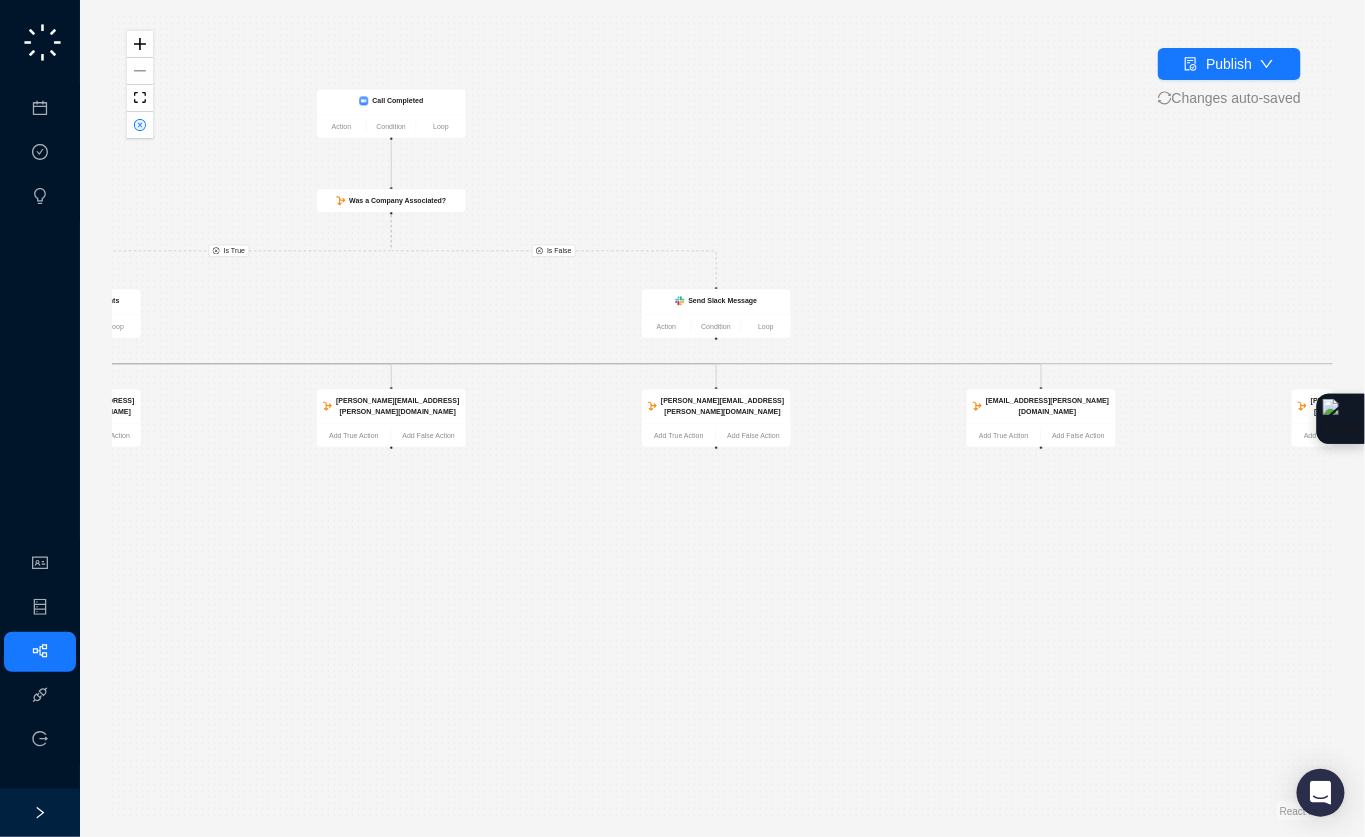 drag, startPoint x: 799, startPoint y: 533, endPoint x: 1125, endPoint y: 612, distance: 335.43555 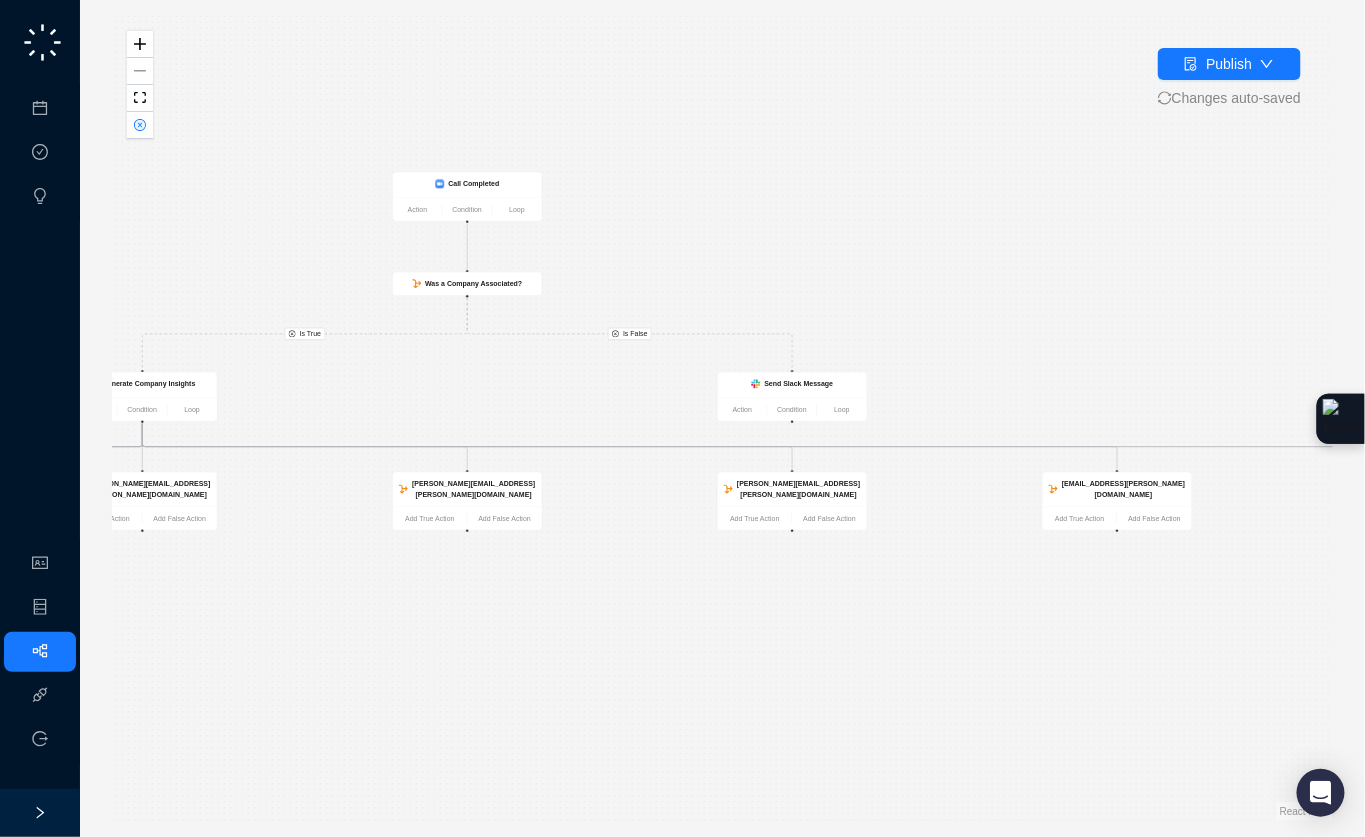 drag, startPoint x: 614, startPoint y: 146, endPoint x: 671, endPoint y: 218, distance: 91.83137 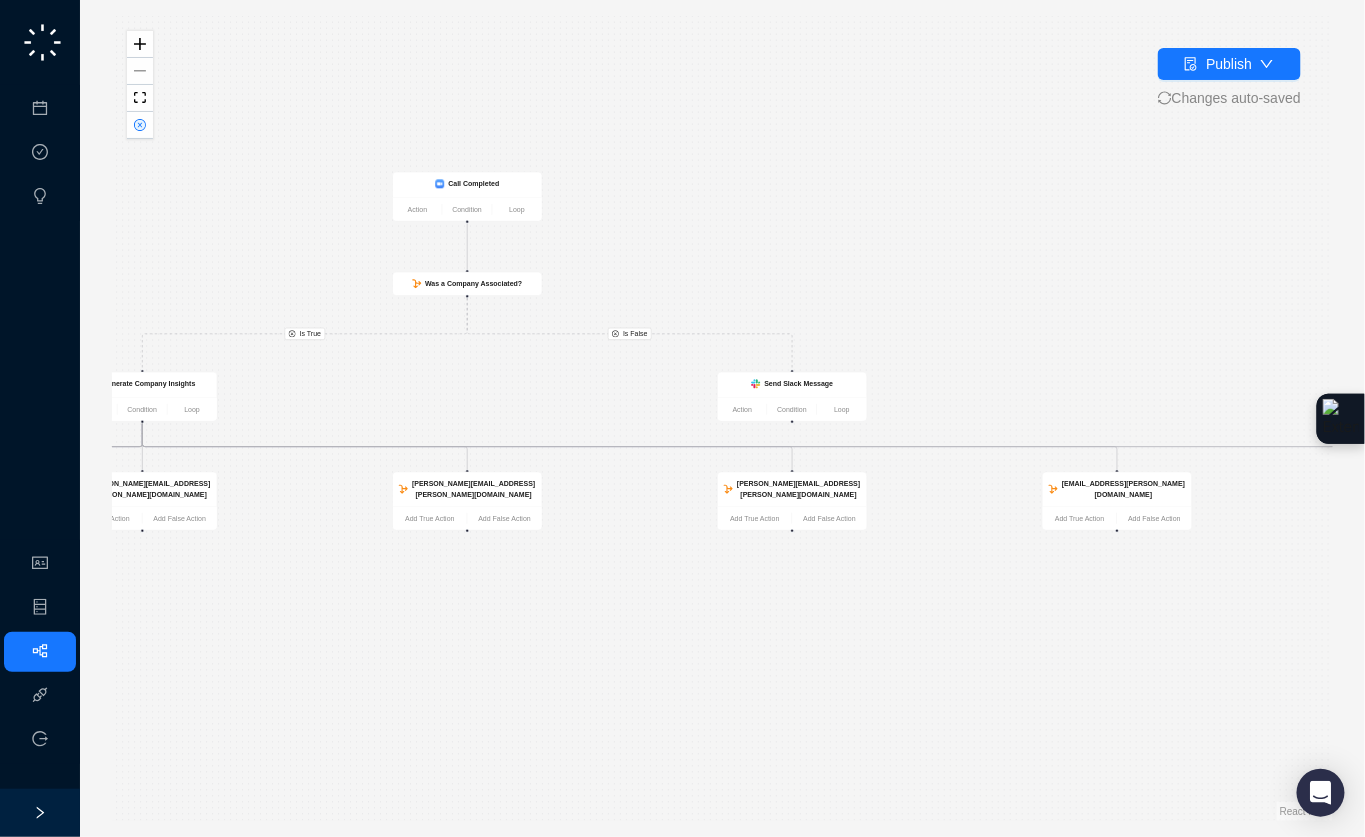 click on "Is True Is True Is True Is False Update HubSpot Company Action Condition Loop Call Completed Action Condition Loop Was a Company Associated? Generate Company Insights Action Condition Loop chip.johnston@virtuous.org Add True Action Add False Action adam.johns@virtuous.org Add True Action Add False Action katie.lord@virtuous.org Add True Action Add False Action charlie.lewis@virtuous.org Add True Action Add False Action scott.supica@virtuous.org Add True Action Add False Action eric.dinius@virtuous.org Add True Action Add False Action wilson.gilkerson@virtuous.org Add True Action Add False Action adam.howell@virtuous.org Add True Action Add False Action colby.karzen@virtuous.org Add True Action Add False Action dannie.nichols@virtuous.org Add True Action Add False Action chad.deteau@virtuous.org Add False Action Slack prompt for review Action Condition Loop Task Approved? Add False Action Send Slack Message Action Condition Loop" at bounding box center (722, 418) 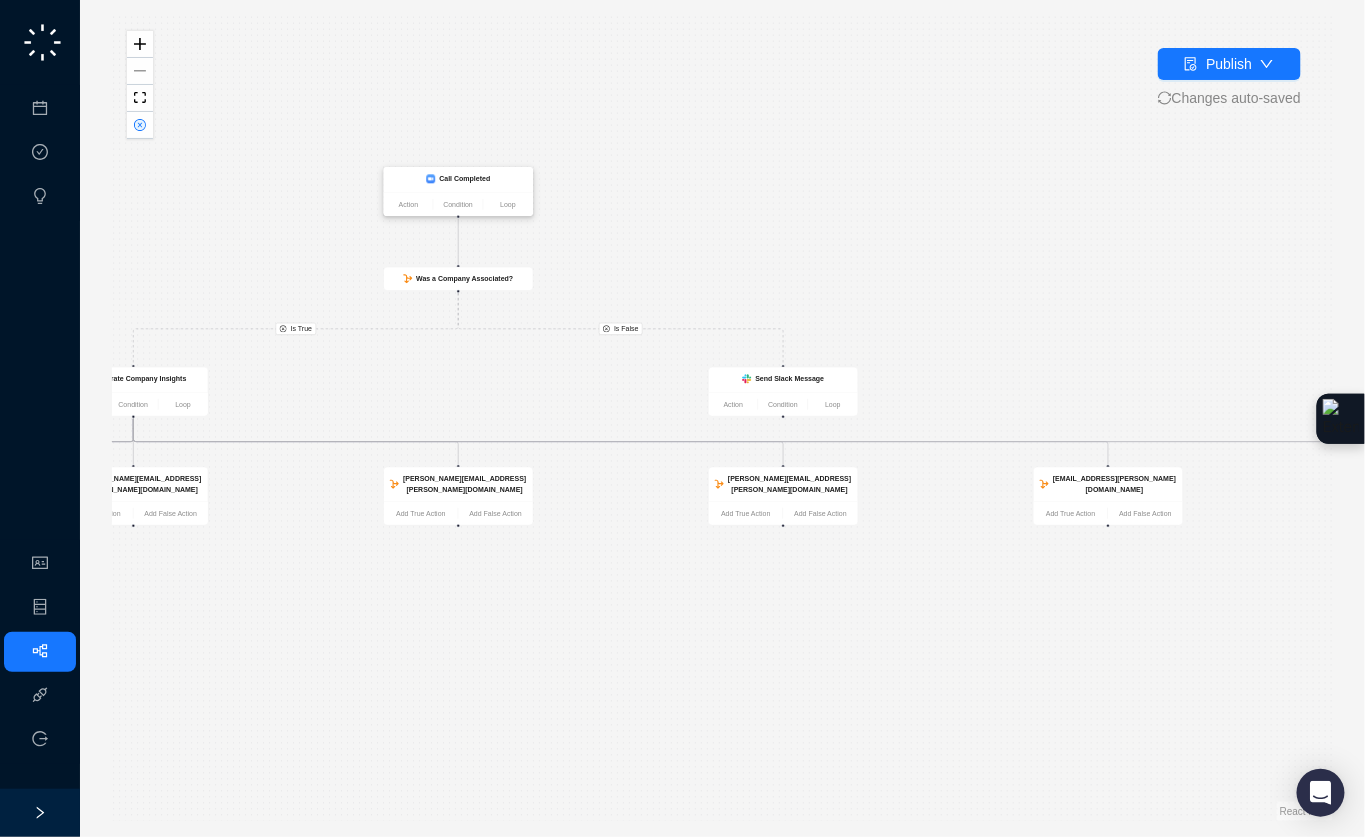 click on "Call Completed" at bounding box center (458, 179) 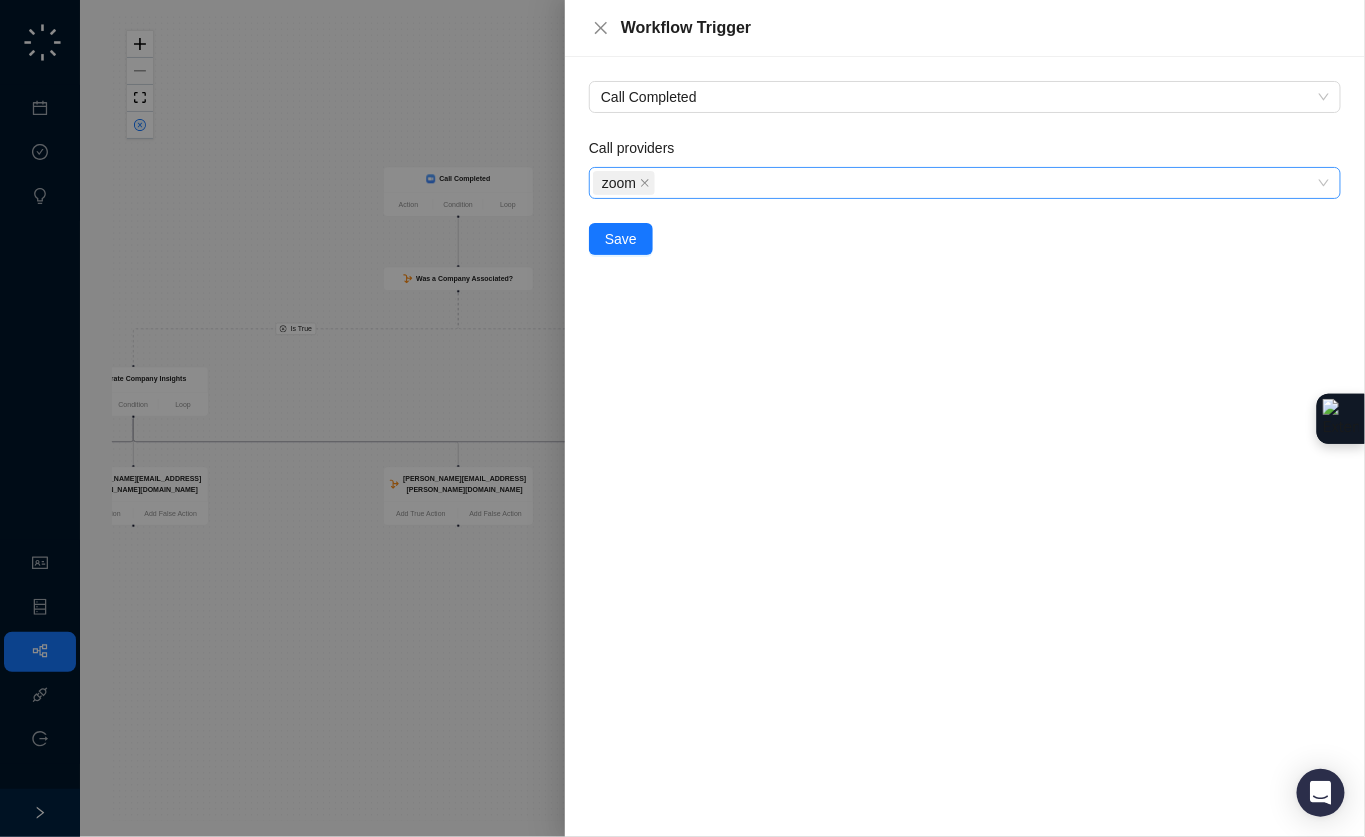 click on "zoom" at bounding box center (954, 183) 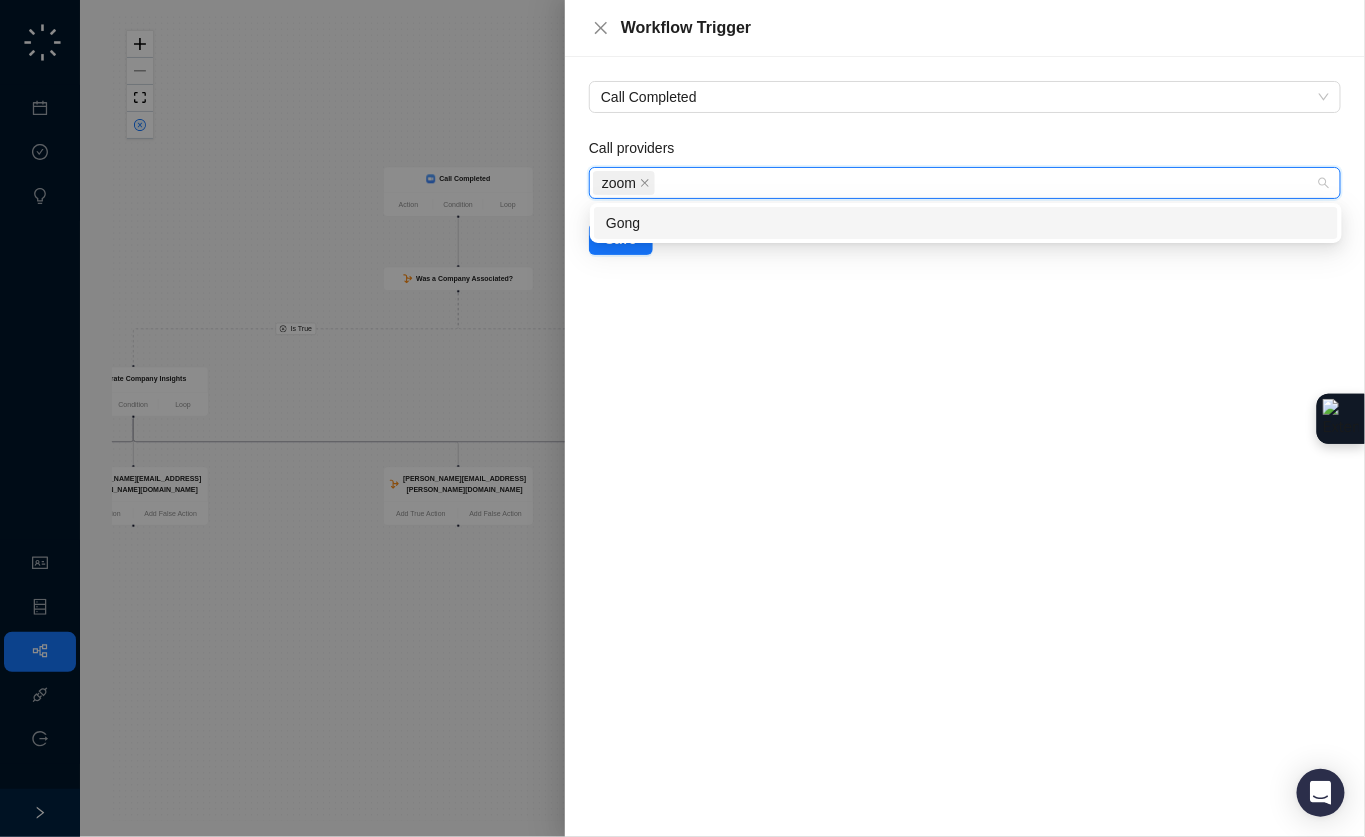 click on "zoom" at bounding box center (624, 183) 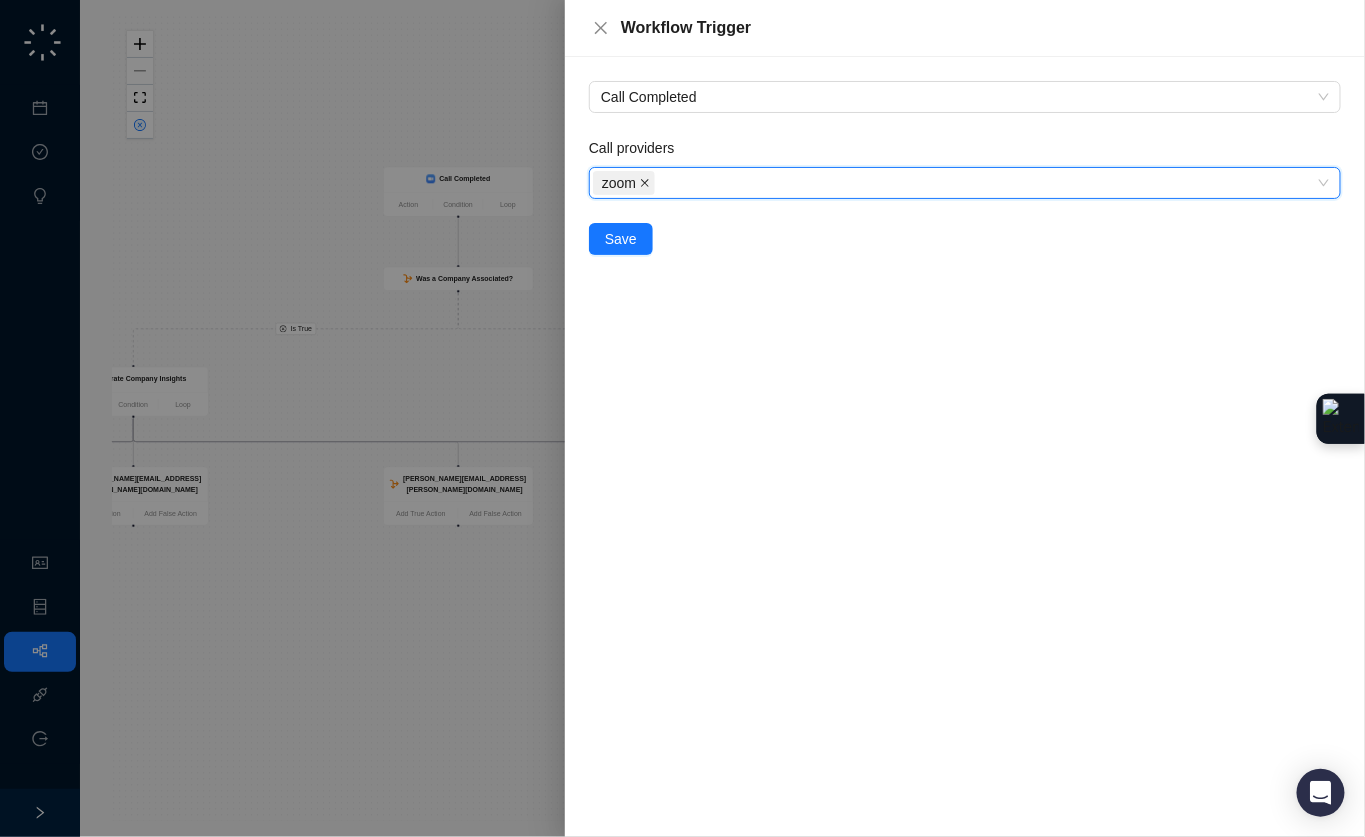 click 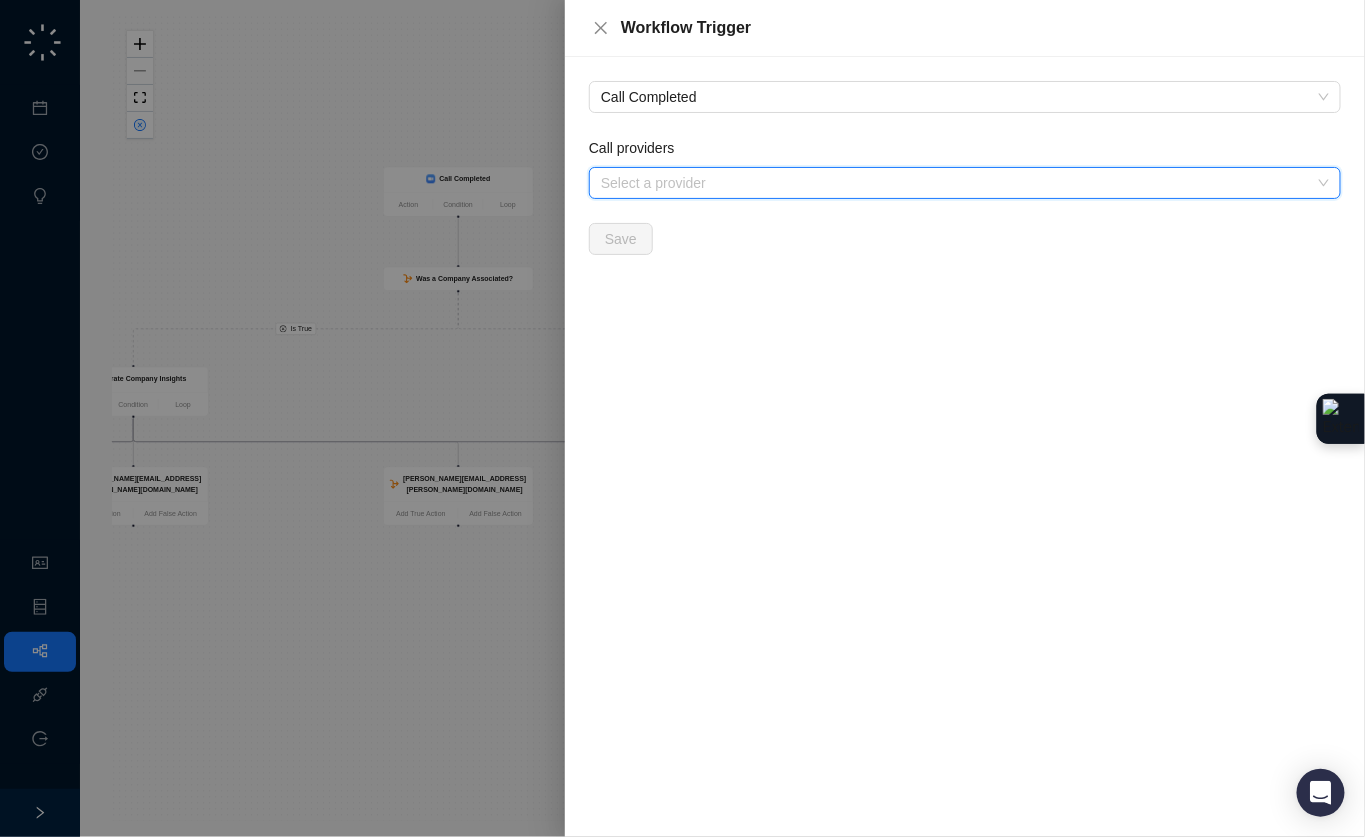 click at bounding box center [954, 183] 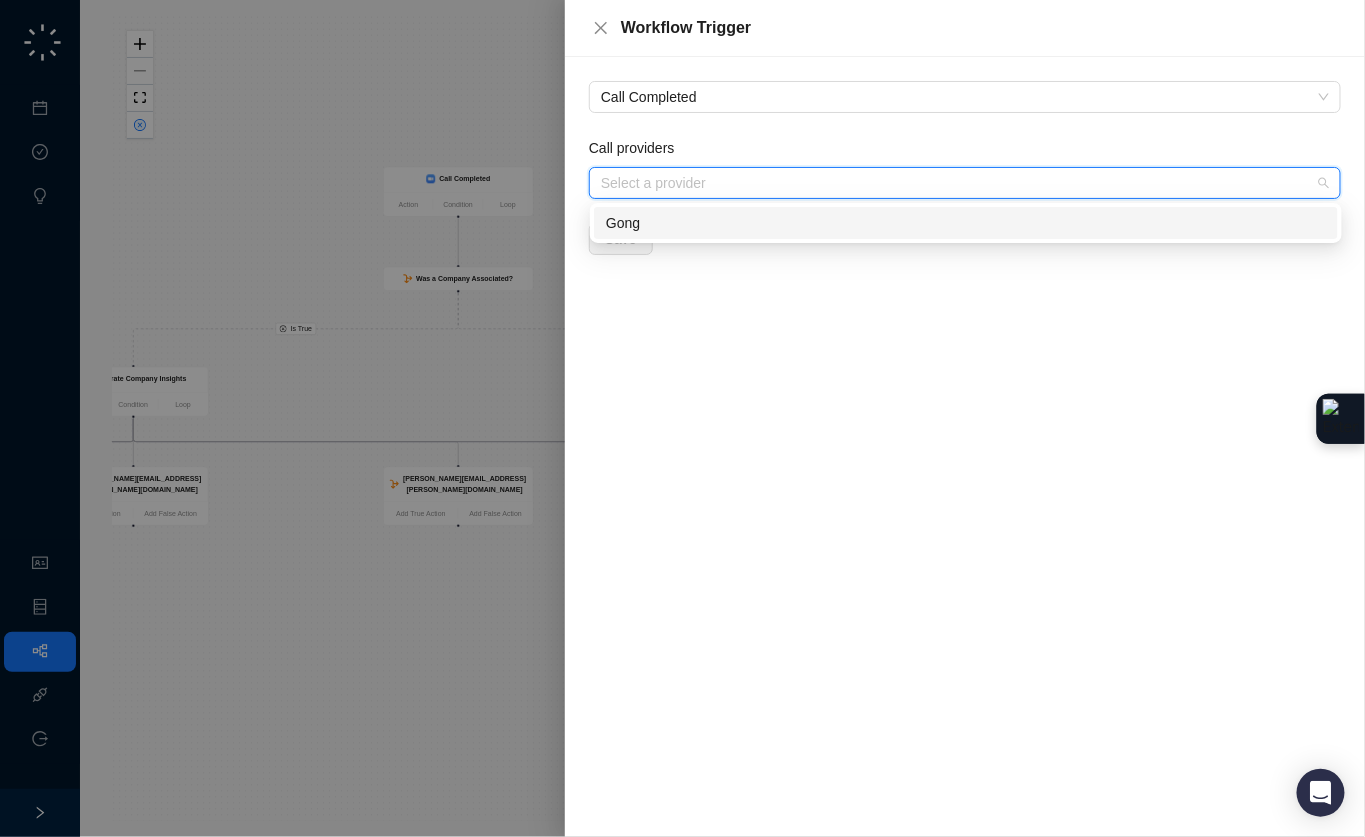 click on "Gong" at bounding box center [966, 223] 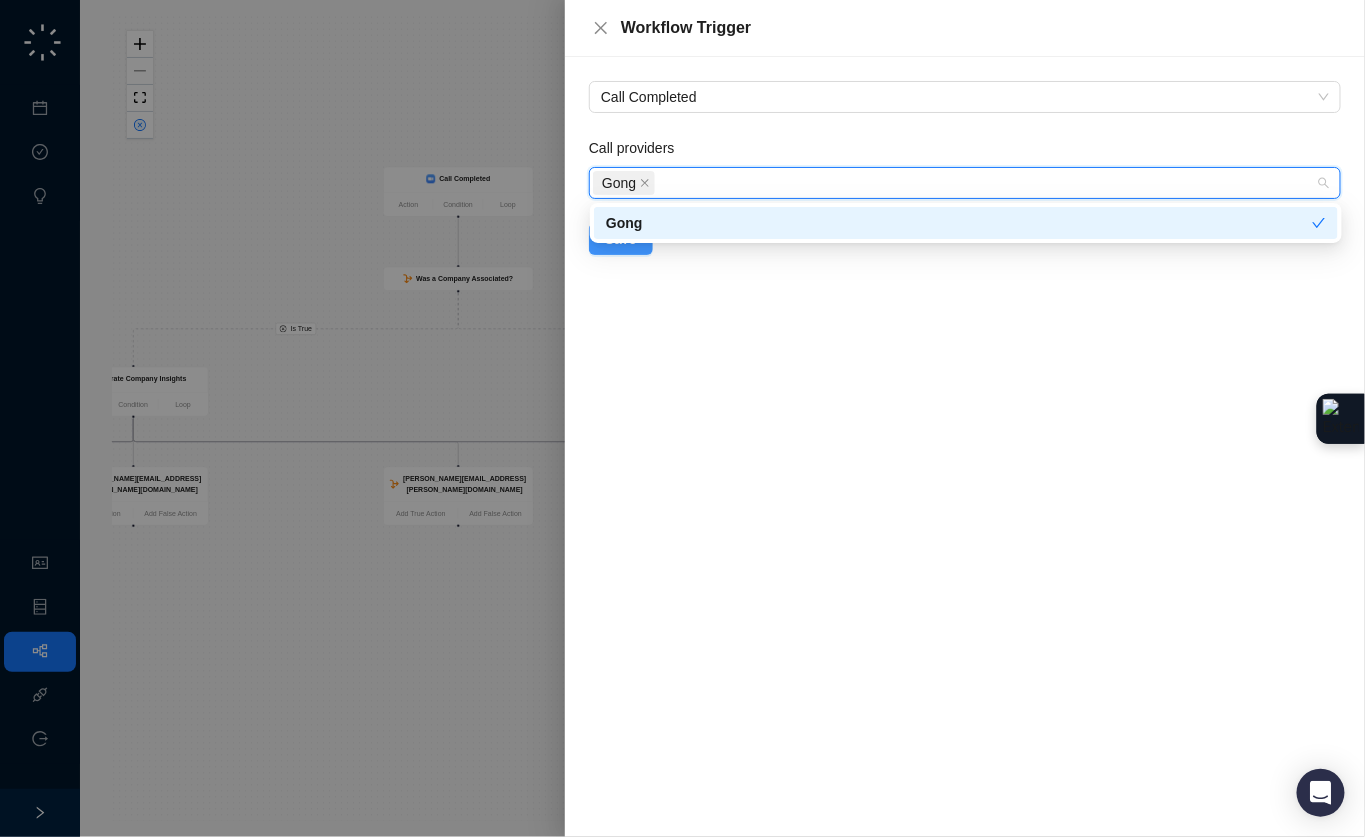 click on "Save" at bounding box center (621, 239) 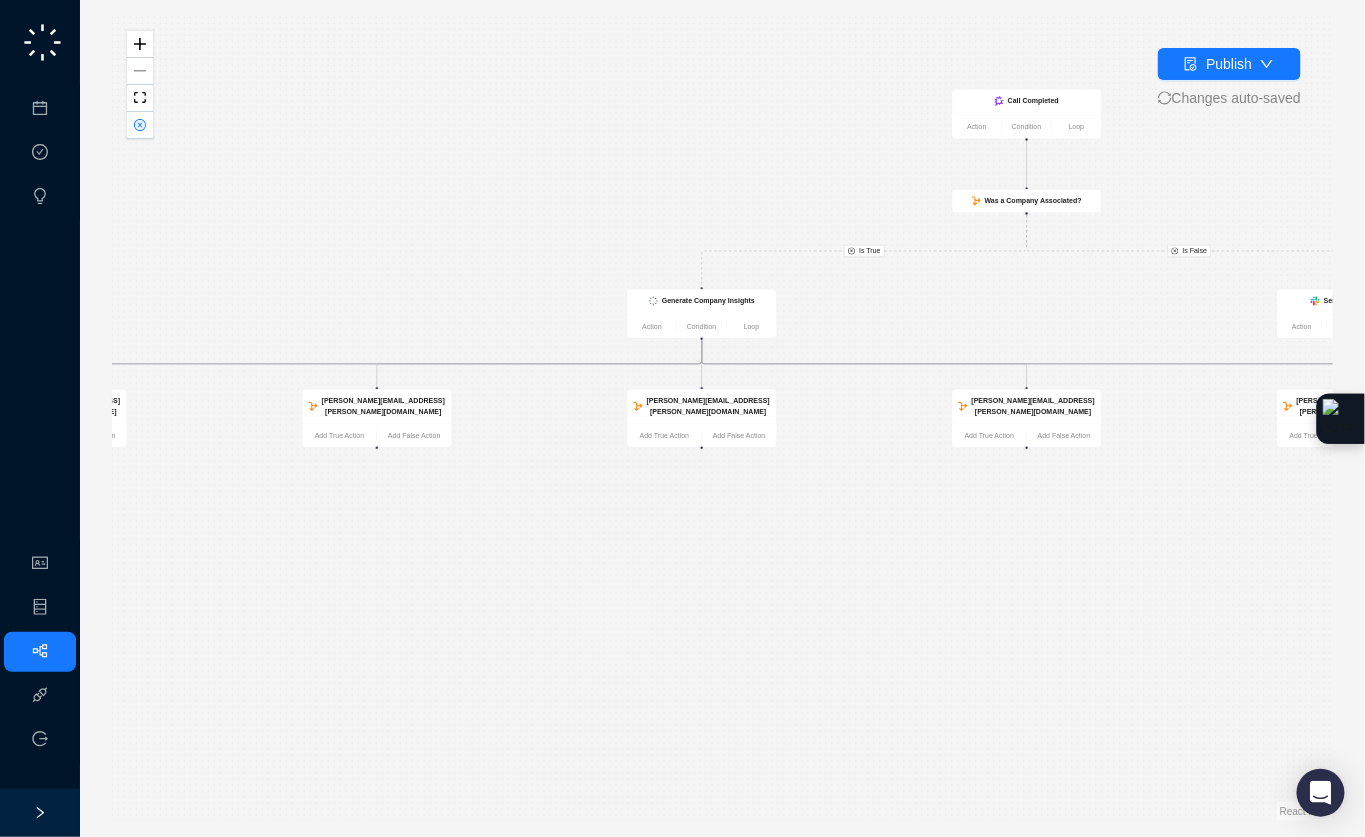drag, startPoint x: 763, startPoint y: 181, endPoint x: 800, endPoint y: 193, distance: 38.8973 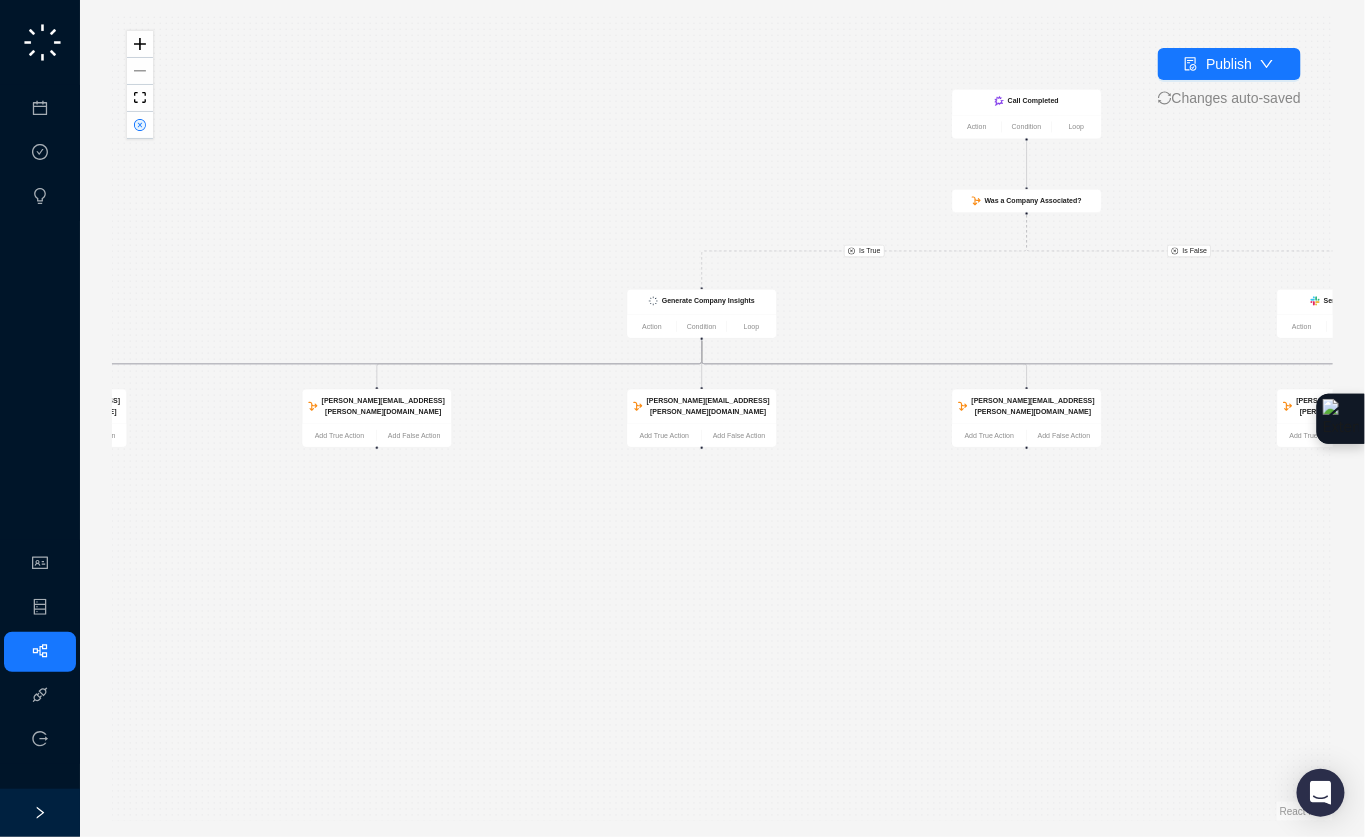 click on "Is True Is True Is True Is False Update HubSpot Company Action Condition Loop Call Completed Action Condition Loop Was a Company Associated? Generate Company Insights Action Condition Loop chip.johnston@virtuous.org Add True Action Add False Action adam.johns@virtuous.org Add True Action Add False Action katie.lord@virtuous.org Add True Action Add False Action charlie.lewis@virtuous.org Add True Action Add False Action scott.supica@virtuous.org Add True Action Add False Action eric.dinius@virtuous.org Add True Action Add False Action wilson.gilkerson@virtuous.org Add True Action Add False Action adam.howell@virtuous.org Add True Action Add False Action colby.karzen@virtuous.org Add True Action Add False Action dannie.nichols@virtuous.org Add True Action Add False Action chad.deteau@virtuous.org Add False Action Slack prompt for review Action Condition Loop Task Approved? Add False Action Send Slack Message Action Condition Loop" at bounding box center (722, 418) 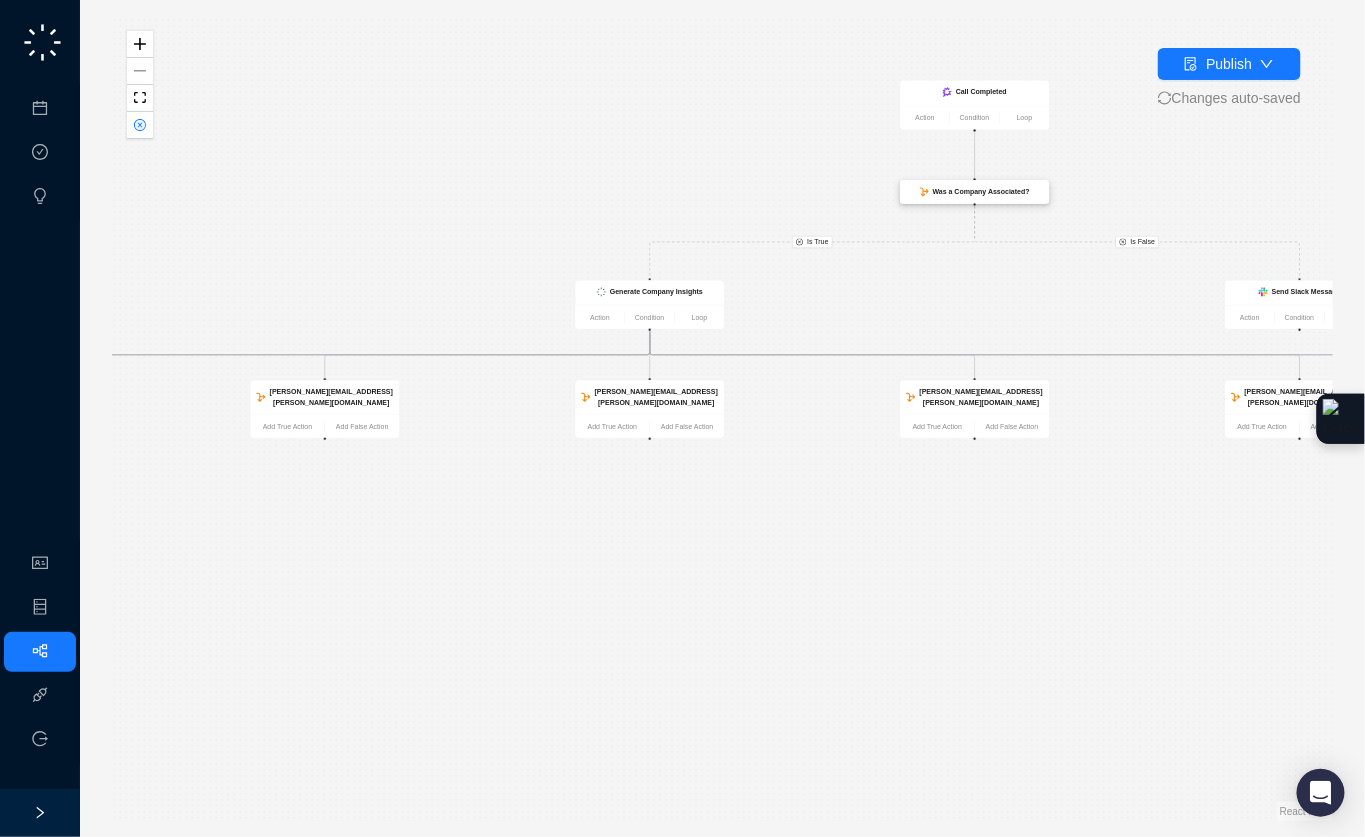 click on "Was a Company Associated?" at bounding box center (981, 192) 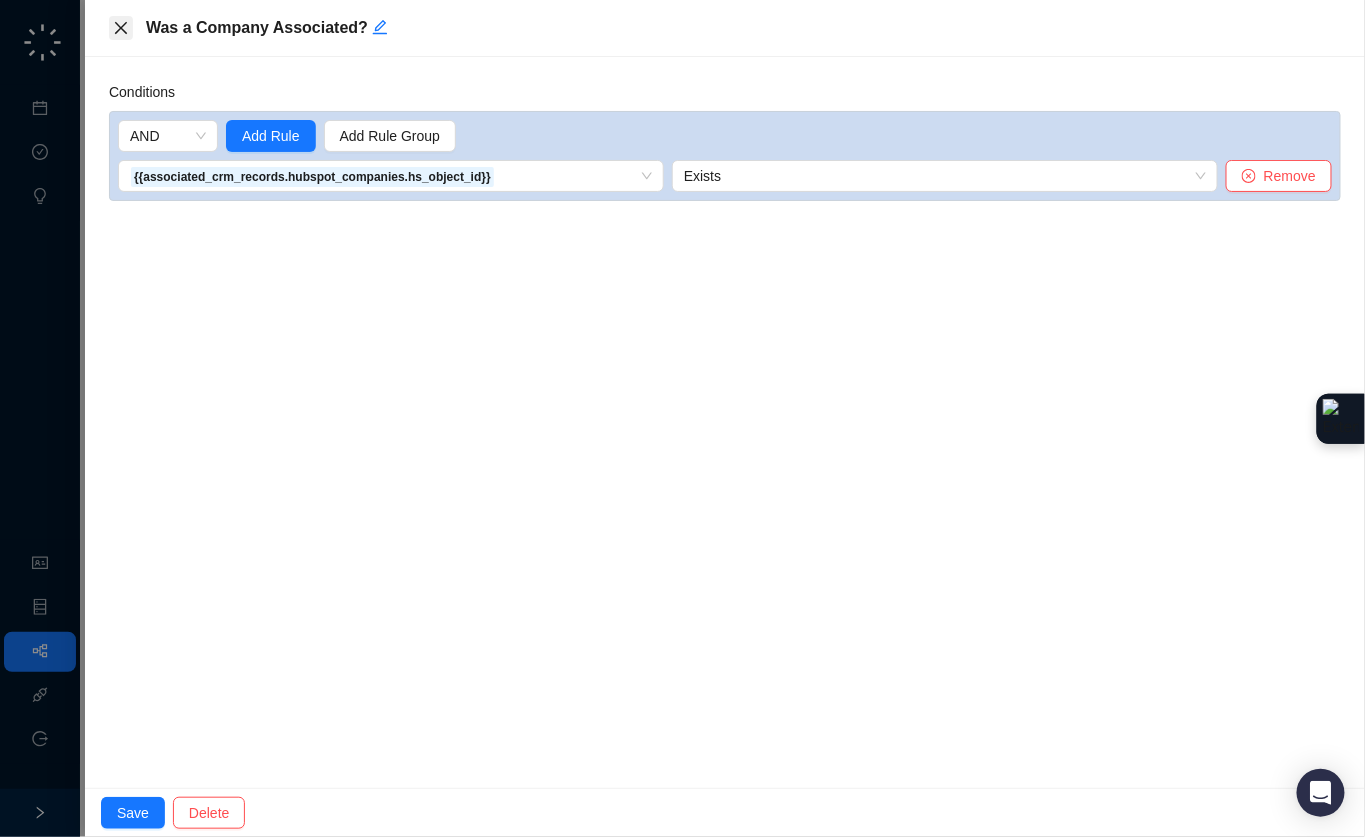 click 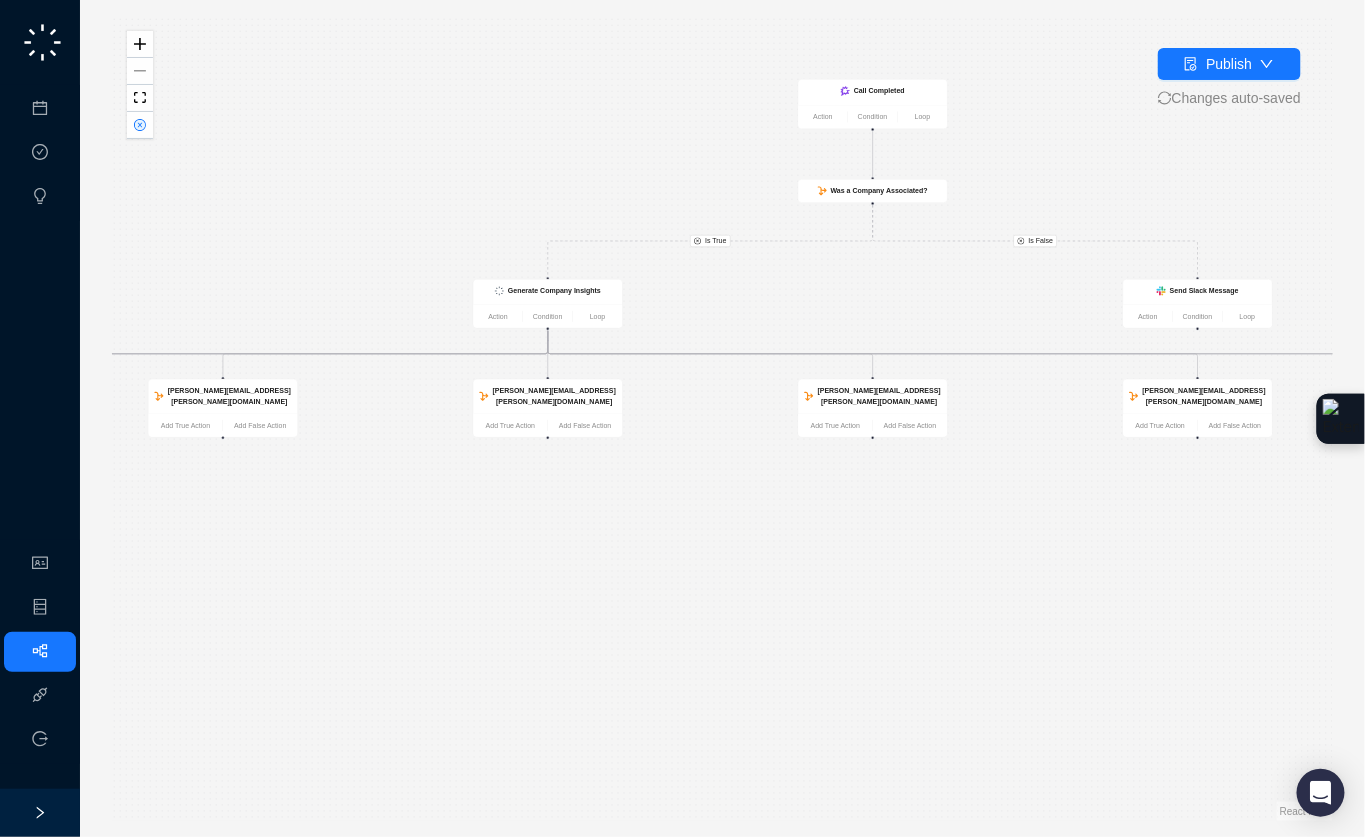 drag, startPoint x: 1086, startPoint y: 176, endPoint x: 946, endPoint y: 176, distance: 140 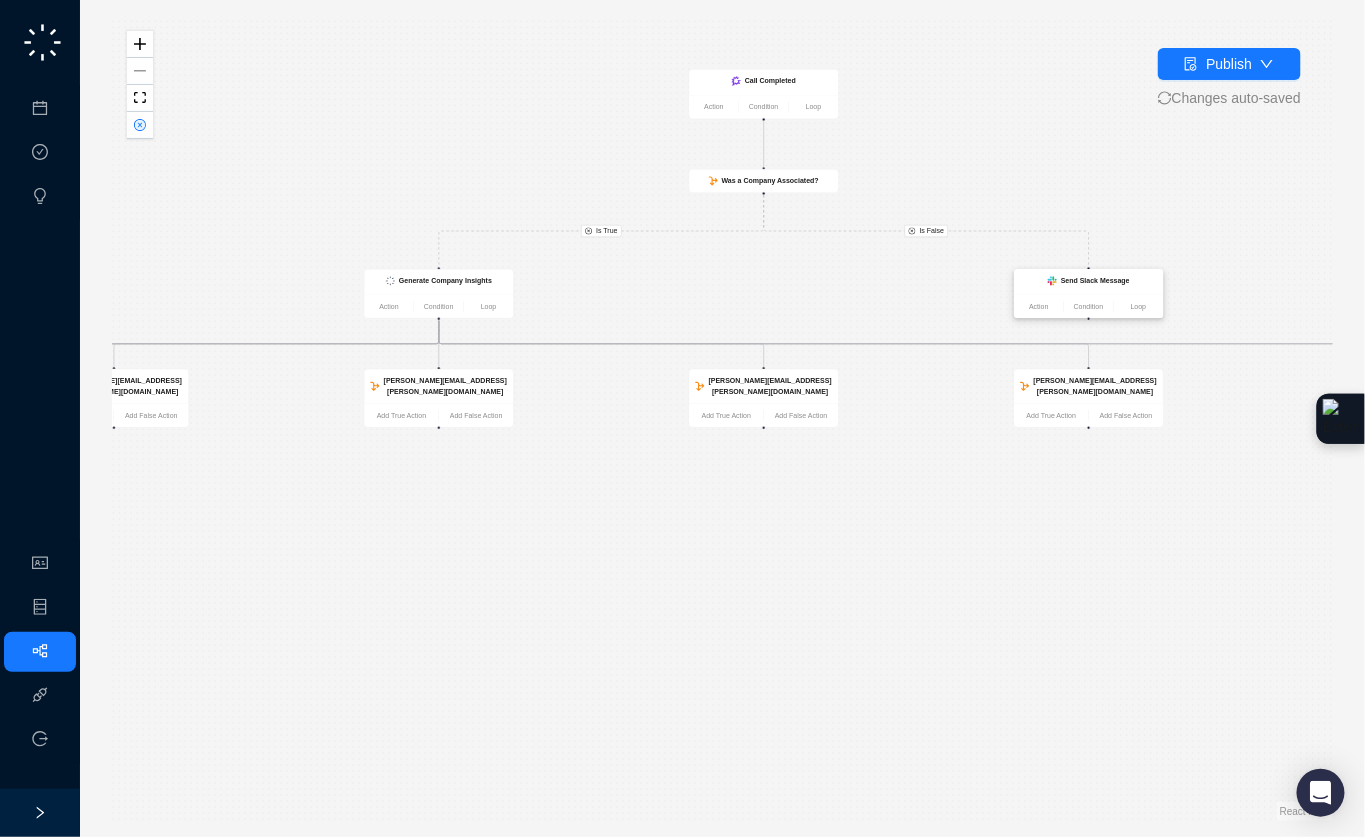 click on "Send Slack Message" at bounding box center [1095, 281] 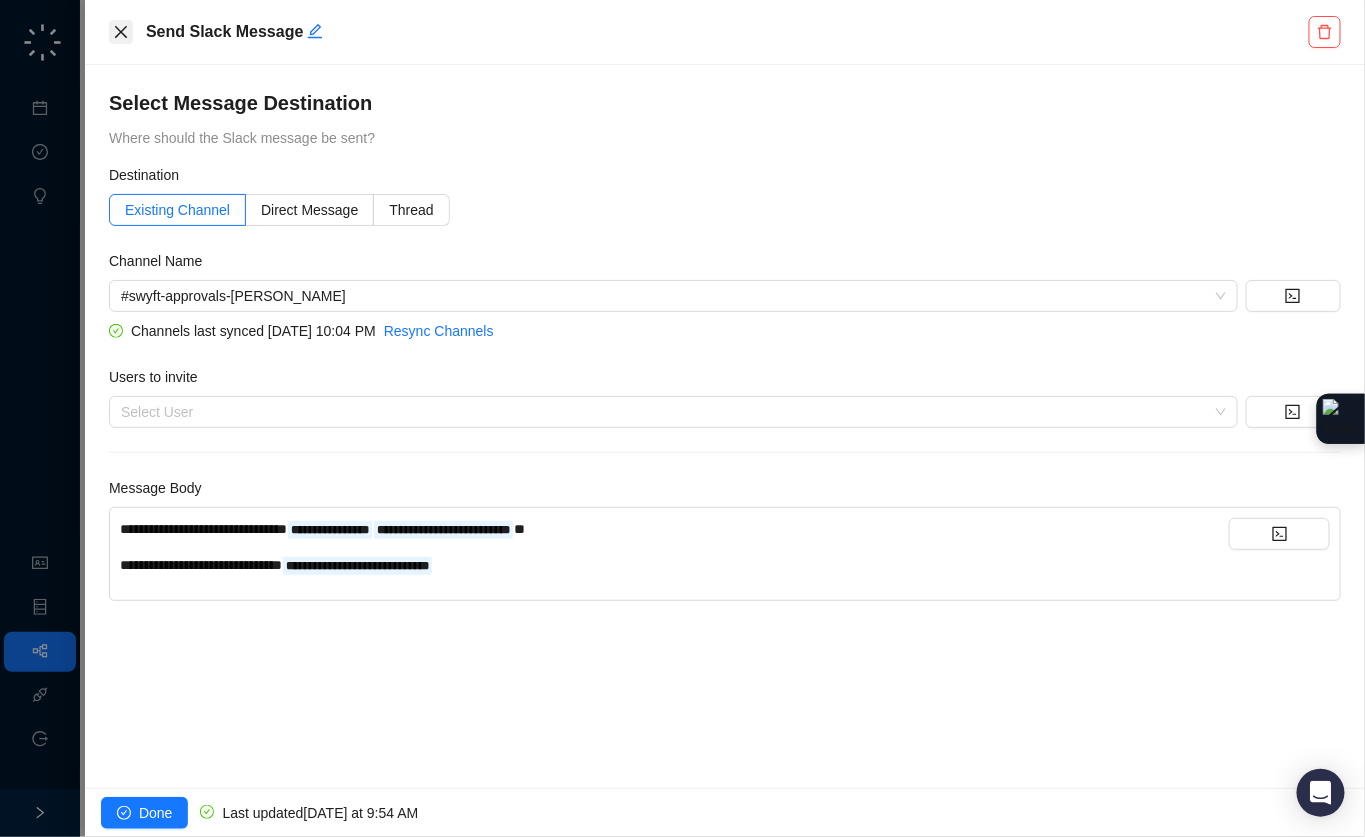 click 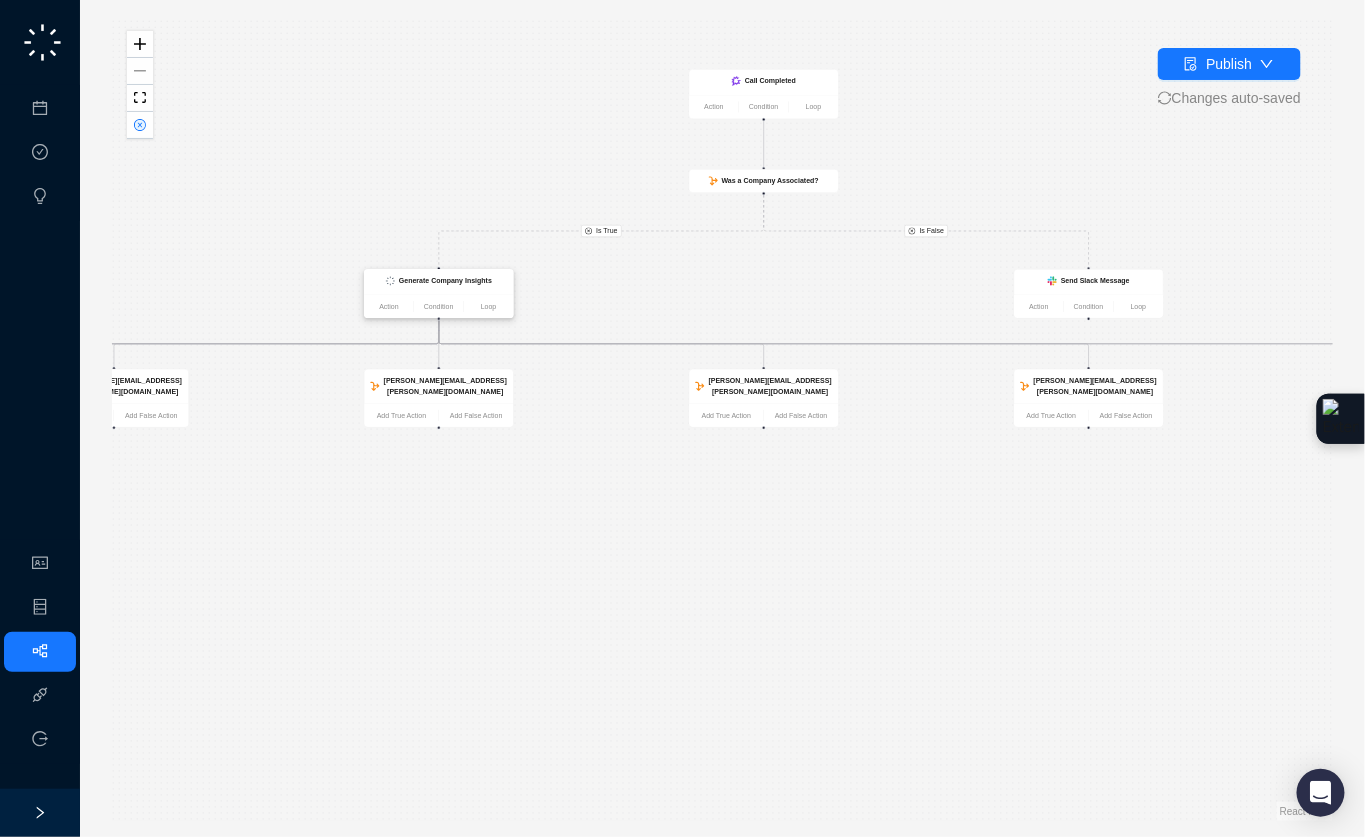 click on "Generate Company Insights" at bounding box center (439, 282) 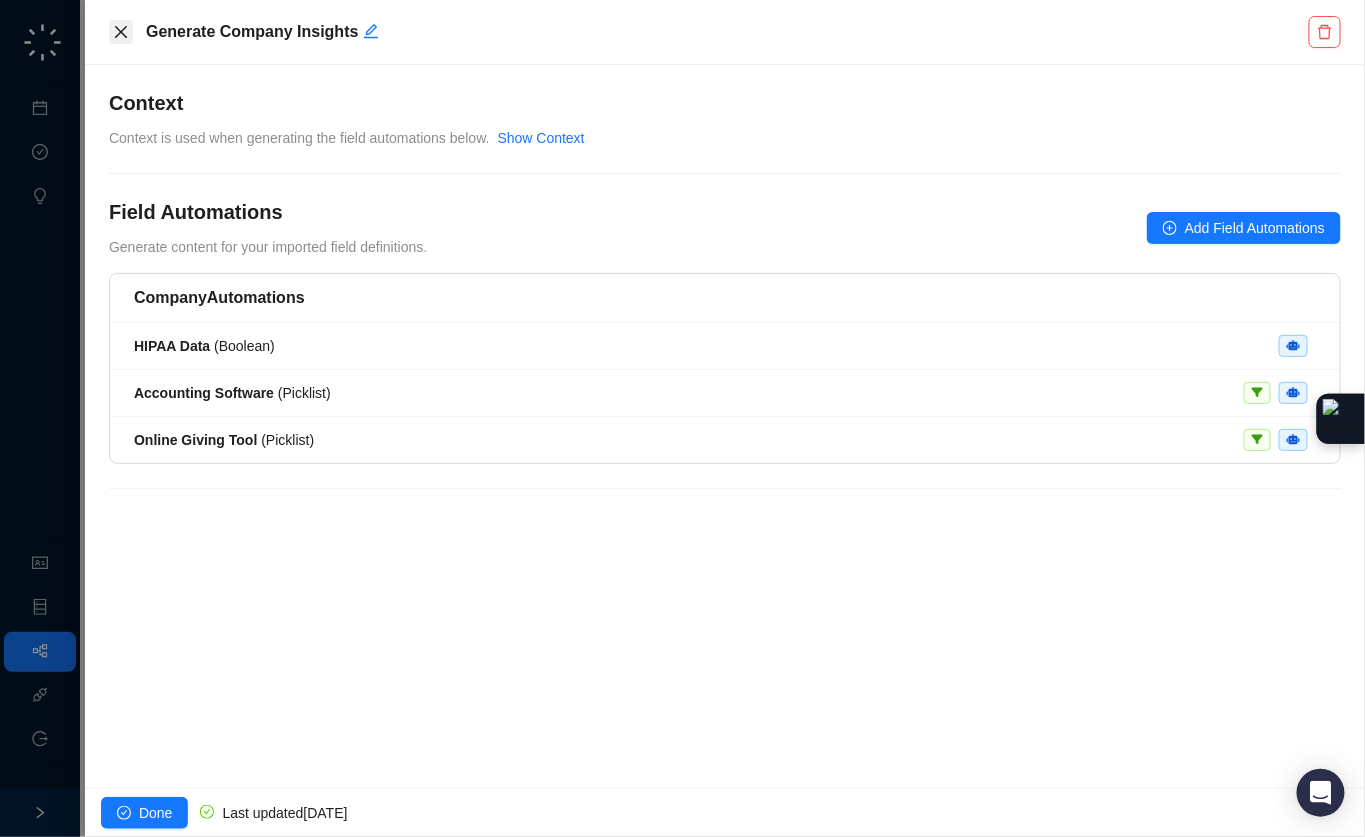 click 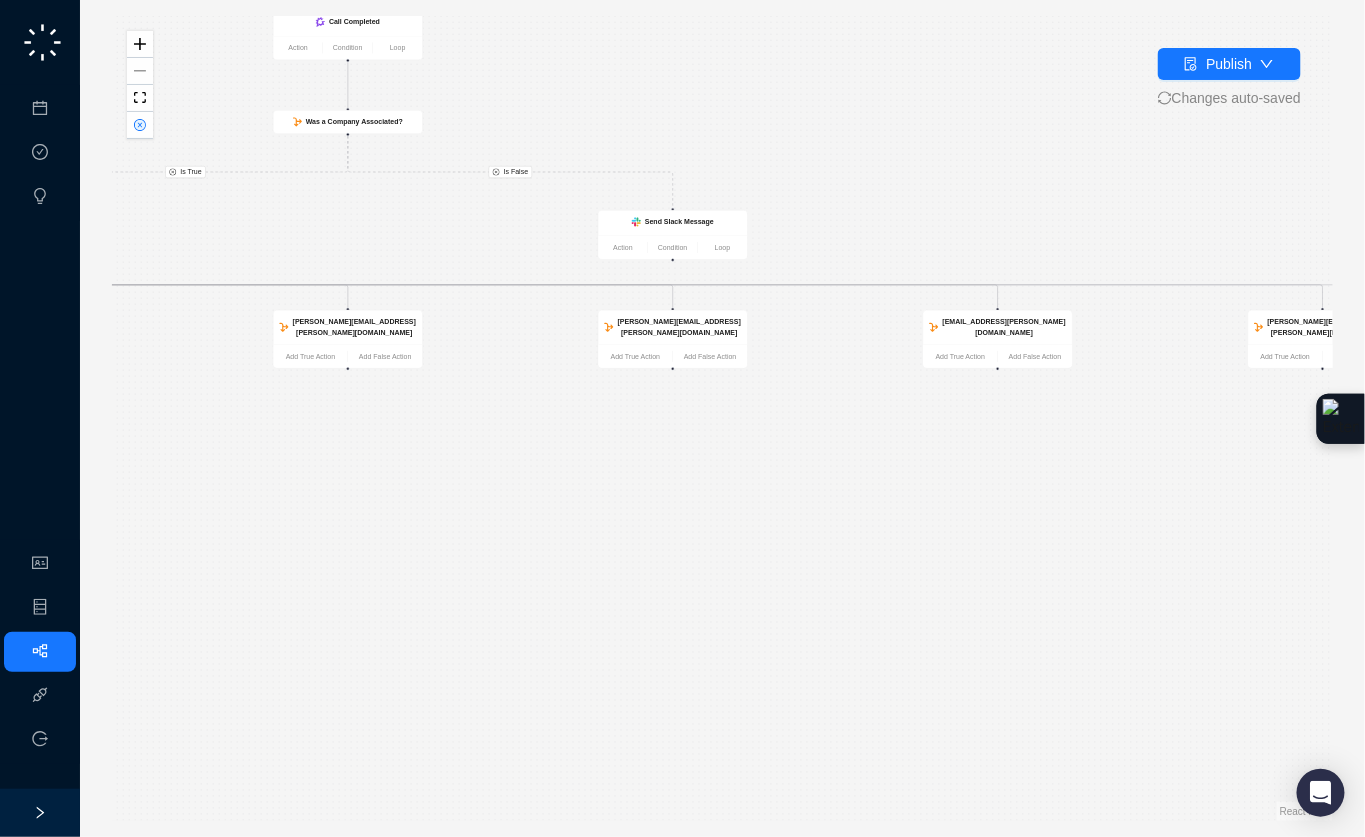 drag, startPoint x: 946, startPoint y: 547, endPoint x: 527, endPoint y: 488, distance: 423.13354 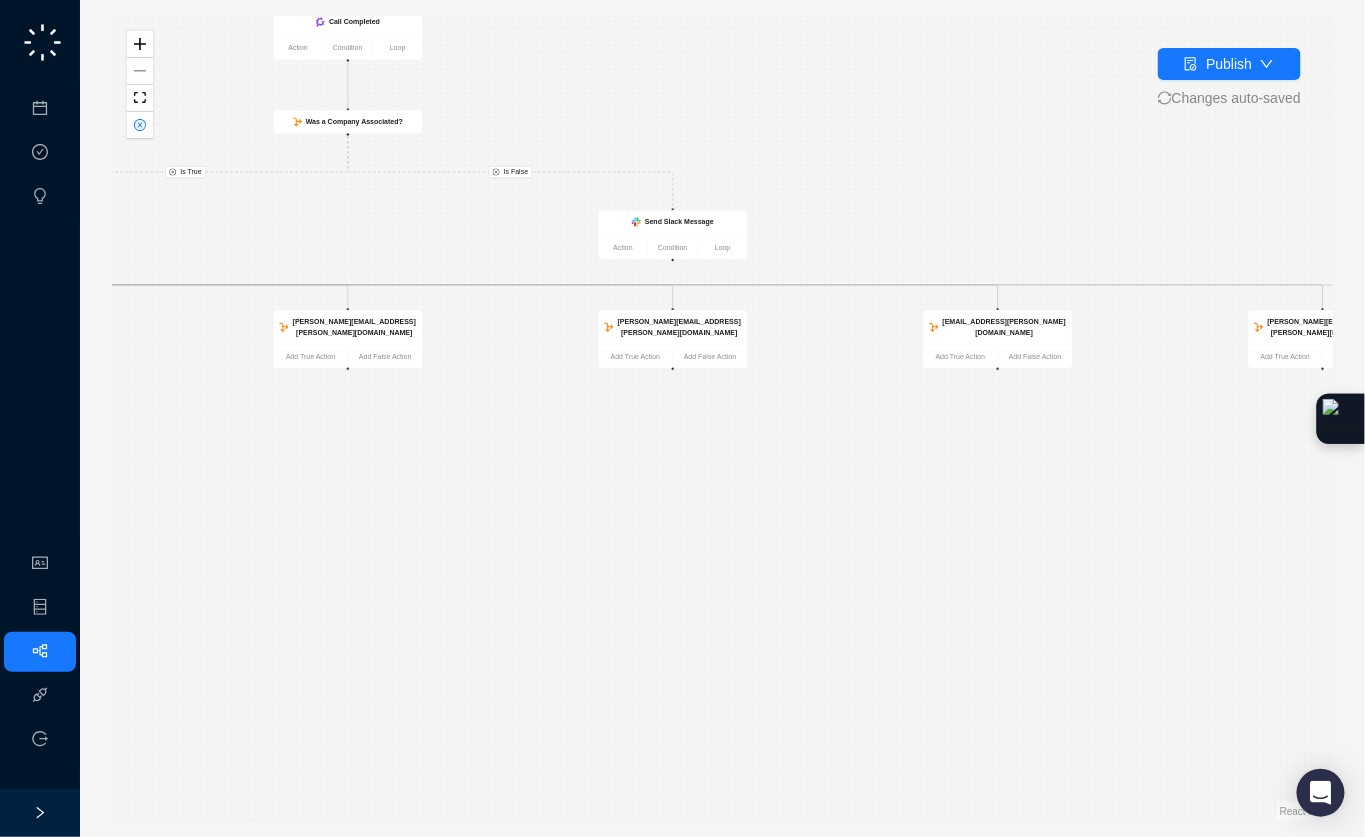 click on "Is True Is True Is True Is False Update HubSpot Company Action Condition Loop Call Completed Action Condition Loop Was a Company Associated? Generate Company Insights Action Condition Loop chip.johnston@virtuous.org Add True Action Add False Action adam.johns@virtuous.org Add True Action Add False Action katie.lord@virtuous.org Add True Action Add False Action charlie.lewis@virtuous.org Add True Action Add False Action scott.supica@virtuous.org Add True Action Add False Action eric.dinius@virtuous.org Add True Action Add False Action wilson.gilkerson@virtuous.org Add True Action Add False Action adam.howell@virtuous.org Add True Action Add False Action colby.karzen@virtuous.org Add True Action Add False Action dannie.nichols@virtuous.org Add True Action Add False Action chad.deteau@virtuous.org Add False Action Slack prompt for review Action Condition Loop Task Approved? Add False Action Send Slack Message Action Condition Loop" at bounding box center [722, 418] 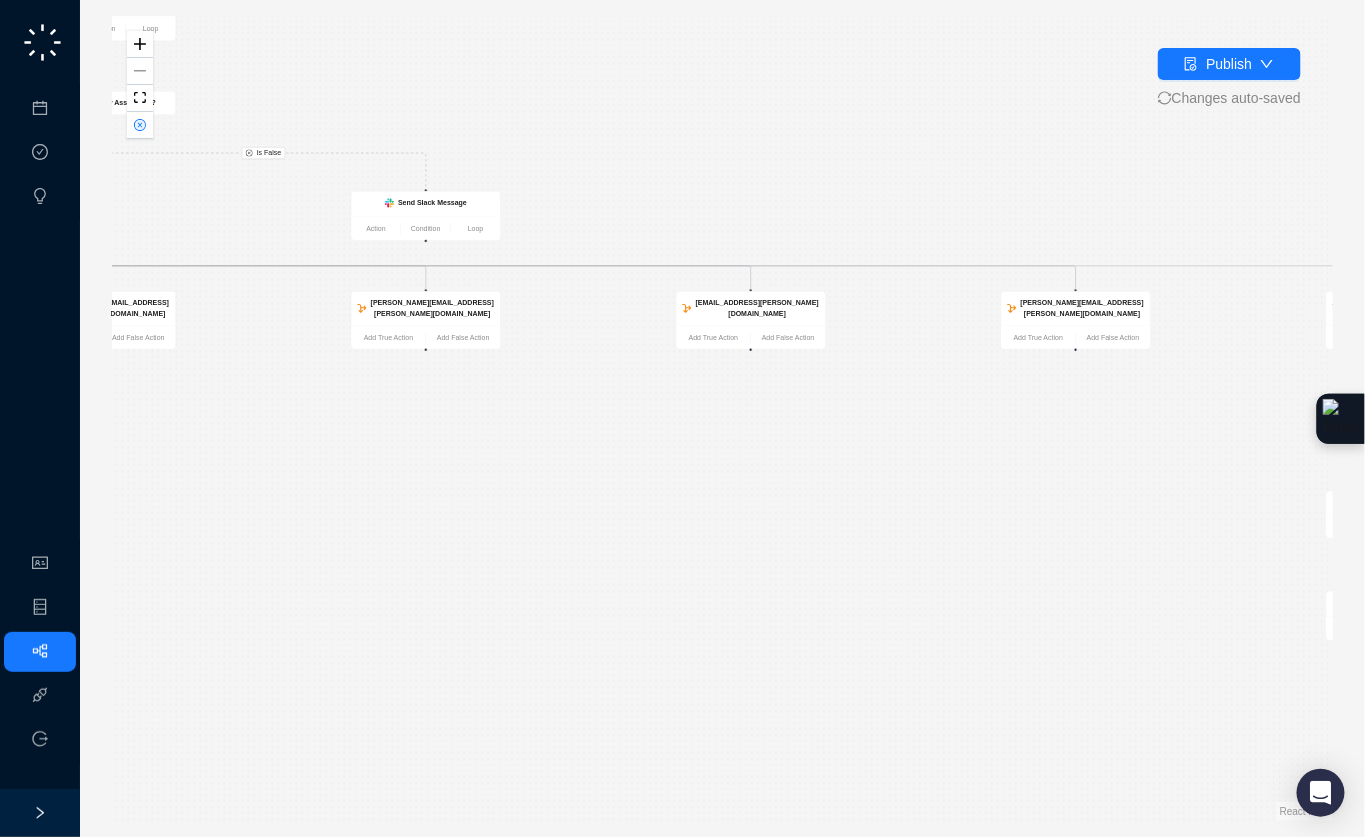 drag, startPoint x: 747, startPoint y: 488, endPoint x: 470, endPoint y: 465, distance: 277.95325 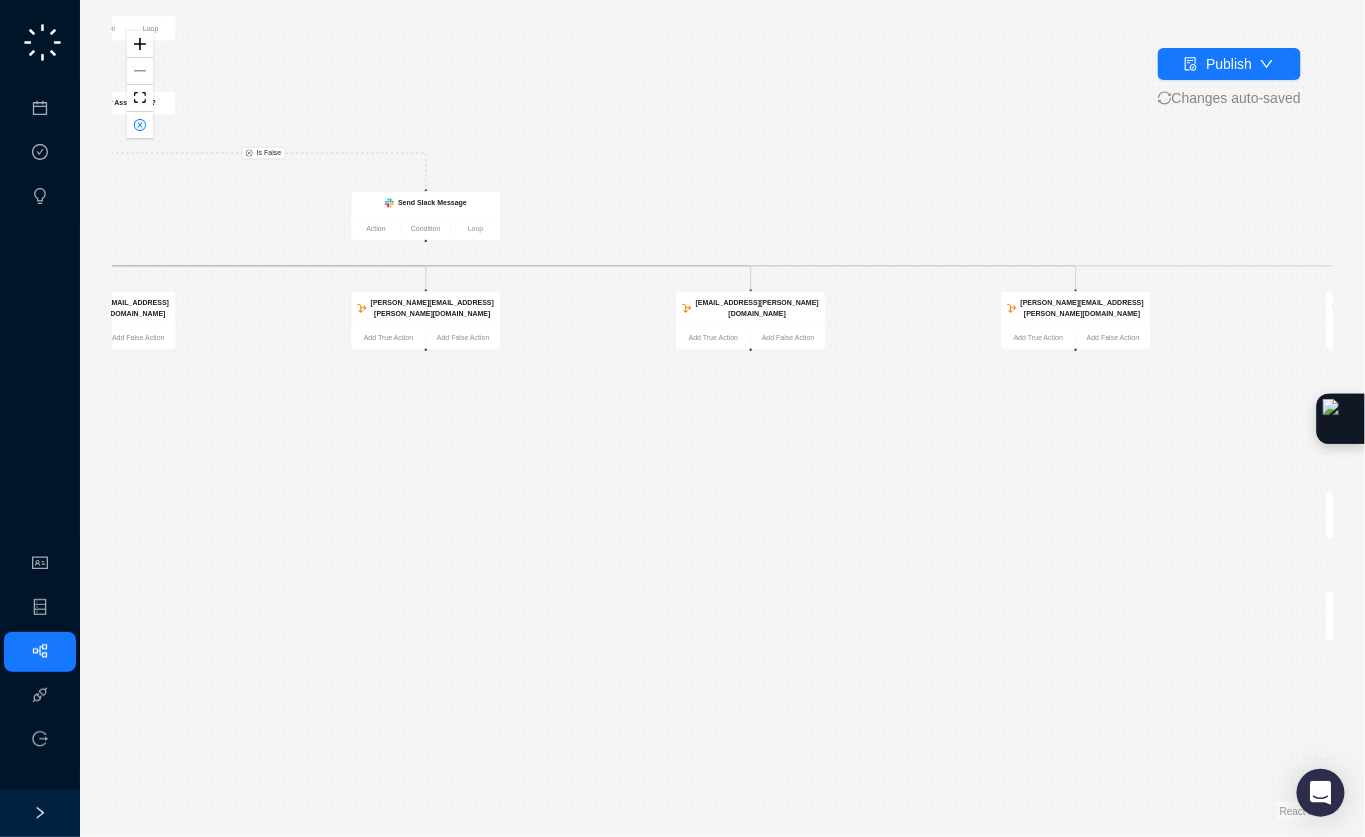 click on "Is True Is True Is True Is False Update HubSpot Company Action Condition Loop Call Completed Action Condition Loop Was a Company Associated? Generate Company Insights Action Condition Loop chip.johnston@virtuous.org Add True Action Add False Action adam.johns@virtuous.org Add True Action Add False Action katie.lord@virtuous.org Add True Action Add False Action charlie.lewis@virtuous.org Add True Action Add False Action scott.supica@virtuous.org Add True Action Add False Action eric.dinius@virtuous.org Add True Action Add False Action wilson.gilkerson@virtuous.org Add True Action Add False Action adam.howell@virtuous.org Add True Action Add False Action colby.karzen@virtuous.org Add True Action Add False Action dannie.nichols@virtuous.org Add True Action Add False Action chad.deteau@virtuous.org Add False Action Slack prompt for review Action Condition Loop Task Approved? Add False Action Send Slack Message Action Condition Loop" at bounding box center [722, 418] 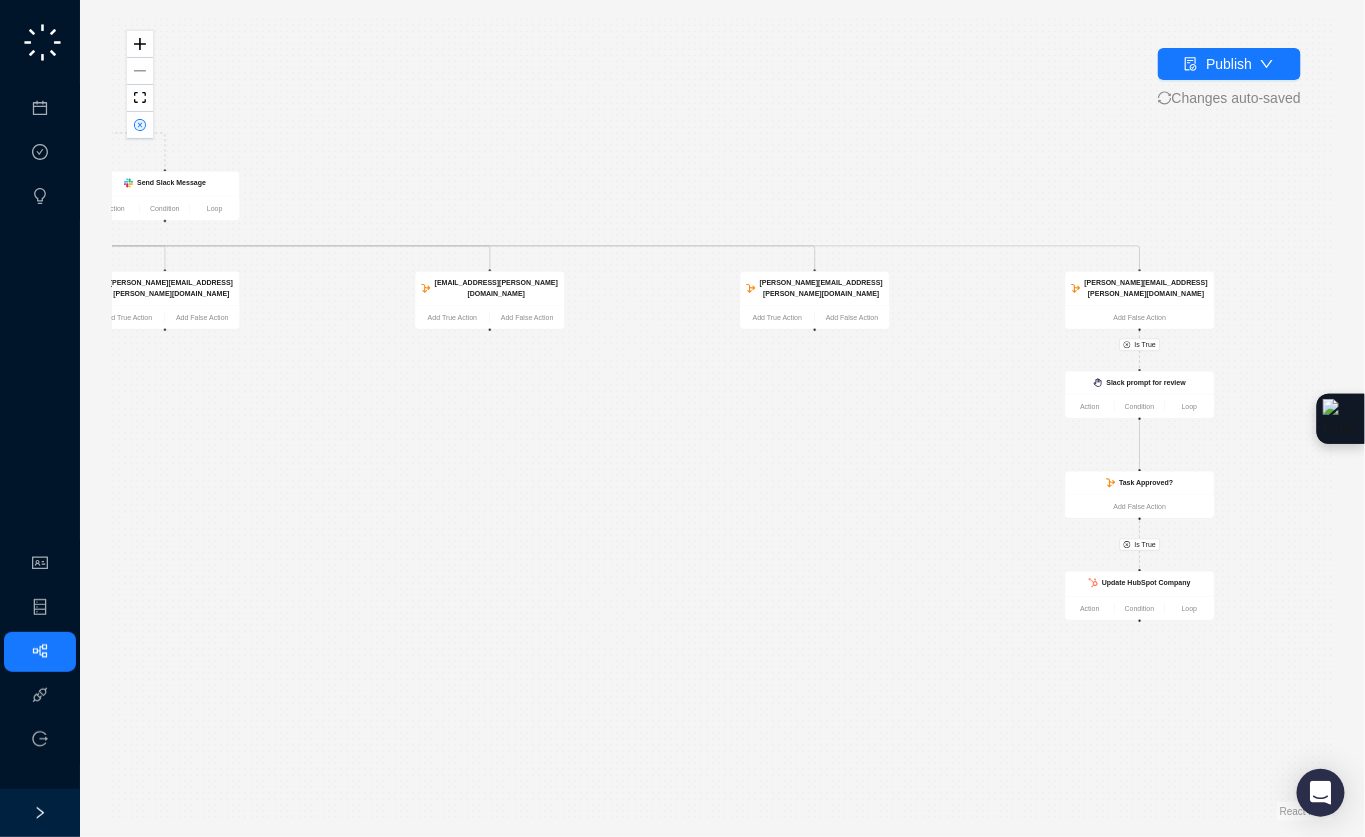 drag, startPoint x: 650, startPoint y: 503, endPoint x: 393, endPoint y: 484, distance: 257.7014 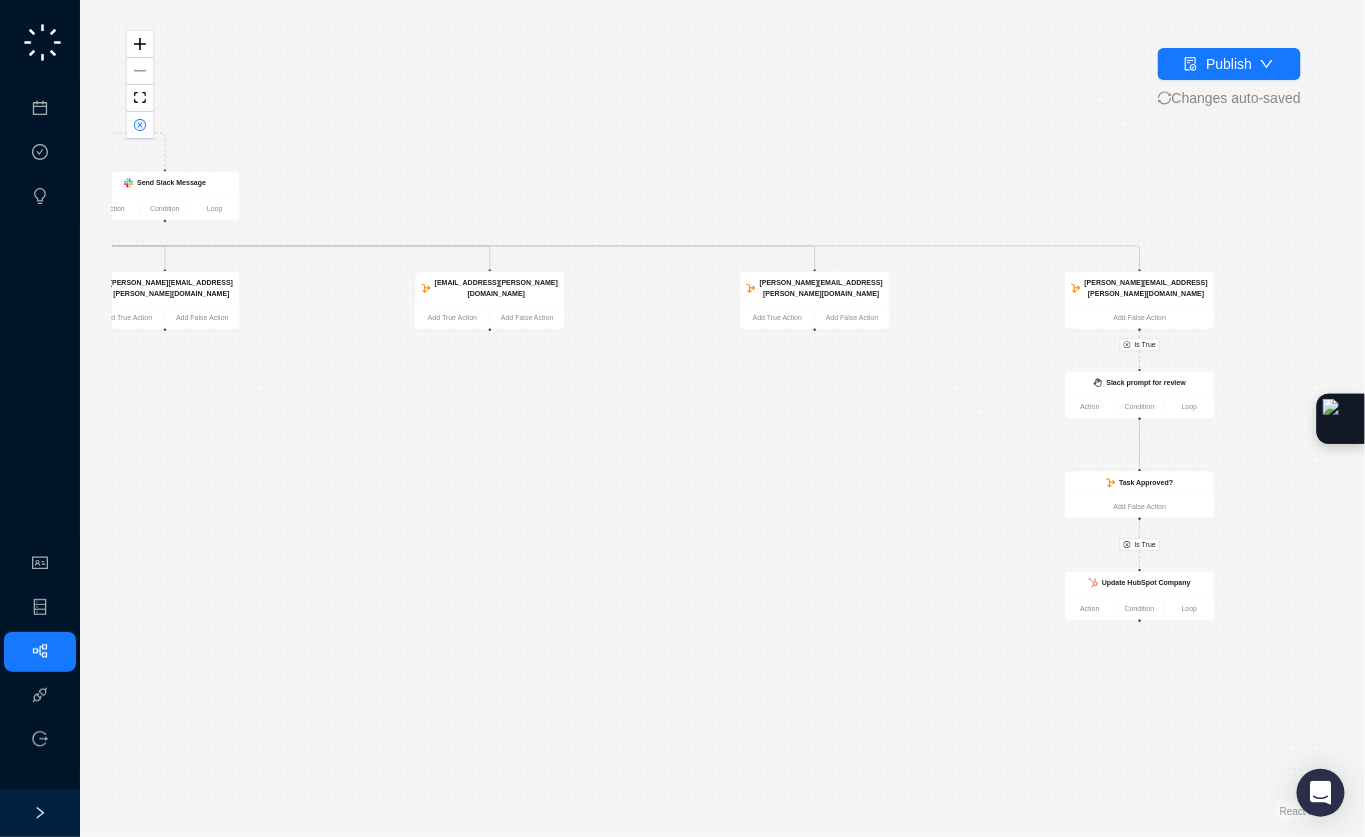 click on "Is True Is True Is True Is False Update HubSpot Company Action Condition Loop Call Completed Action Condition Loop Was a Company Associated? Generate Company Insights Action Condition Loop chip.johnston@virtuous.org Add True Action Add False Action adam.johns@virtuous.org Add True Action Add False Action katie.lord@virtuous.org Add True Action Add False Action charlie.lewis@virtuous.org Add True Action Add False Action scott.supica@virtuous.org Add True Action Add False Action eric.dinius@virtuous.org Add True Action Add False Action wilson.gilkerson@virtuous.org Add True Action Add False Action adam.howell@virtuous.org Add True Action Add False Action colby.karzen@virtuous.org Add True Action Add False Action dannie.nichols@virtuous.org Add True Action Add False Action chad.deteau@virtuous.org Add False Action Slack prompt for review Action Condition Loop Task Approved? Add False Action Send Slack Message Action Condition Loop" at bounding box center [722, 418] 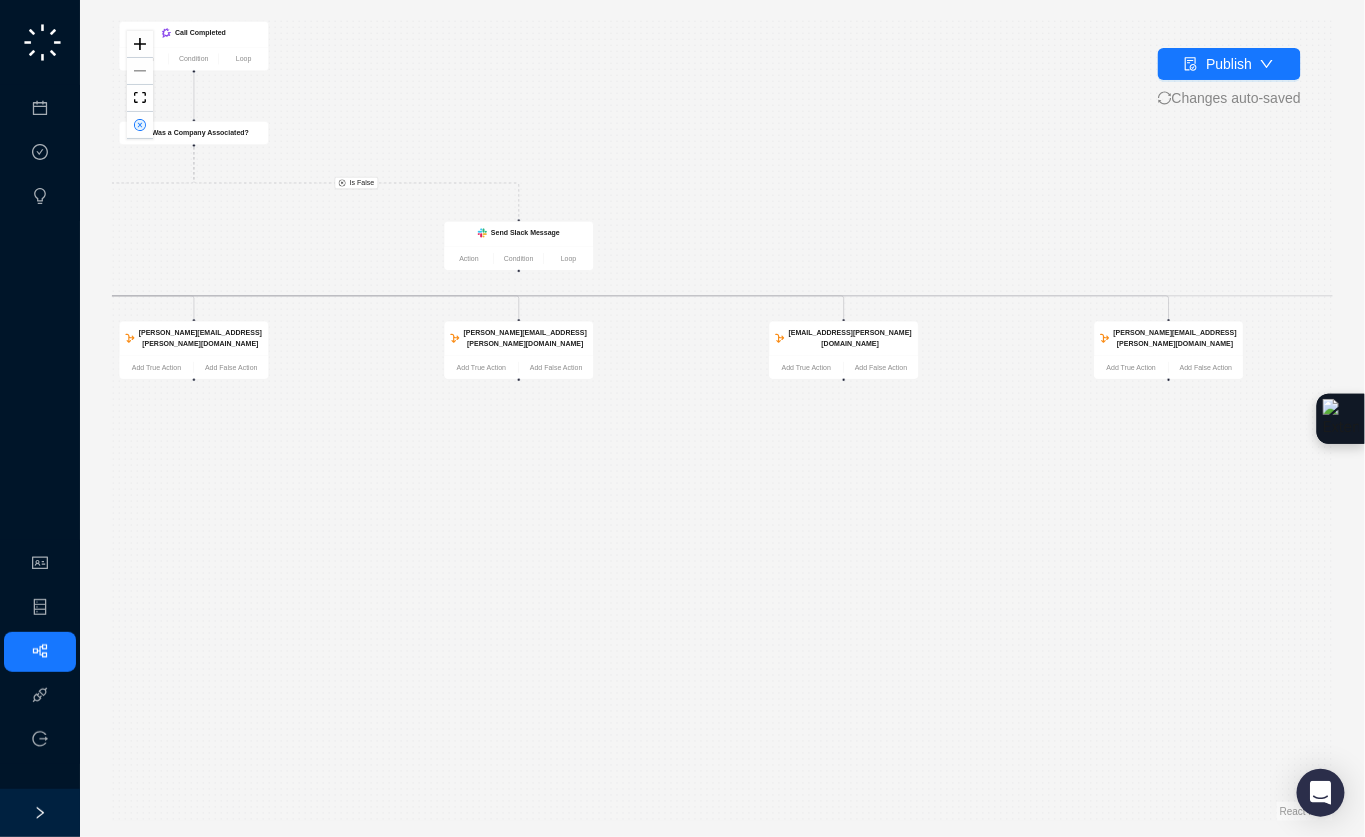 drag, startPoint x: 450, startPoint y: 461, endPoint x: 769, endPoint y: 514, distance: 323.37286 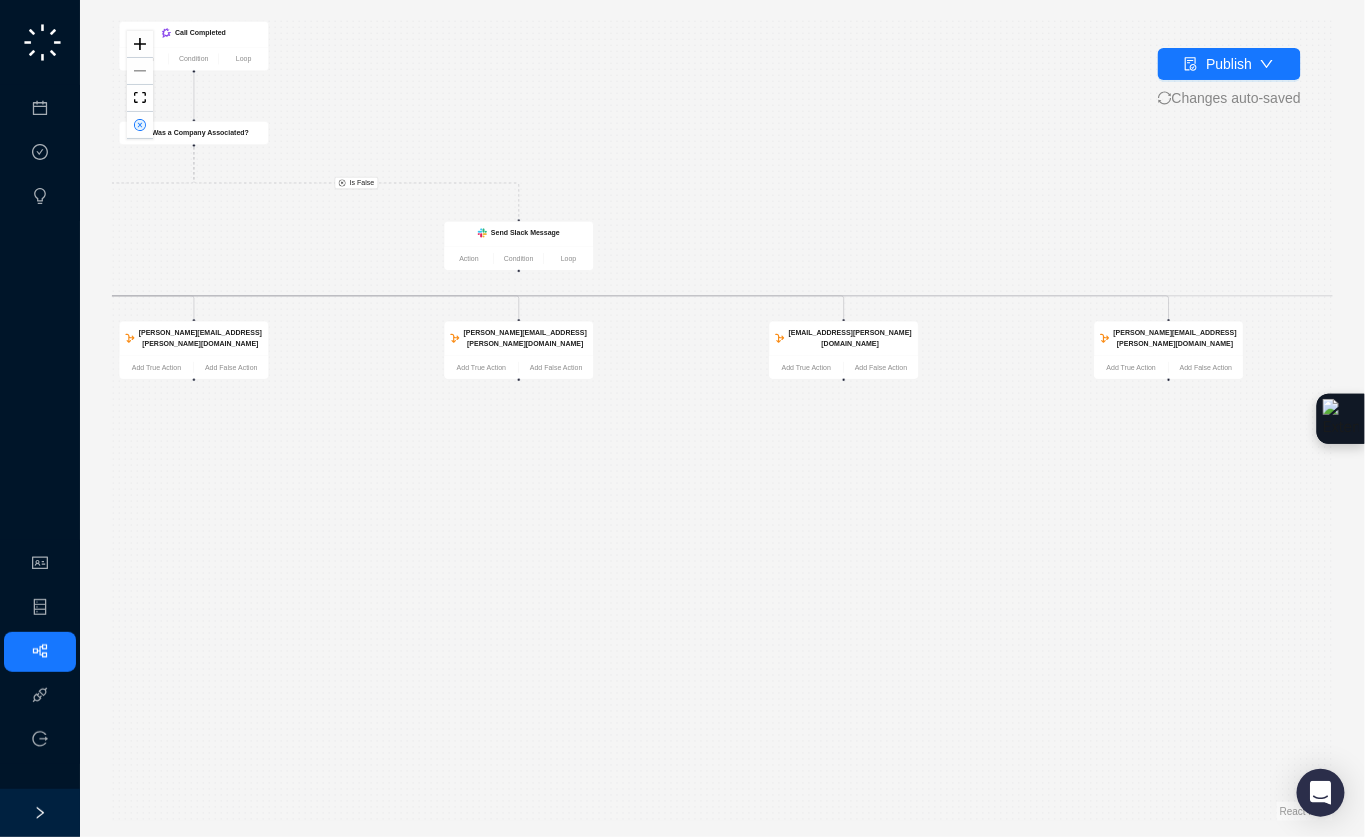 click on "Is True Is True Is True Is False Update HubSpot Company Action Condition Loop Call Completed Action Condition Loop Was a Company Associated? Generate Company Insights Action Condition Loop chip.johnston@virtuous.org Add True Action Add False Action adam.johns@virtuous.org Add True Action Add False Action katie.lord@virtuous.org Add True Action Add False Action charlie.lewis@virtuous.org Add True Action Add False Action scott.supica@virtuous.org Add True Action Add False Action eric.dinius@virtuous.org Add True Action Add False Action wilson.gilkerson@virtuous.org Add True Action Add False Action adam.howell@virtuous.org Add True Action Add False Action colby.karzen@virtuous.org Add True Action Add False Action dannie.nichols@virtuous.org Add True Action Add False Action chad.deteau@virtuous.org Add False Action Slack prompt for review Action Condition Loop Task Approved? Add False Action Send Slack Message Action Condition Loop" at bounding box center (722, 418) 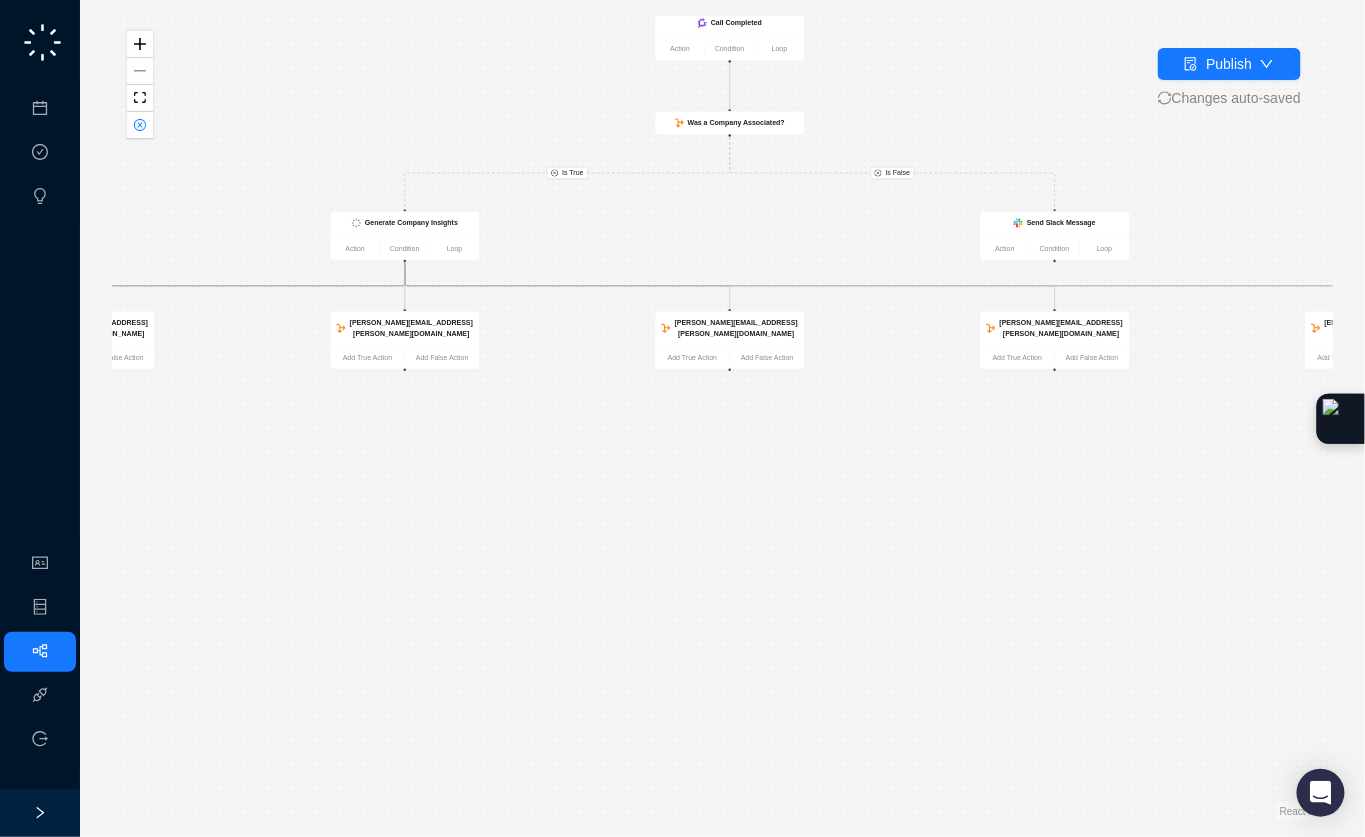 drag, startPoint x: 551, startPoint y: 126, endPoint x: 1082, endPoint y: 117, distance: 531.0763 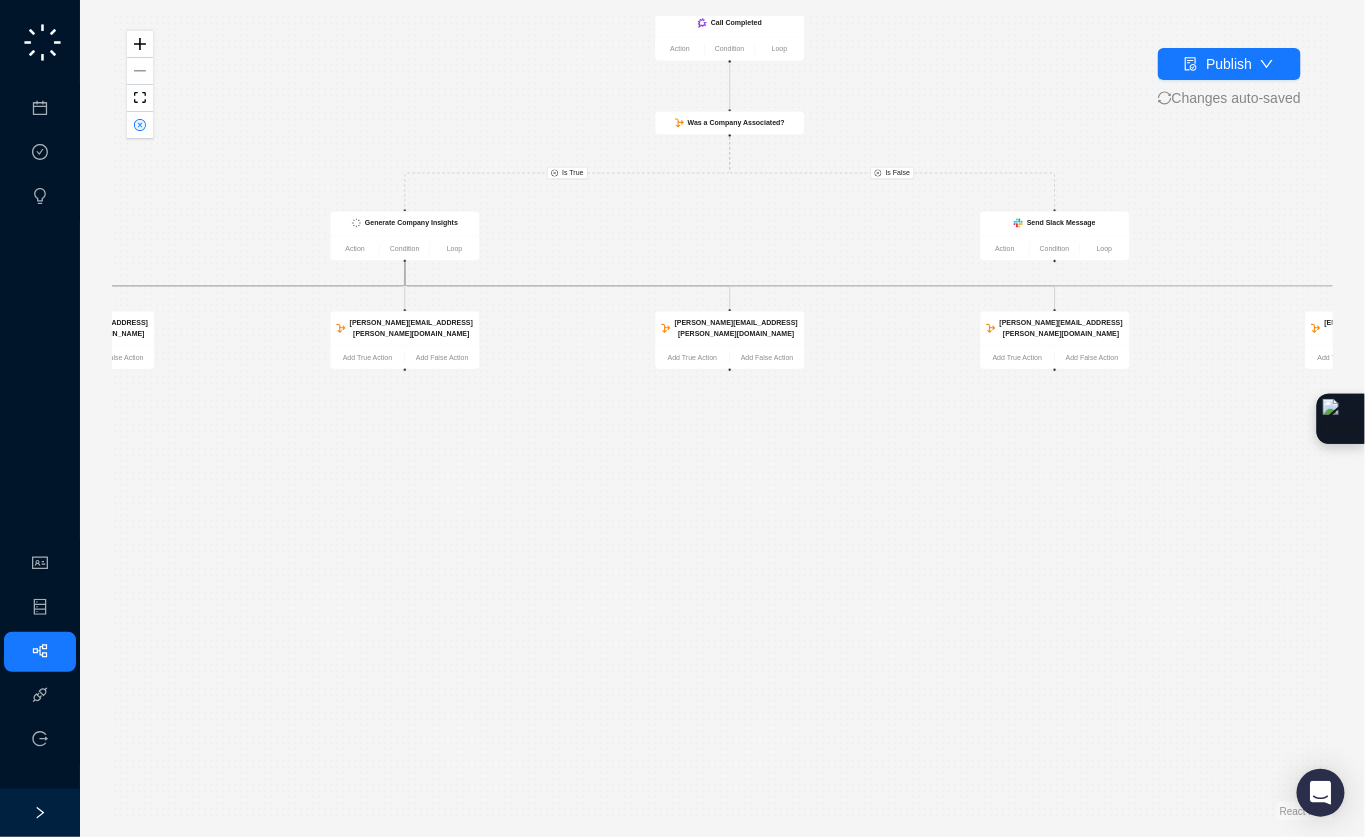 click on "Is True Is True Is True Is False Update HubSpot Company Action Condition Loop Call Completed Action Condition Loop Was a Company Associated? Generate Company Insights Action Condition Loop chip.johnston@virtuous.org Add True Action Add False Action adam.johns@virtuous.org Add True Action Add False Action katie.lord@virtuous.org Add True Action Add False Action charlie.lewis@virtuous.org Add True Action Add False Action scott.supica@virtuous.org Add True Action Add False Action eric.dinius@virtuous.org Add True Action Add False Action wilson.gilkerson@virtuous.org Add True Action Add False Action adam.howell@virtuous.org Add True Action Add False Action colby.karzen@virtuous.org Add True Action Add False Action dannie.nichols@virtuous.org Add True Action Add False Action chad.deteau@virtuous.org Add False Action Slack prompt for review Action Condition Loop Task Approved? Add False Action Send Slack Message Action Condition Loop" at bounding box center (722, 418) 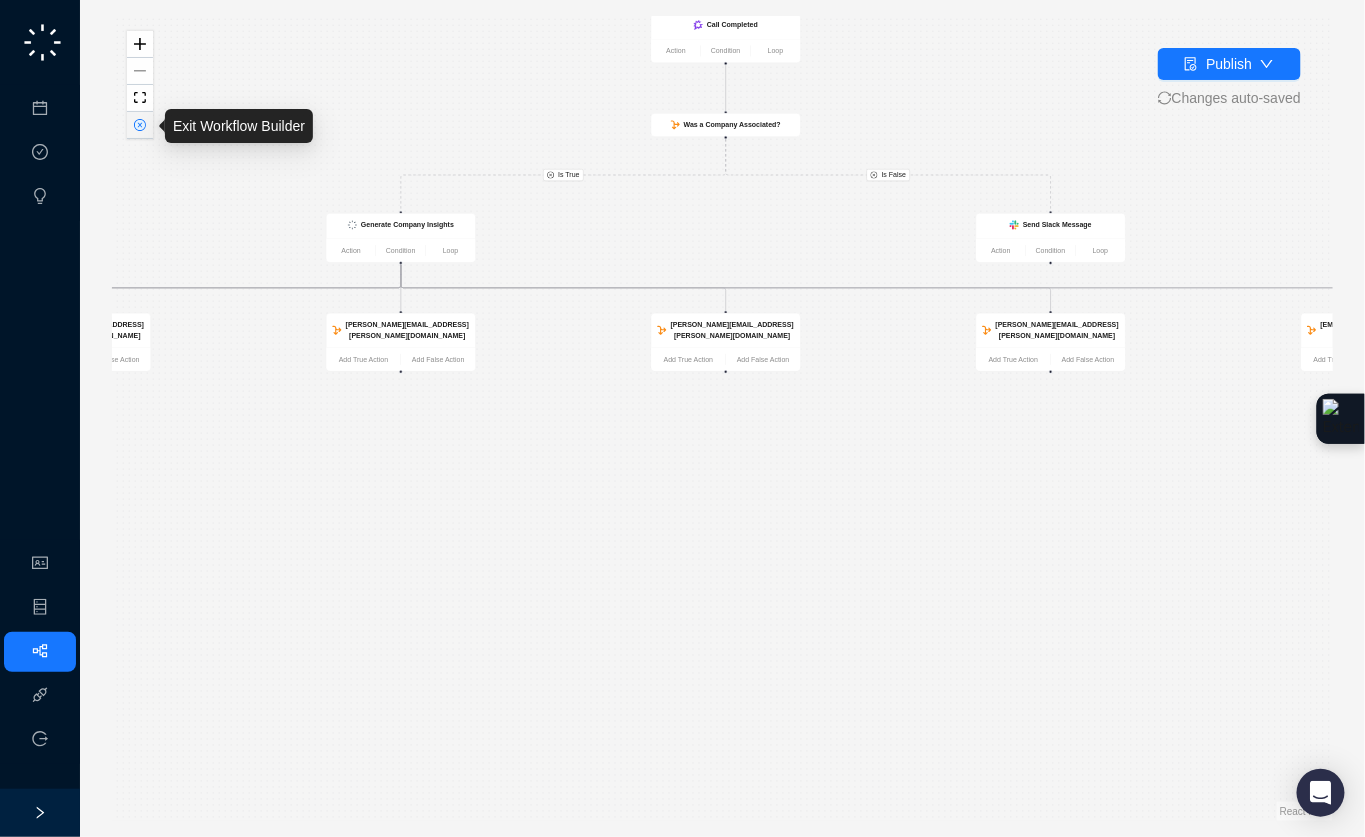 click 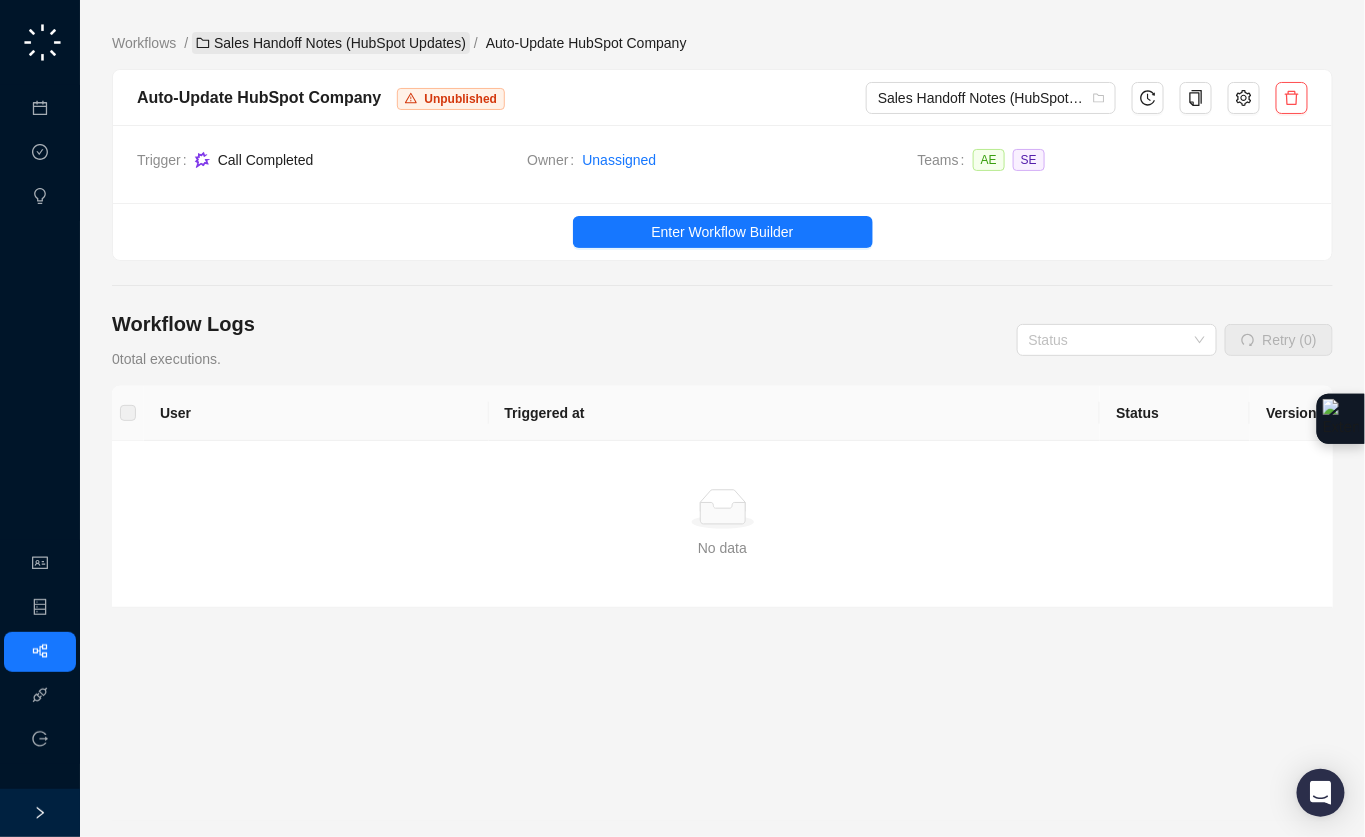 click on "Sales Handoff Notes (HubSpot Updates)" at bounding box center [331, 43] 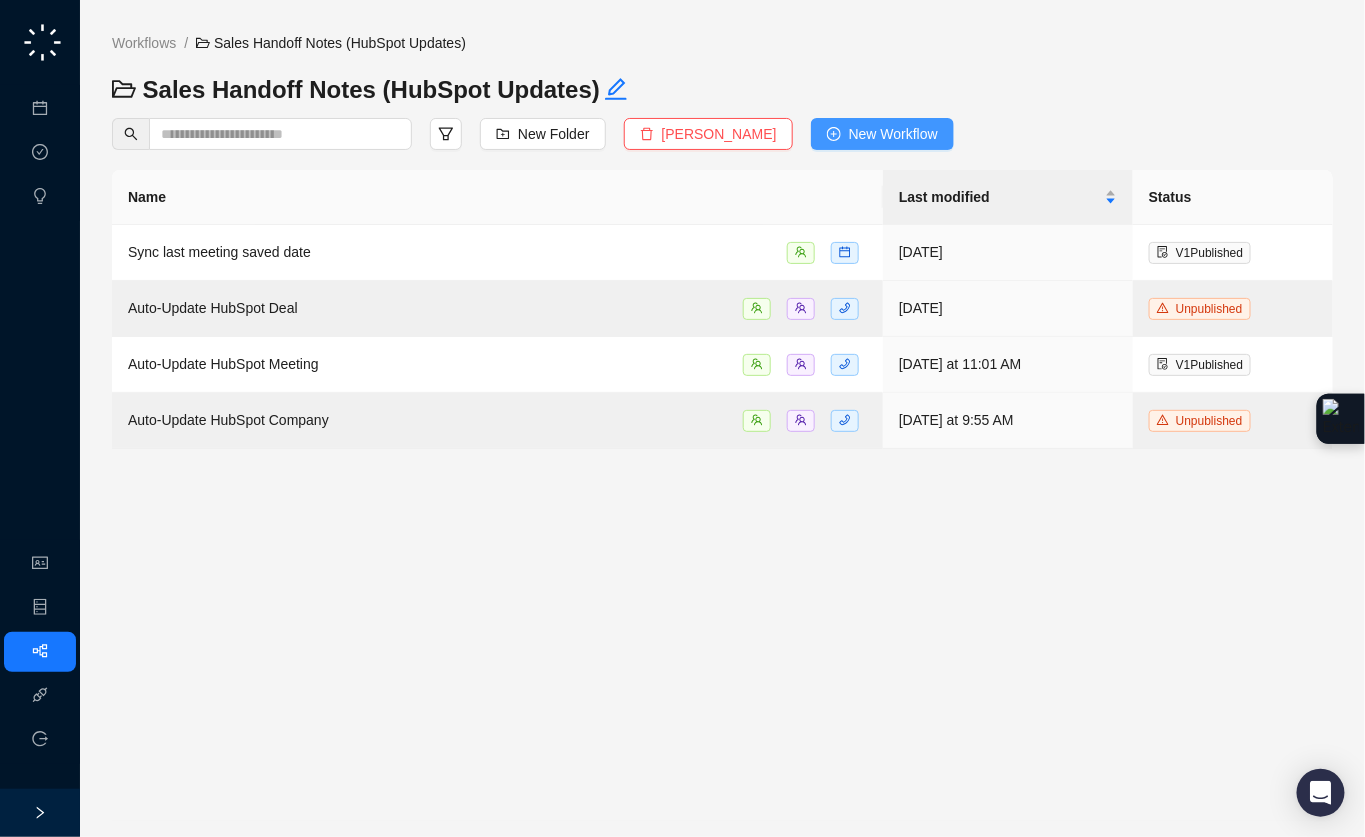 click on "New Workflow" at bounding box center (893, 134) 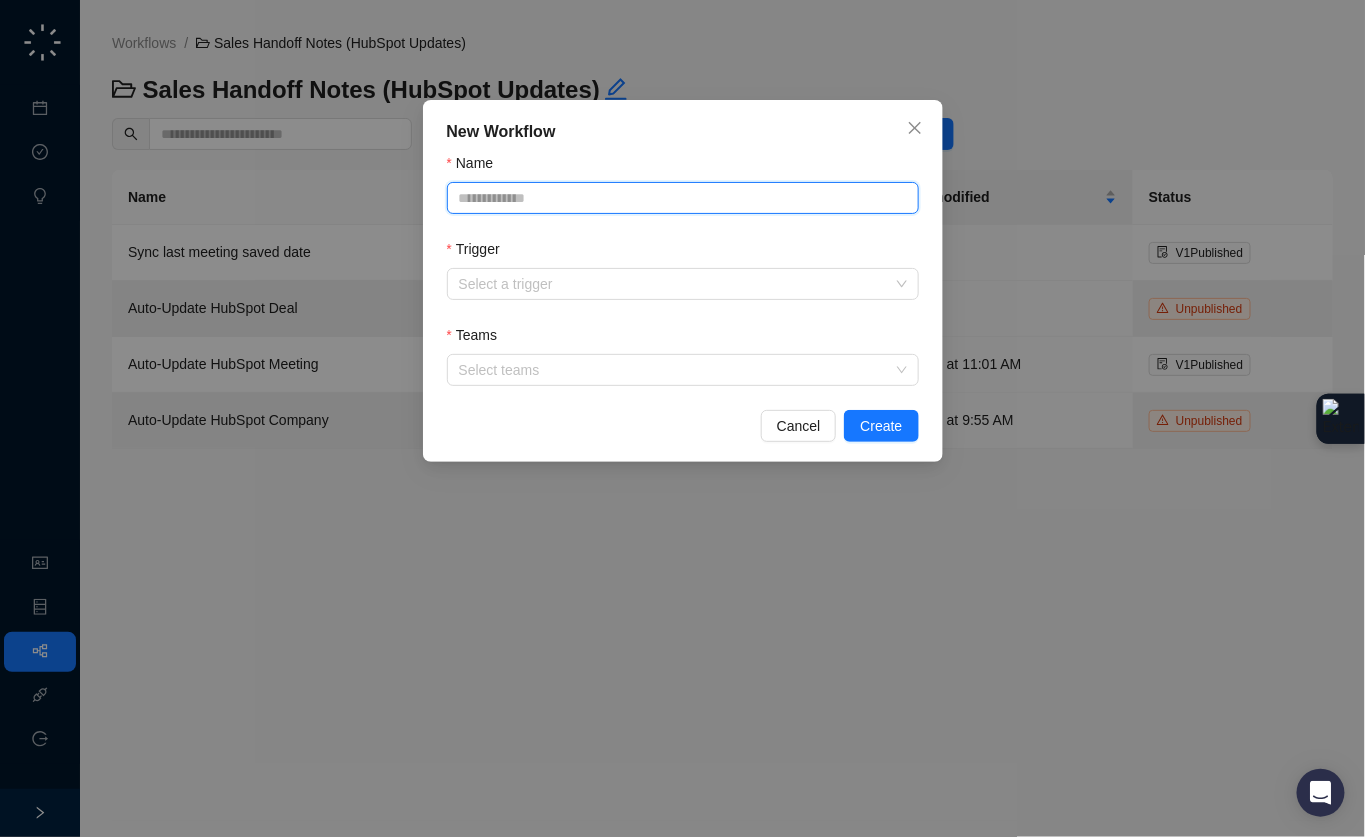 click on "Name" at bounding box center [683, 198] 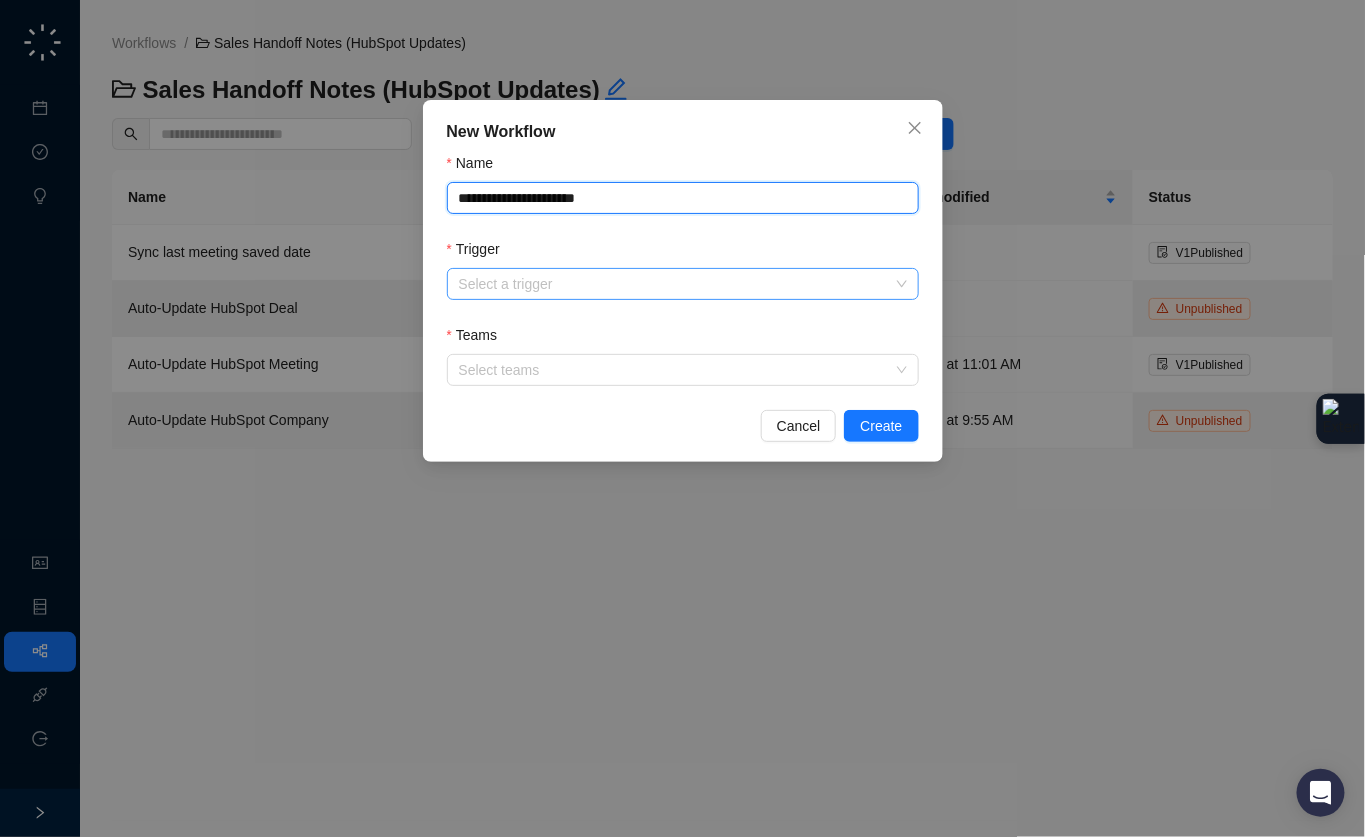 type on "**********" 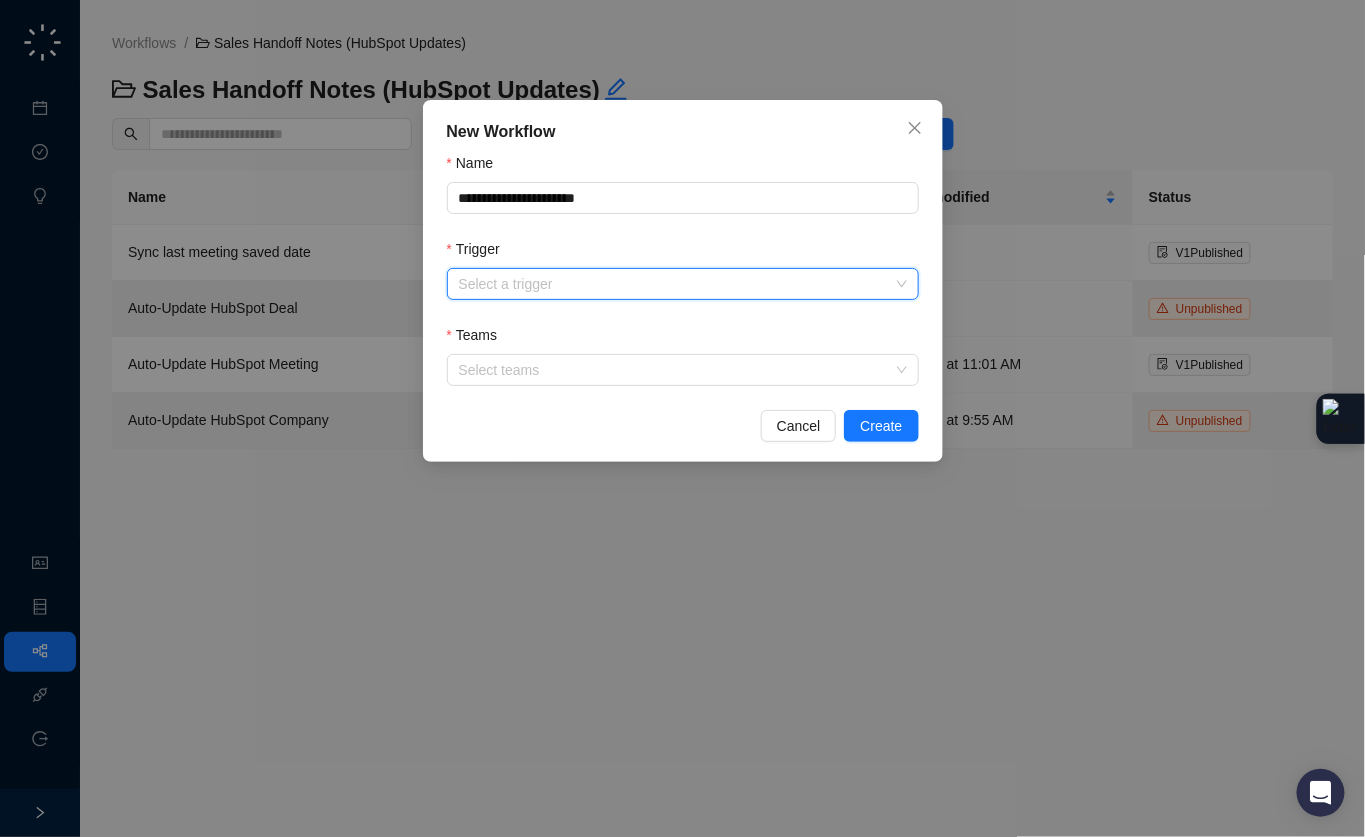 click on "Trigger" at bounding box center [677, 284] 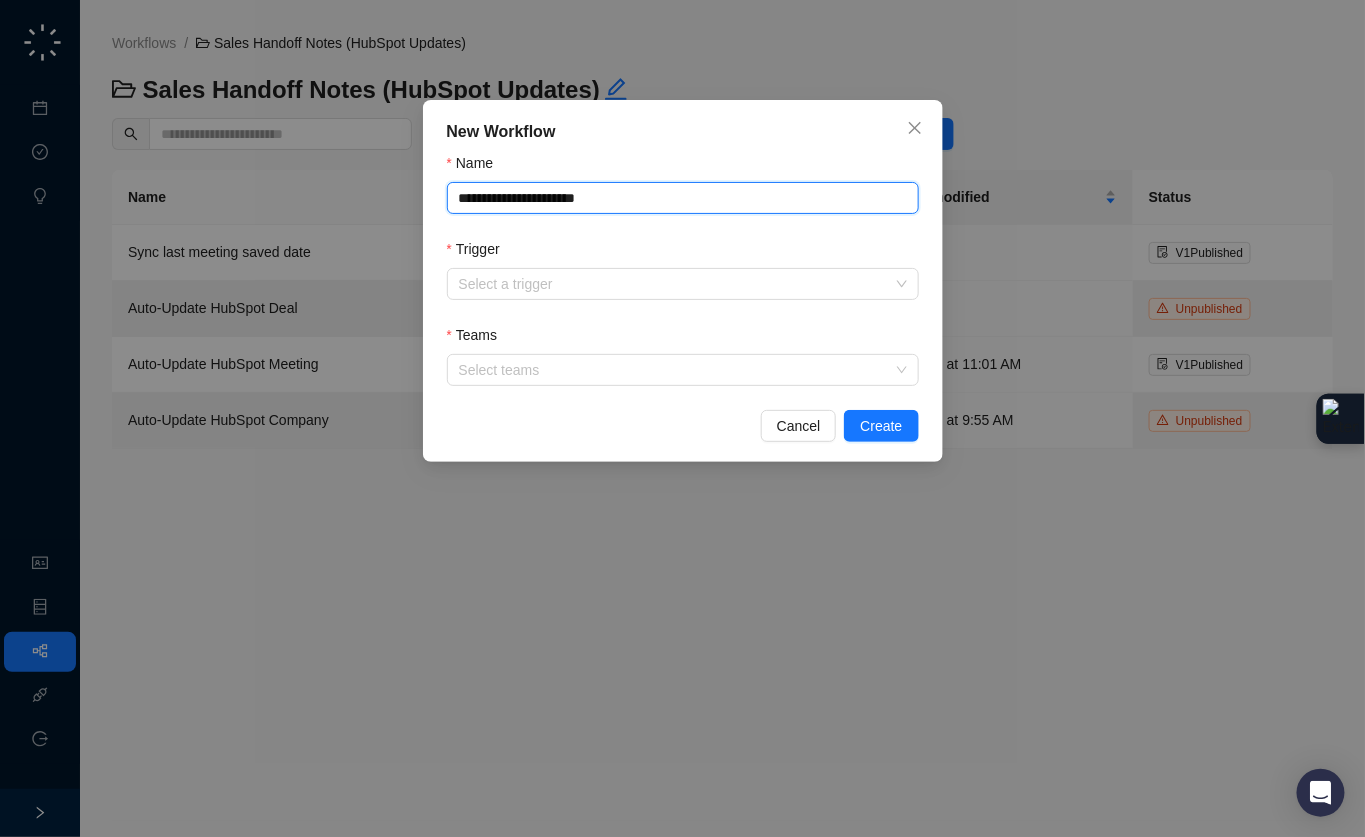 drag, startPoint x: 572, startPoint y: 194, endPoint x: 369, endPoint y: 154, distance: 206.90337 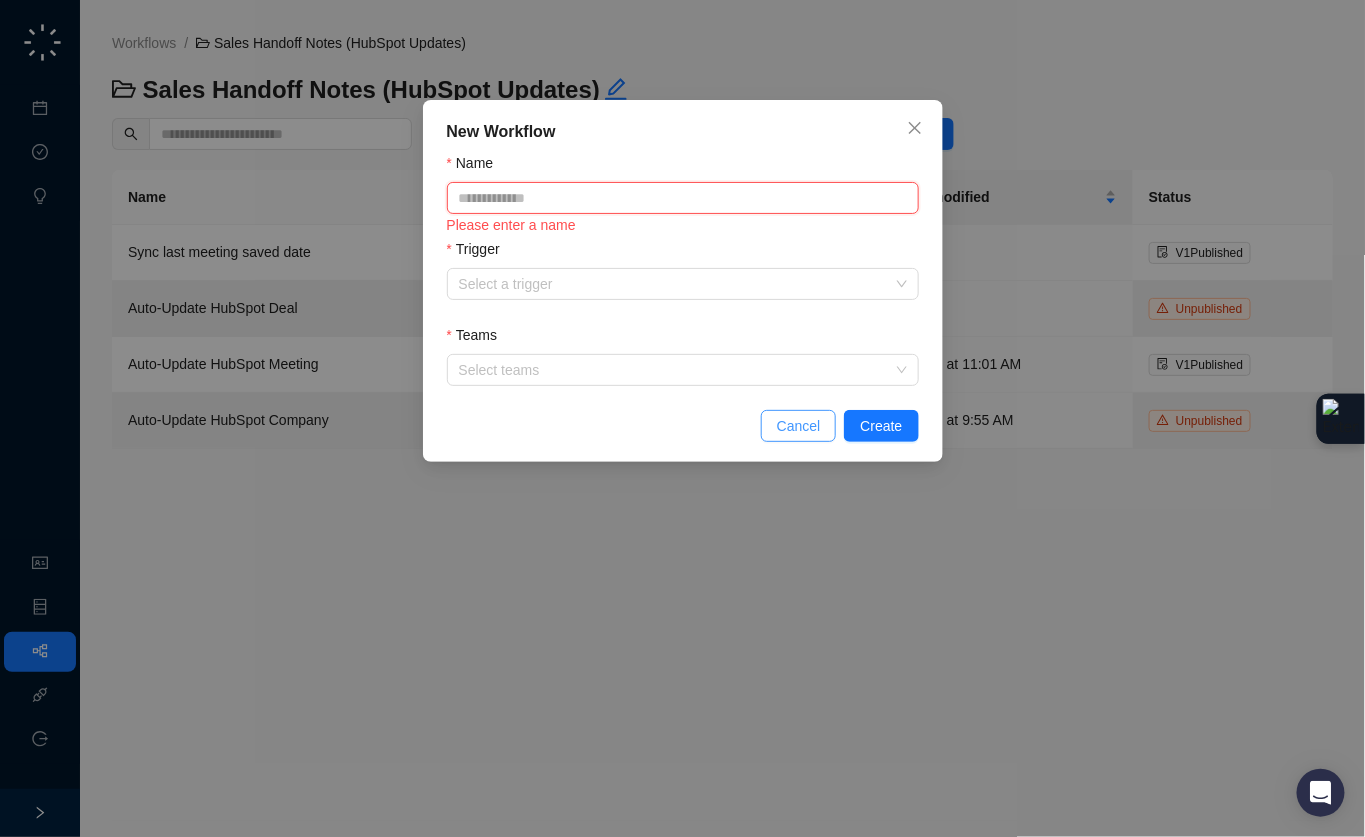 type 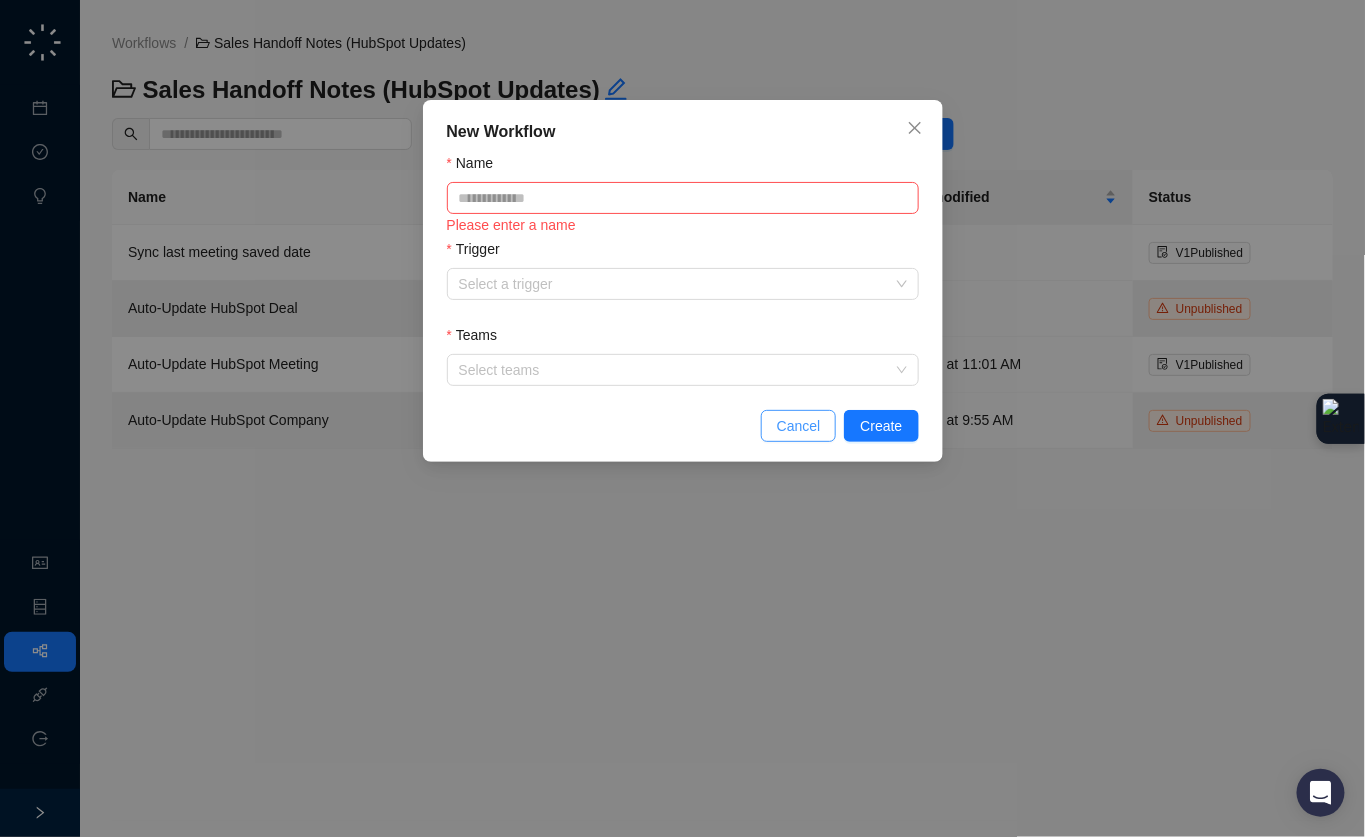 click on "Cancel" at bounding box center (799, 426) 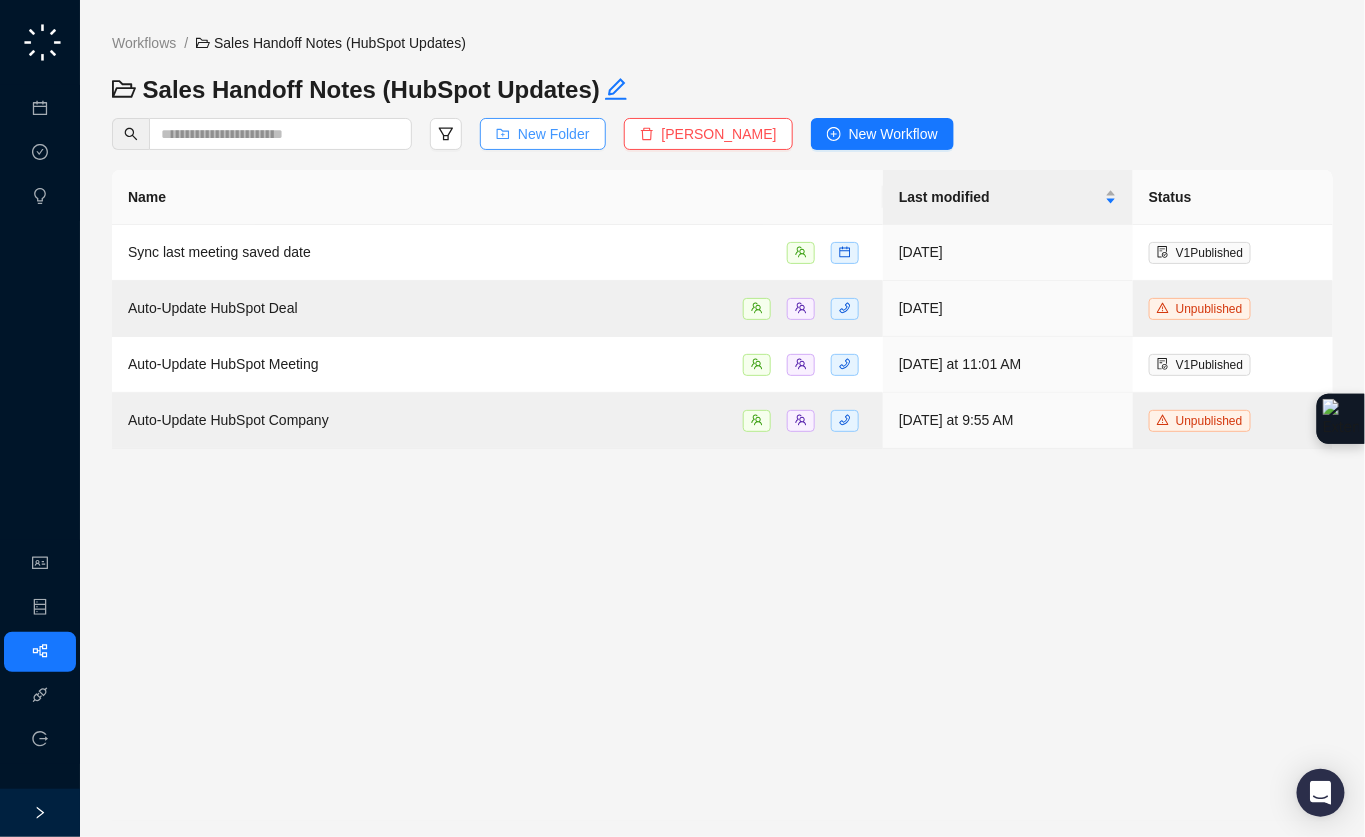 click on "New Folder" at bounding box center (554, 134) 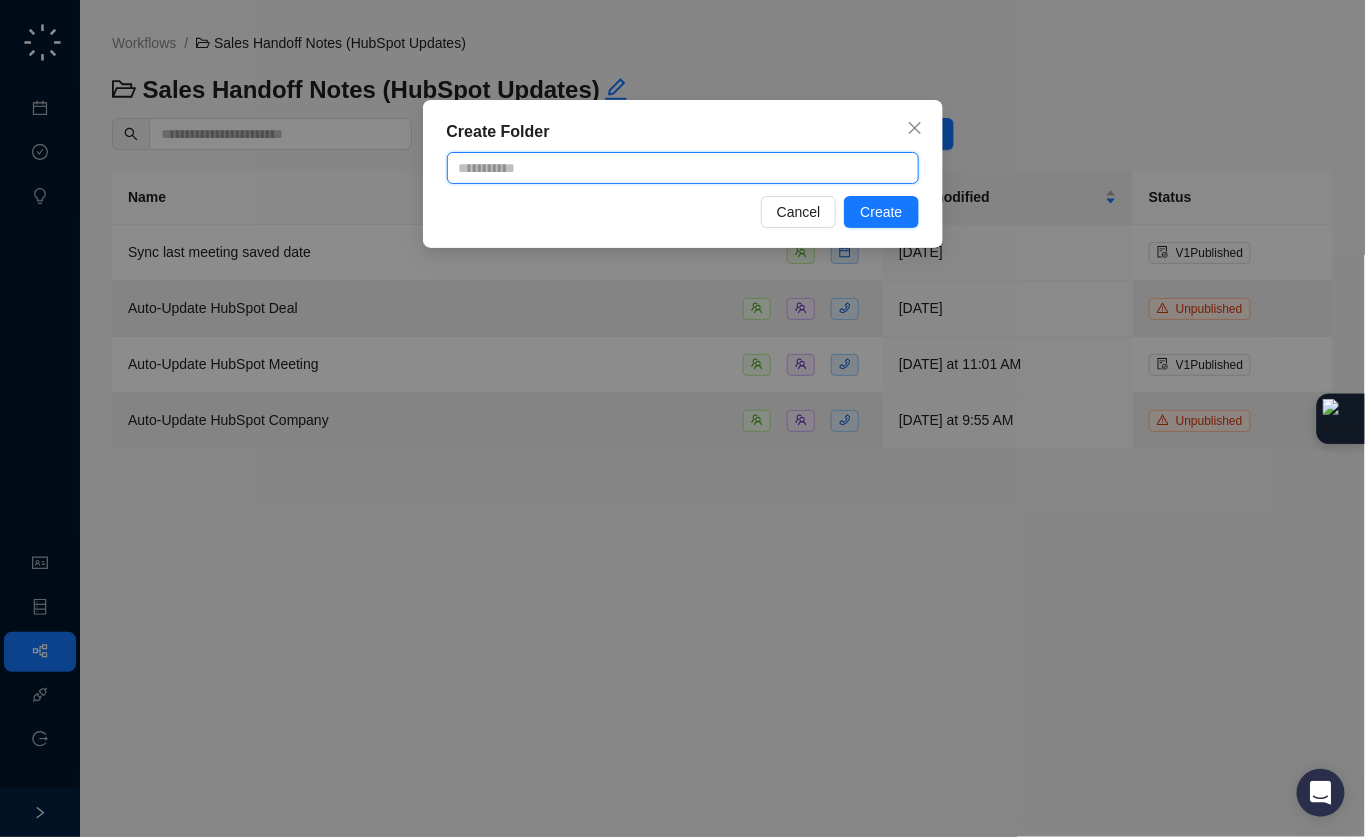 click at bounding box center (683, 168) 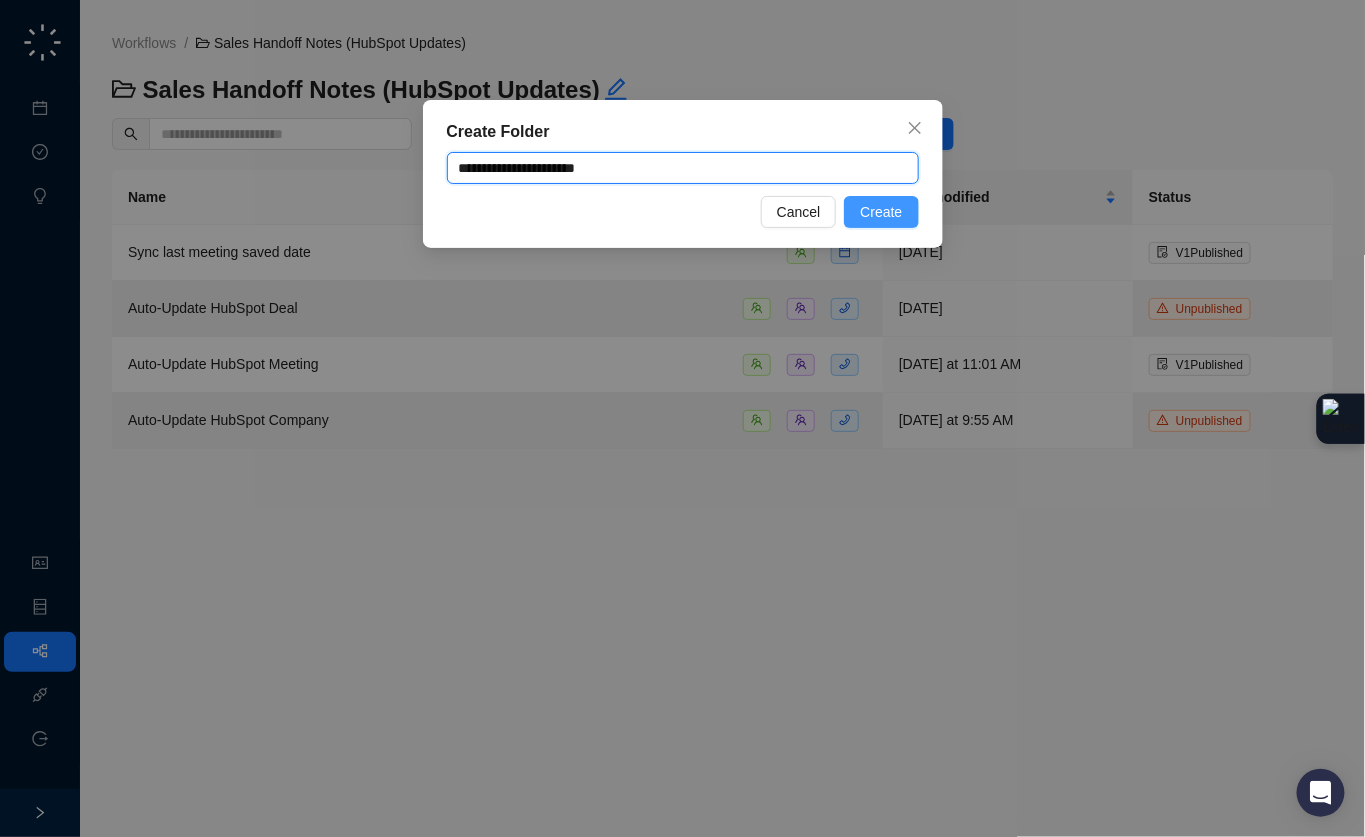 type on "**********" 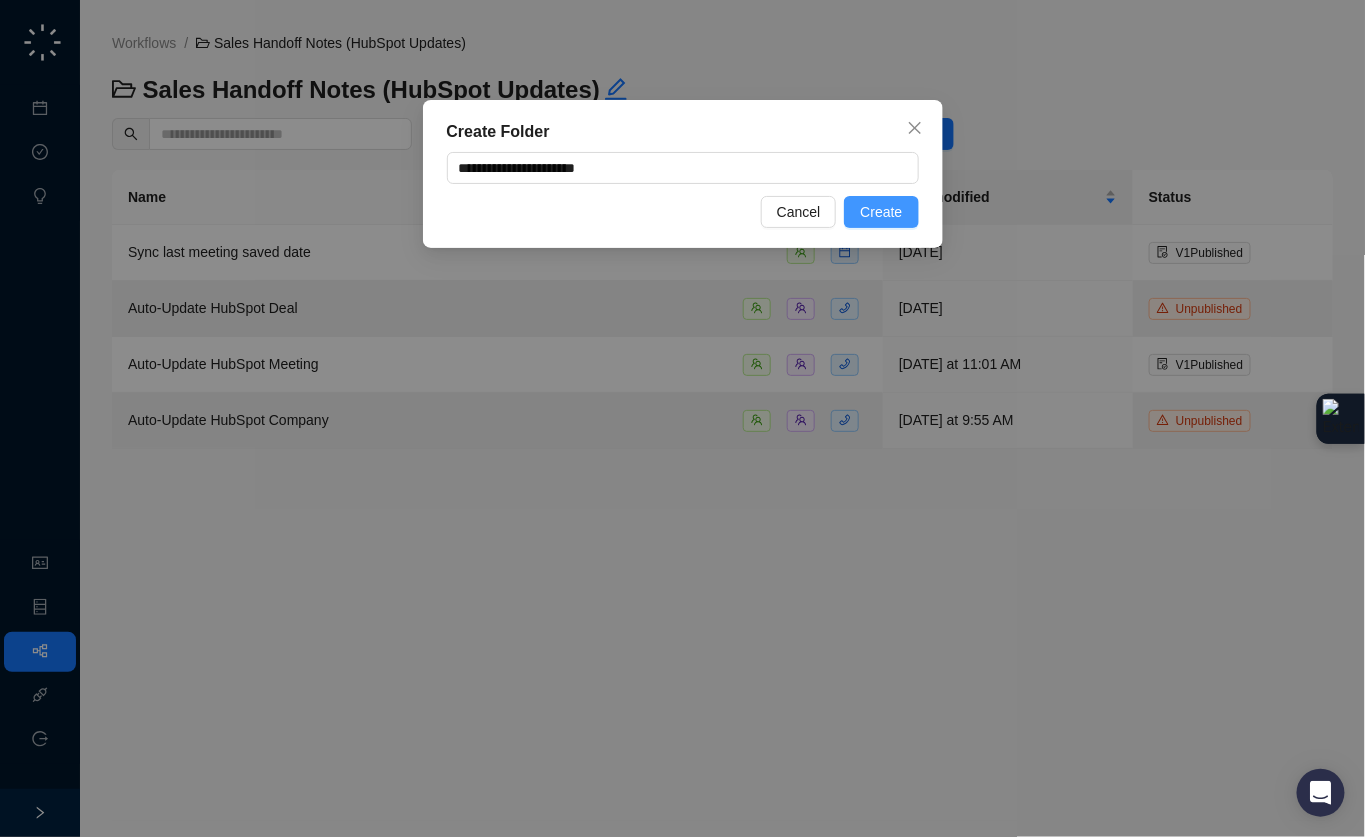 click on "Create" at bounding box center (881, 212) 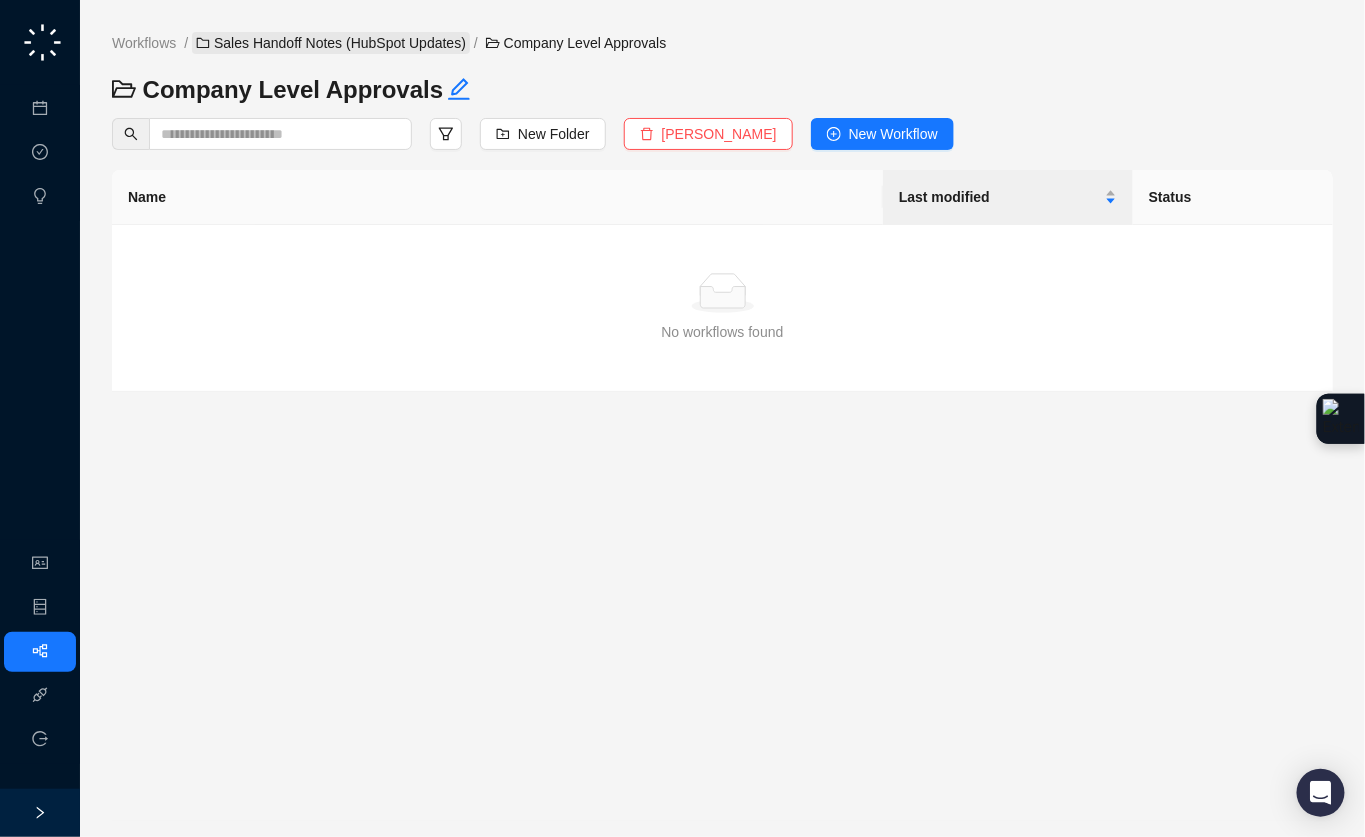 click on "Sales Handoff Notes (HubSpot Updates)" at bounding box center (331, 43) 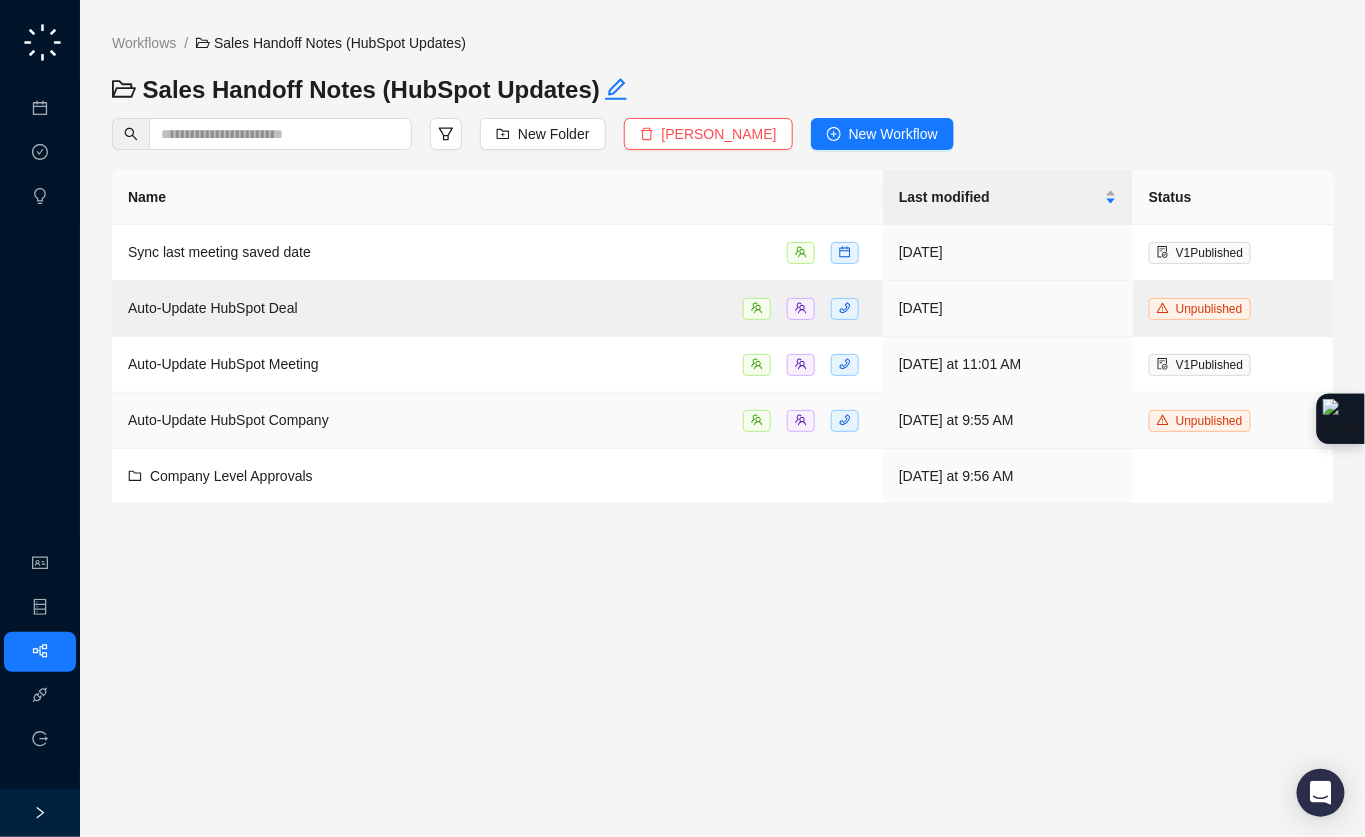 click on "Auto-Update HubSpot Company" at bounding box center [497, 420] 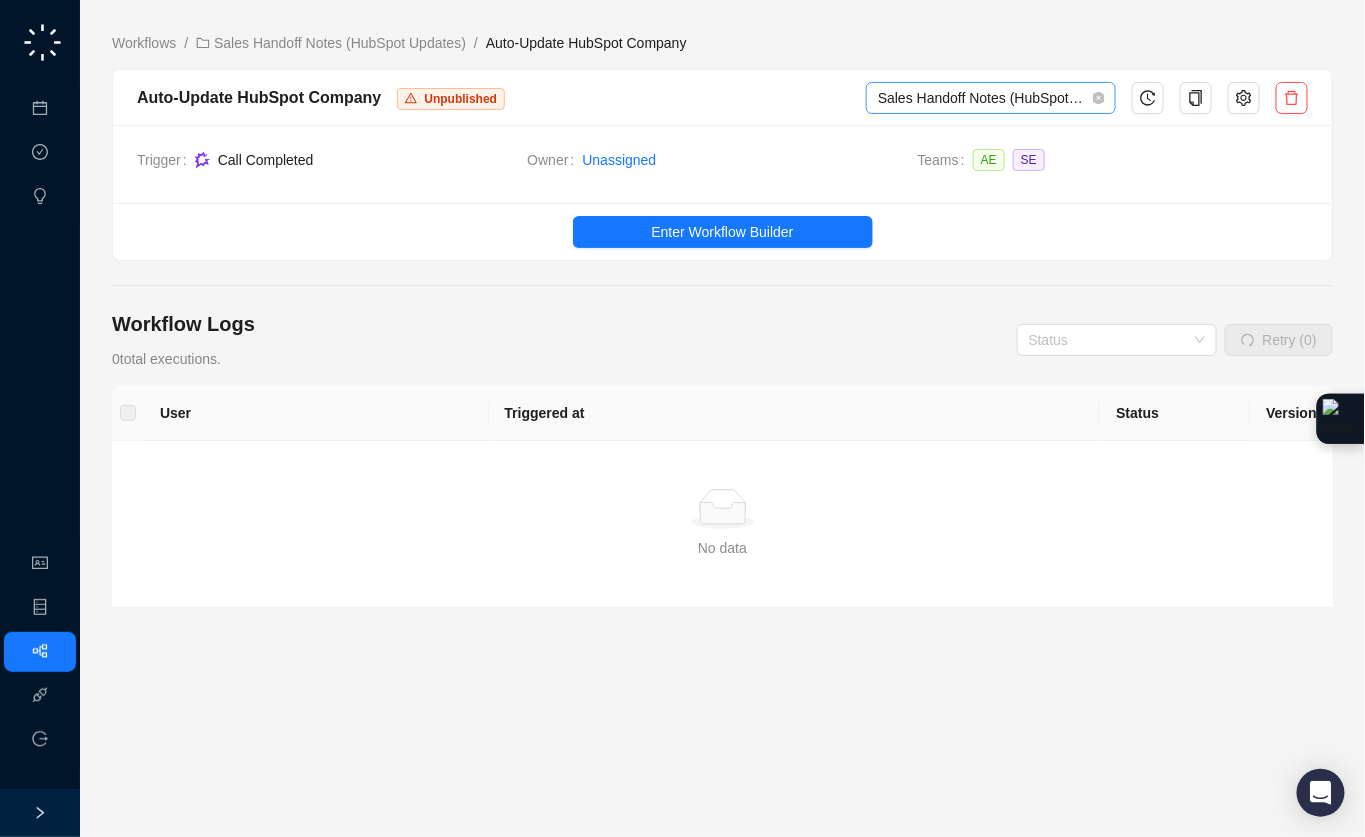 click on "Sales Handoff Notes (HubSpot Updates)" at bounding box center (991, 98) 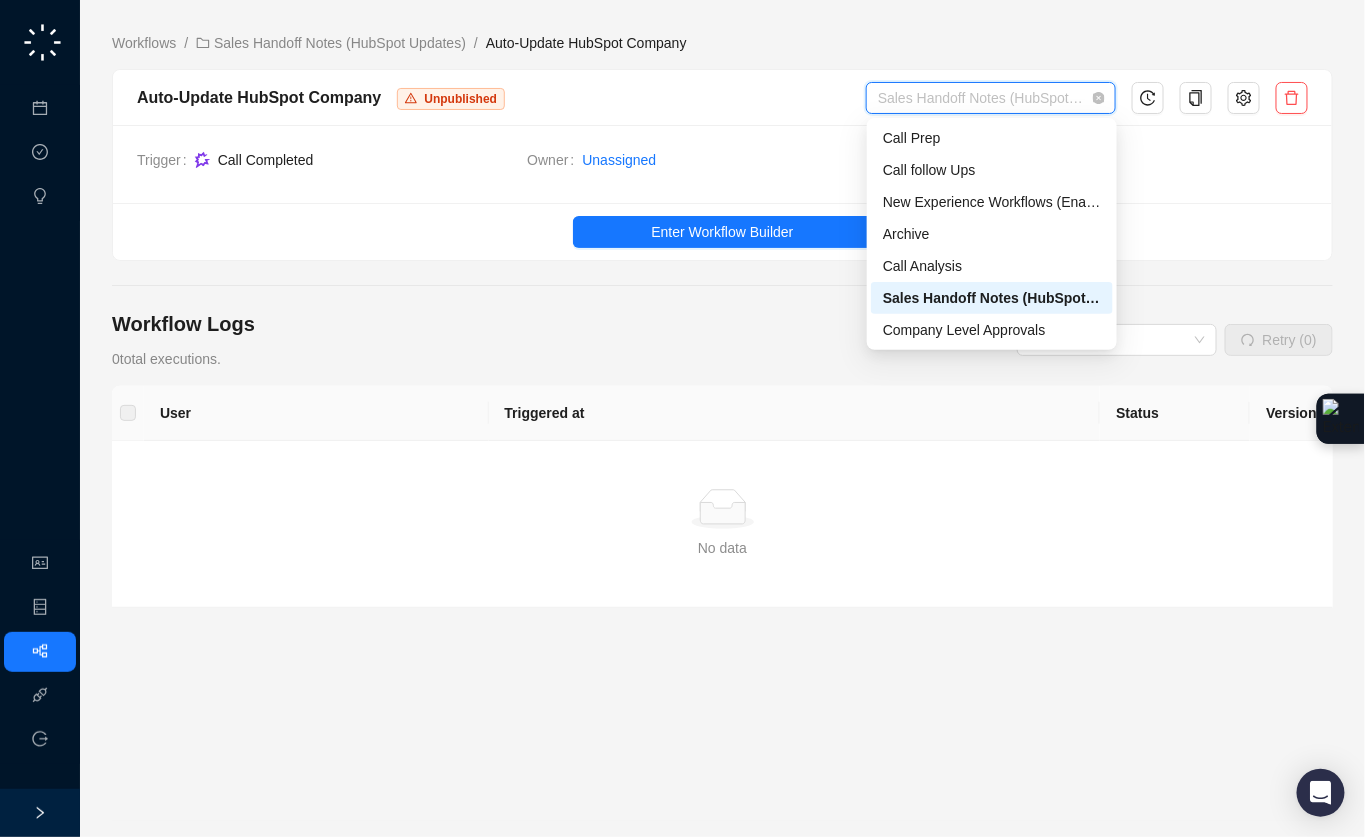 click on "Sales Handoff Notes (HubSpot Updates)" at bounding box center [991, 98] 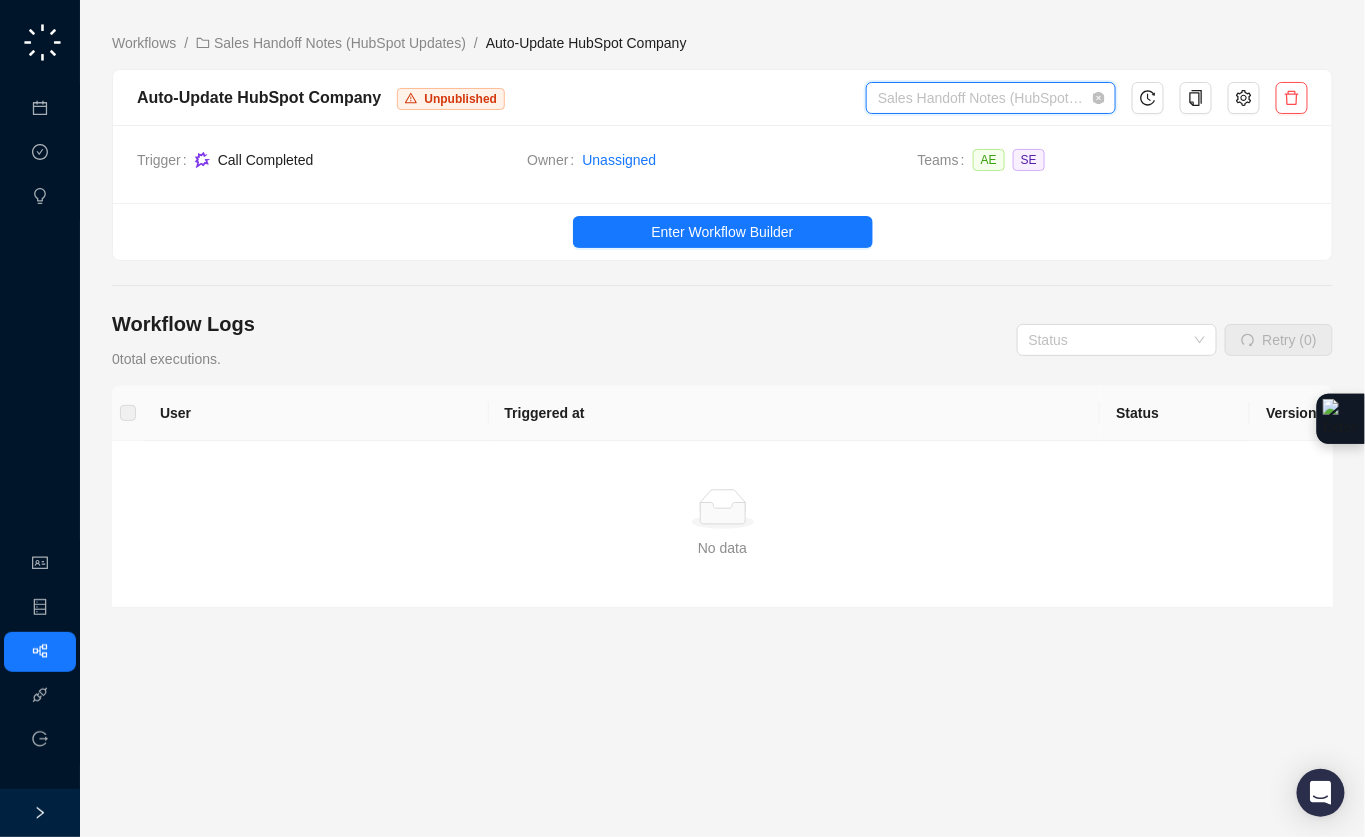 click on "Sales Handoff Notes (HubSpot Updates)" at bounding box center [991, 98] 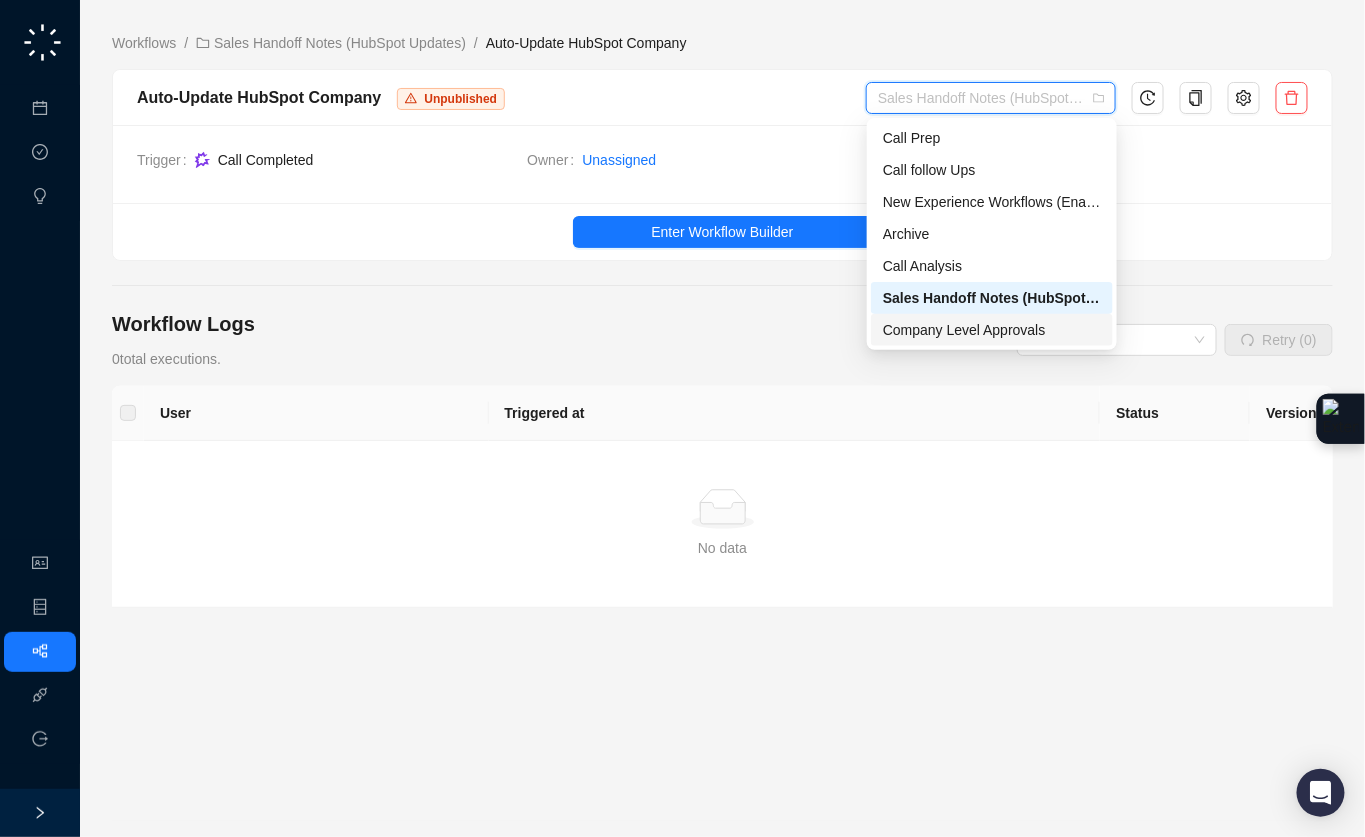 click on "Company Level Approvals" at bounding box center [992, 330] 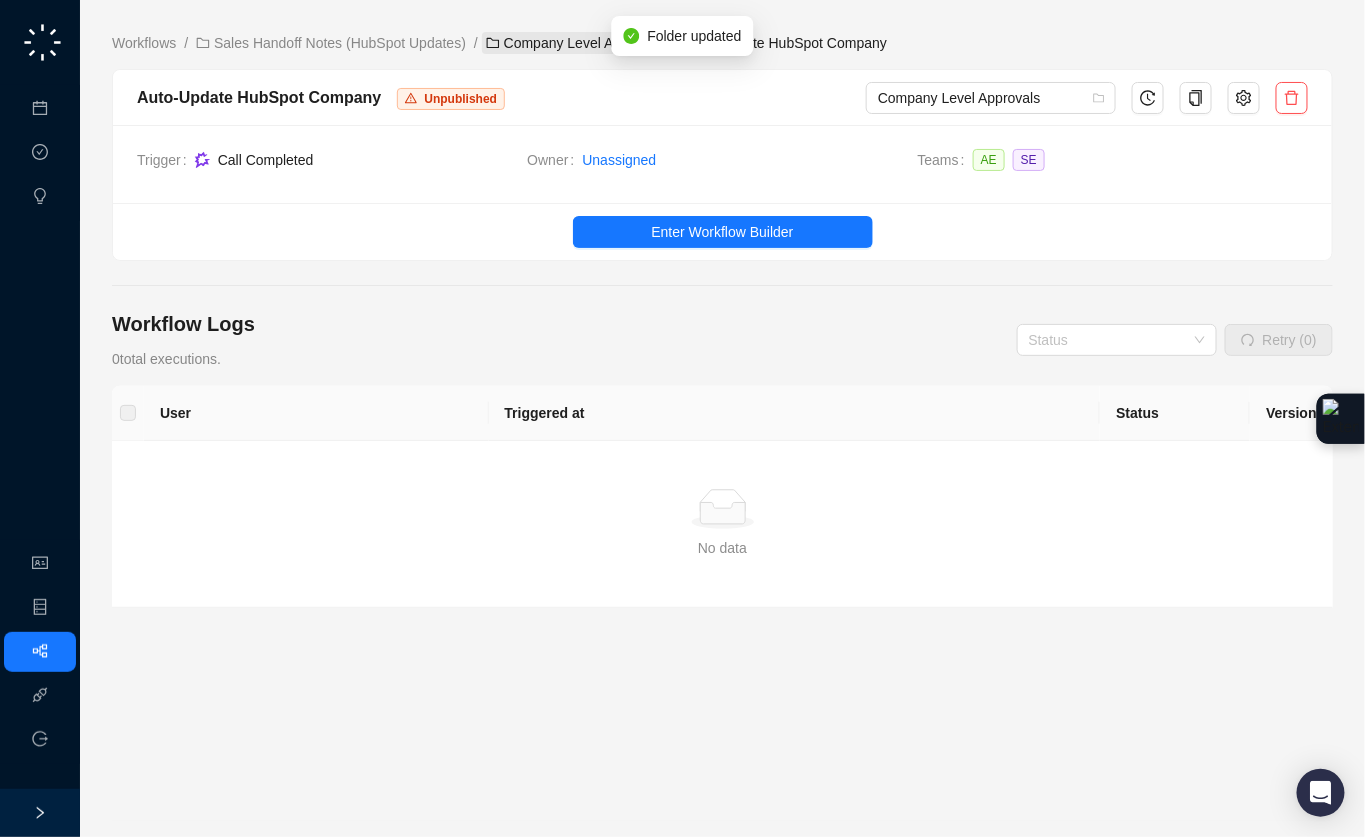 click 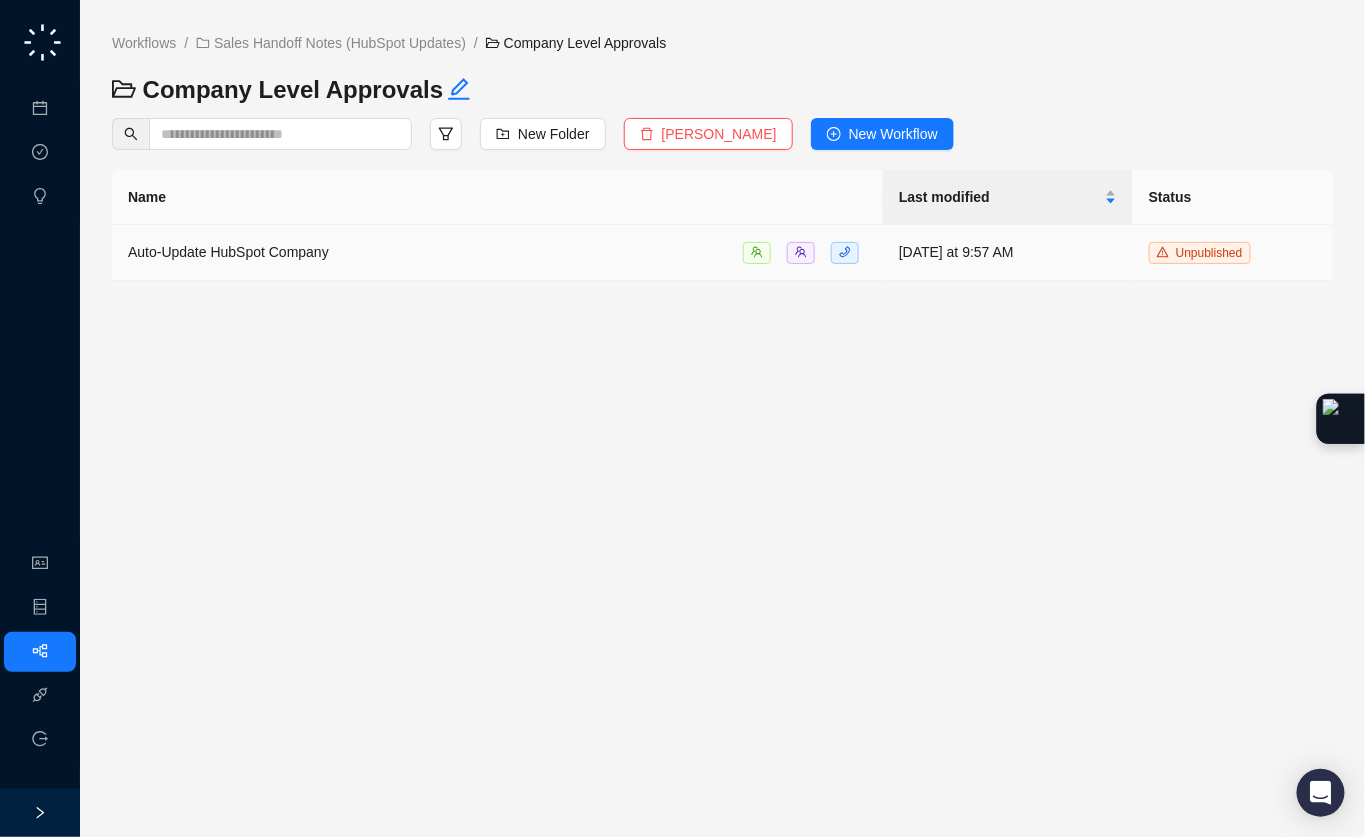 click on "Auto-Update HubSpot Company" at bounding box center [497, 252] 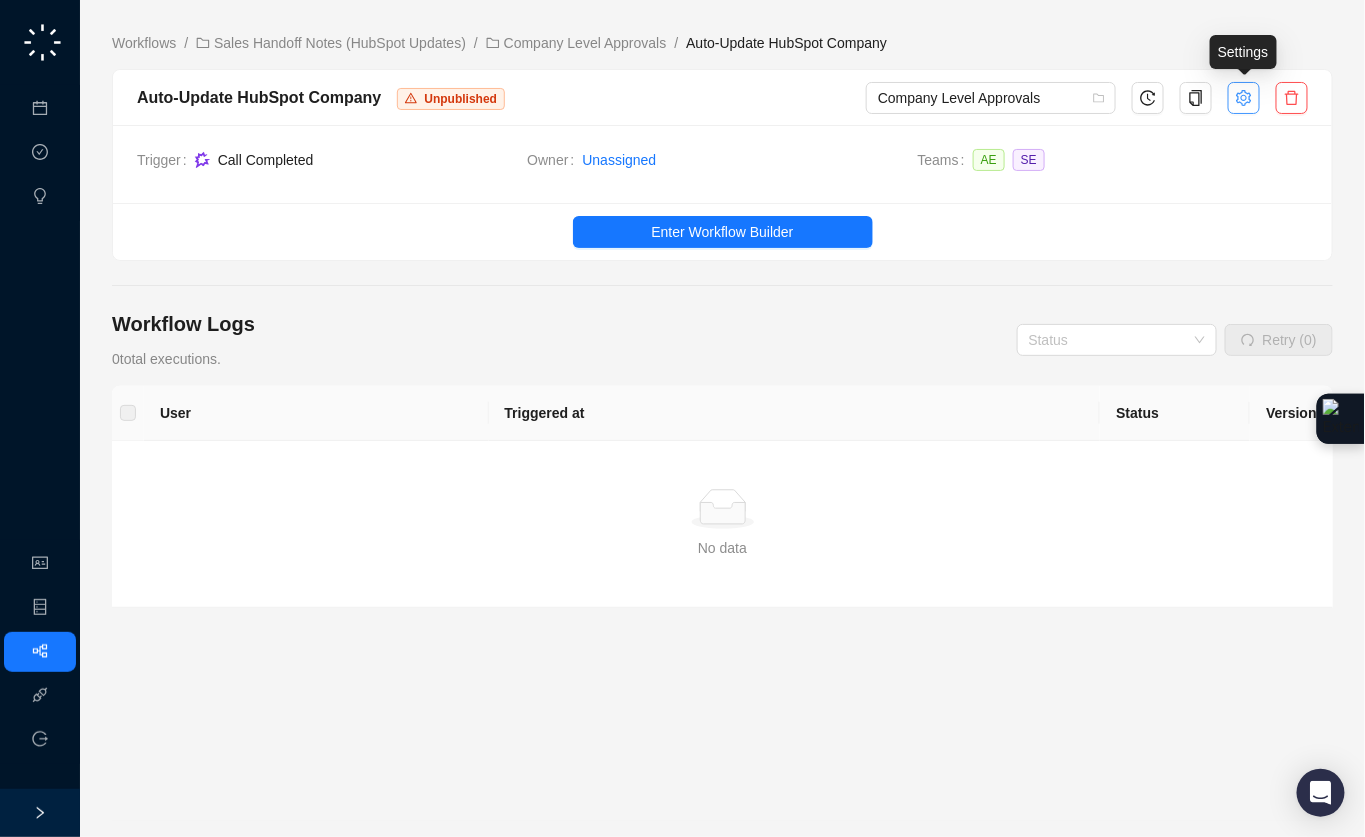 click at bounding box center [1244, 98] 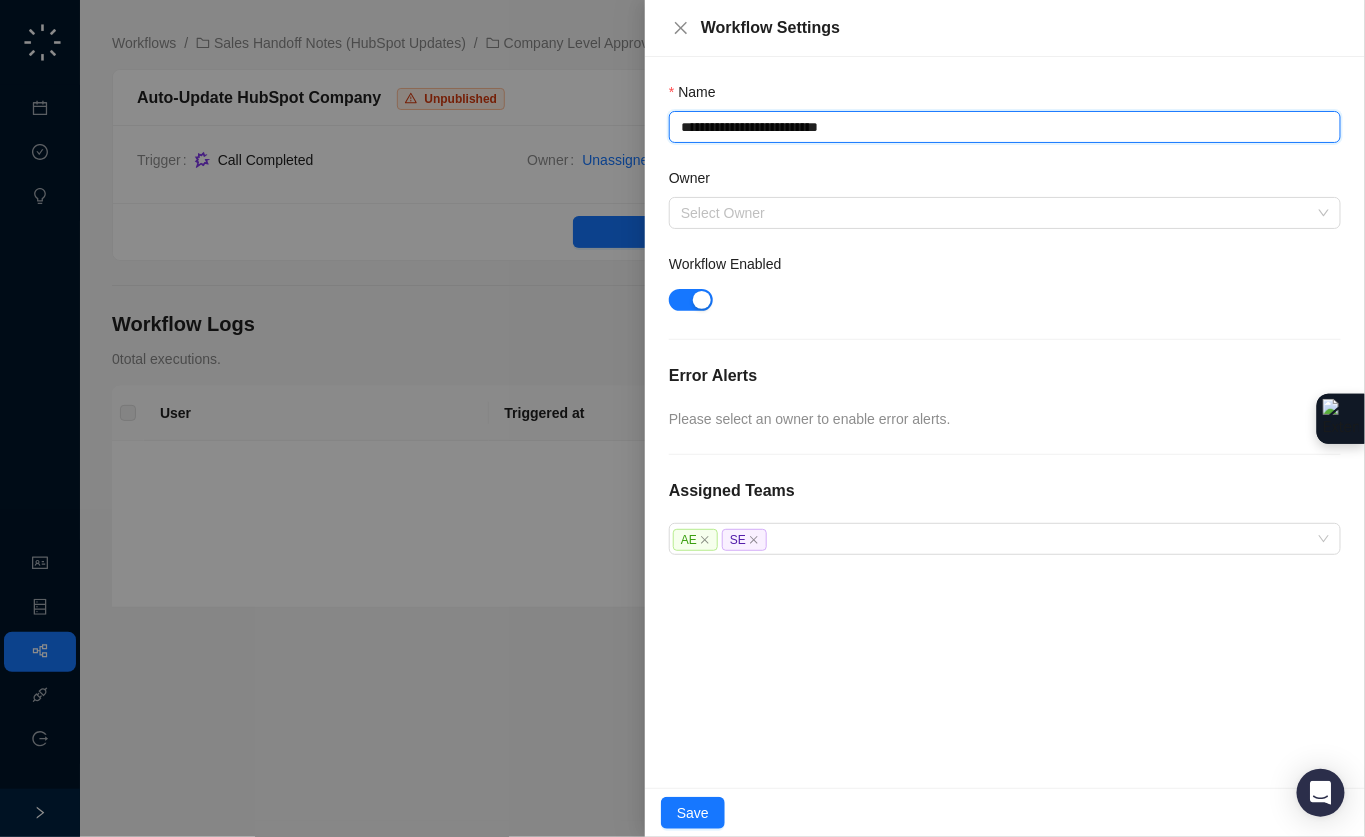 click on "**********" at bounding box center (1005, 127) 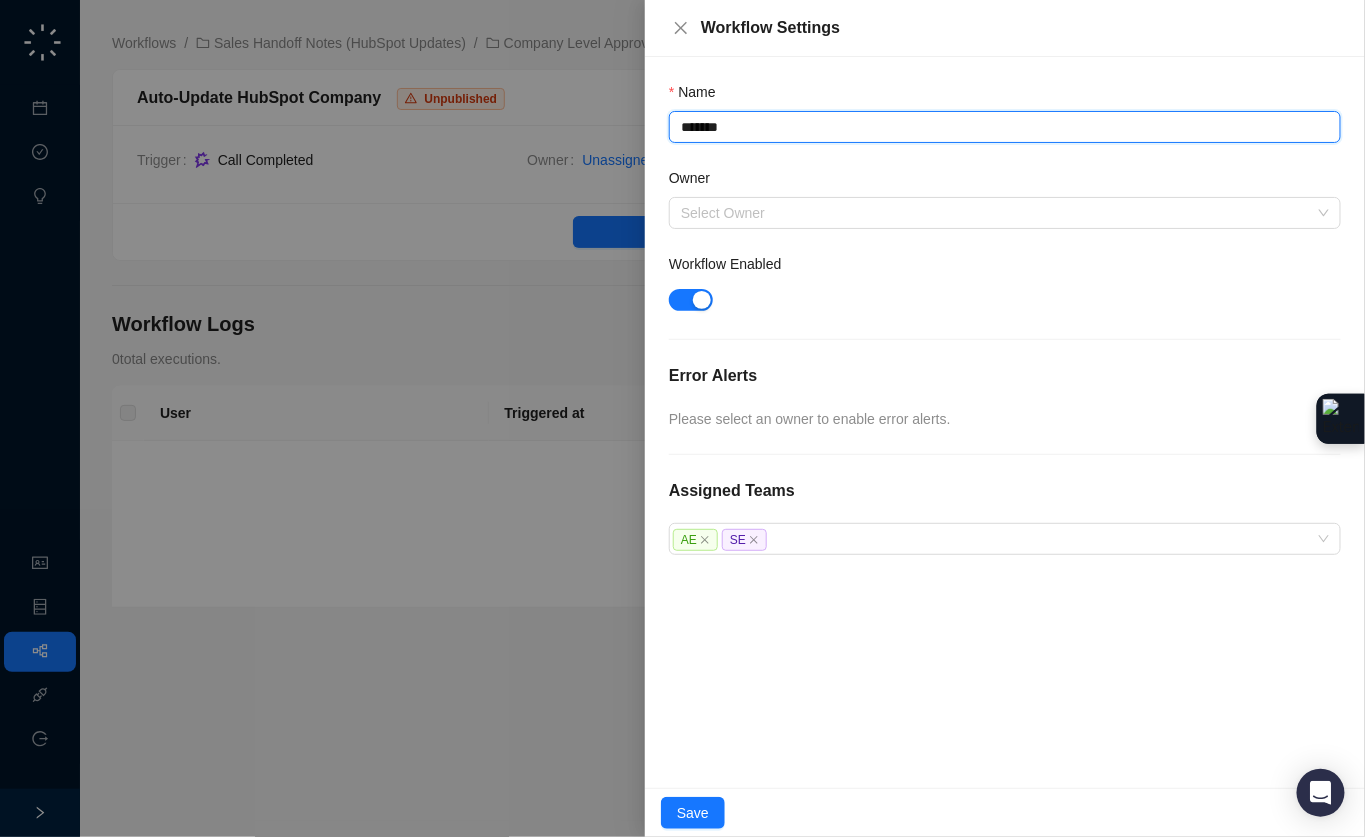 type on "********" 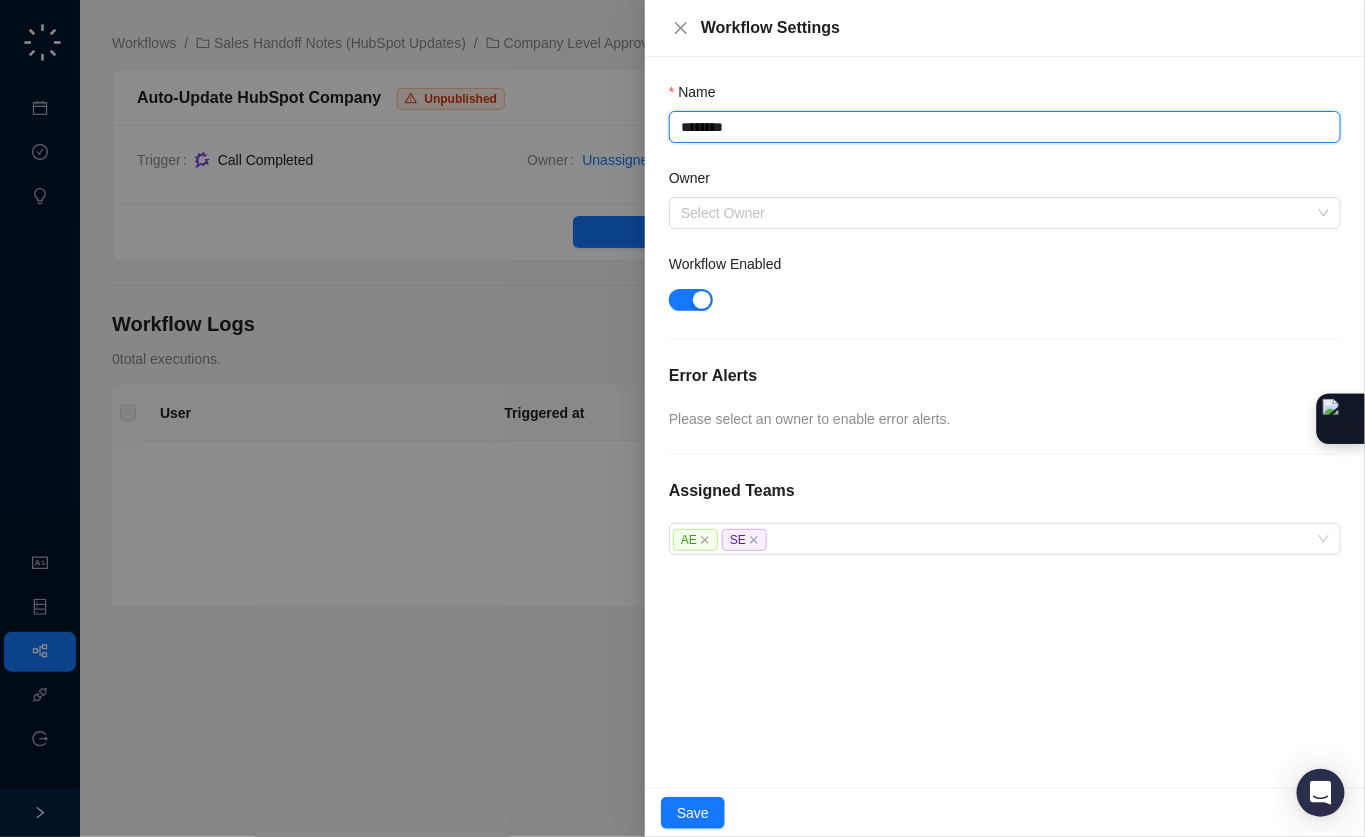 type on "*********" 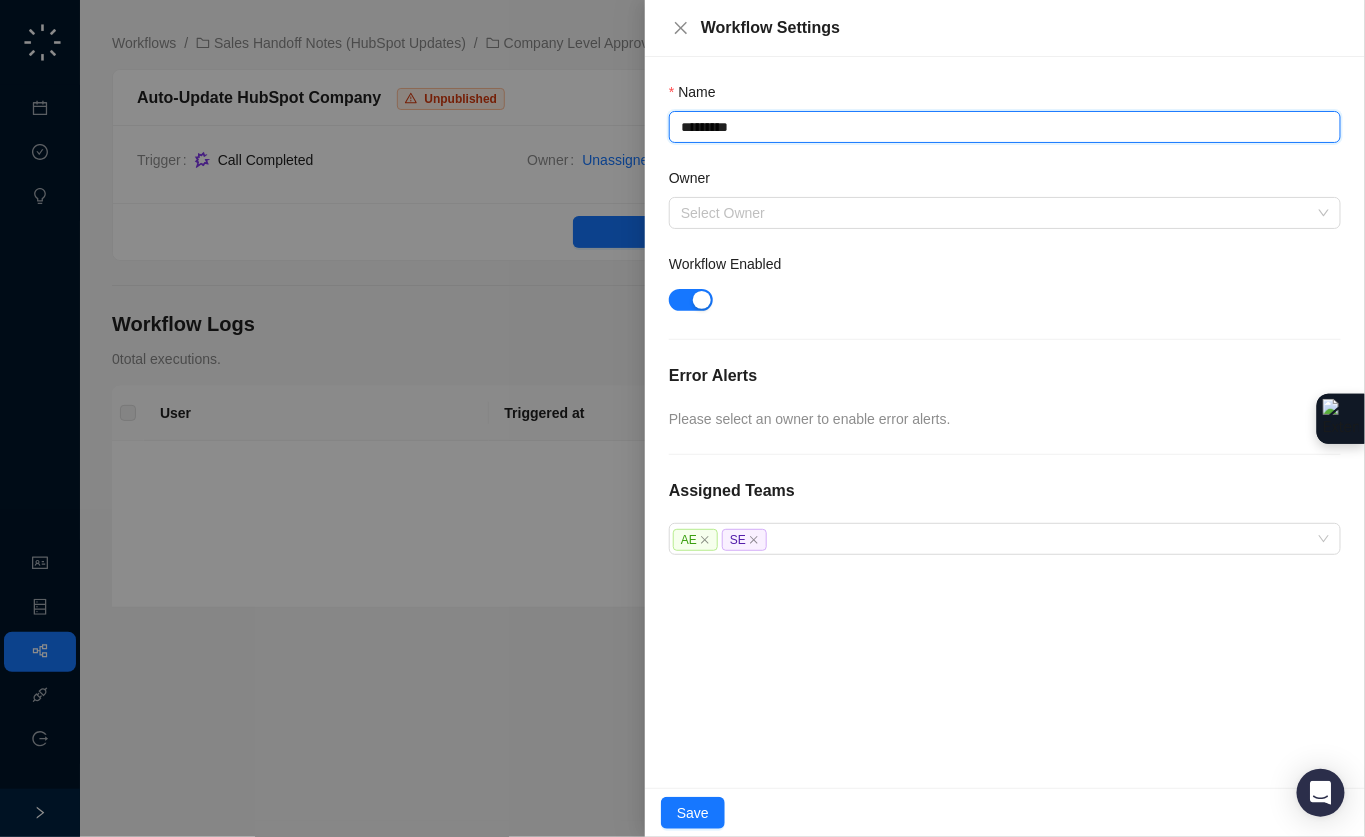 type on "**********" 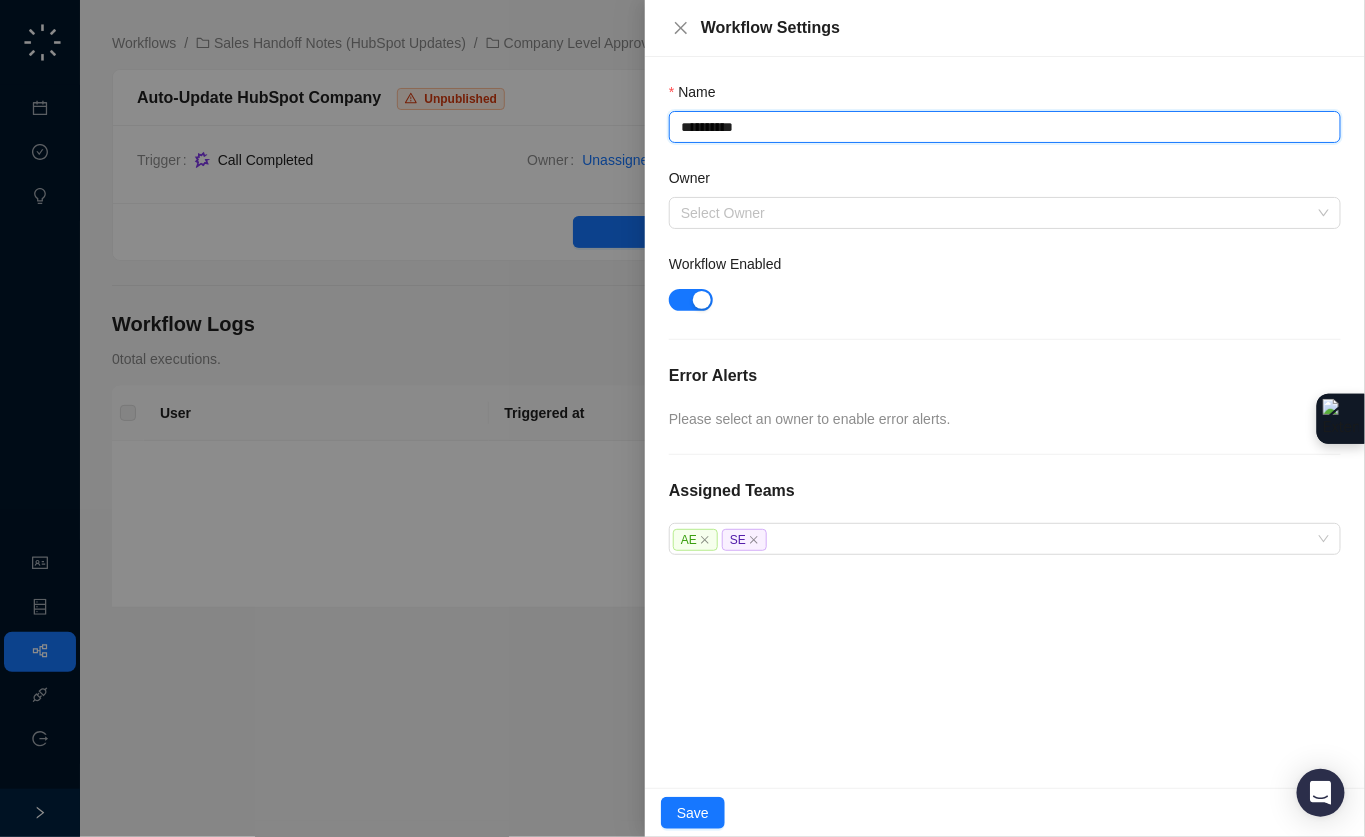 type on "**********" 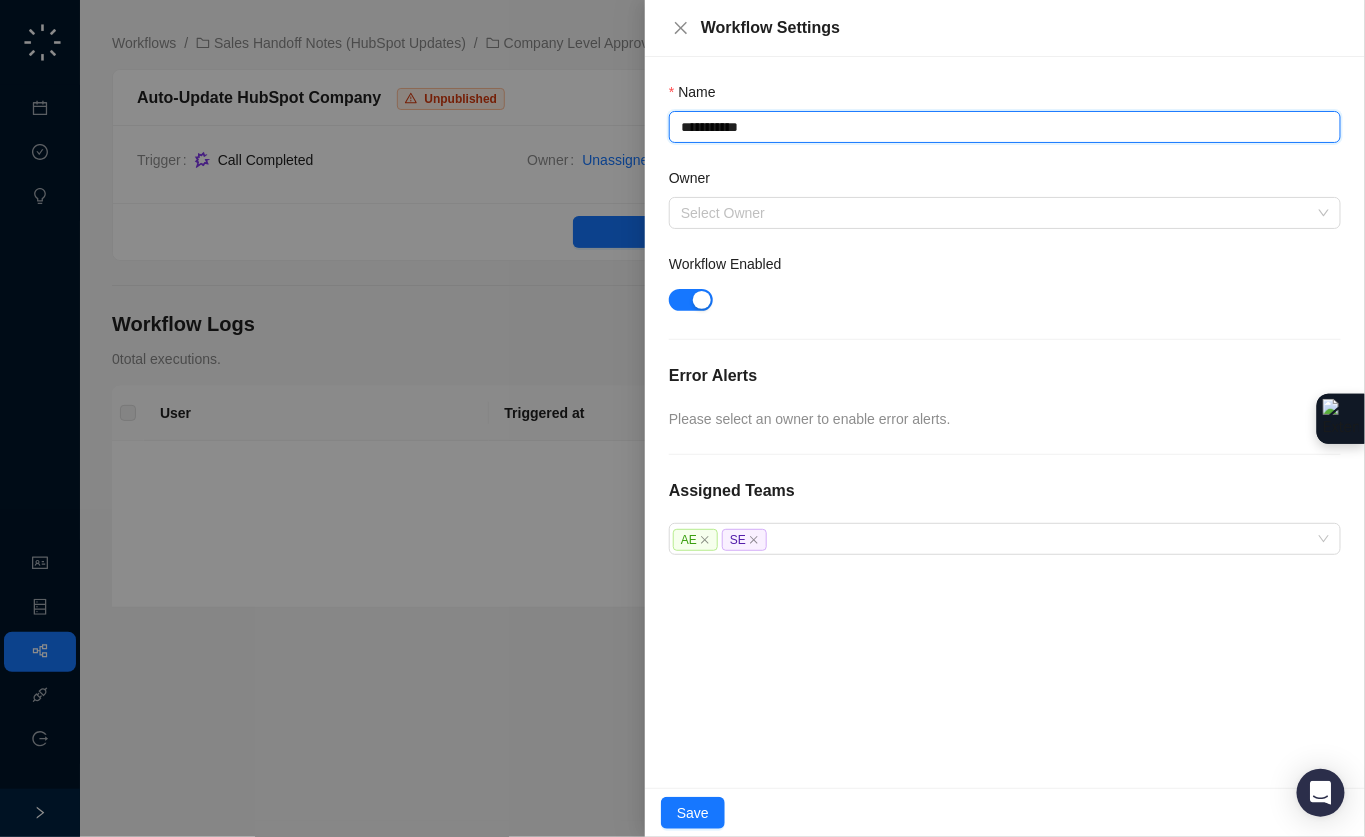 type on "**********" 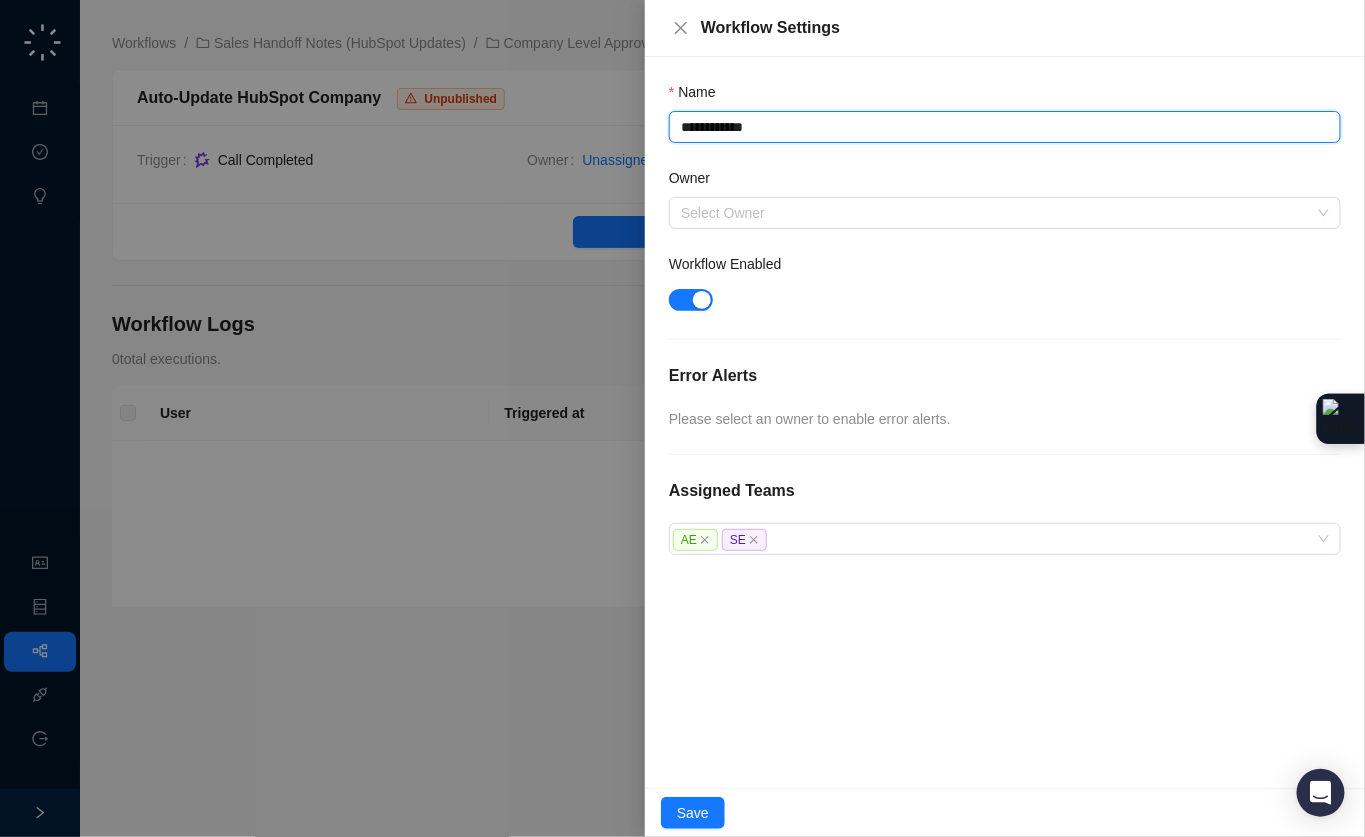 type on "**********" 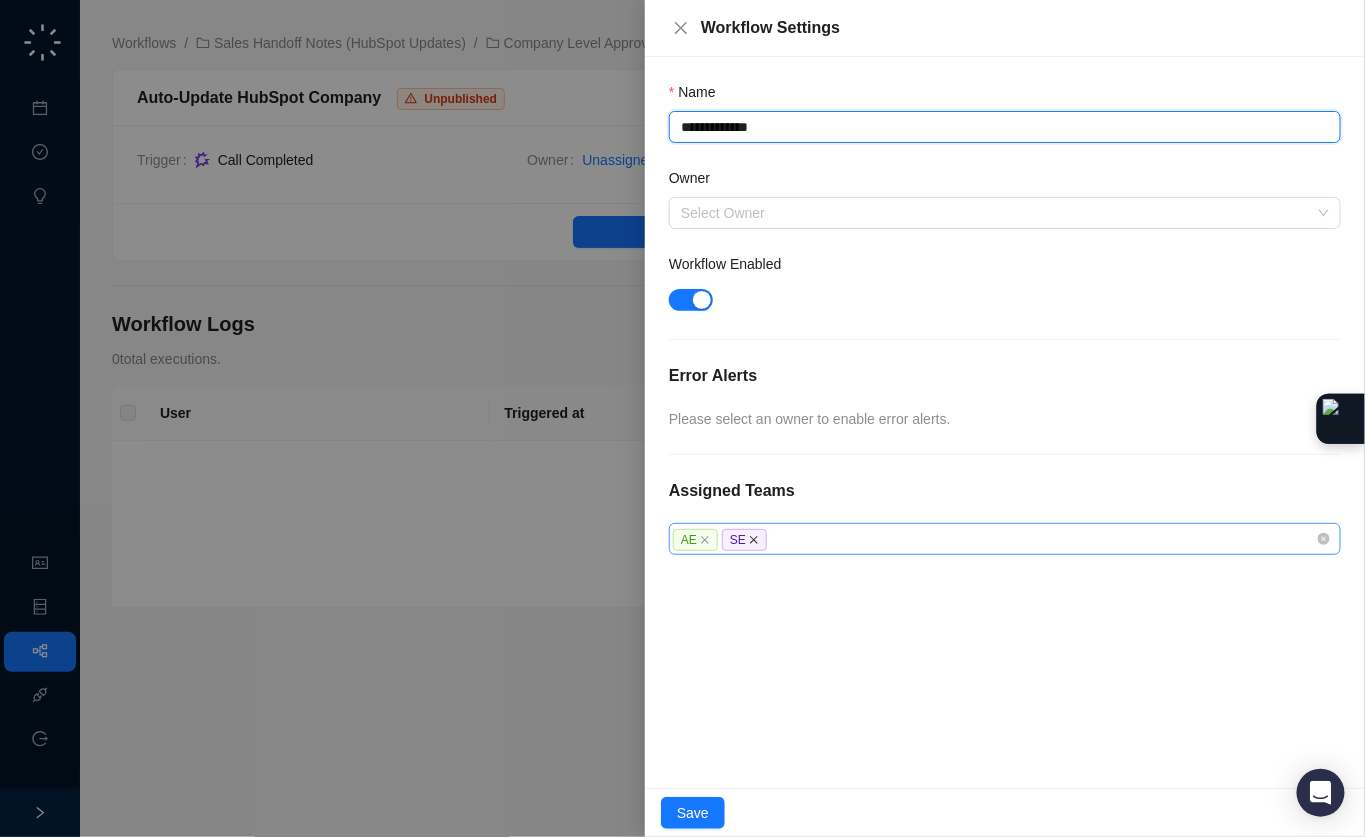 click 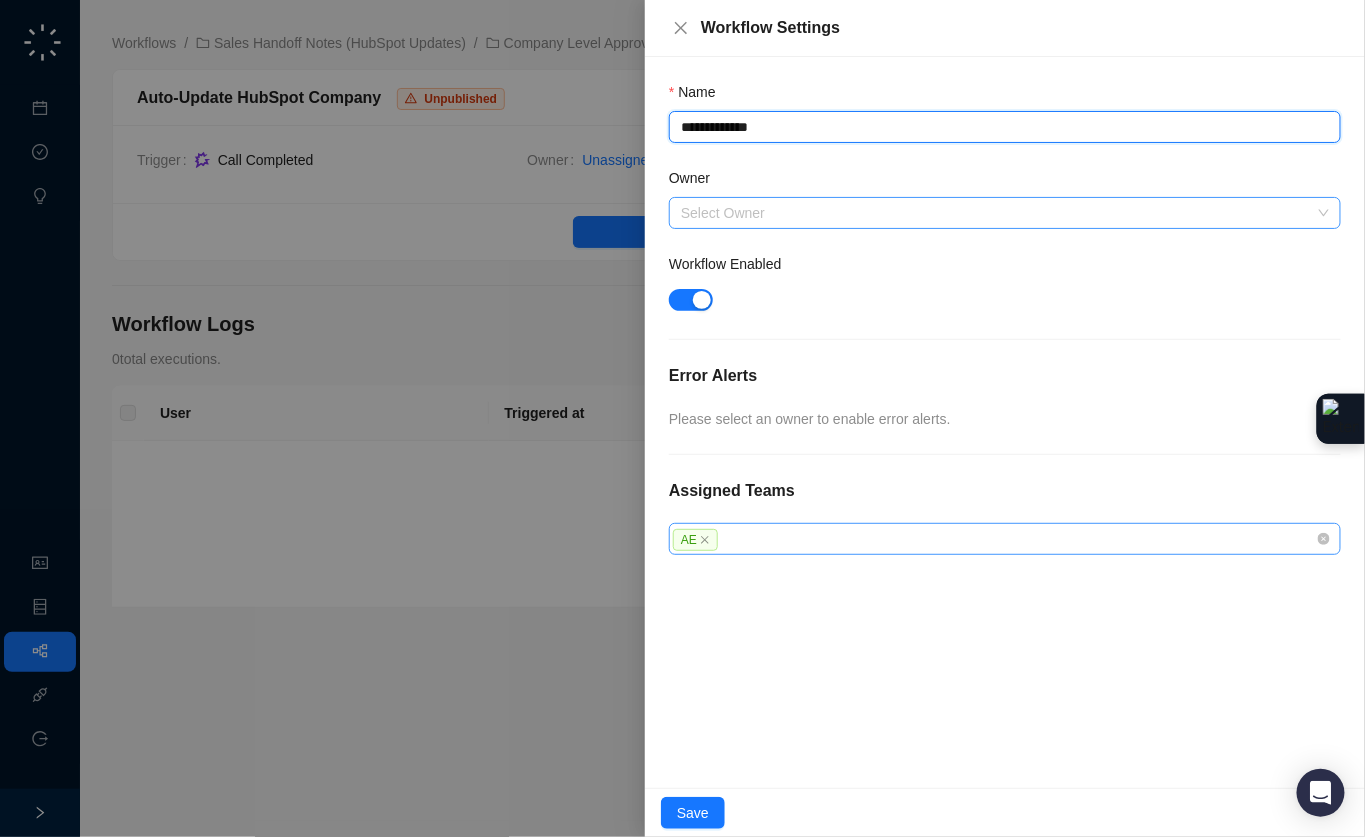 type on "**********" 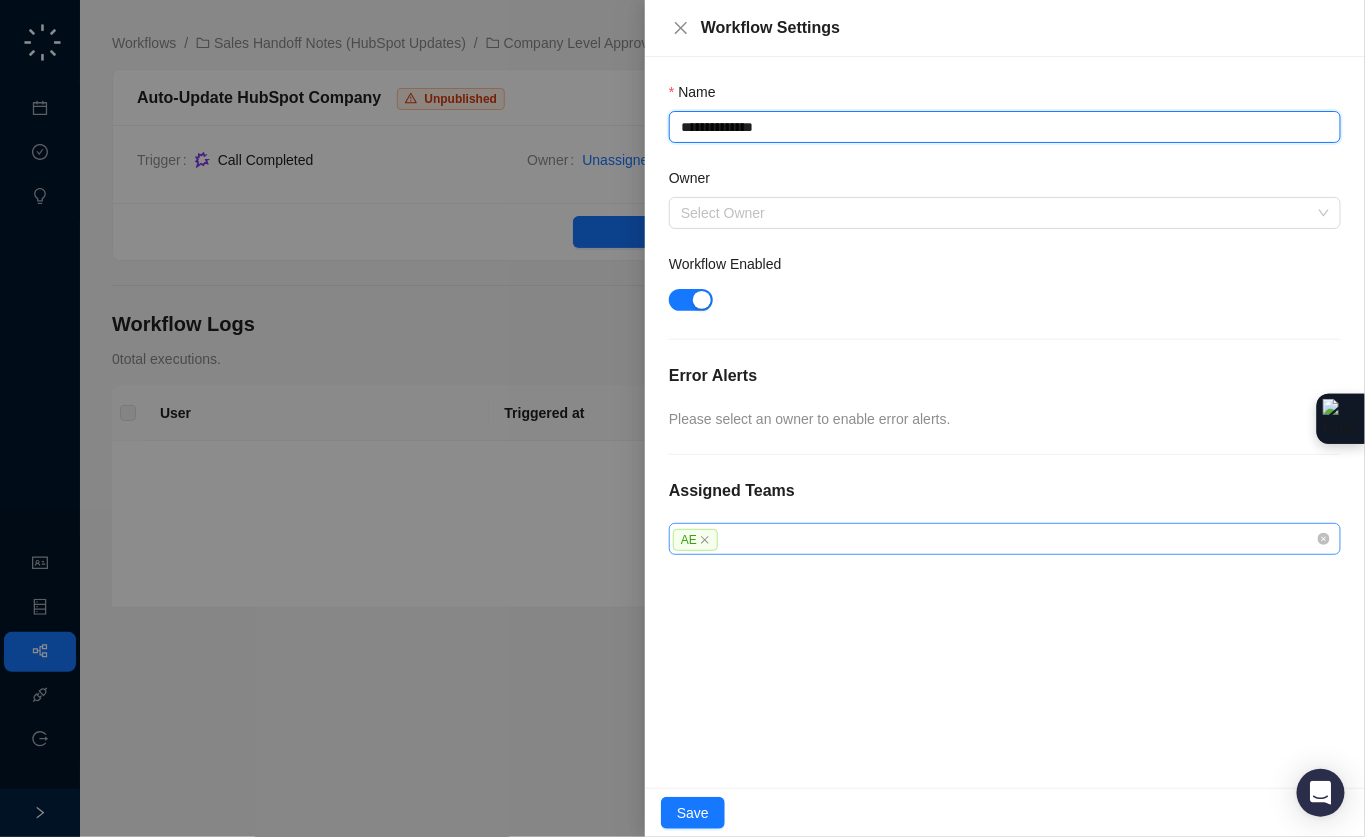 click on "**********" at bounding box center [1005, 127] 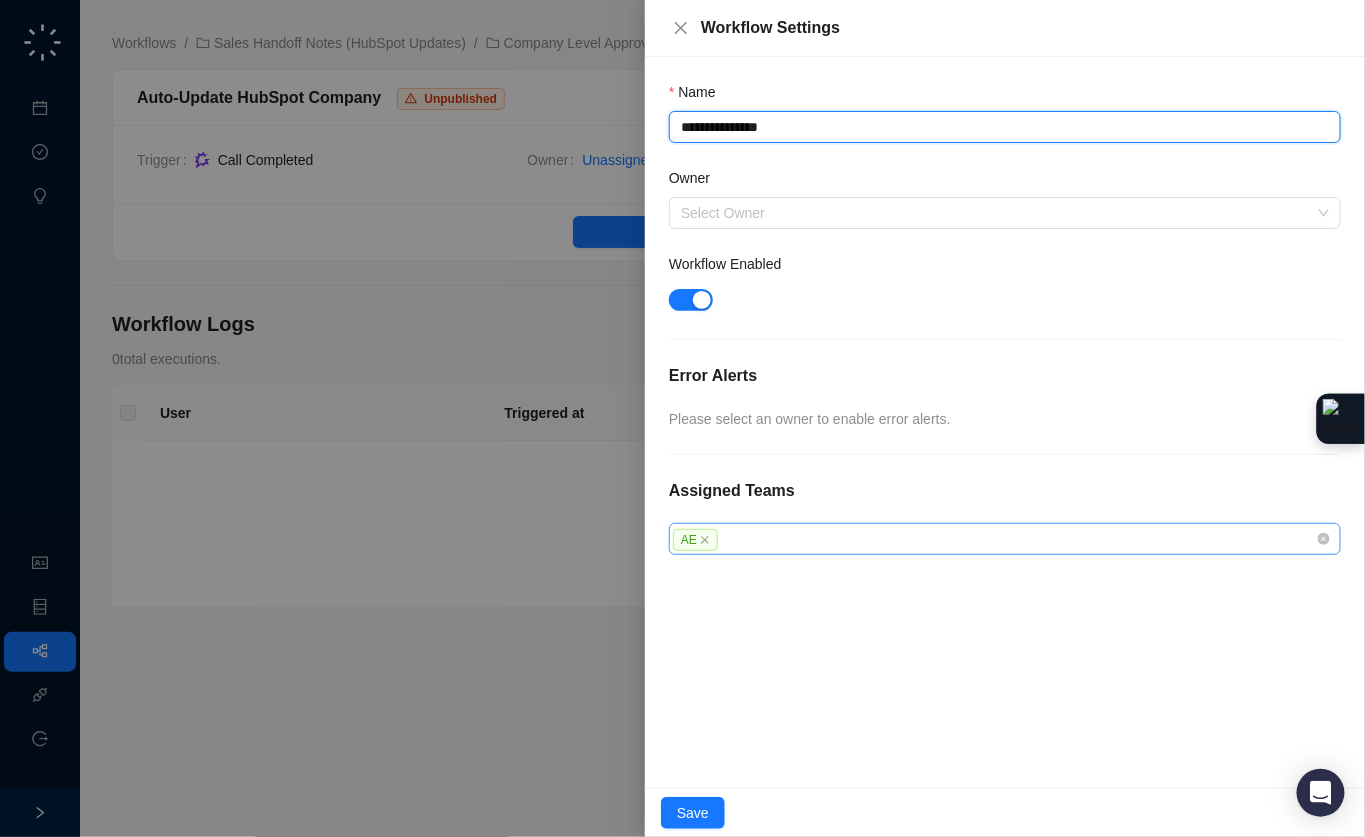 type on "**********" 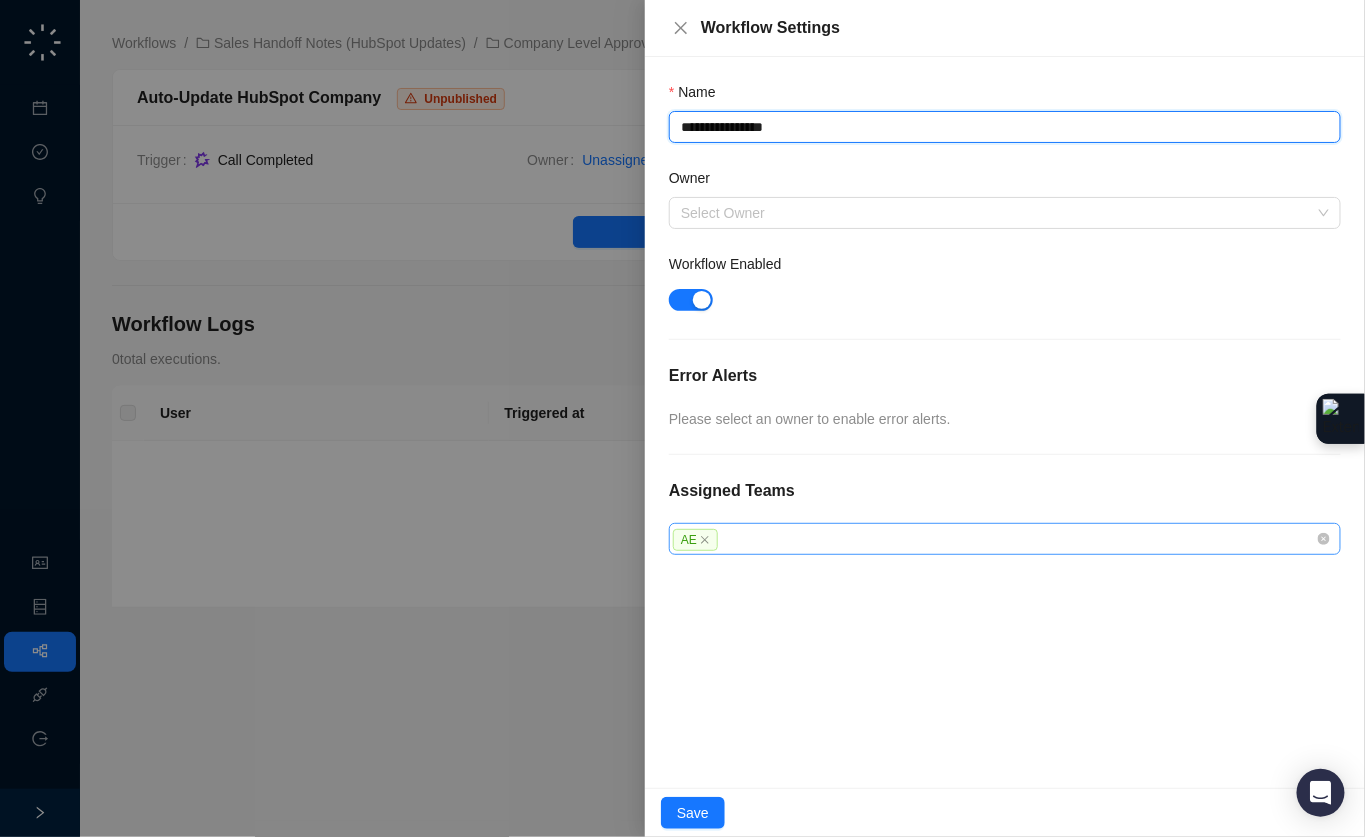 type on "**********" 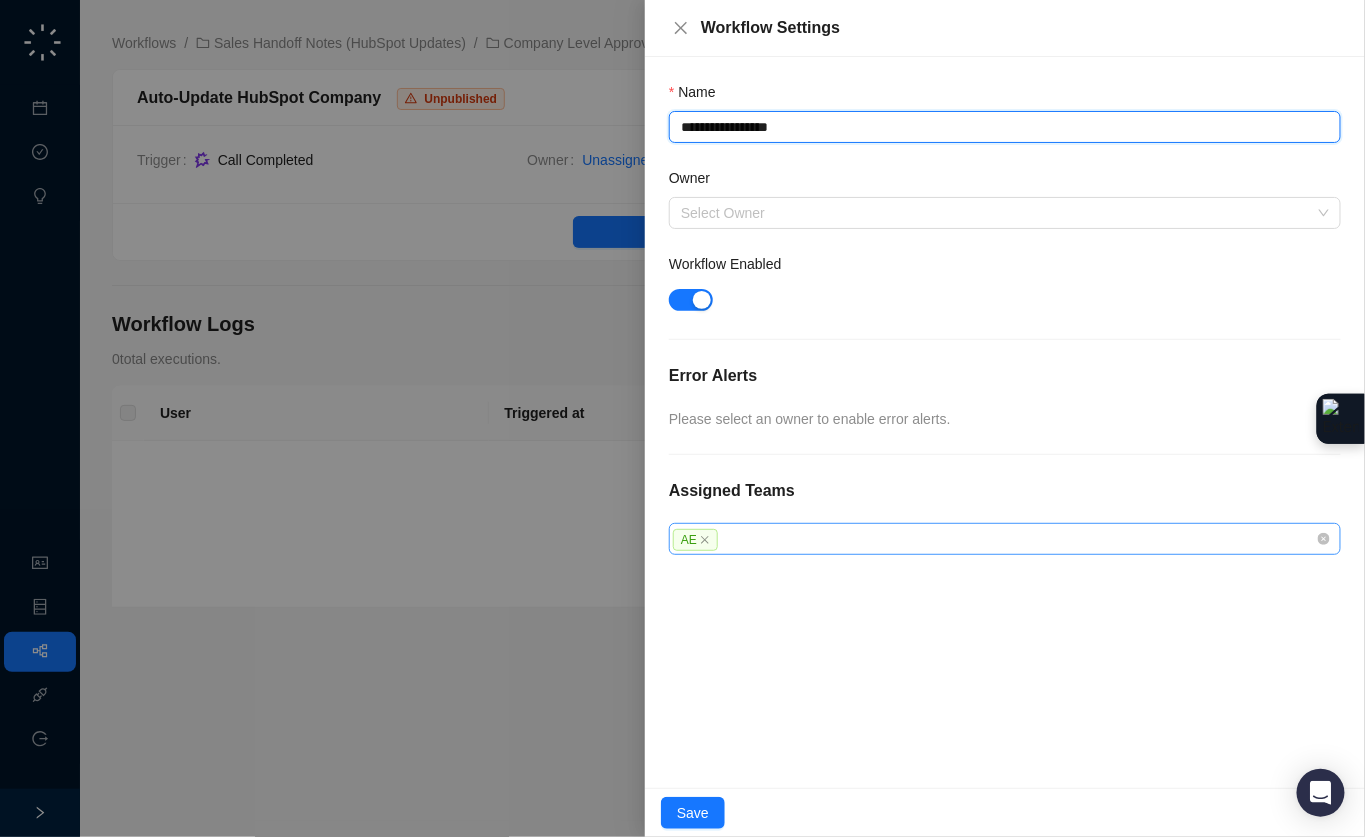 type on "**********" 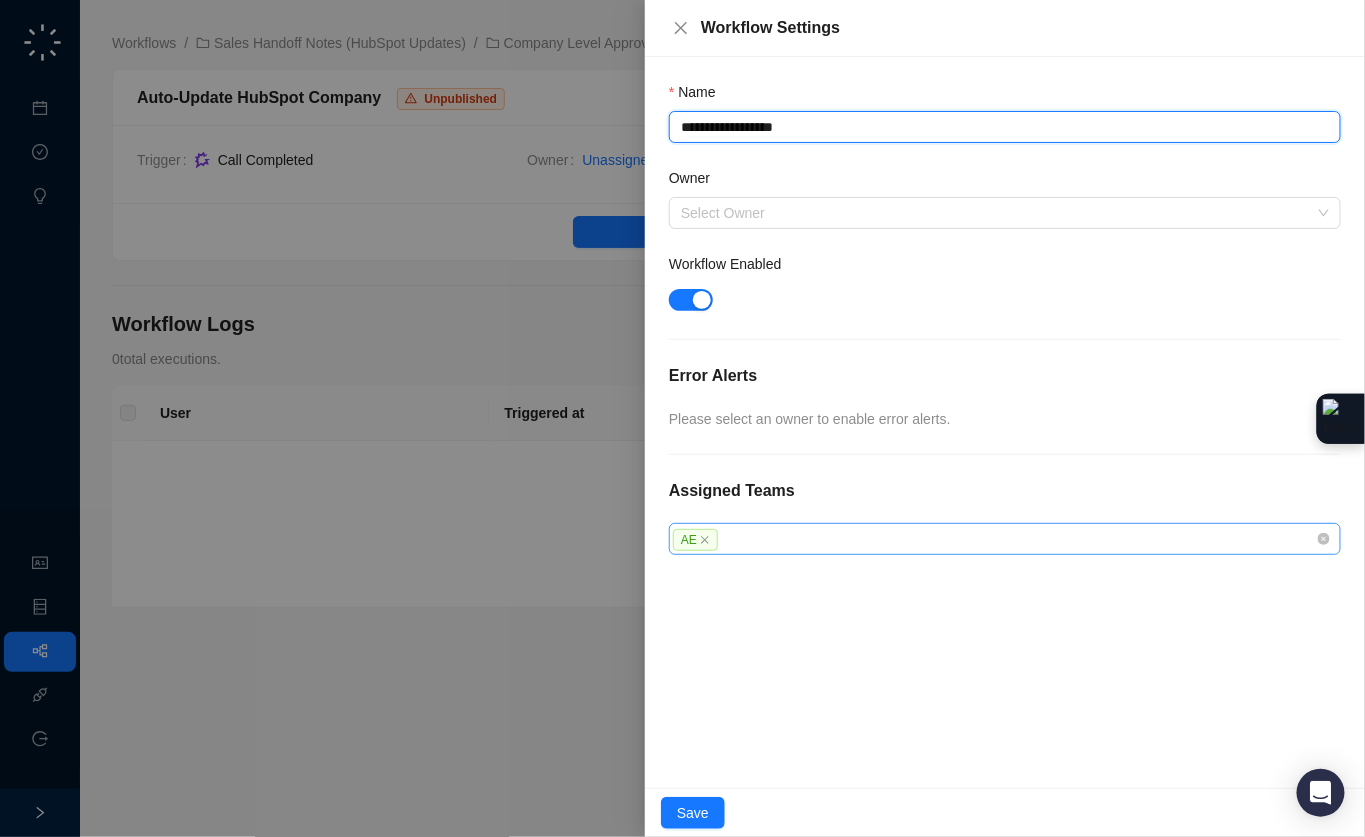 type on "**********" 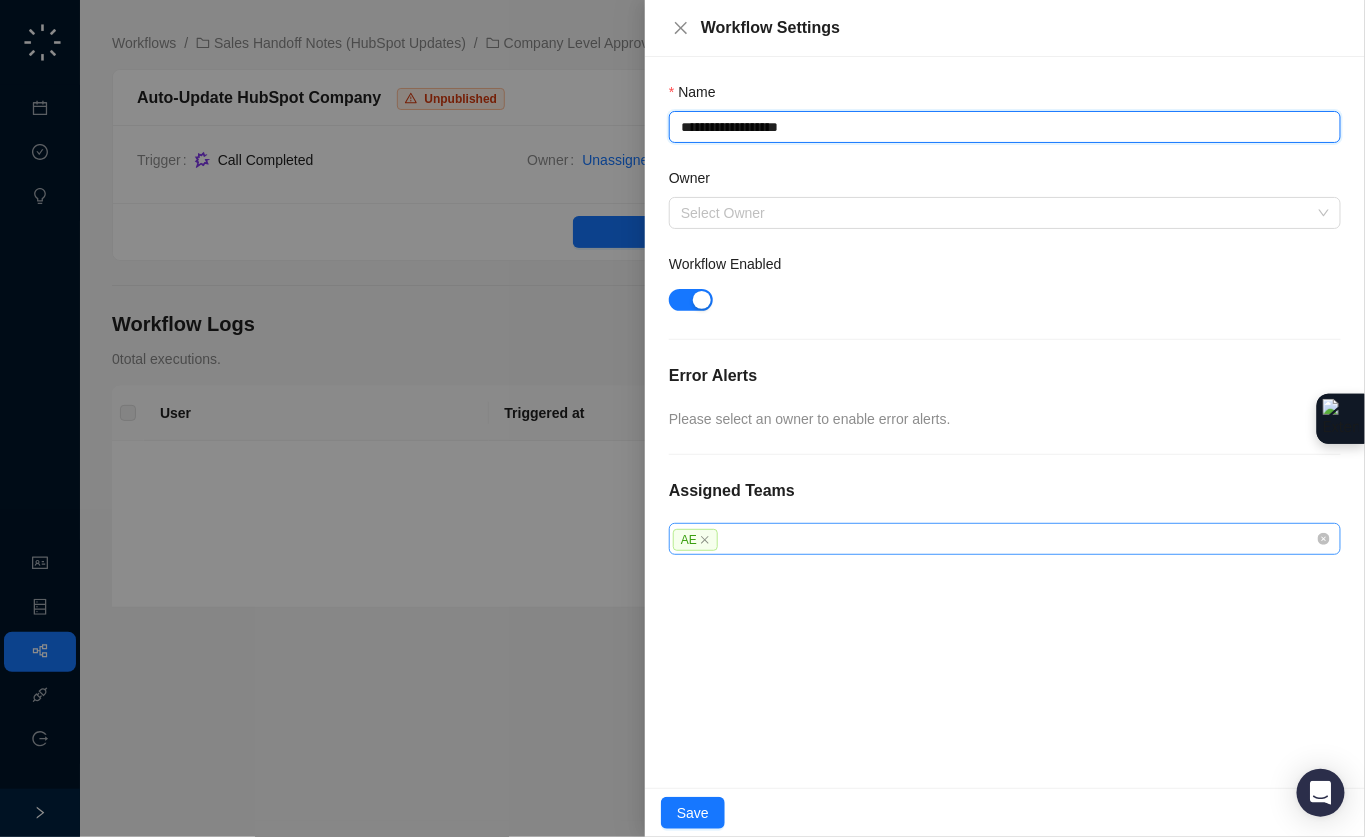 type on "**********" 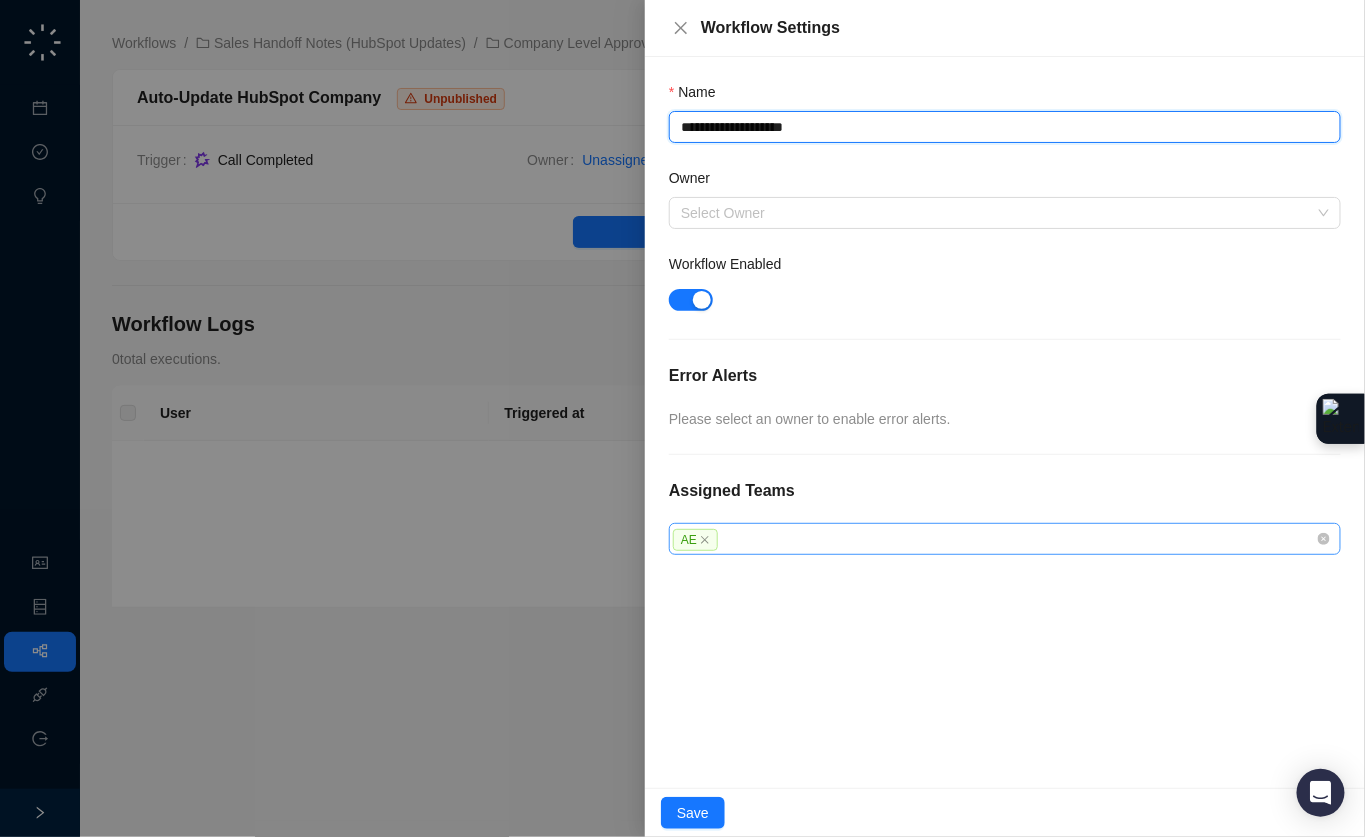 type on "**********" 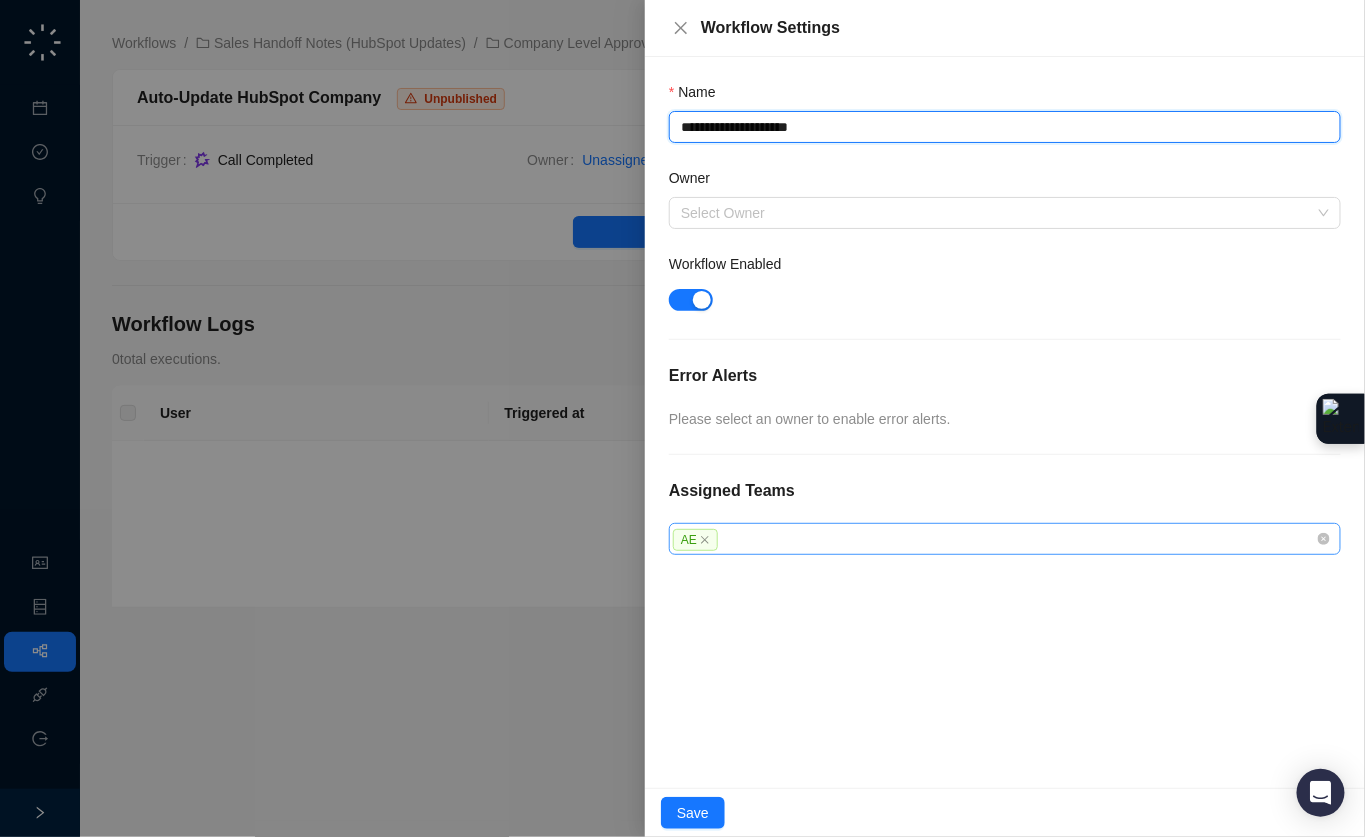 type on "**********" 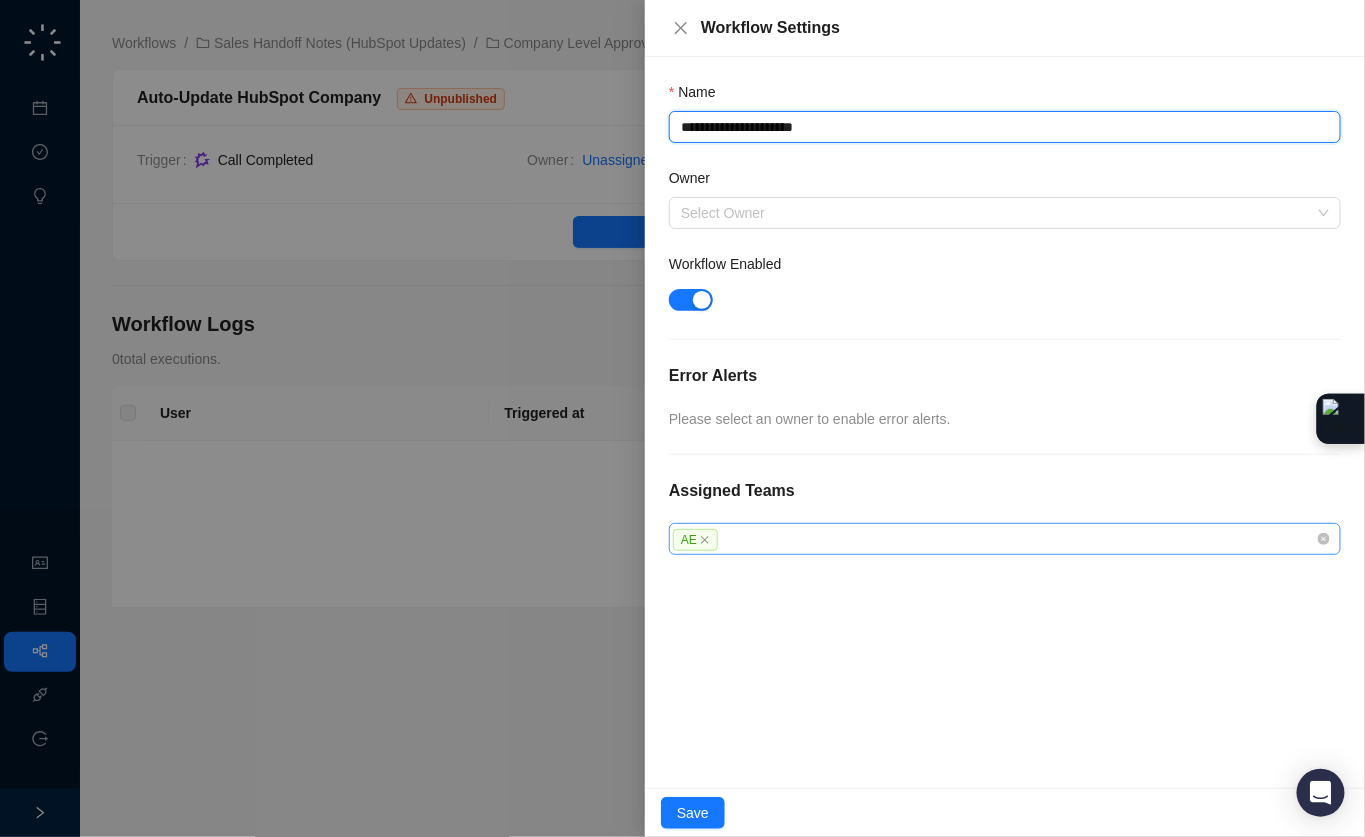 type on "**********" 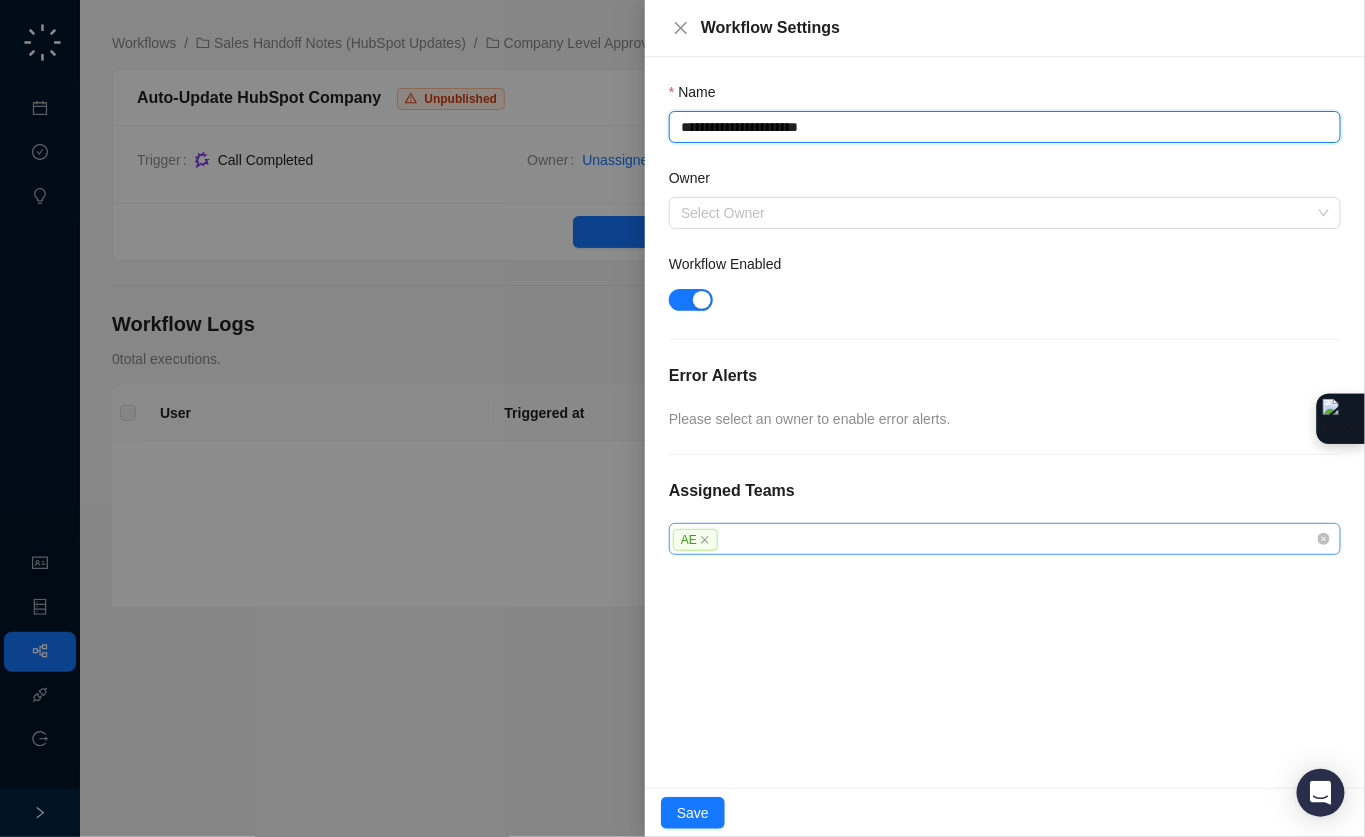 type on "**********" 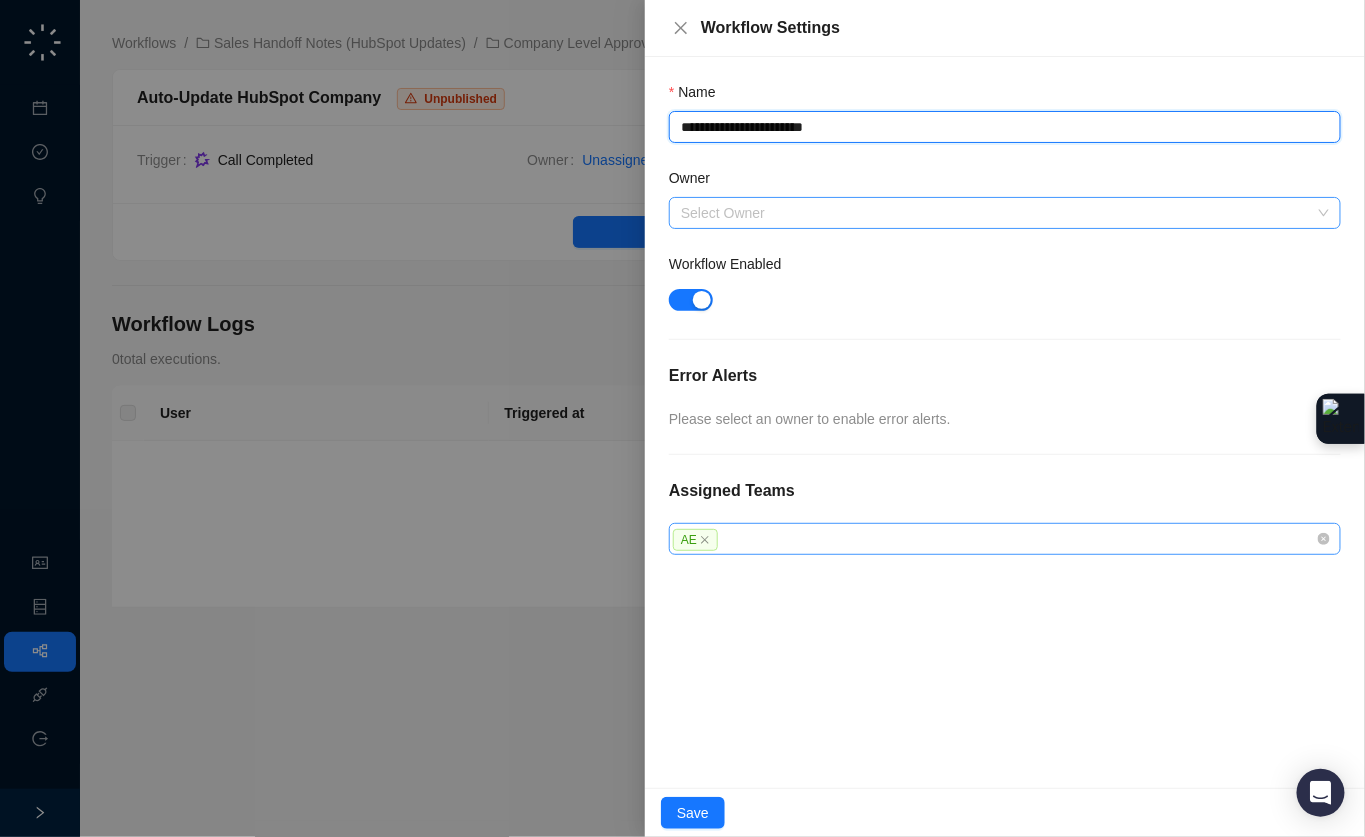 type on "**********" 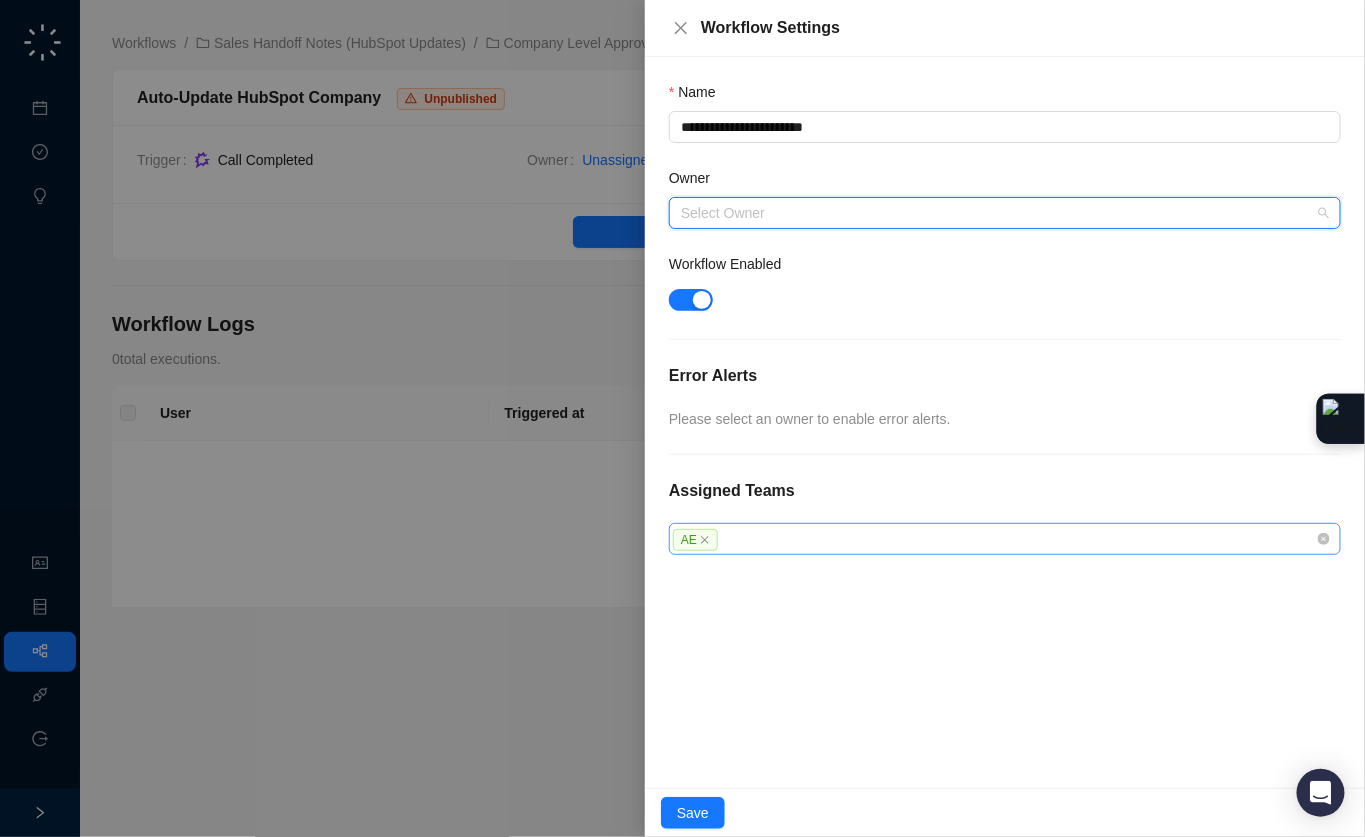 click on "Owner" at bounding box center [999, 213] 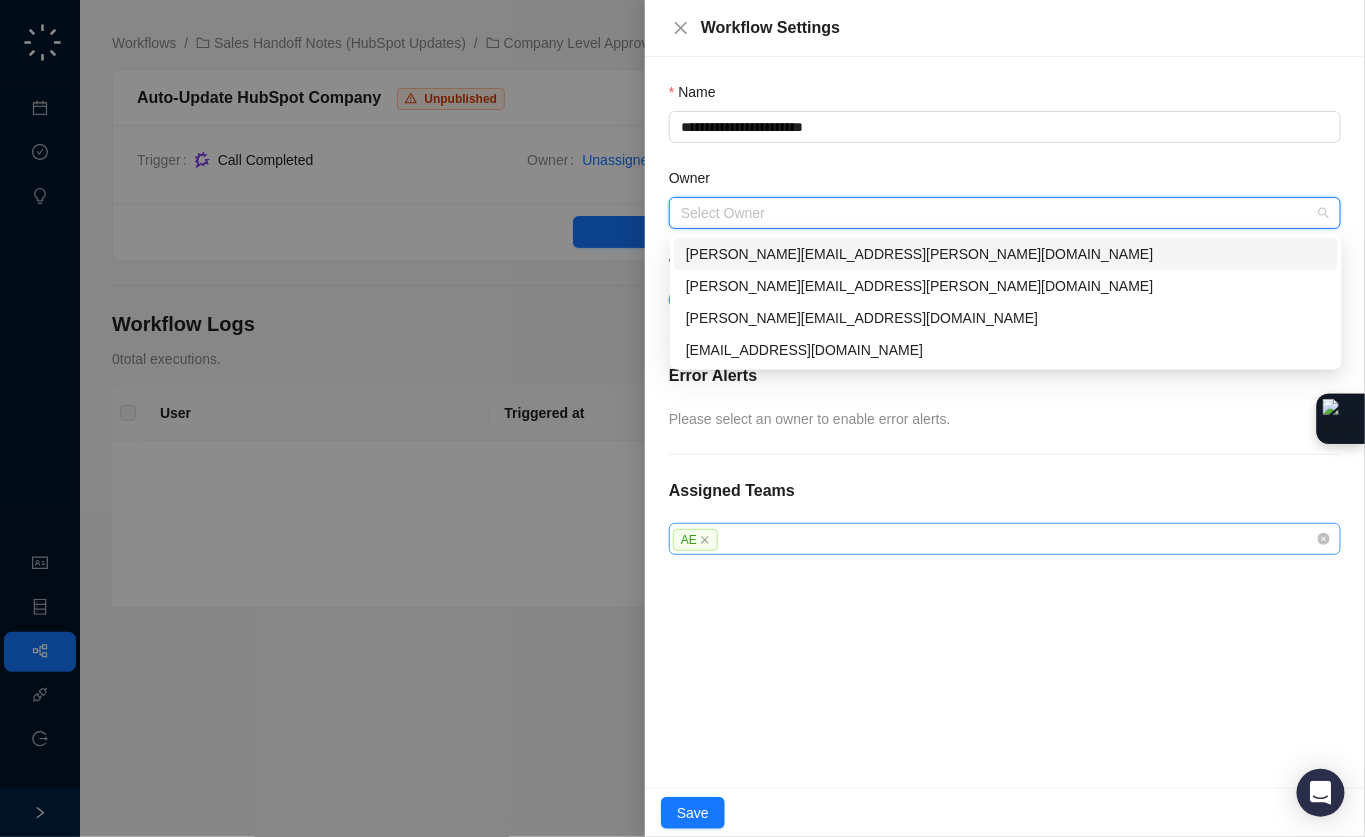 click on "emily.beck@virtuous.org" at bounding box center (1006, 254) 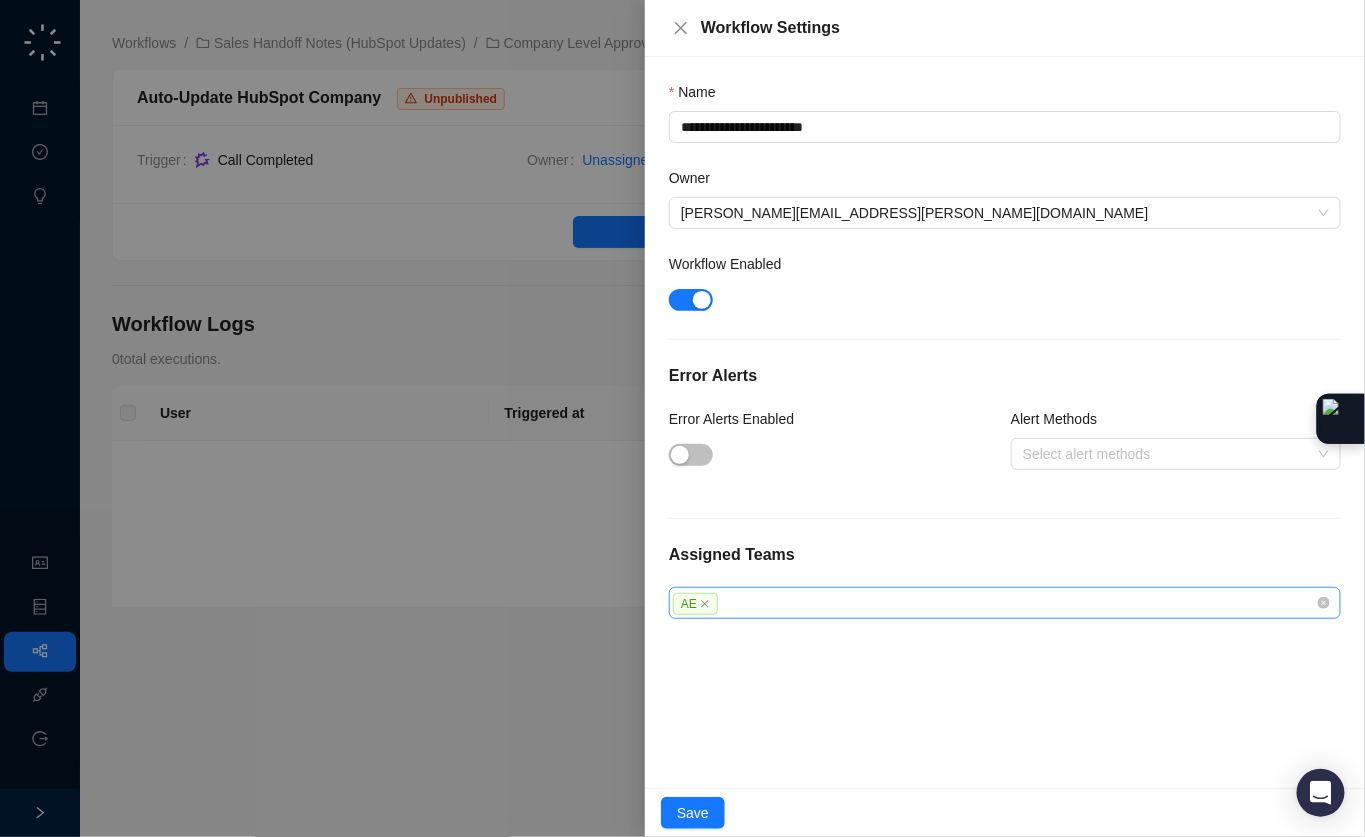 click on "Owner" at bounding box center [1005, 182] 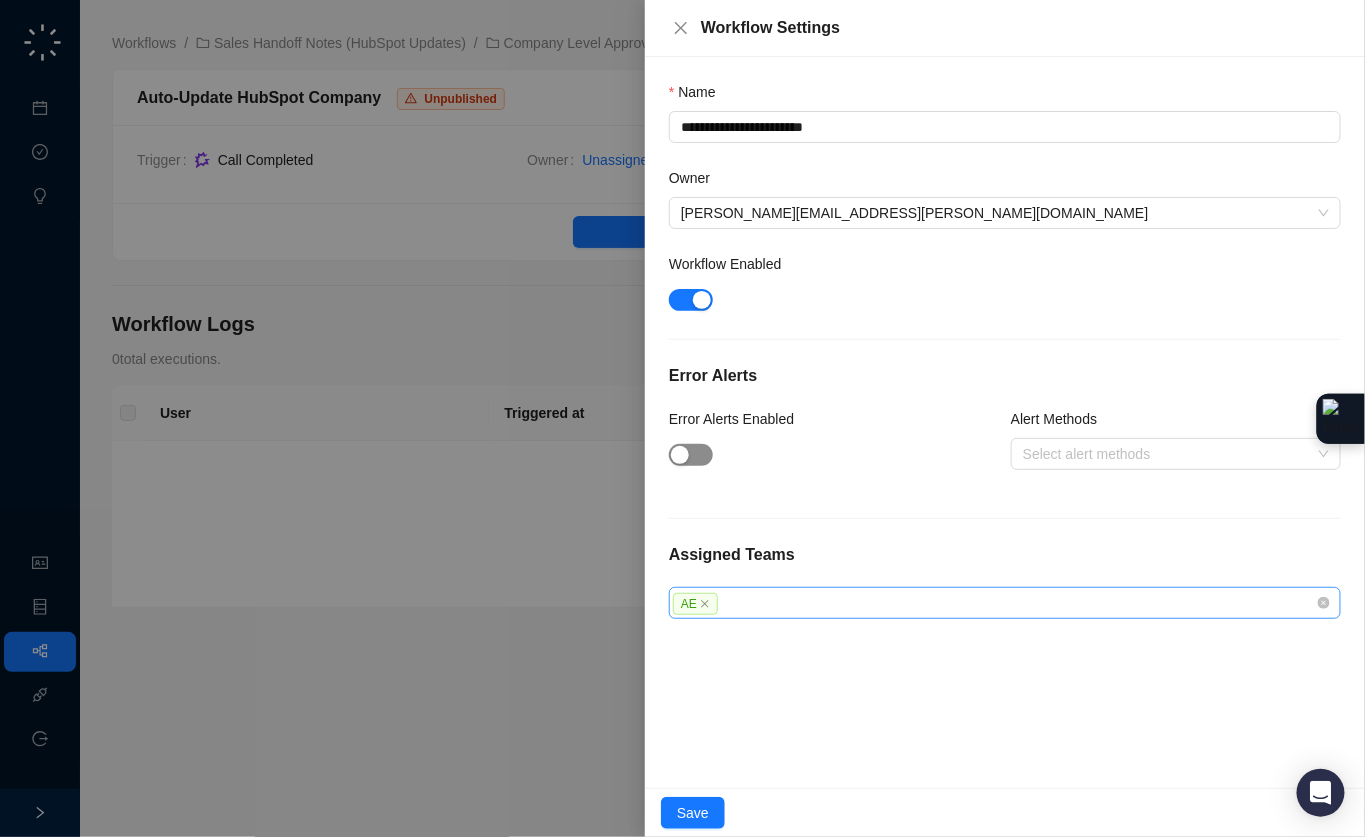 click at bounding box center (691, 455) 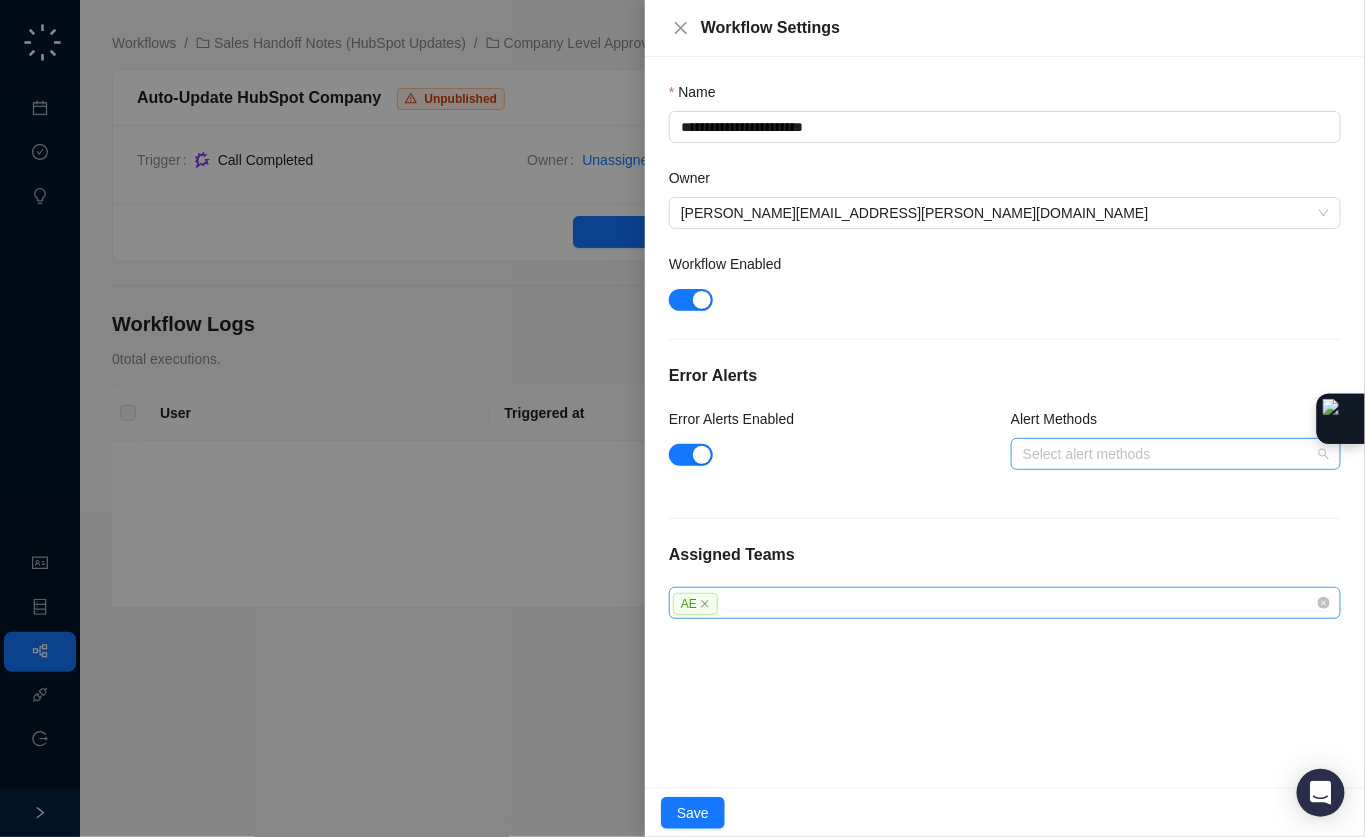 click at bounding box center [1165, 454] 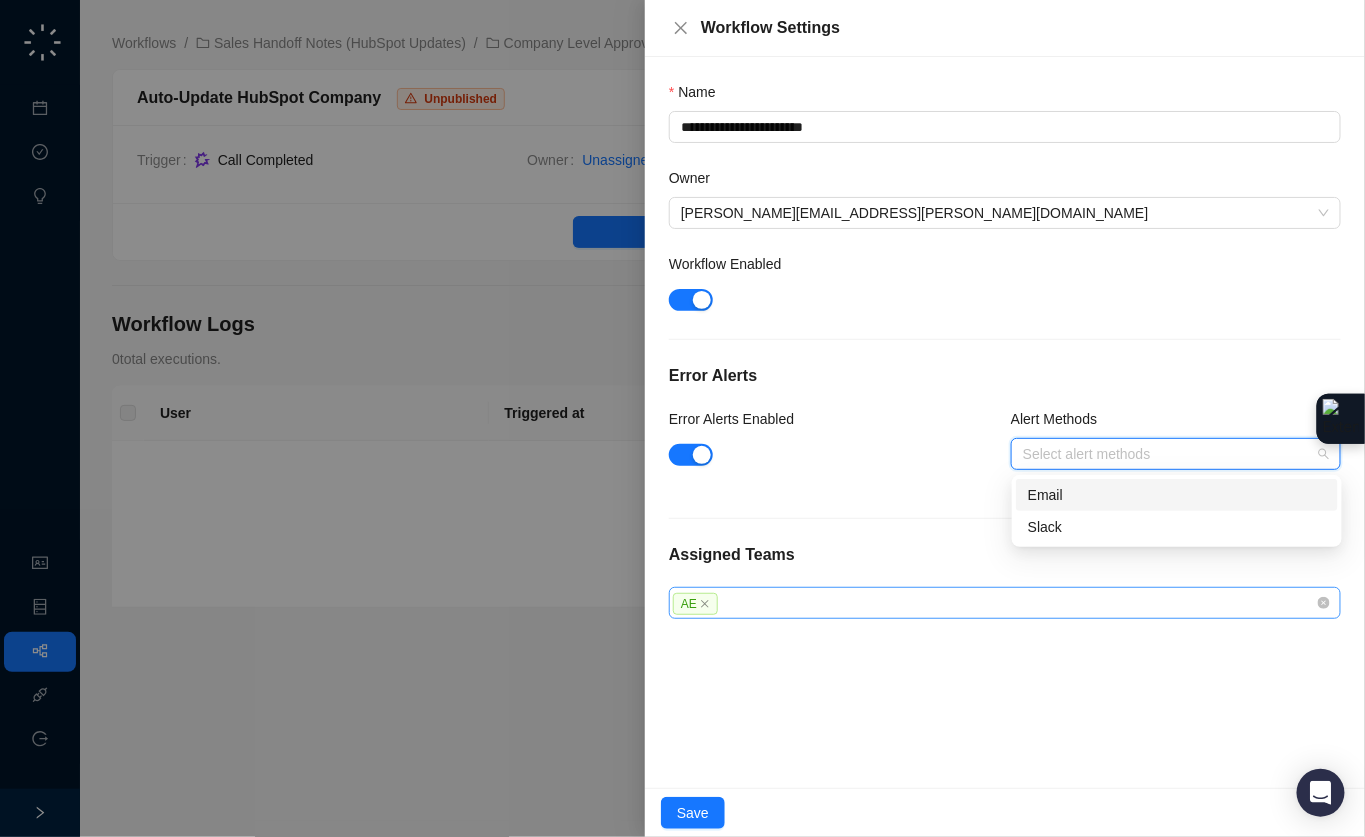 click on "Email" at bounding box center (1177, 495) 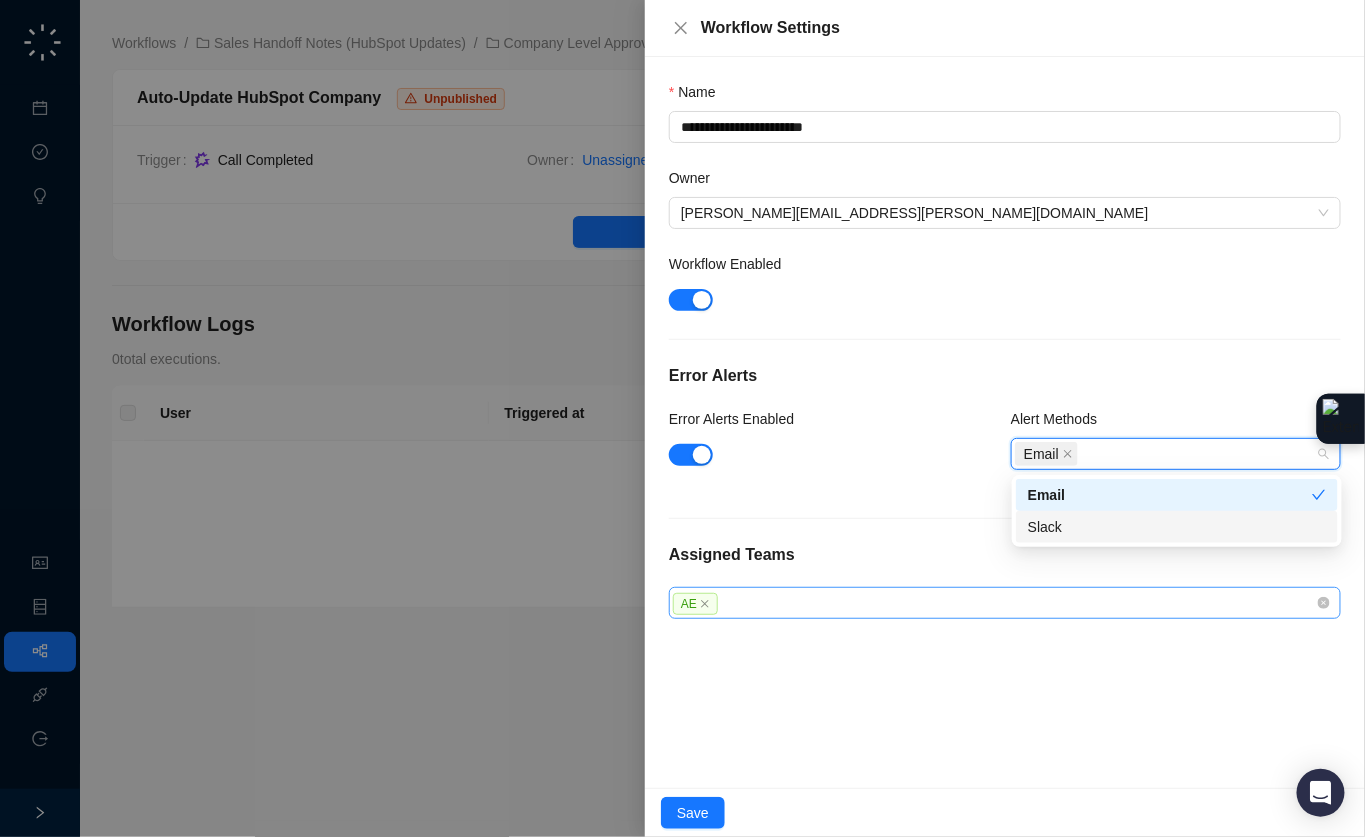 click on "**********" at bounding box center [1005, 350] 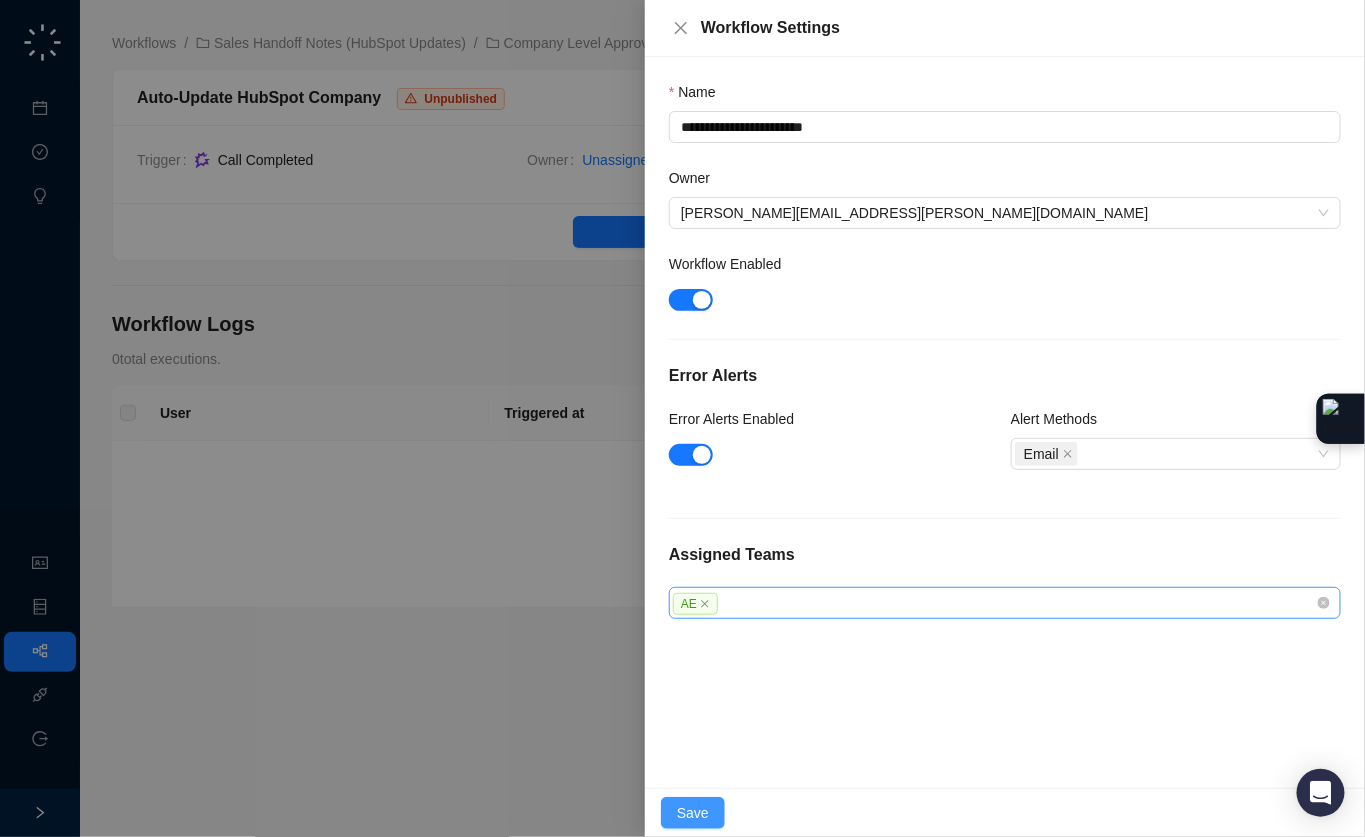 click on "Save" at bounding box center (693, 813) 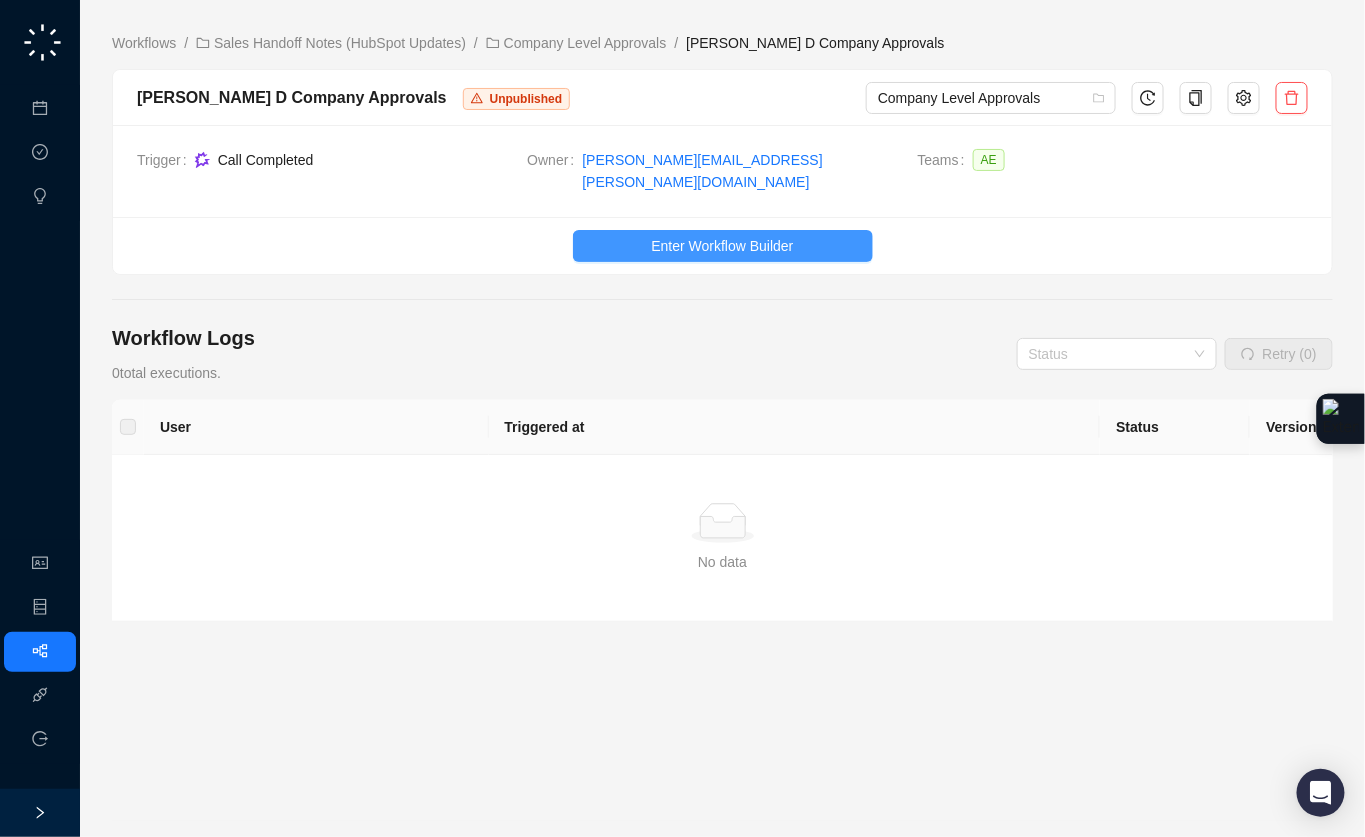 click on "Enter Workflow Builder" at bounding box center (722, 246) 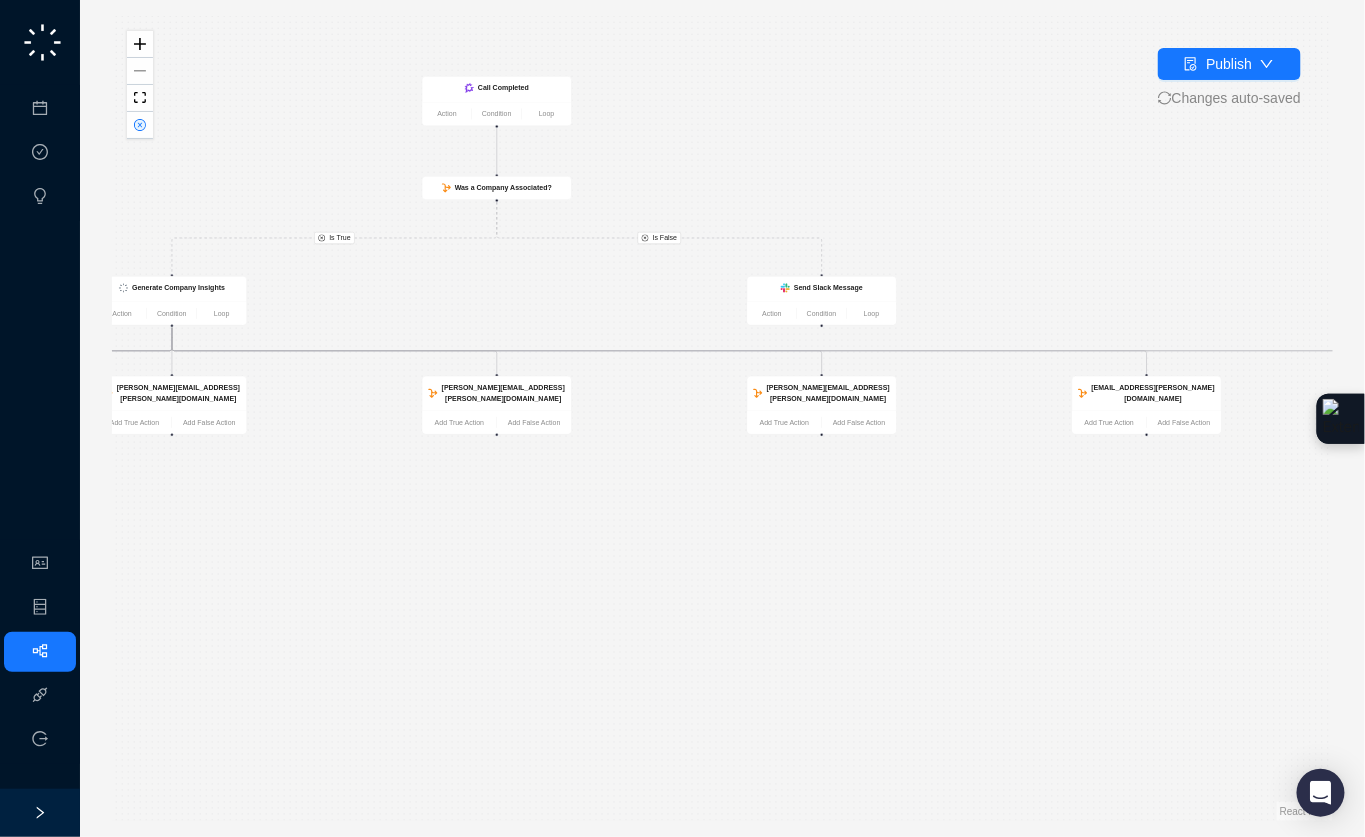 drag, startPoint x: 957, startPoint y: 577, endPoint x: 436, endPoint y: 559, distance: 521.31085 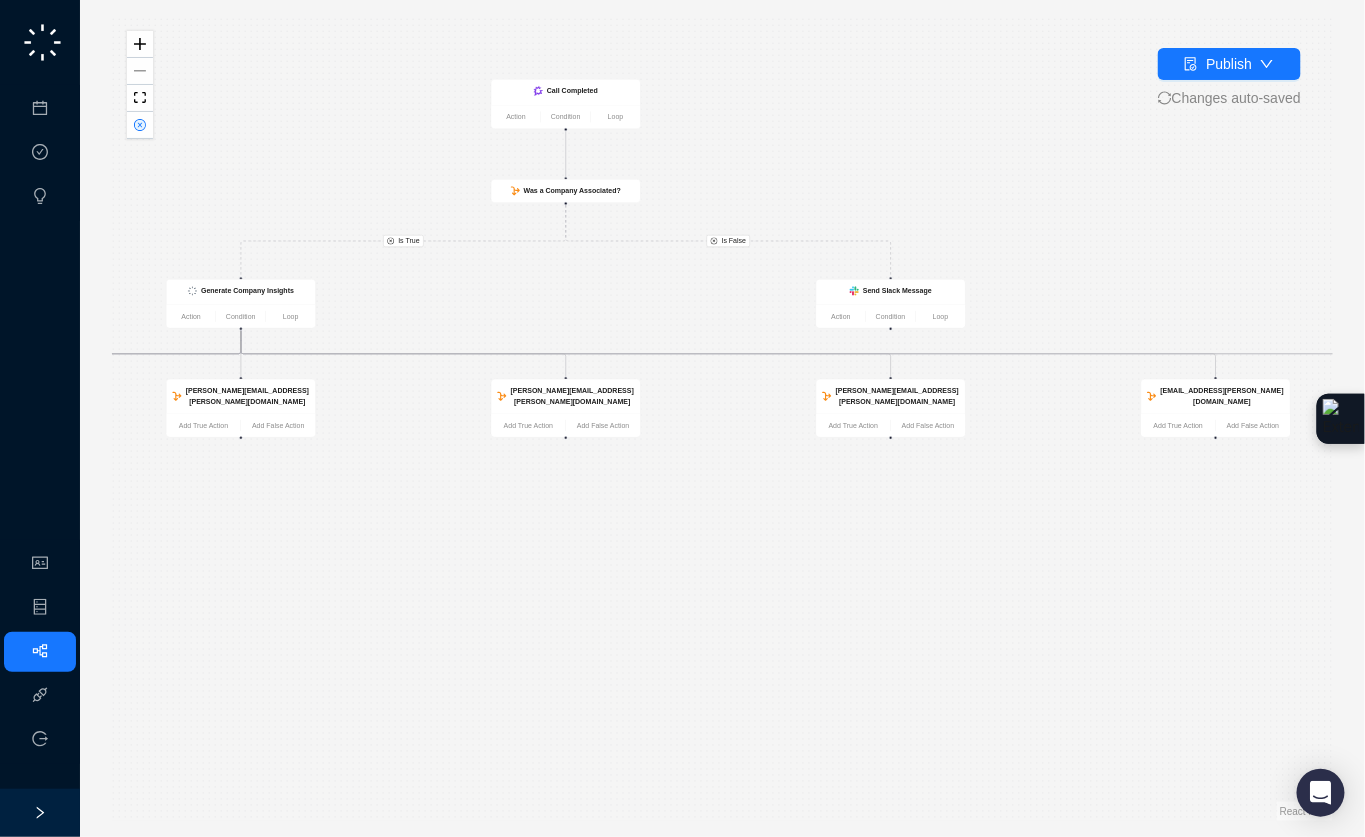 drag, startPoint x: 906, startPoint y: 579, endPoint x: 1005, endPoint y: 585, distance: 99.18165 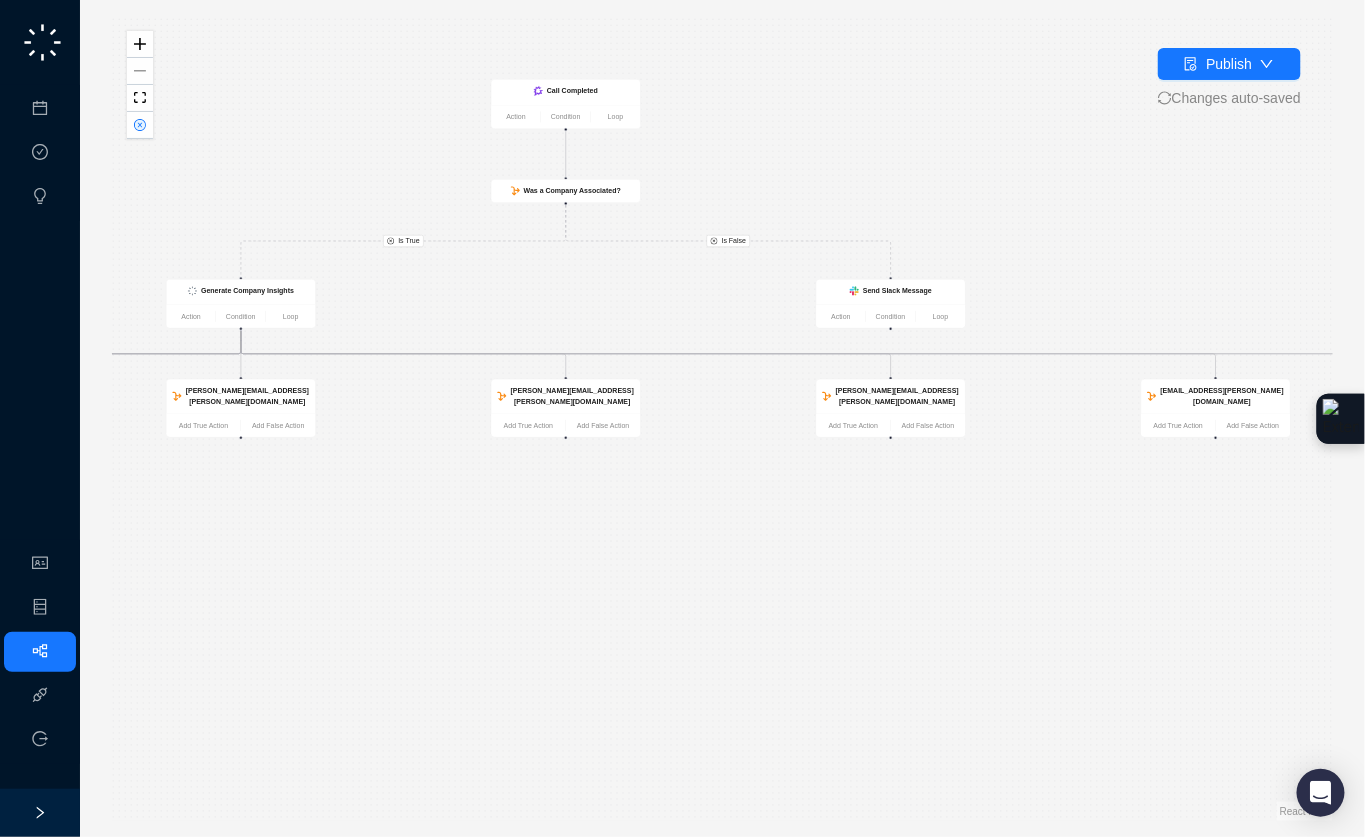 click on "Is True Is False Is True Is True Update HubSpot Company Action Condition Loop Call Completed Action Condition Loop Was a Company Associated? Generate Company Insights Action Condition Loop chip.johnston@virtuous.org Add True Action Add False Action adam.johns@virtuous.org Add True Action Add False Action katie.lord@virtuous.org Add True Action Add False Action charlie.lewis@virtuous.org Add True Action Add False Action scott.supica@virtuous.org Add True Action Add False Action eric.dinius@virtuous.org Add True Action Add False Action wilson.gilkerson@virtuous.org Add True Action Add False Action adam.howell@virtuous.org Add True Action Add False Action colby.karzen@virtuous.org Add True Action Add False Action dannie.nichols@virtuous.org Add True Action Add False Action chad.deteau@virtuous.org Add False Action Slack prompt for review Action Condition Loop Task Approved? Add False Action Send Slack Message Action Condition Loop" at bounding box center [722, 418] 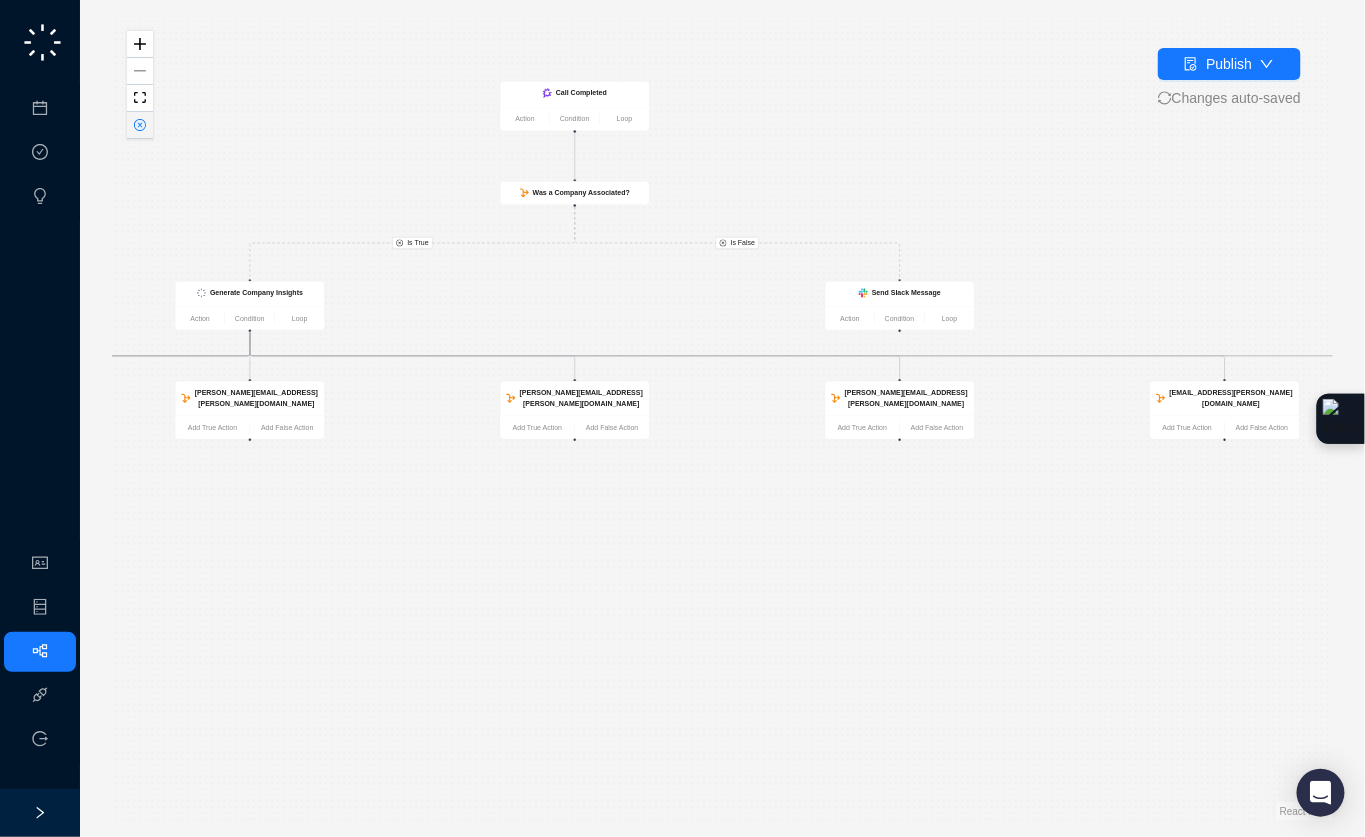click 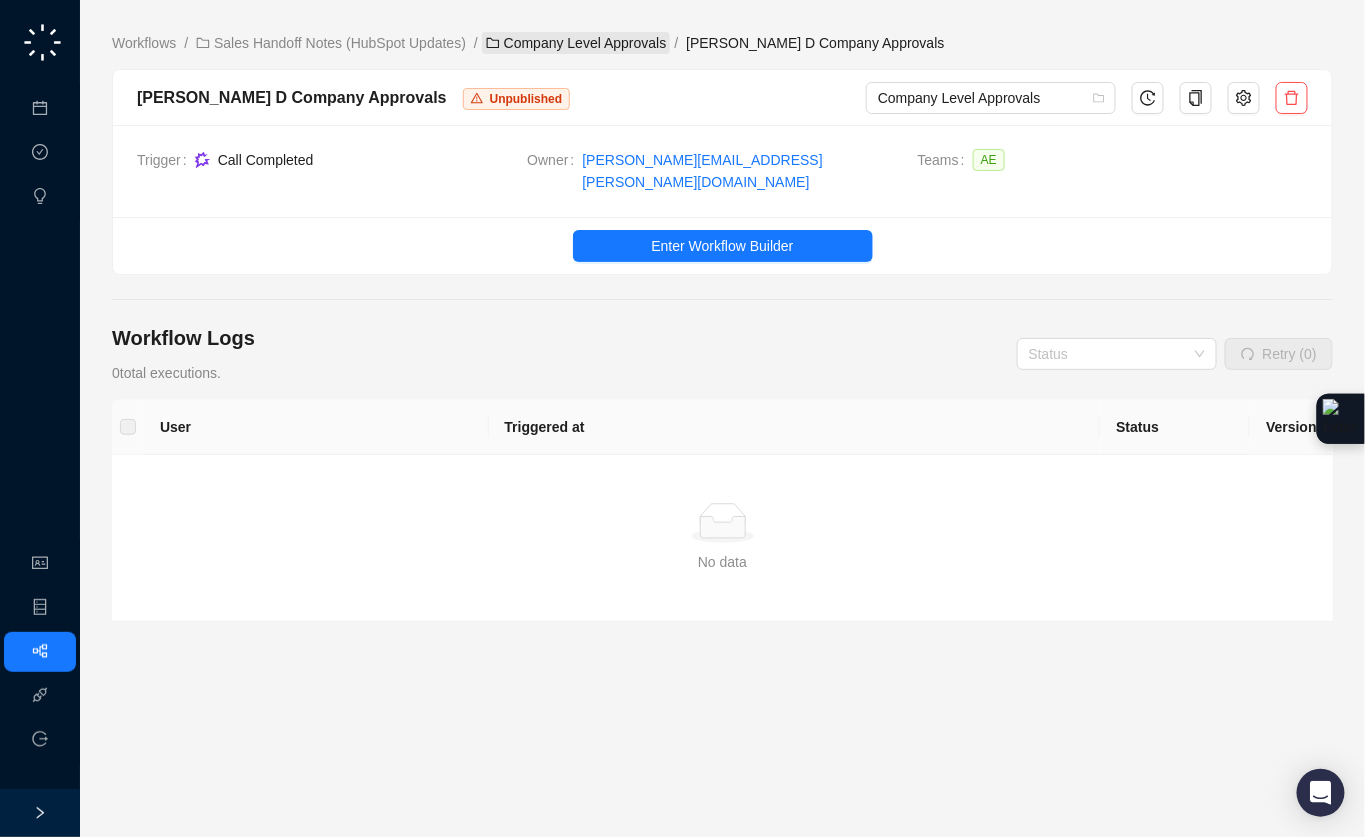 click on "Company Level Approvals" at bounding box center (576, 43) 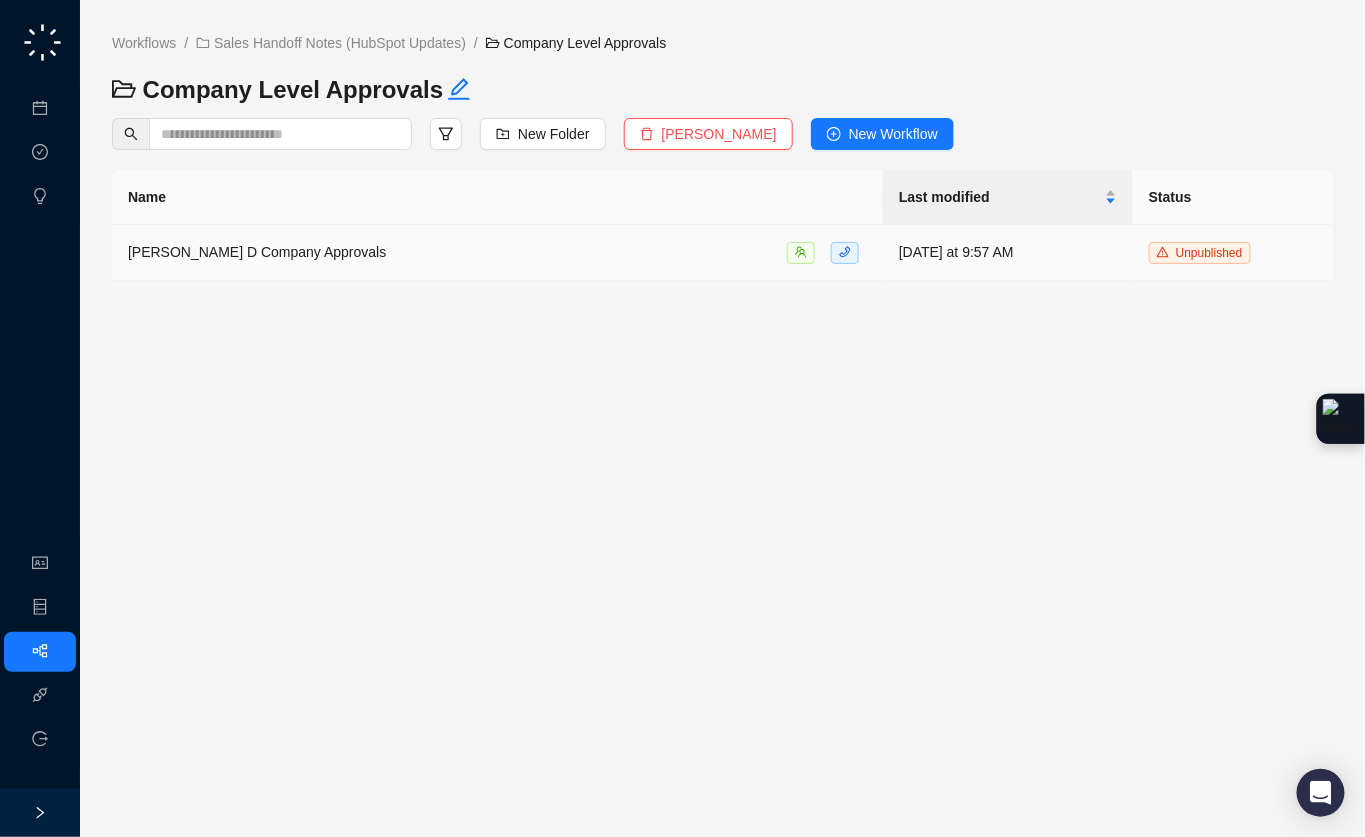 click on "Chad D Company Approvals" at bounding box center (497, 252) 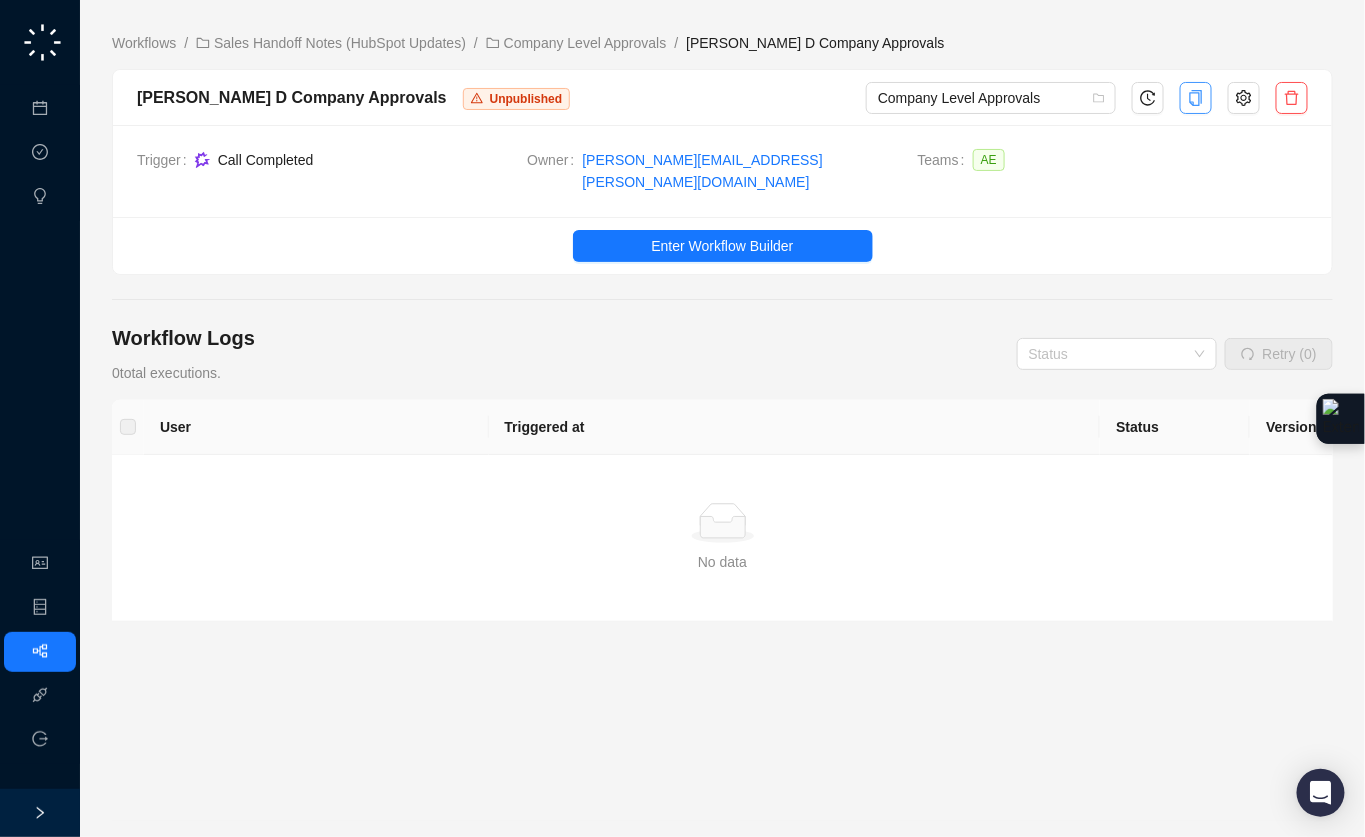 click 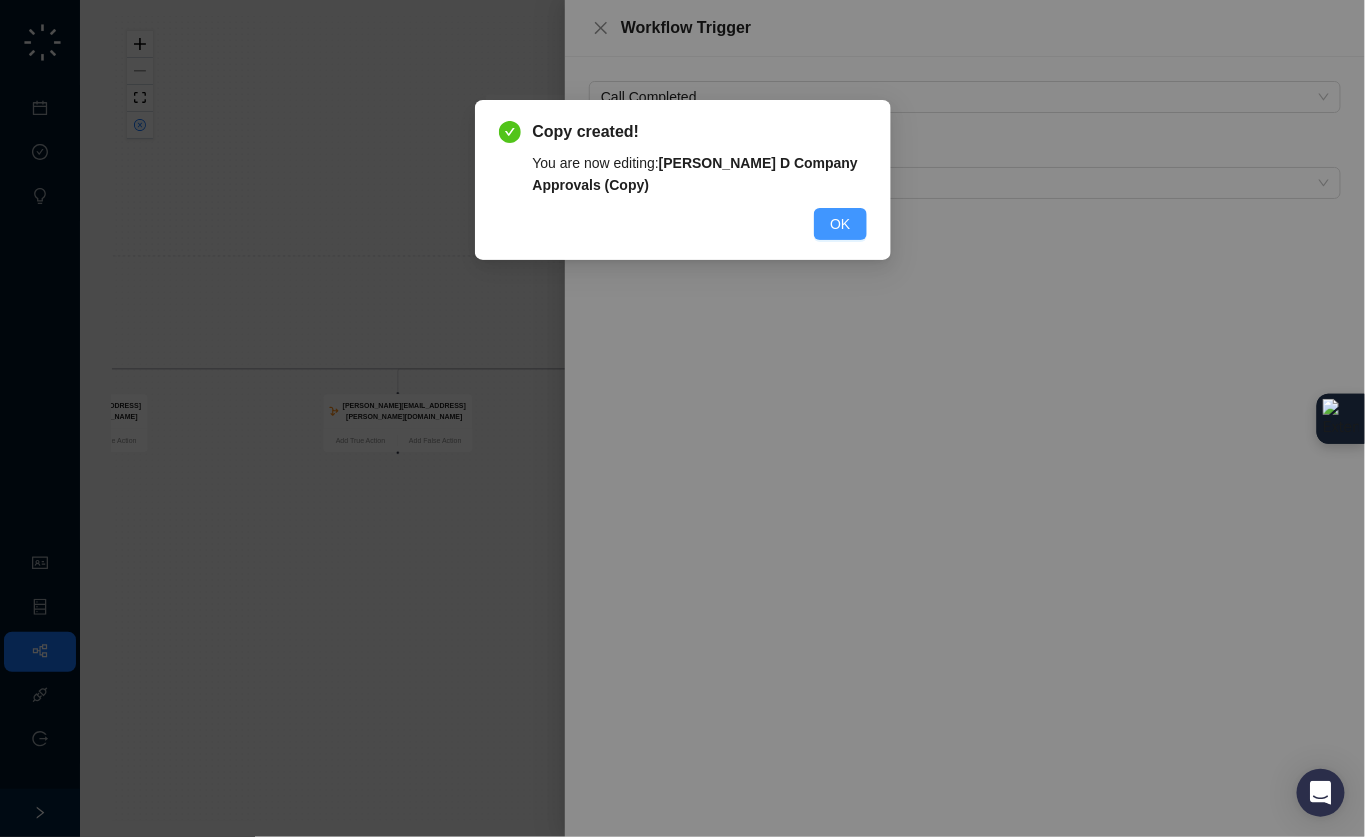 click on "OK" at bounding box center [840, 224] 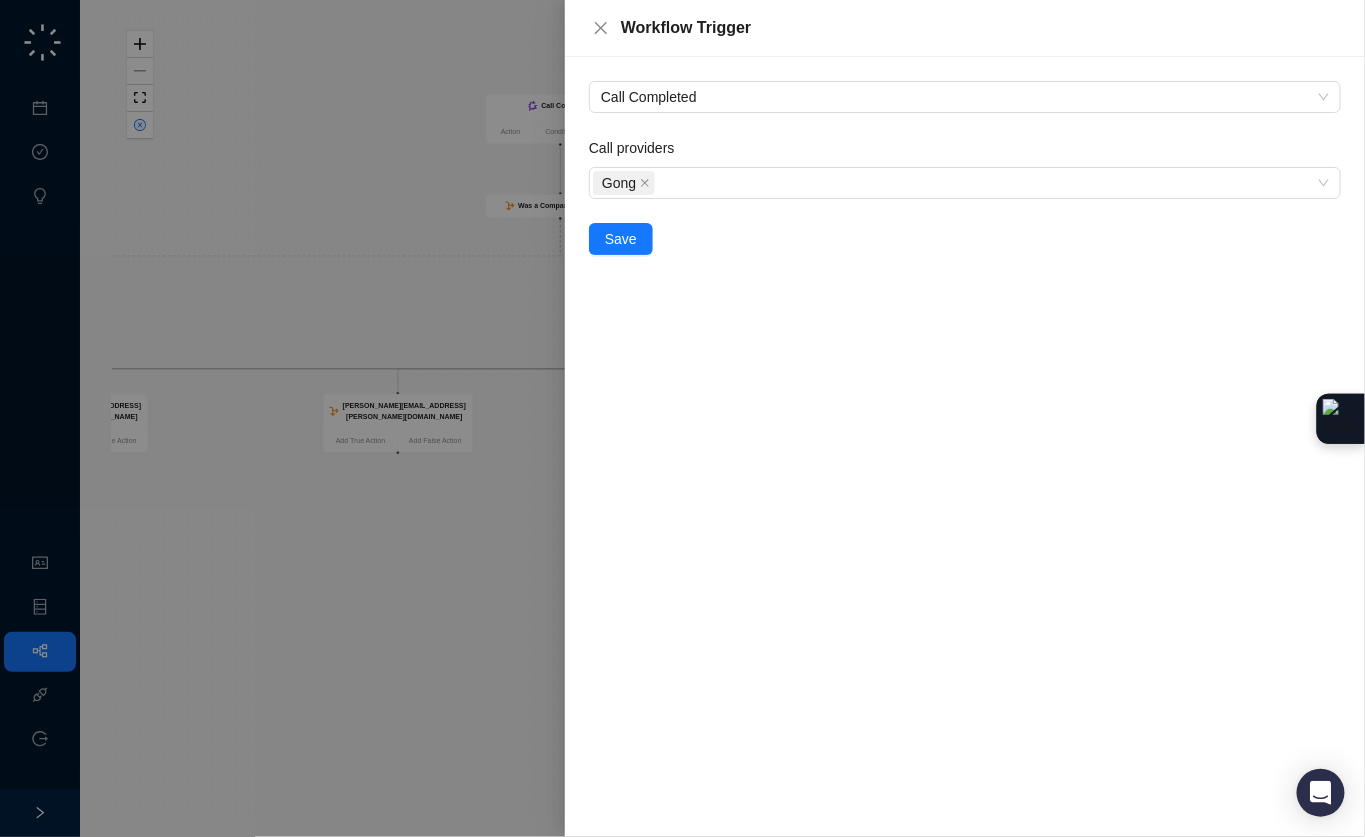 click at bounding box center [682, 418] 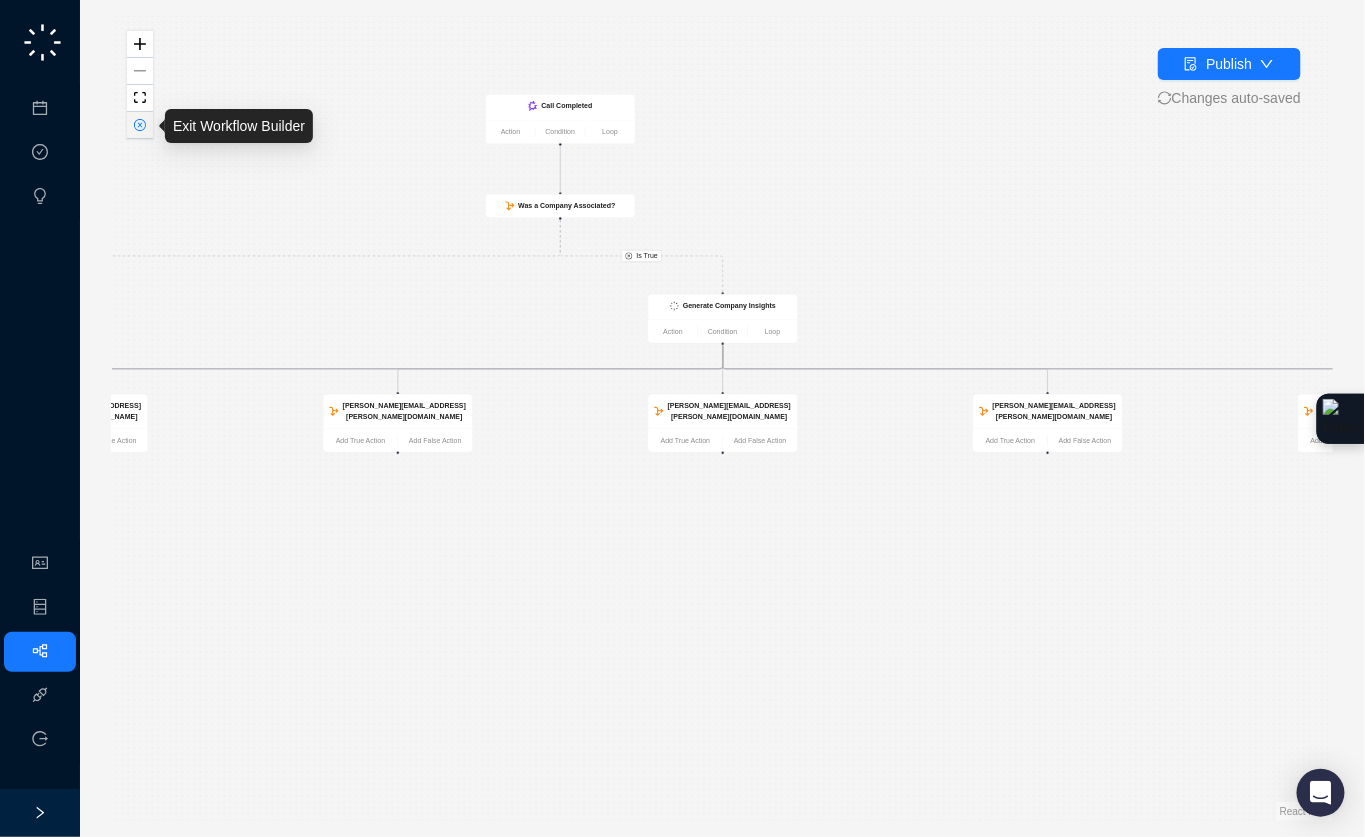 click 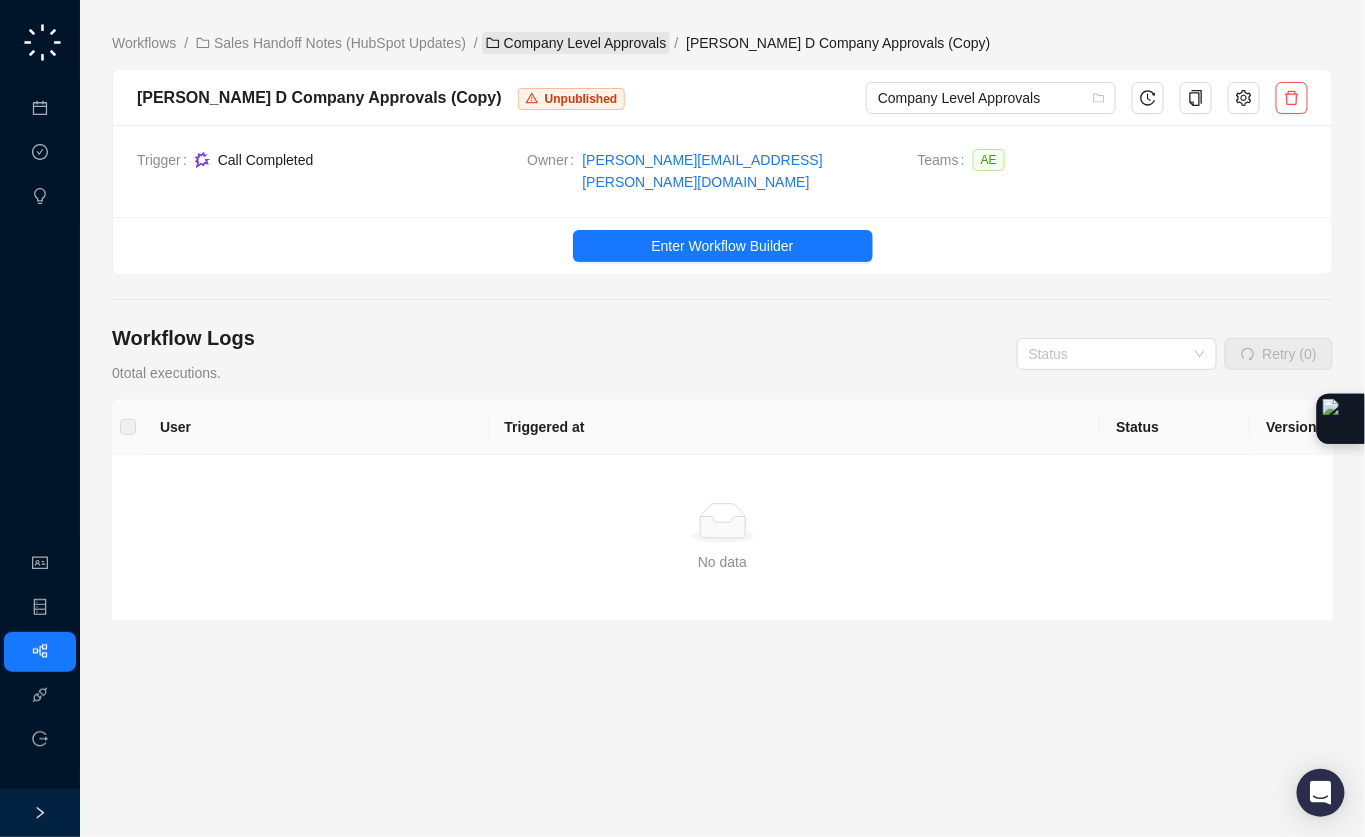 click on "Company Level Approvals" at bounding box center (576, 43) 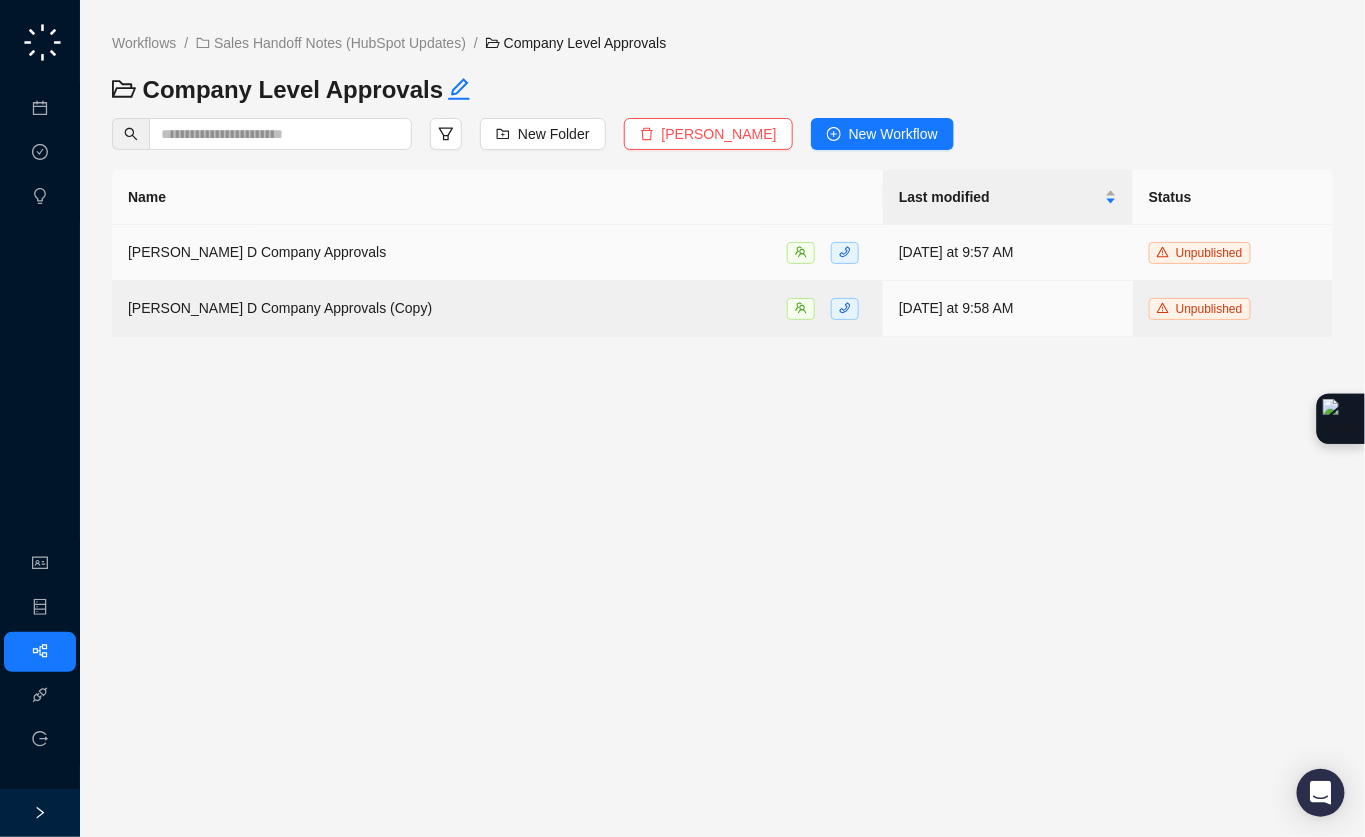 click on "Chad D Company Approvals" at bounding box center (497, 252) 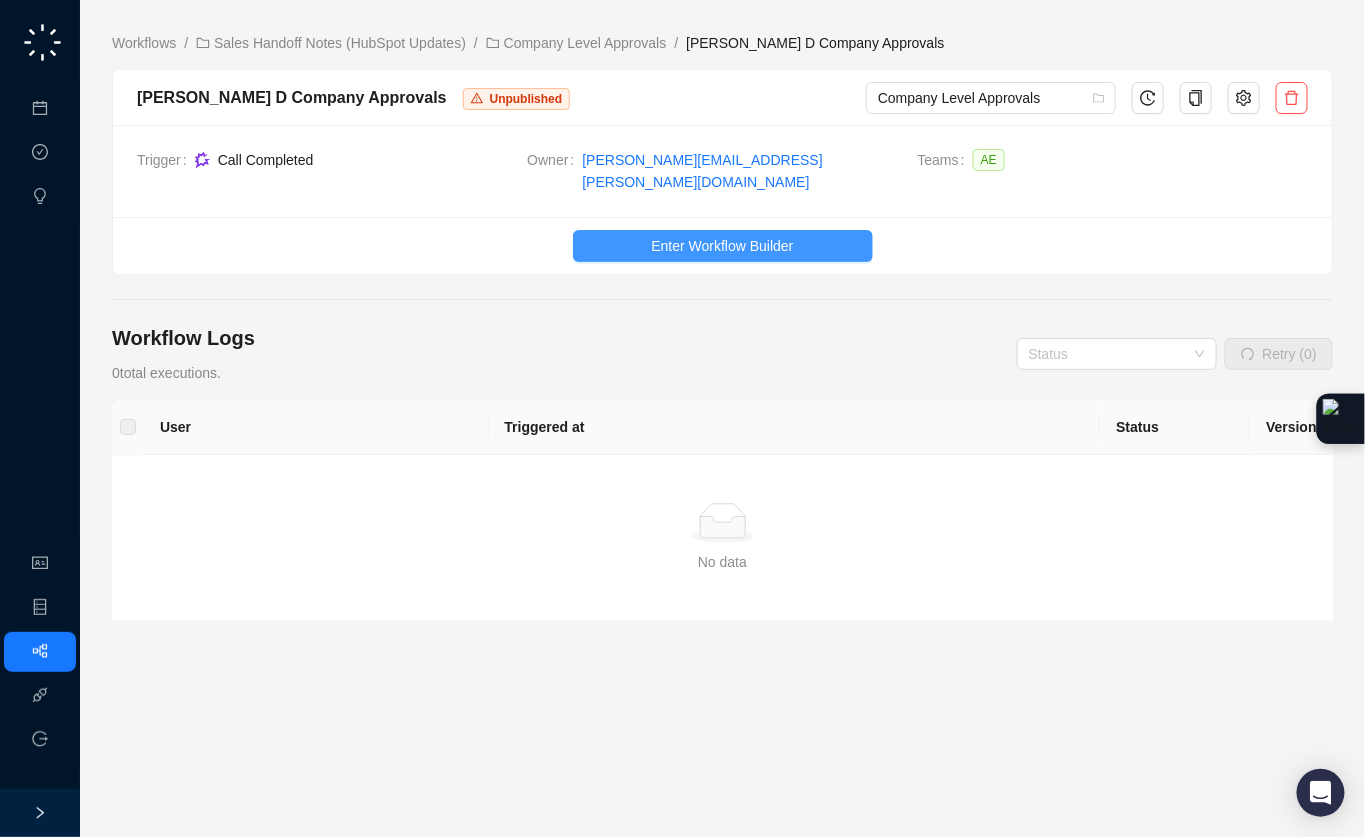click on "Enter Workflow Builder" at bounding box center [723, 246] 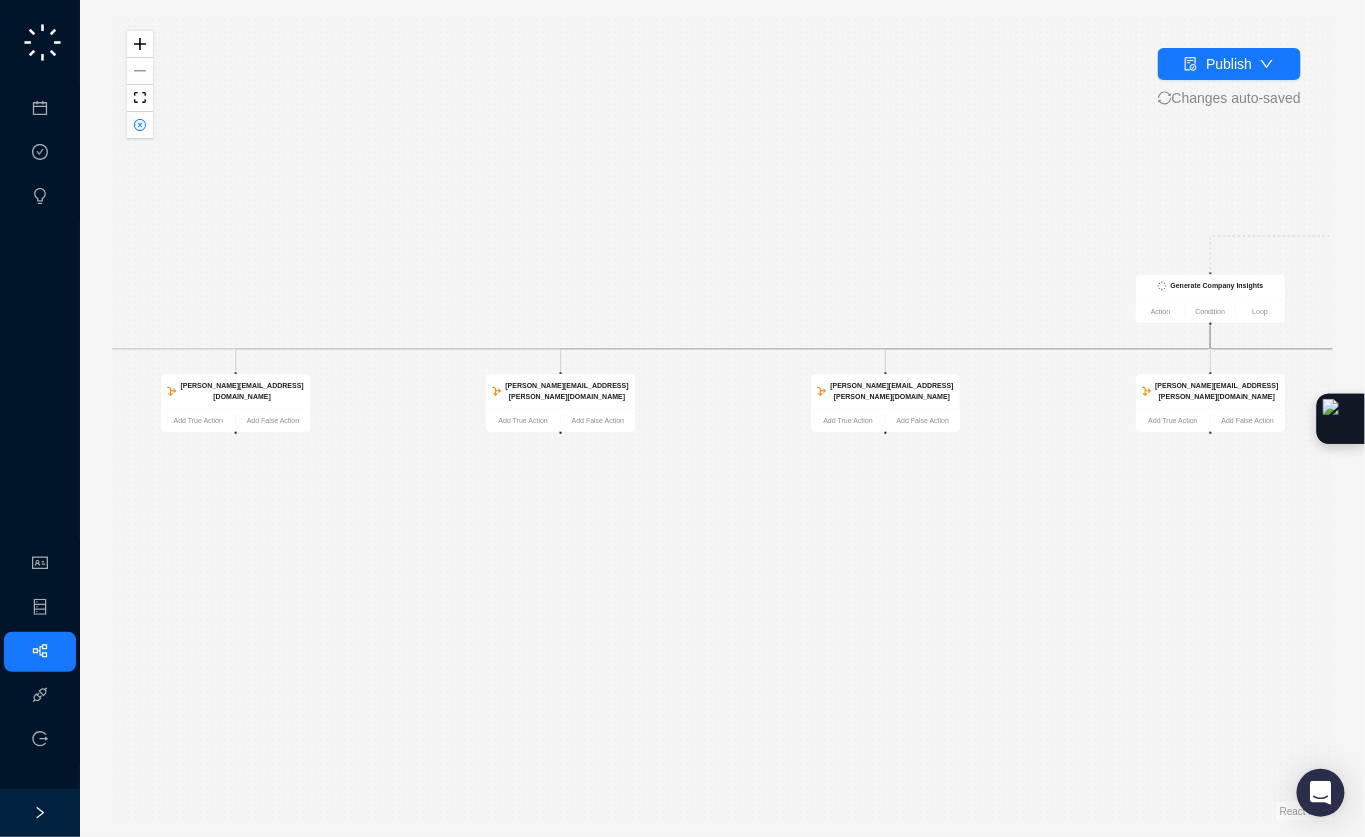 click on "Is True Is False Is True Is True Update HubSpot Company Action Condition Loop Call Completed Action Condition Loop Was a Company Associated? Generate Company Insights Action Condition Loop chip.johnston@virtuous.org Add True Action Add False Action adam.johns@virtuous.org Add True Action Add False Action katie.lord@virtuous.org Add True Action Add False Action charlie.lewis@virtuous.org Add True Action Add False Action scott.supica@virtuous.org Add True Action Add False Action eric.dinius@virtuous.org Add True Action Add False Action wilson.gilkerson@virtuous.org Add True Action Add False Action adam.howell@virtuous.org Add True Action Add False Action colby.karzen@virtuous.org Add True Action Add False Action dannie.nichols@virtuous.org Add True Action Add False Action chad.deteau@virtuous.org Add False Action Slack prompt for review Action Condition Loop Task Approved? Add False Action Send Slack Message Action Condition Loop" at bounding box center [722, 418] 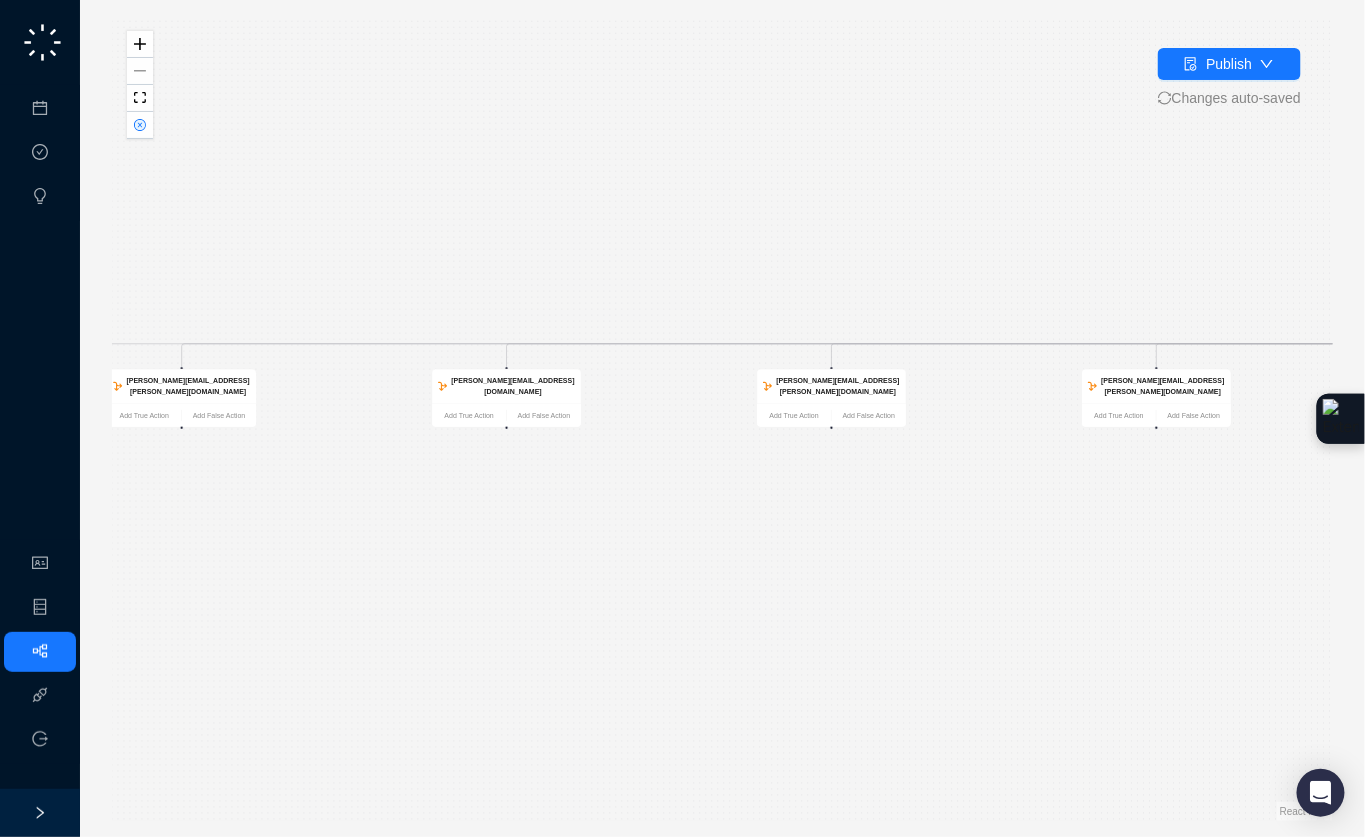 drag, startPoint x: 565, startPoint y: 586, endPoint x: 825, endPoint y: 592, distance: 260.0692 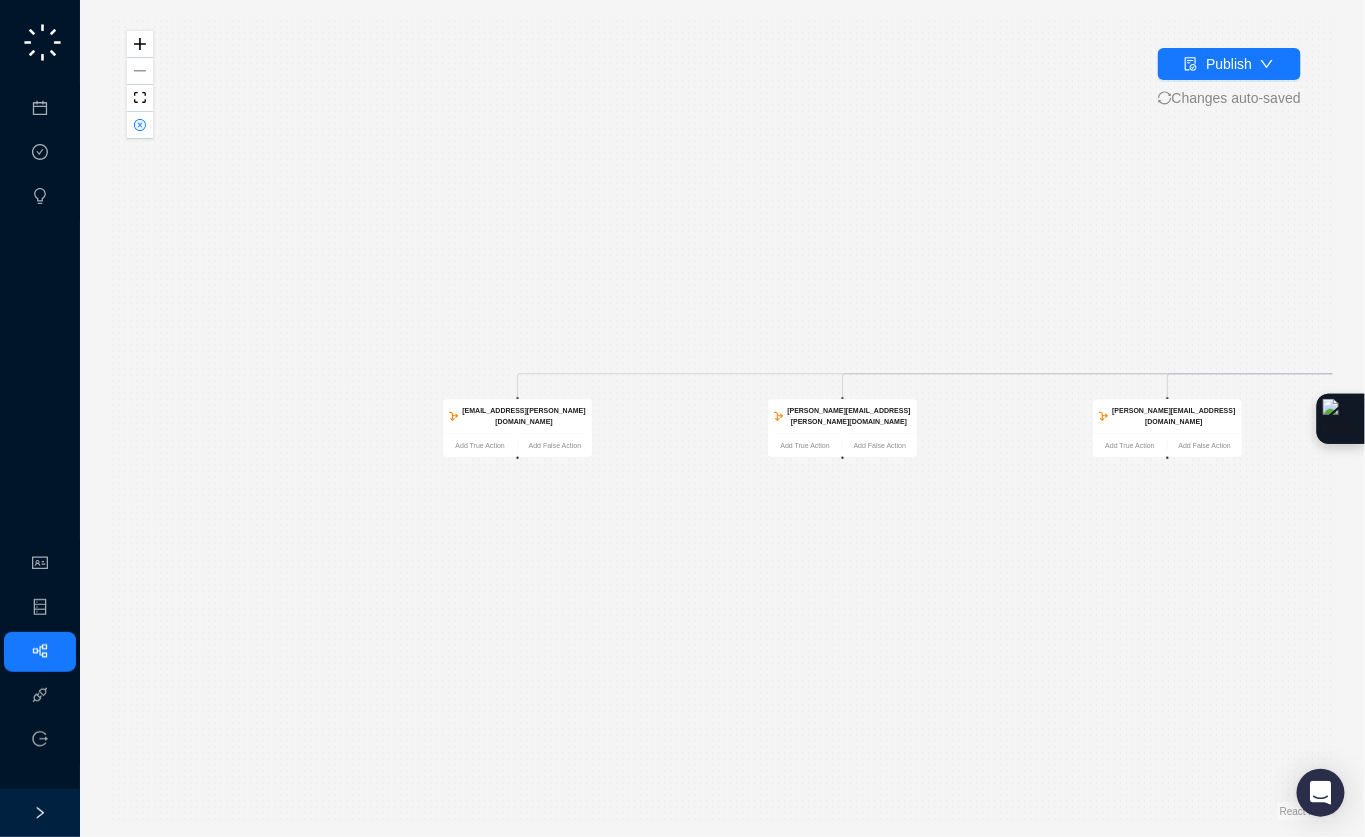 drag, startPoint x: 416, startPoint y: 551, endPoint x: 923, endPoint y: 582, distance: 507.94684 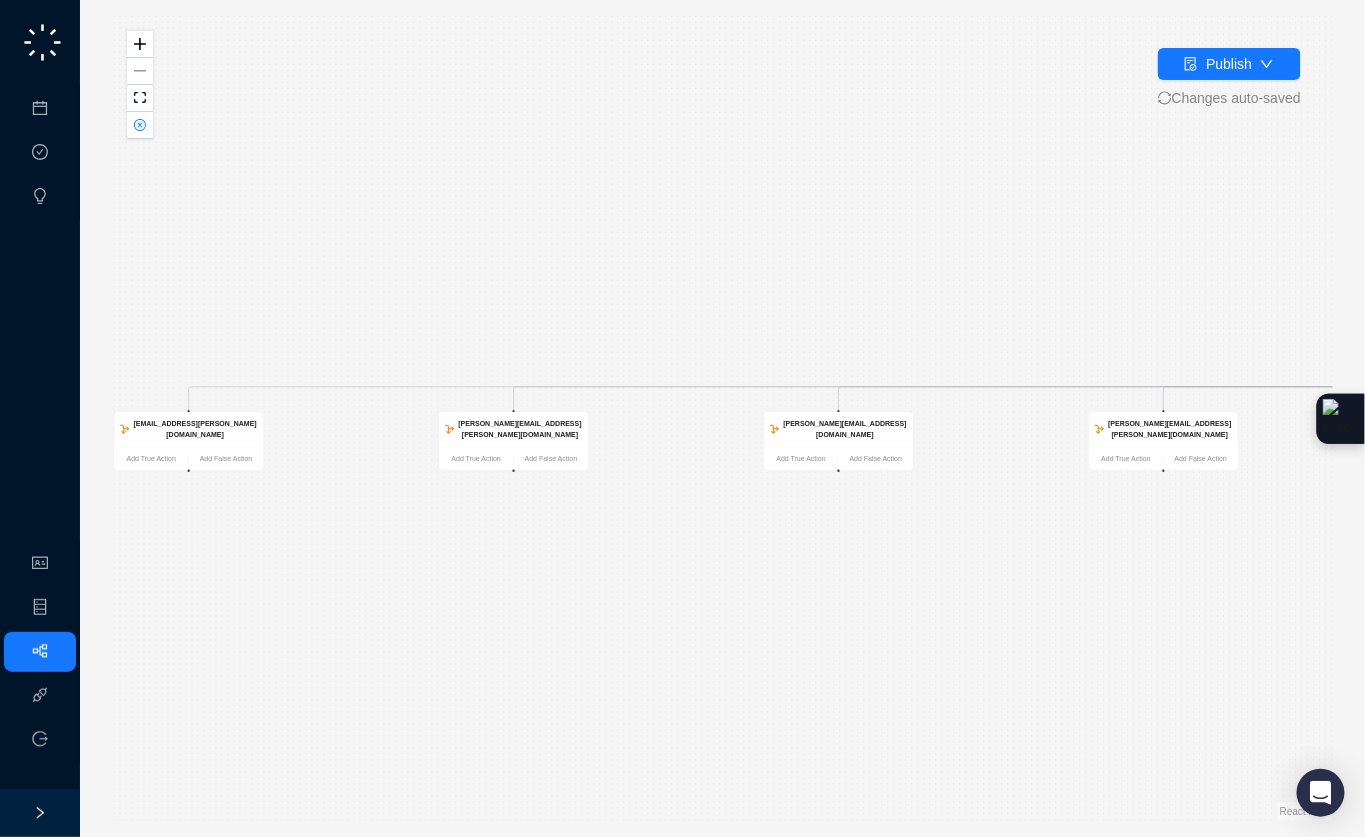 drag, startPoint x: 1072, startPoint y: 570, endPoint x: 301, endPoint y: 538, distance: 771.66376 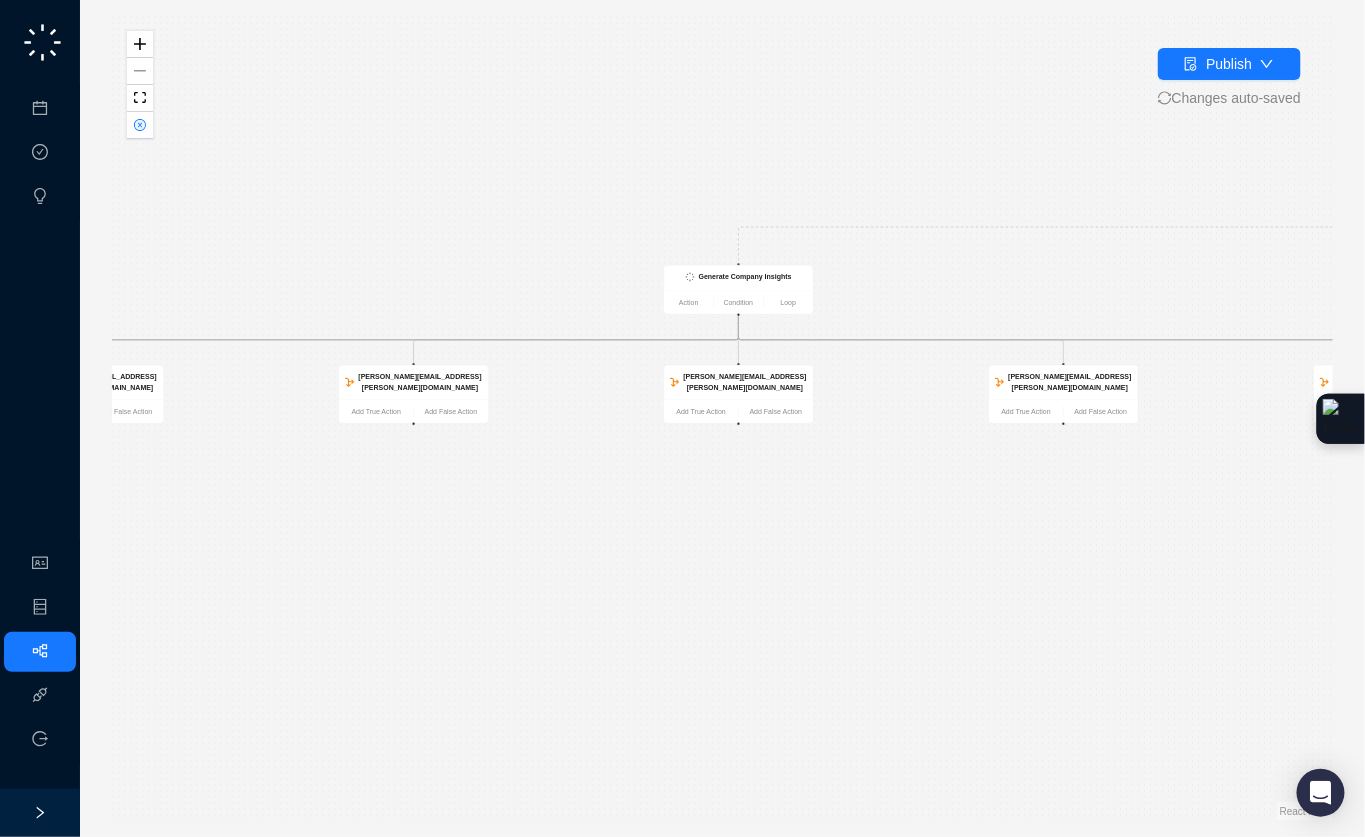 drag, startPoint x: 1113, startPoint y: 517, endPoint x: 514, endPoint y: 506, distance: 599.101 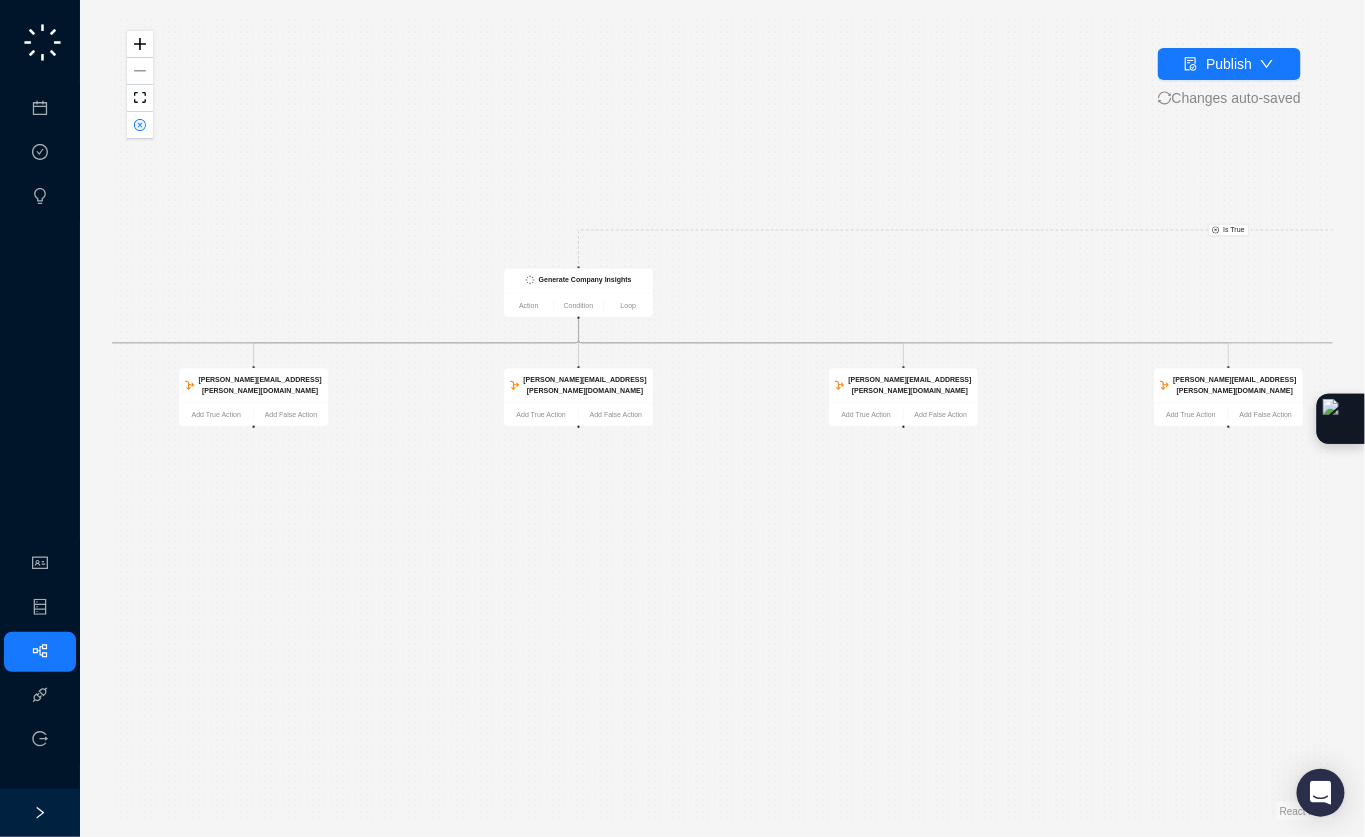 drag, startPoint x: 787, startPoint y: 523, endPoint x: 654, endPoint y: 525, distance: 133.01503 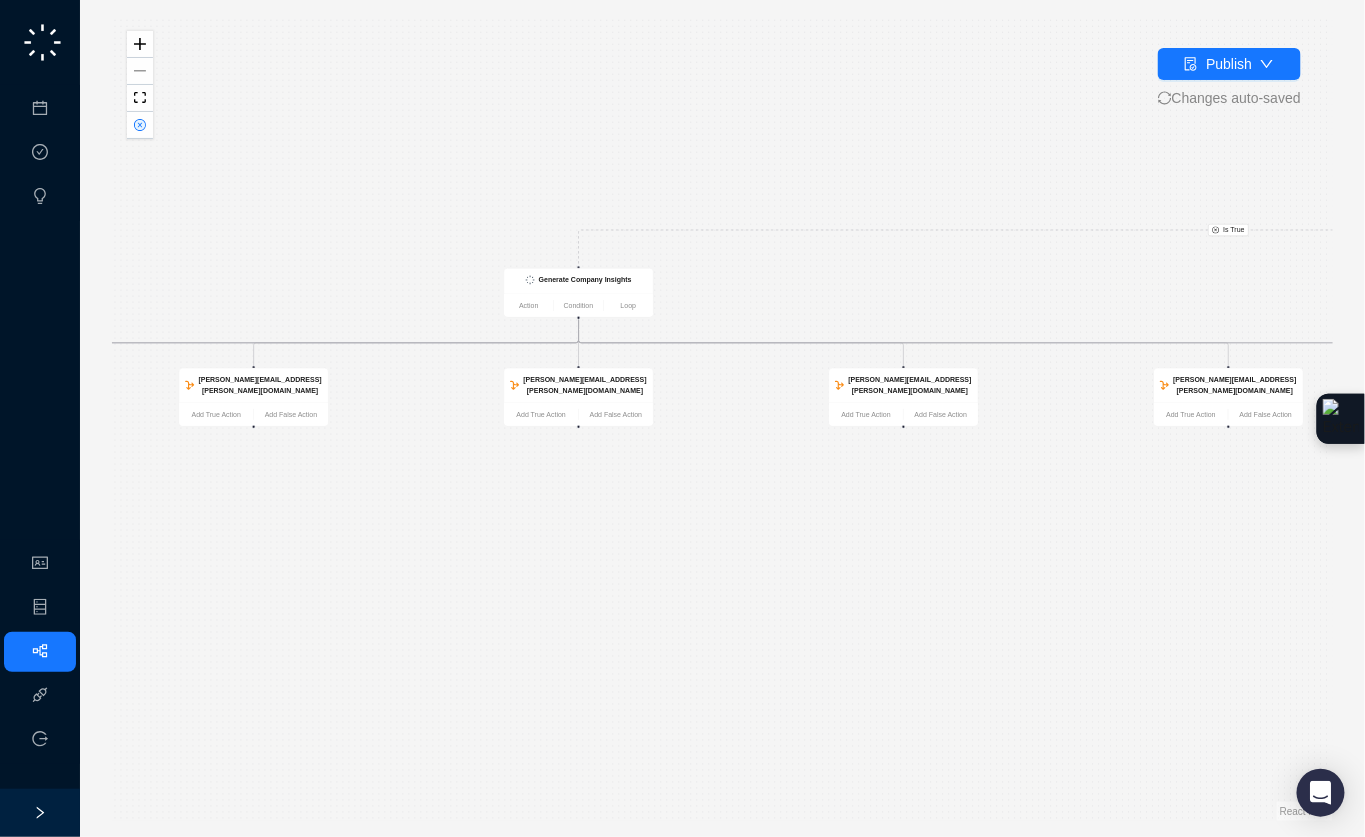 click on "Is True Is False Is True Is True Update HubSpot Company Action Condition Loop Call Completed Action Condition Loop Was a Company Associated? Generate Company Insights Action Condition Loop chip.johnston@virtuous.org Add True Action Add False Action adam.johns@virtuous.org Add True Action Add False Action katie.lord@virtuous.org Add True Action Add False Action charlie.lewis@virtuous.org Add True Action Add False Action scott.supica@virtuous.org Add True Action Add False Action eric.dinius@virtuous.org Add True Action Add False Action wilson.gilkerson@virtuous.org Add True Action Add False Action adam.howell@virtuous.org Add True Action Add False Action colby.karzen@virtuous.org Add True Action Add False Action dannie.nichols@virtuous.org Add True Action Add False Action chad.deteau@virtuous.org Add False Action Slack prompt for review Action Condition Loop Task Approved? Add False Action Send Slack Message Action Condition Loop" at bounding box center [722, 418] 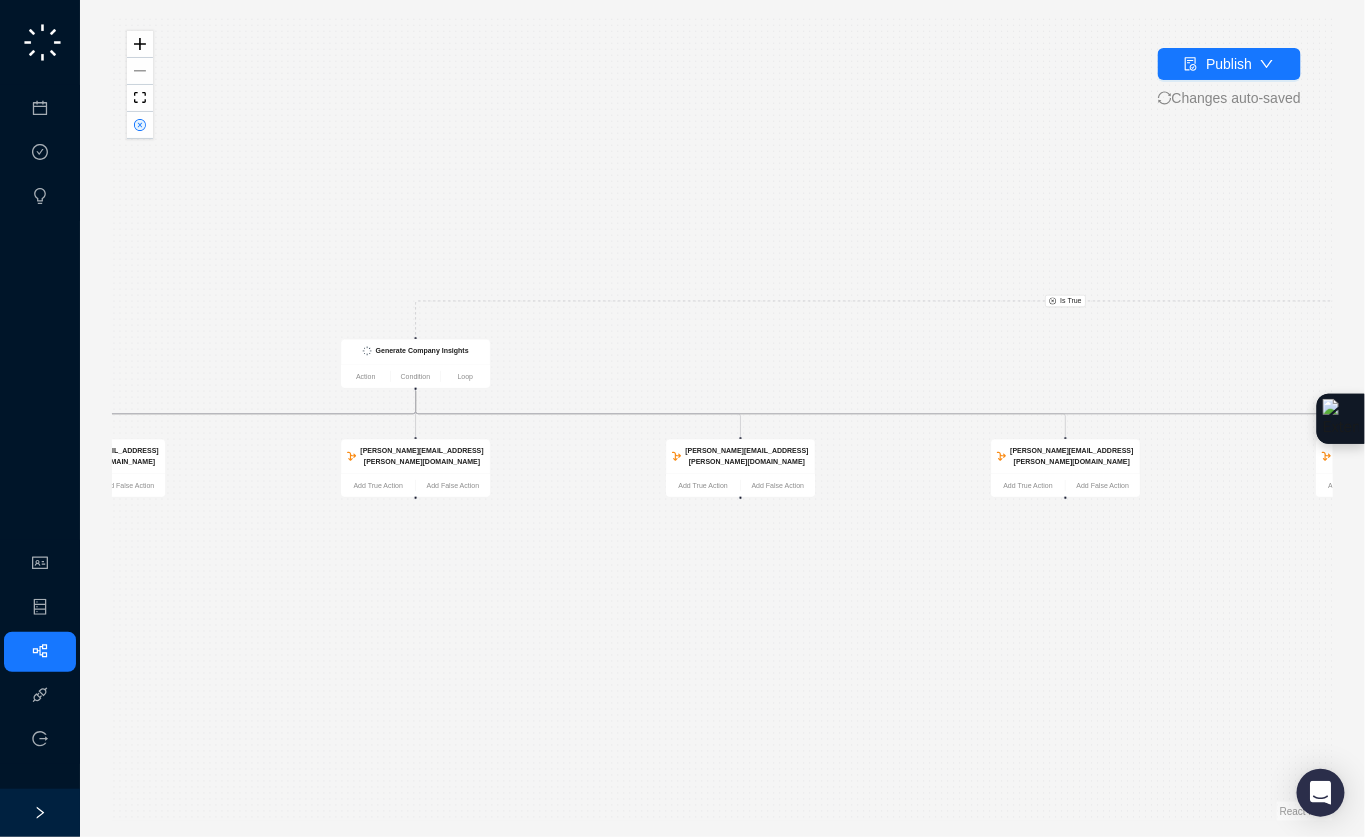 drag, startPoint x: 654, startPoint y: 522, endPoint x: 585, endPoint y: 471, distance: 85.8021 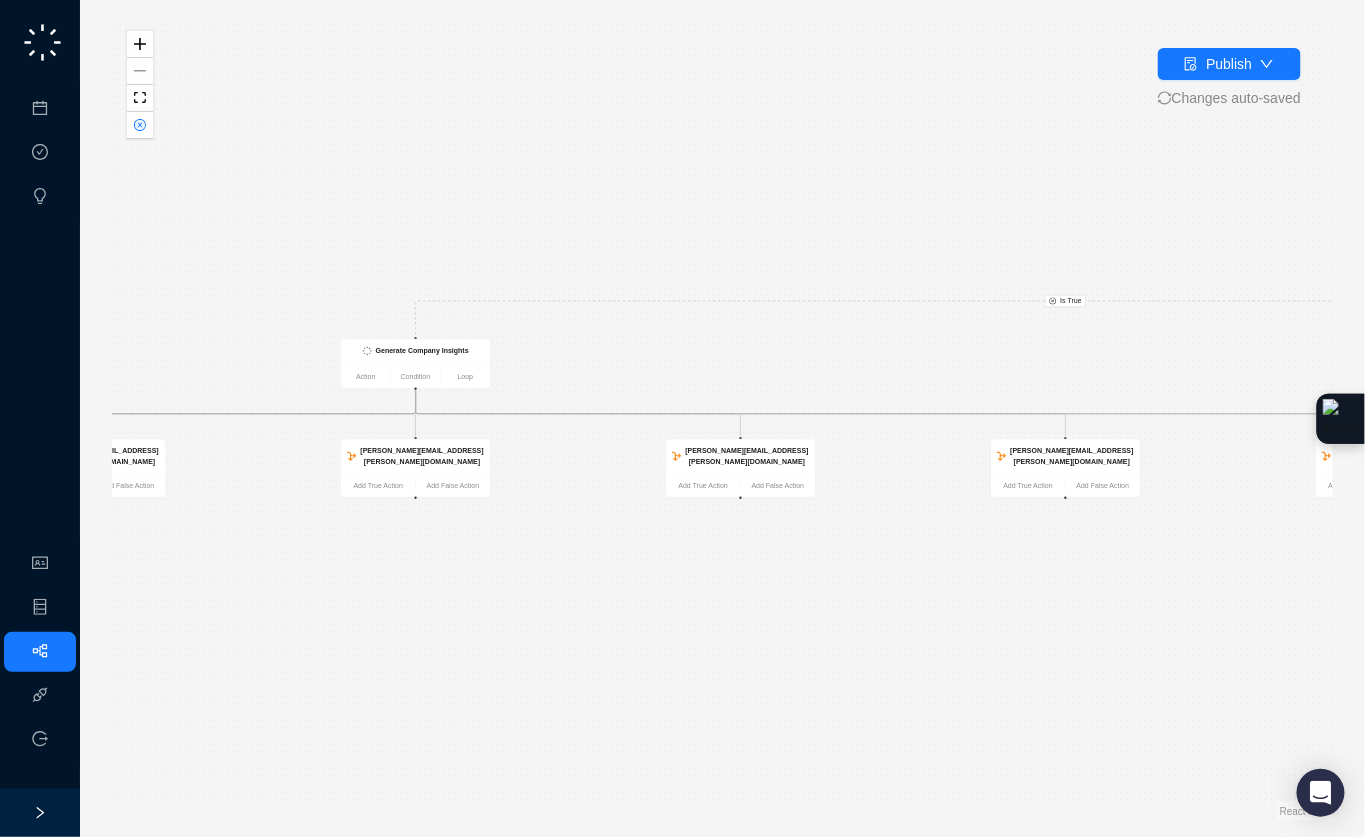 click on "Is True Is False Is True Is True Update HubSpot Company Action Condition Loop Call Completed Action Condition Loop Was a Company Associated? Generate Company Insights Action Condition Loop chip.johnston@virtuous.org Add True Action Add False Action adam.johns@virtuous.org Add True Action Add False Action katie.lord@virtuous.org Add True Action Add False Action charlie.lewis@virtuous.org Add True Action Add False Action scott.supica@virtuous.org Add True Action Add False Action eric.dinius@virtuous.org Add True Action Add False Action wilson.gilkerson@virtuous.org Add True Action Add False Action adam.howell@virtuous.org Add True Action Add False Action colby.karzen@virtuous.org Add True Action Add False Action dannie.nichols@virtuous.org Add True Action Add False Action chad.deteau@virtuous.org Add False Action Slack prompt for review Action Condition Loop Task Approved? Add False Action Send Slack Message Action Condition Loop" at bounding box center (722, 418) 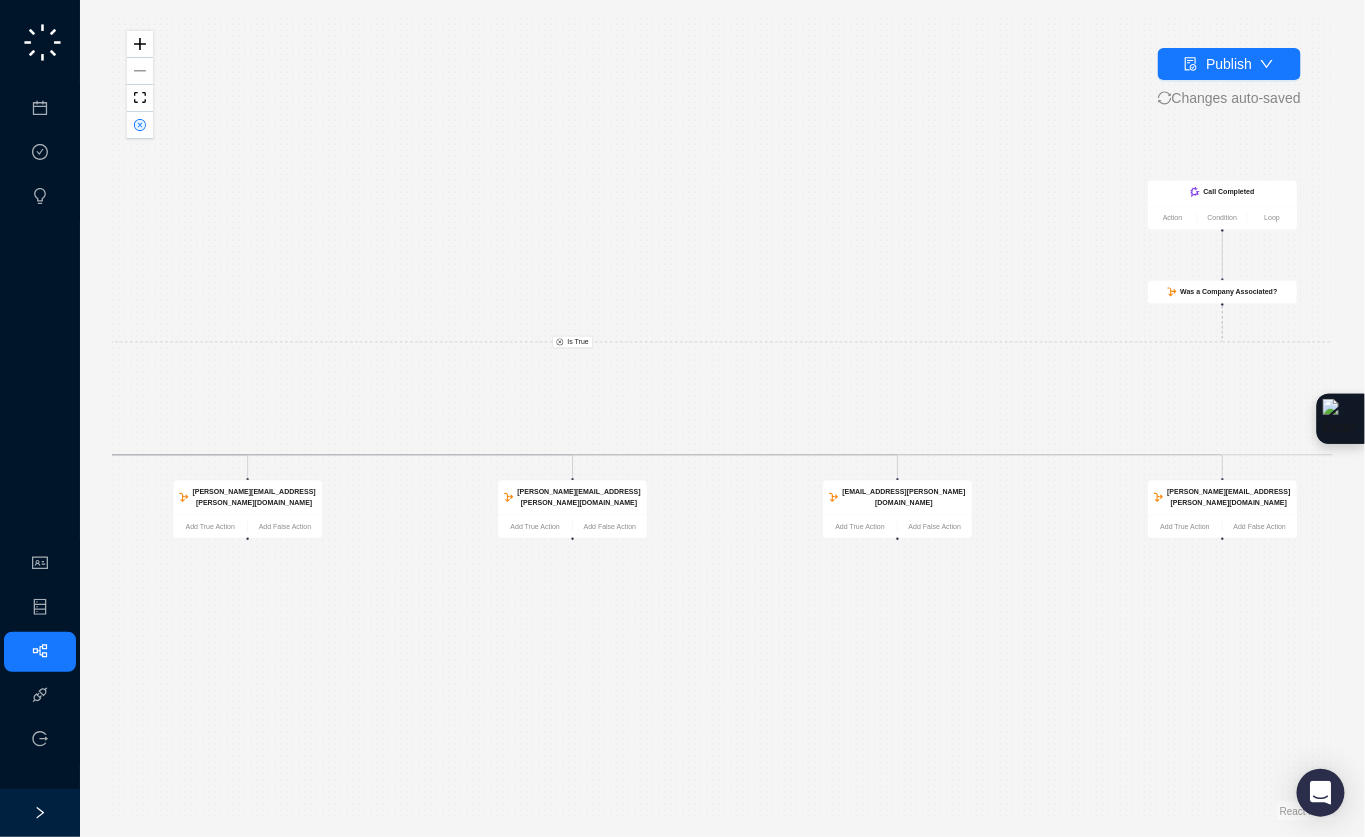 drag, startPoint x: 1009, startPoint y: 586, endPoint x: 579, endPoint y: 624, distance: 431.6758 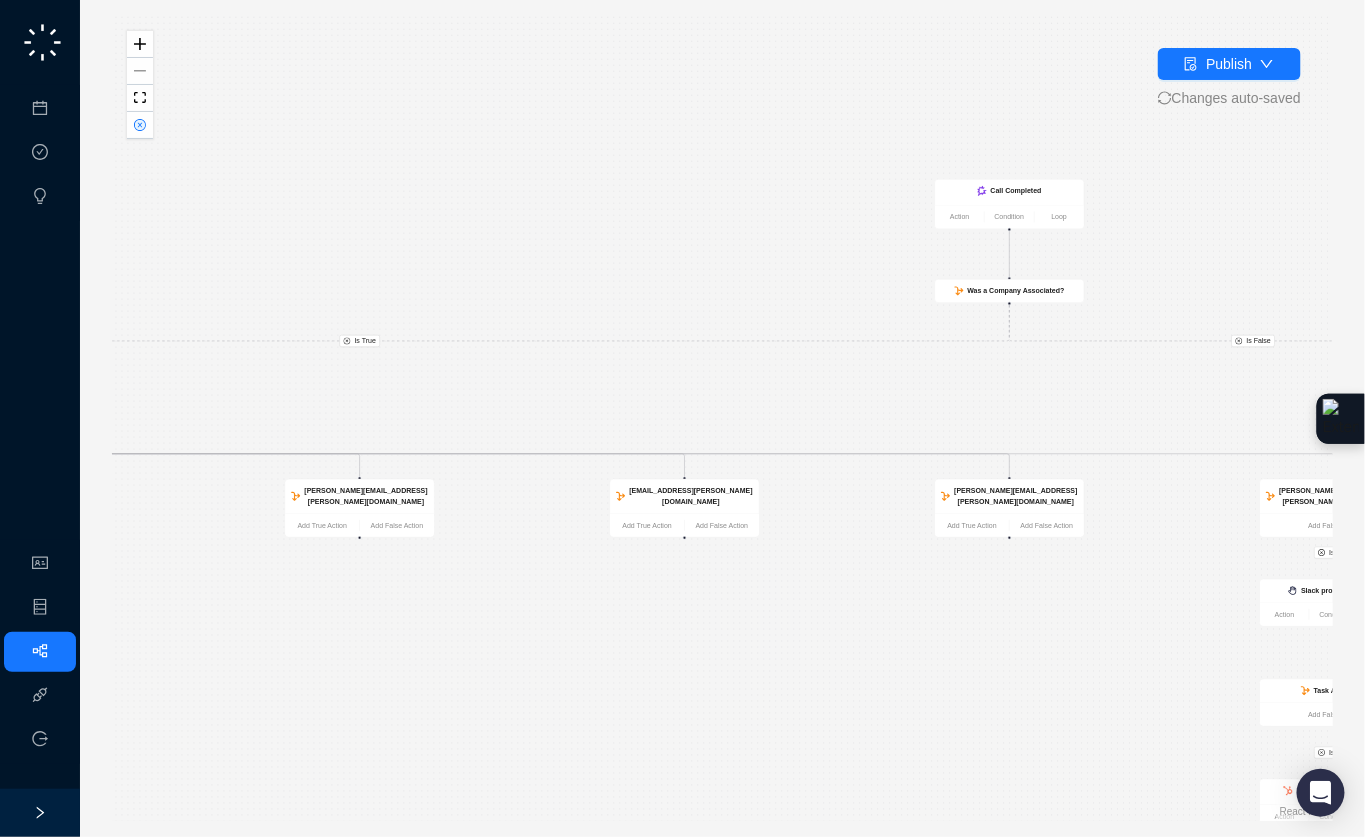 drag, startPoint x: 669, startPoint y: 647, endPoint x: 575, endPoint y: 650, distance: 94.04786 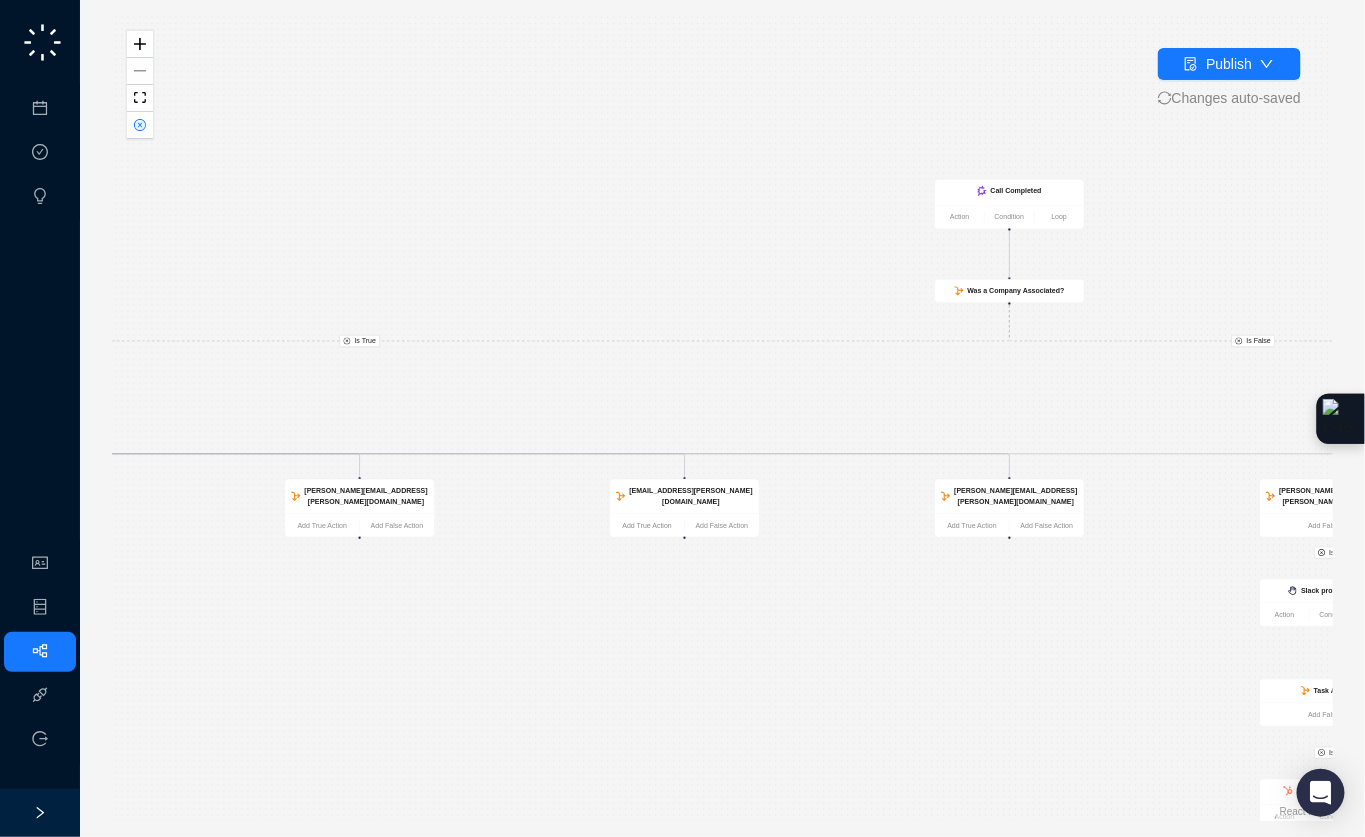click on "Is True Is False Is True Is True Update HubSpot Company Action Condition Loop Call Completed Action Condition Loop Was a Company Associated? Generate Company Insights Action Condition Loop chip.johnston@virtuous.org Add True Action Add False Action adam.johns@virtuous.org Add True Action Add False Action katie.lord@virtuous.org Add True Action Add False Action charlie.lewis@virtuous.org Add True Action Add False Action scott.supica@virtuous.org Add True Action Add False Action eric.dinius@virtuous.org Add True Action Add False Action wilson.gilkerson@virtuous.org Add True Action Add False Action adam.howell@virtuous.org Add True Action Add False Action colby.karzen@virtuous.org Add True Action Add False Action dannie.nichols@virtuous.org Add True Action Add False Action chad.deteau@virtuous.org Add False Action Slack prompt for review Action Condition Loop Task Approved? Add False Action Send Slack Message Action Condition Loop" at bounding box center (722, 418) 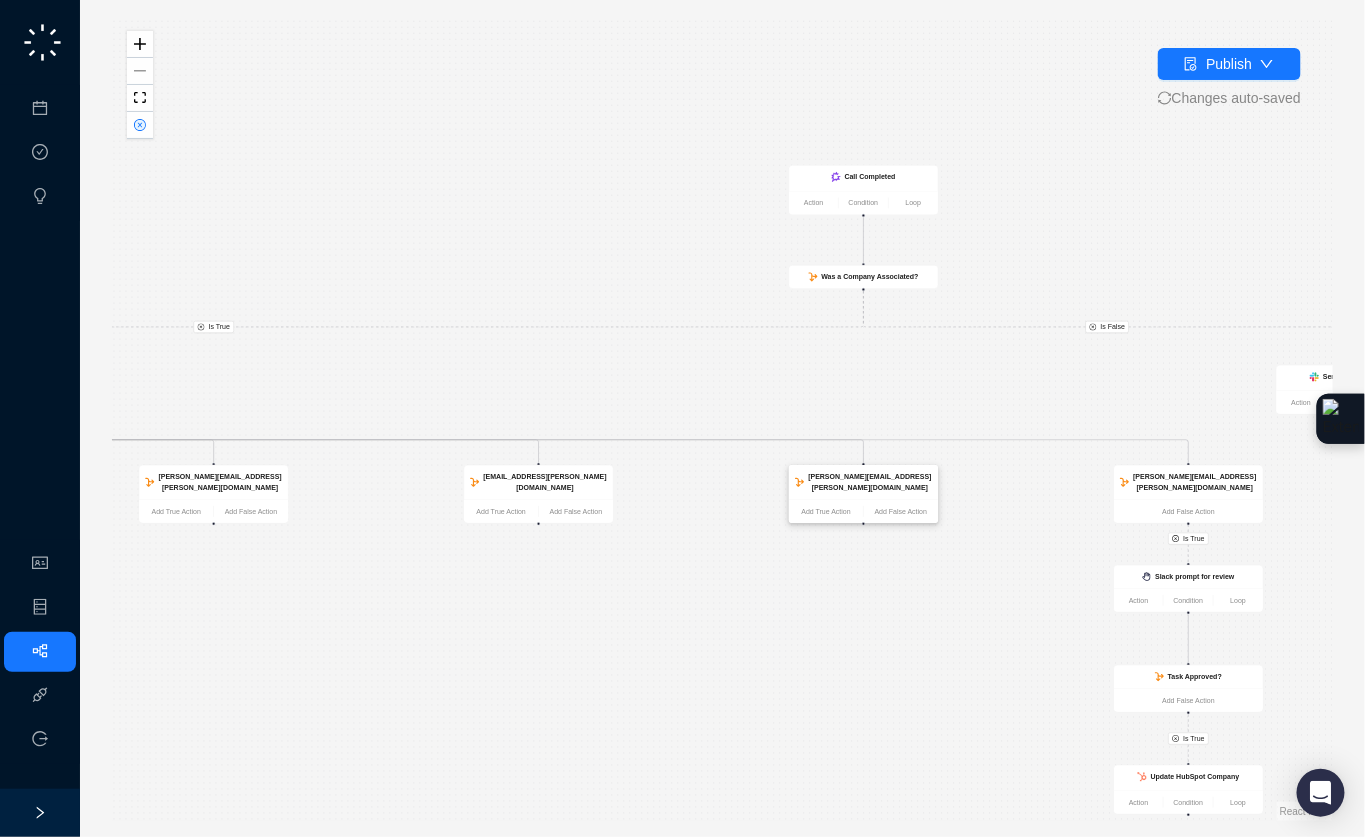 drag, startPoint x: 864, startPoint y: 657, endPoint x: 860, endPoint y: 491, distance: 166.04819 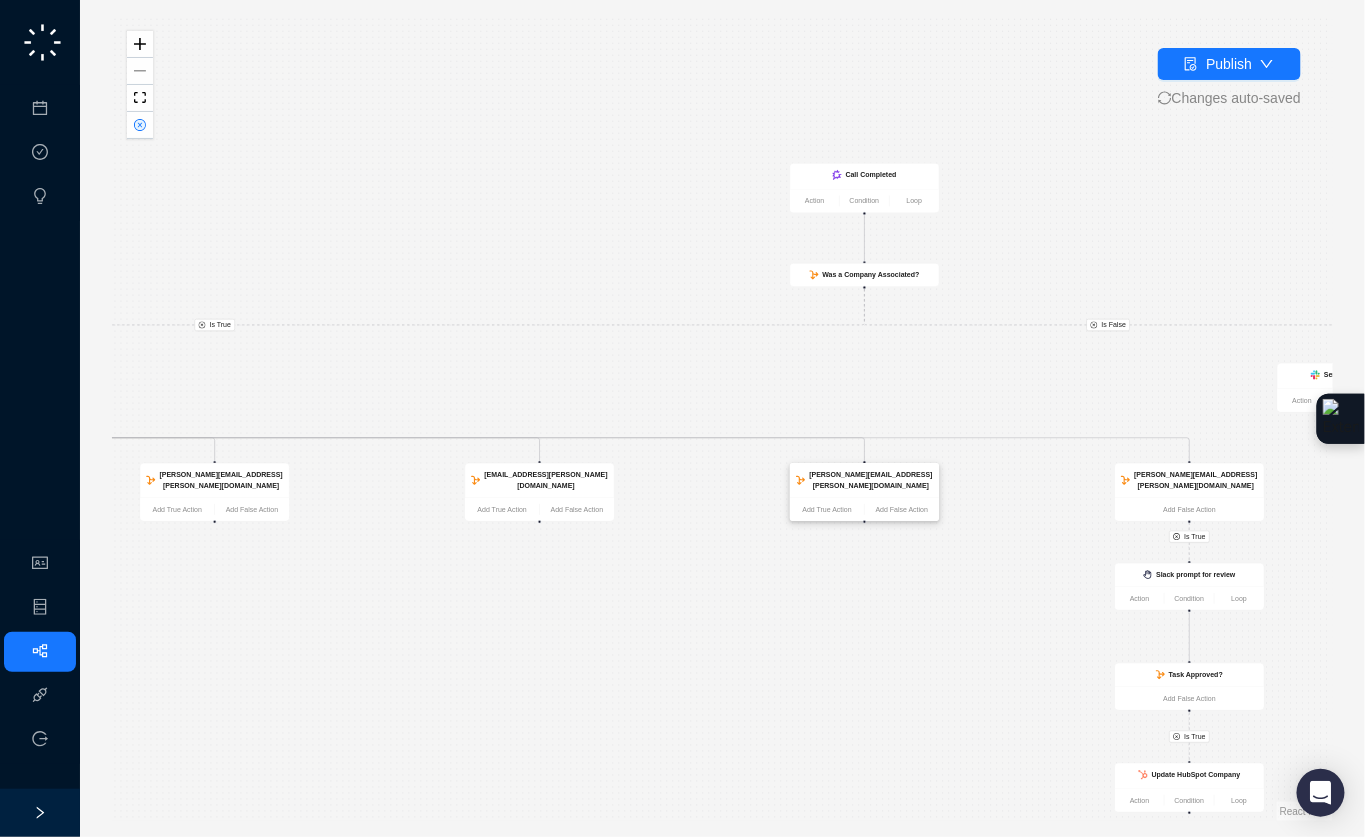 click on "[PERSON_NAME][EMAIL_ADDRESS][PERSON_NAME][DOMAIN_NAME]" at bounding box center (870, 480) 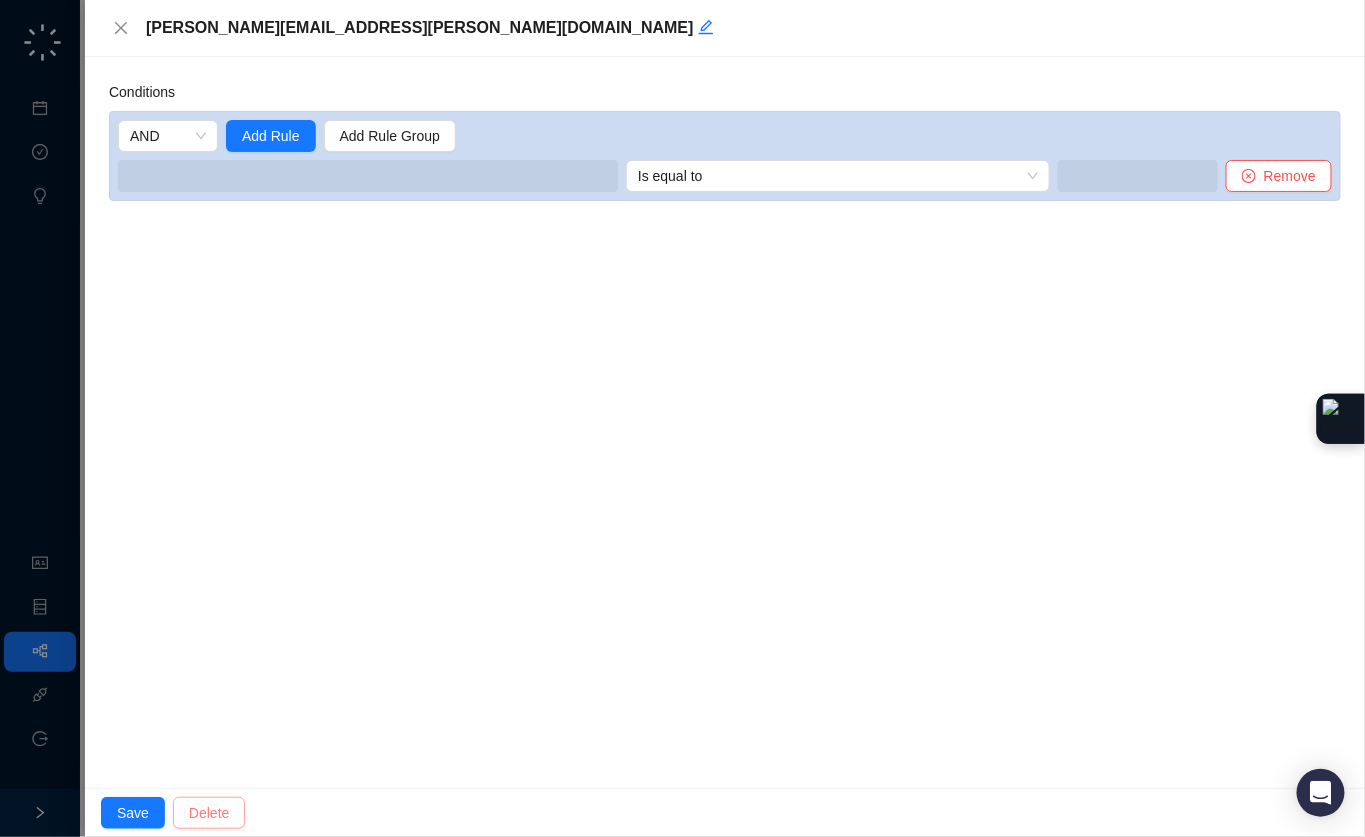 click on "Delete" at bounding box center [209, 813] 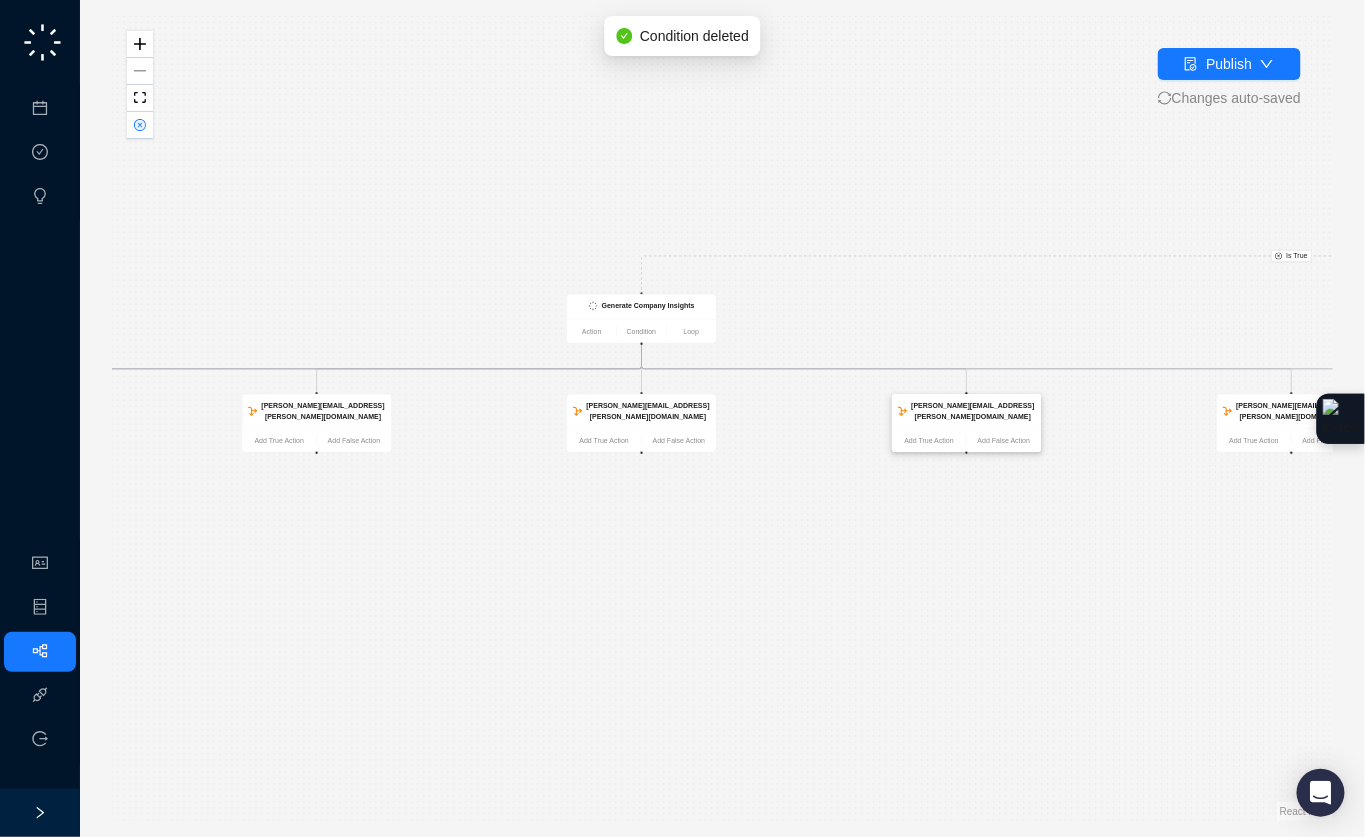 click on "wilson.gilkerson@virtuous.org" at bounding box center (972, 411) 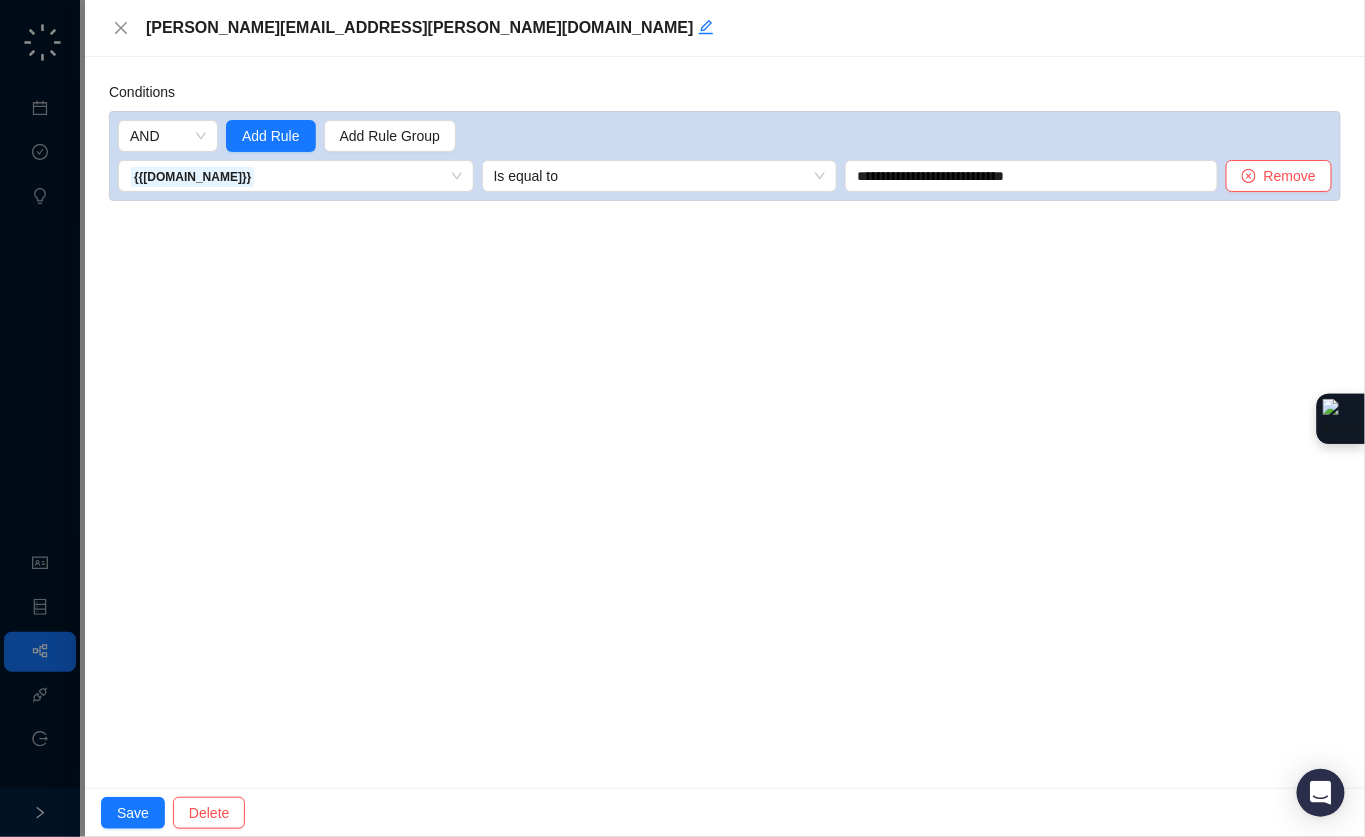 click on "Remove" at bounding box center (1290, 176) 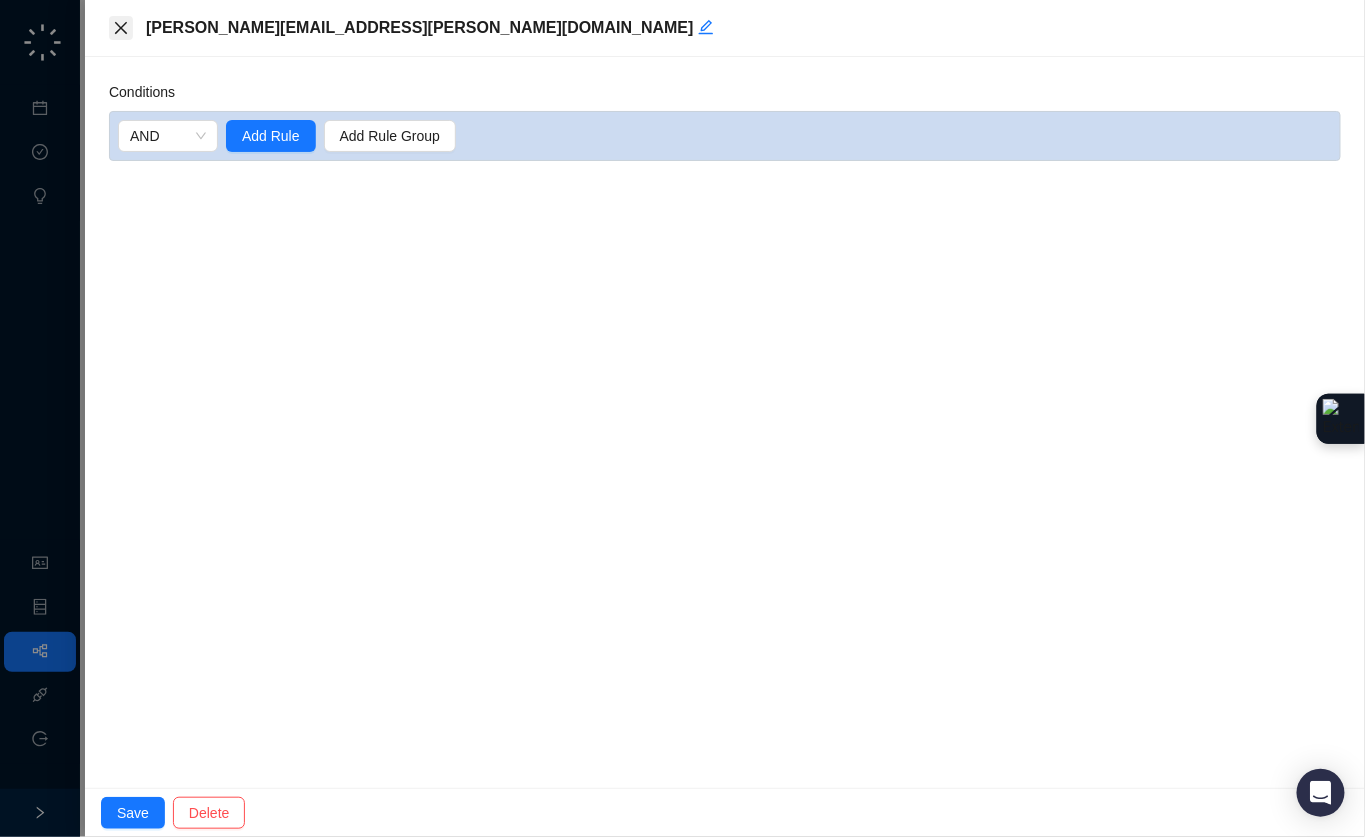 click at bounding box center [121, 28] 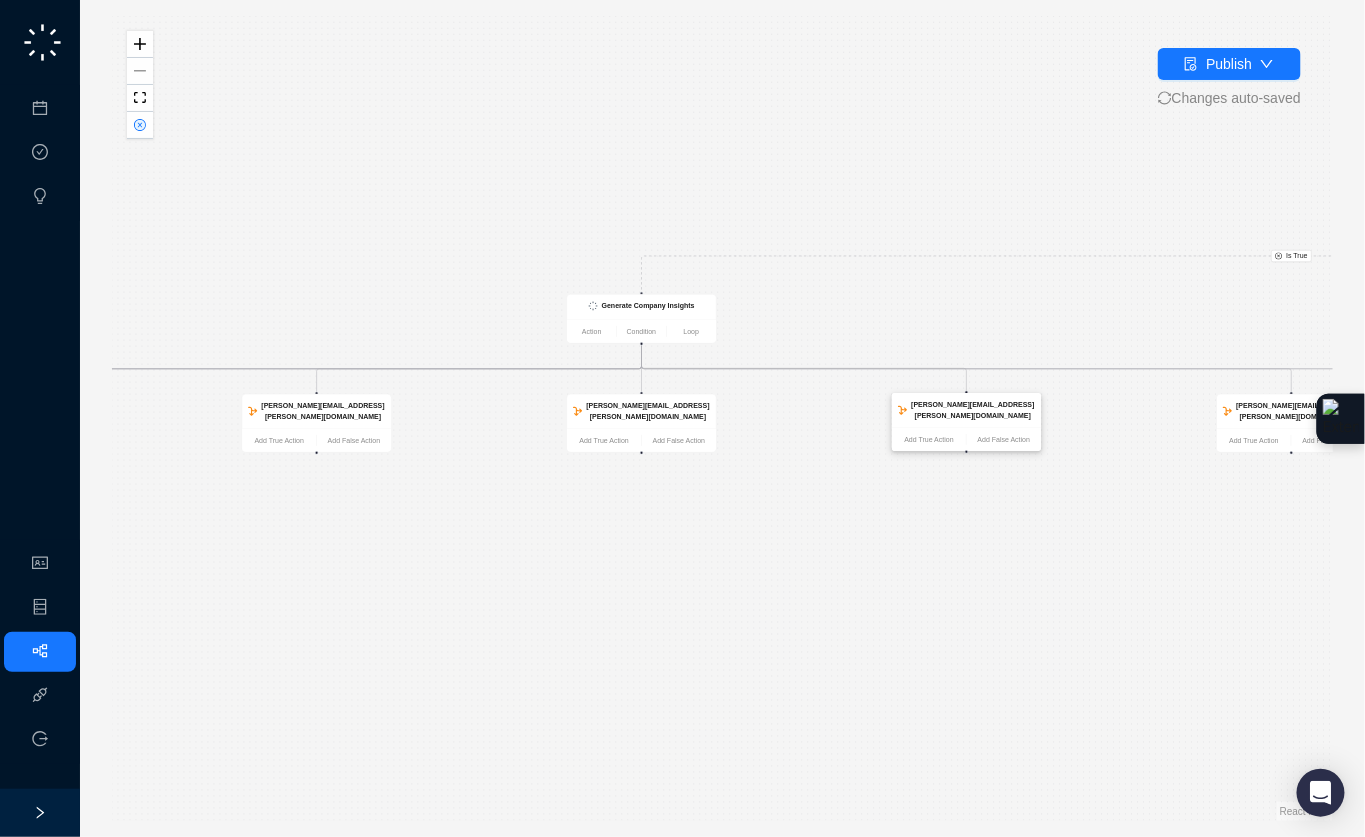 click on "wilson.gilkerson@virtuous.org" at bounding box center (966, 411) 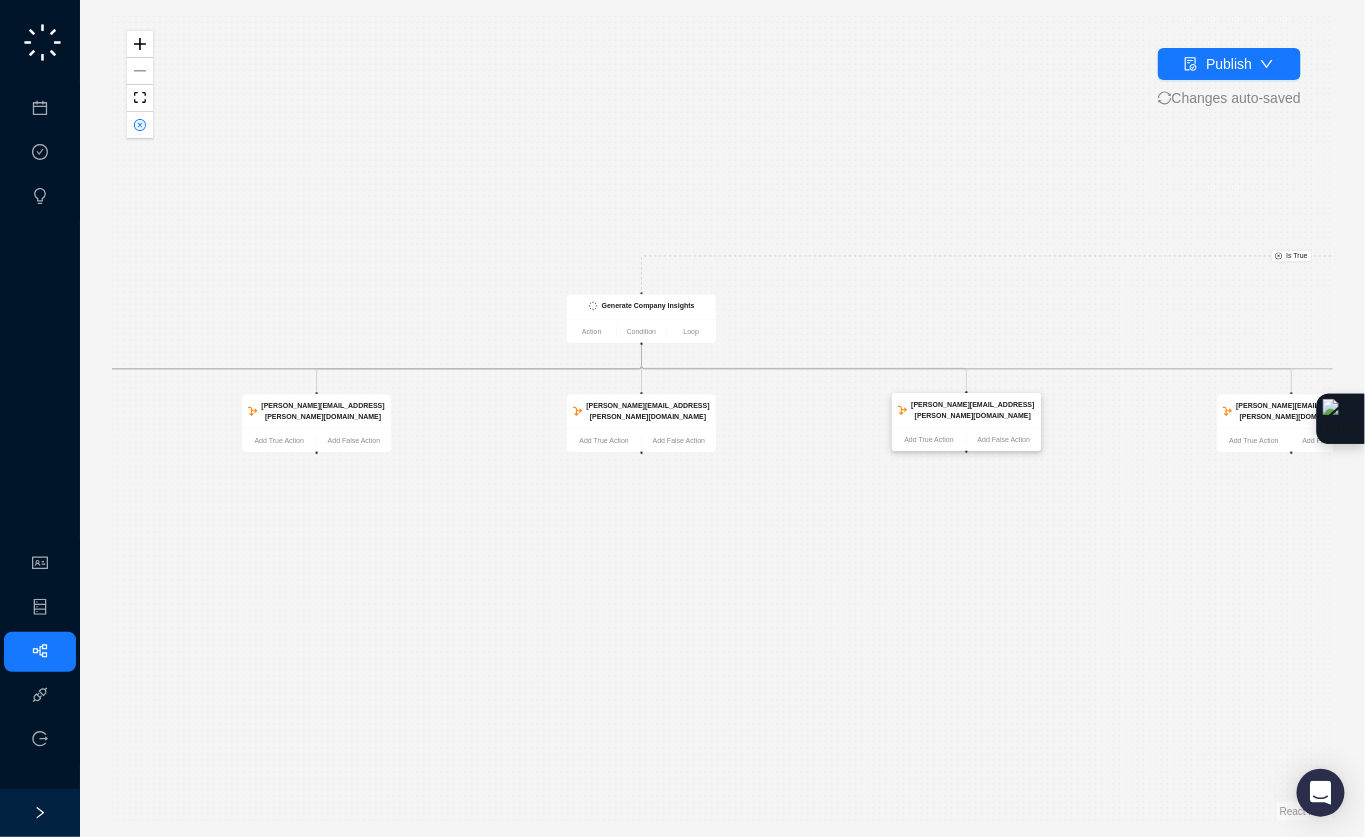 click on "wilson.gilkerson@virtuous.org" at bounding box center (972, 410) 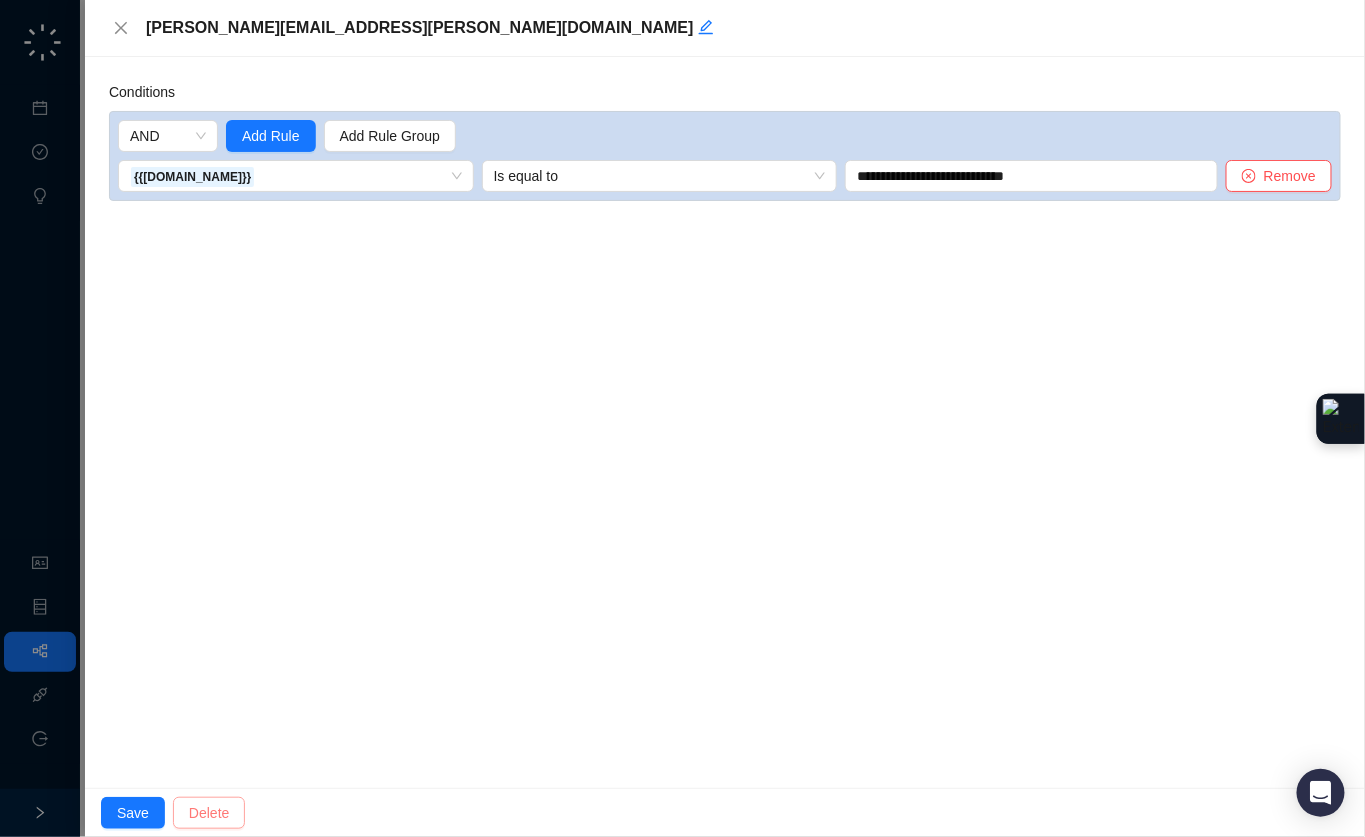 click on "Delete" at bounding box center [209, 813] 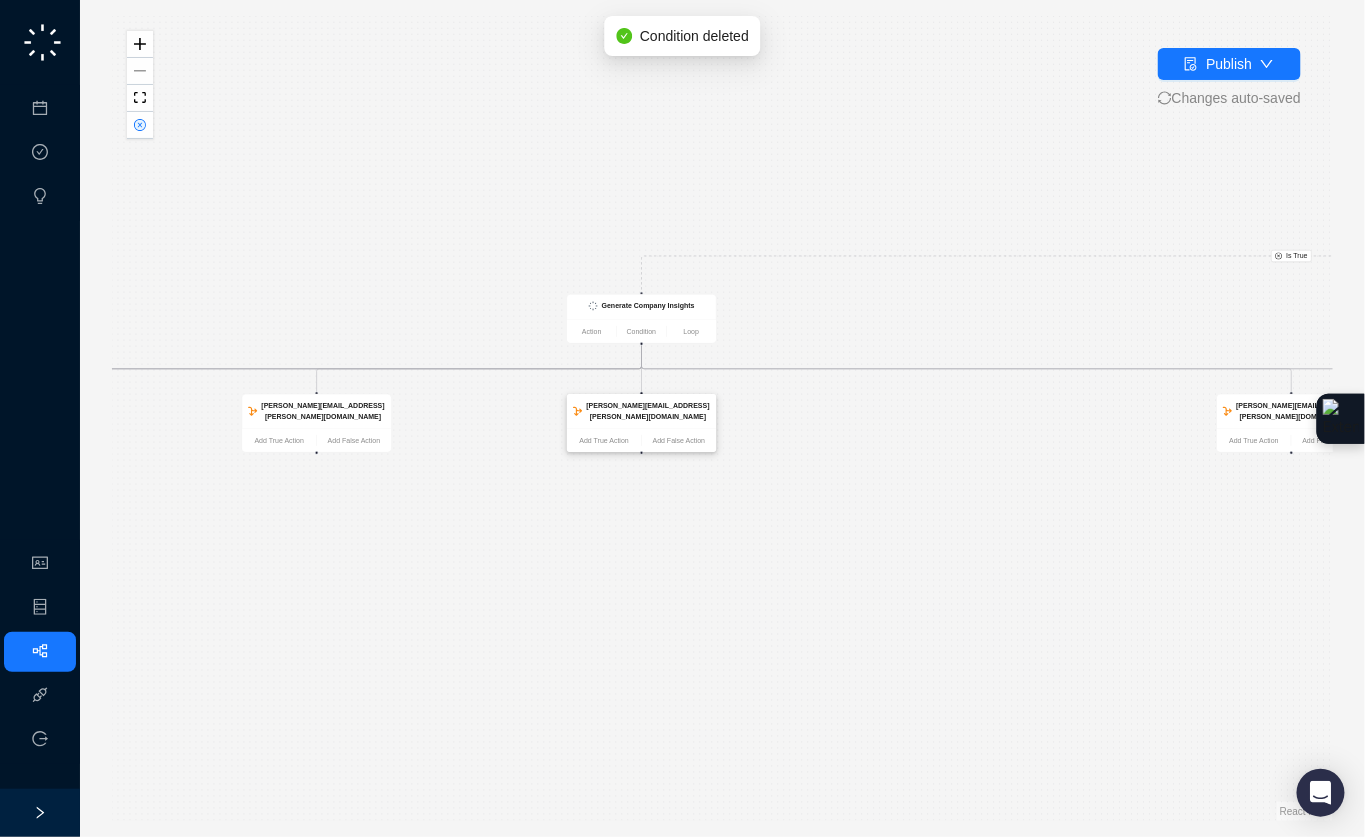 click on "eric.dinius@virtuous.org" at bounding box center (647, 411) 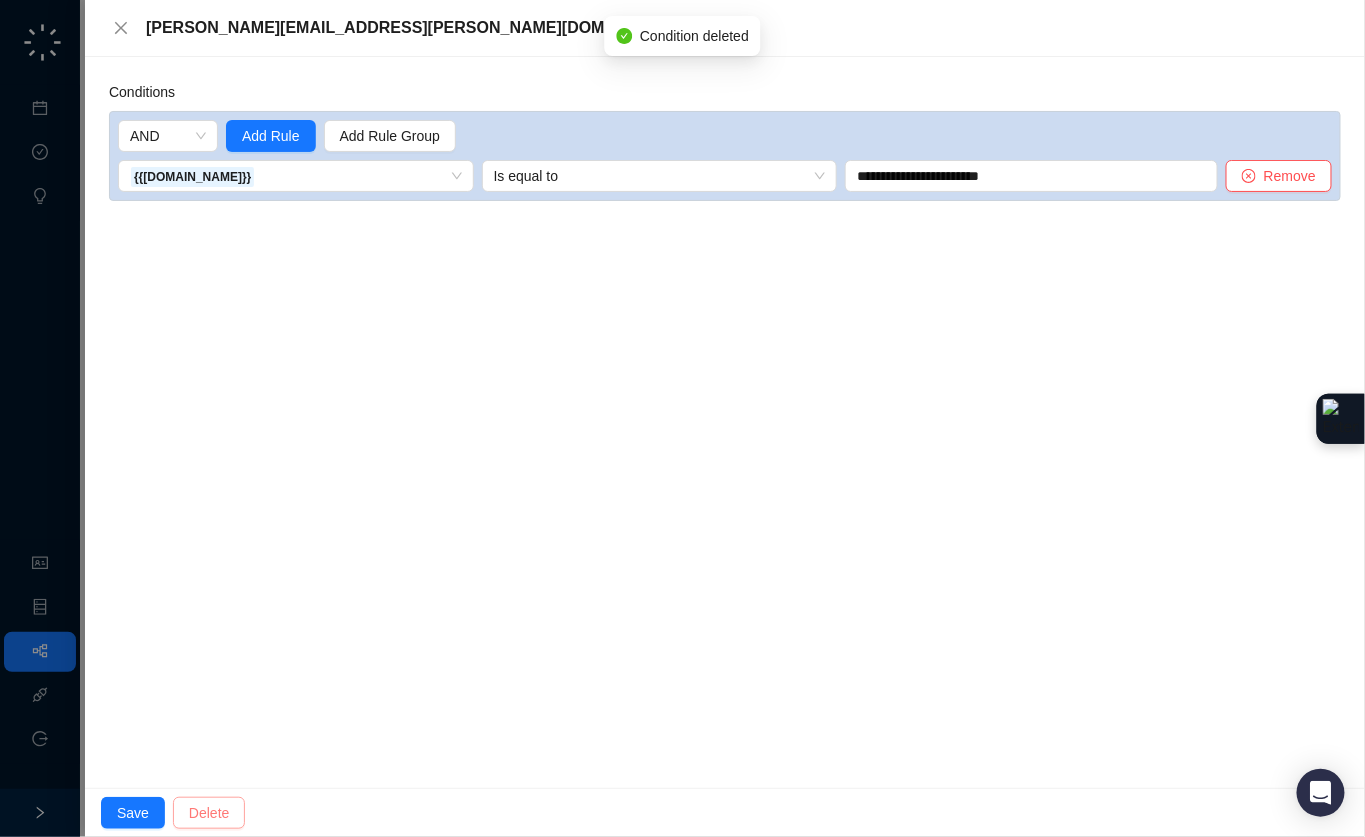 click on "Delete" at bounding box center (209, 813) 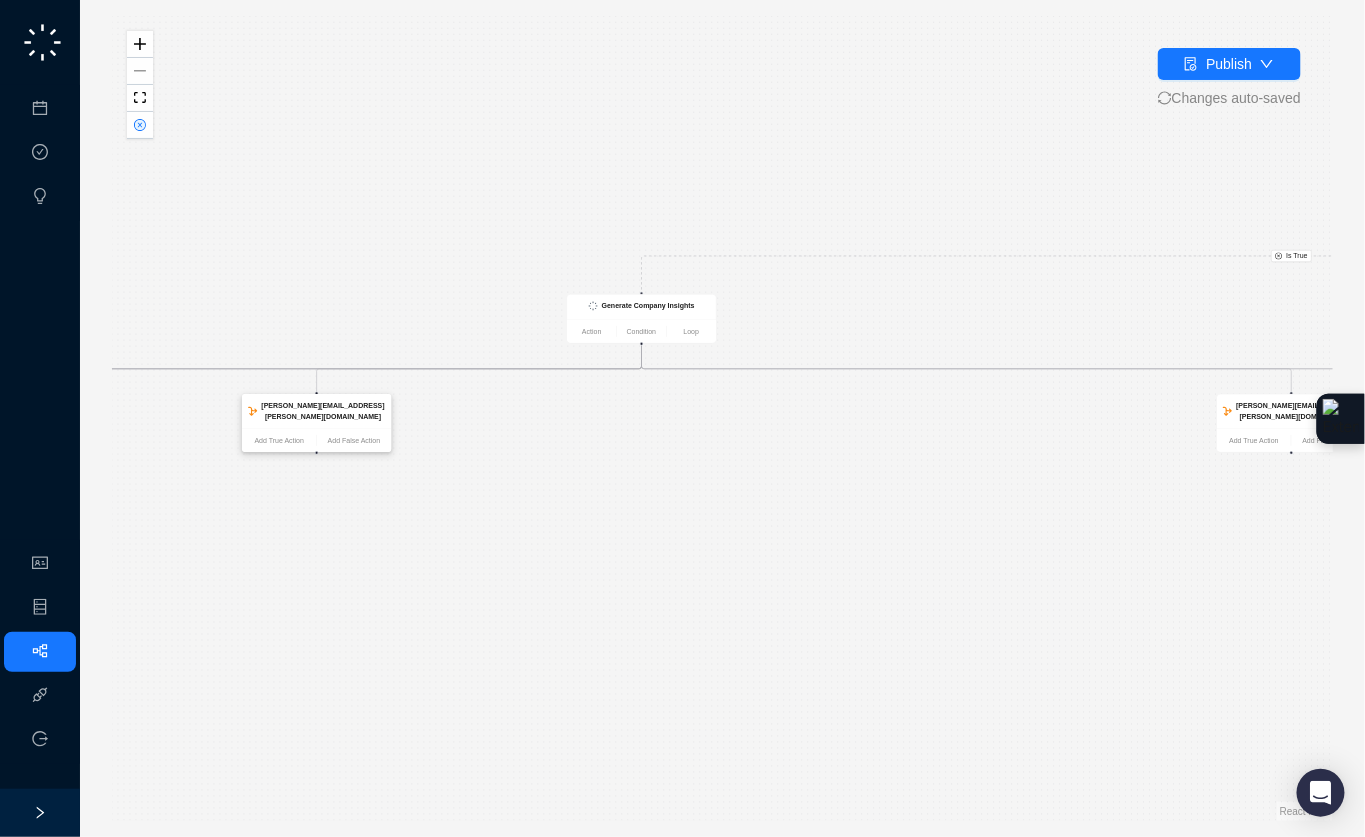 click on "scott.supica@virtuous.org" at bounding box center [316, 412] 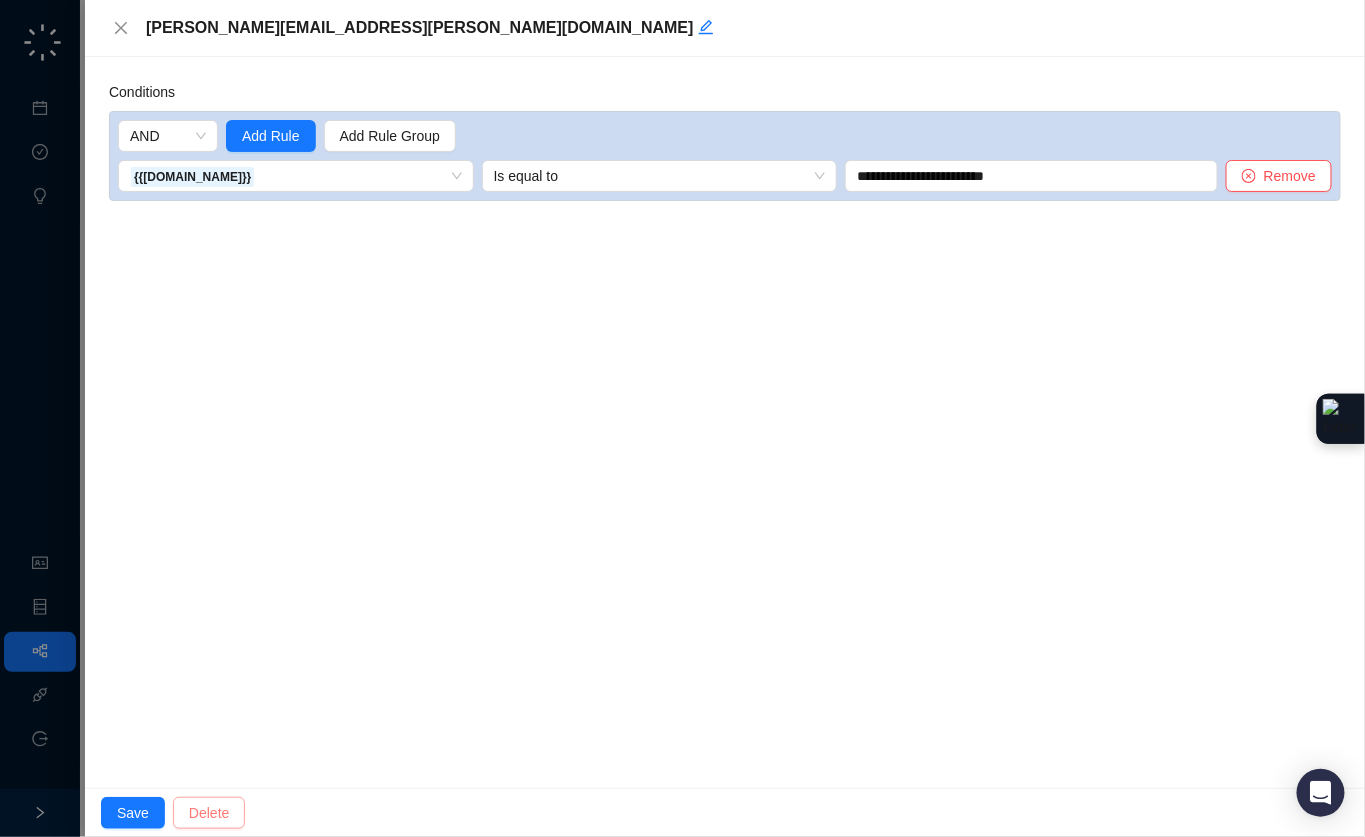click on "Delete" at bounding box center [209, 813] 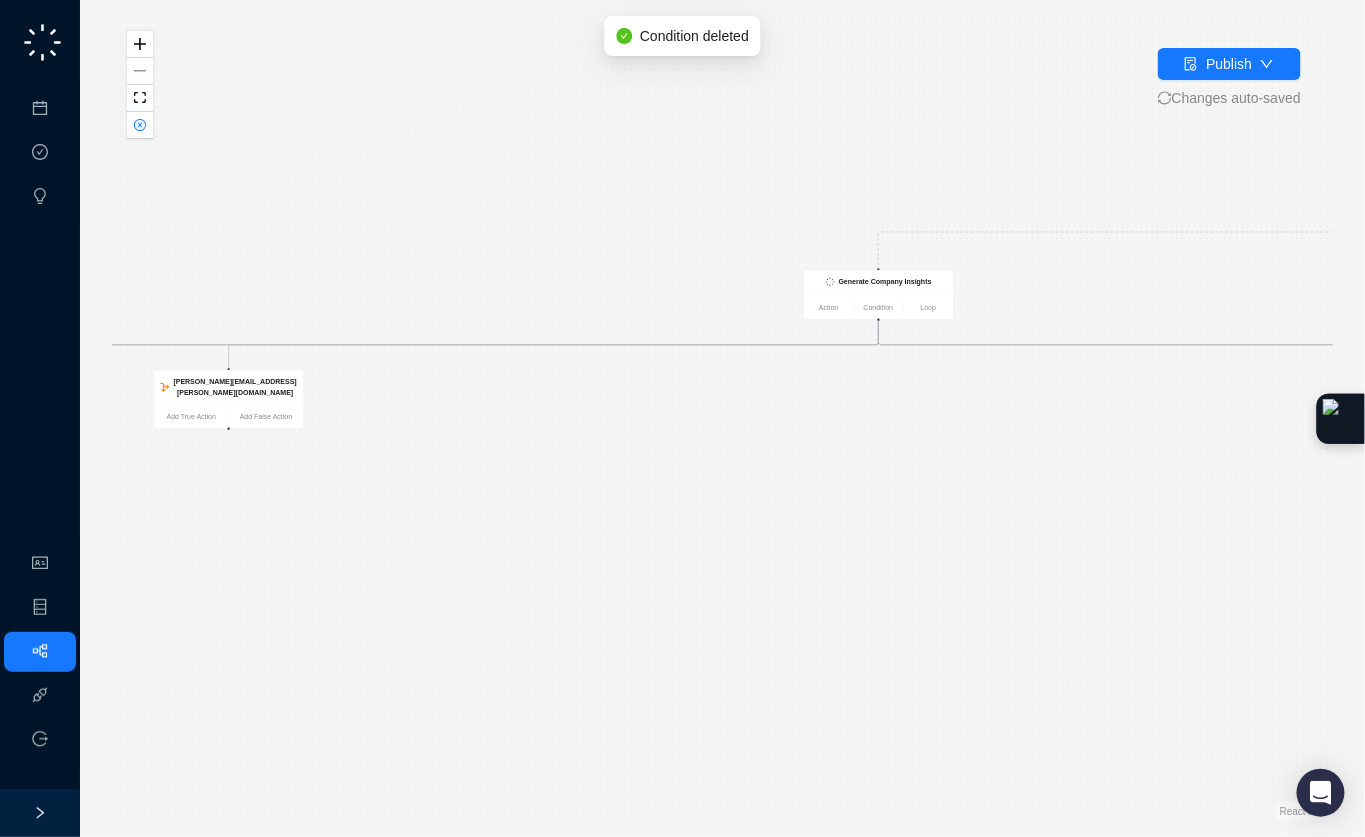 drag, startPoint x: 400, startPoint y: 657, endPoint x: 1025, endPoint y: 627, distance: 625.7196 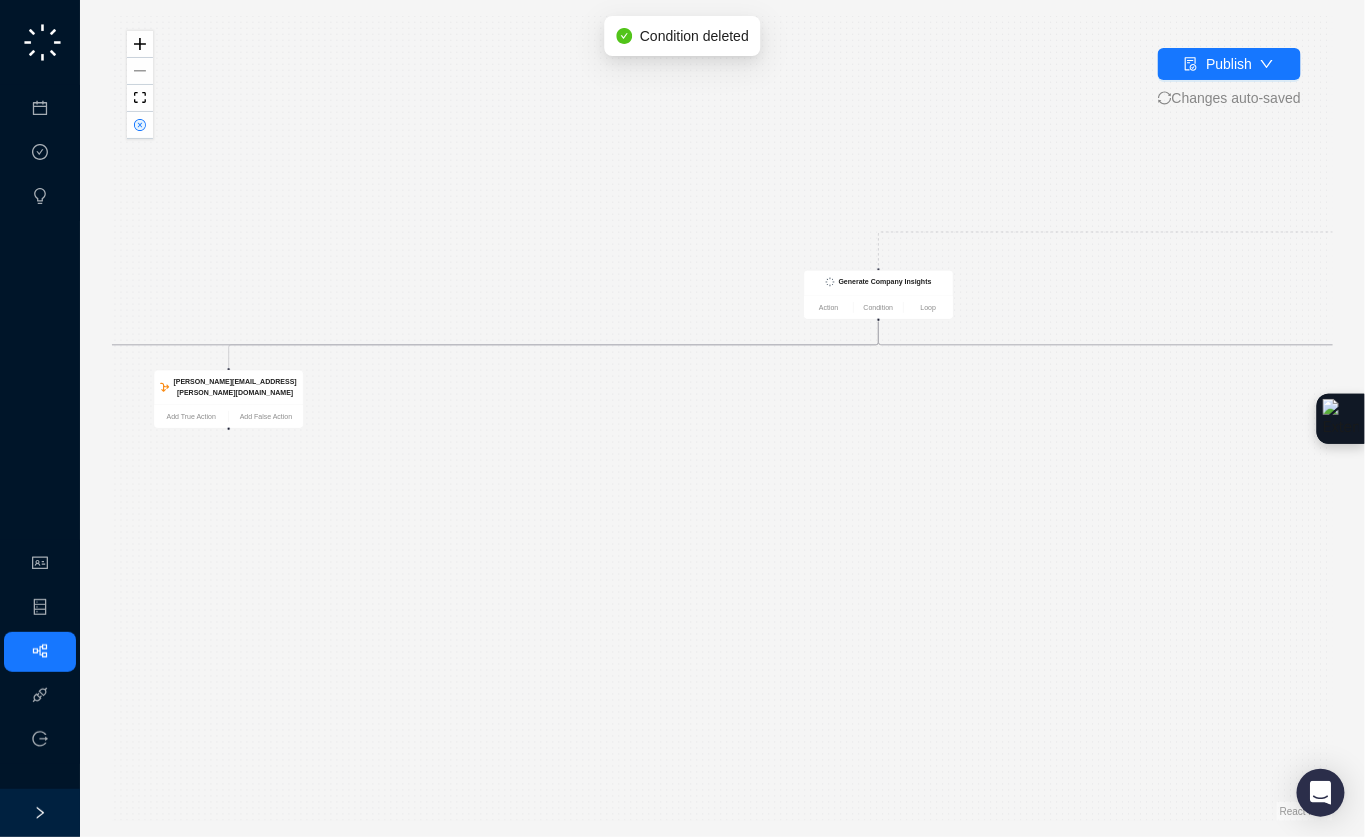 click on "Is True Is False Is True Is True Update HubSpot Company Action Condition Loop Call Completed Action Condition Loop Was a Company Associated? Generate Company Insights Action Condition Loop chip.johnston@virtuous.org Add True Action Add False Action adam.johns@virtuous.org Add True Action Add False Action katie.lord@virtuous.org Add True Action Add False Action charlie.lewis@virtuous.org Add True Action Add False Action adam.howell@virtuous.org Add True Action Add False Action colby.karzen@virtuous.org Add True Action Add False Action chad.deteau@virtuous.org Add False Action Slack prompt for review Action Condition Loop Task Approved? Add False Action Send Slack Message Action Condition Loop" at bounding box center [722, 418] 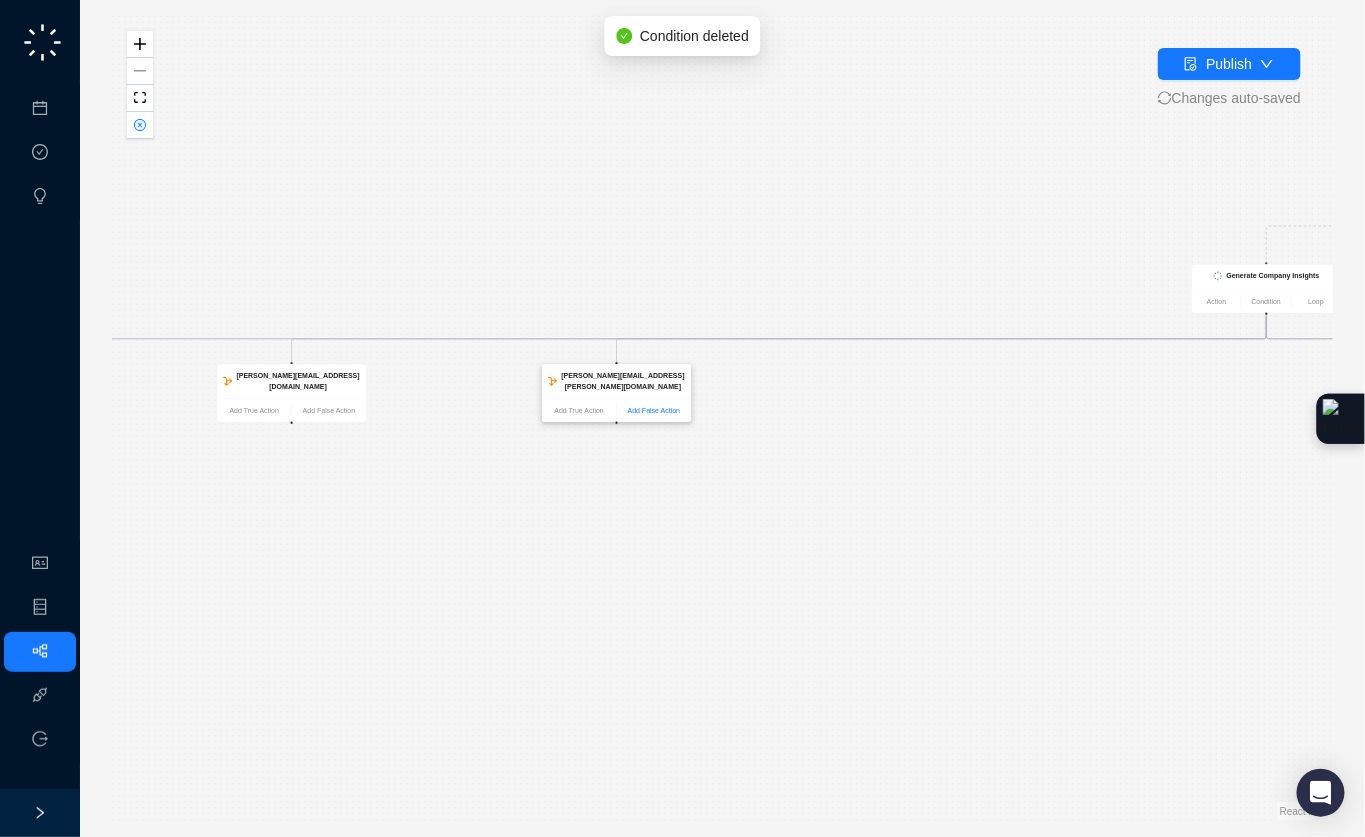 click on "Add False Action" at bounding box center (654, 410) 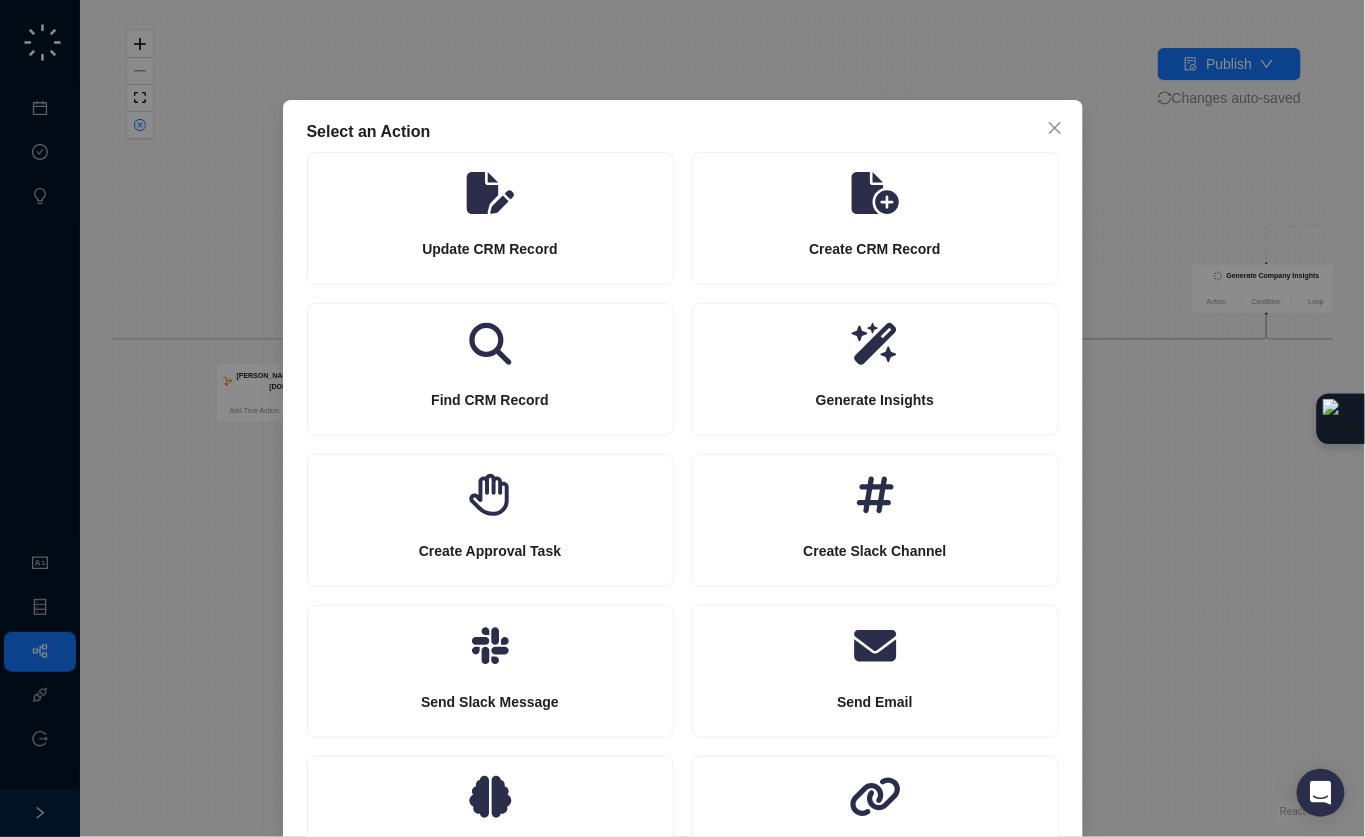 click 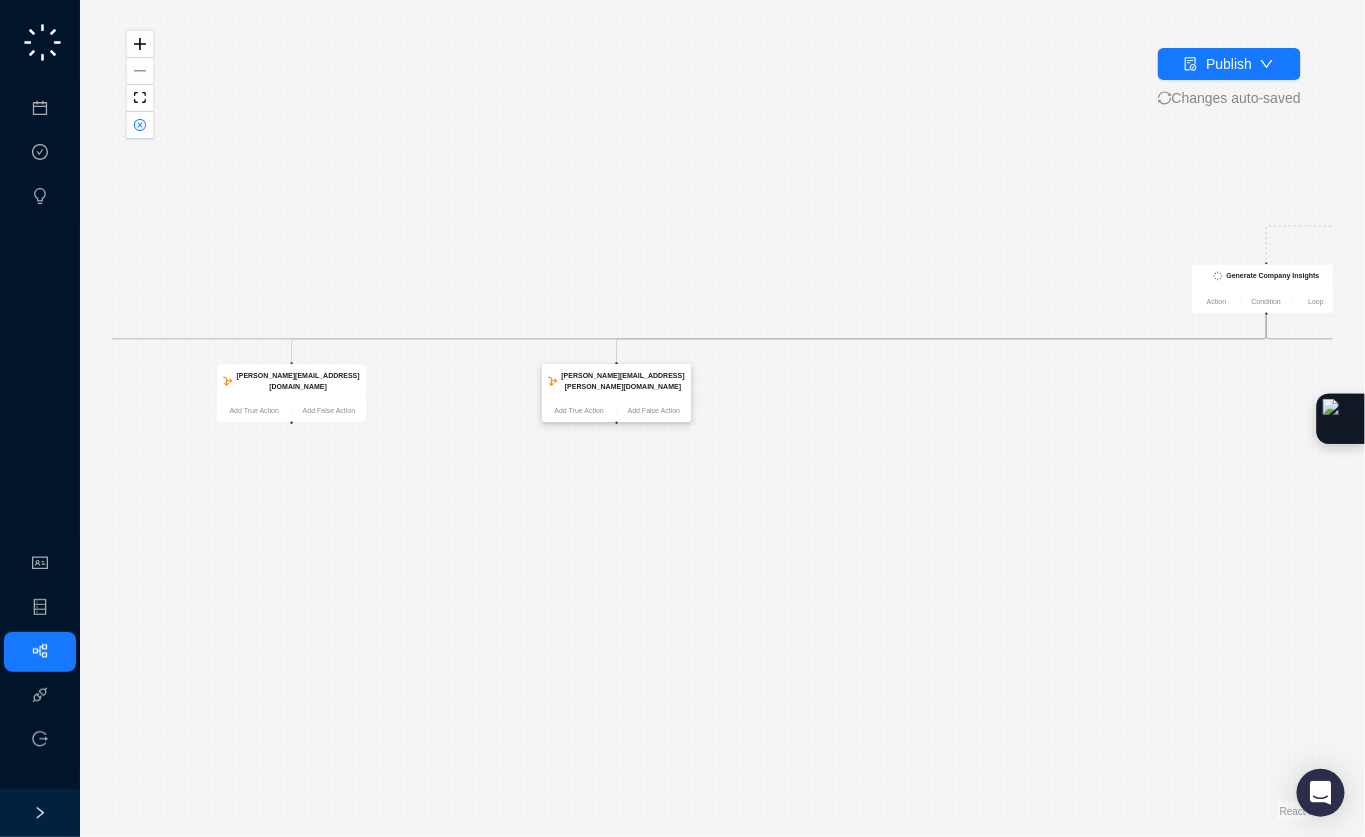 click on "[PERSON_NAME][EMAIL_ADDRESS][PERSON_NAME][DOMAIN_NAME]" at bounding box center (616, 382) 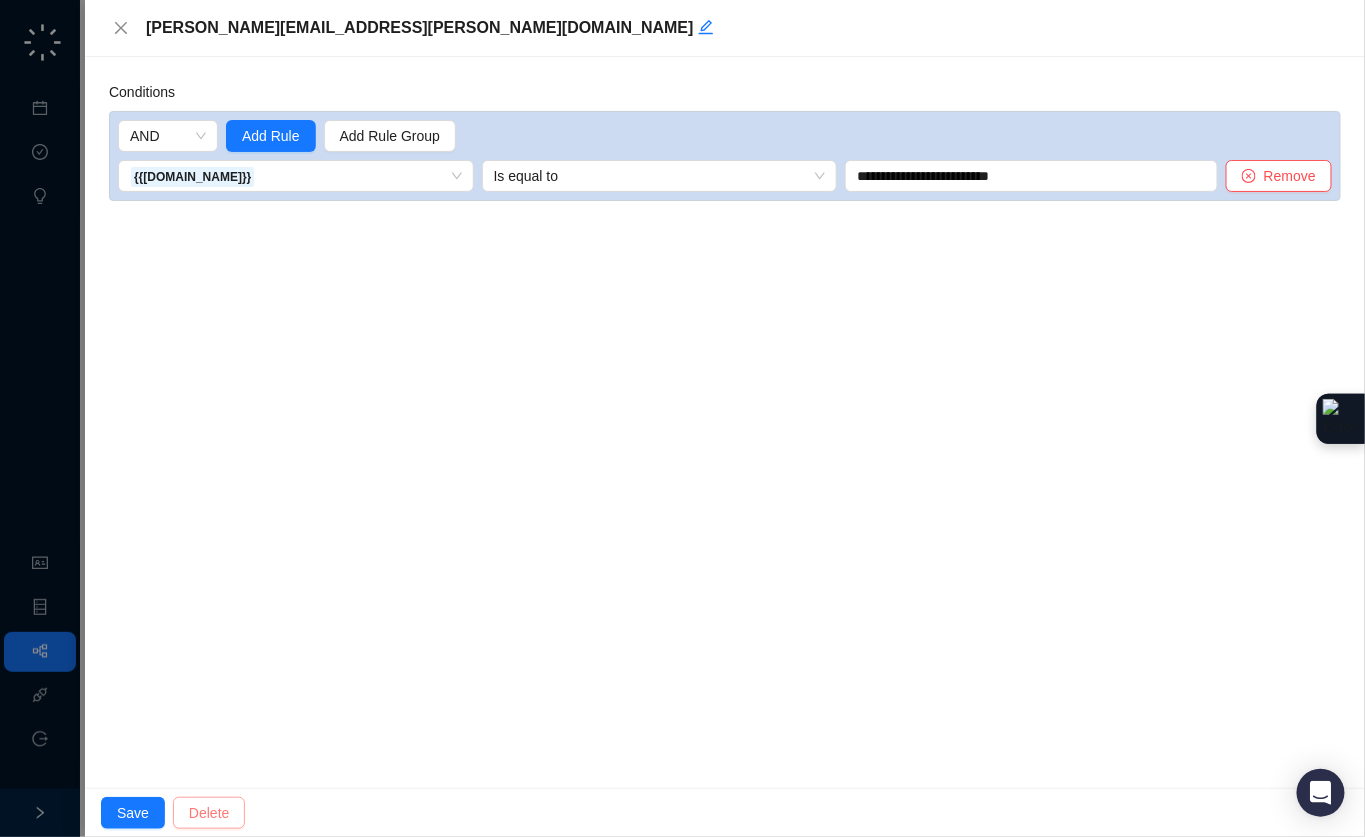 click on "Delete" at bounding box center [209, 813] 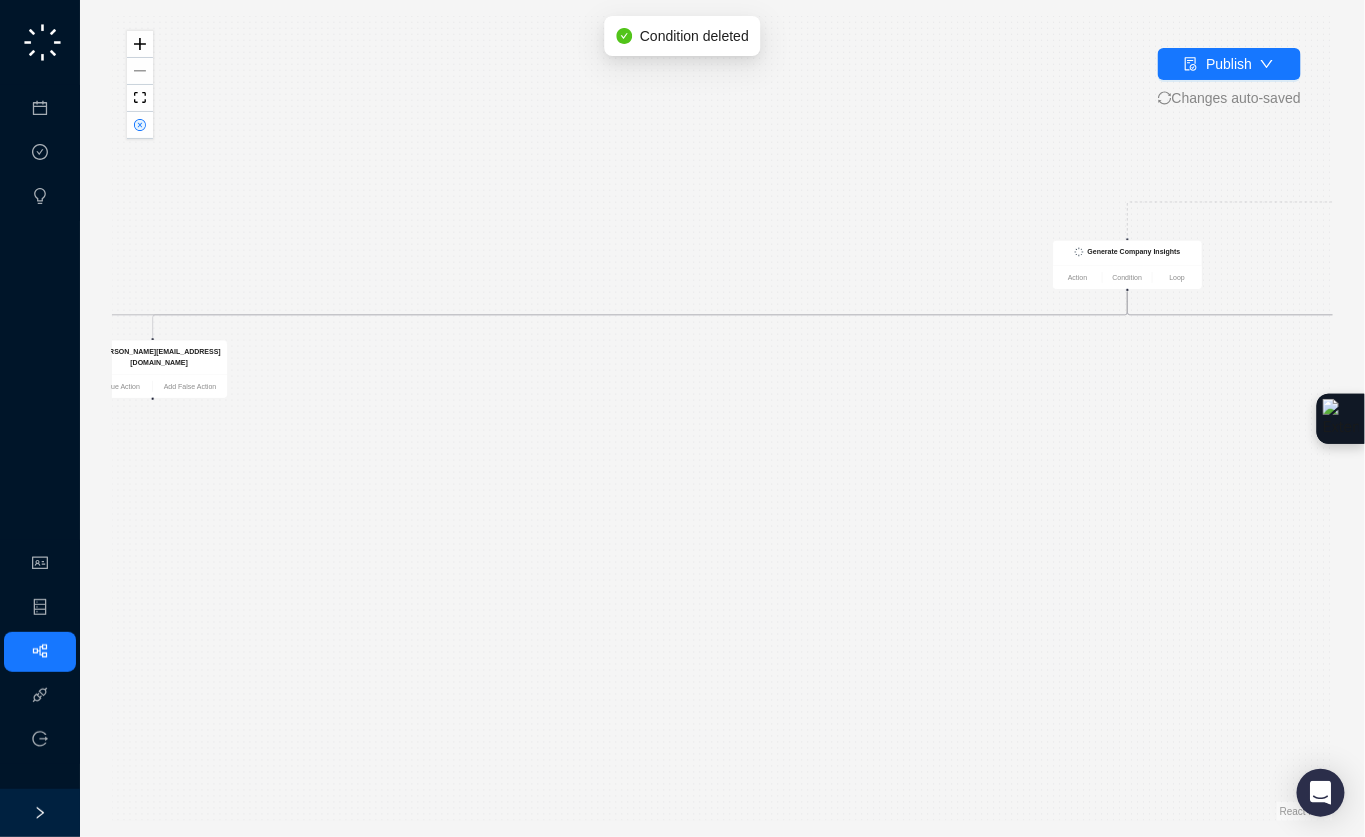 drag, startPoint x: 388, startPoint y: 523, endPoint x: 712, endPoint y: 440, distance: 334.46225 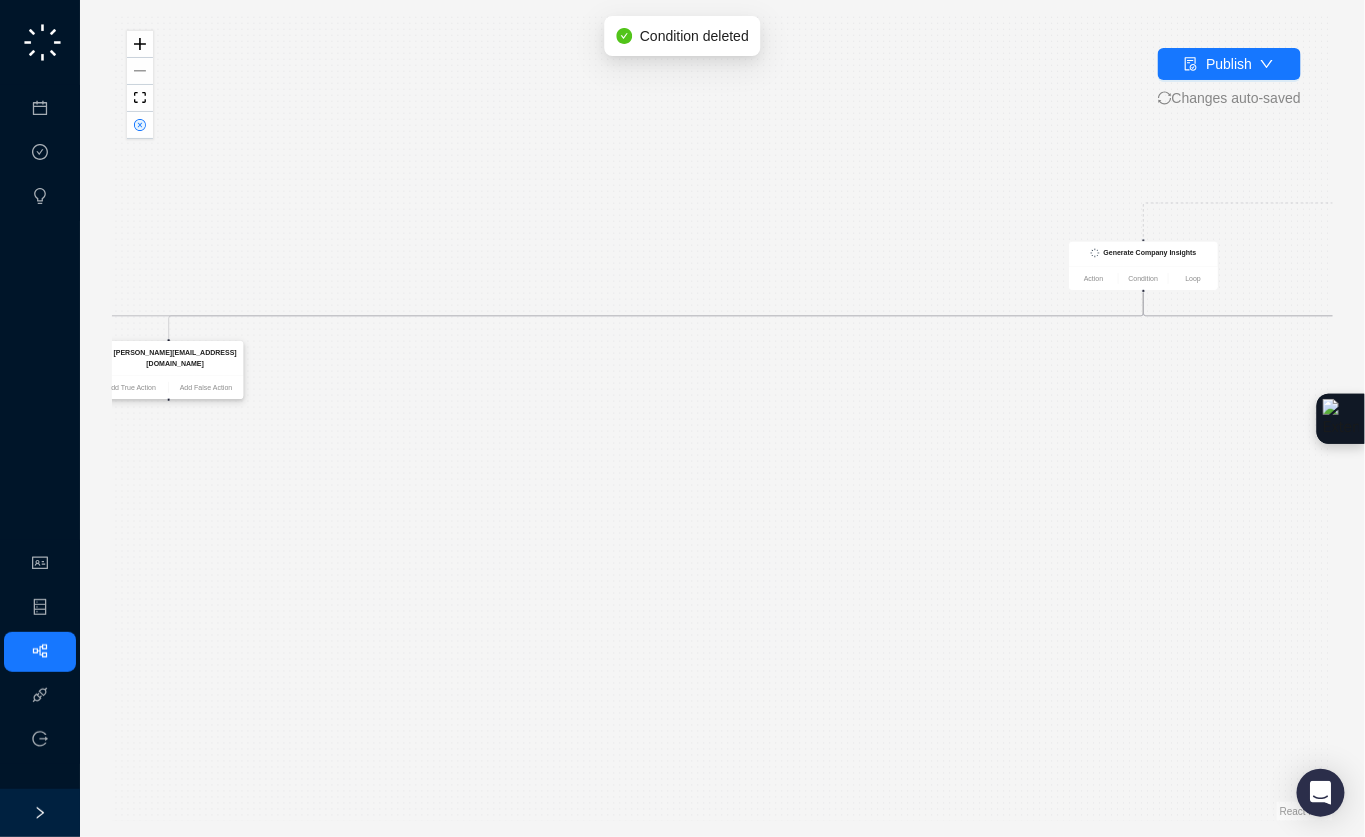 click on "katie.lord@virtuous.org" at bounding box center (174, 358) 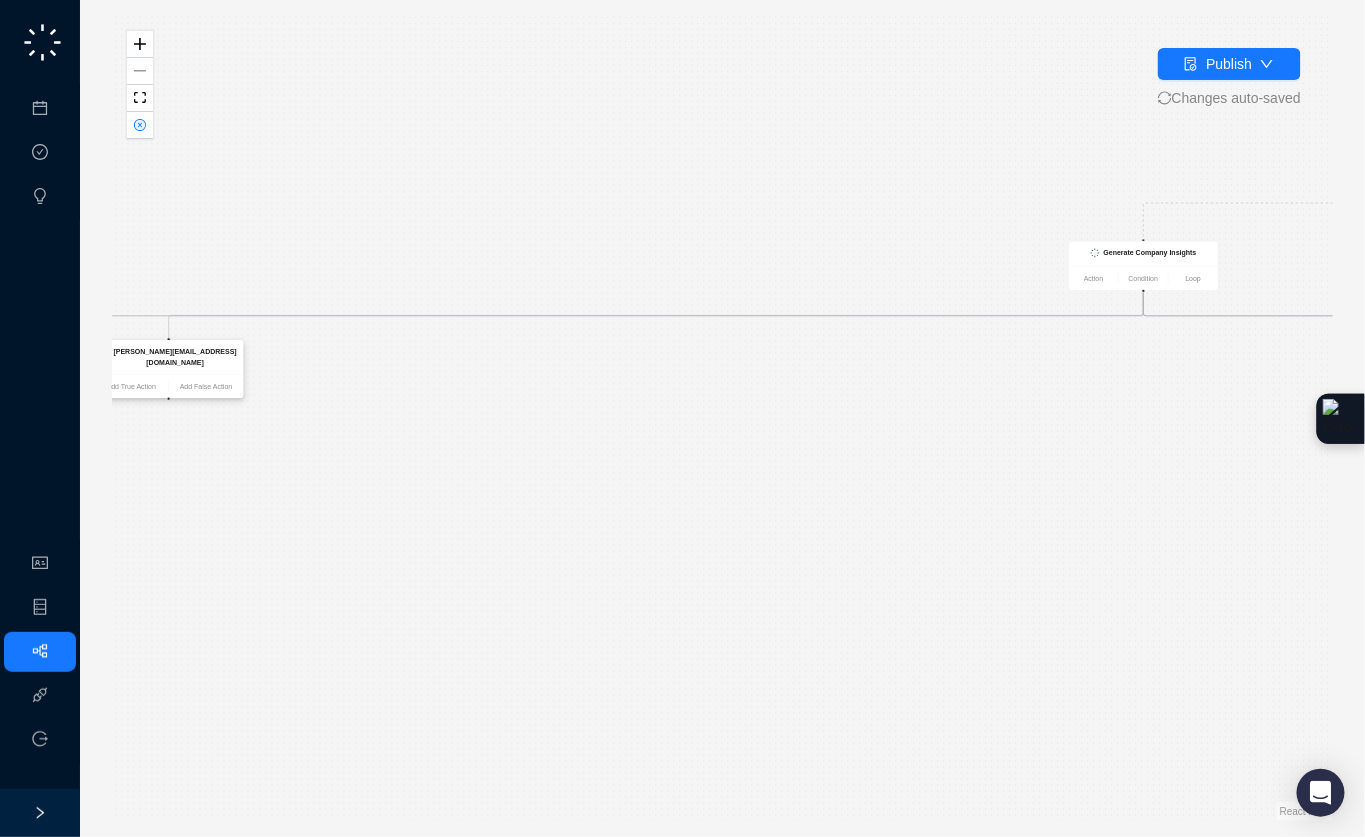 click on "katie.lord@virtuous.org" at bounding box center (168, 358) 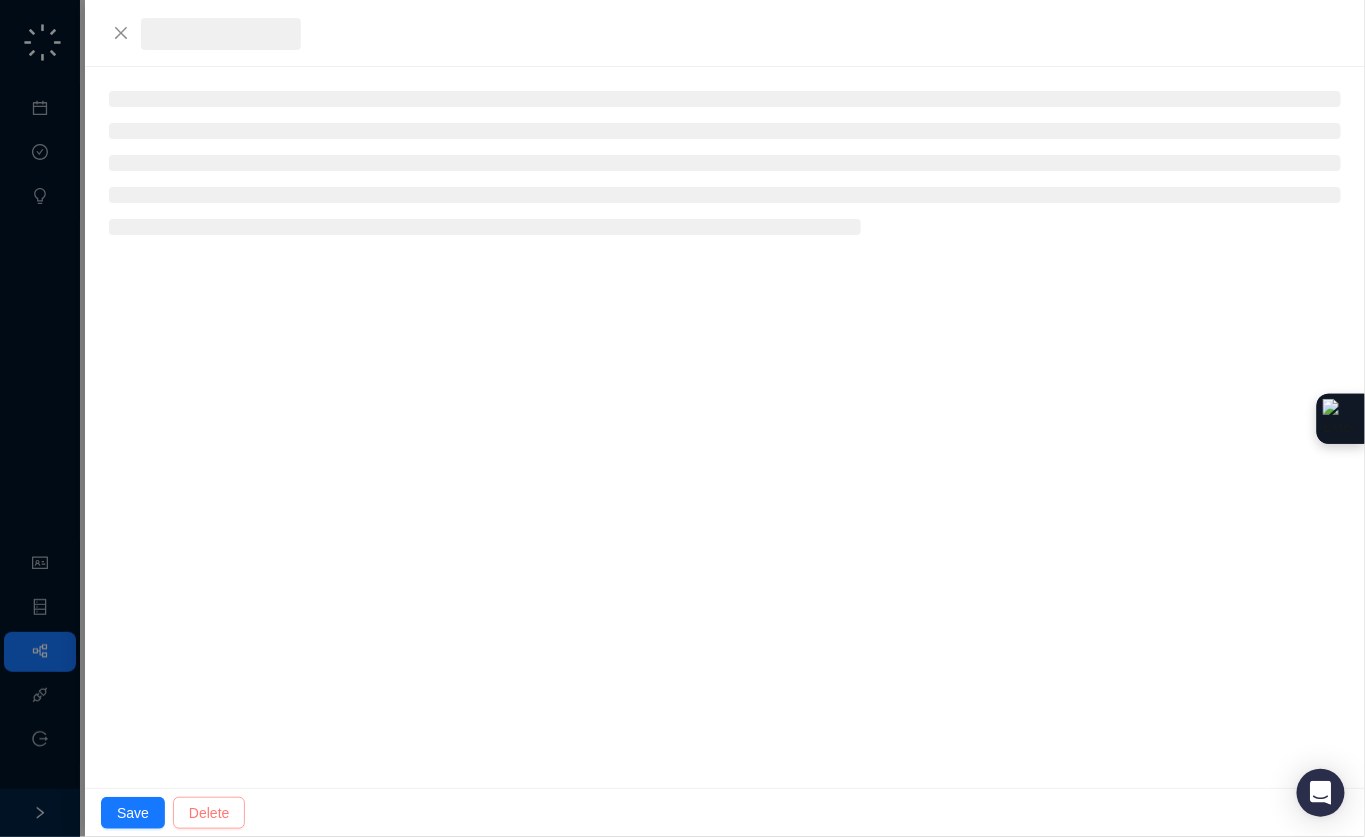 click on "Delete" at bounding box center (209, 813) 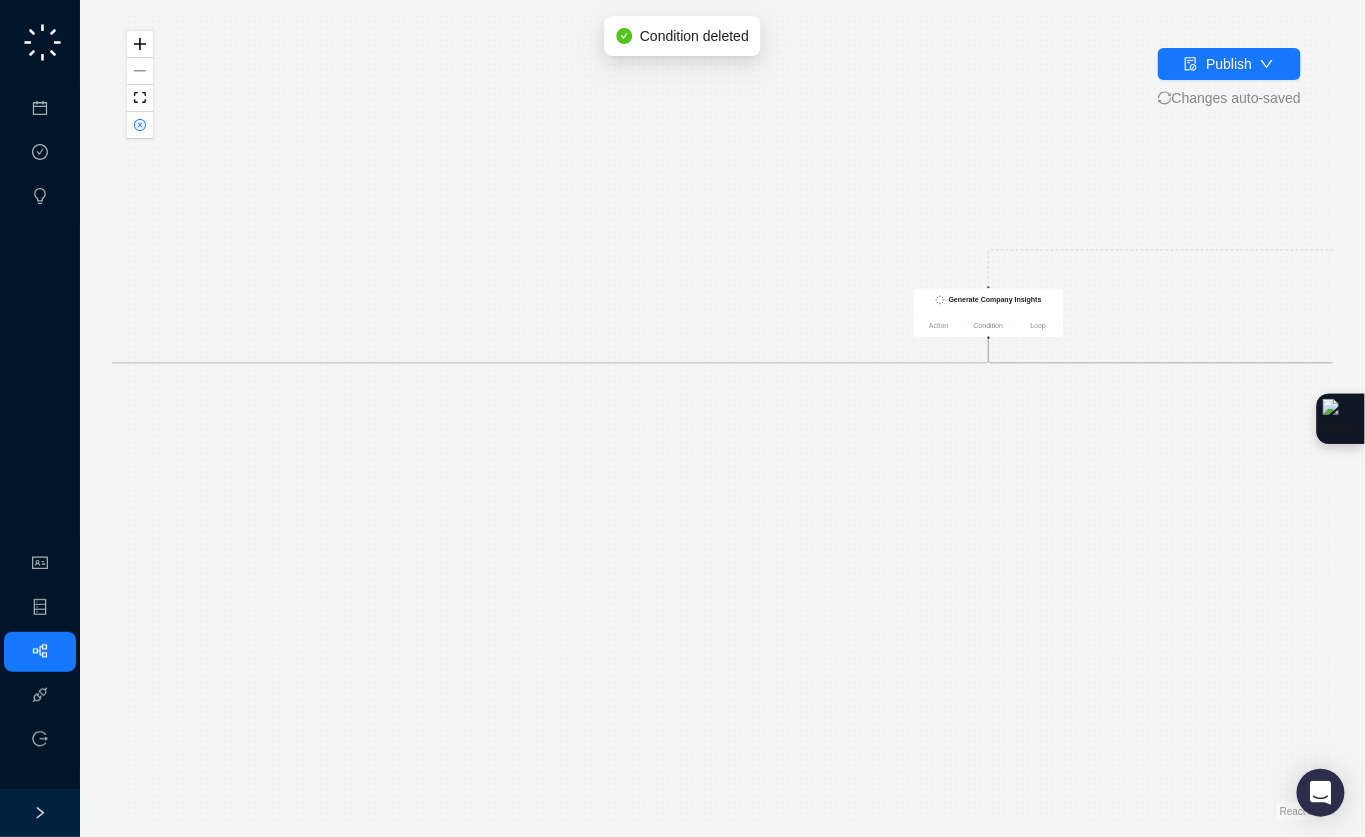 drag, startPoint x: 611, startPoint y: 639, endPoint x: 766, endPoint y: 620, distance: 156.16017 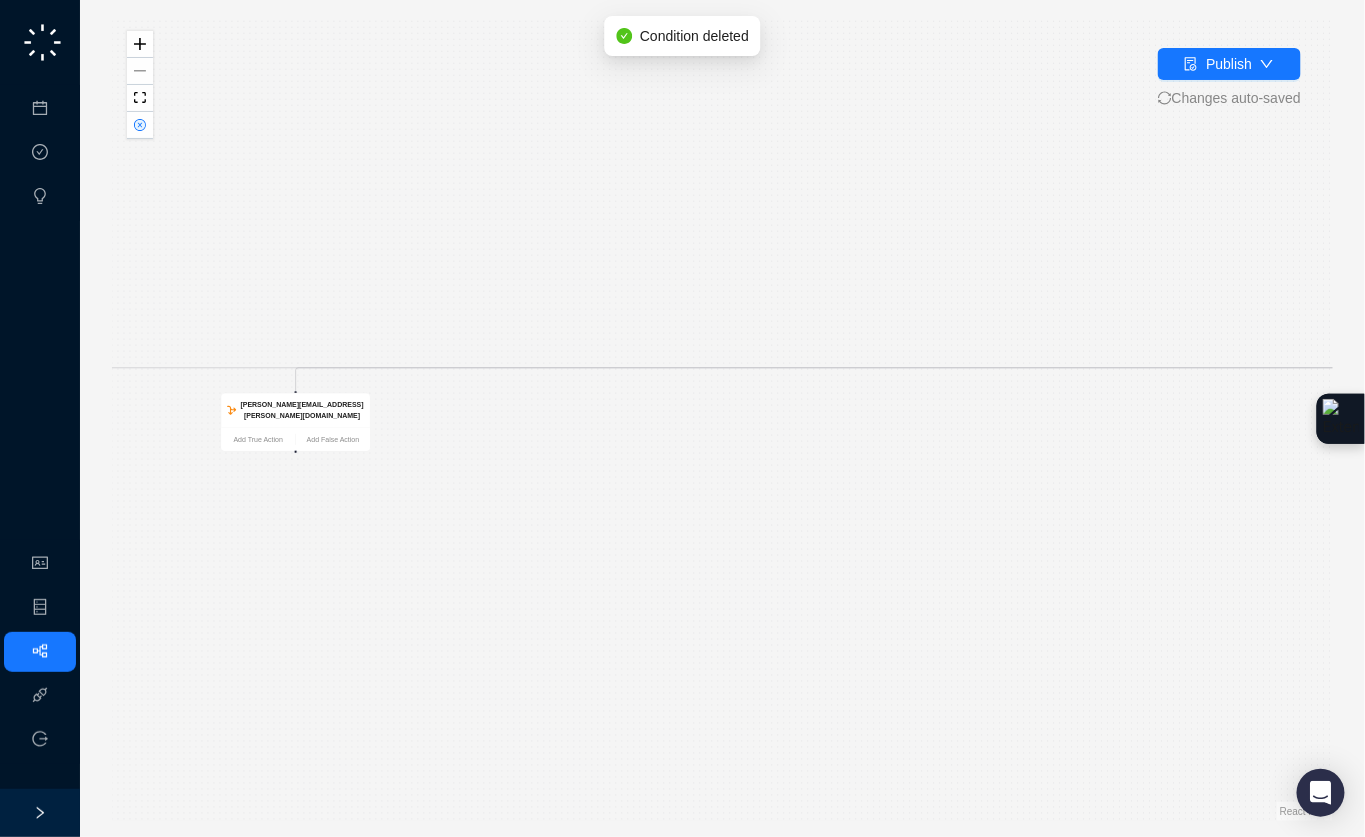 drag, startPoint x: 389, startPoint y: 538, endPoint x: 773, endPoint y: 563, distance: 384.81293 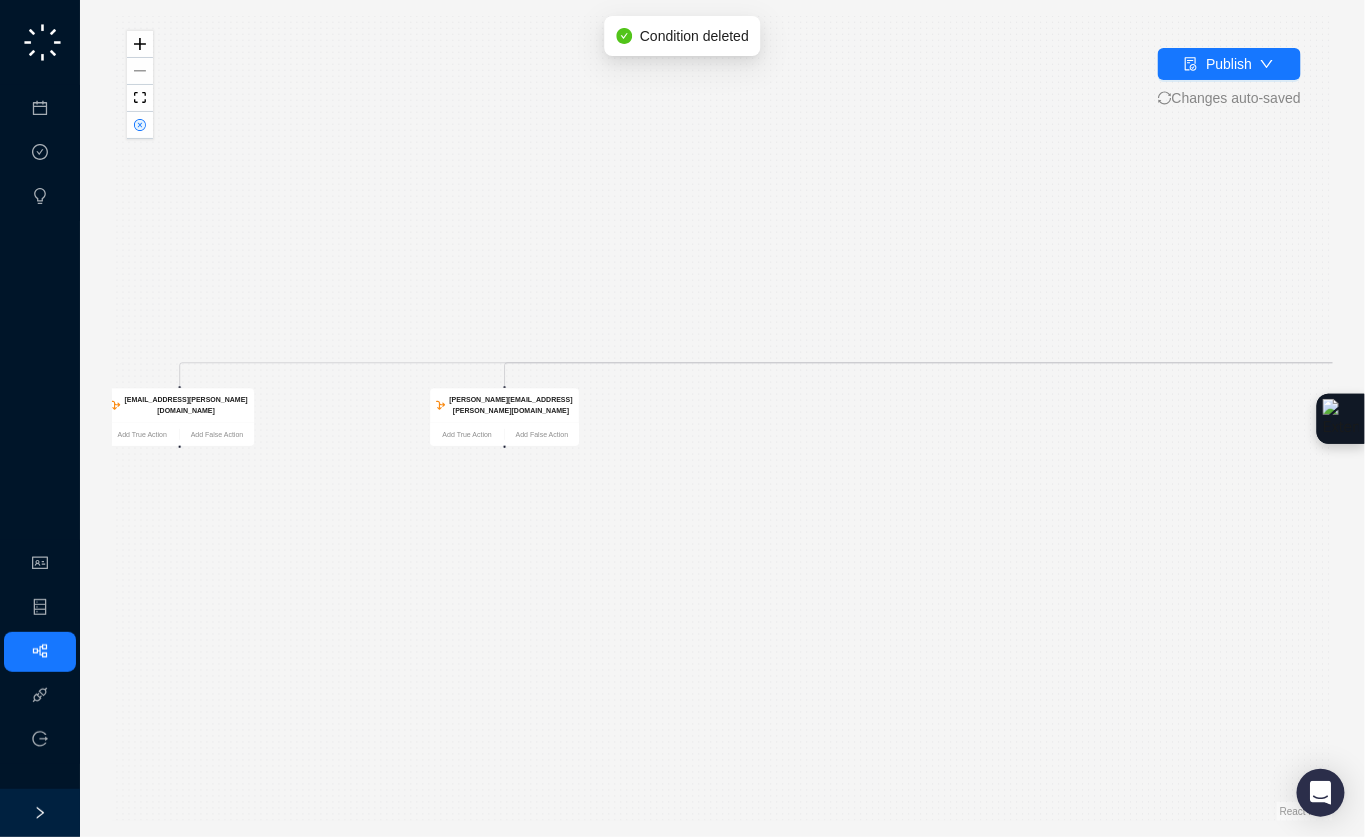 drag, startPoint x: 542, startPoint y: 529, endPoint x: 804, endPoint y: 551, distance: 262.92203 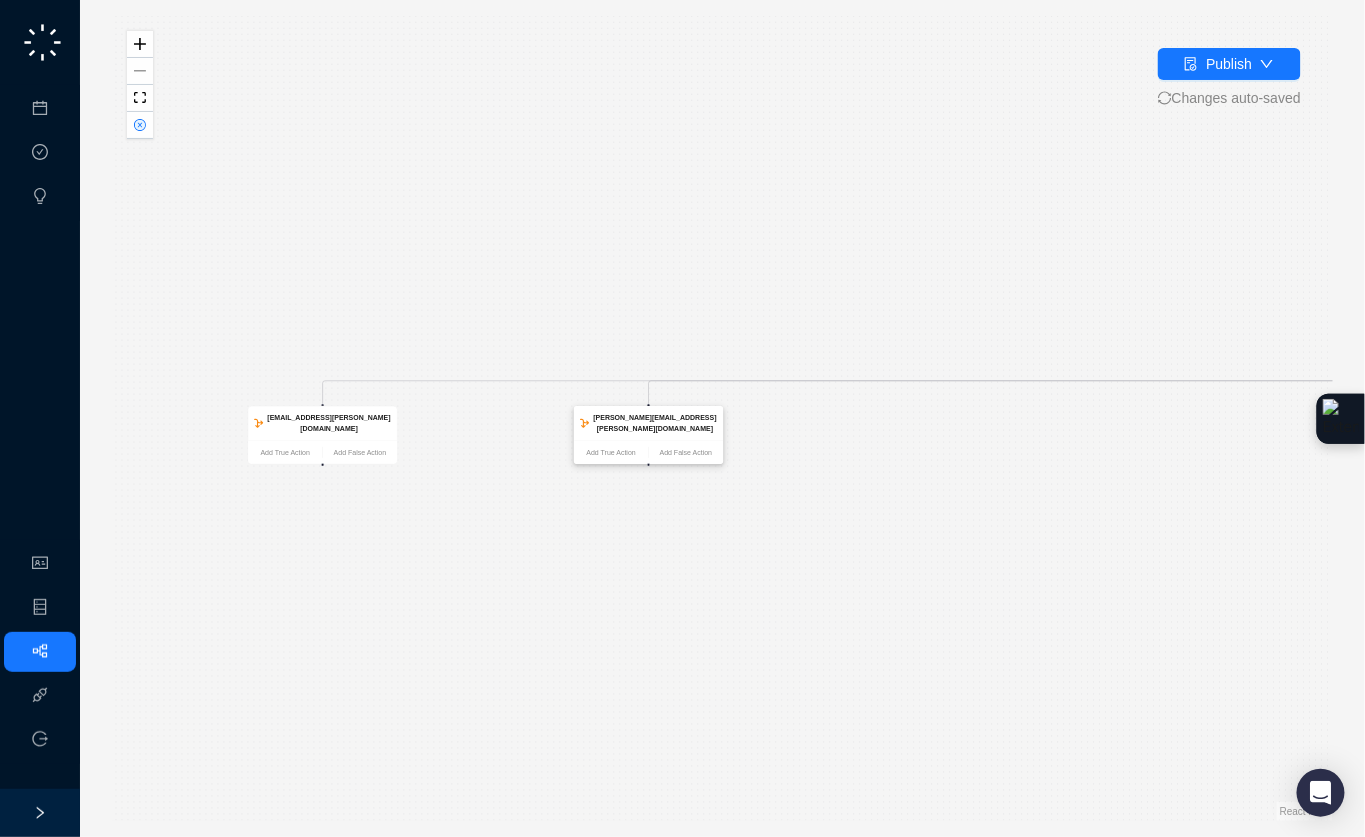 click on "adam.johns@virtuous.org" at bounding box center (648, 424) 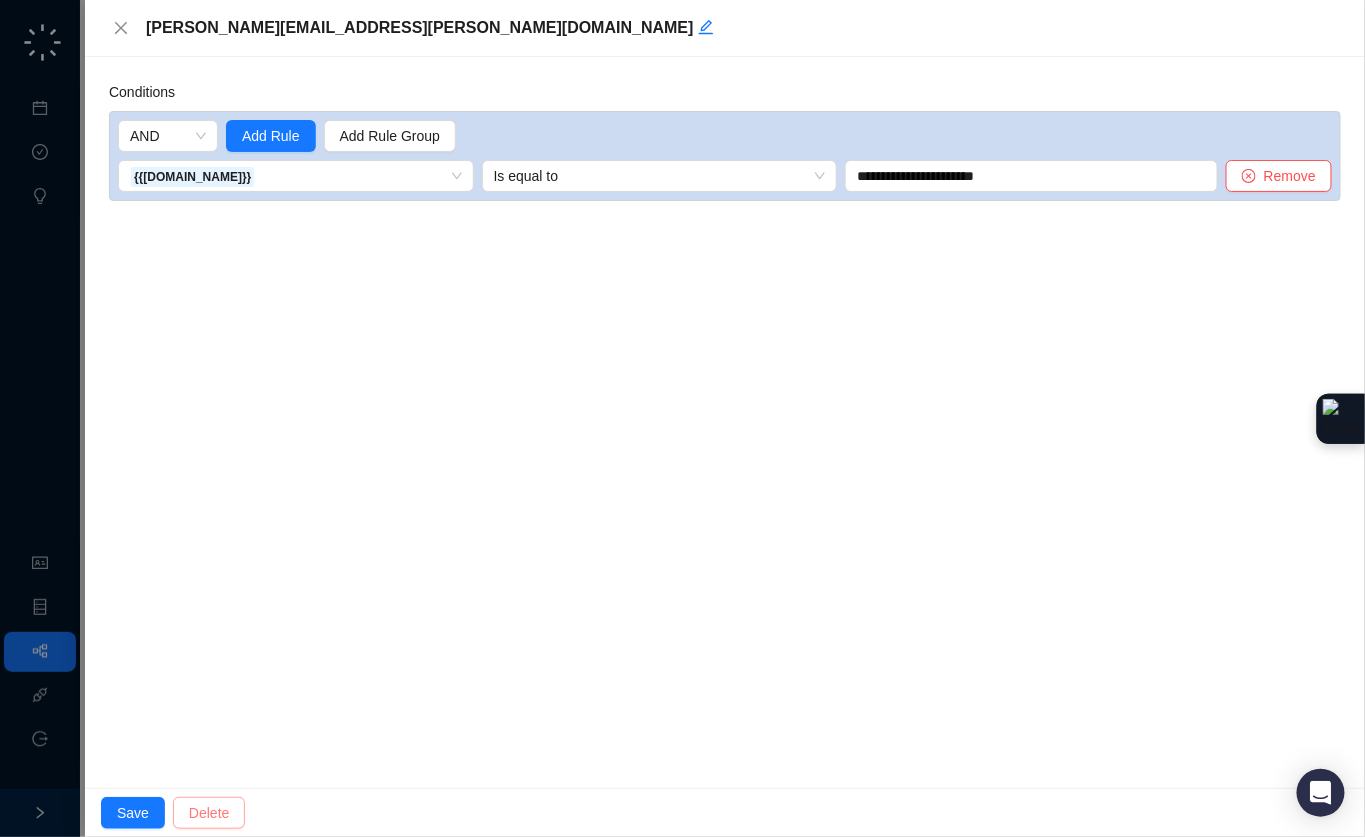 click on "Delete" at bounding box center [209, 813] 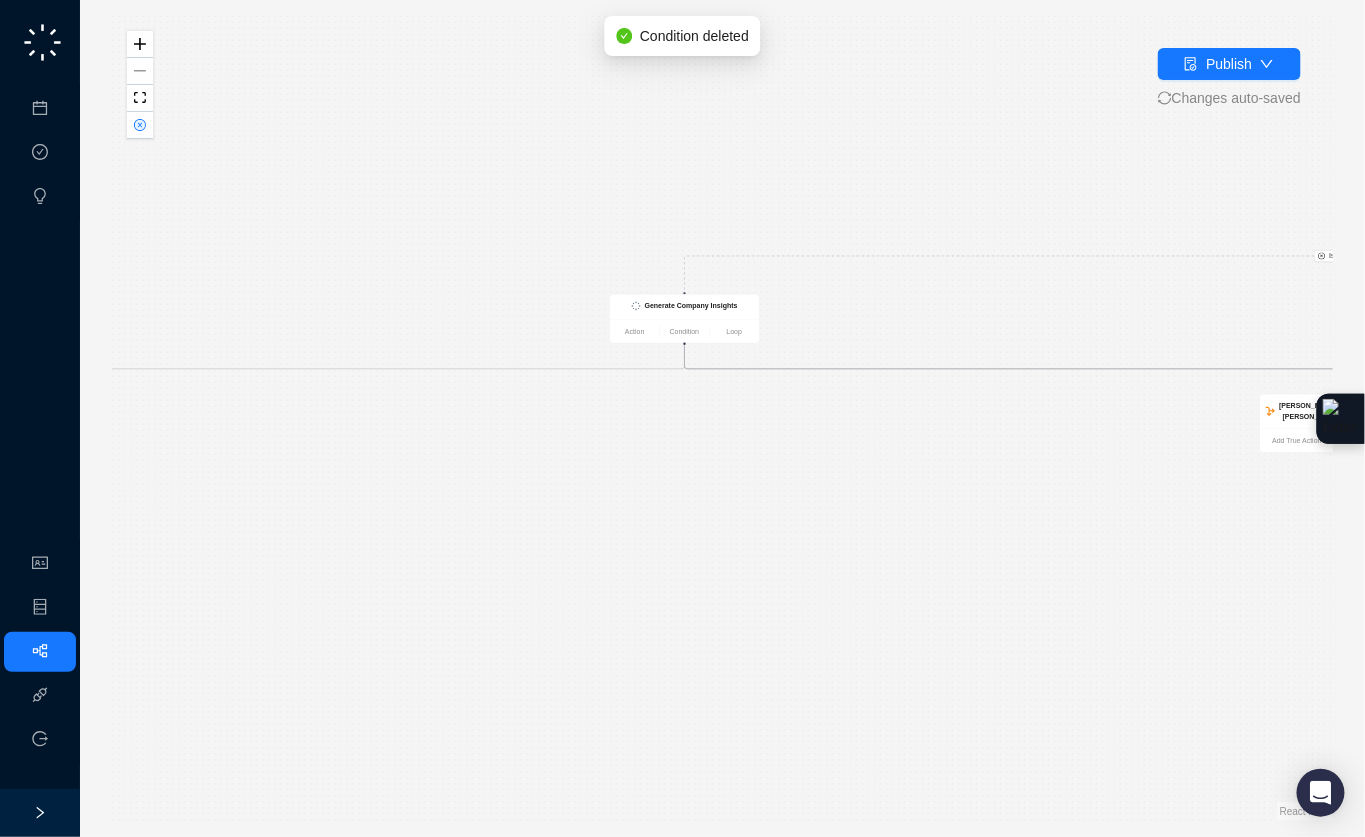 drag, startPoint x: 442, startPoint y: 511, endPoint x: 927, endPoint y: 458, distance: 487.88727 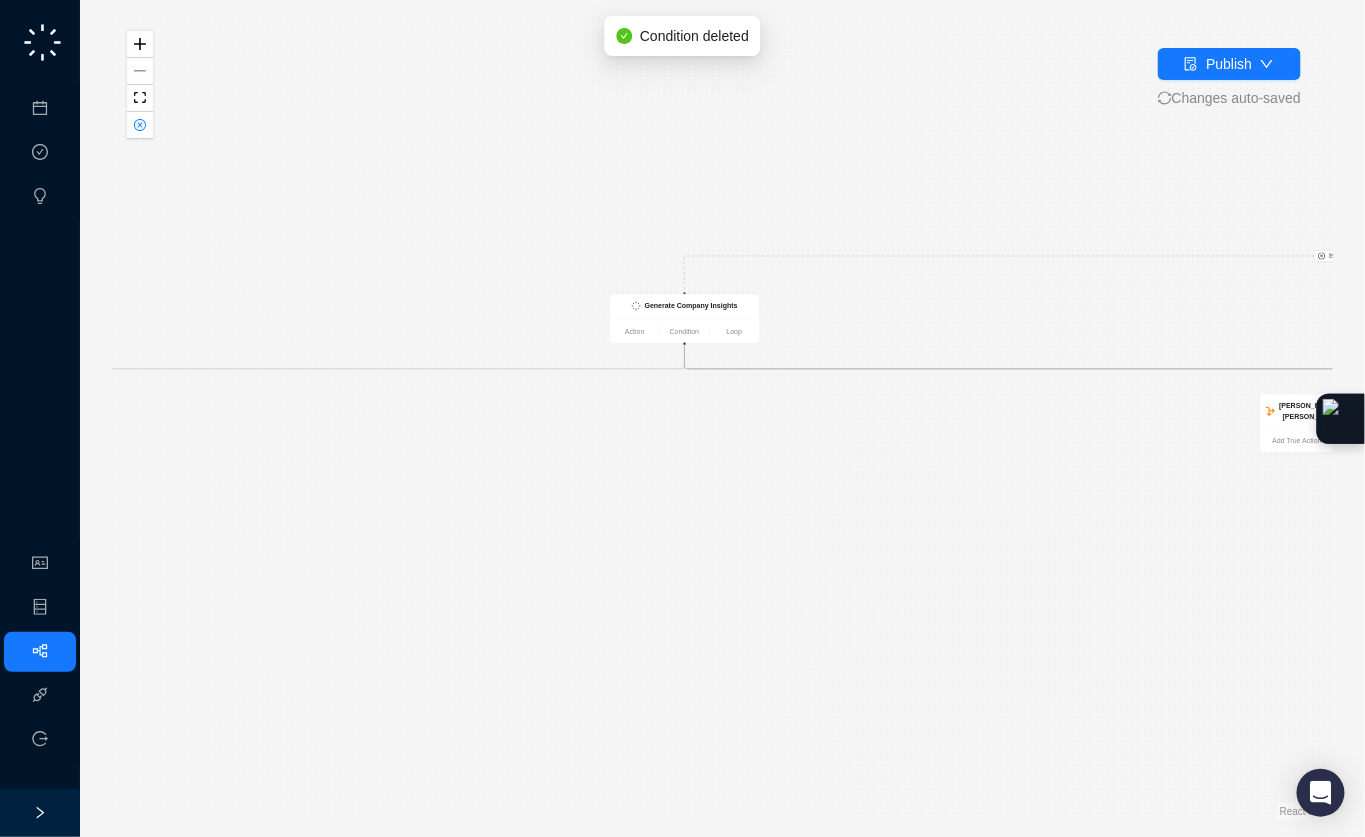 click on "Is True Is False Is True Is True Update HubSpot Company Action Condition Loop Call Completed Action Condition Loop Was a Company Associated? Generate Company Insights Action Condition Loop chip.johnston@virtuous.org Add True Action Add False Action adam.howell@virtuous.org Add True Action Add False Action colby.karzen@virtuous.org Add True Action Add False Action chad.deteau@virtuous.org Add False Action Slack prompt for review Action Condition Loop Task Approved? Add False Action Send Slack Message Action Condition Loop" at bounding box center [722, 418] 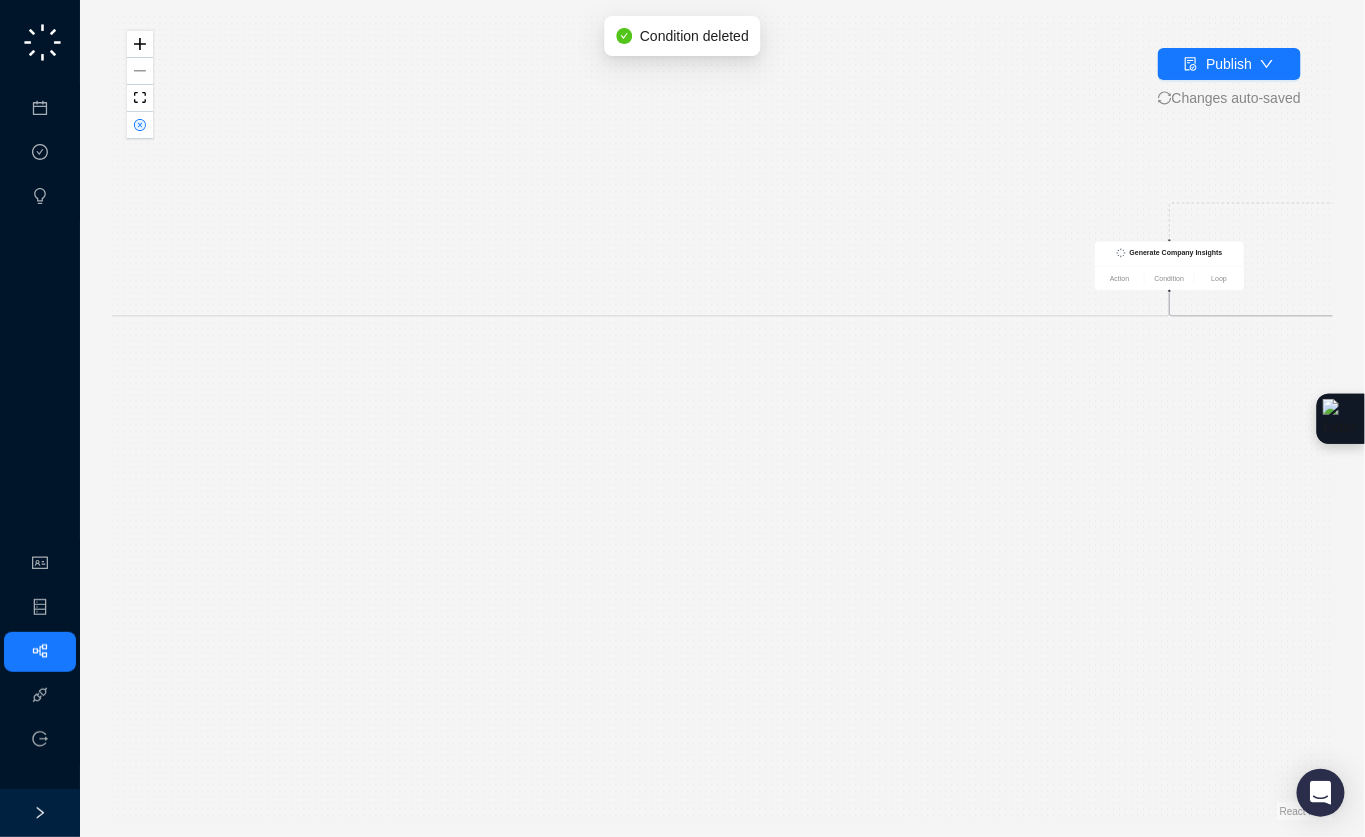 drag, startPoint x: 347, startPoint y: 463, endPoint x: 1107, endPoint y: 524, distance: 762.4441 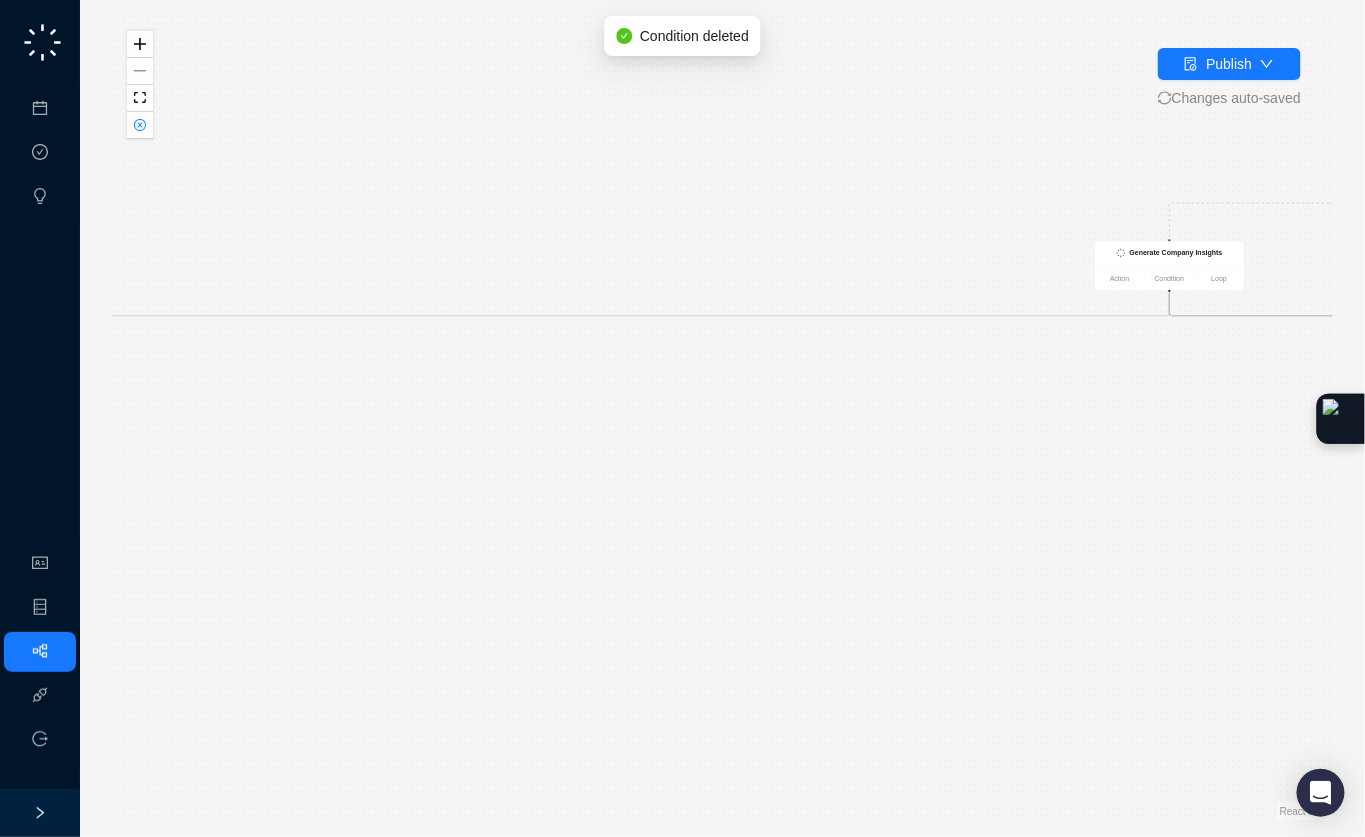 click on "Is True Is False Is True Is True Update HubSpot Company Action Condition Loop Call Completed Action Condition Loop Was a Company Associated? Generate Company Insights Action Condition Loop chip.johnston@virtuous.org Add True Action Add False Action adam.howell@virtuous.org Add True Action Add False Action colby.karzen@virtuous.org Add True Action Add False Action chad.deteau@virtuous.org Add False Action Slack prompt for review Action Condition Loop Task Approved? Add False Action Send Slack Message Action Condition Loop" at bounding box center [722, 418] 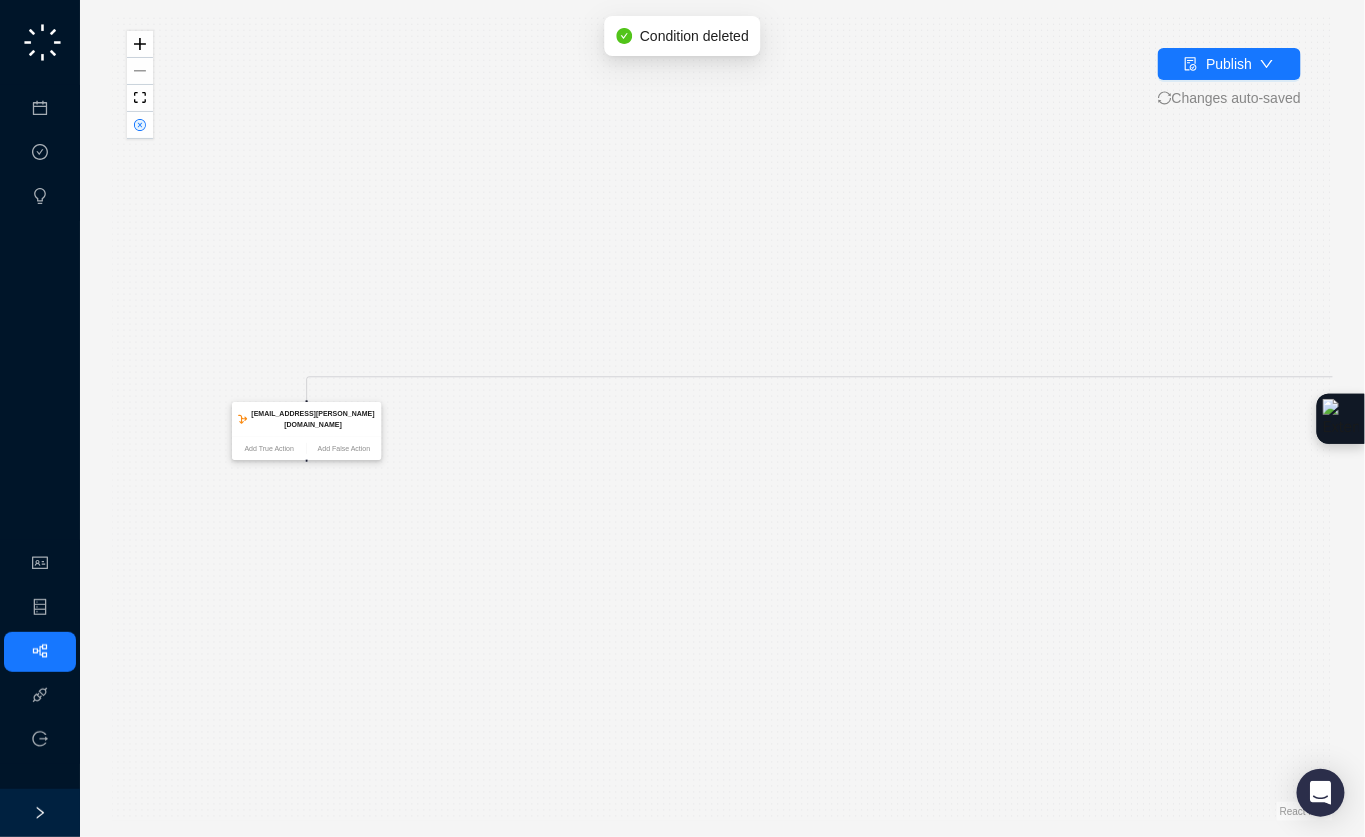 click on "chip.johnston@virtuous.org" at bounding box center [306, 420] 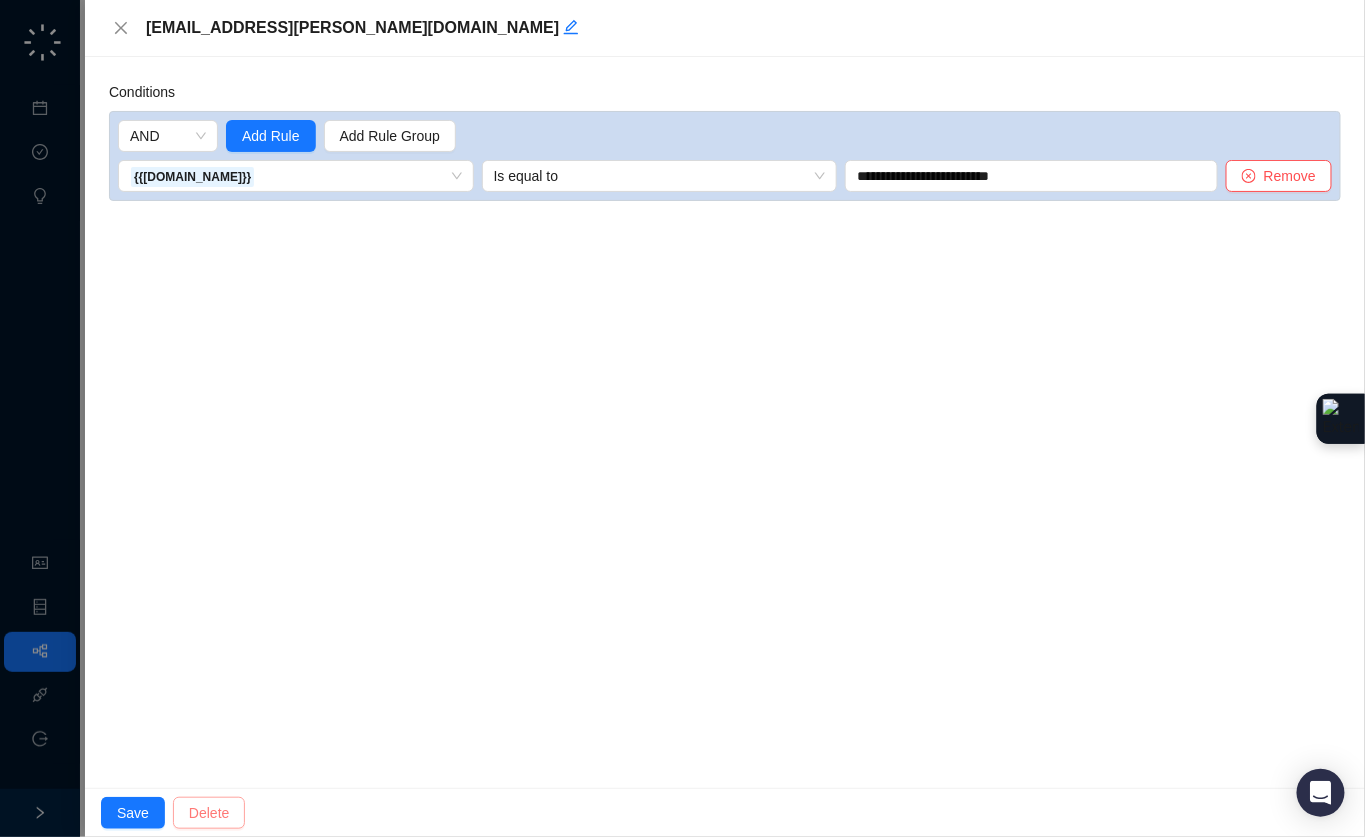 click on "Delete" at bounding box center [209, 813] 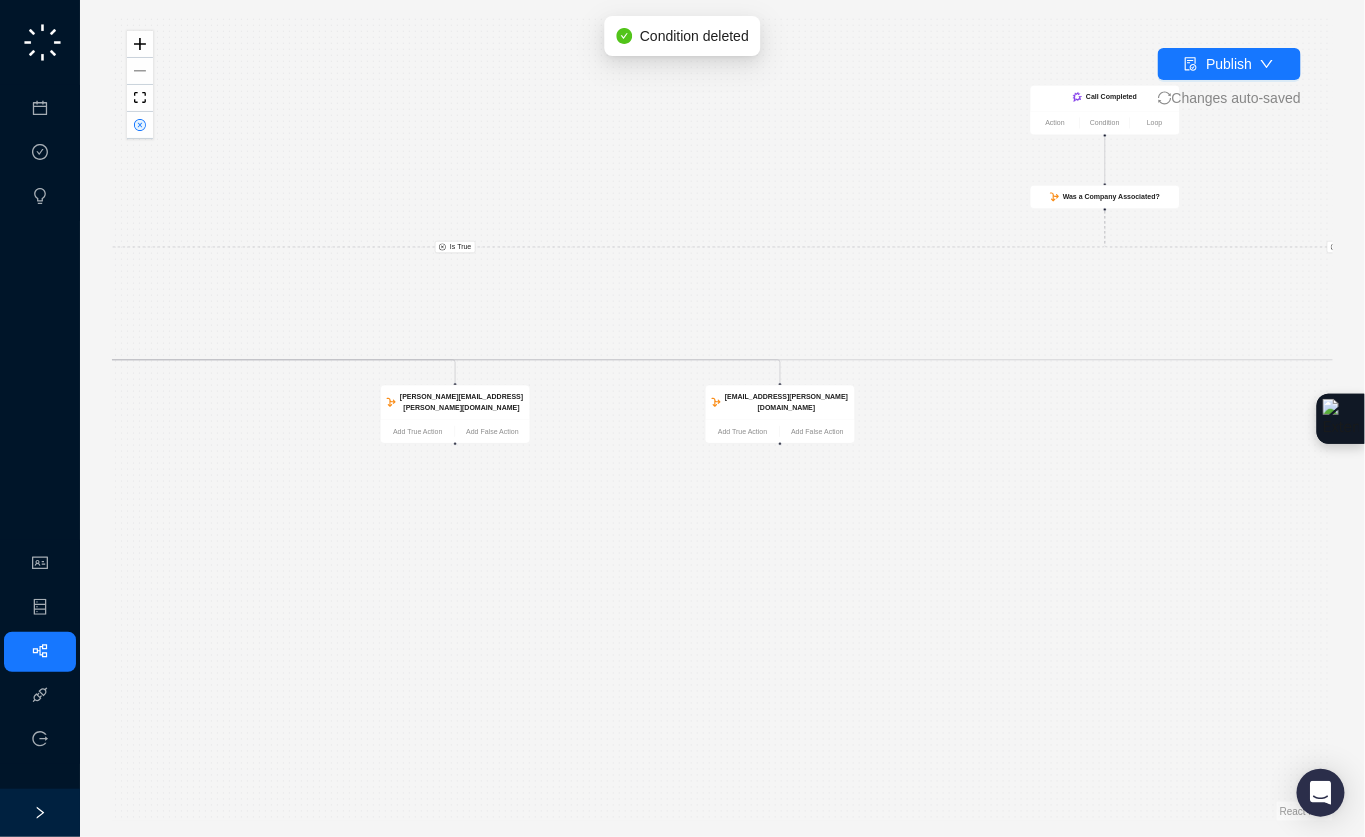 drag, startPoint x: 958, startPoint y: 641, endPoint x: 944, endPoint y: 635, distance: 15.231546 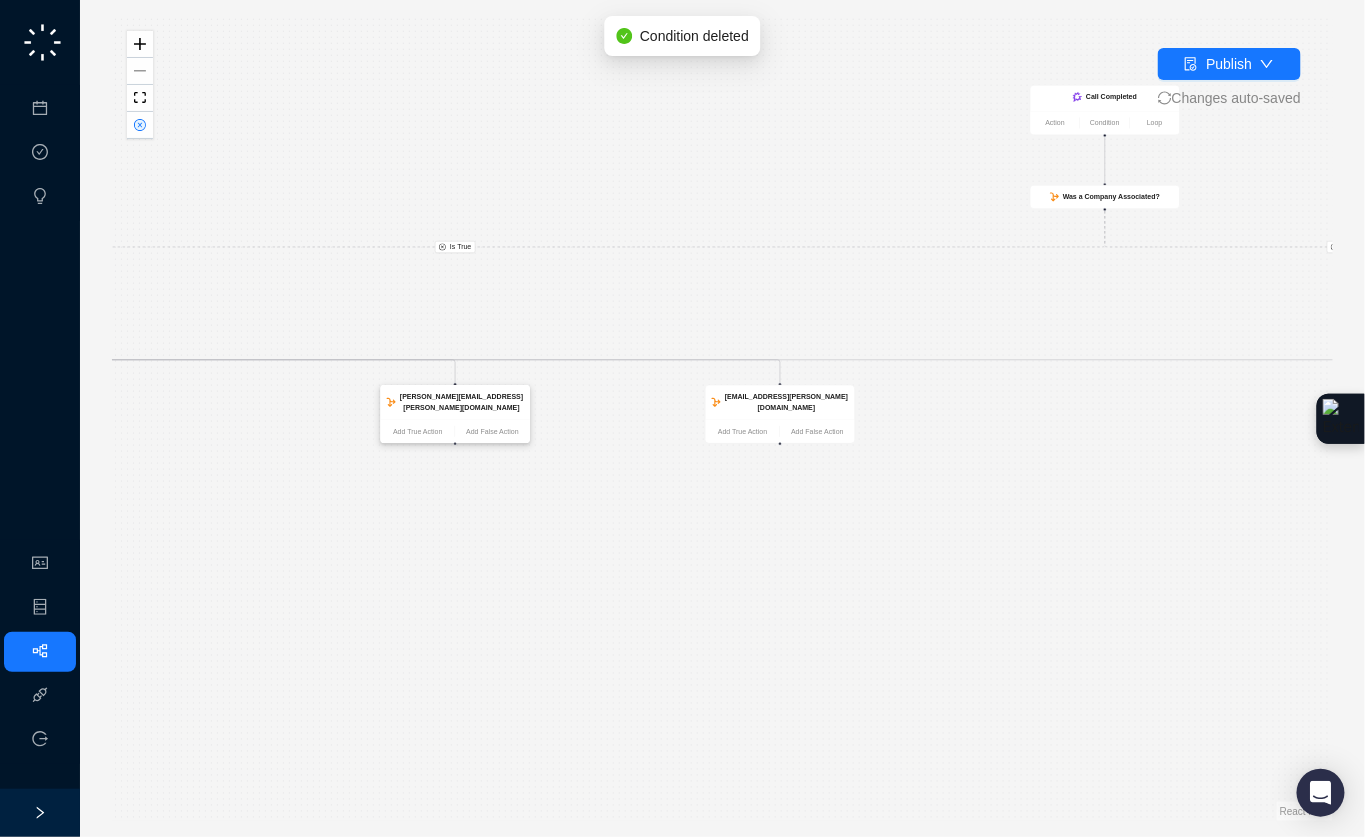 click on "[PERSON_NAME][EMAIL_ADDRESS][PERSON_NAME][DOMAIN_NAME]" at bounding box center (462, 403) 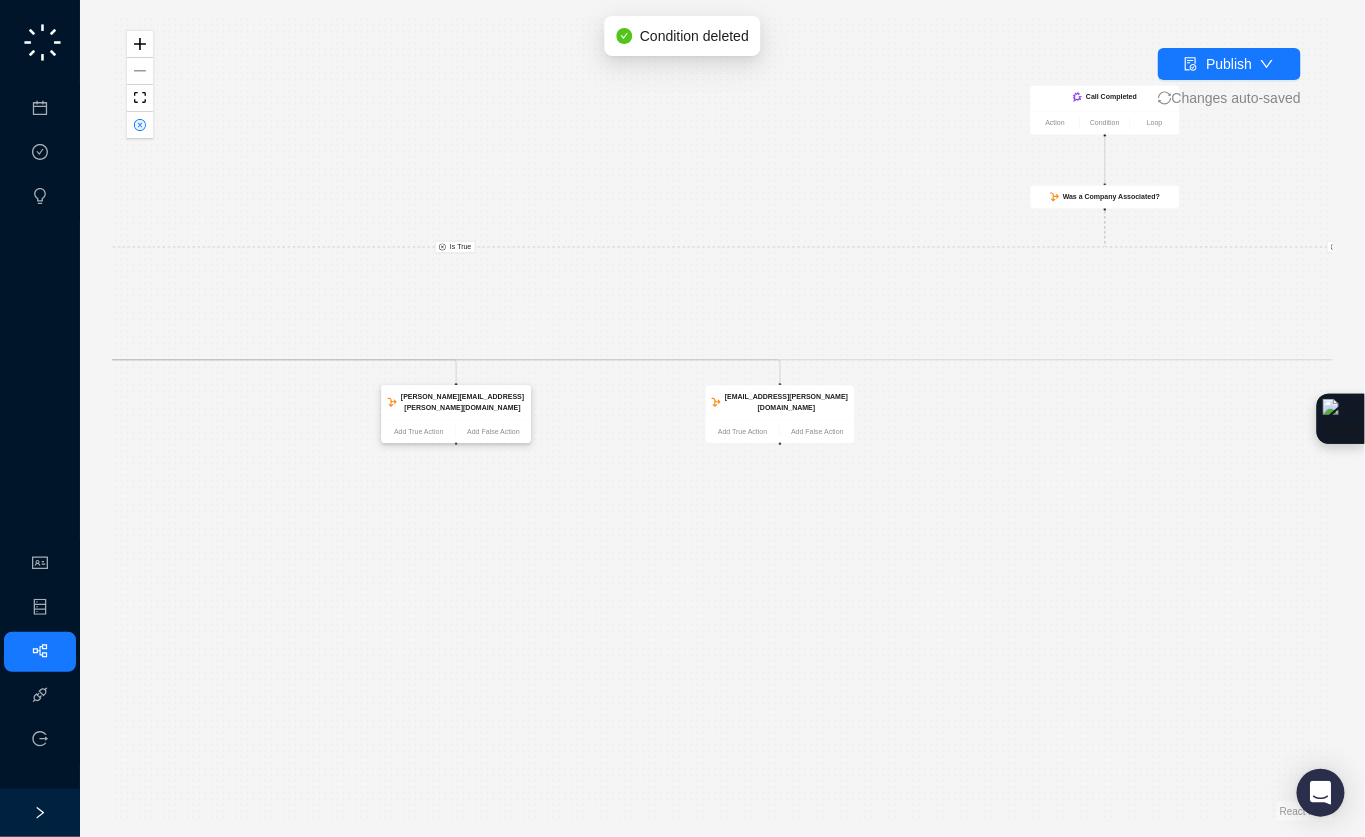 click on "[PERSON_NAME][EMAIL_ADDRESS][PERSON_NAME][DOMAIN_NAME]" at bounding box center [456, 403] 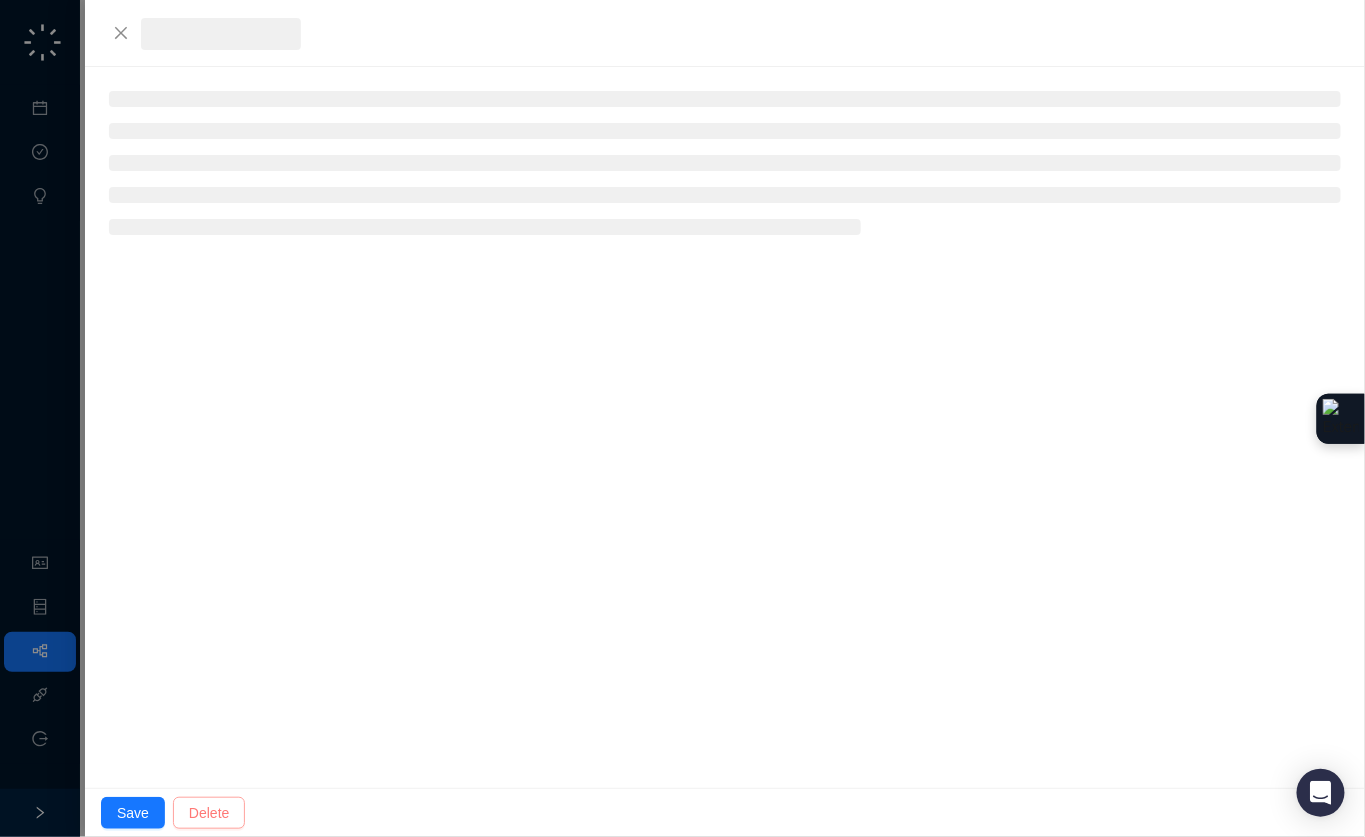 click on "Delete" at bounding box center [209, 813] 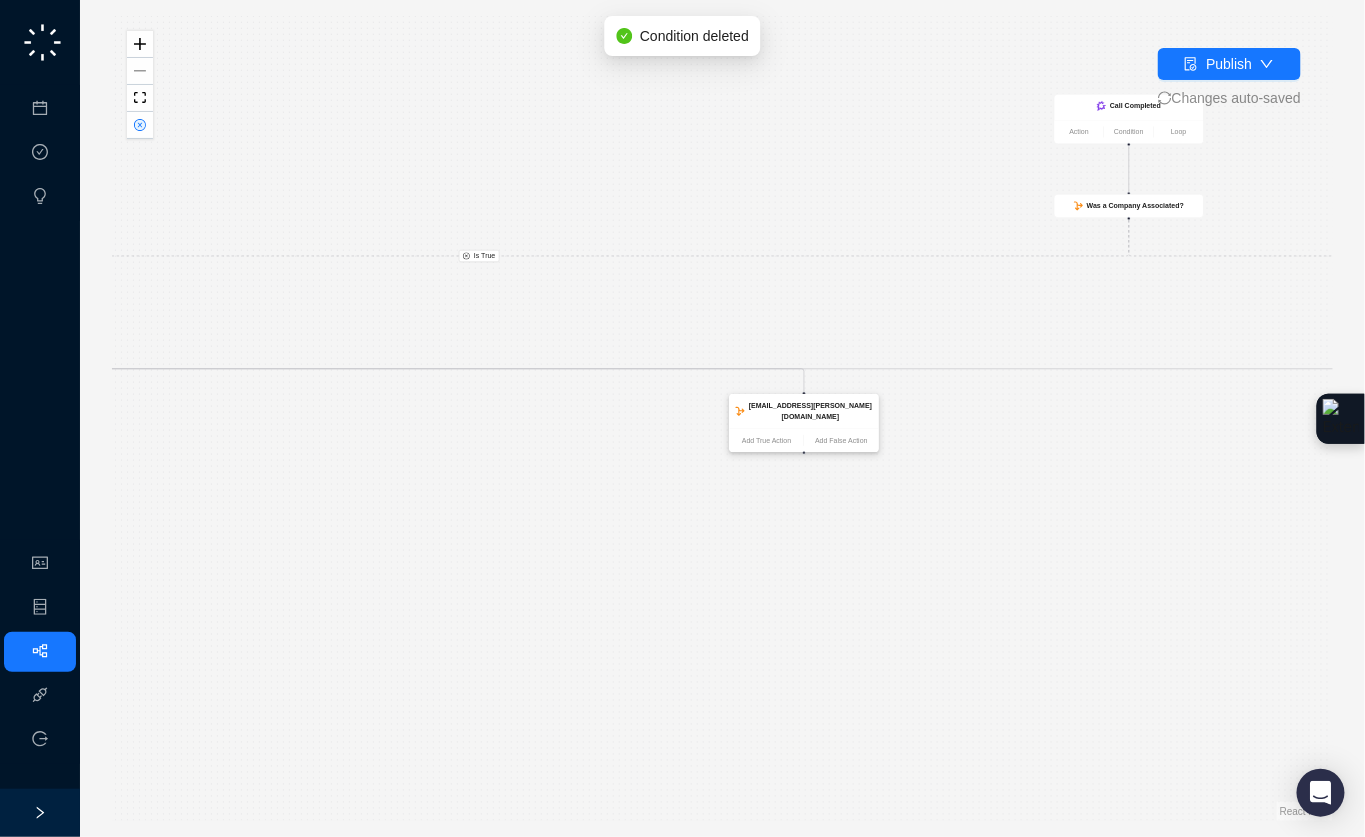 click on "[EMAIL_ADDRESS][PERSON_NAME][DOMAIN_NAME]" at bounding box center (810, 411) 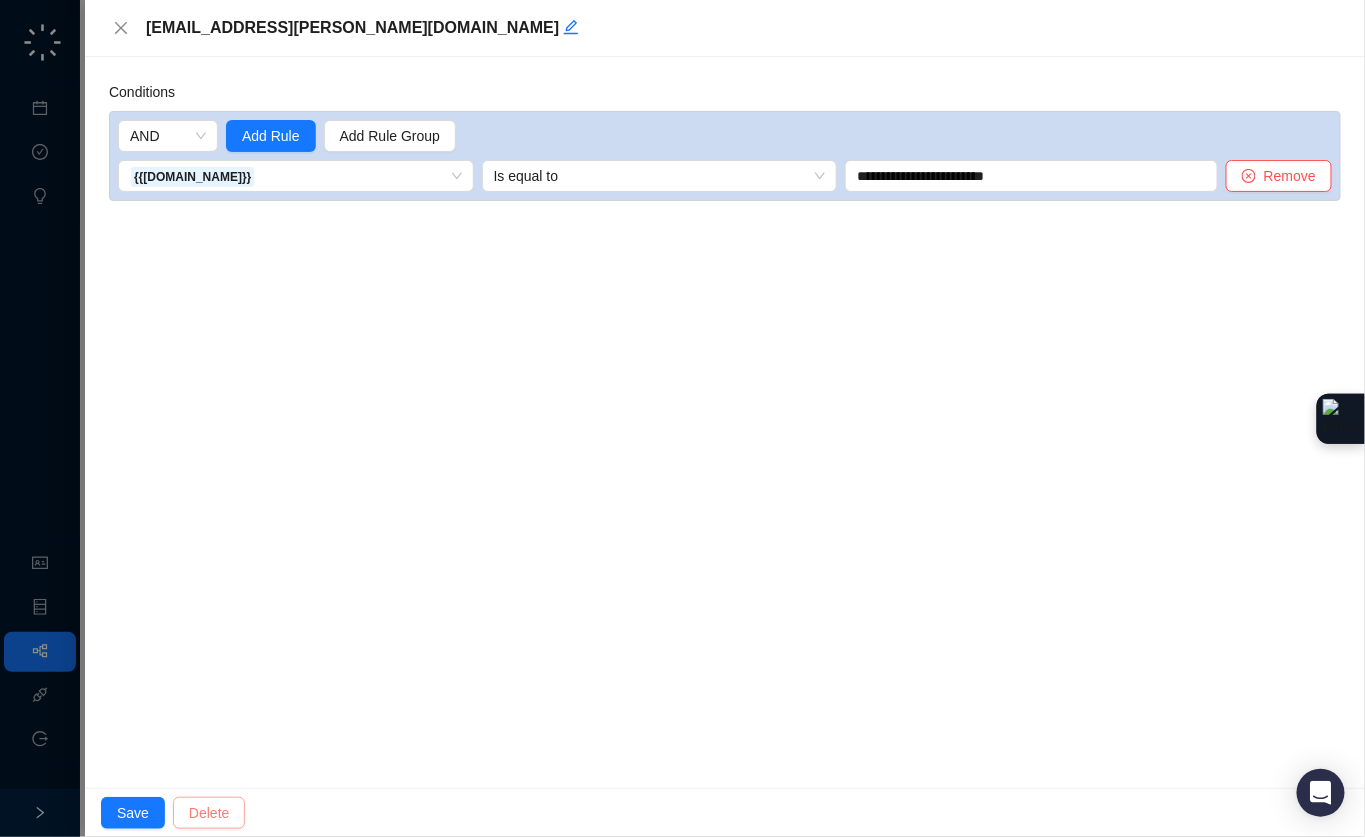 click on "Delete" at bounding box center [209, 813] 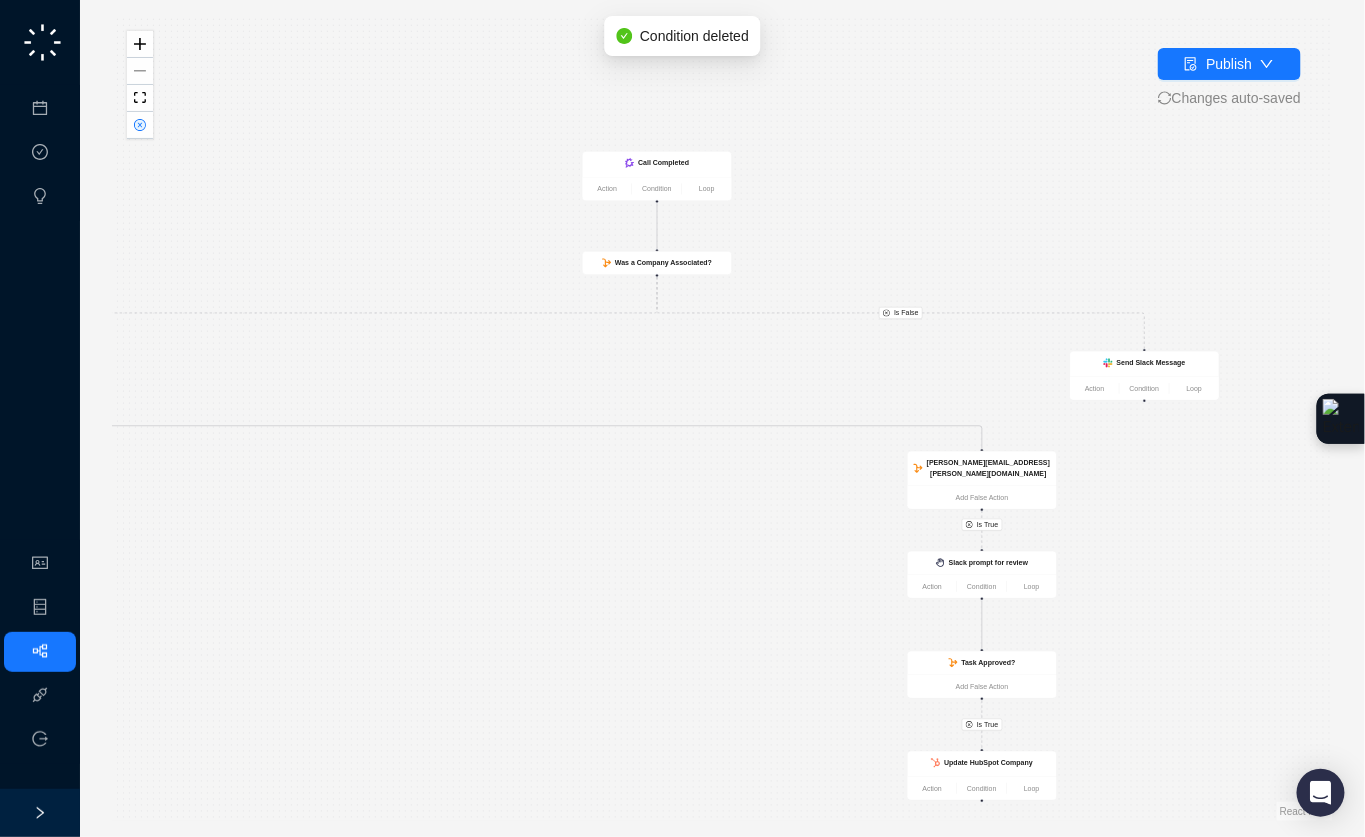 drag, startPoint x: 811, startPoint y: 613, endPoint x: 338, endPoint y: 670, distance: 476.4221 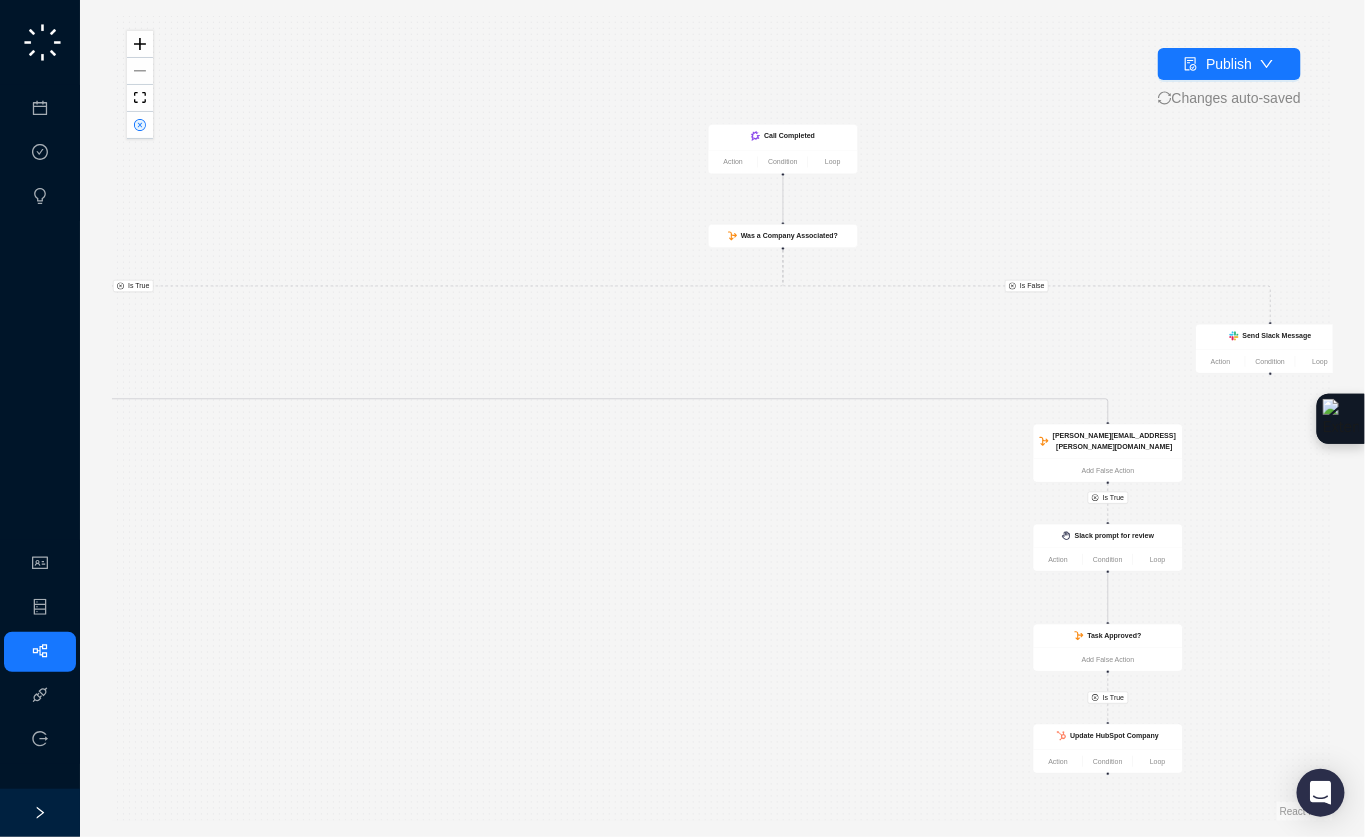 drag, startPoint x: 481, startPoint y: 541, endPoint x: 993, endPoint y: 528, distance: 512.16504 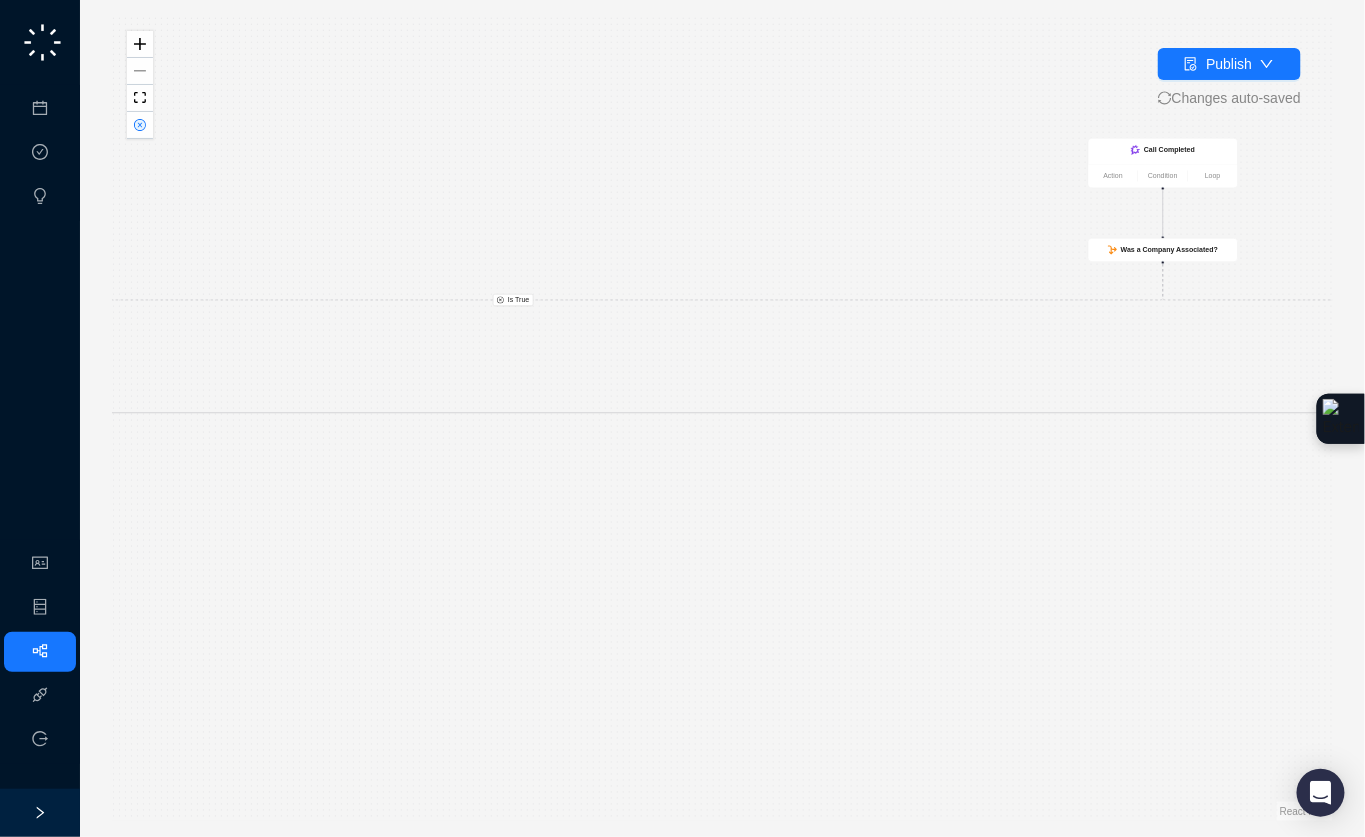 drag, startPoint x: 517, startPoint y: 544, endPoint x: 949, endPoint y: 523, distance: 432.5101 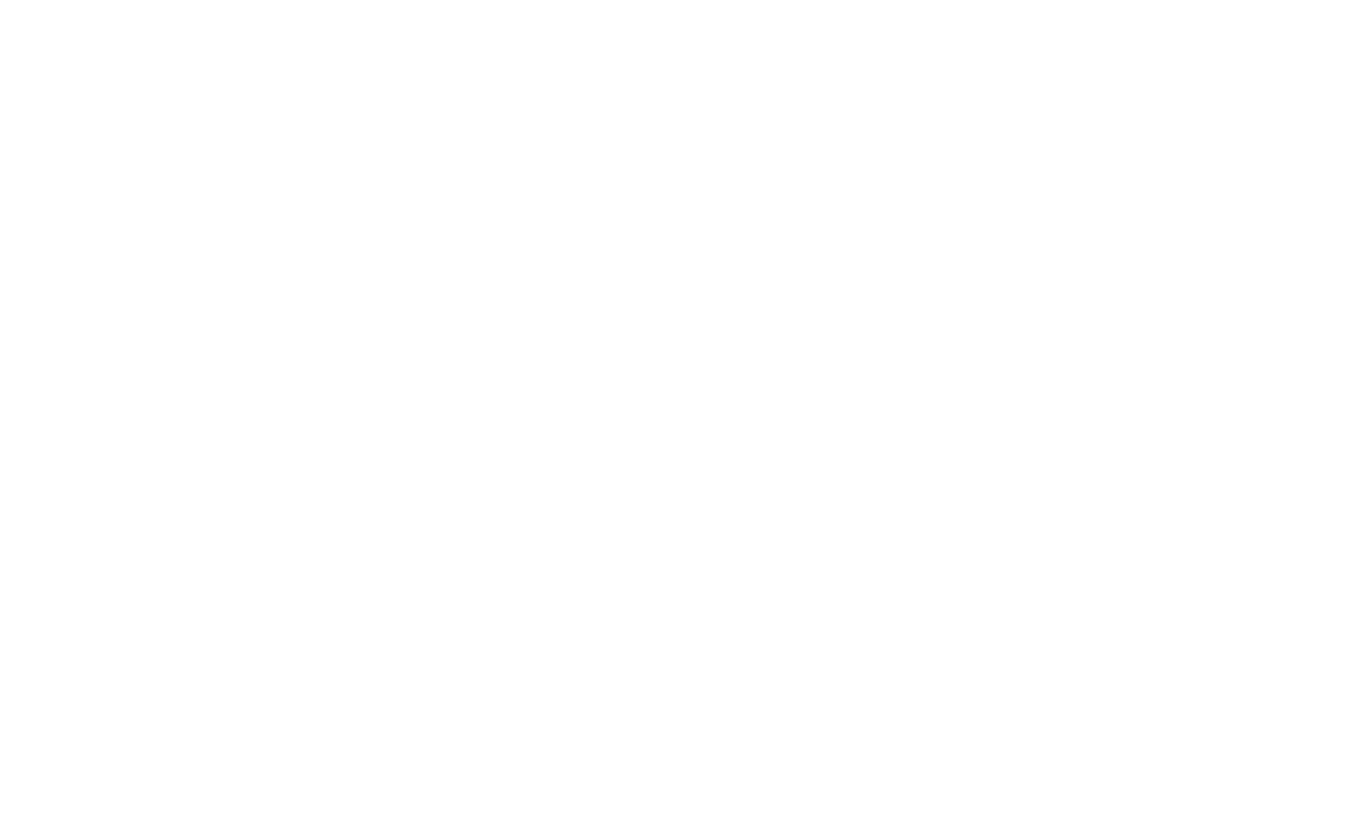 scroll, scrollTop: 0, scrollLeft: 0, axis: both 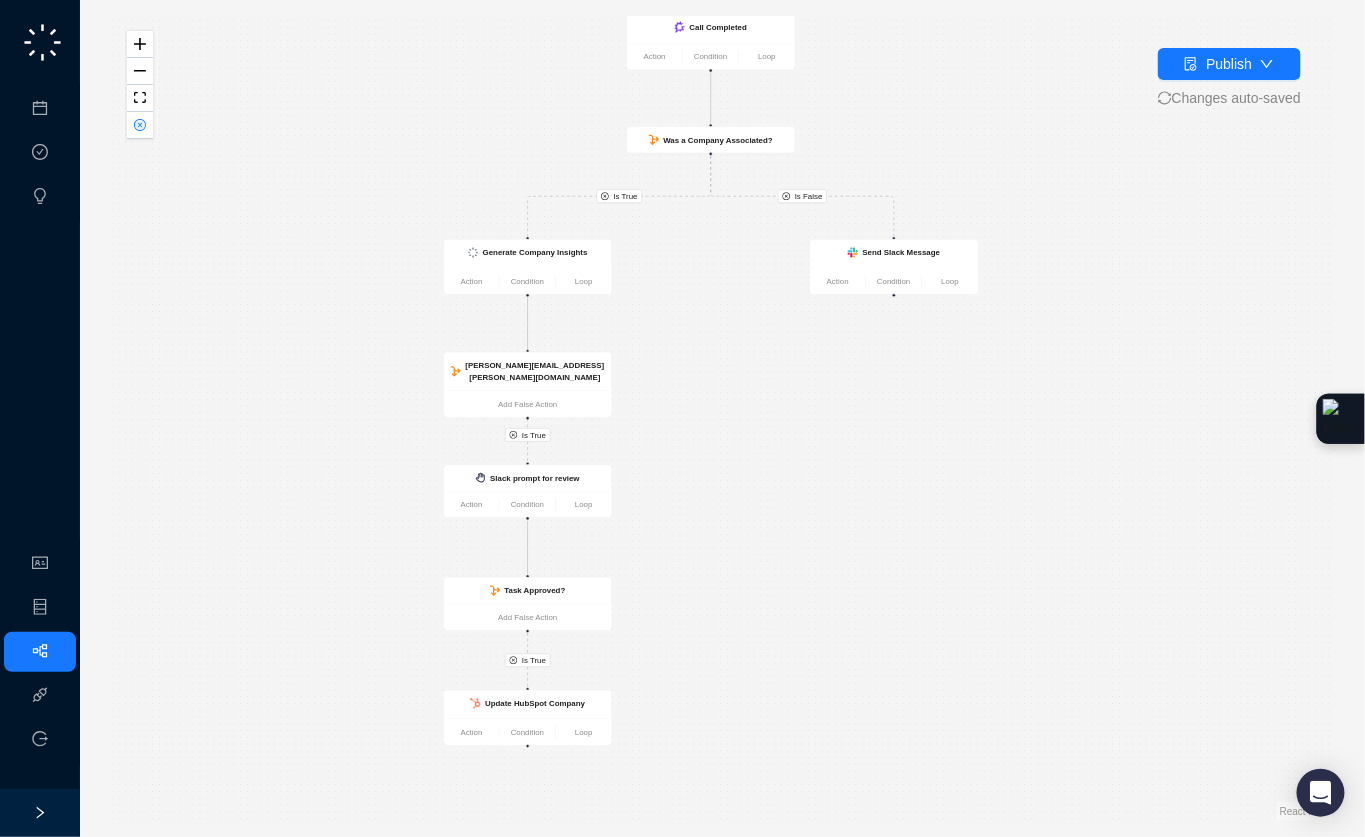 click on "Is True Is False Is True Is True Update HubSpot Company Action Condition Loop Call Completed Action Condition Loop Was a Company Associated? Generate Company Insights Action Condition Loop [PERSON_NAME][EMAIL_ADDRESS][PERSON_NAME][DOMAIN_NAME] Add False Action Slack prompt for review Action Condition Loop Task Approved? Add False Action Send Slack Message Action Condition Loop" at bounding box center [722, 418] 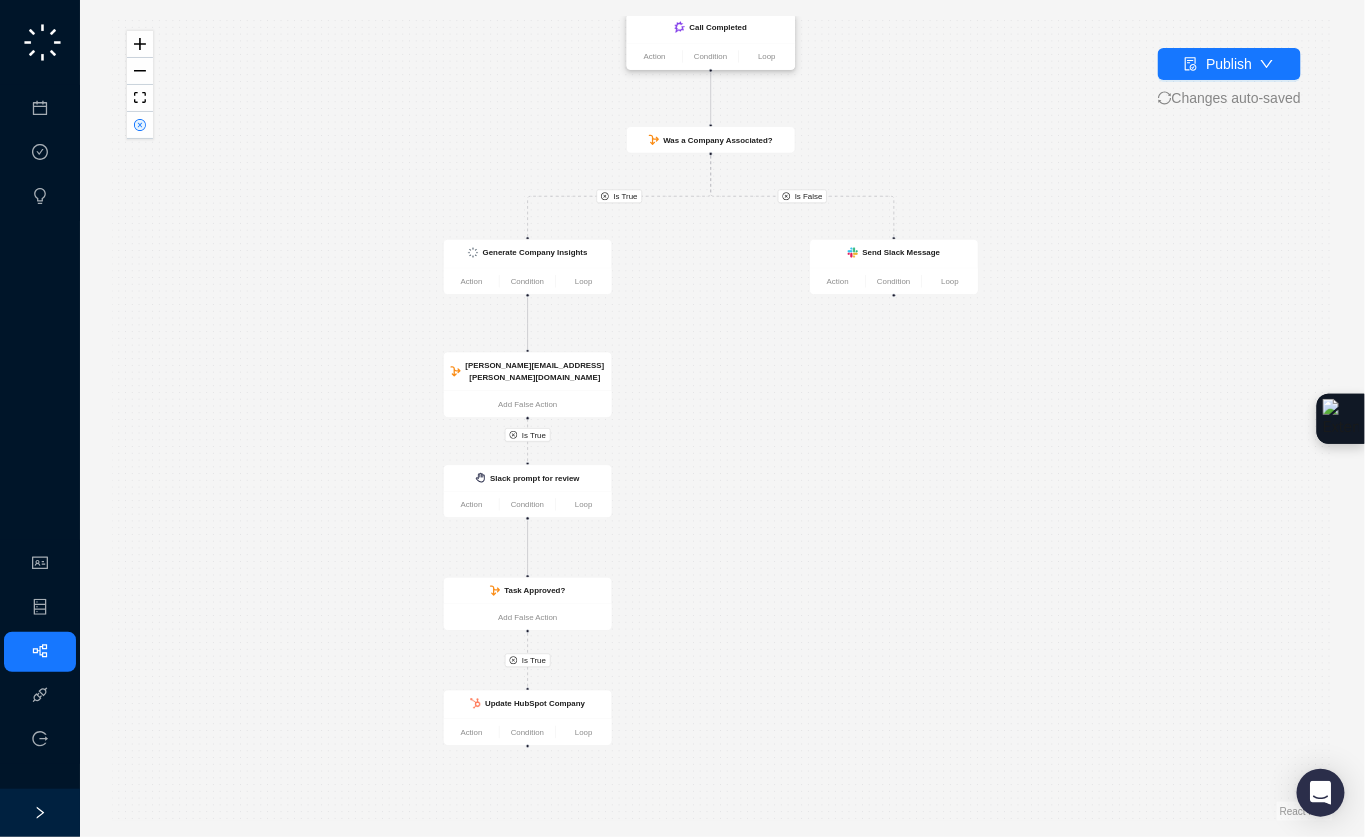 click on "Call Completed" at bounding box center [711, 28] 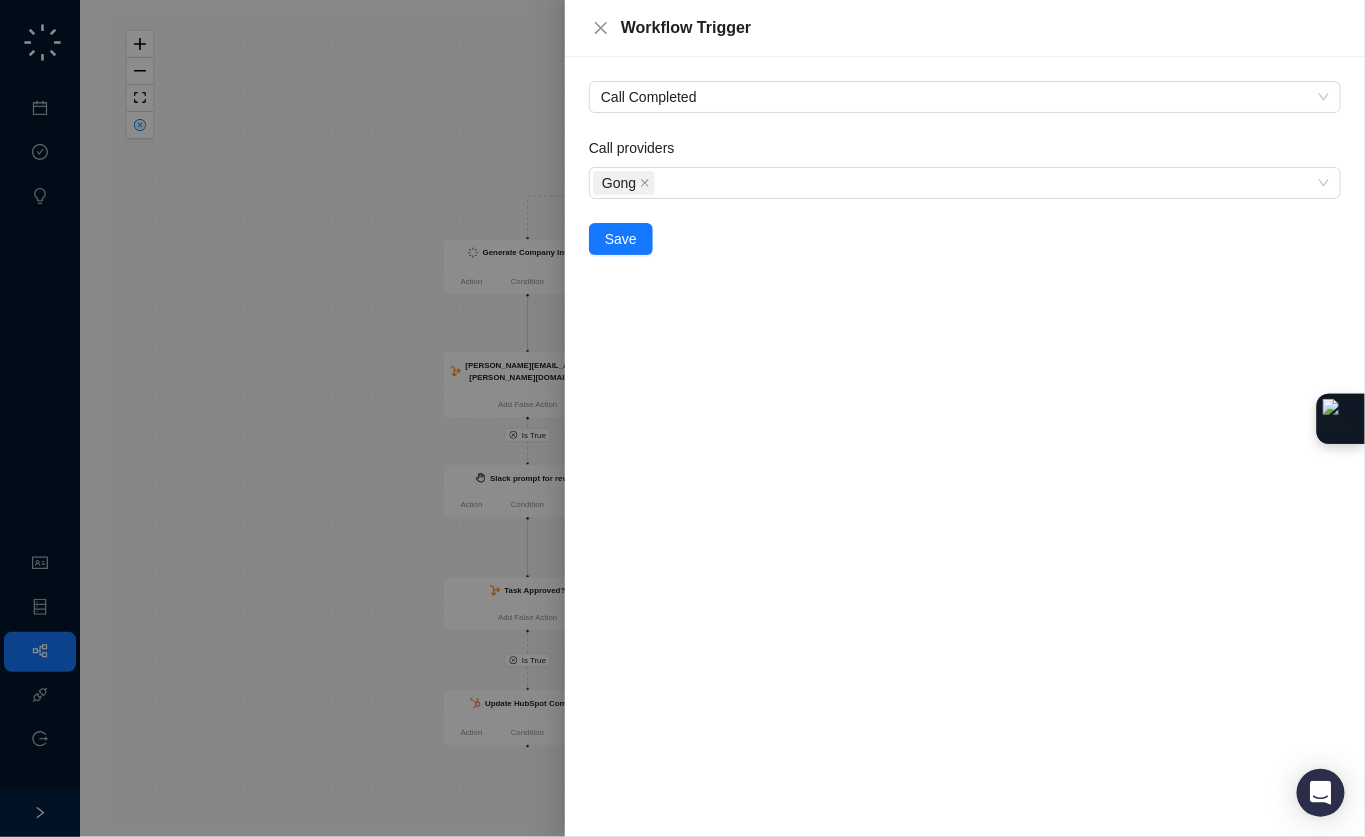 click at bounding box center [682, 418] 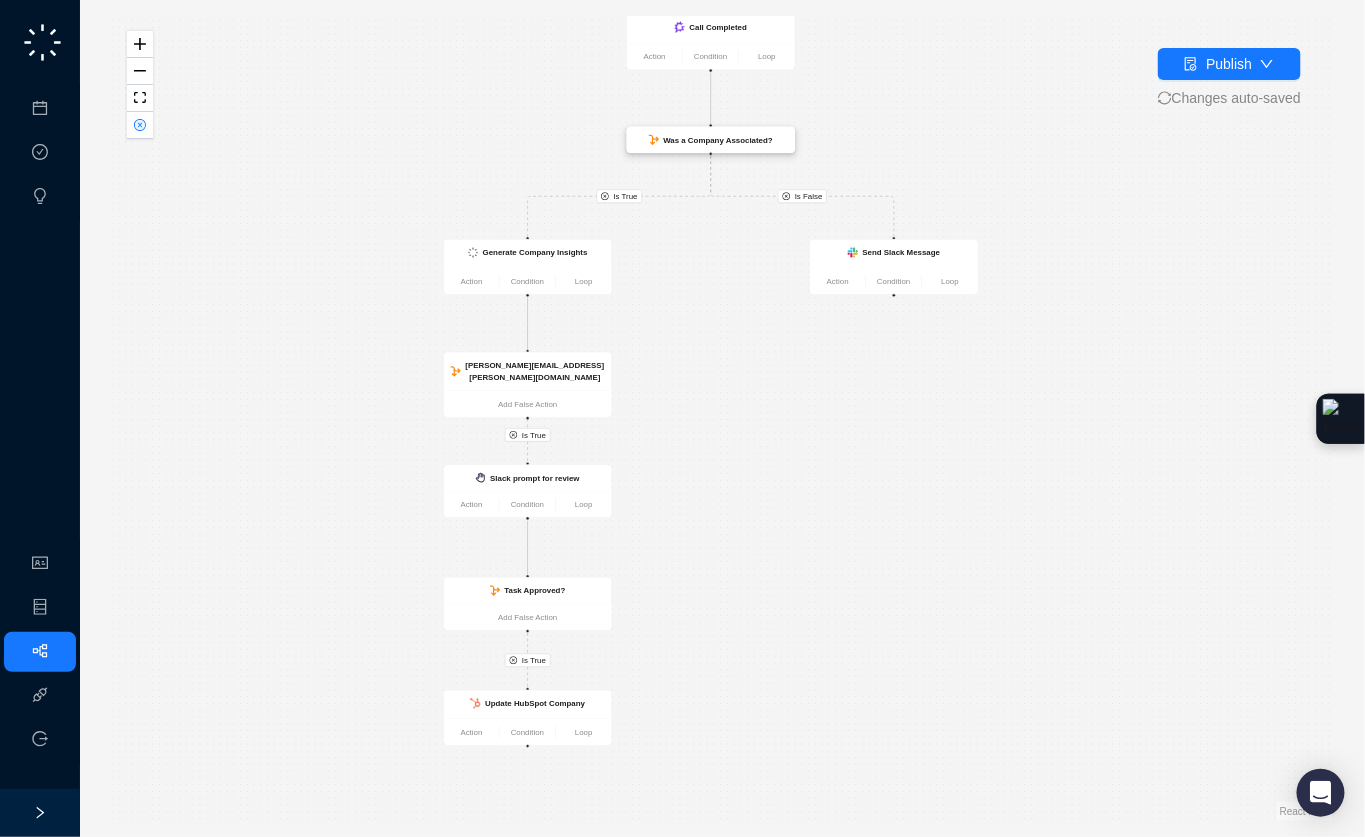 click on "Was a Company Associated?" at bounding box center (711, 140) 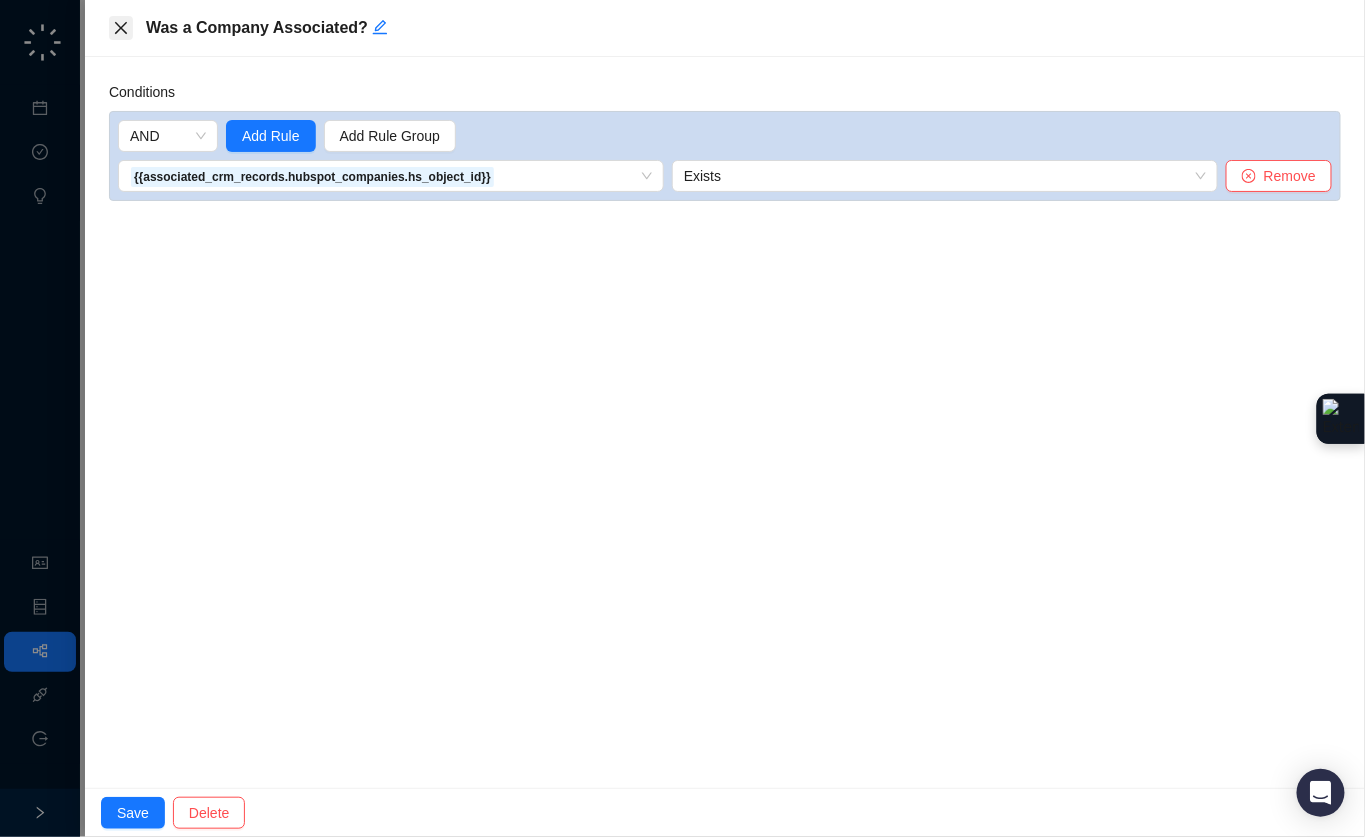click 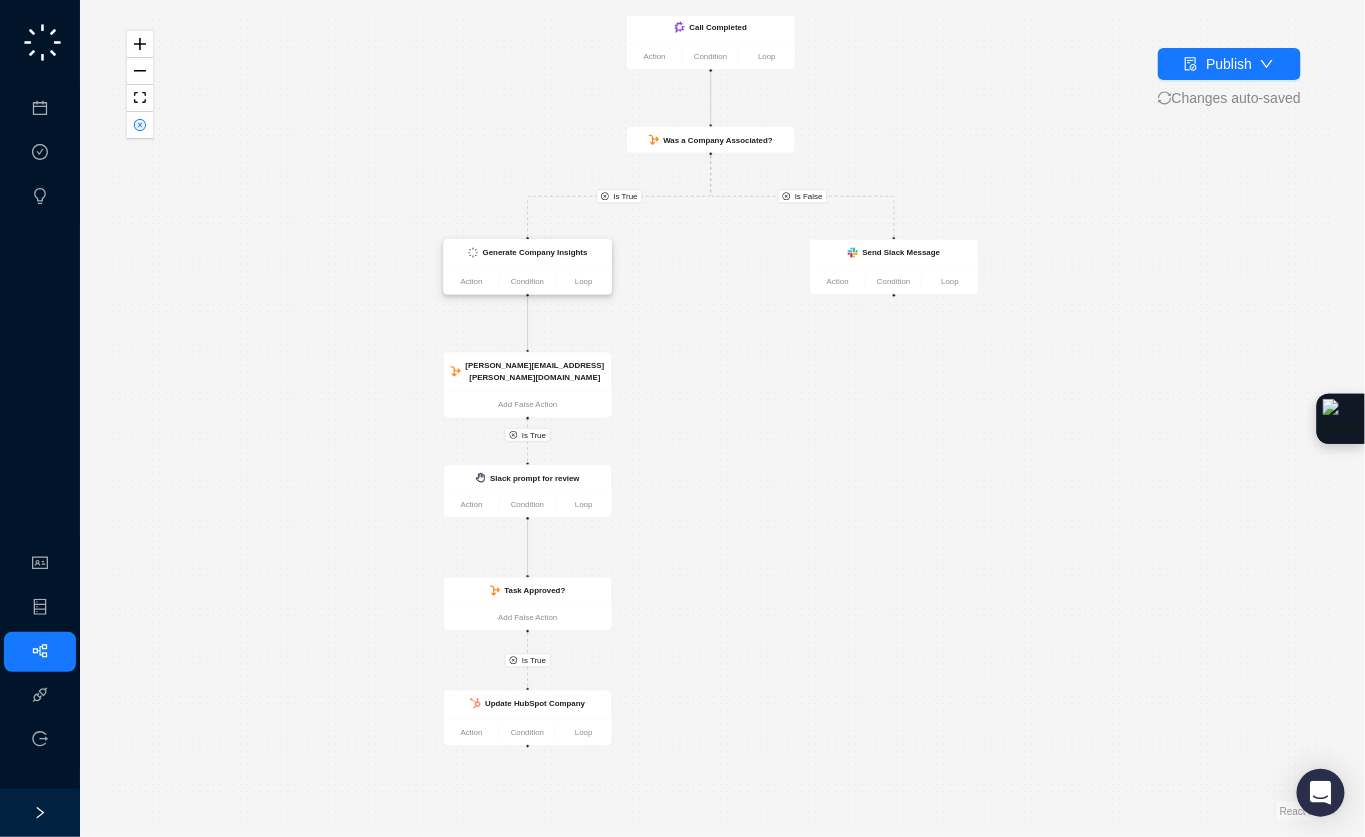click on "Generate Company Insights" at bounding box center (535, 252) 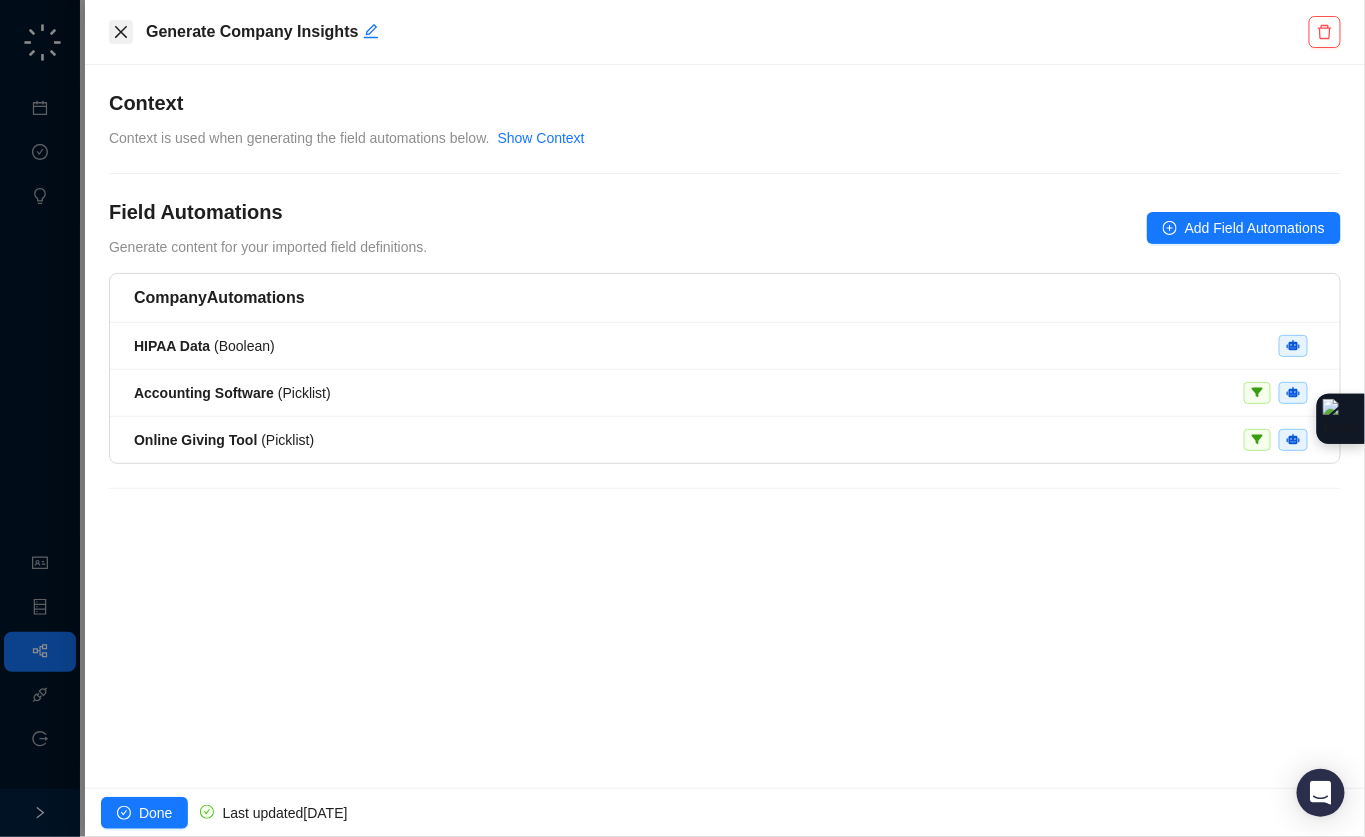 click at bounding box center (121, 32) 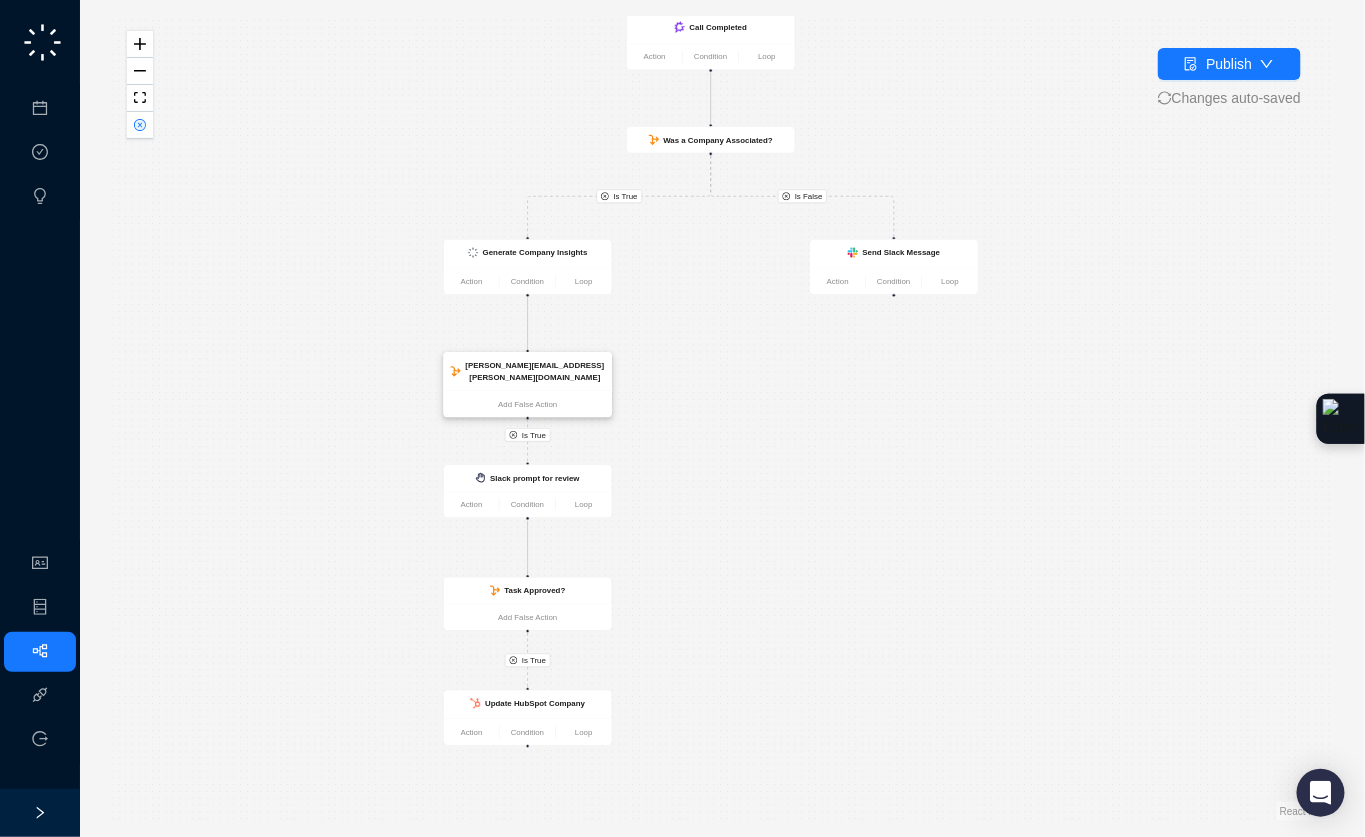 click on "[PERSON_NAME][EMAIL_ADDRESS][PERSON_NAME][DOMAIN_NAME]" at bounding box center [528, 371] 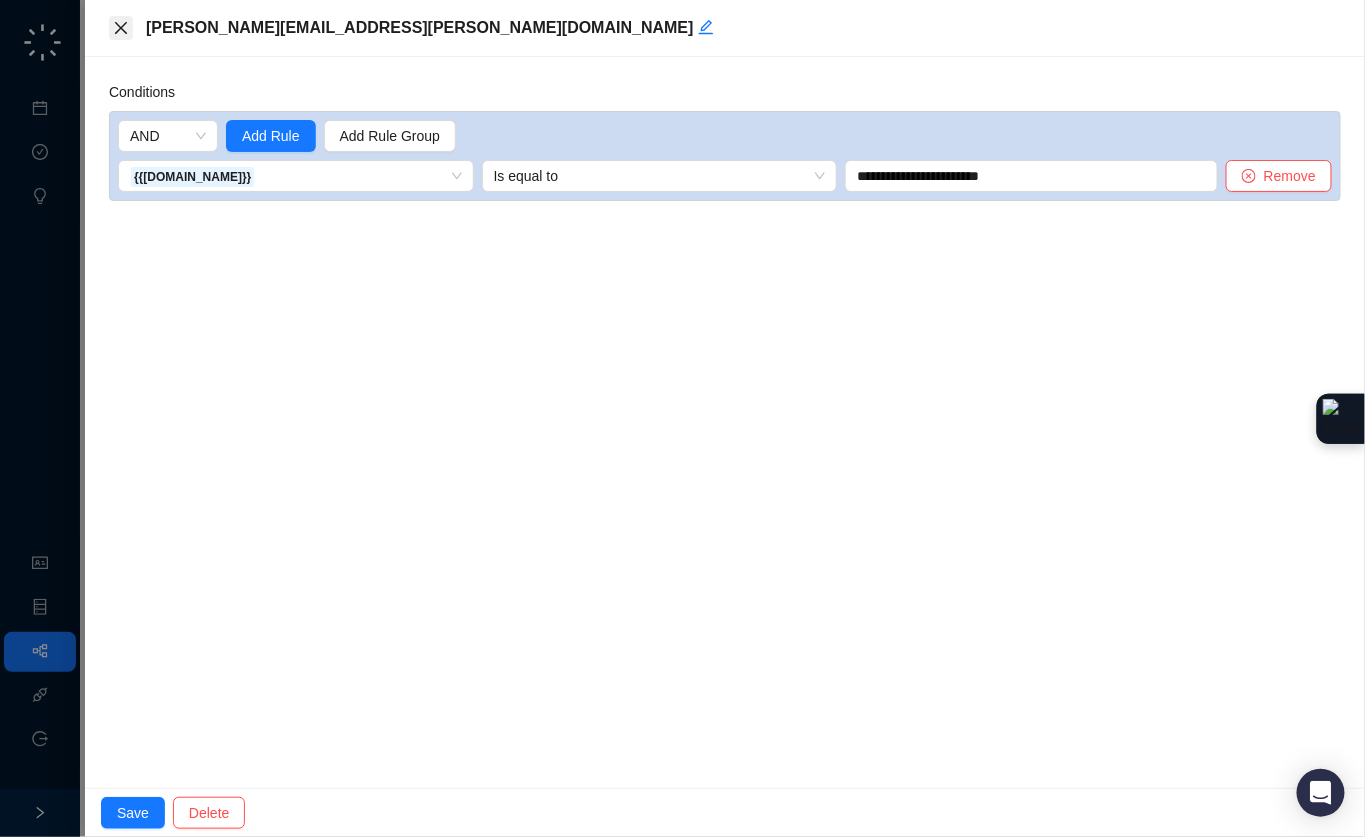 click 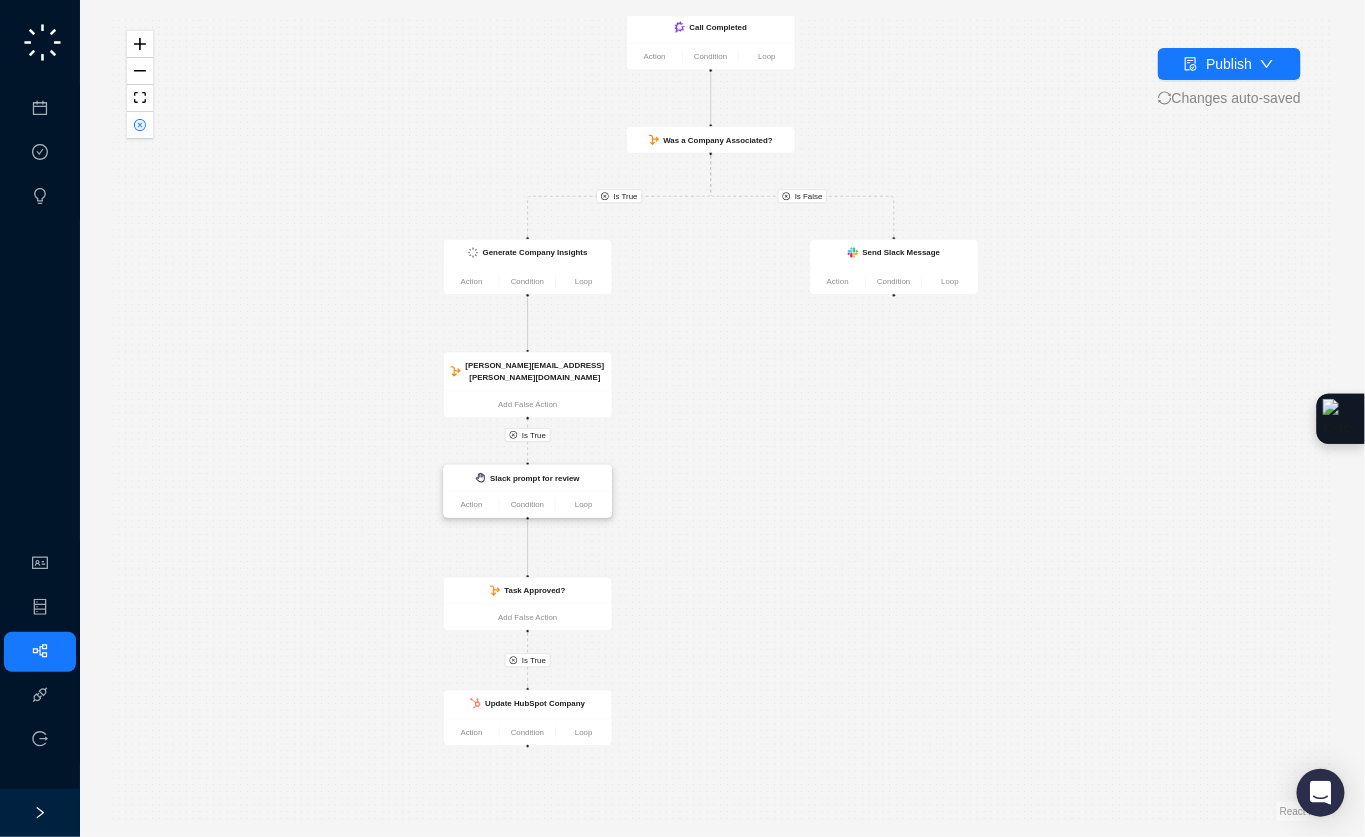 click on "Slack prompt for review" at bounding box center [528, 478] 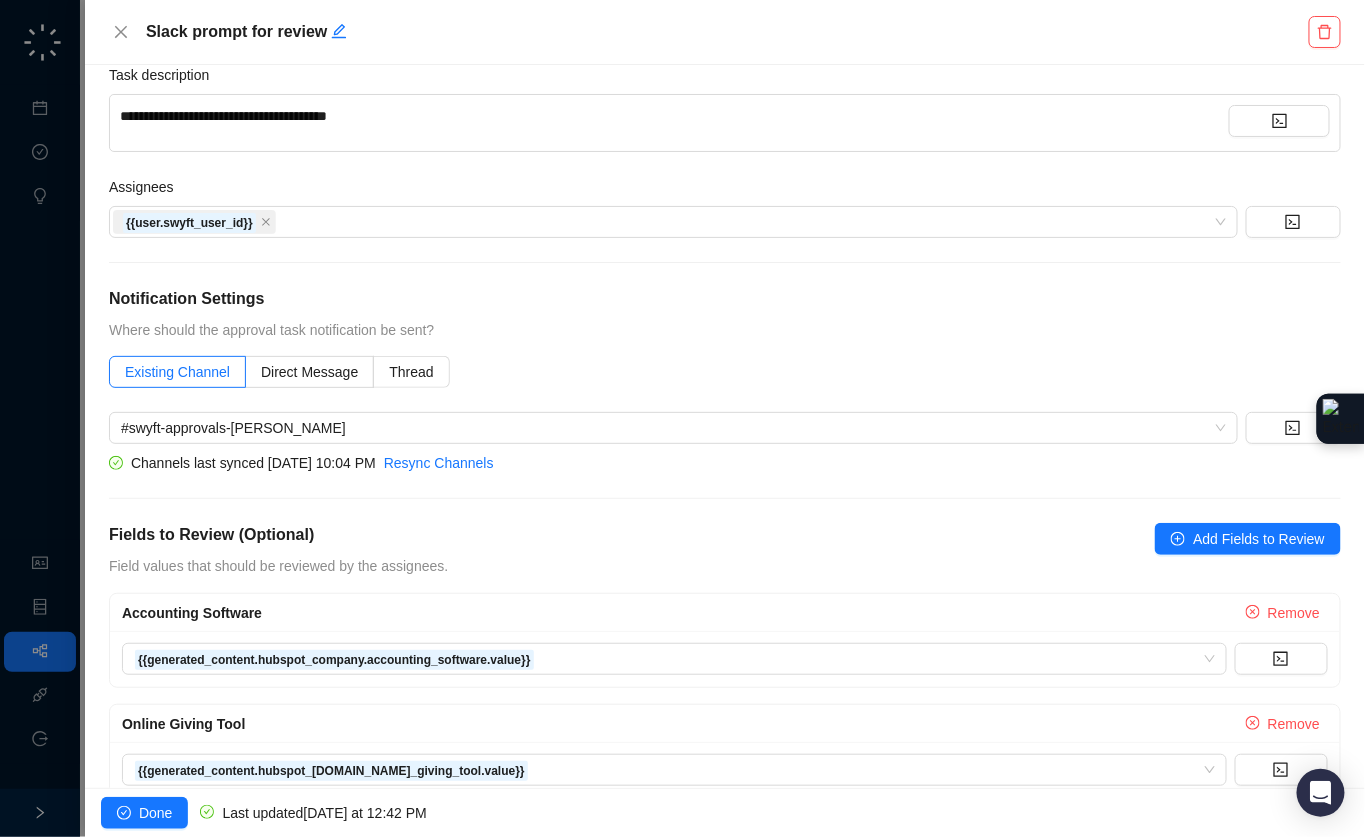 scroll, scrollTop: 207, scrollLeft: 0, axis: vertical 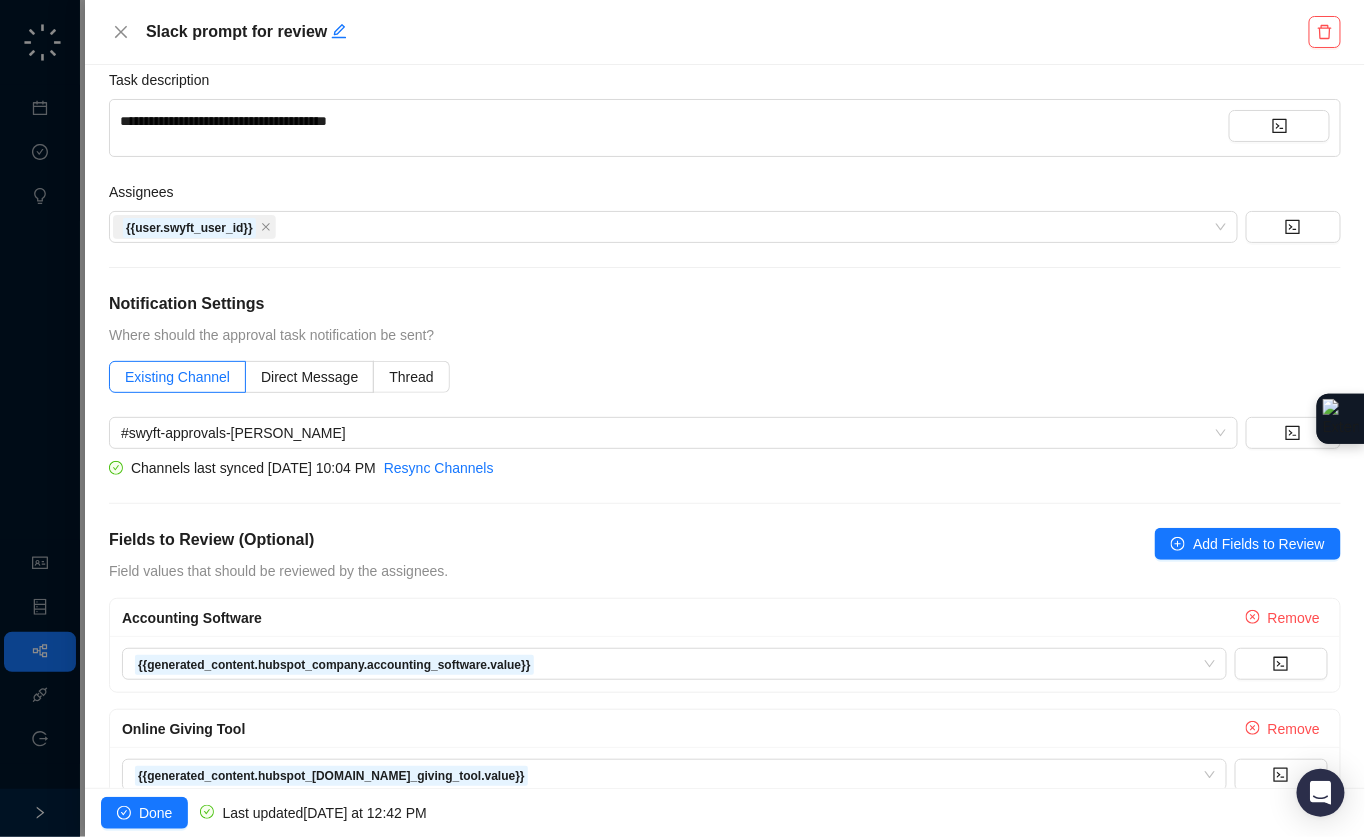click on "**********" at bounding box center [674, 128] 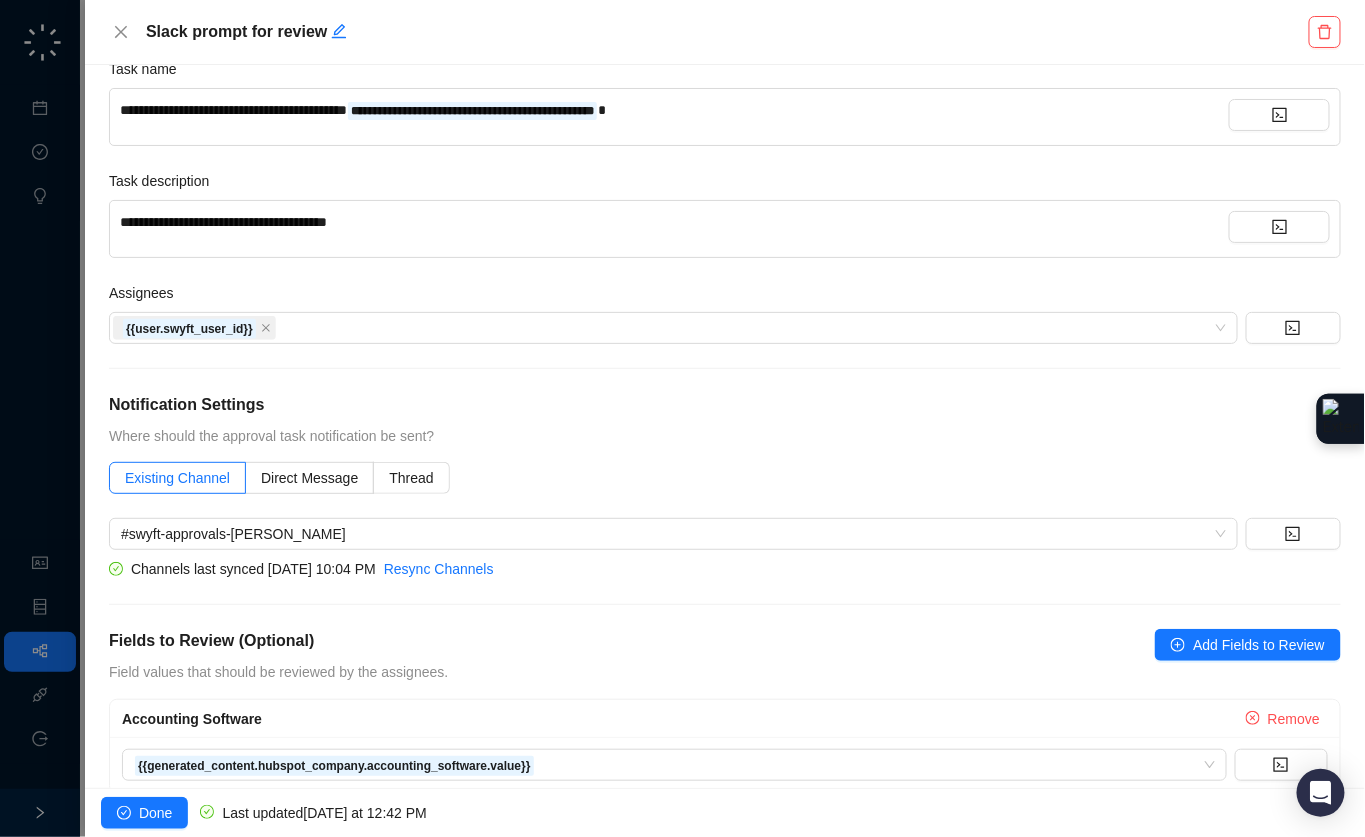 scroll, scrollTop: 0, scrollLeft: 0, axis: both 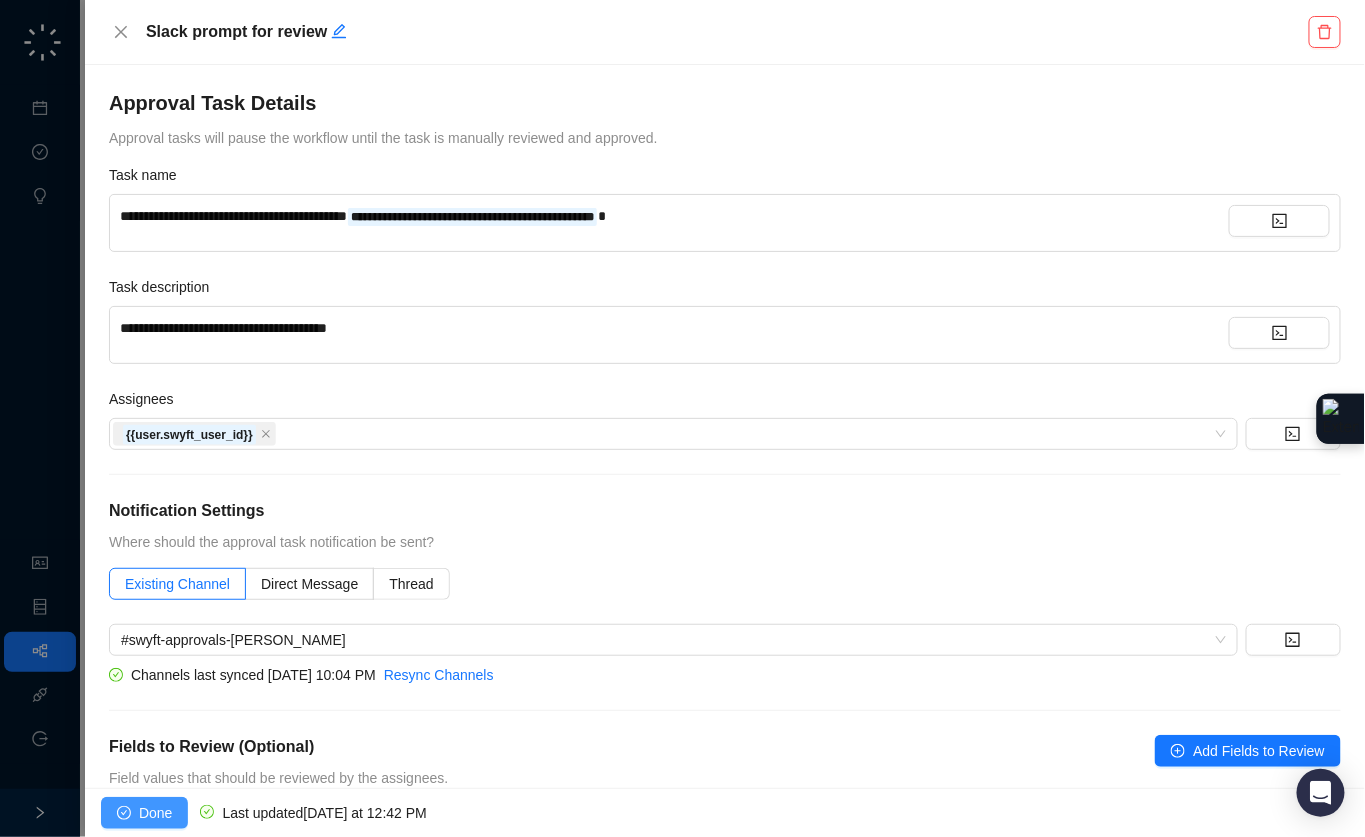 click on "Done" at bounding box center (144, 813) 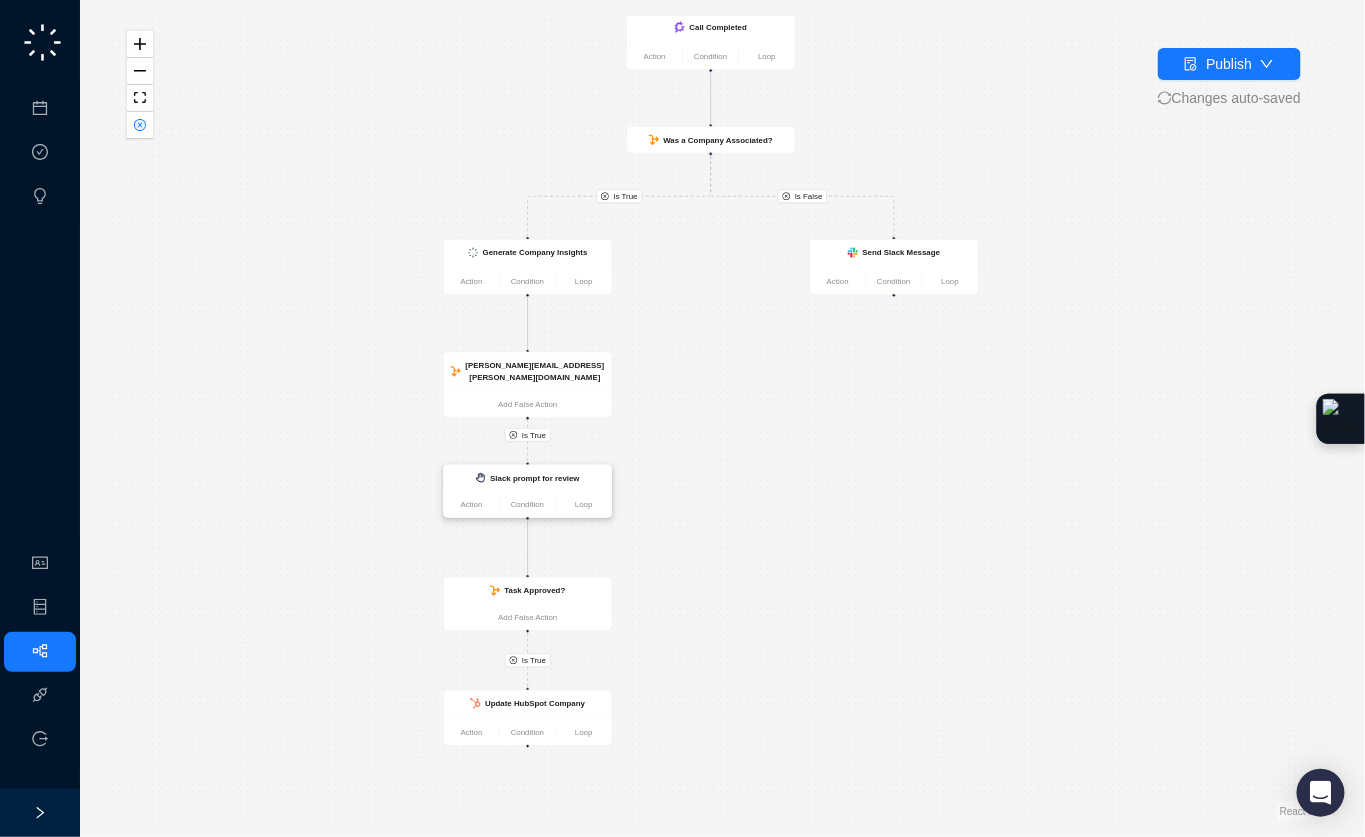 click on "Slack prompt for review" at bounding box center [528, 478] 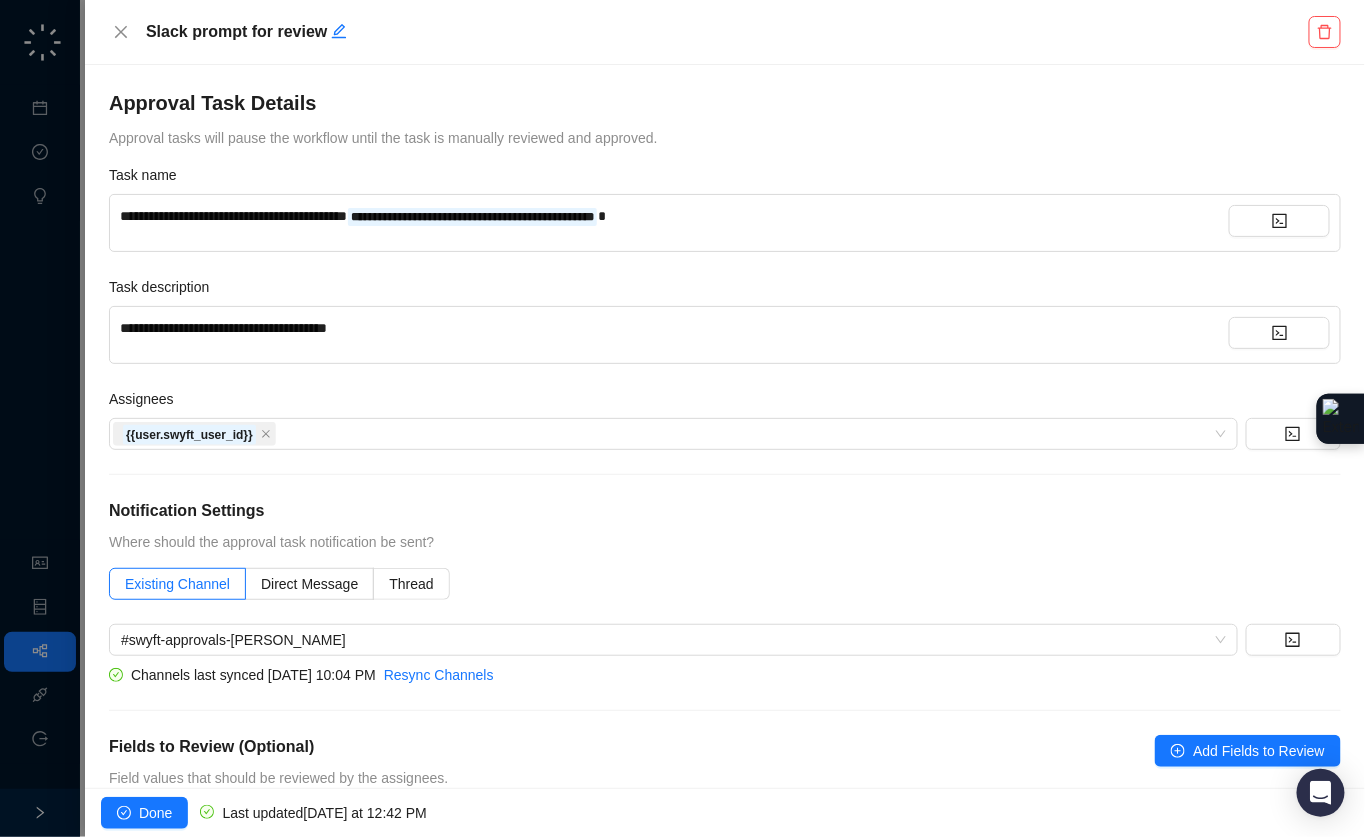 scroll, scrollTop: 4, scrollLeft: 0, axis: vertical 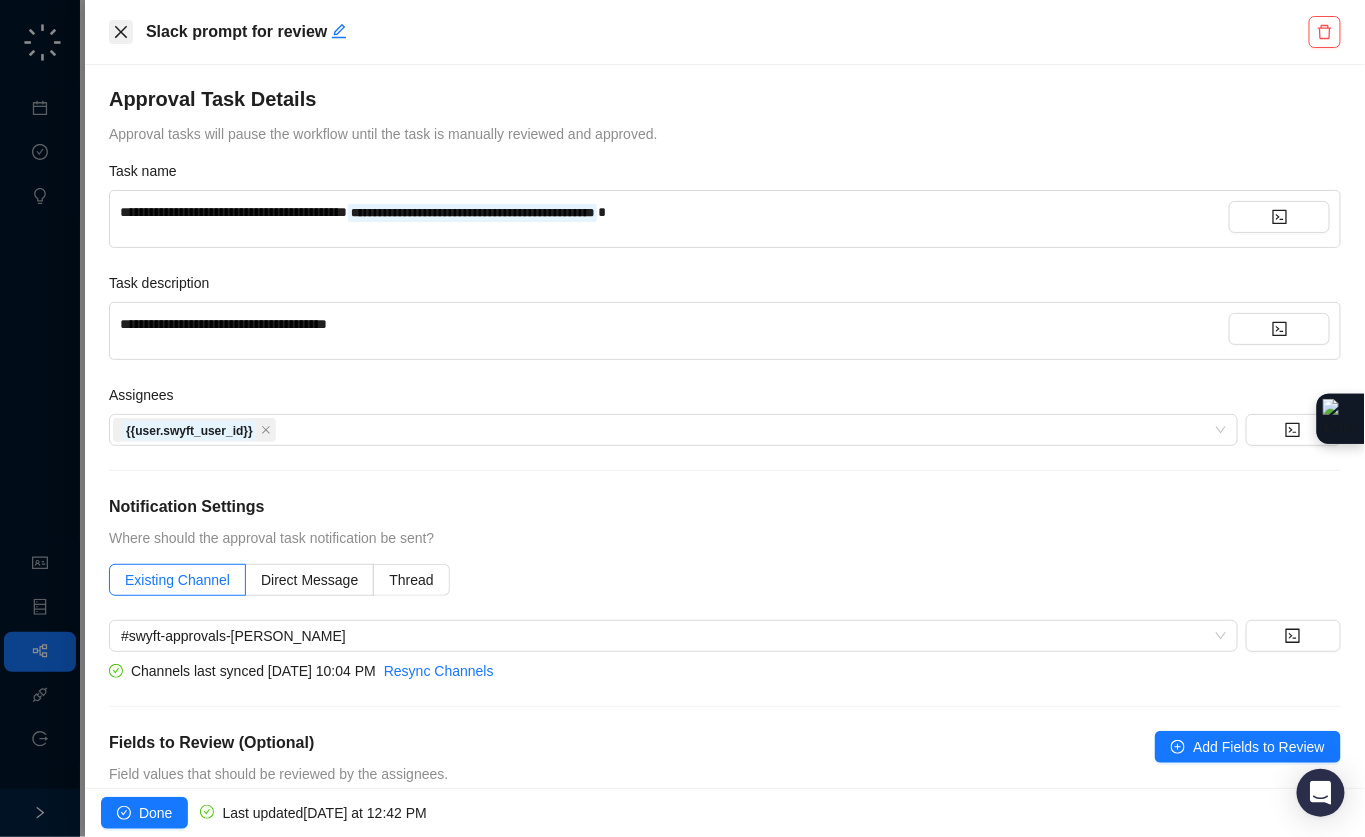 click 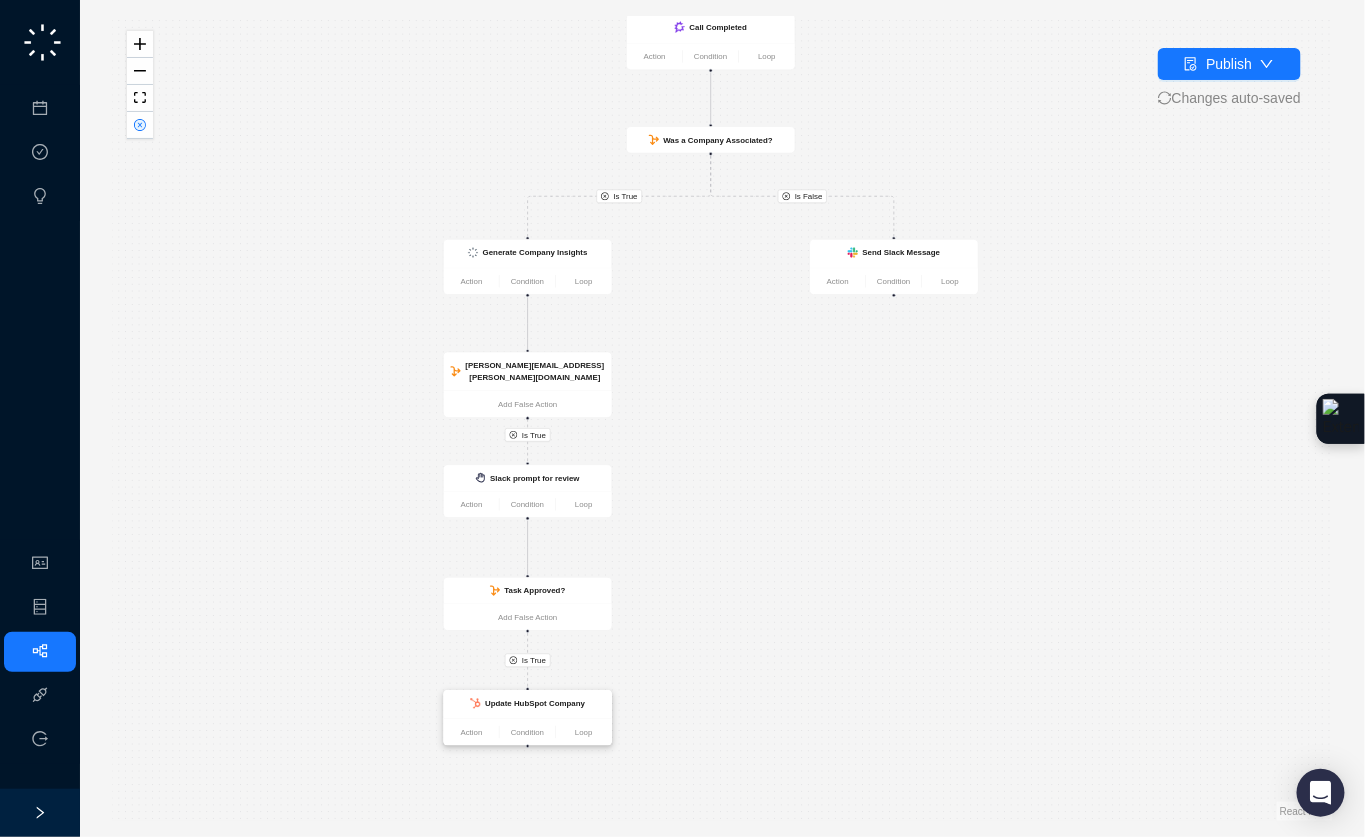 click on "Update HubSpot Company" at bounding box center [535, 703] 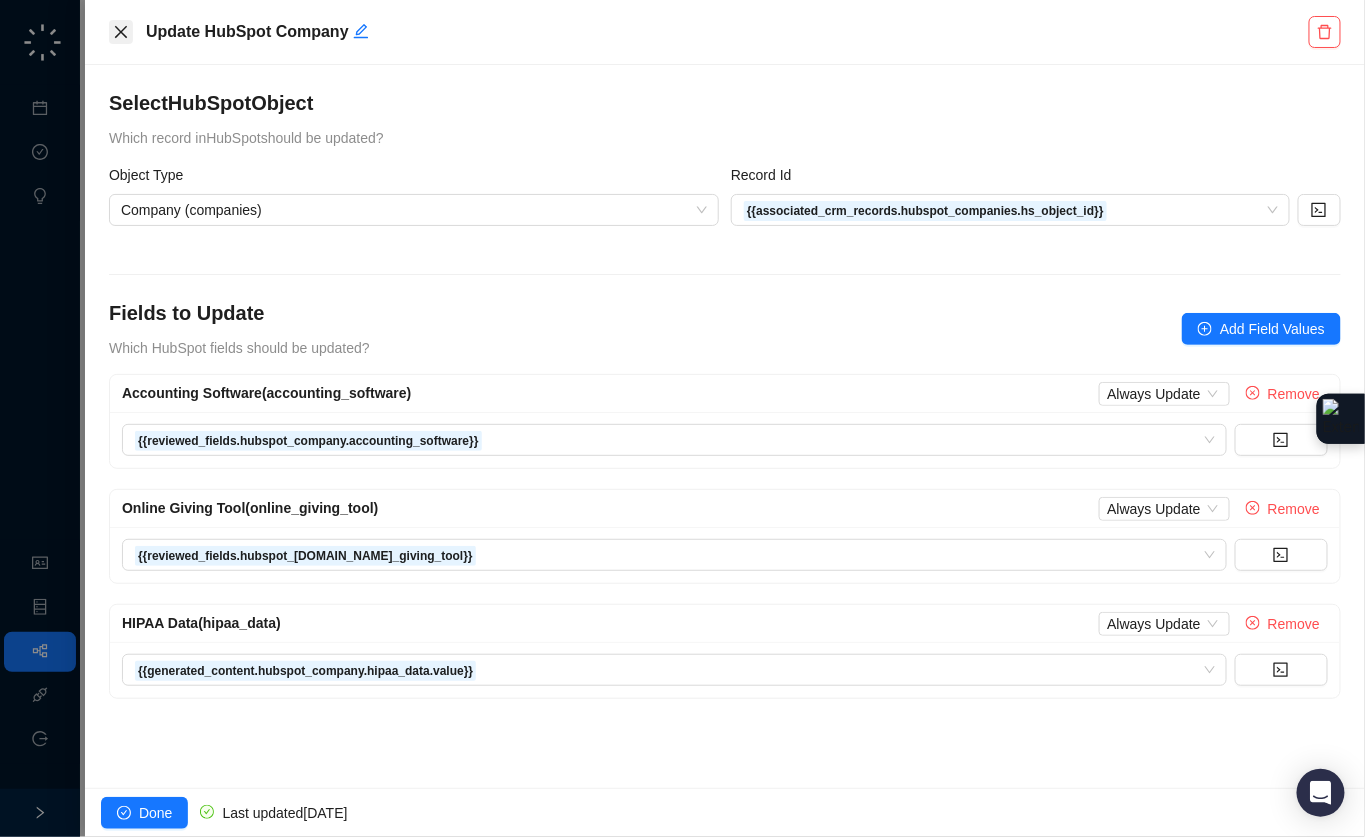 click 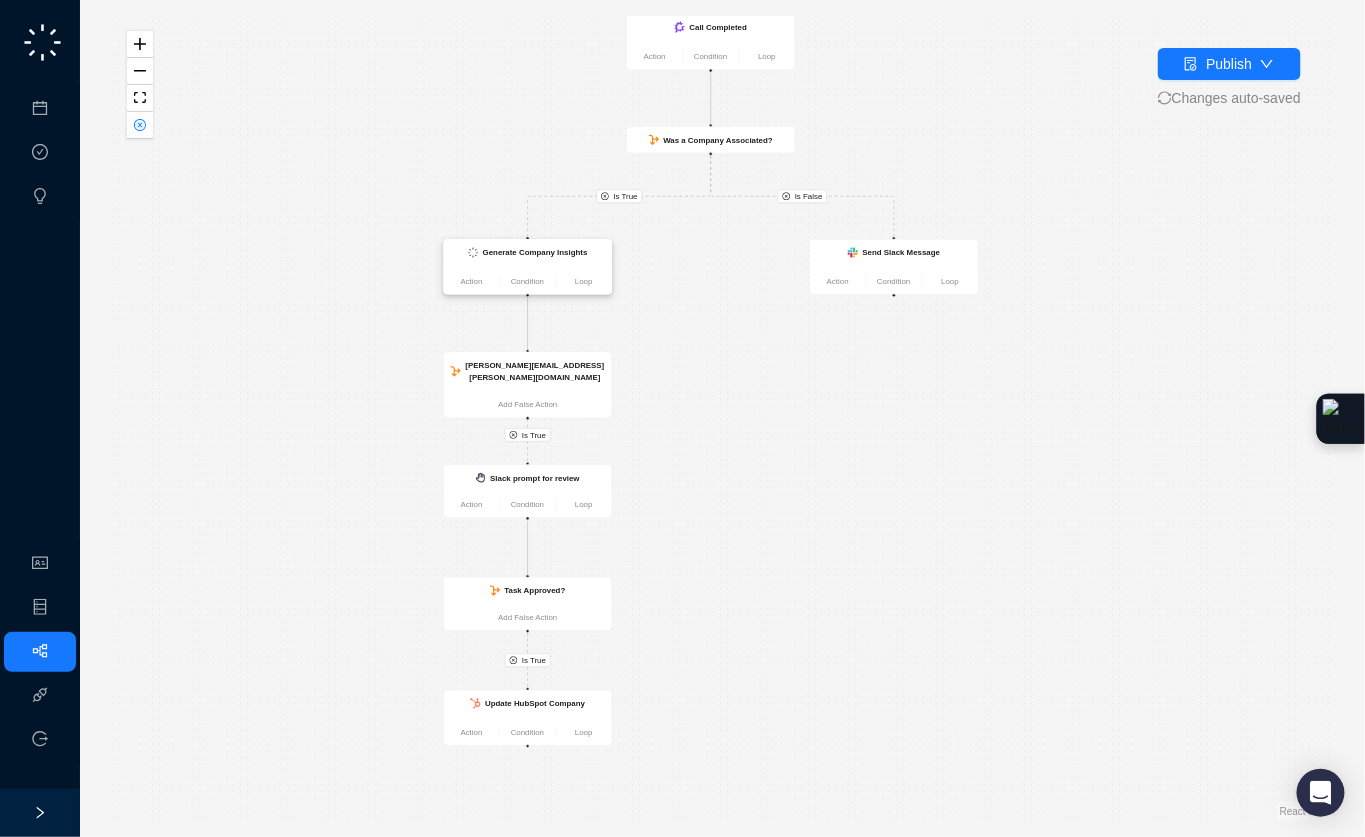 click on "Generate Company Insights" at bounding box center (528, 253) 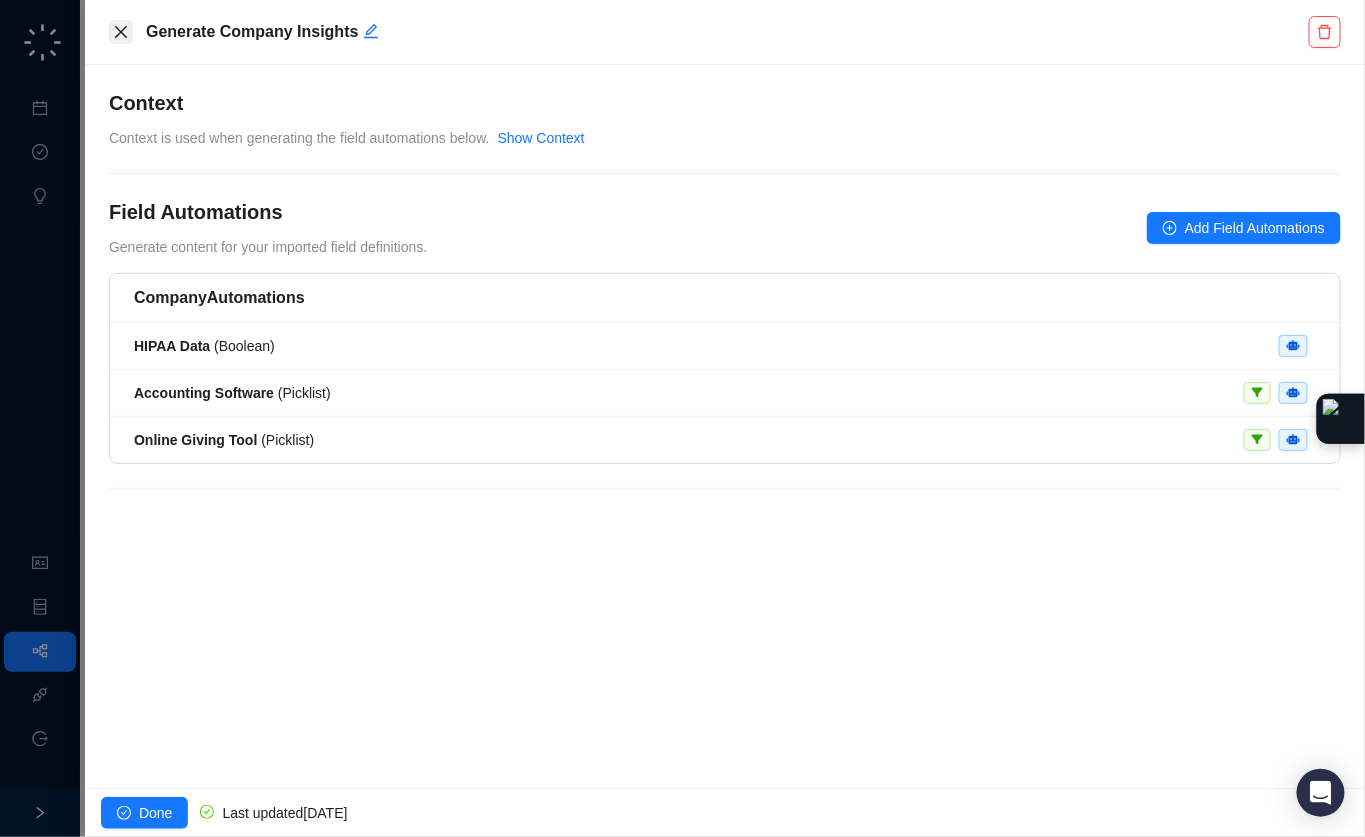 click 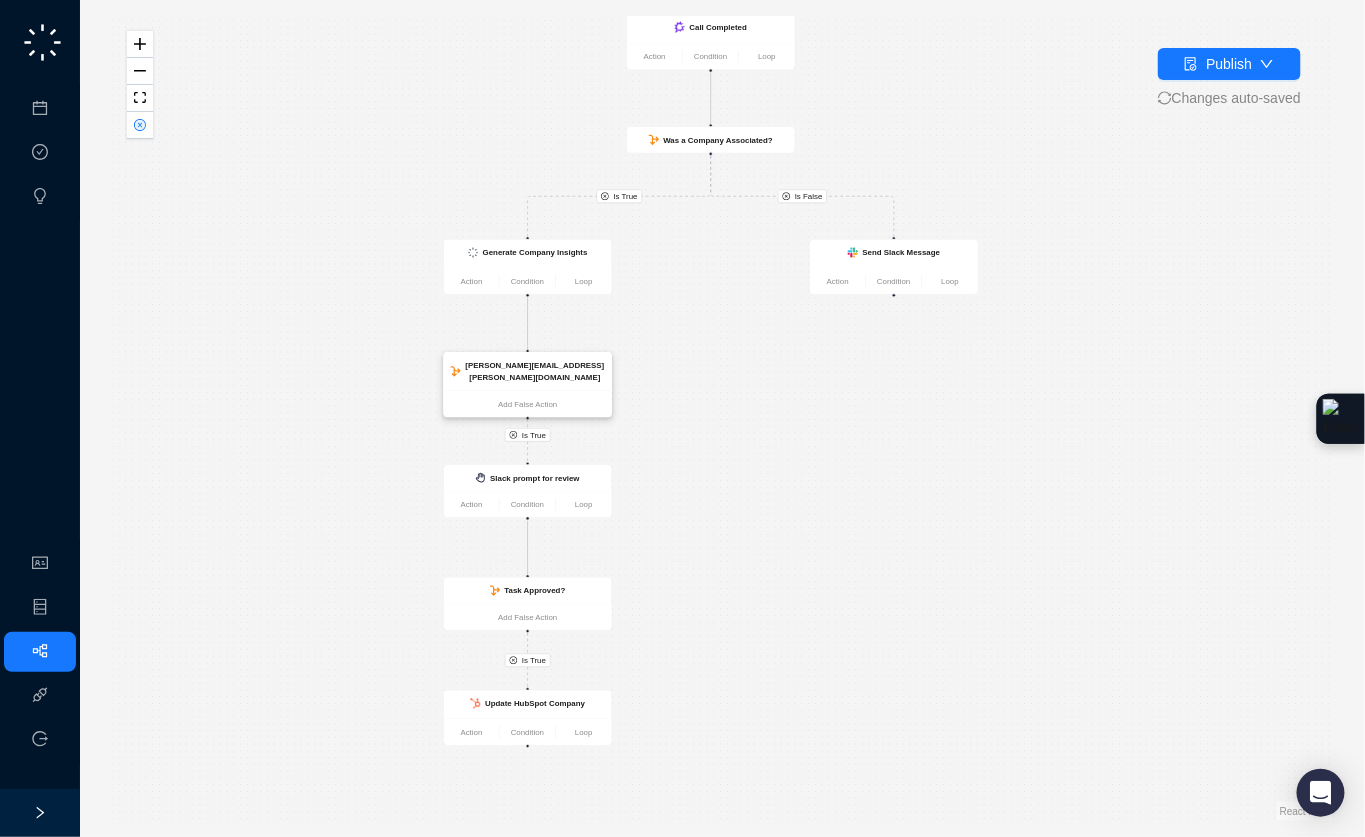 click on "[PERSON_NAME][EMAIL_ADDRESS][PERSON_NAME][DOMAIN_NAME]" at bounding box center [528, 371] 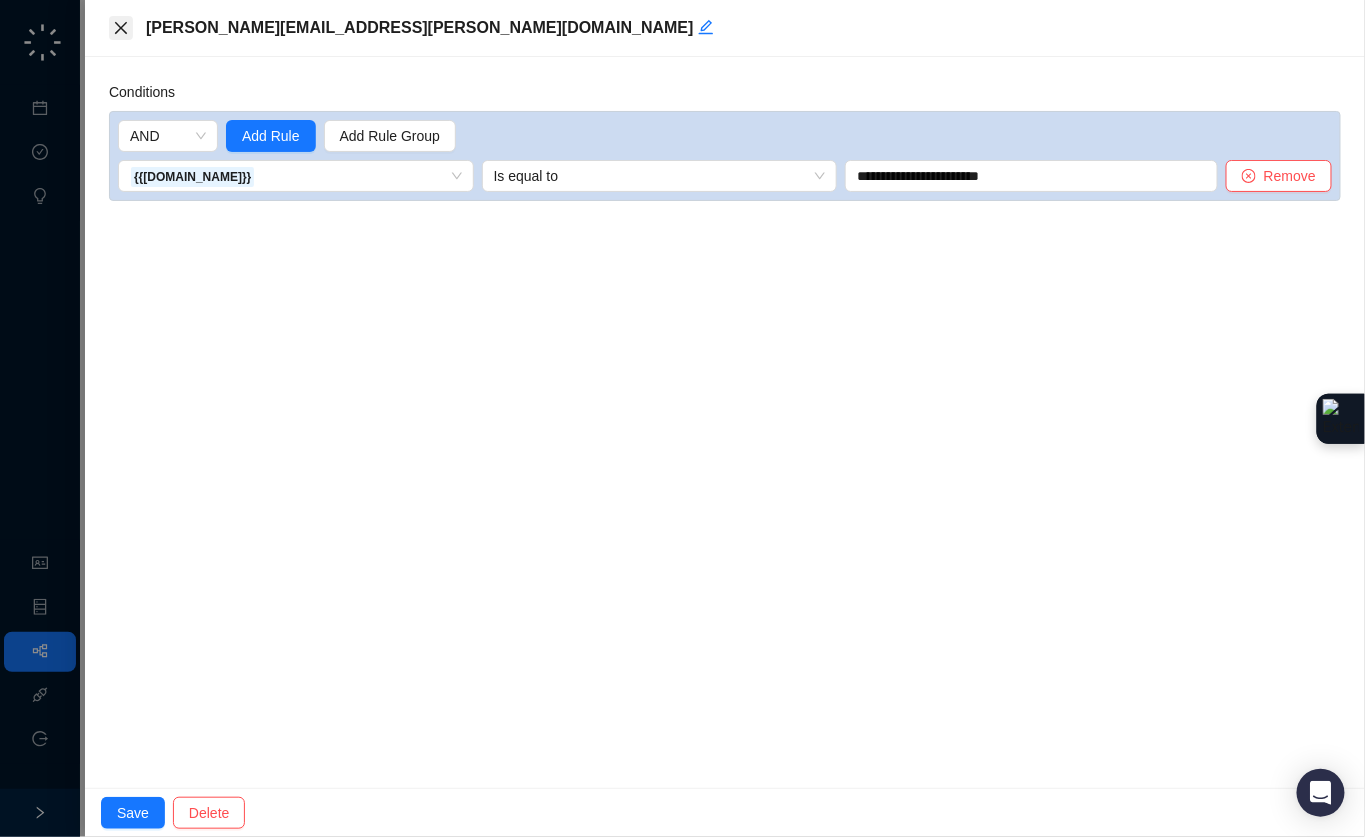 click 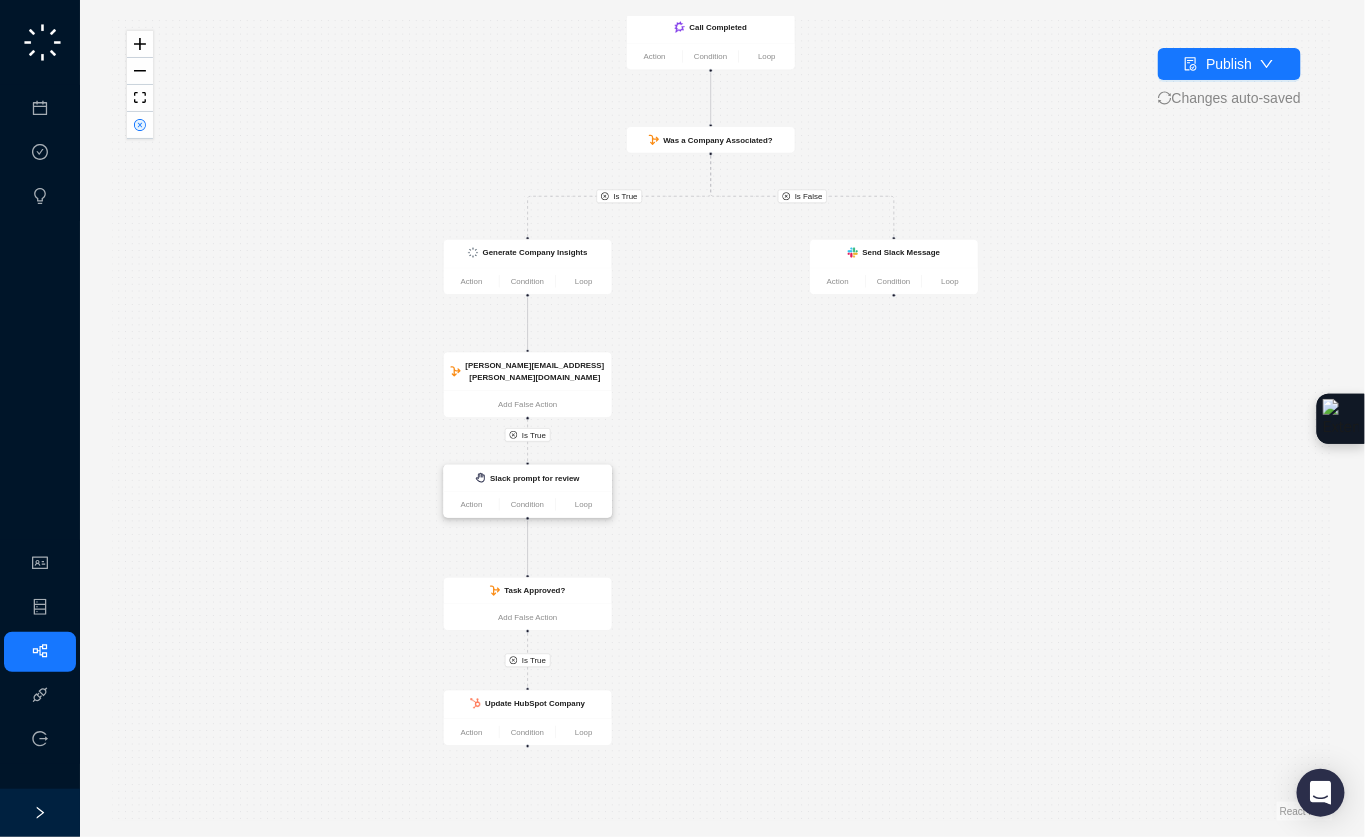 click on "Slack prompt for review" at bounding box center [528, 478] 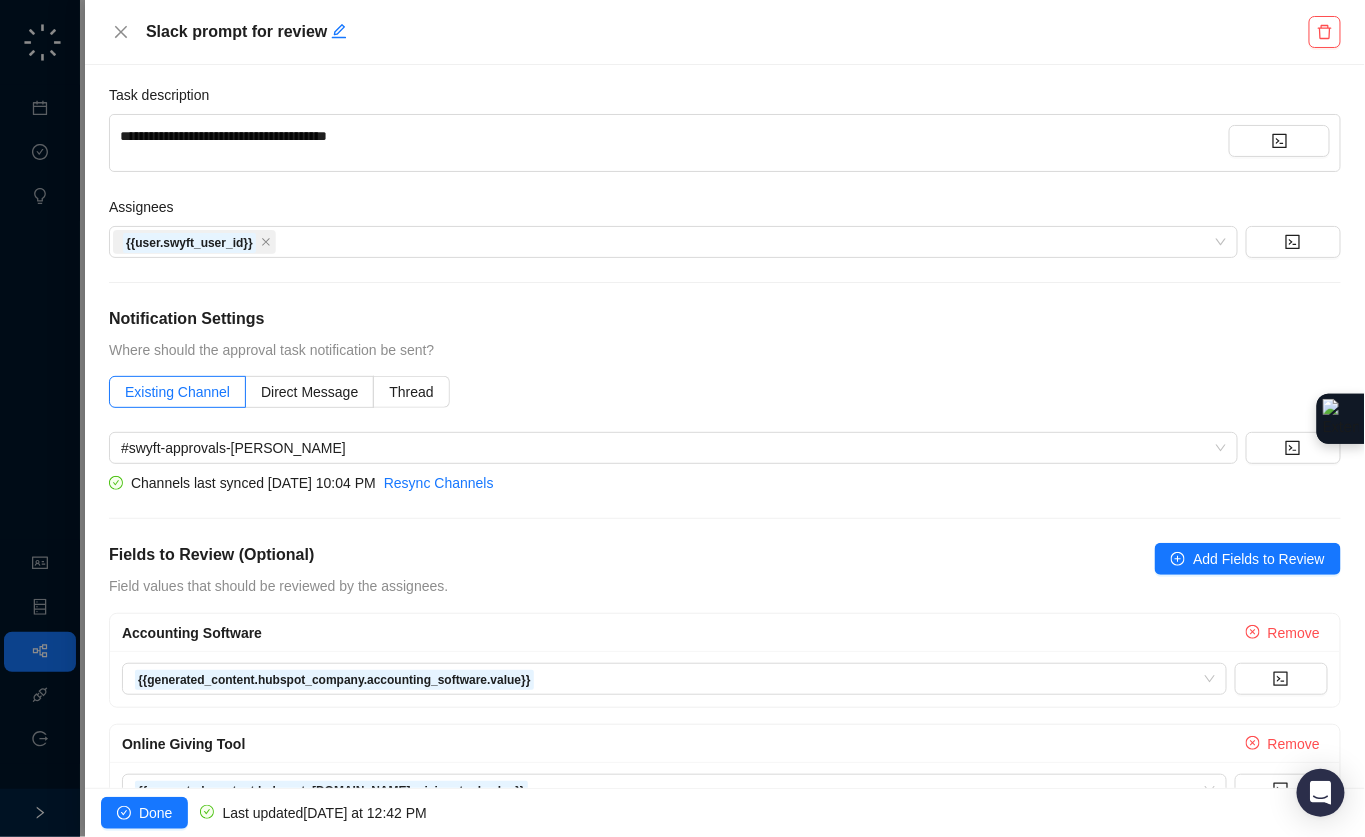scroll, scrollTop: 247, scrollLeft: 0, axis: vertical 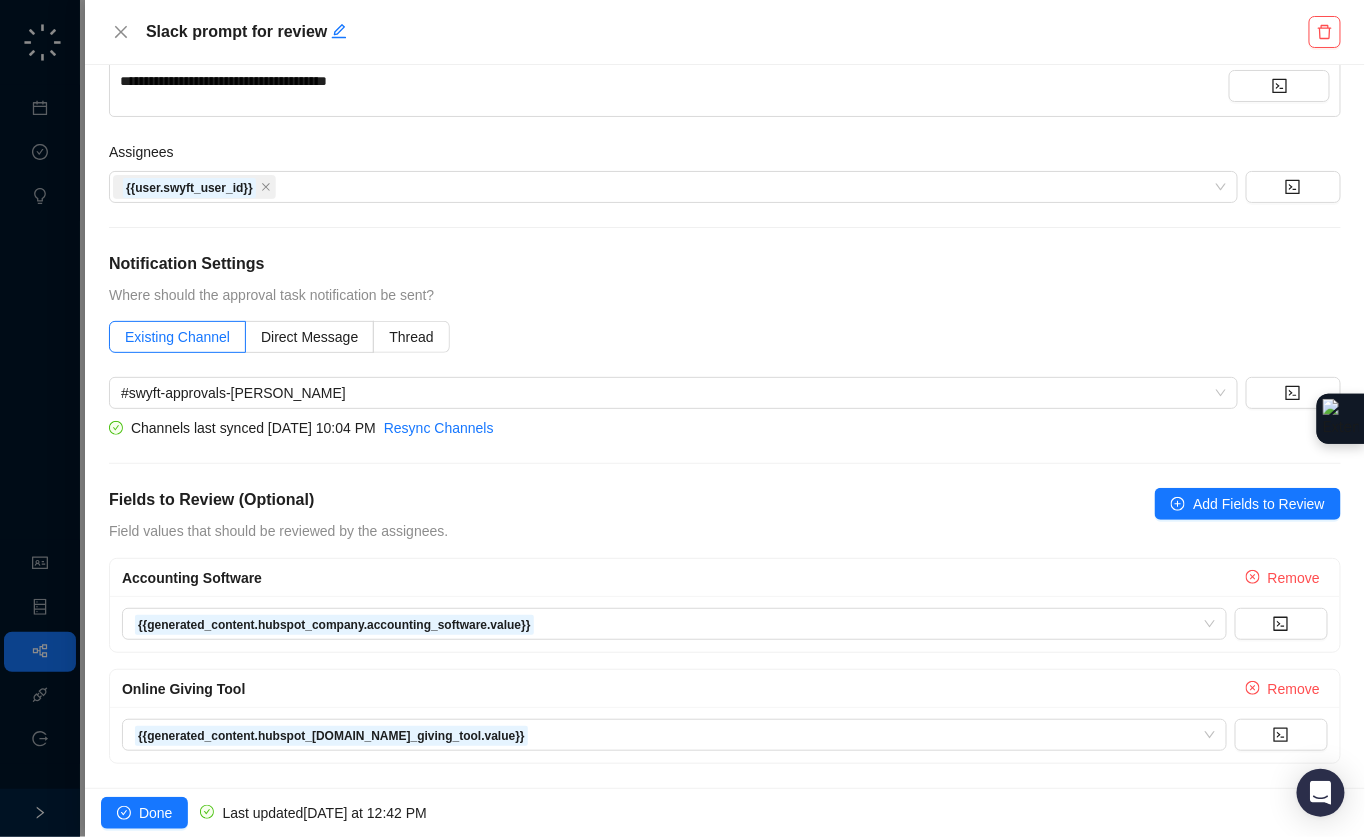 click 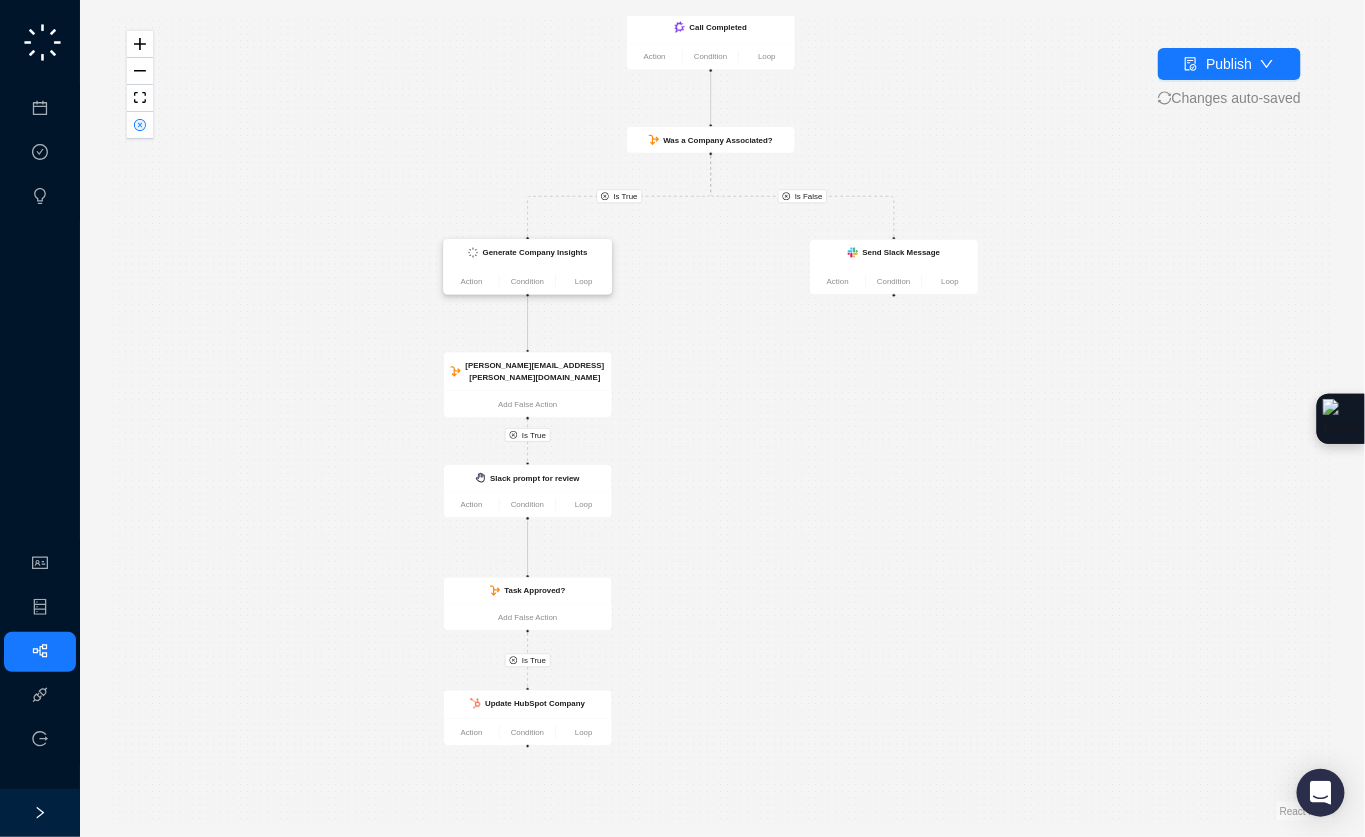click on "Generate Company Insights" at bounding box center [535, 252] 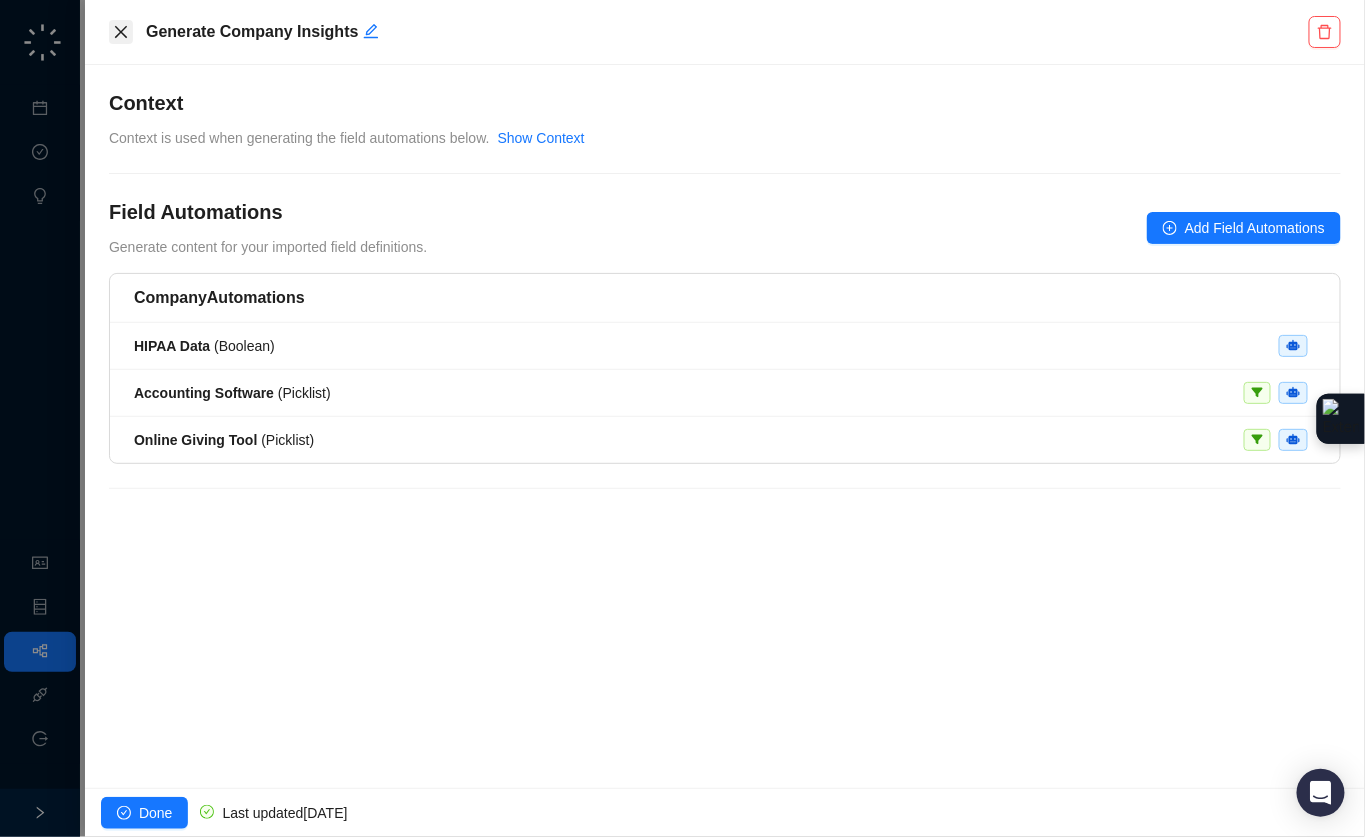 click 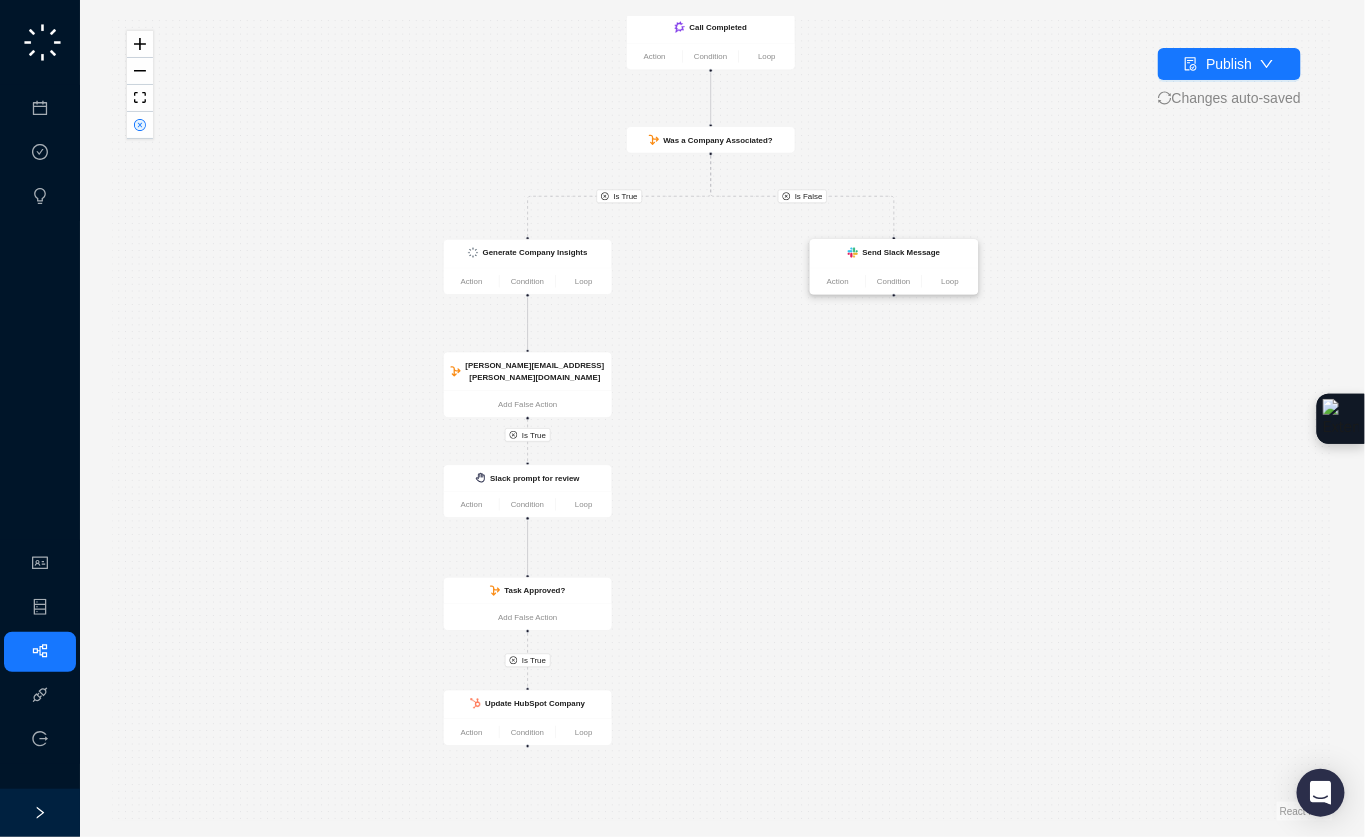 click on "Send Slack Message" at bounding box center (894, 253) 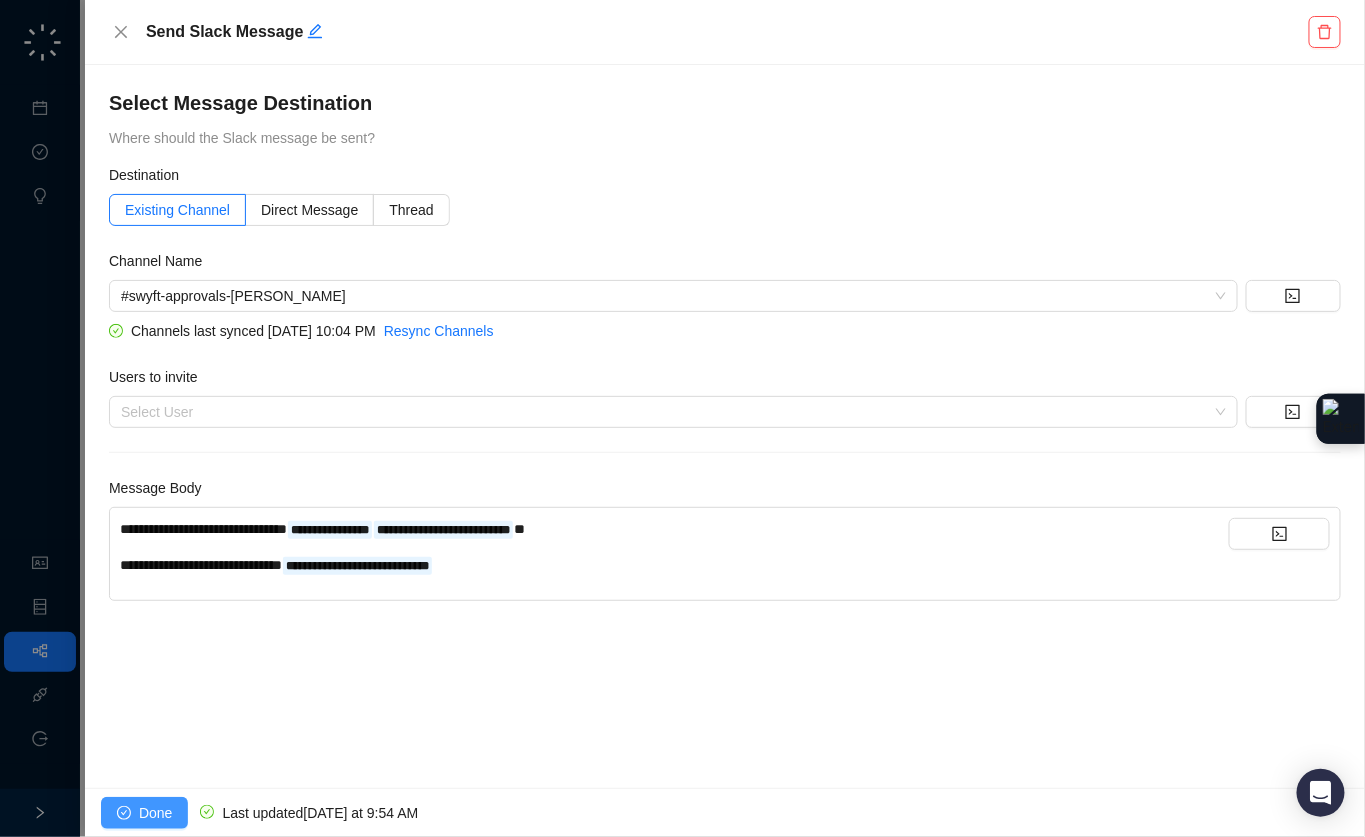 click on "Done" at bounding box center (155, 813) 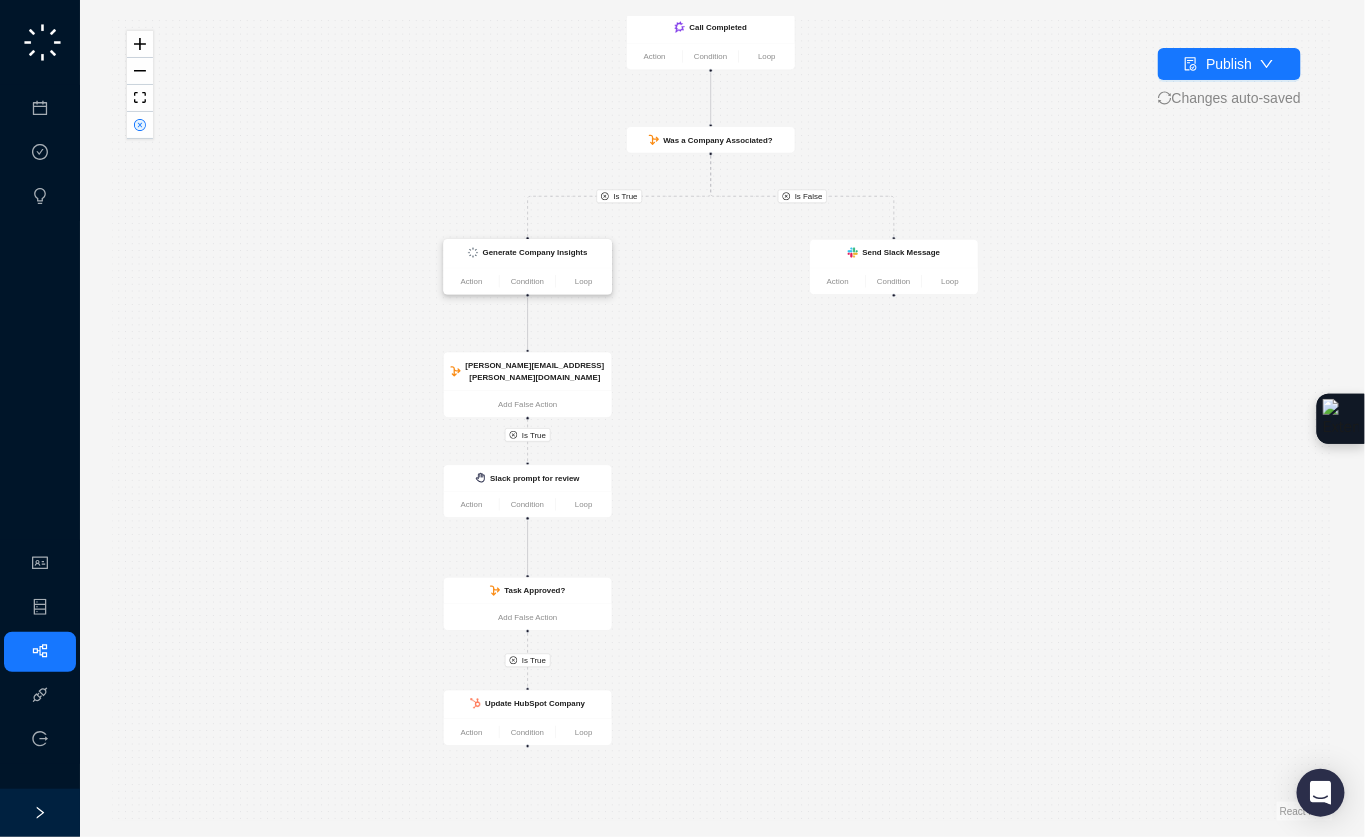 click on "Generate Company Insights" at bounding box center (528, 253) 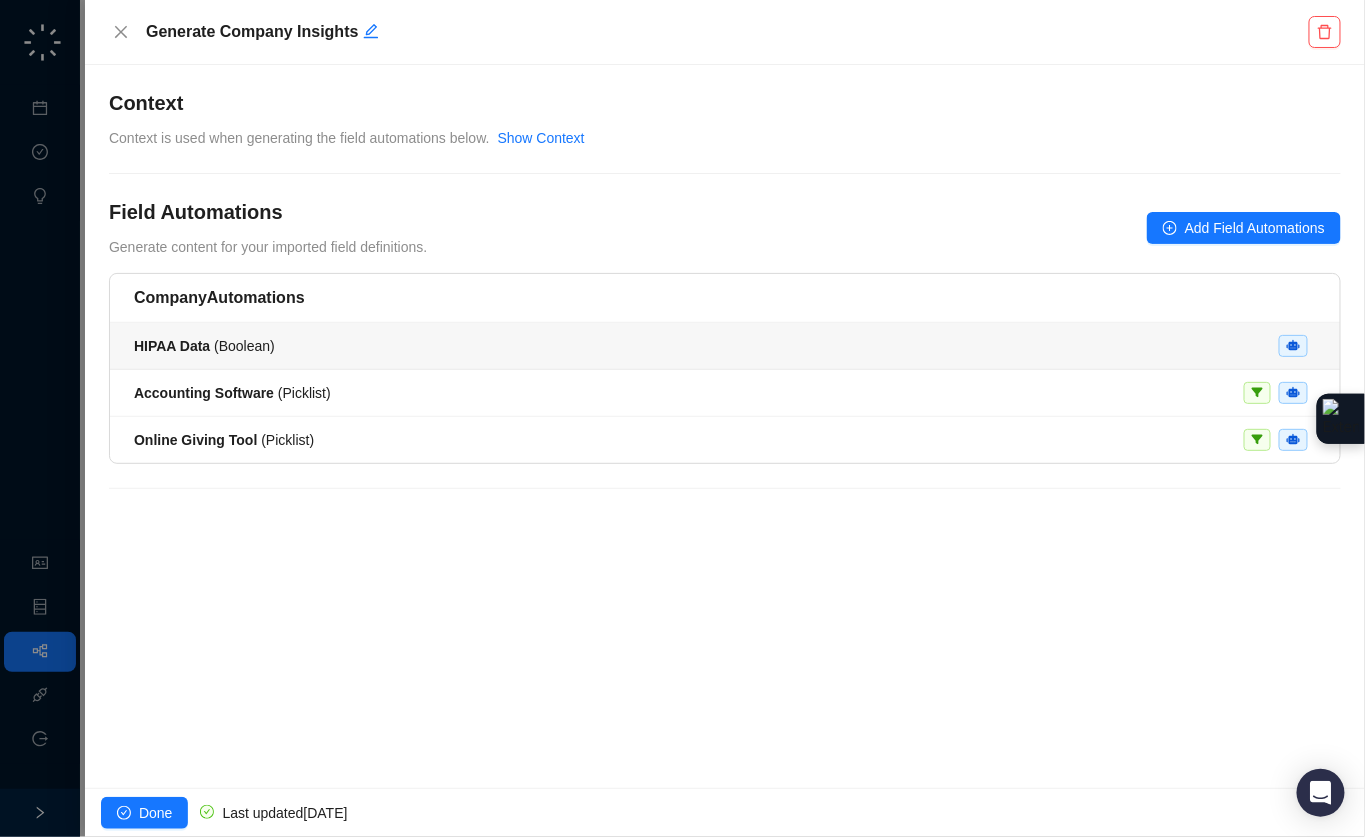click on "HIPAA Data   ( Boolean )" at bounding box center (725, 346) 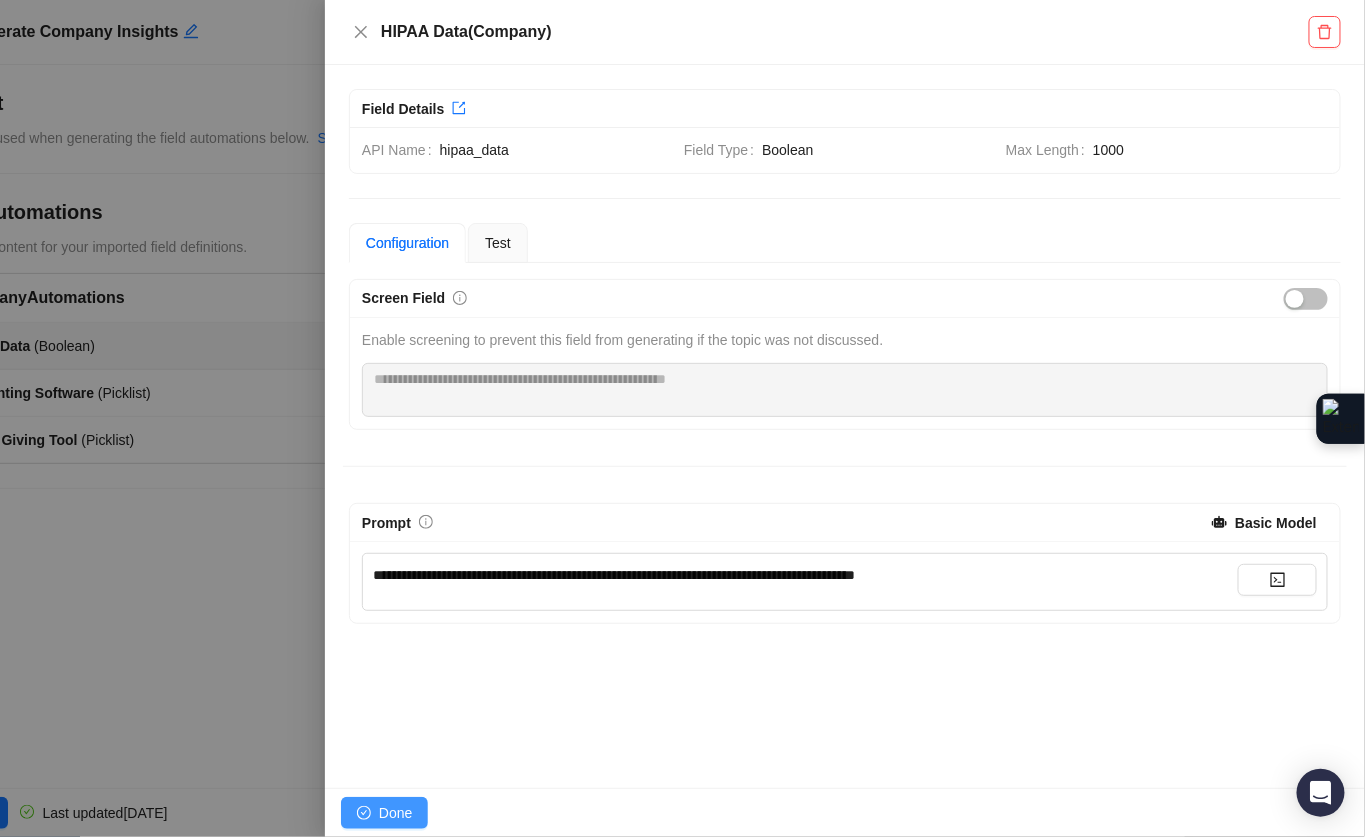 click 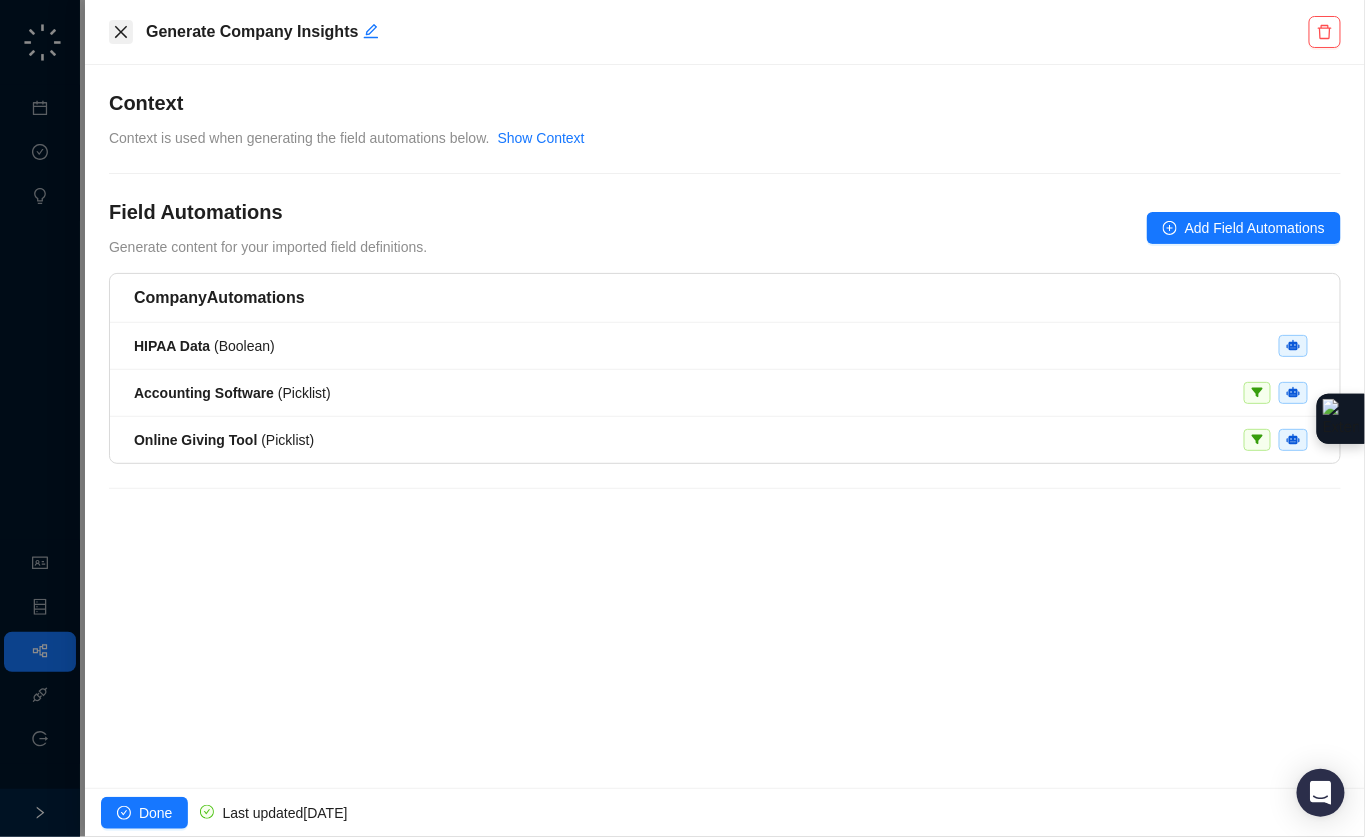 click at bounding box center [121, 32] 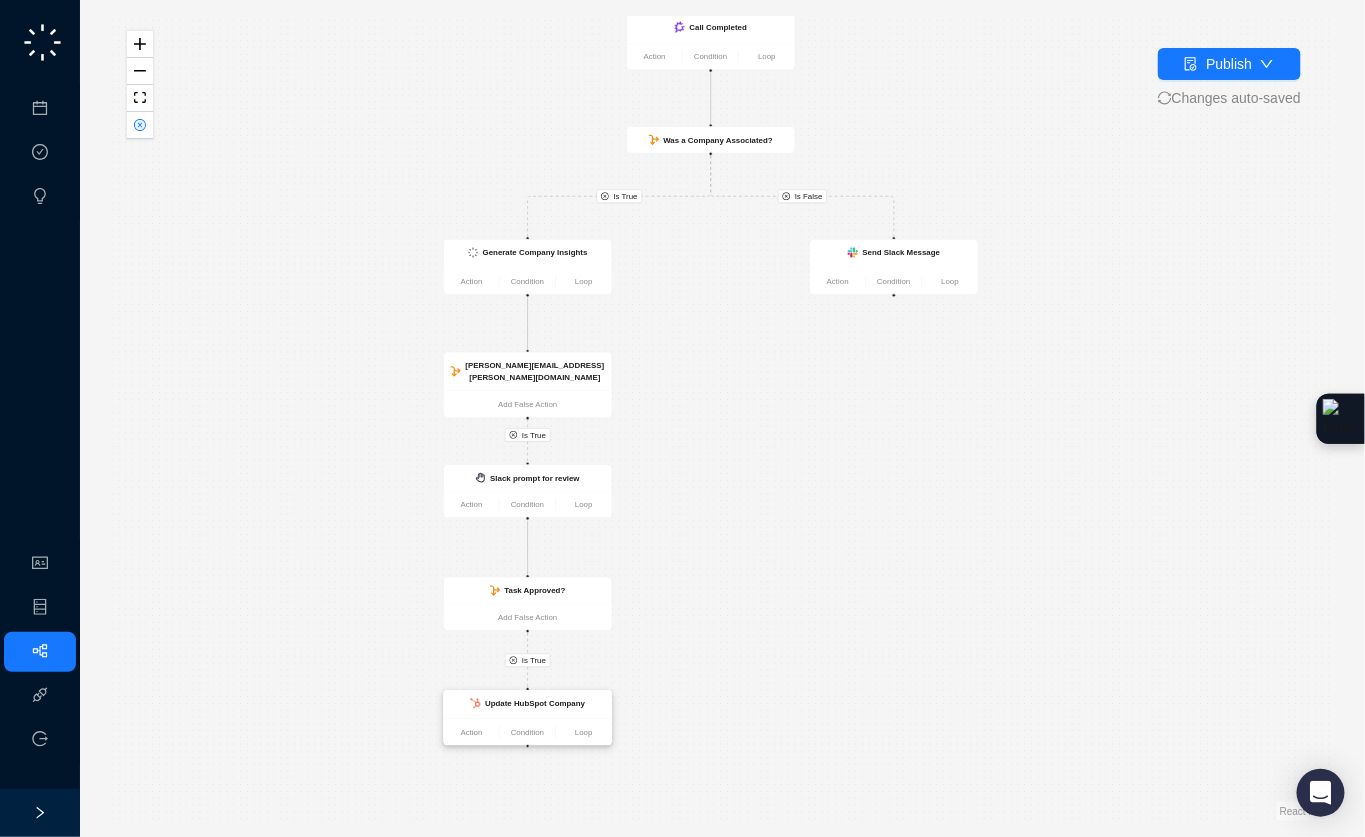 click on "Update HubSpot Company" at bounding box center (535, 703) 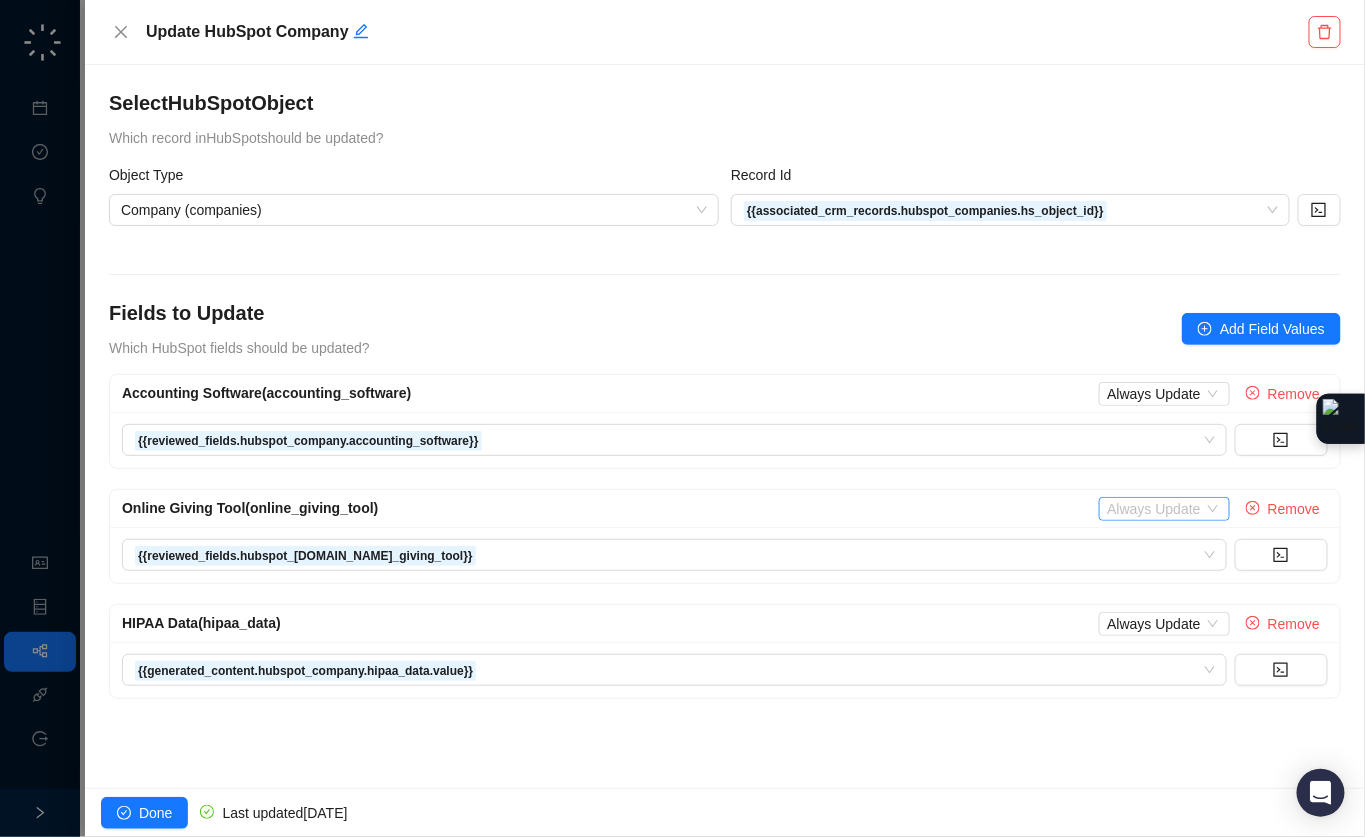 click on "Always Update" at bounding box center (1164, 509) 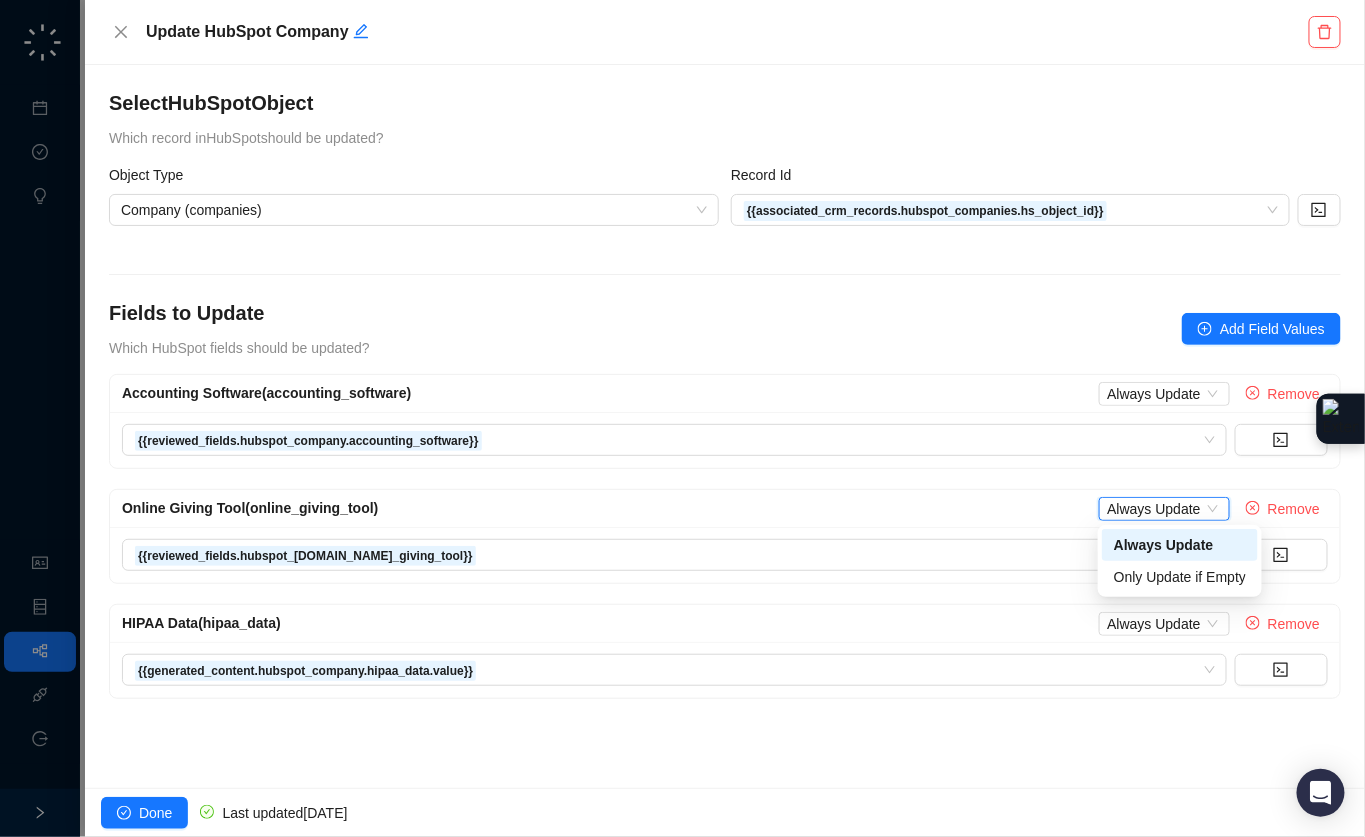 click on "Object Type Company (companies) Record Id {{associated_crm_records.hubspot_companies.hs_object_id}} Fields to Update Which HubSpot fields should be updated? Add Field Values Accounting Software   (accounting_software) Always Update Remove {{reviewed_fields.hubspot_company.accounting_software}} Online Giving Tool  (online_giving_tool) Always Update Always Update Remove {{reviewed_fields.hubspot_company.online_giving_tool}} HIPAA Data  (hipaa_data) Always Update Remove {{generated_content.hubspot_company.hipaa_data.value}}" at bounding box center [725, 431] 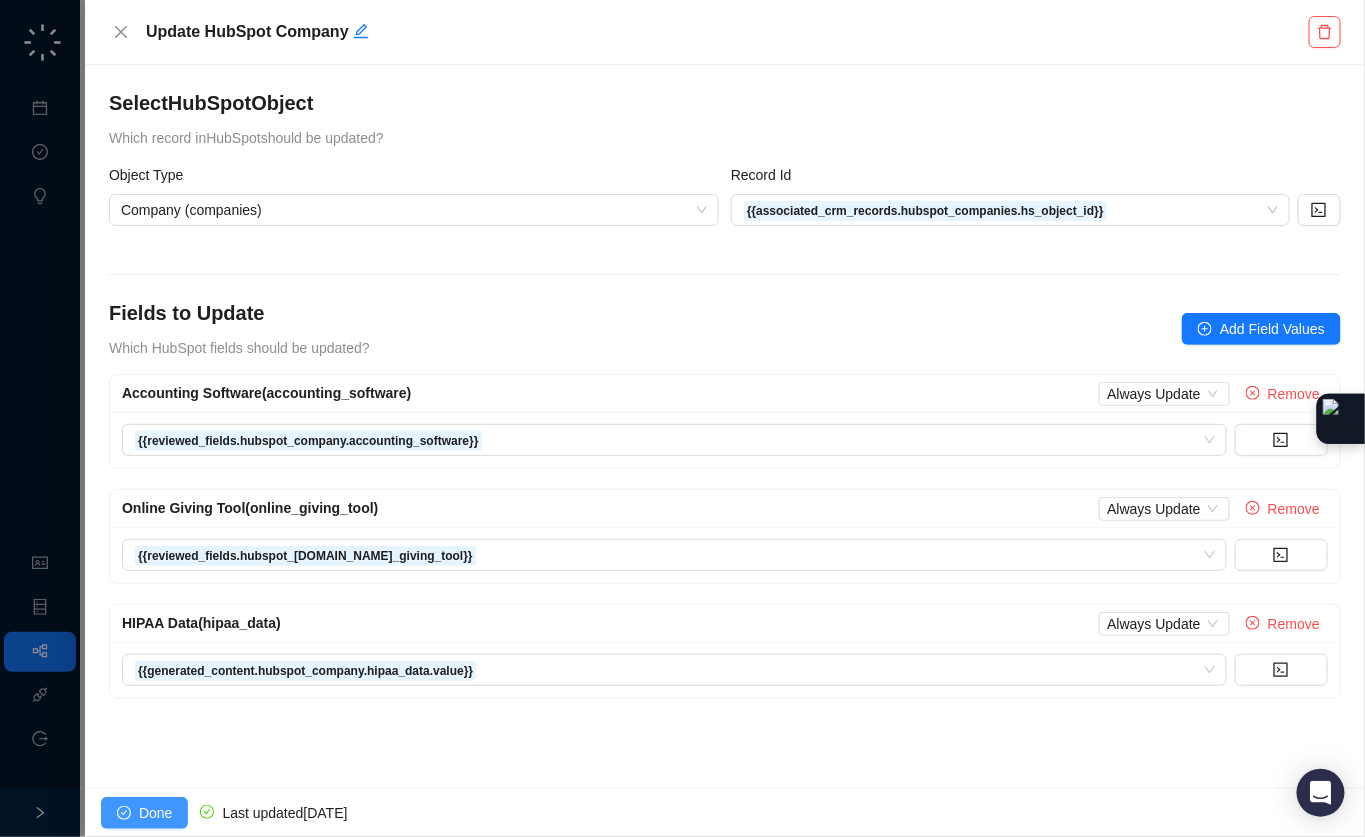 click on "Done" at bounding box center [155, 813] 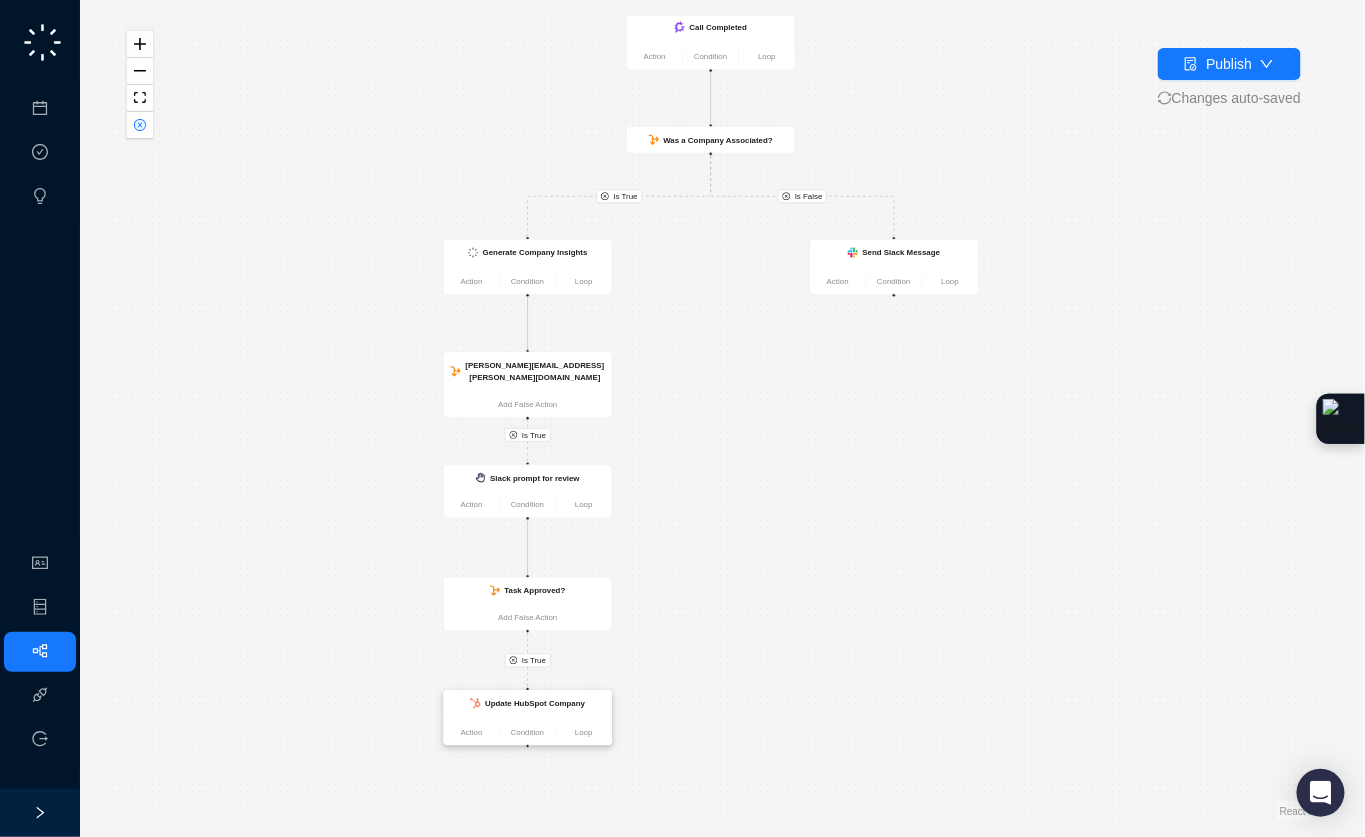 click on "Update HubSpot Company" at bounding box center [535, 703] 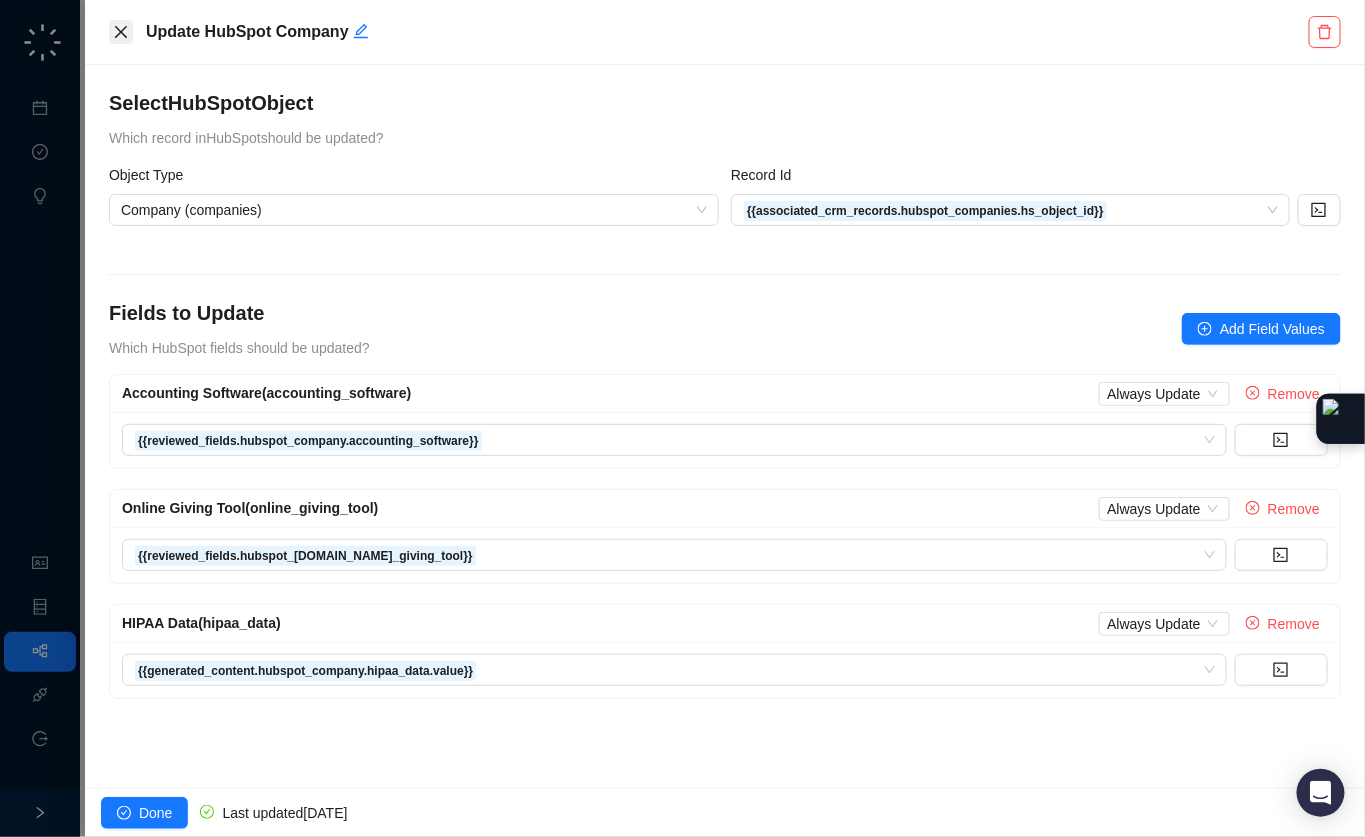 click 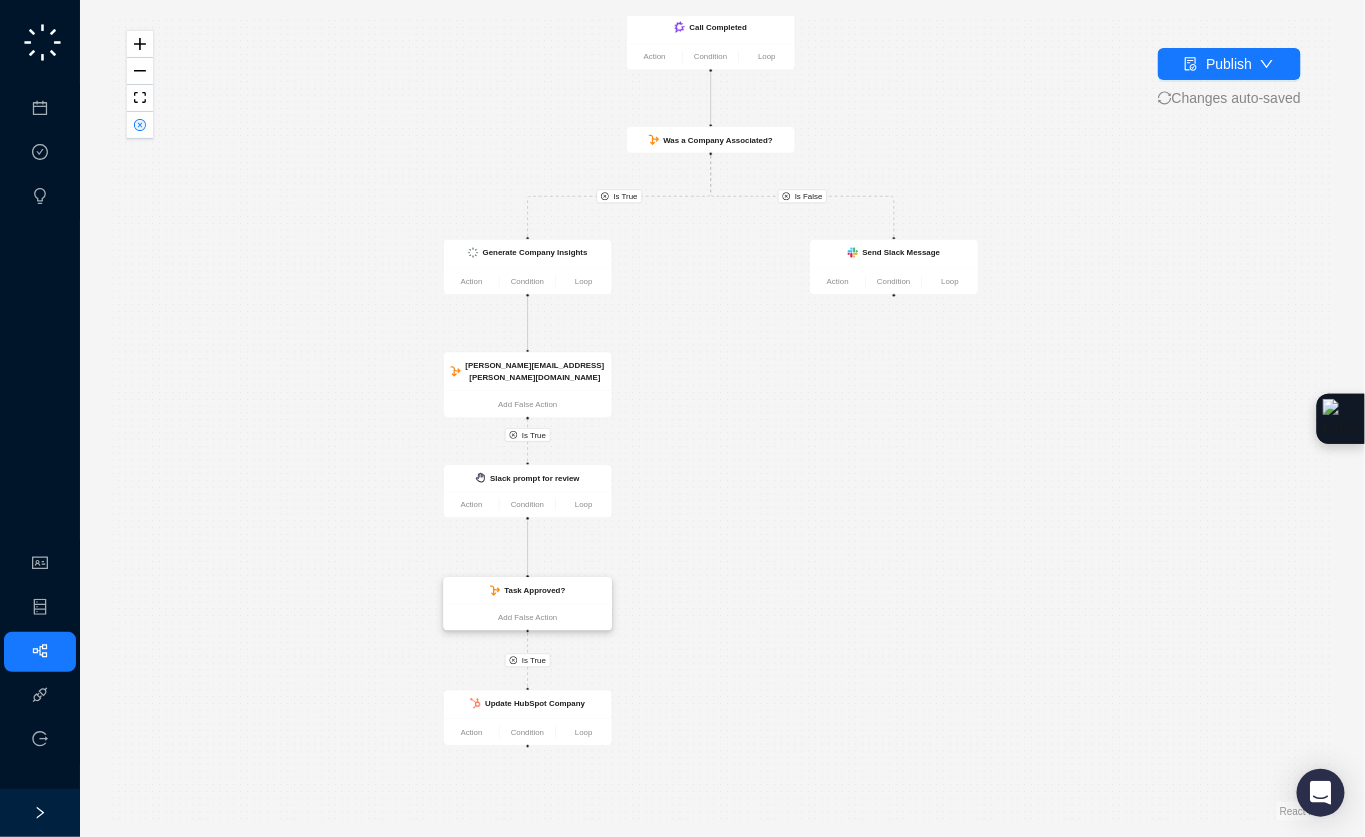 click on "Task Approved?" at bounding box center (528, 591) 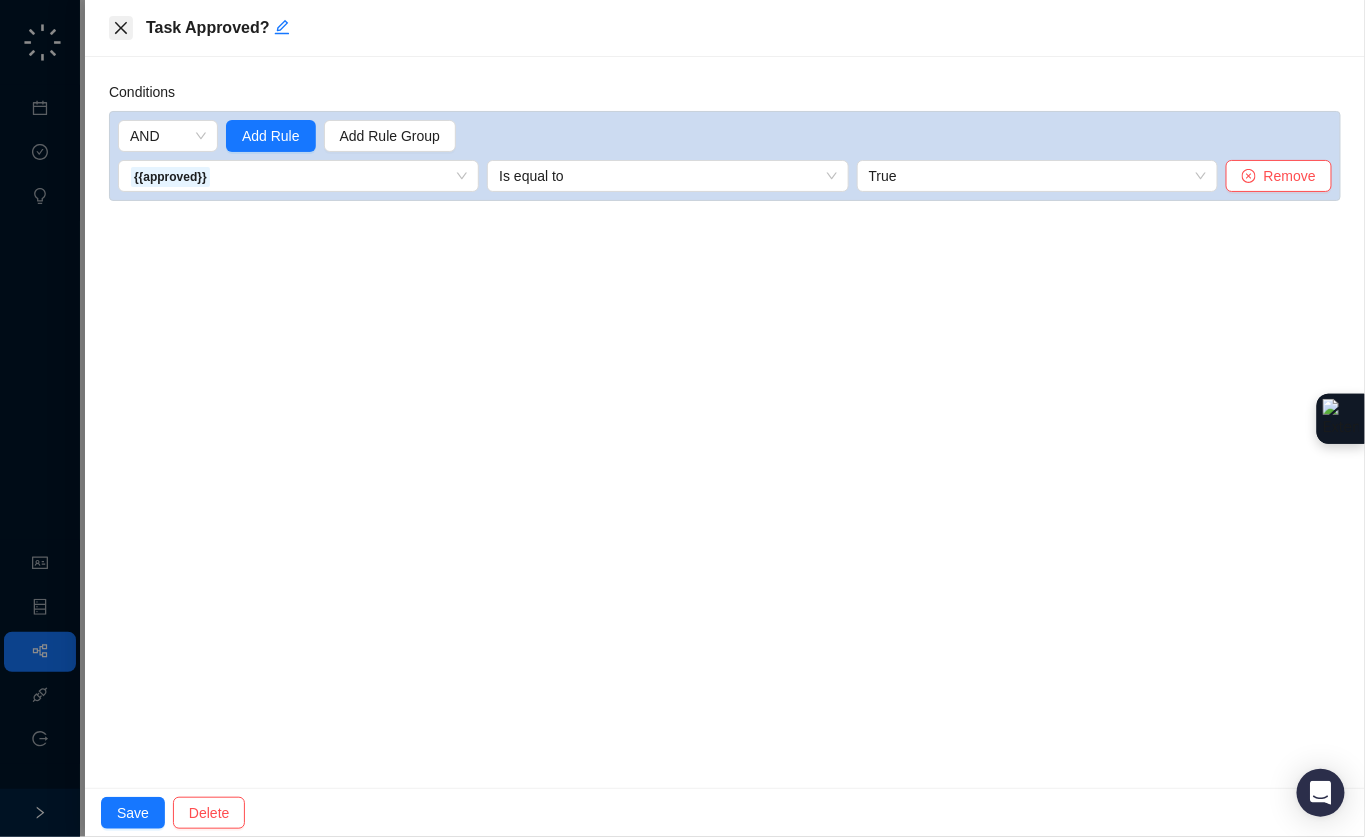 click at bounding box center (121, 28) 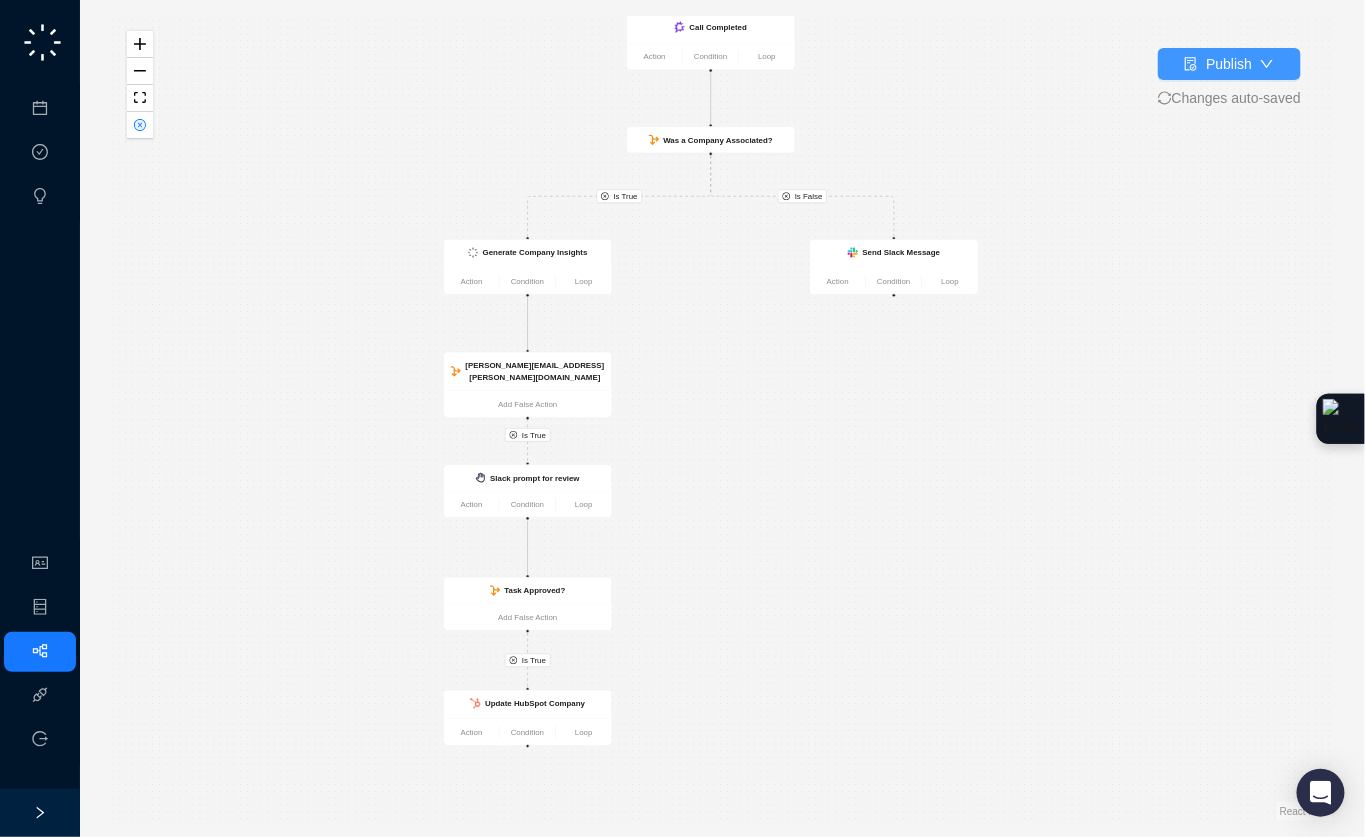 click on "Publish" at bounding box center (1229, 64) 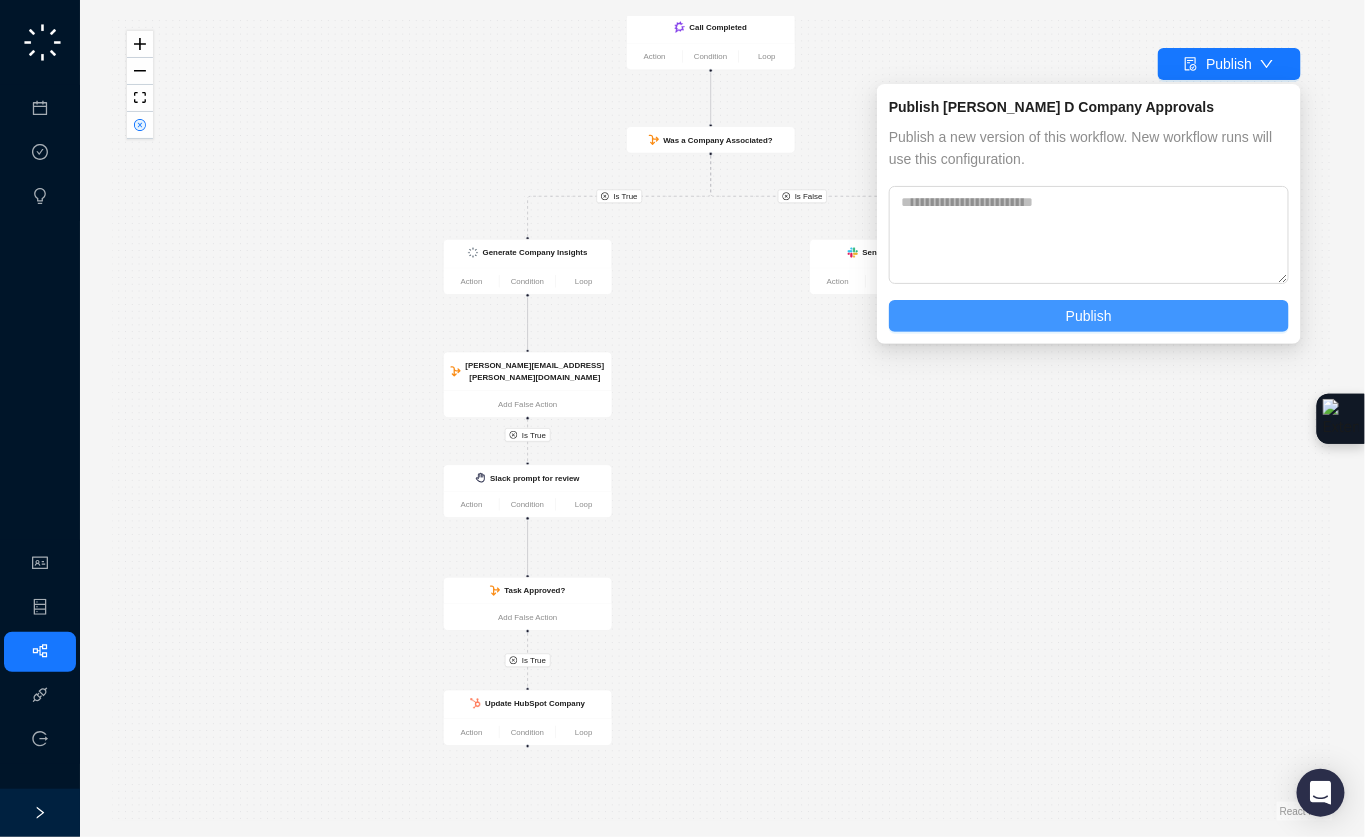 click on "Publish" at bounding box center [1089, 316] 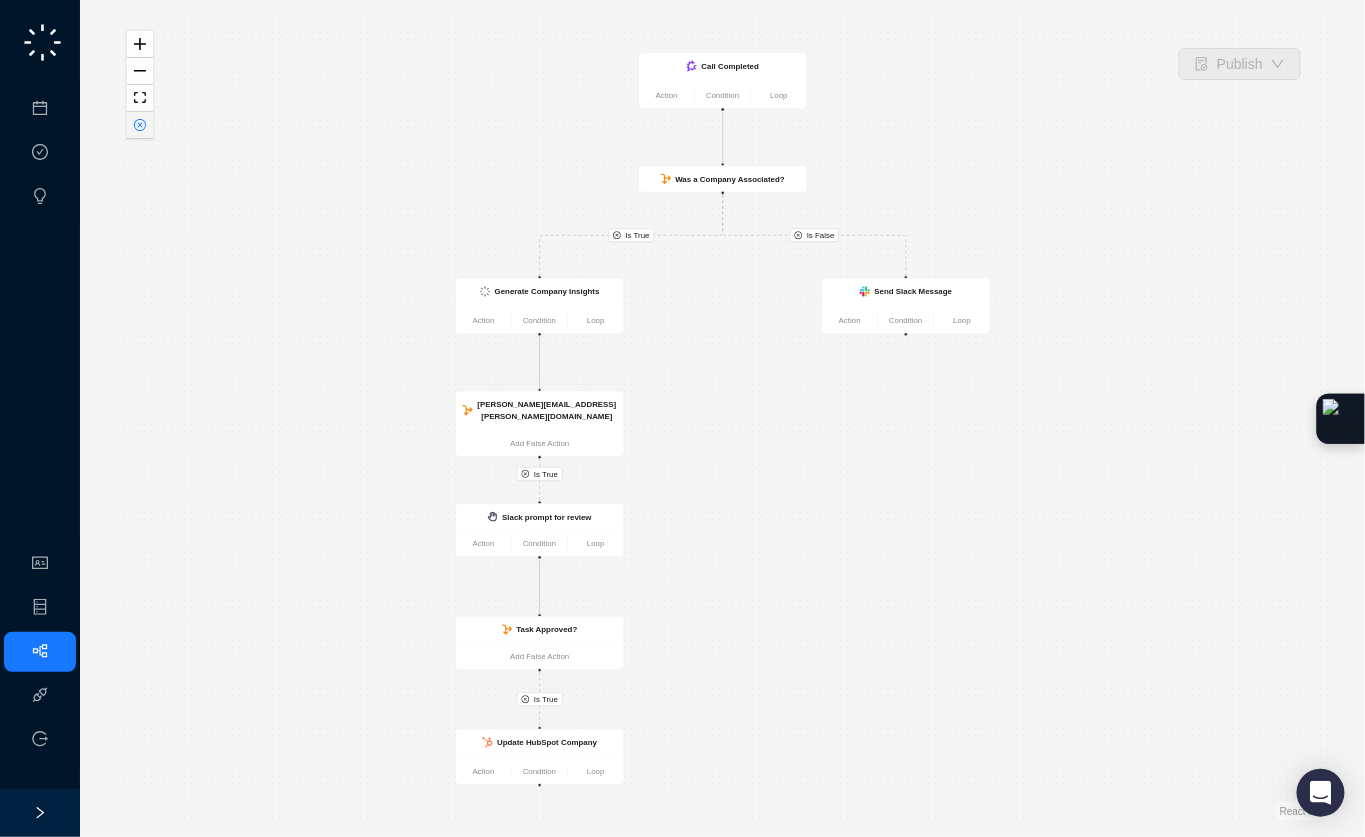 click 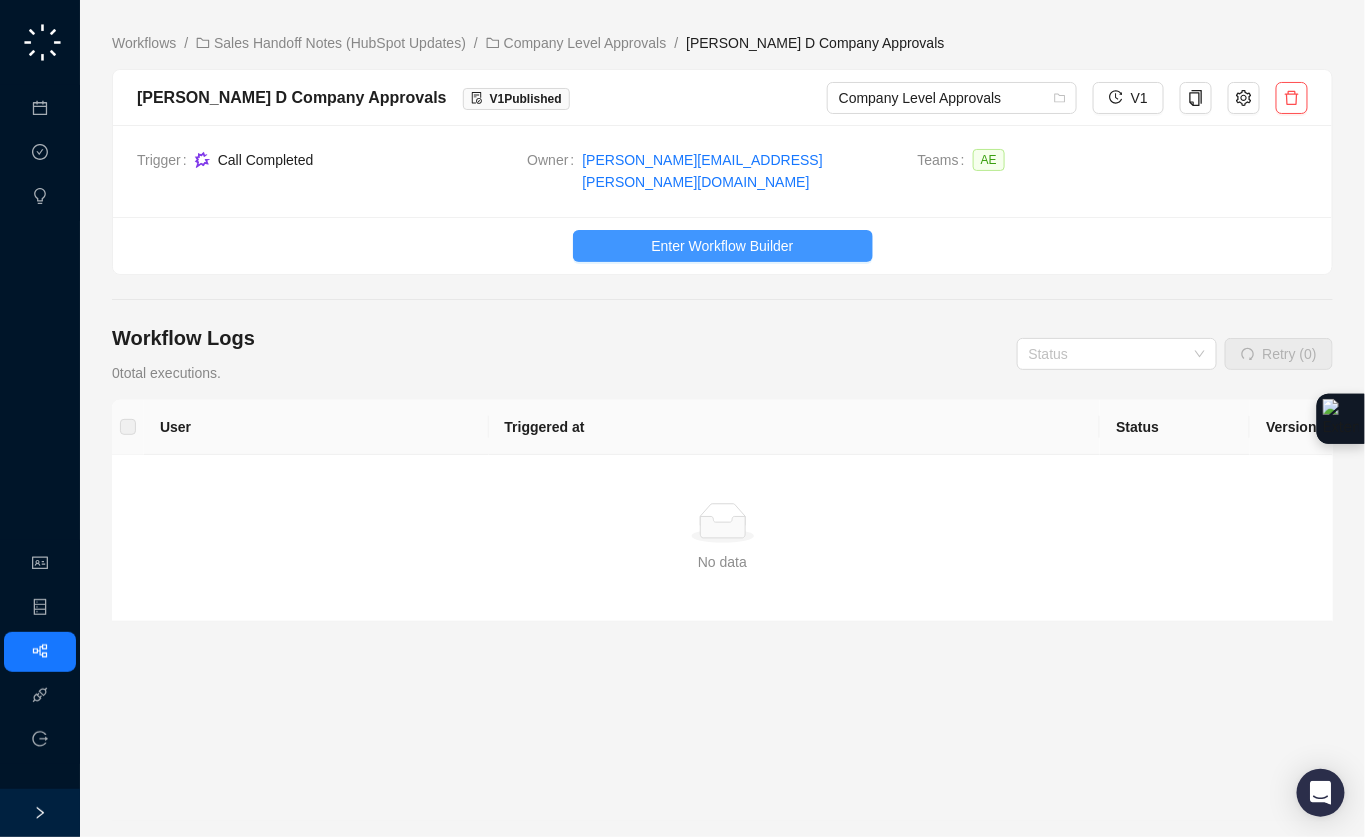 click on "Enter Workflow Builder" at bounding box center (722, 246) 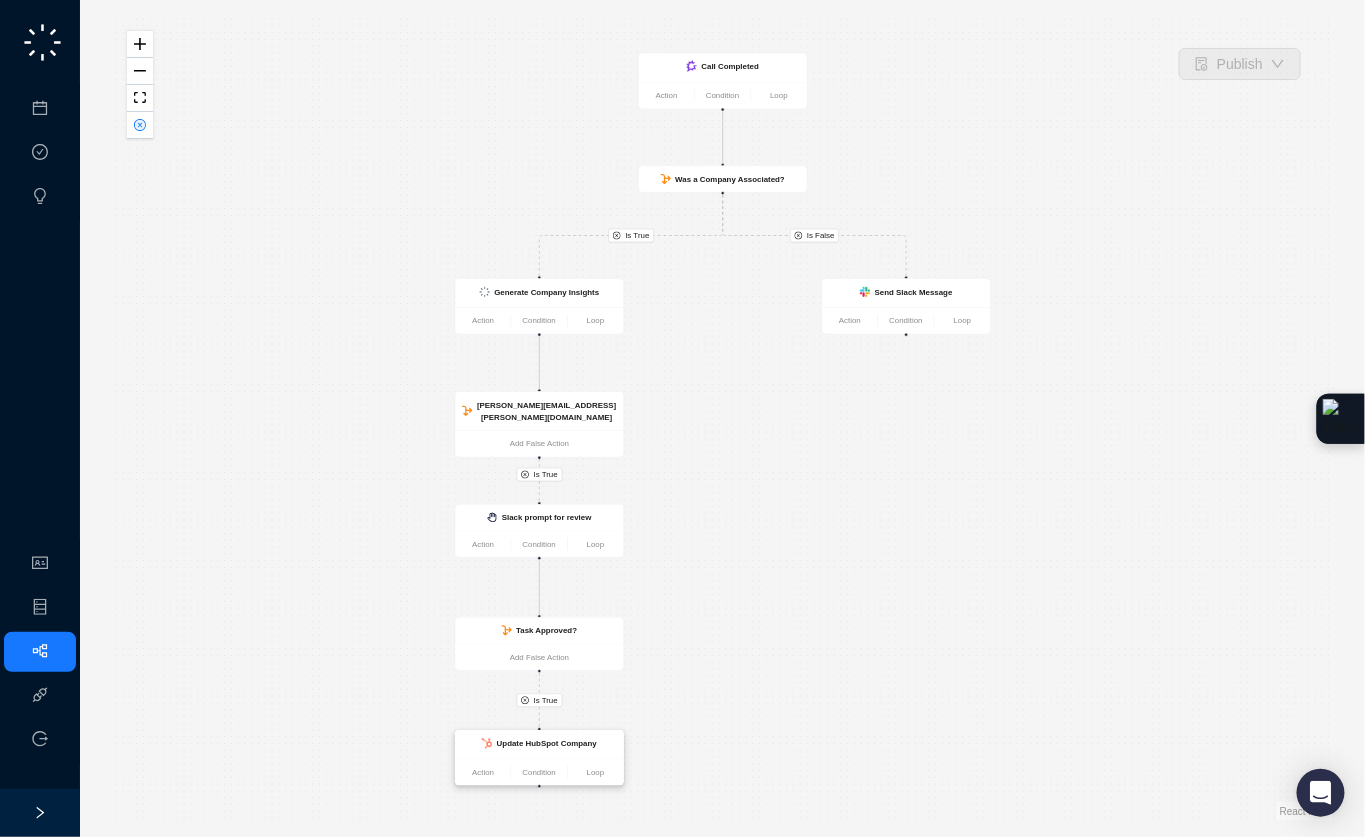 click on "Update HubSpot Company" at bounding box center (547, 743) 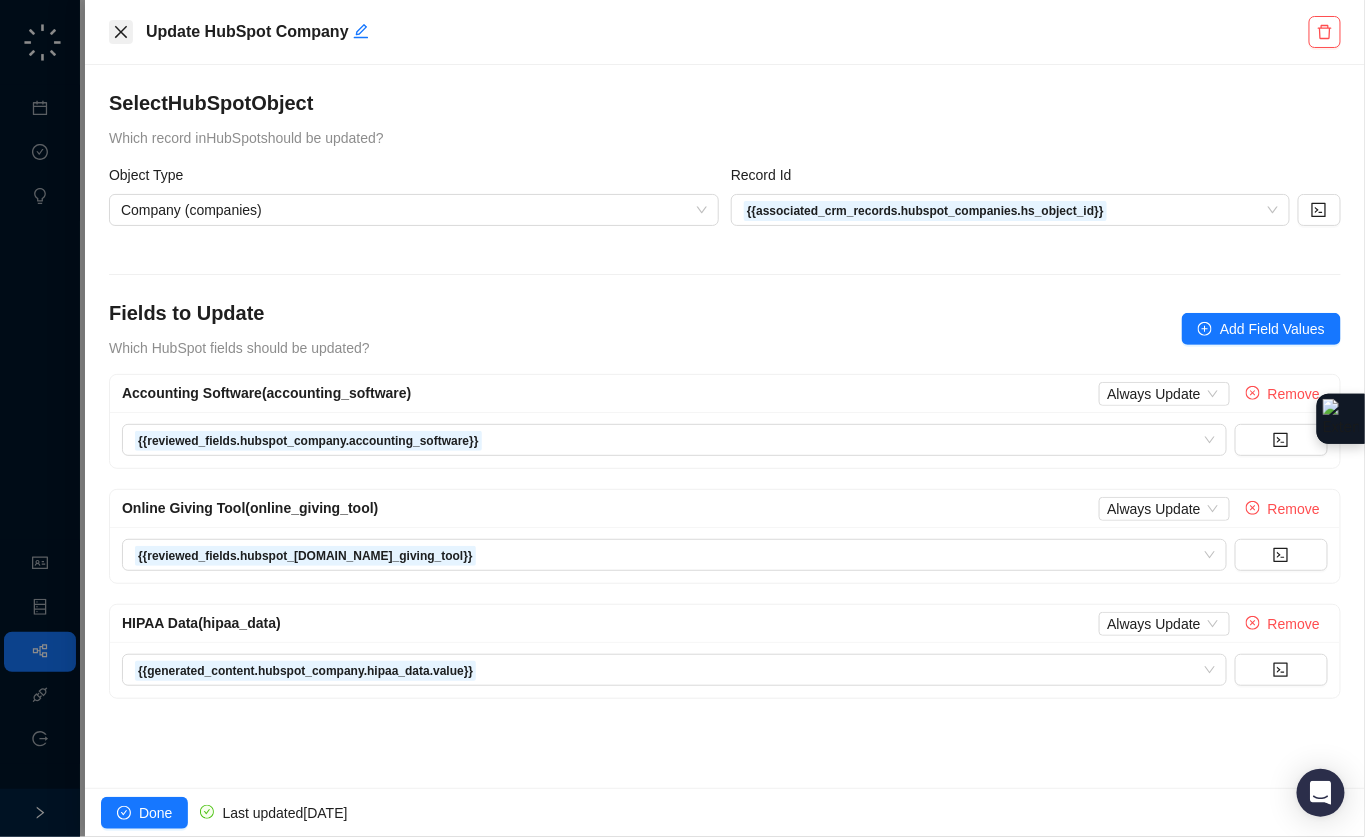 click 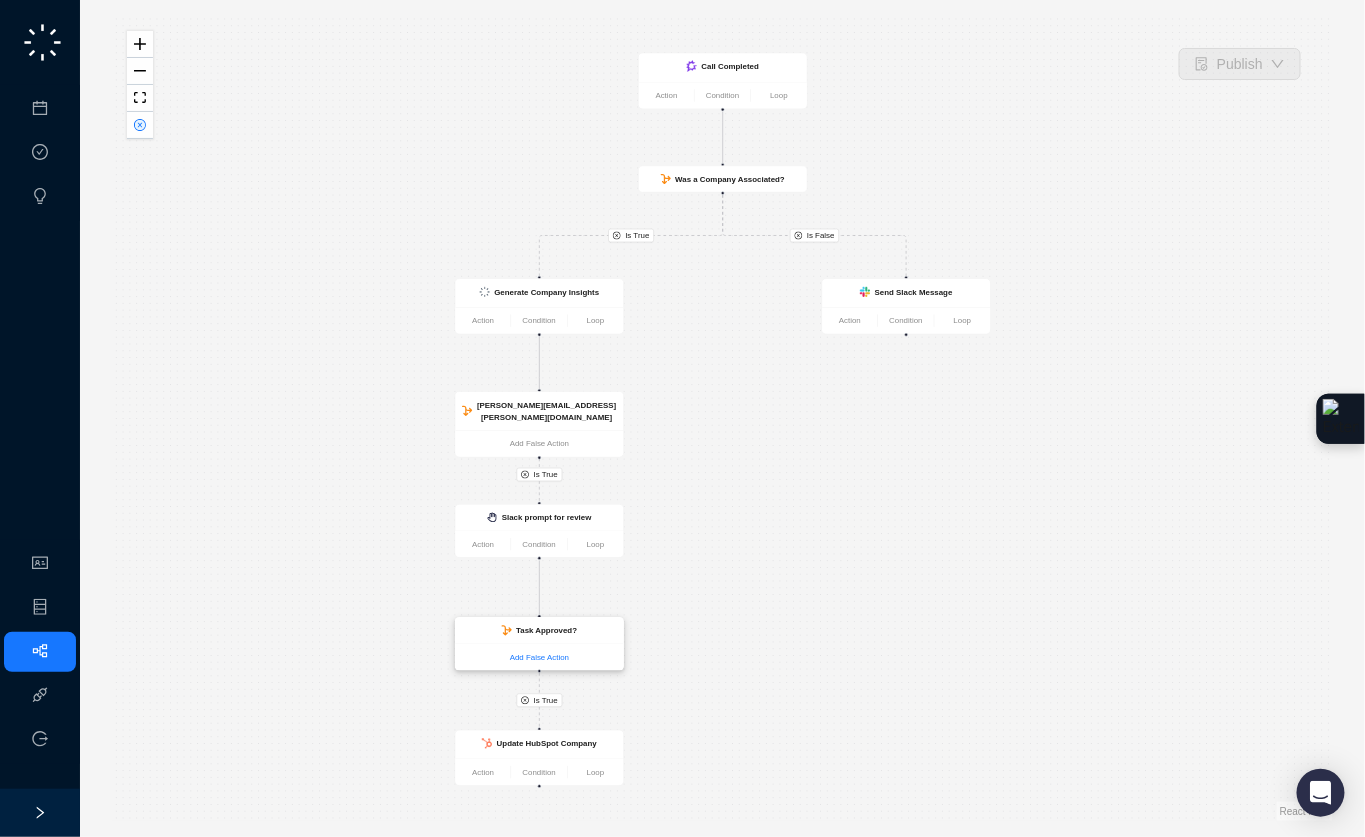 click on "Add False Action" at bounding box center (539, 657) 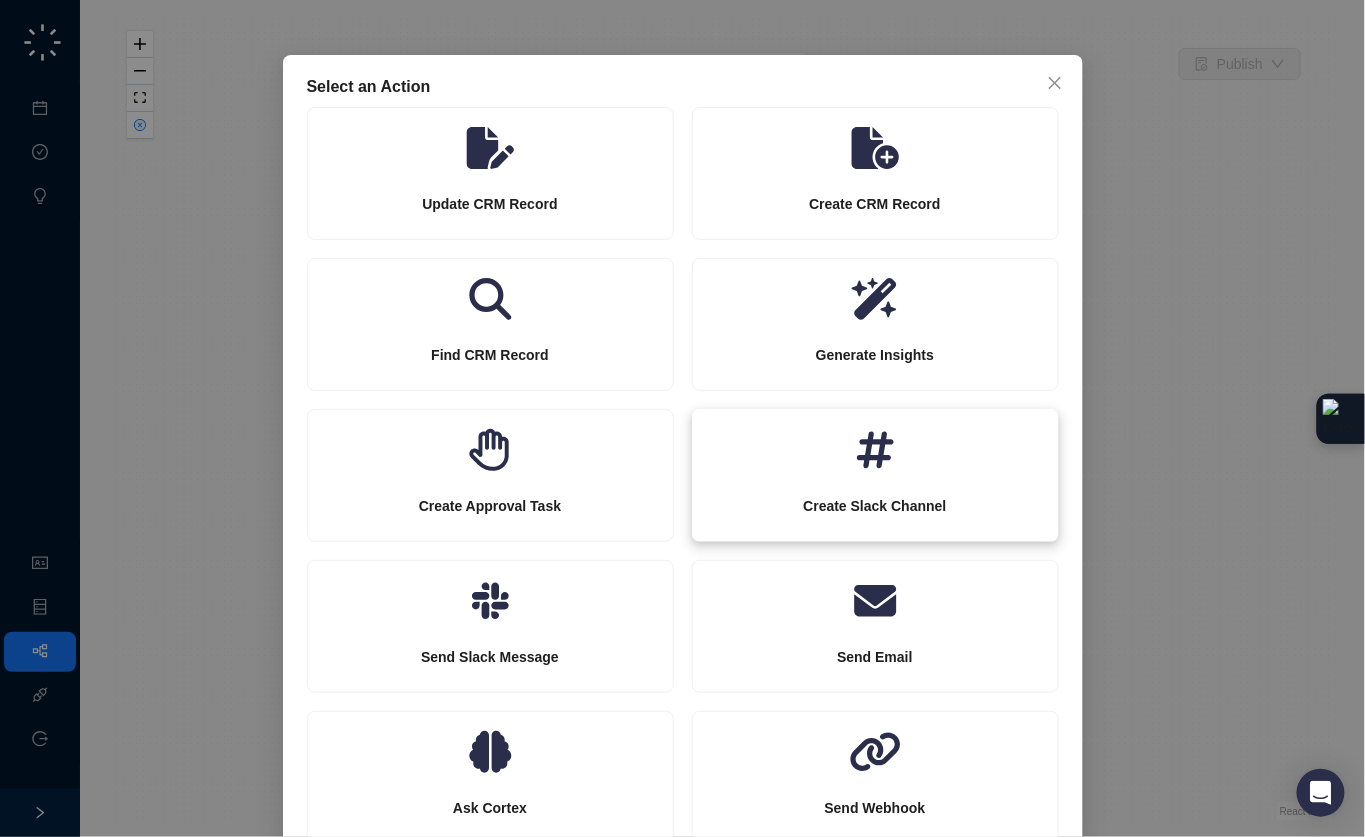 scroll, scrollTop: 96, scrollLeft: 0, axis: vertical 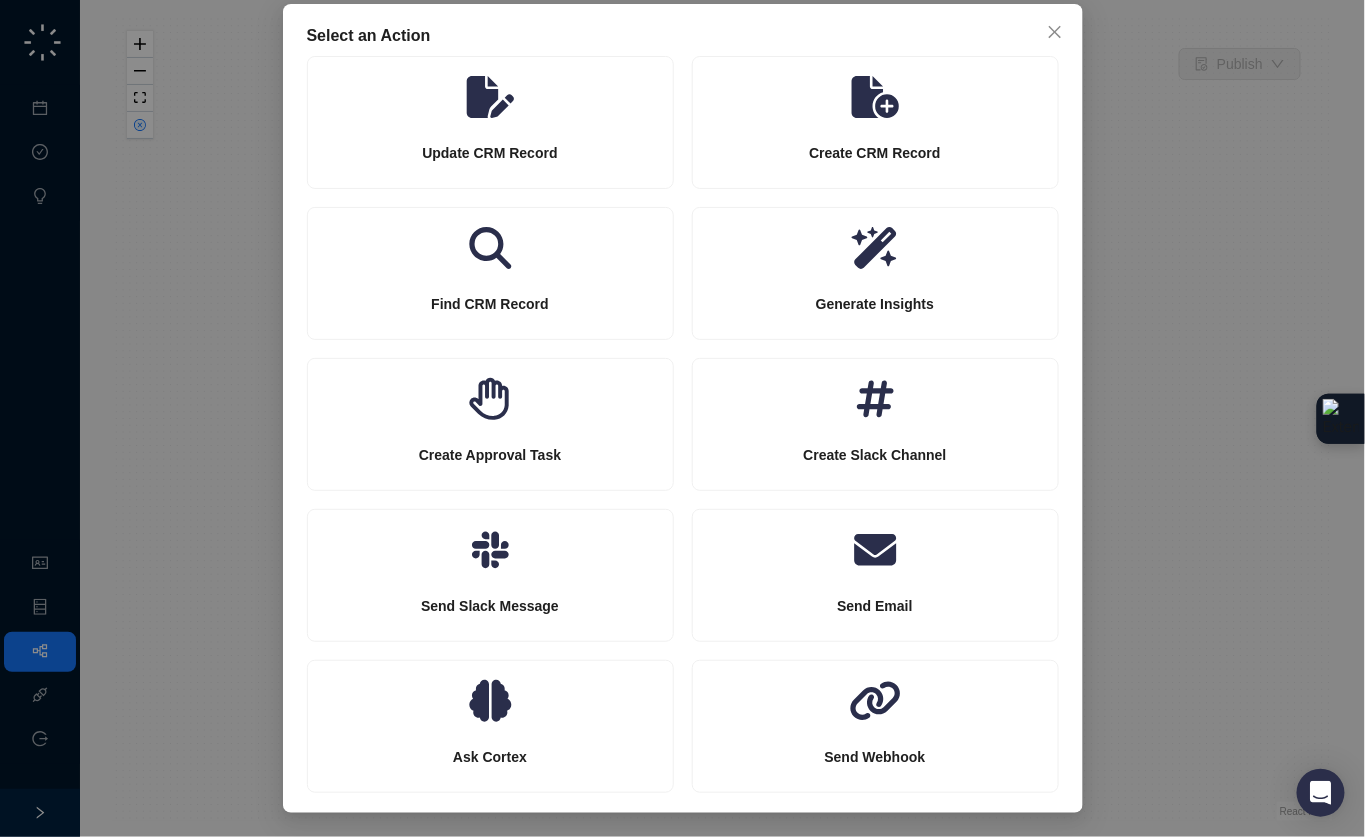 click on "Select an Action Update CRM Record Create CRM Record Find CRM Record Generate Insights Create Approval Task Create Slack Channel Send Slack Message Send Email Ask Cortex Send Webhook" at bounding box center [682, 418] 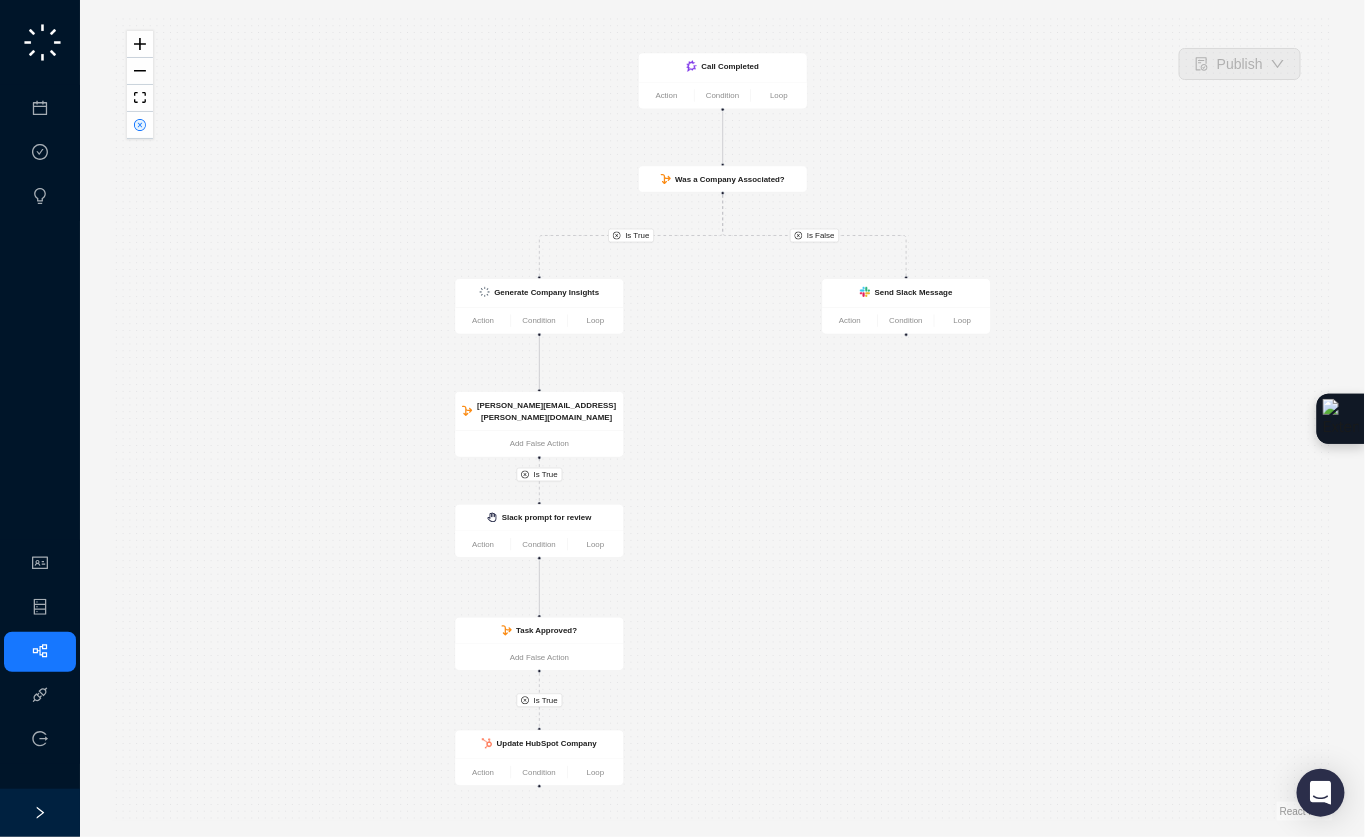 scroll, scrollTop: 0, scrollLeft: 0, axis: both 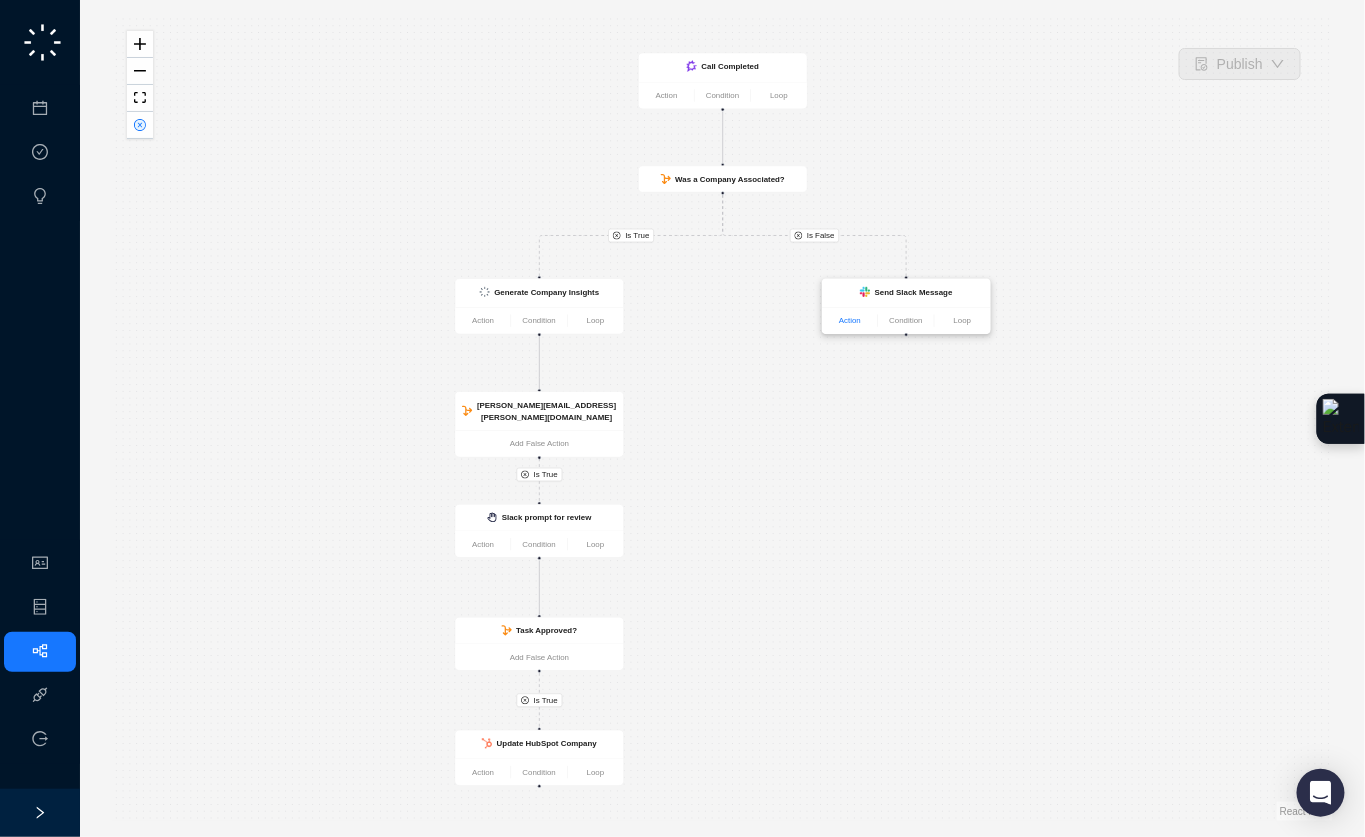 click on "Action" at bounding box center [850, 321] 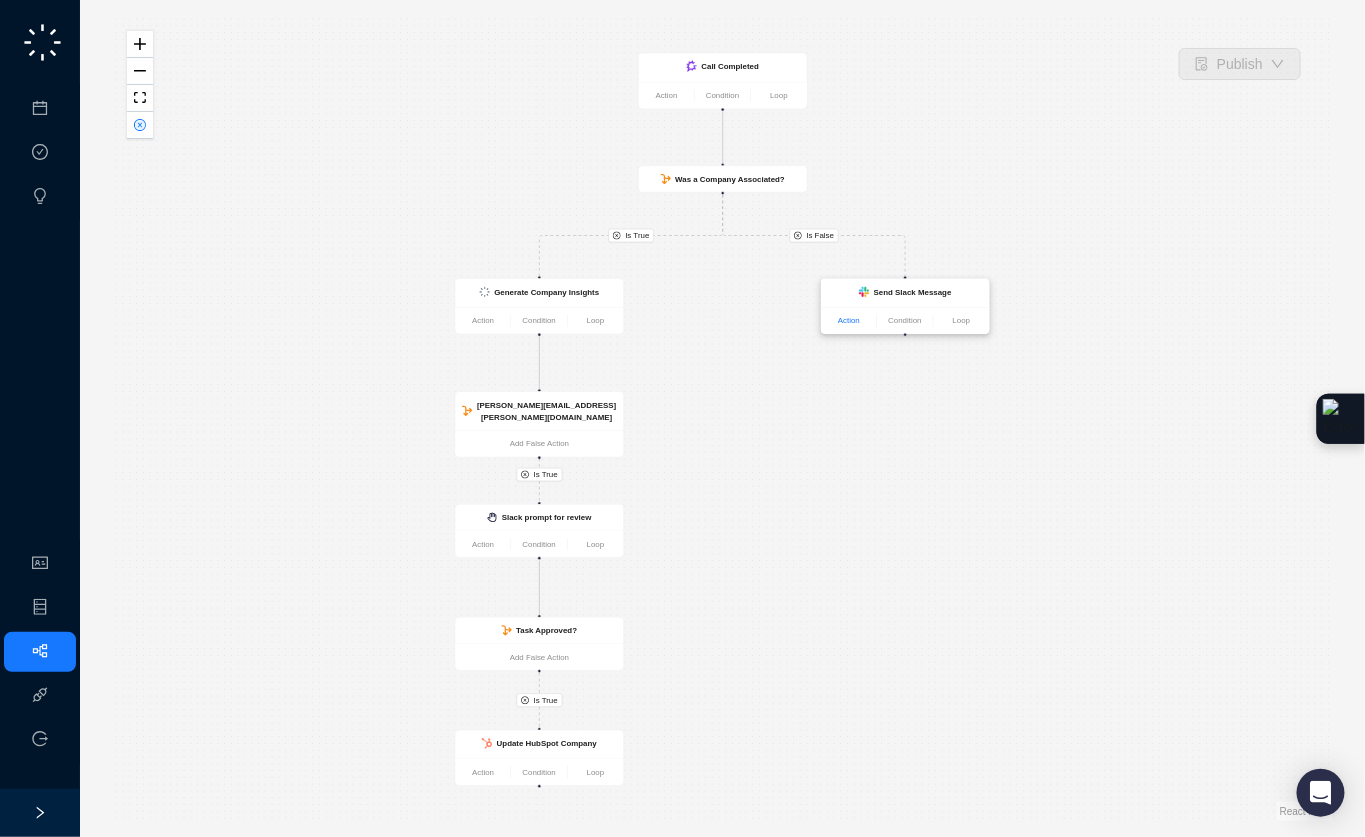 click on "Action" at bounding box center (849, 321) 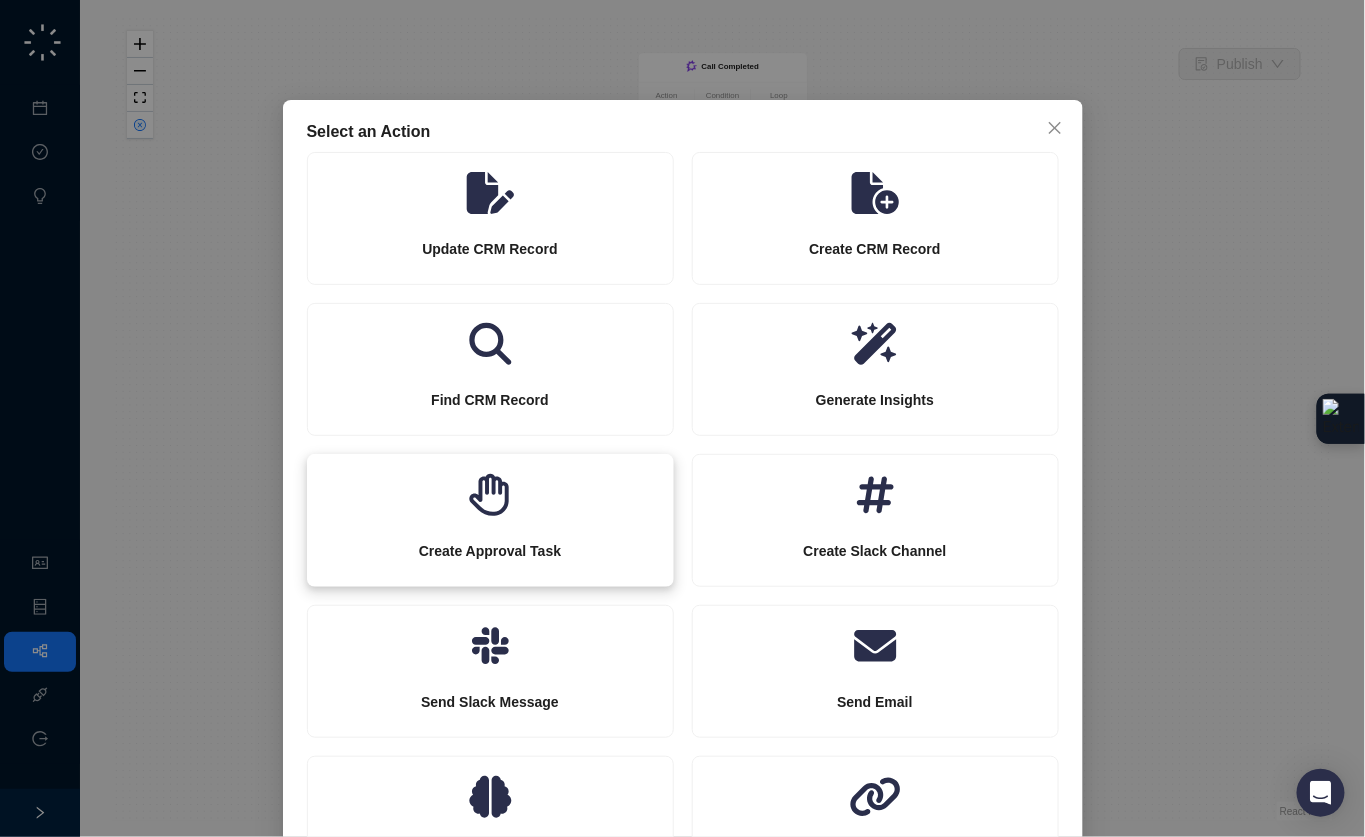 click 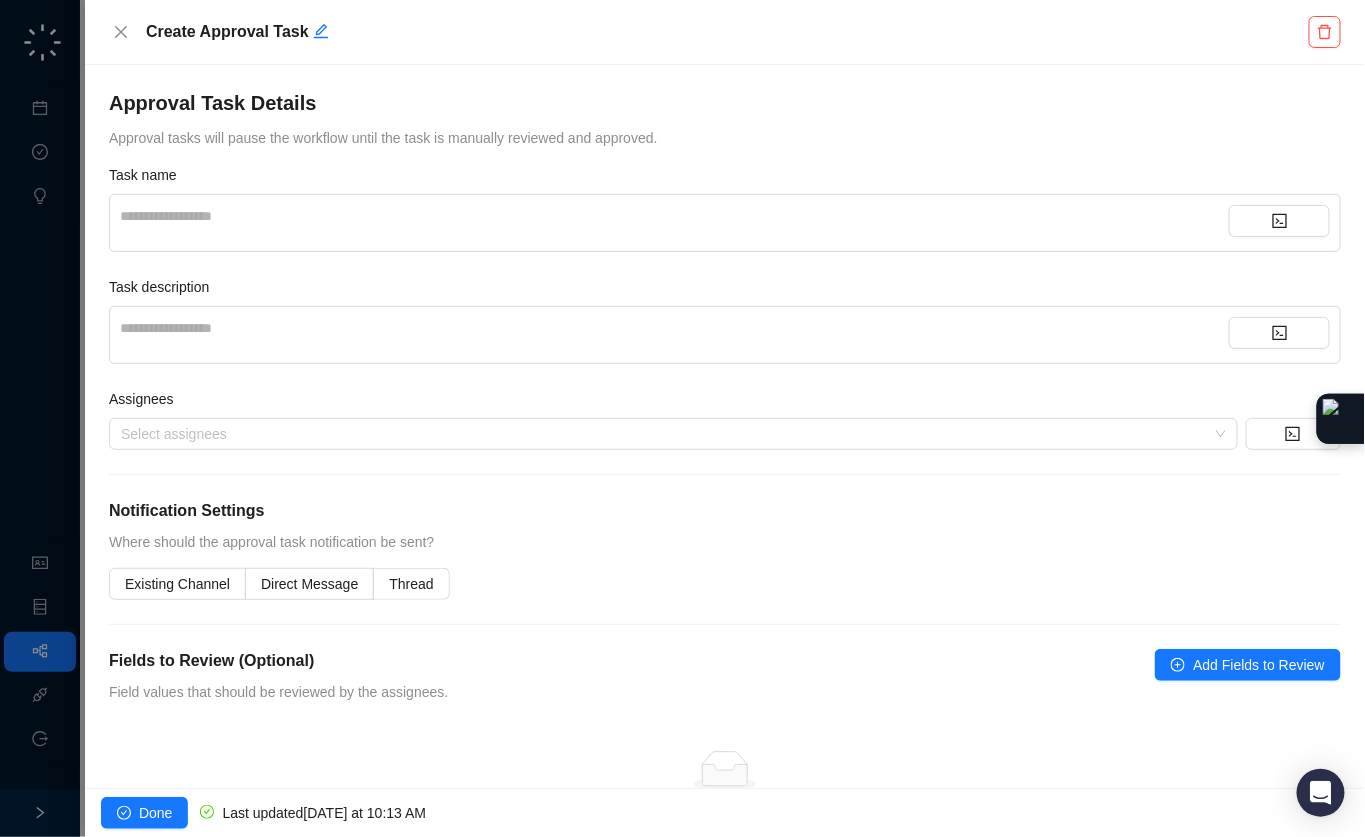 click on "**********" at bounding box center [725, 223] 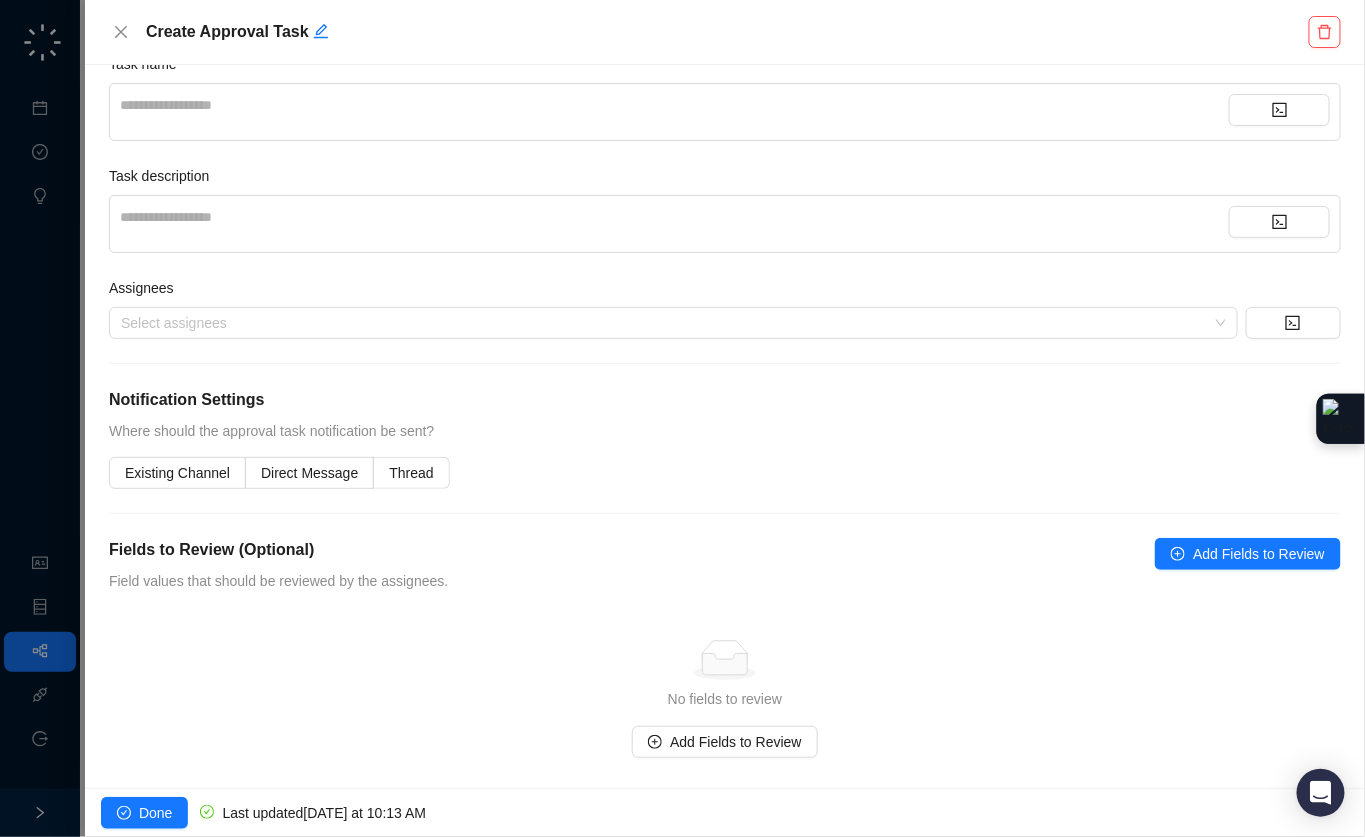 scroll, scrollTop: 136, scrollLeft: 0, axis: vertical 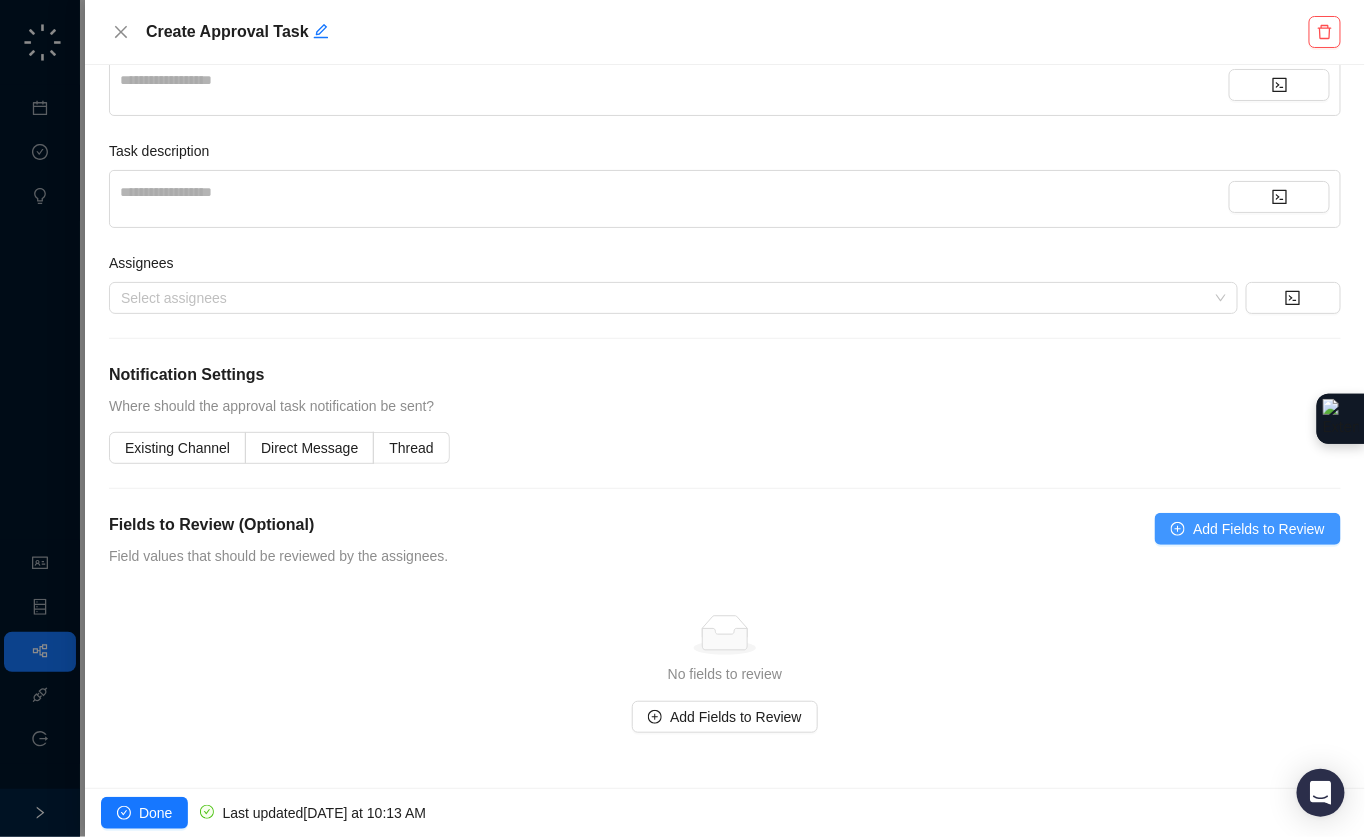 click on "Add Fields to Review" at bounding box center [1259, 529] 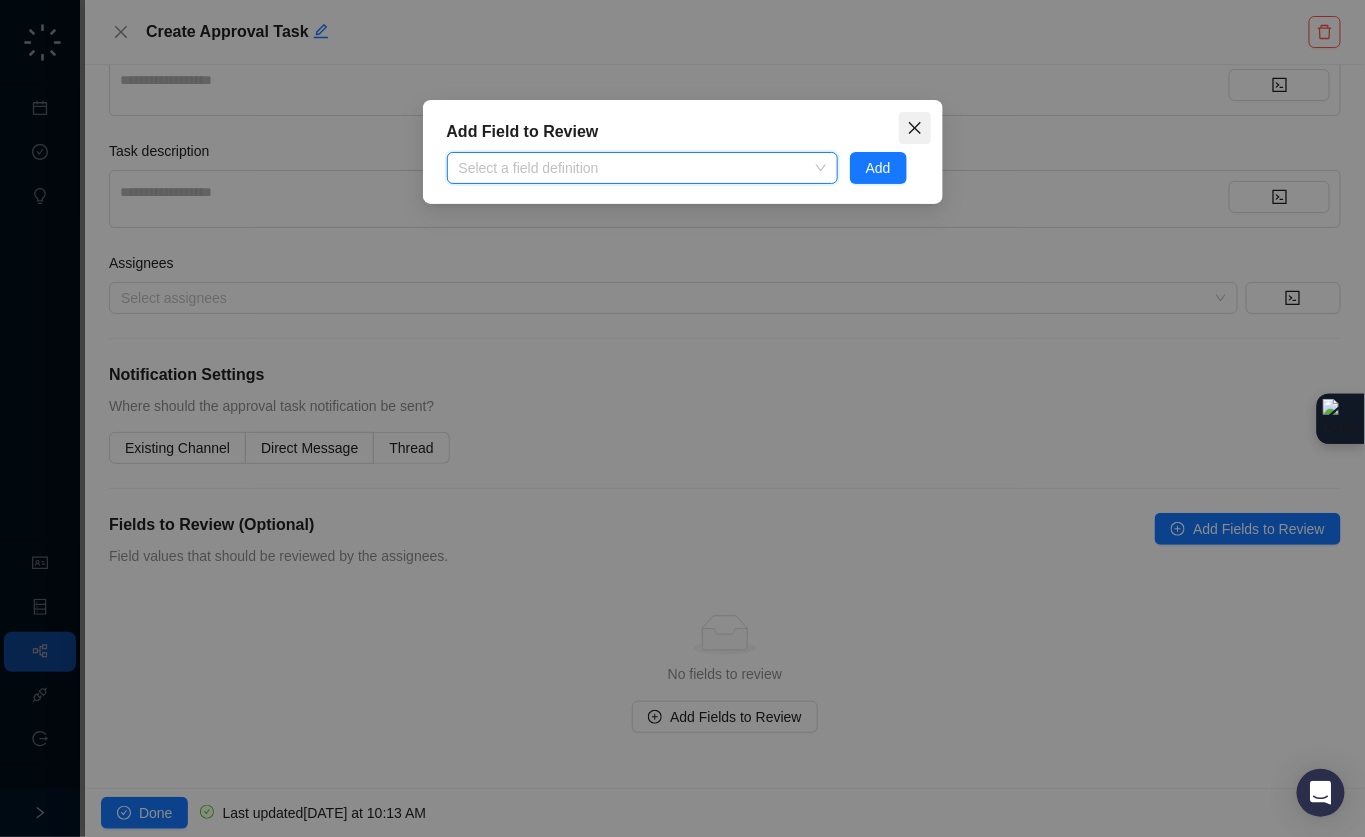 click 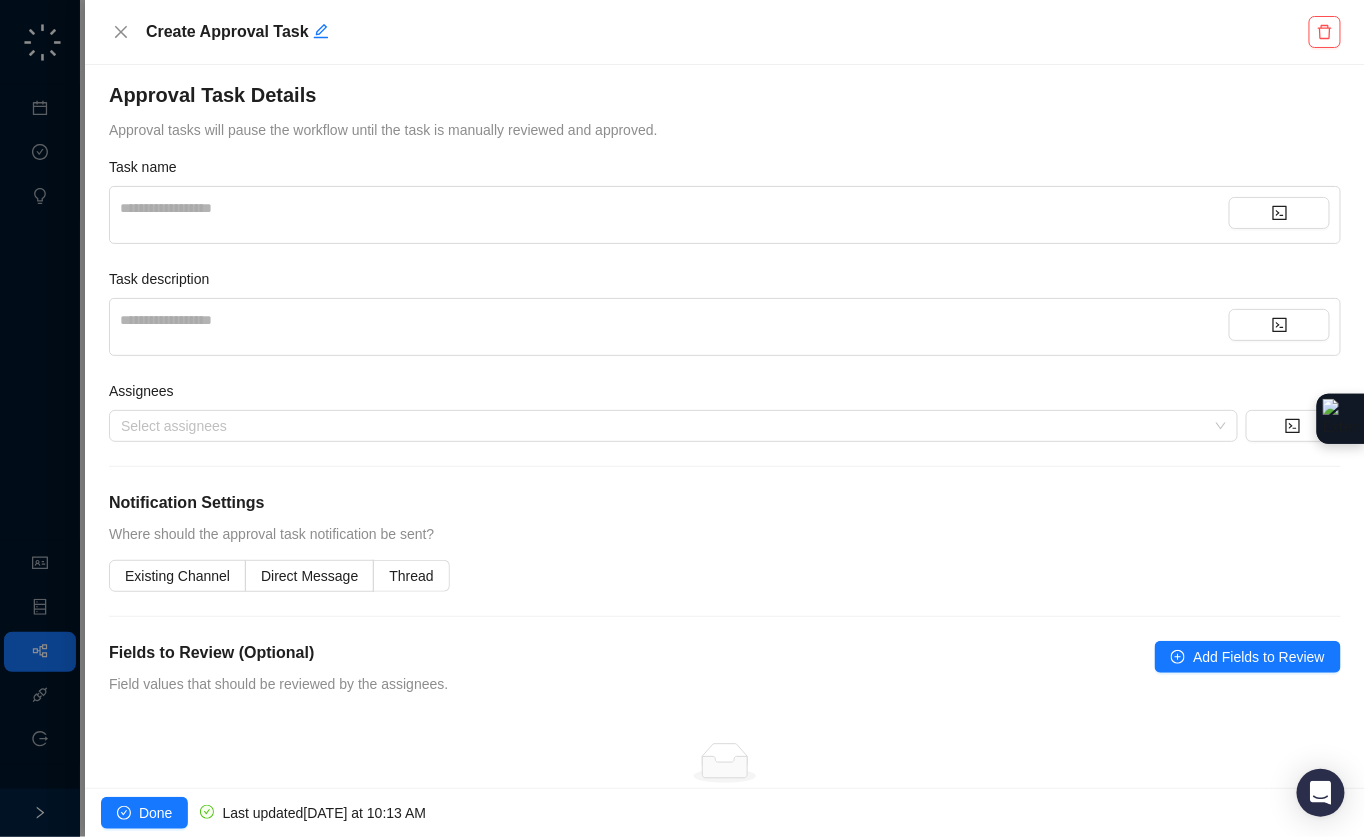 scroll, scrollTop: 0, scrollLeft: 0, axis: both 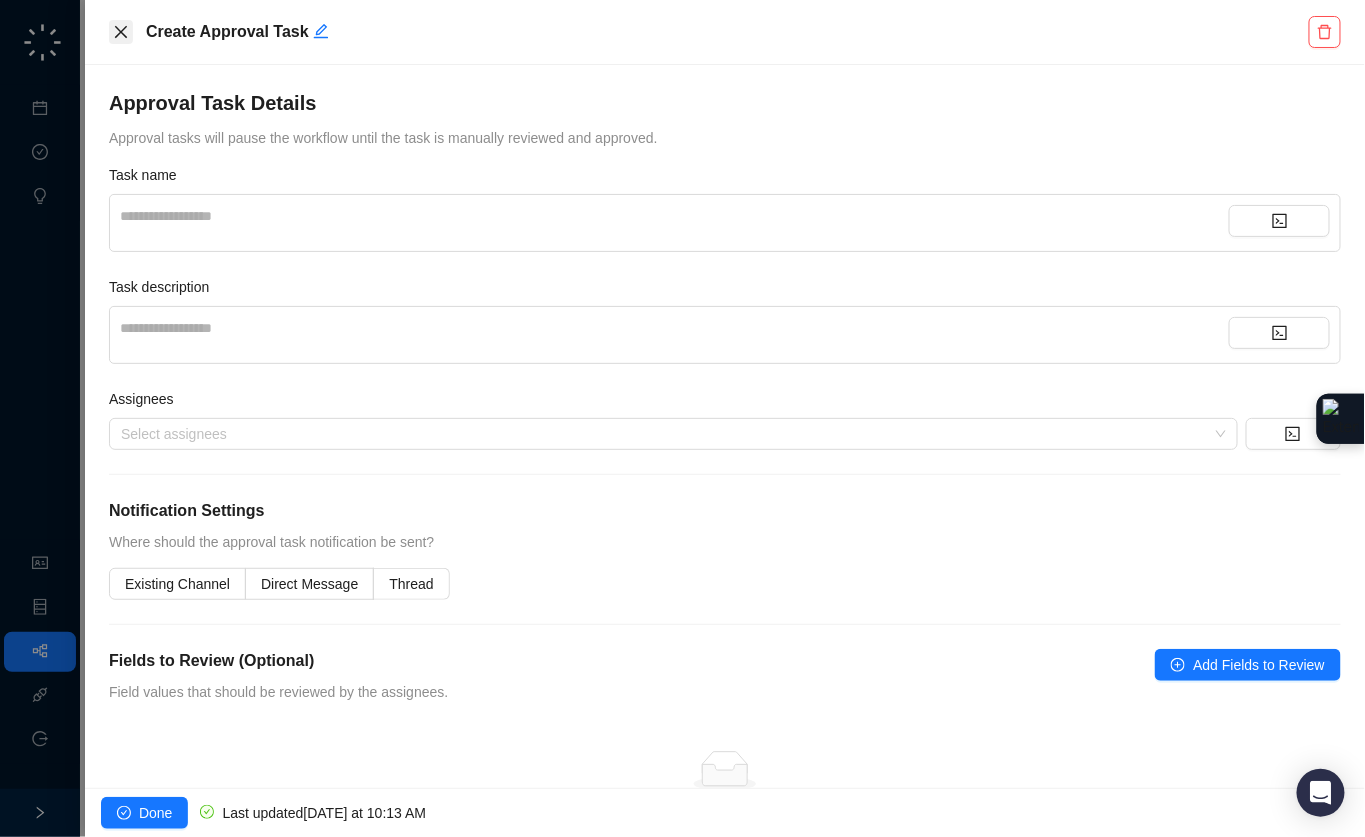 click at bounding box center (121, 32) 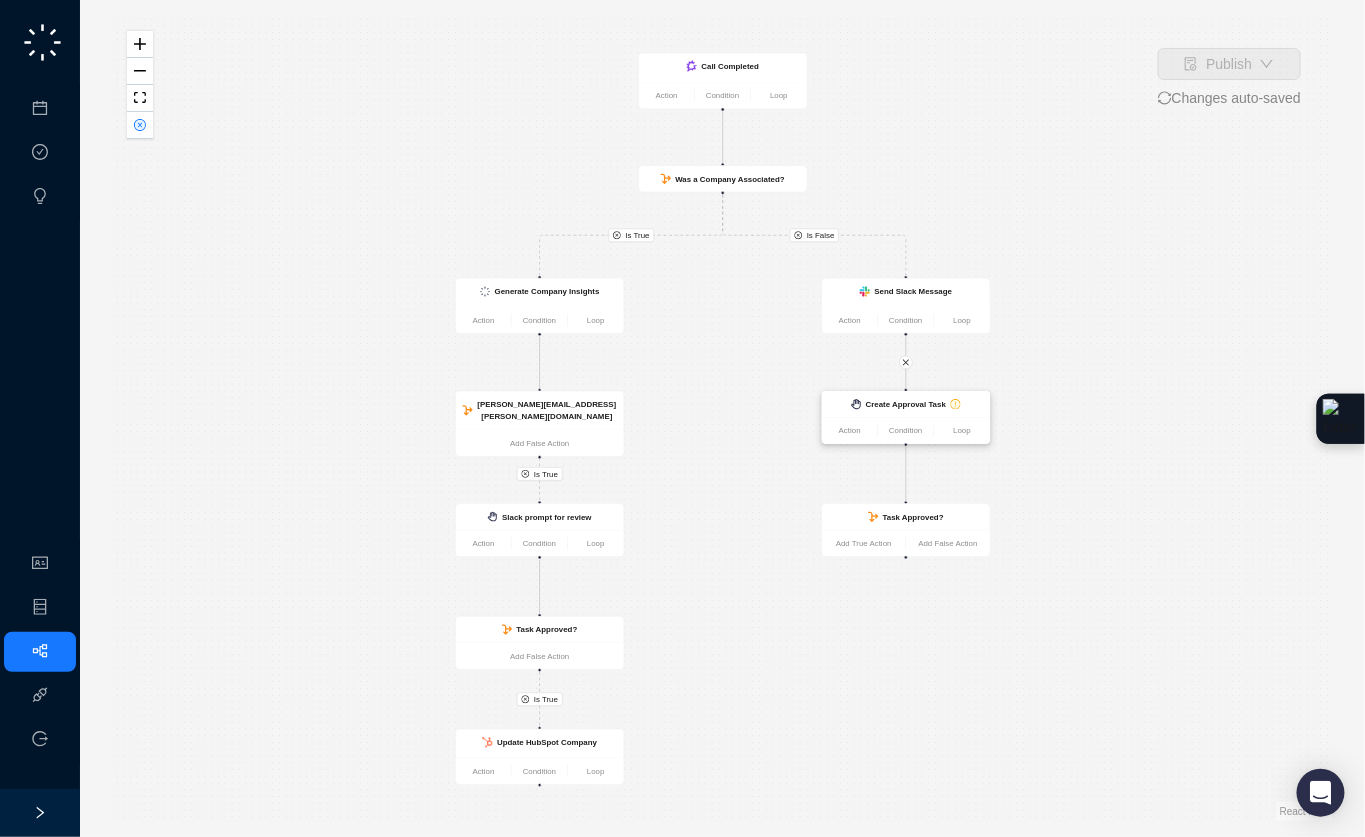 click on "Create Approval Task" at bounding box center (906, 404) 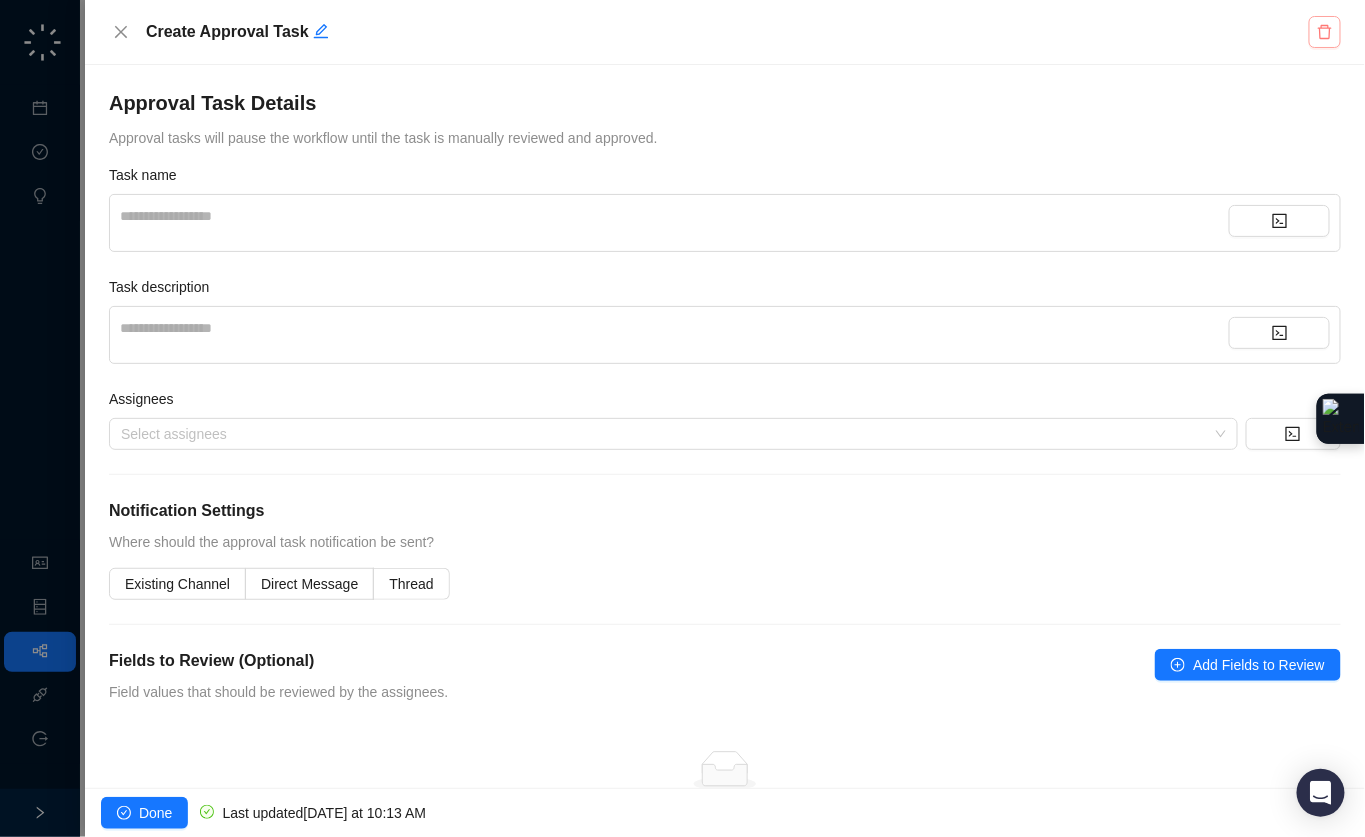 click 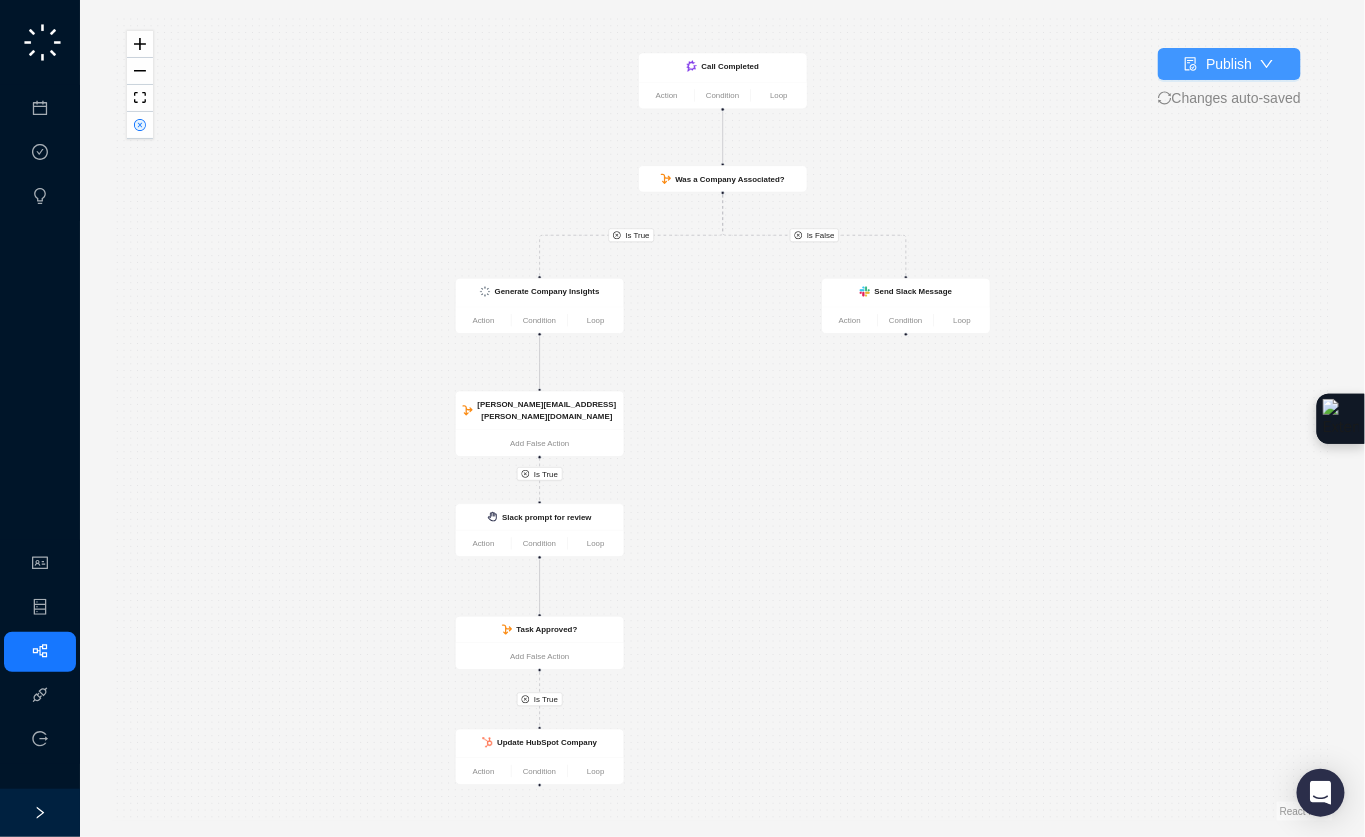 click on "Publish" at bounding box center [1229, 64] 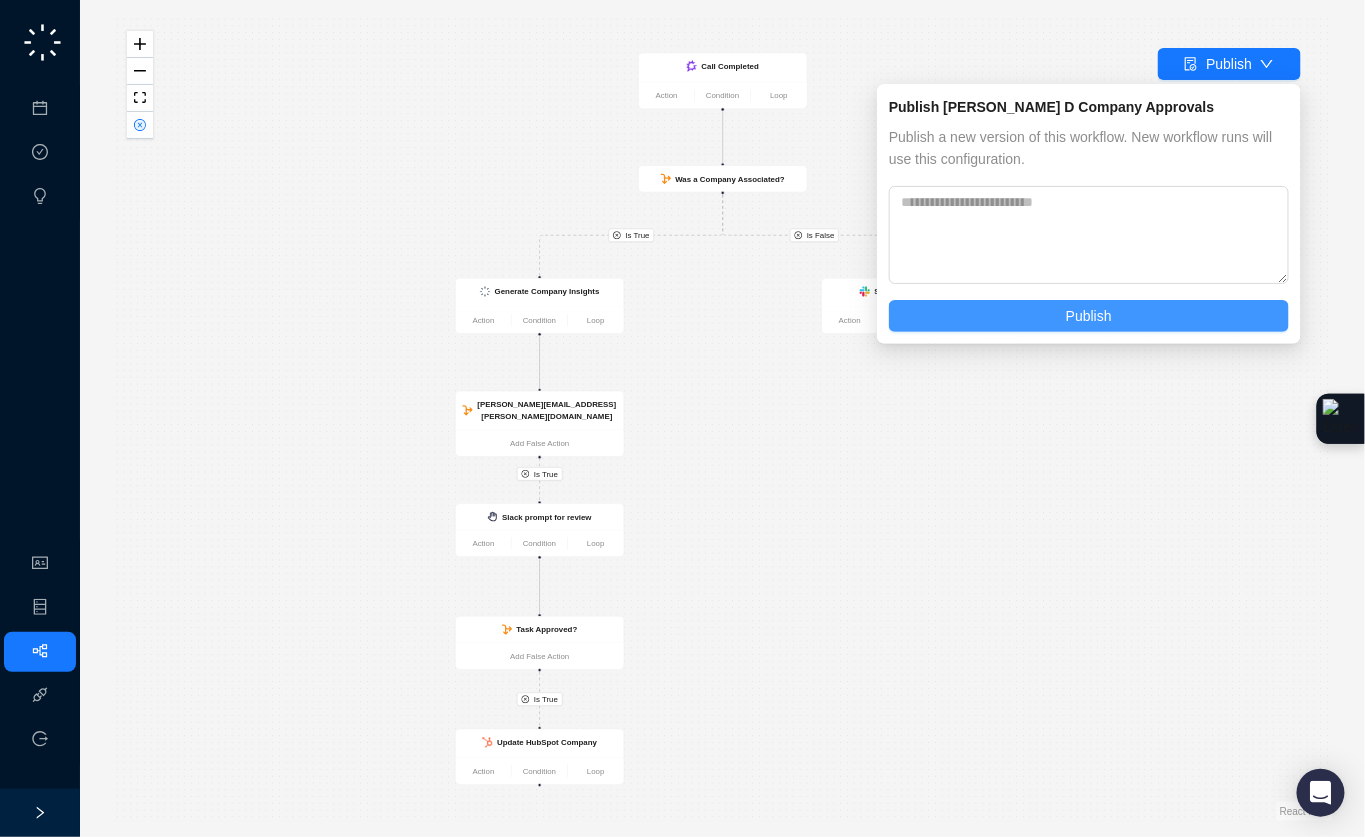 click on "Publish" at bounding box center [1089, 316] 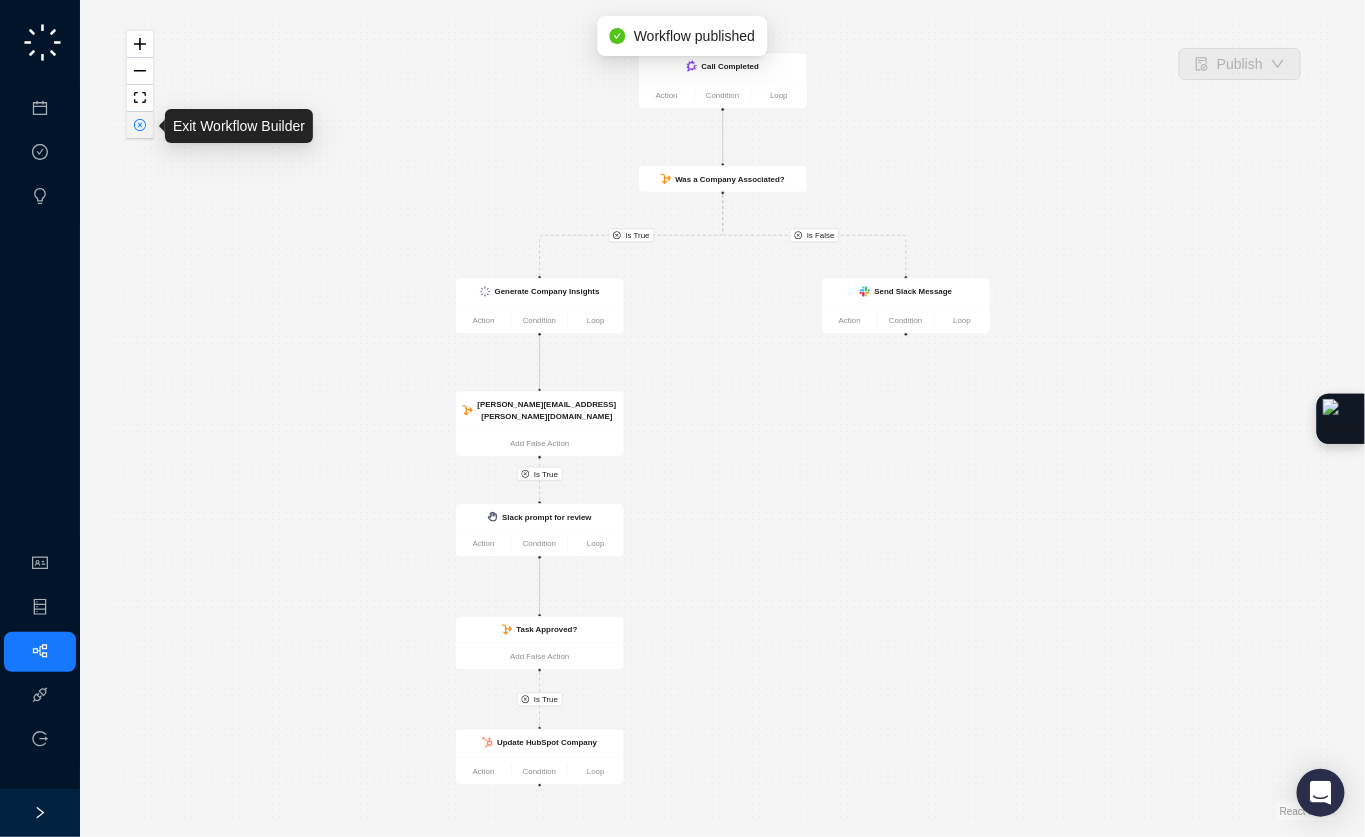 click at bounding box center [140, 125] 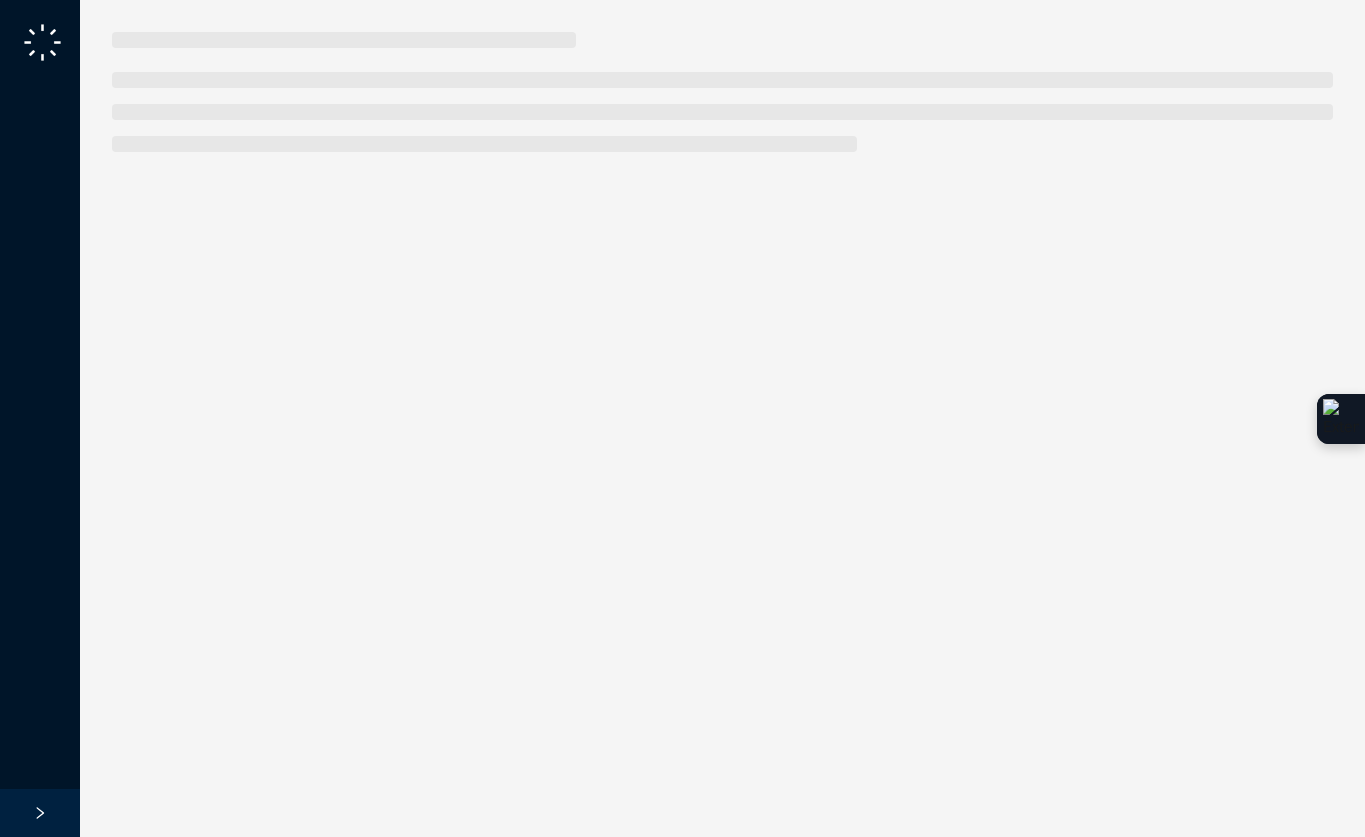 scroll, scrollTop: 0, scrollLeft: 0, axis: both 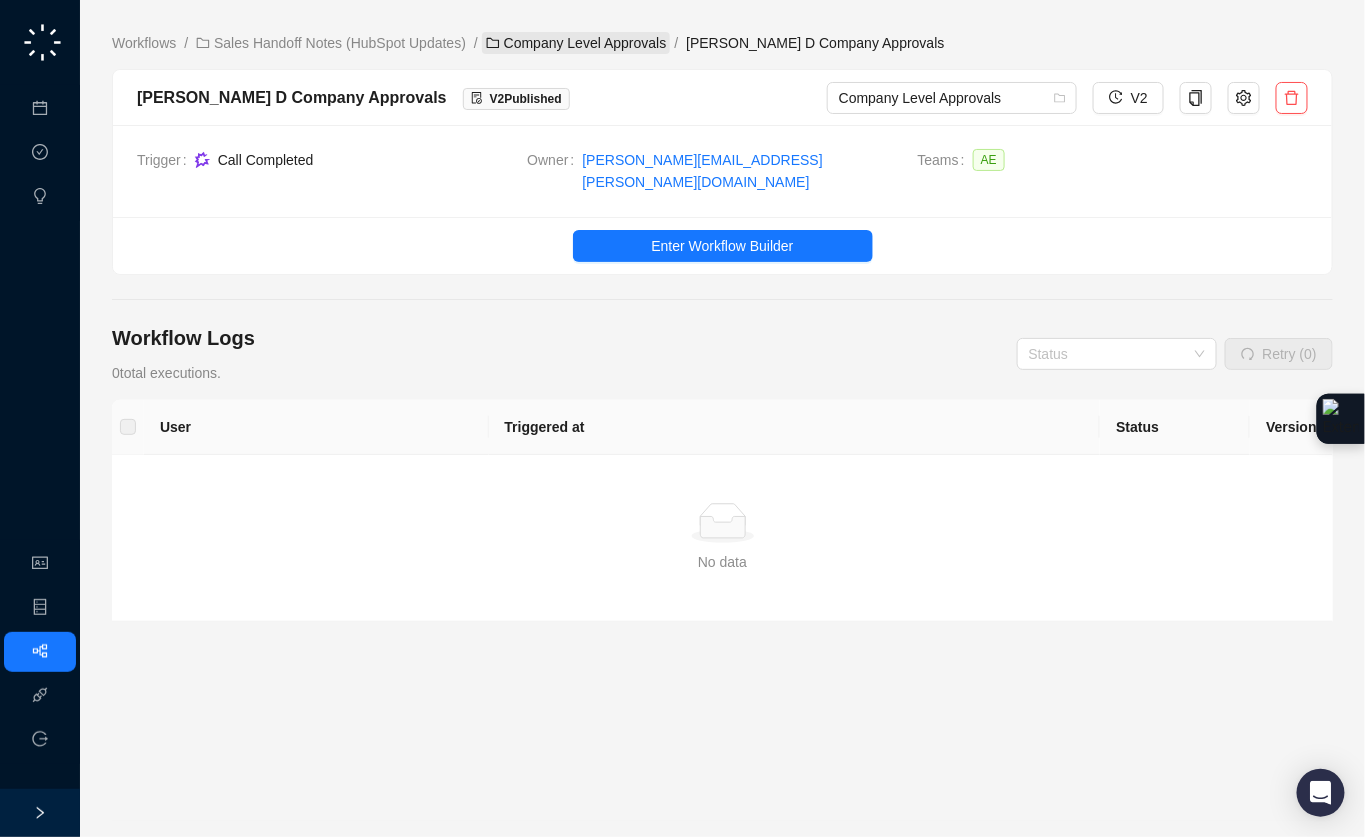 click on "Company Level Approvals" at bounding box center [576, 43] 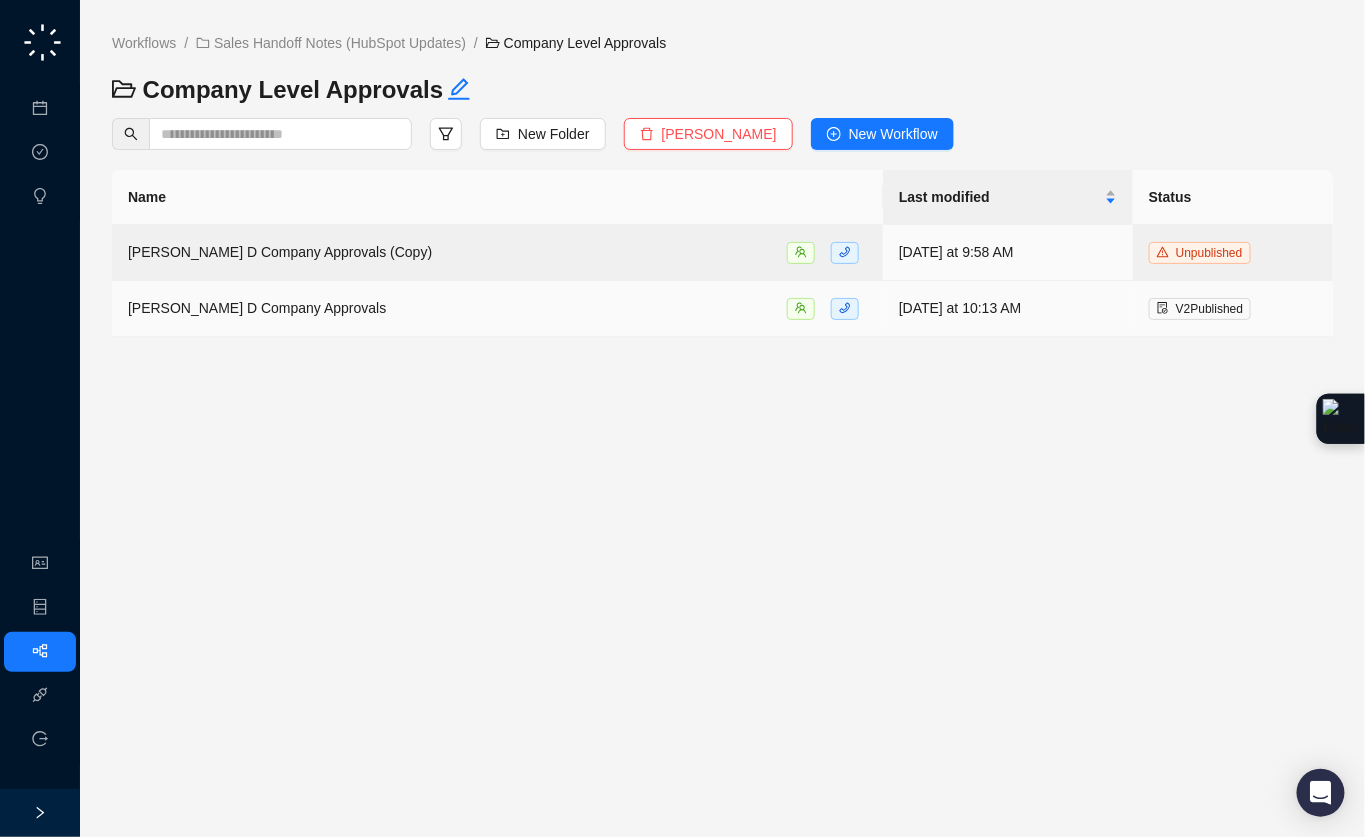 click on "[PERSON_NAME] D Company Approvals" at bounding box center (497, 308) 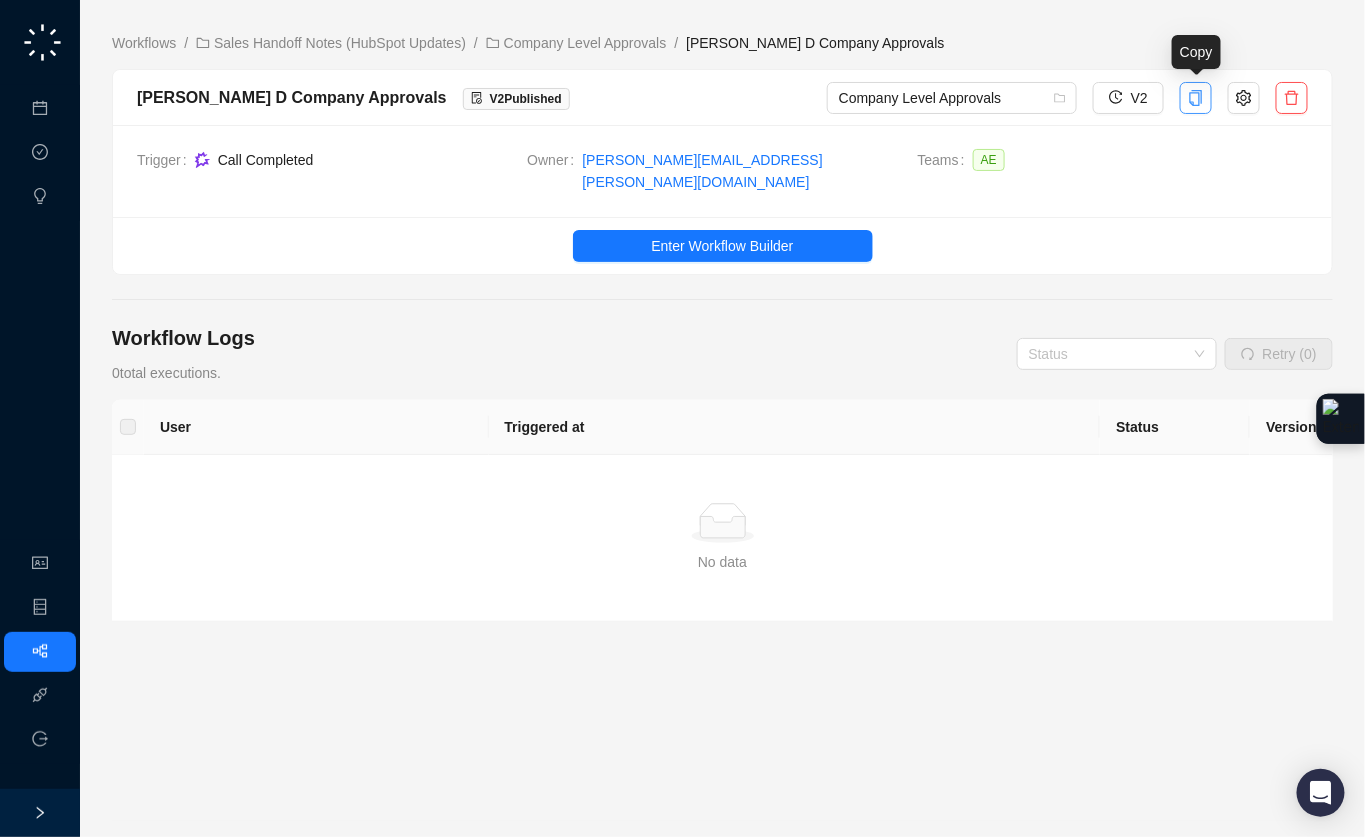 click 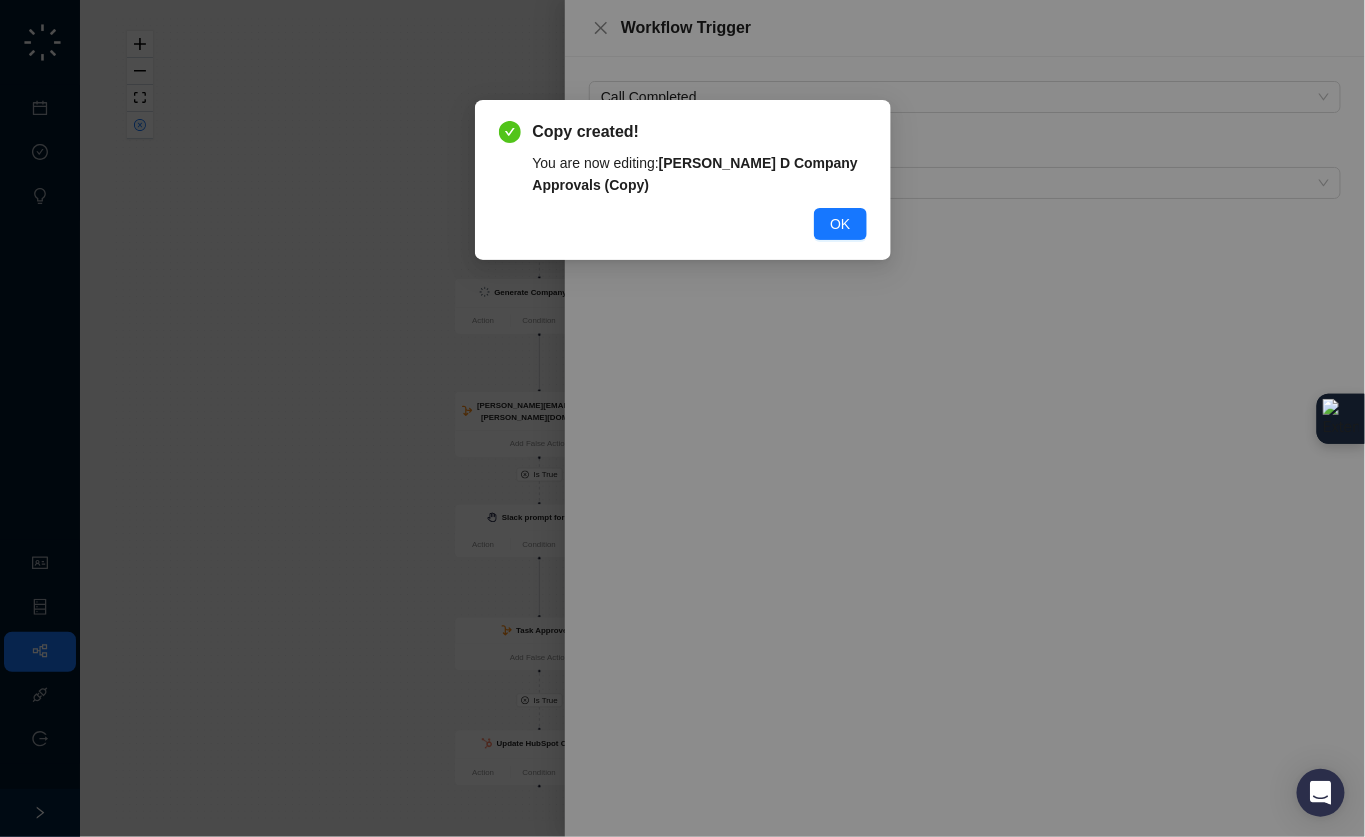 drag, startPoint x: 855, startPoint y: 225, endPoint x: 801, endPoint y: 113, distance: 124.33825 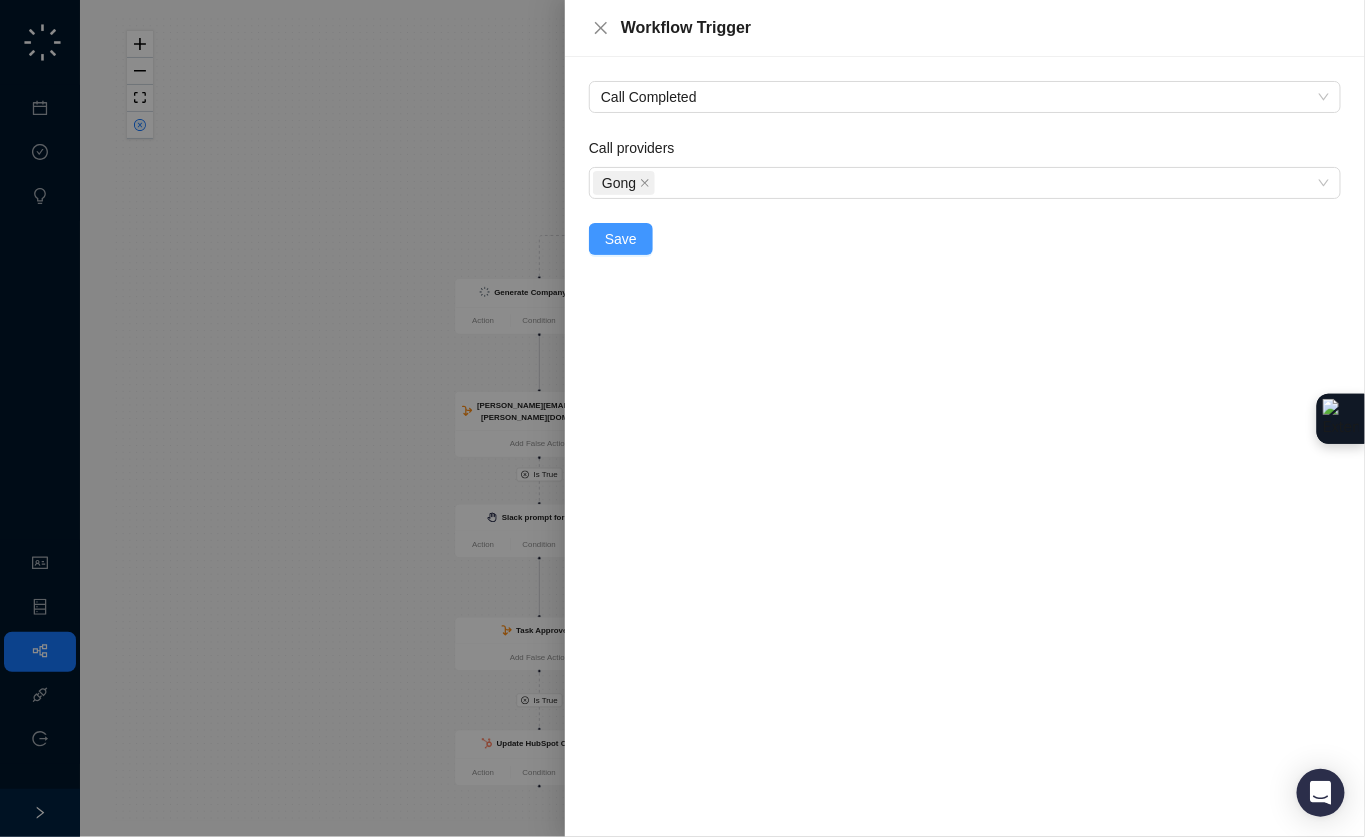 click on "Save" at bounding box center (621, 239) 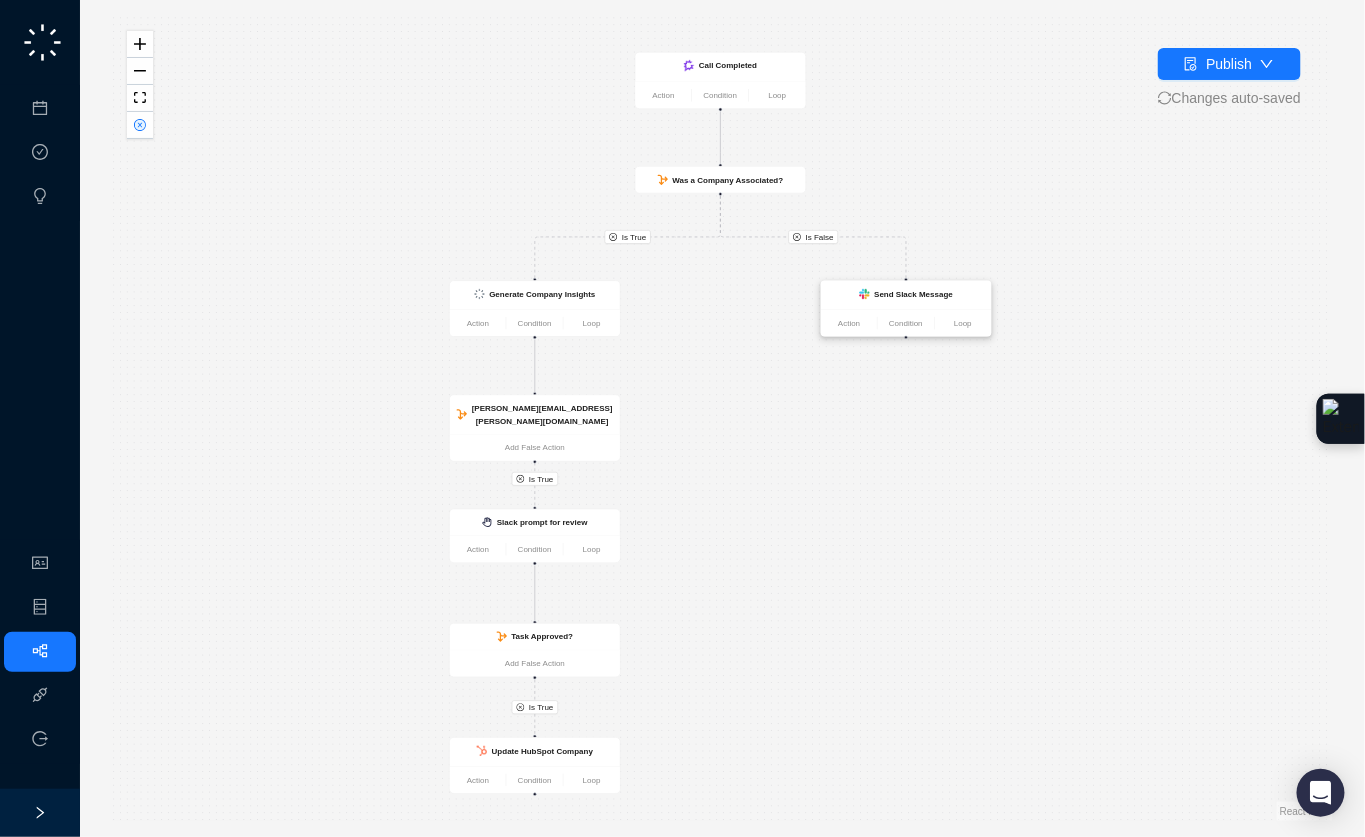 click on "Send Slack Message" at bounding box center (913, 294) 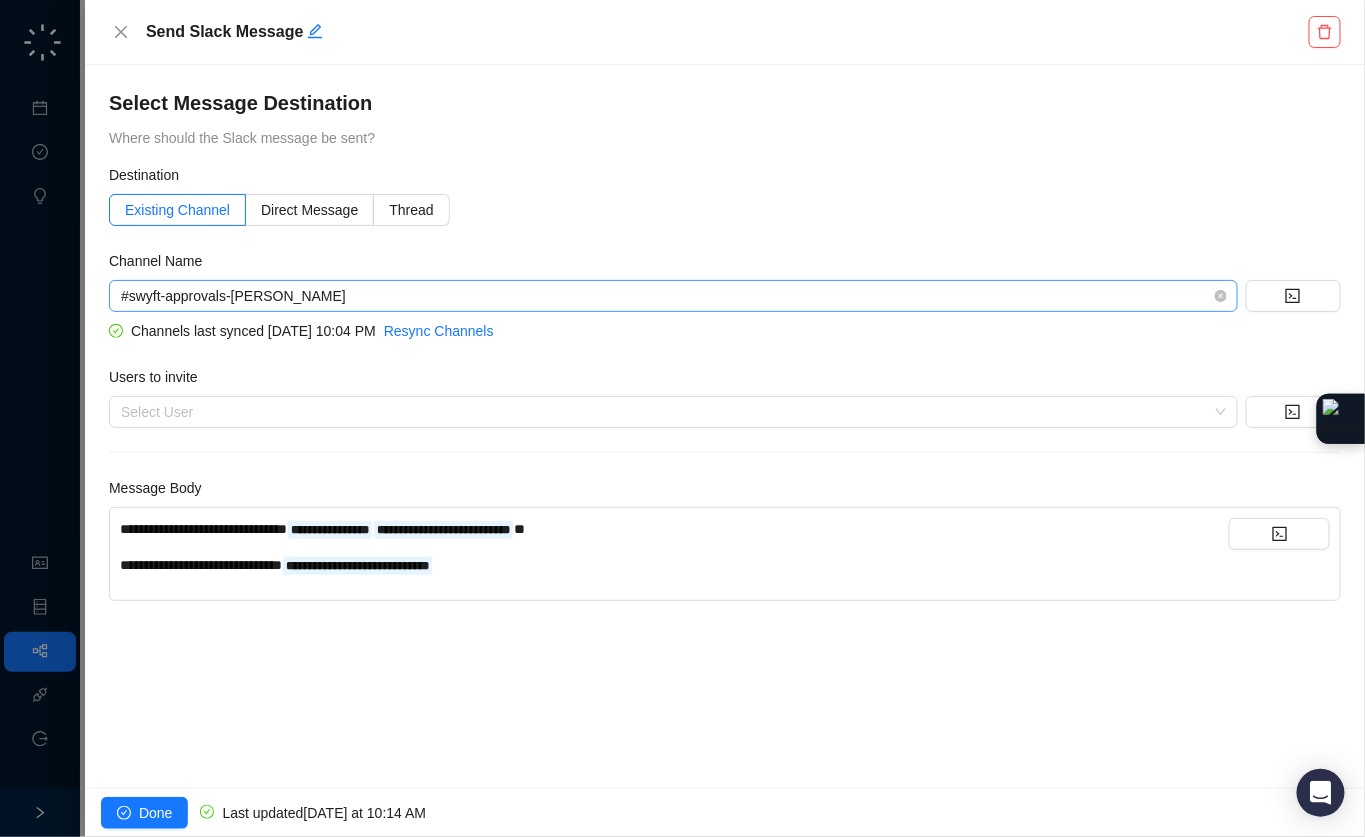 click on "#swyft-approvals-[PERSON_NAME]" at bounding box center (673, 296) 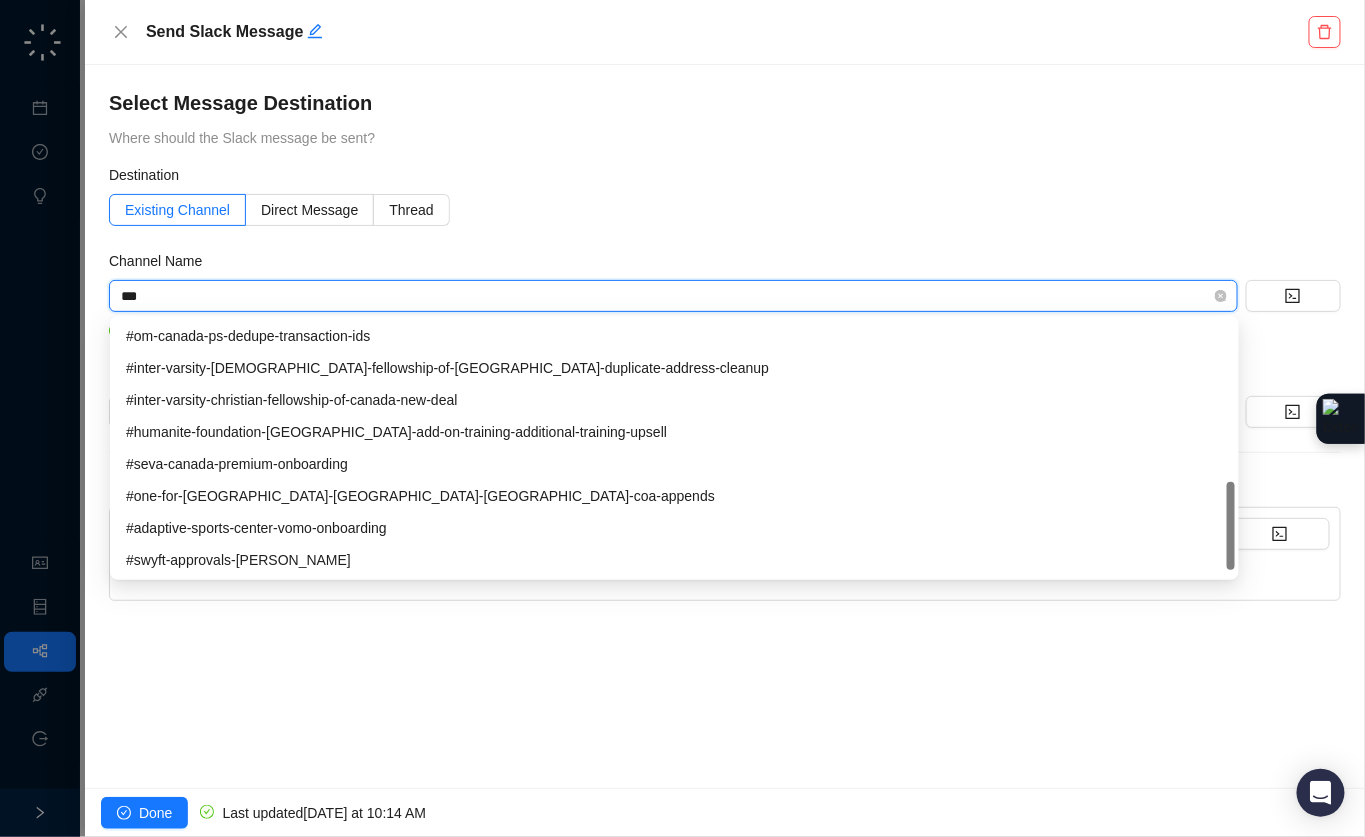 scroll, scrollTop: 32, scrollLeft: 0, axis: vertical 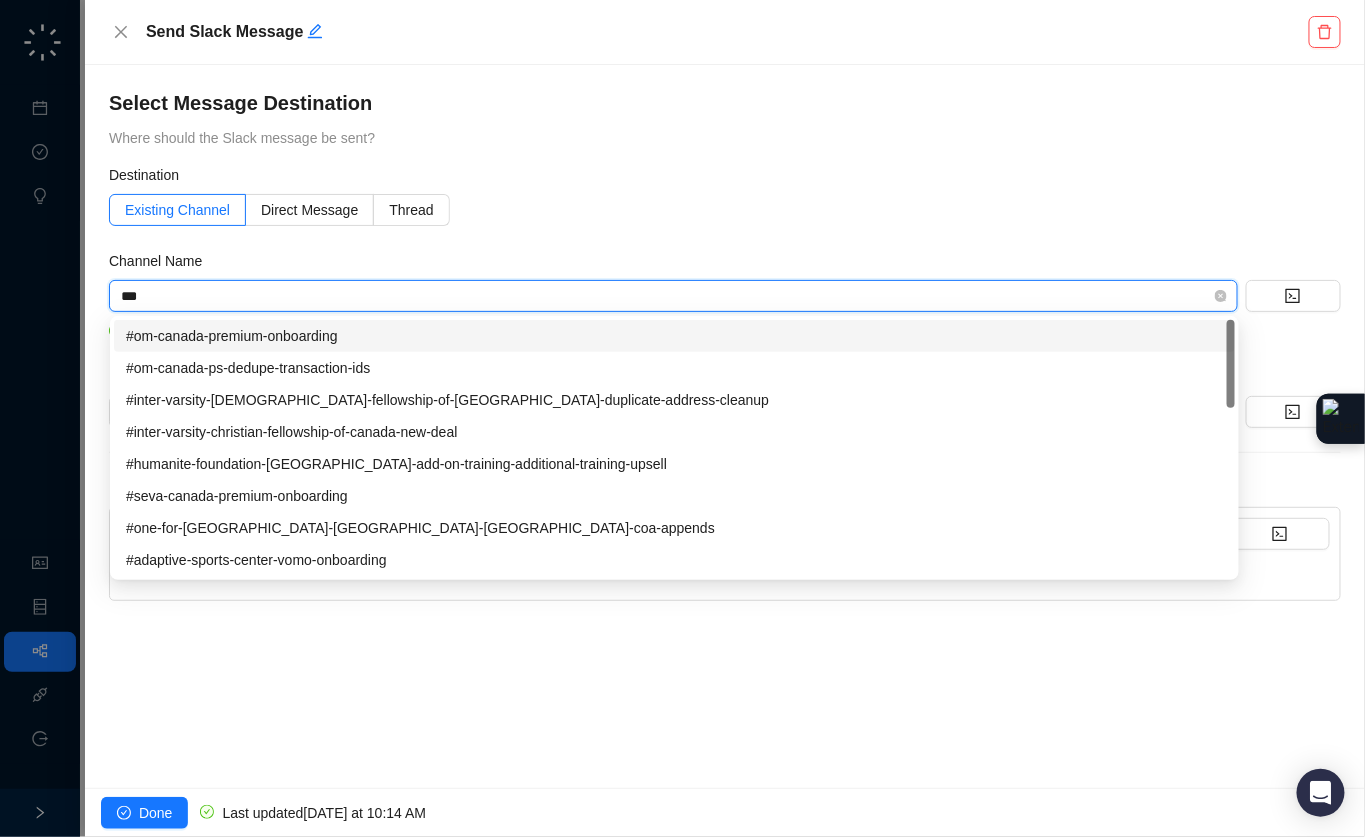 type on "****" 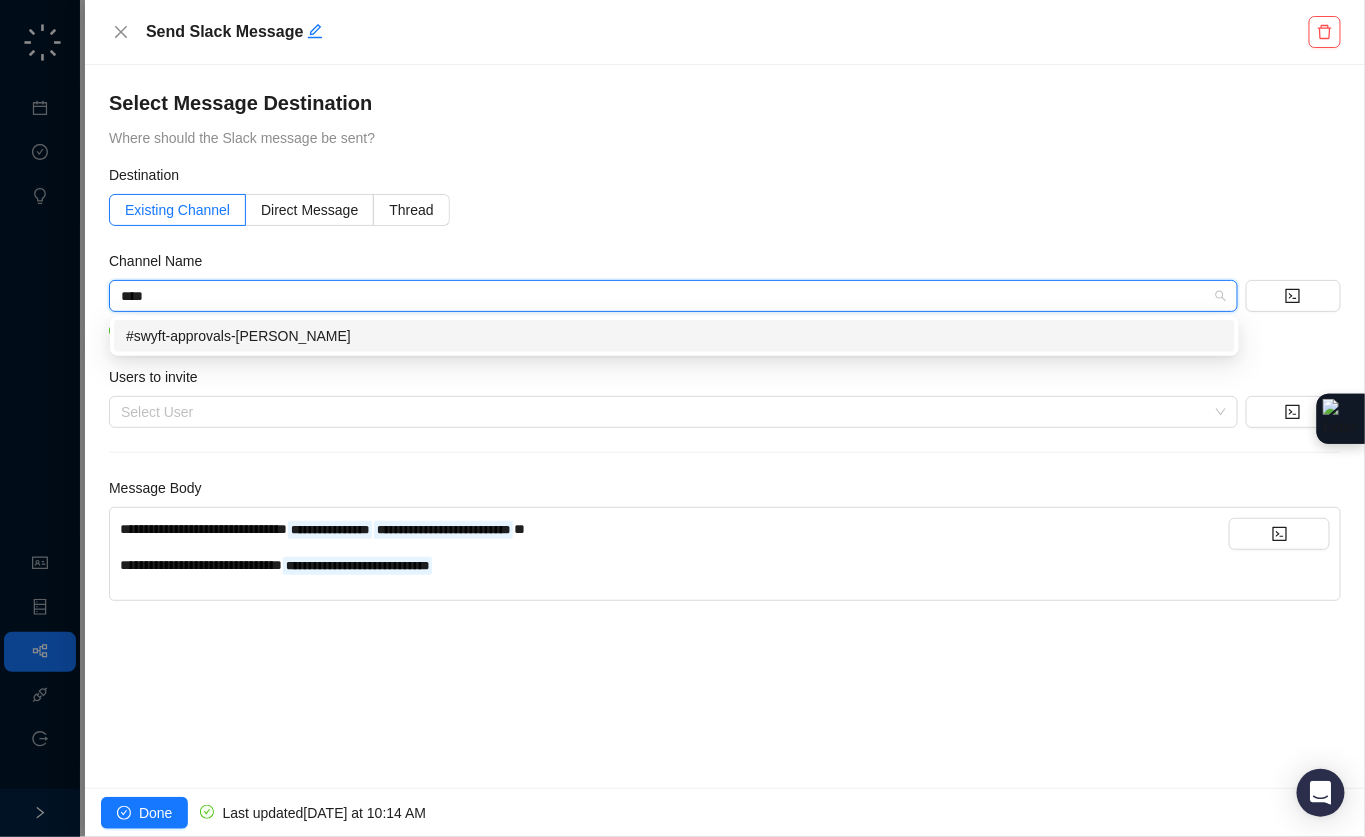 click on "#swyft-approvals-[PERSON_NAME]" at bounding box center [674, 336] 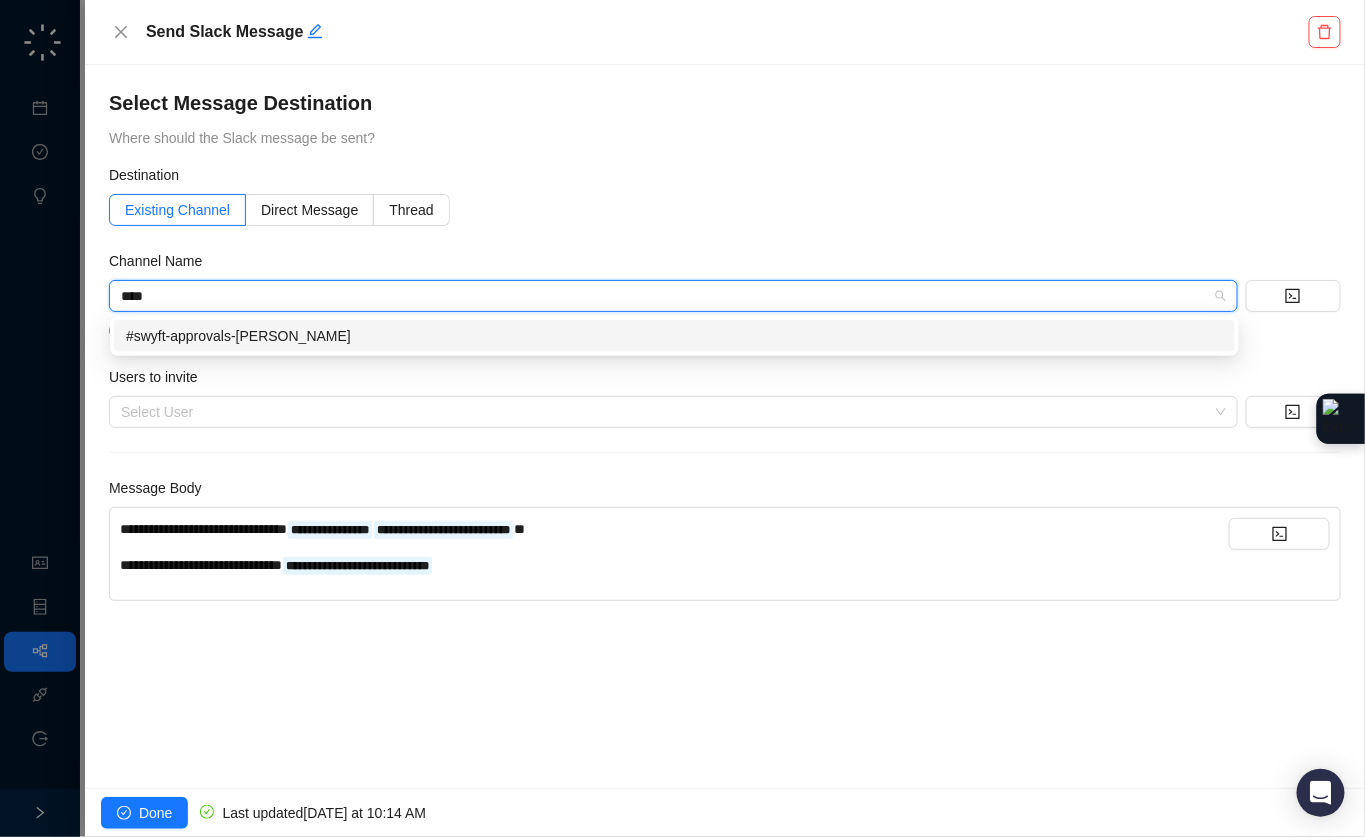 type 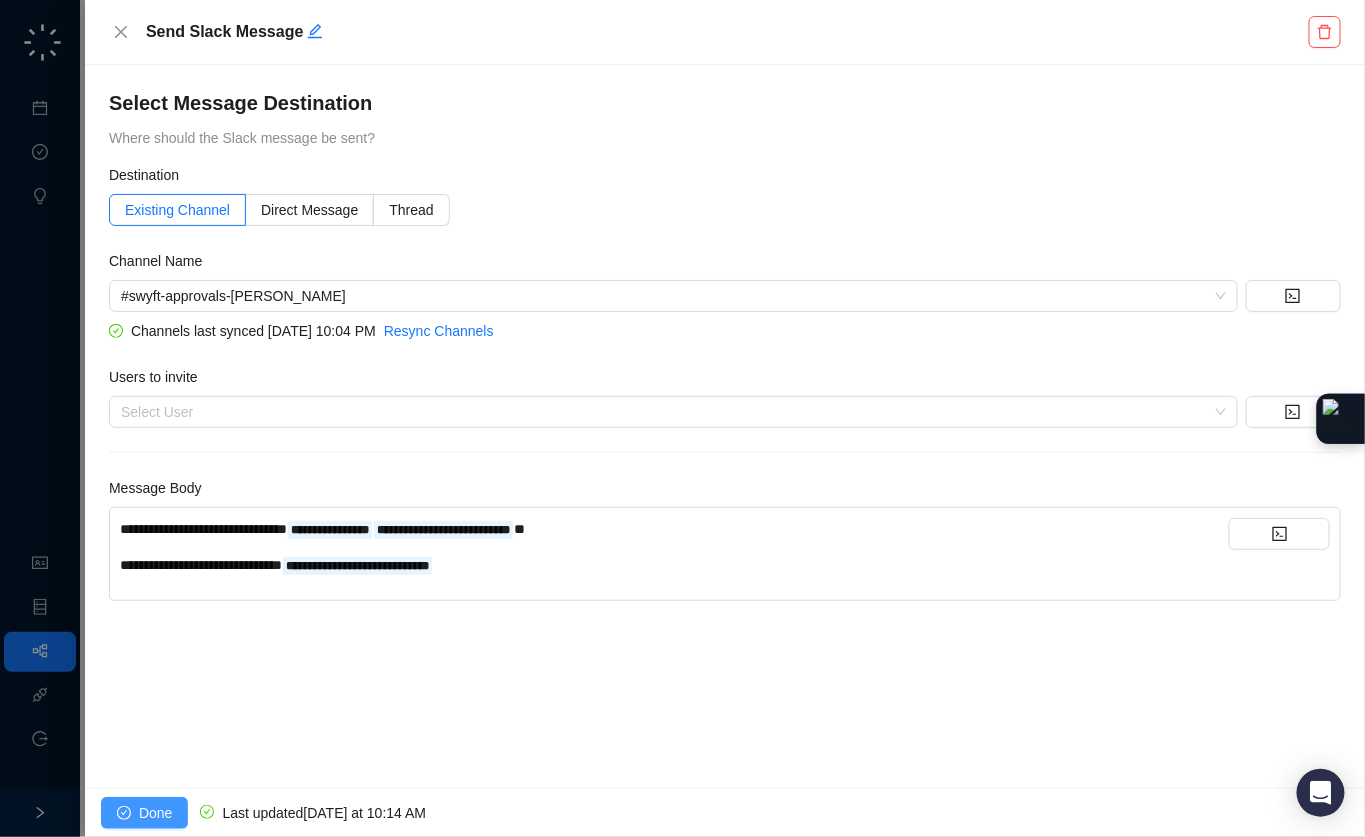 click on "Done" at bounding box center [155, 813] 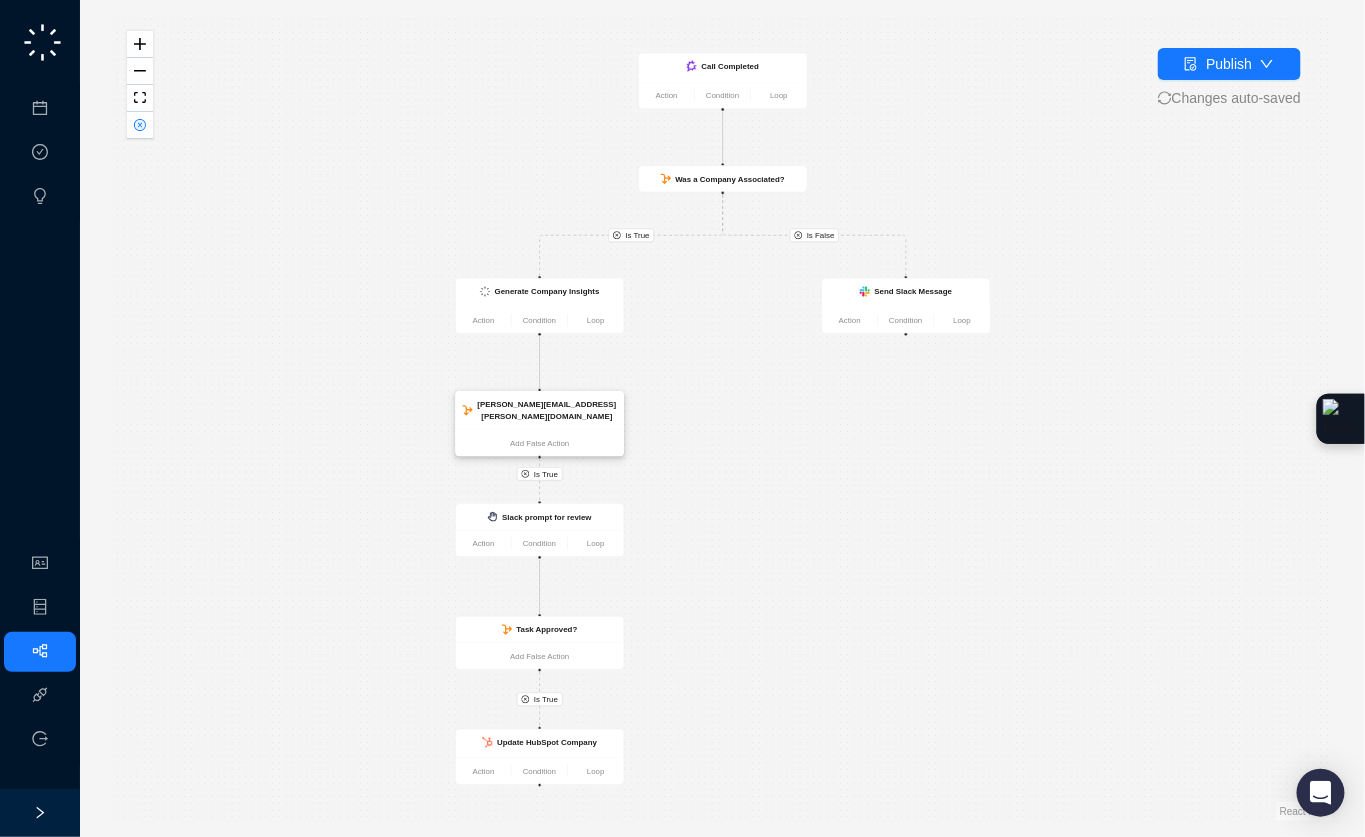 click on "[PERSON_NAME][EMAIL_ADDRESS][PERSON_NAME][DOMAIN_NAME]" at bounding box center (540, 410) 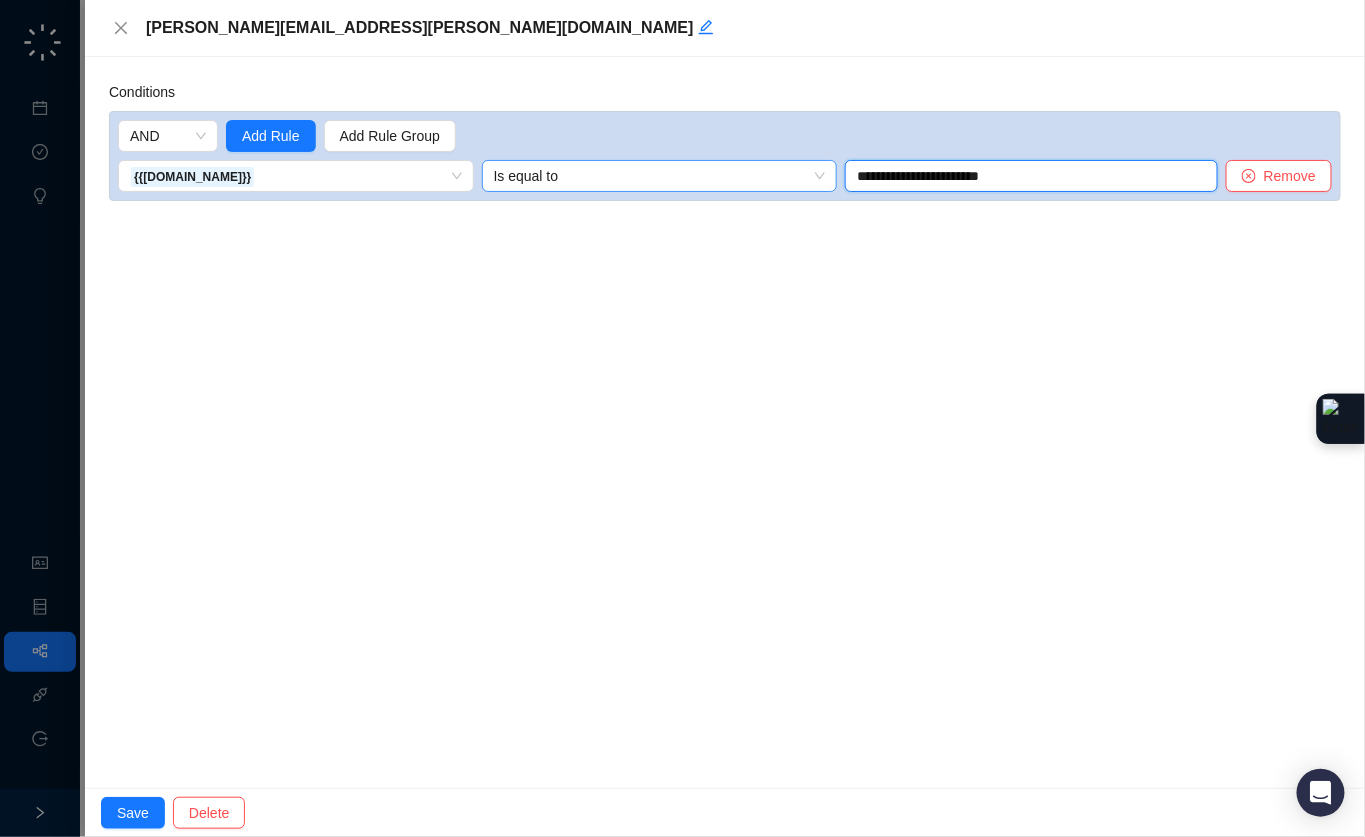 drag, startPoint x: 1050, startPoint y: 180, endPoint x: 820, endPoint y: 168, distance: 230.31284 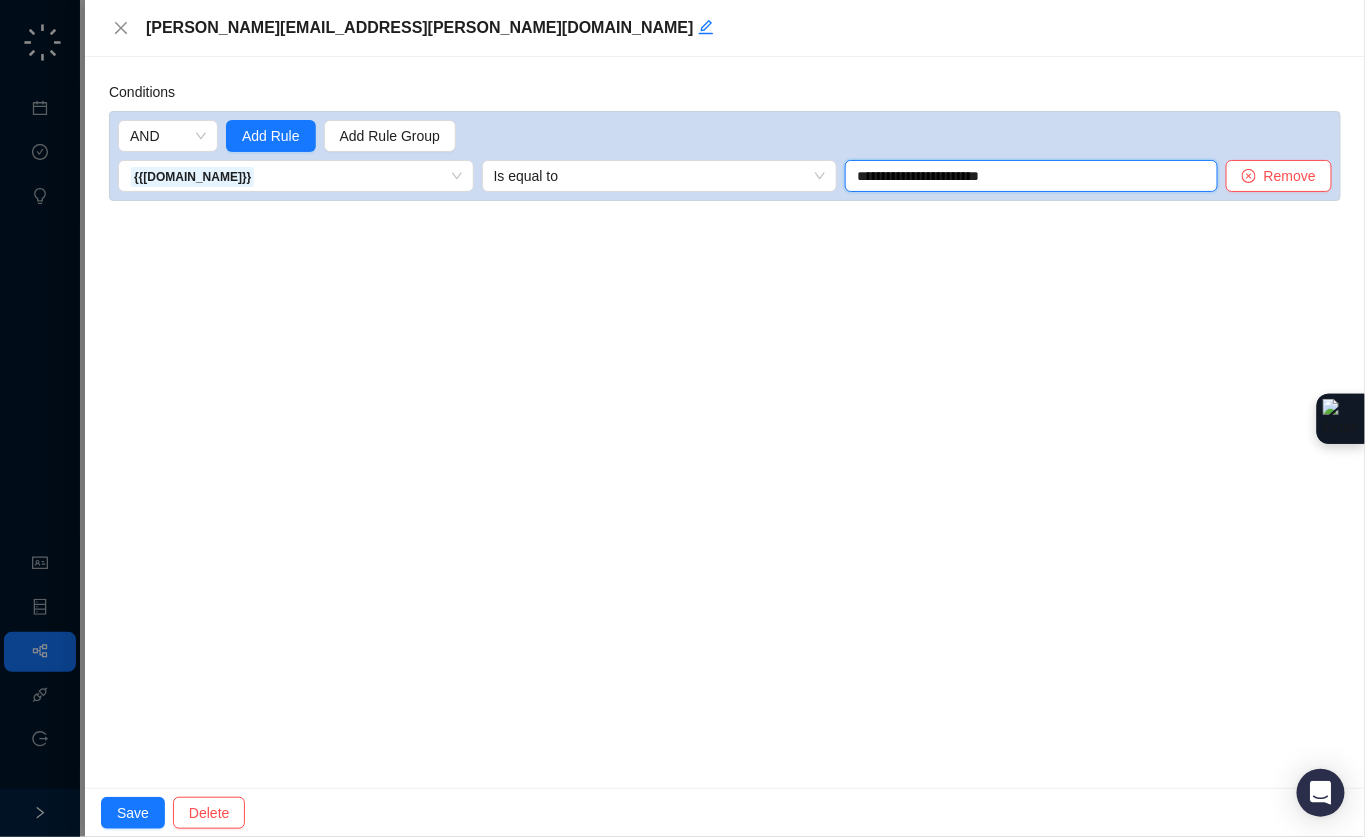paste 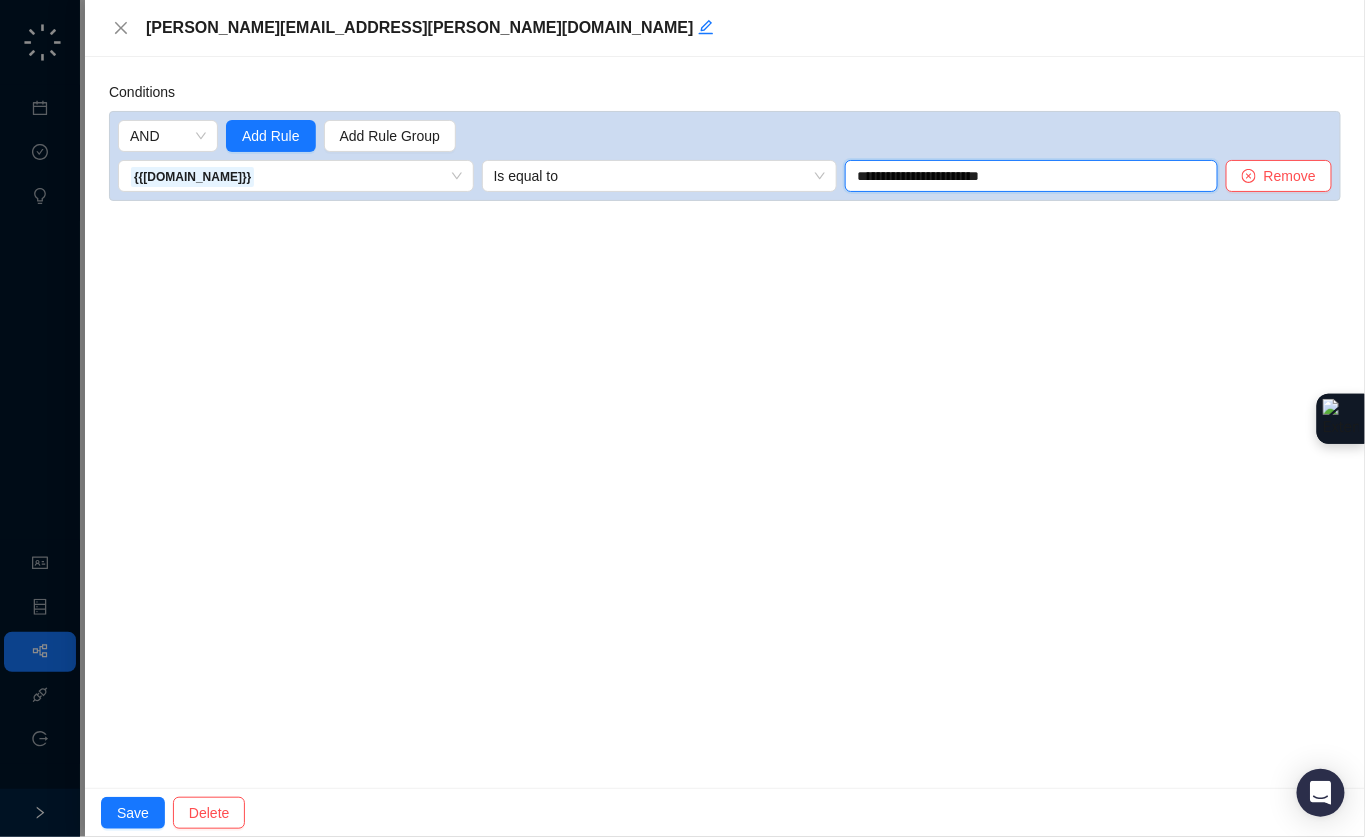 type on "**********" 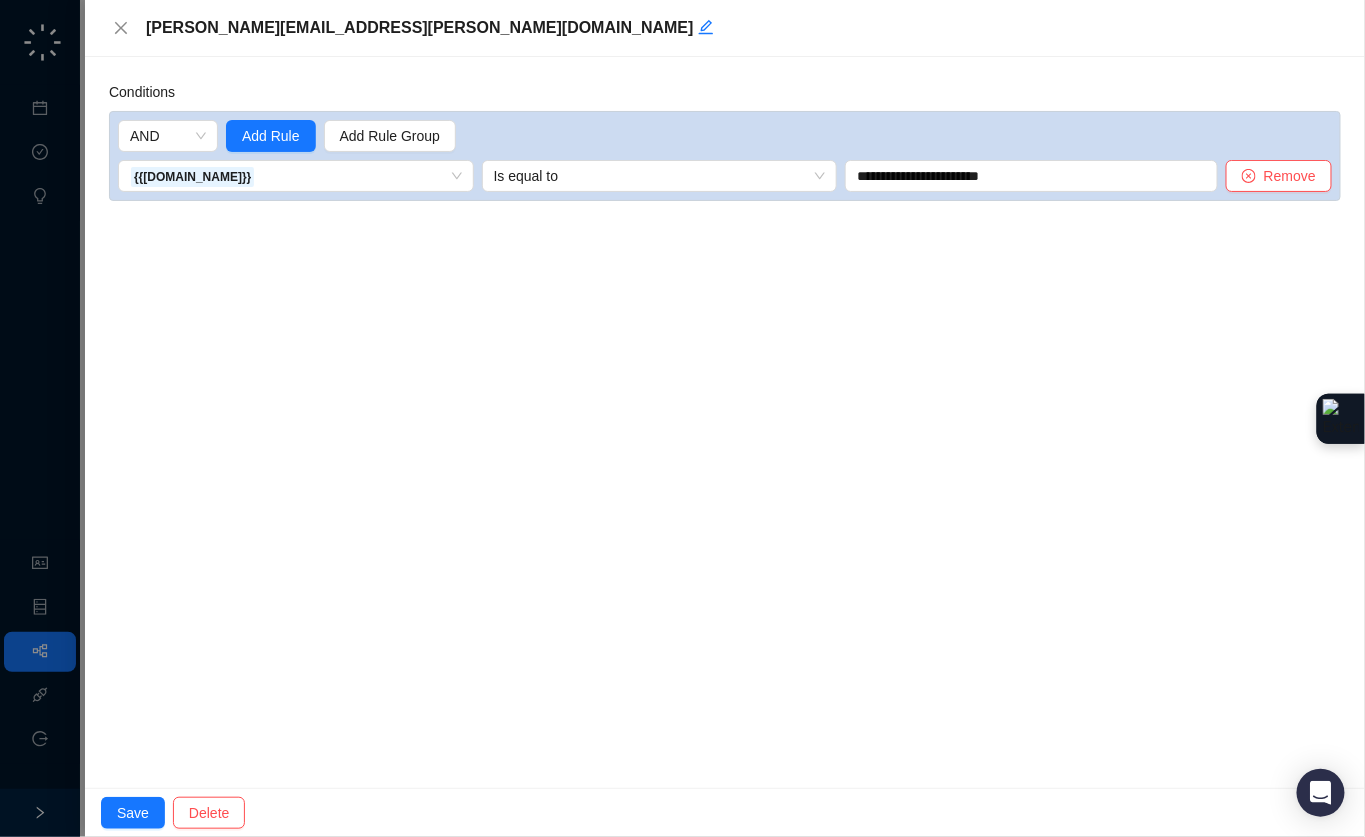 click on "**********" at bounding box center [725, 422] 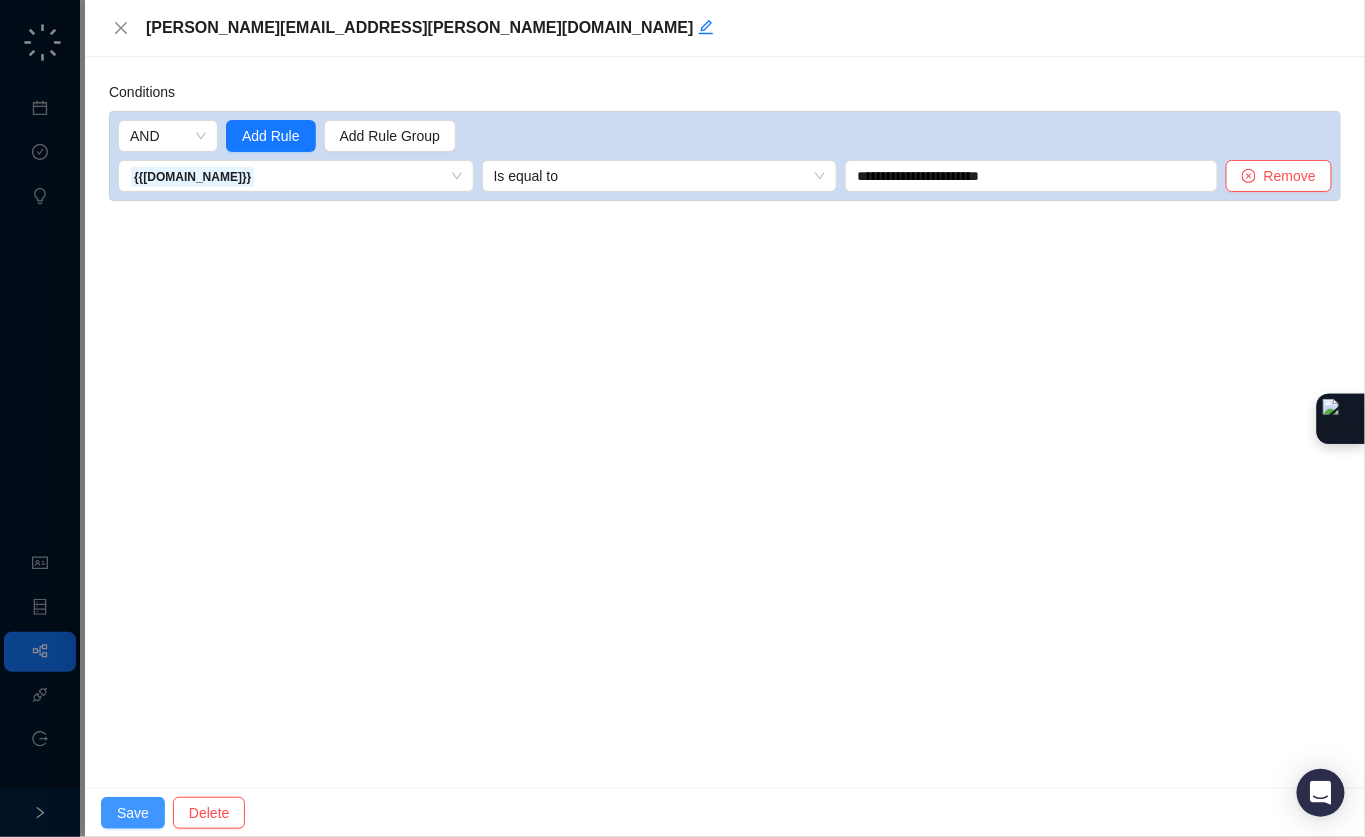 click on "Save" at bounding box center (133, 813) 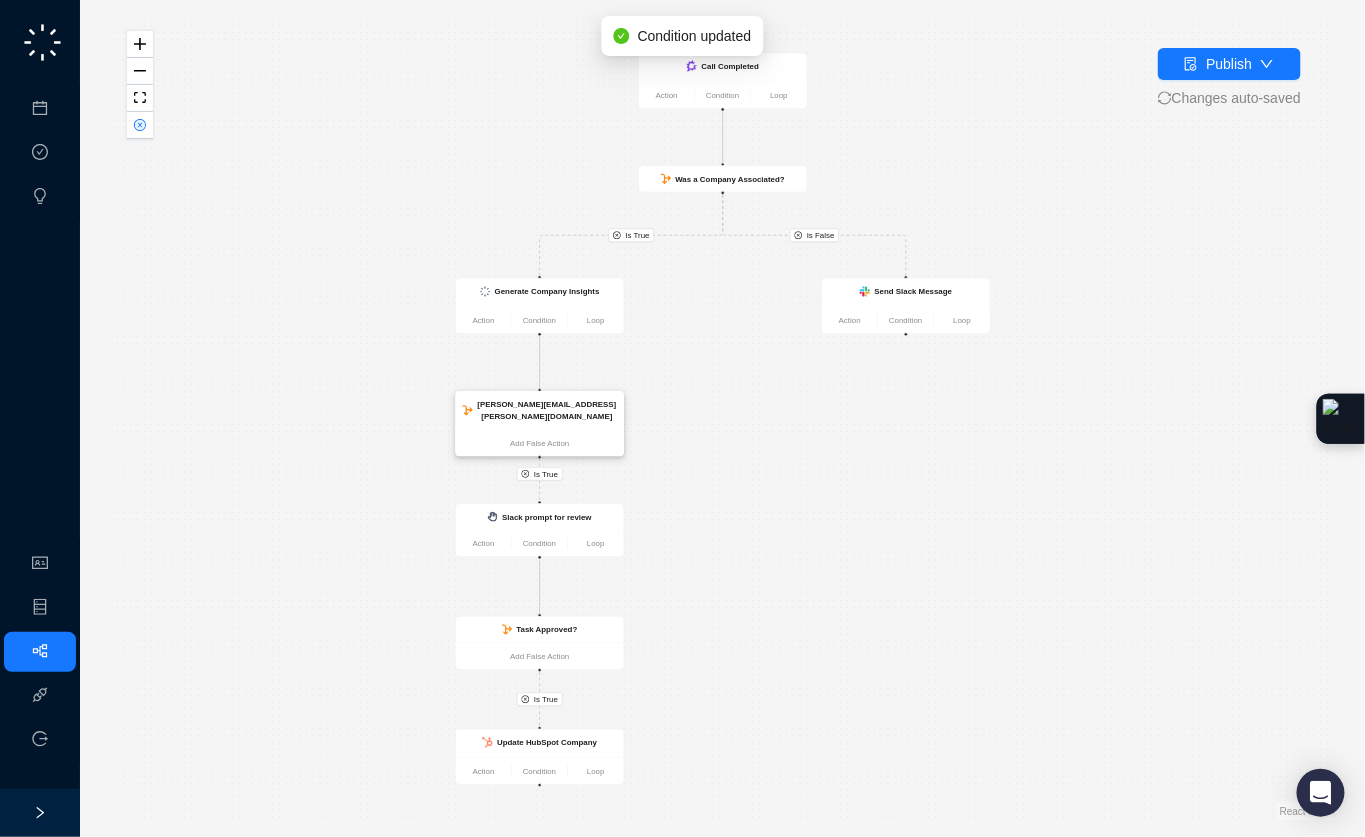 click on "[PERSON_NAME][EMAIL_ADDRESS][PERSON_NAME][DOMAIN_NAME]" at bounding box center [547, 410] 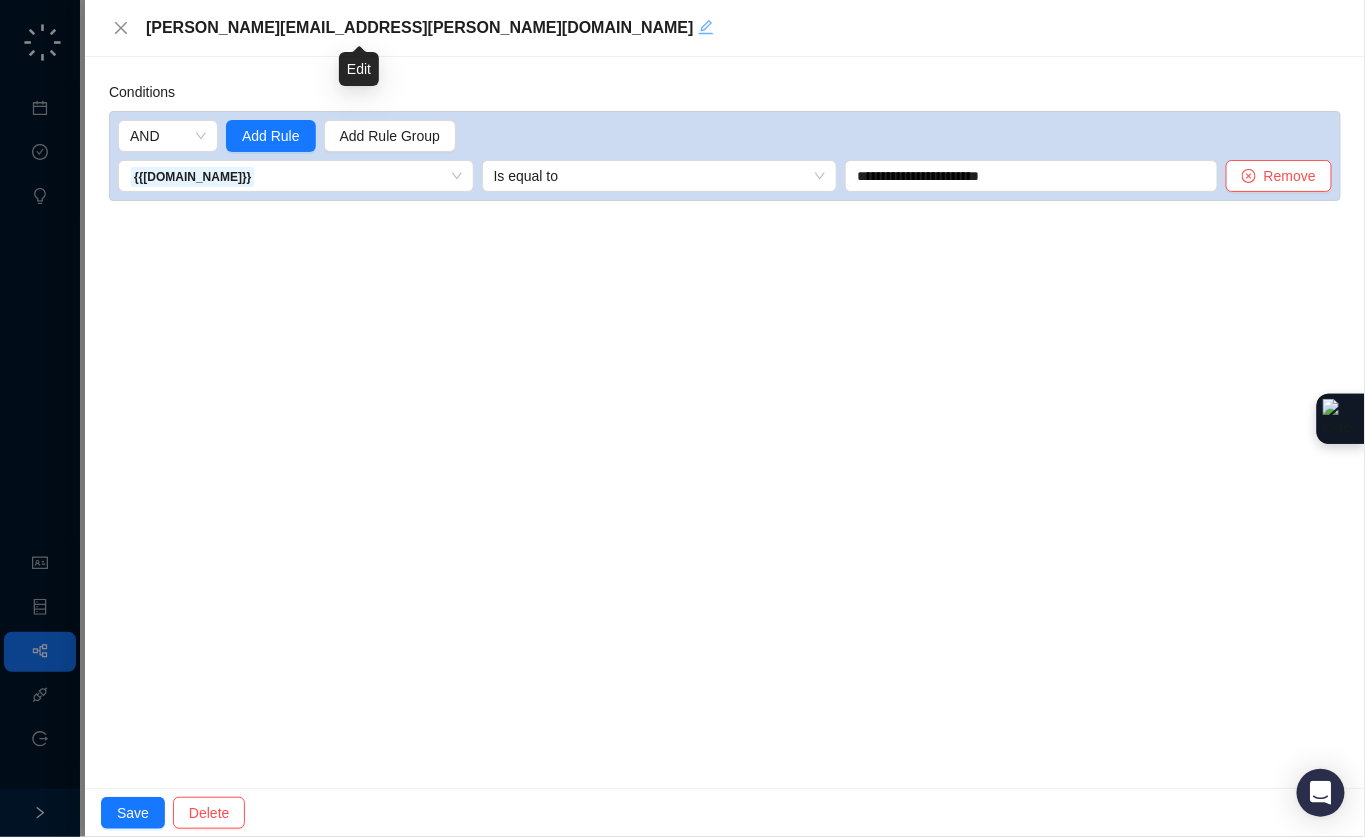 click 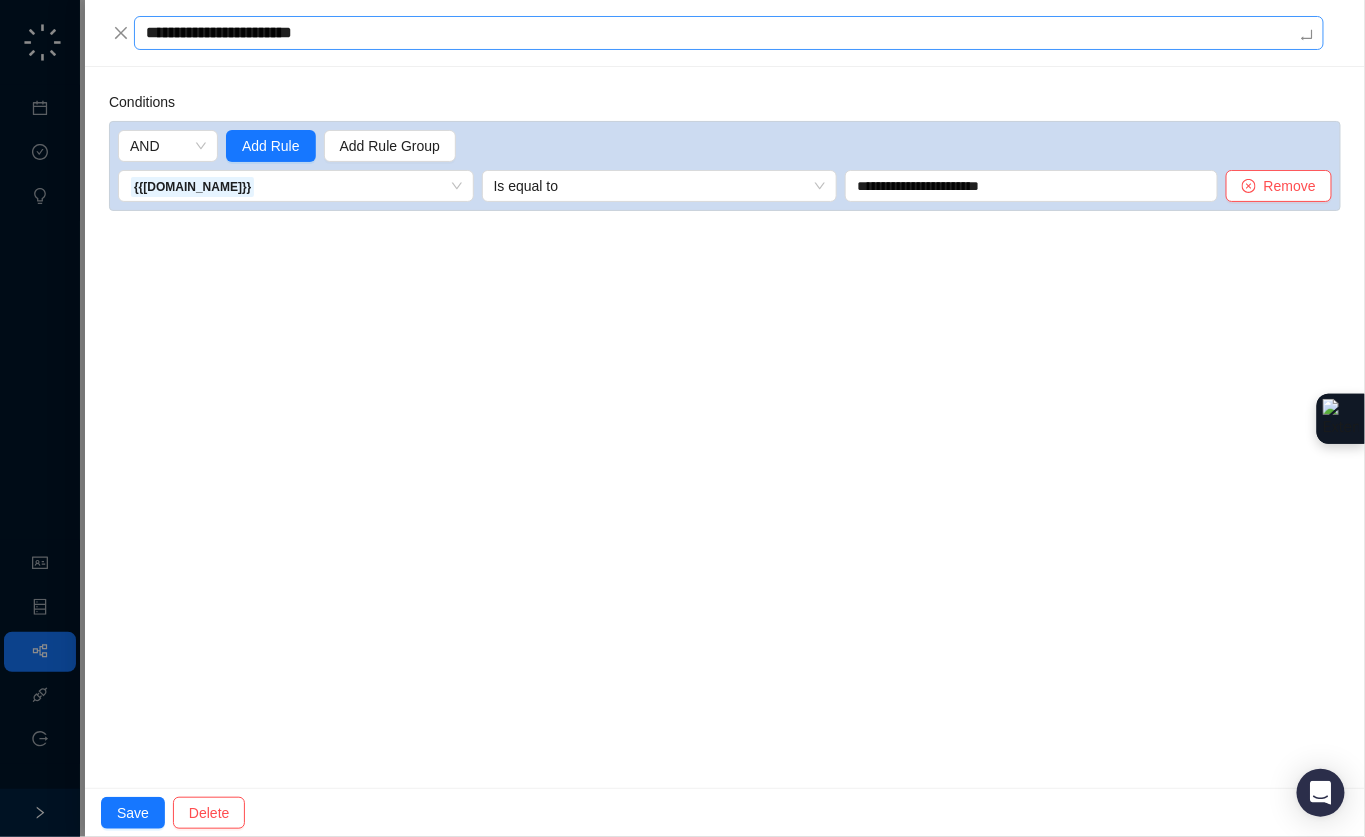type on "**********" 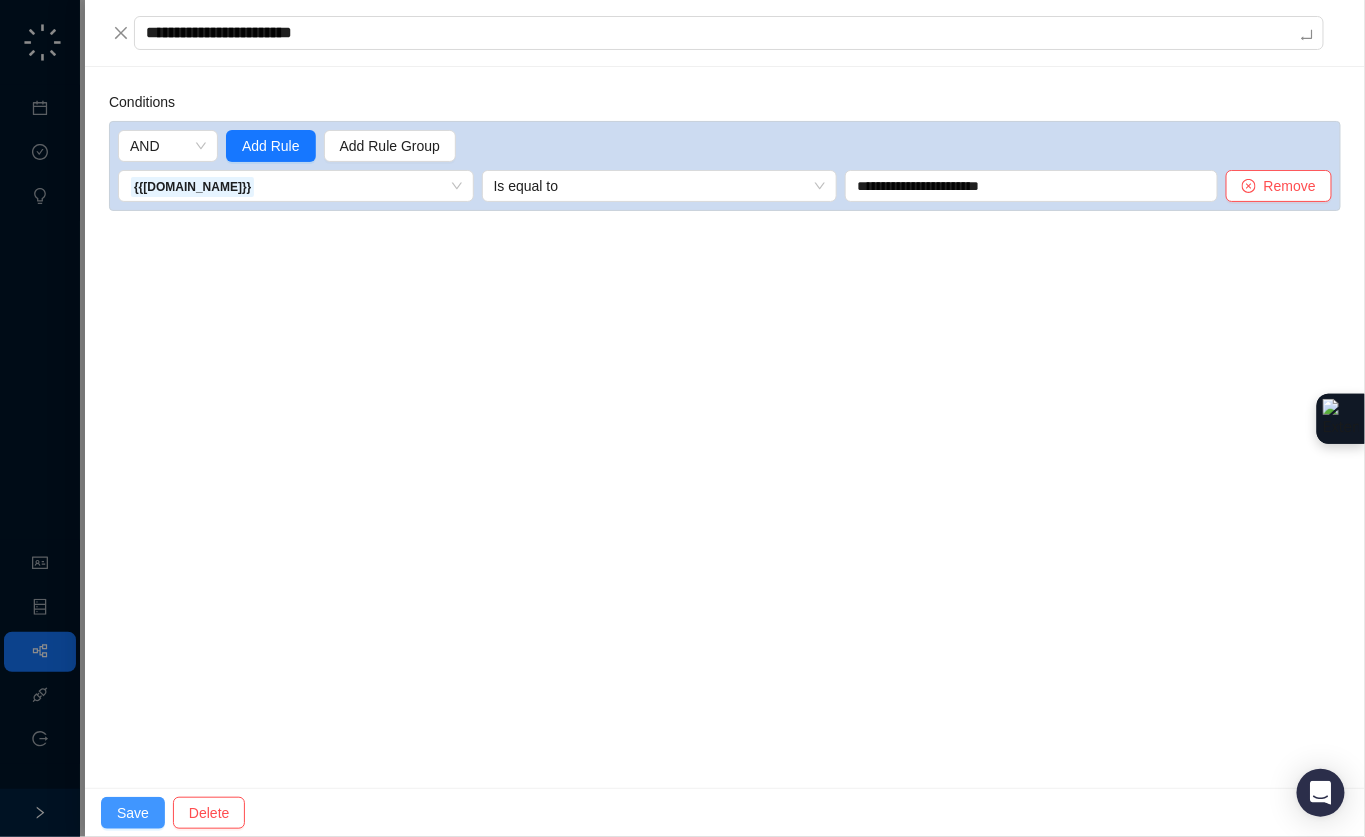 click on "Save" at bounding box center (133, 813) 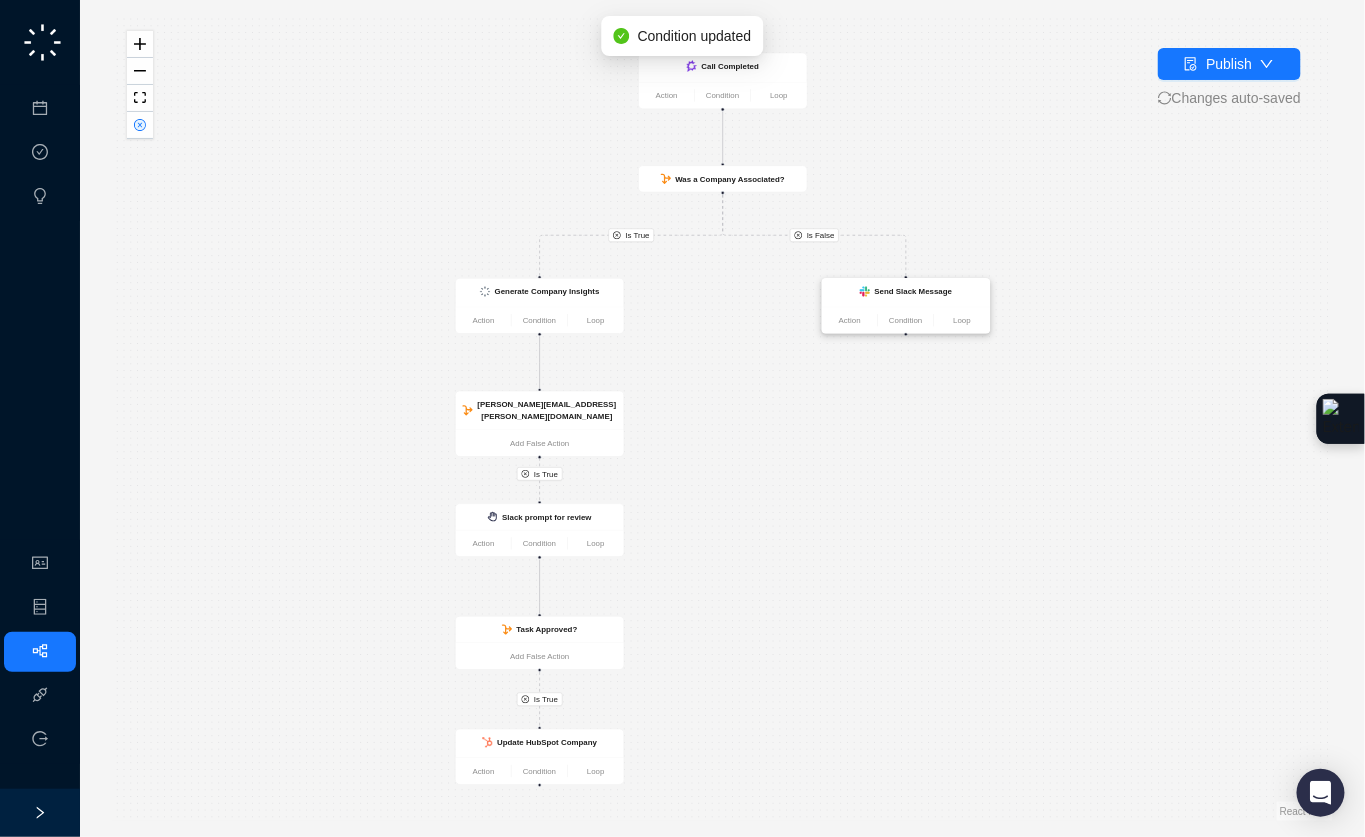 click on "Send Slack Message" at bounding box center (914, 291) 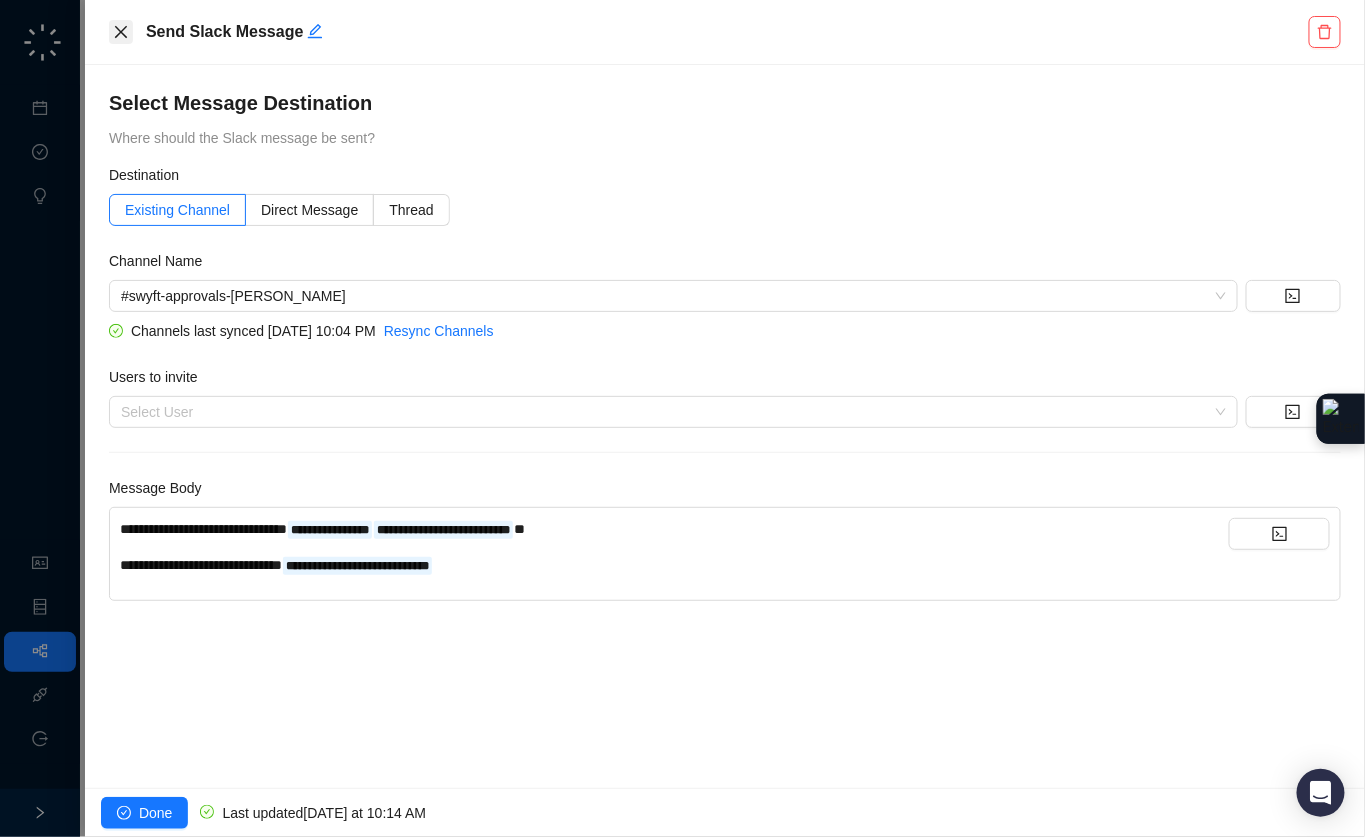 click 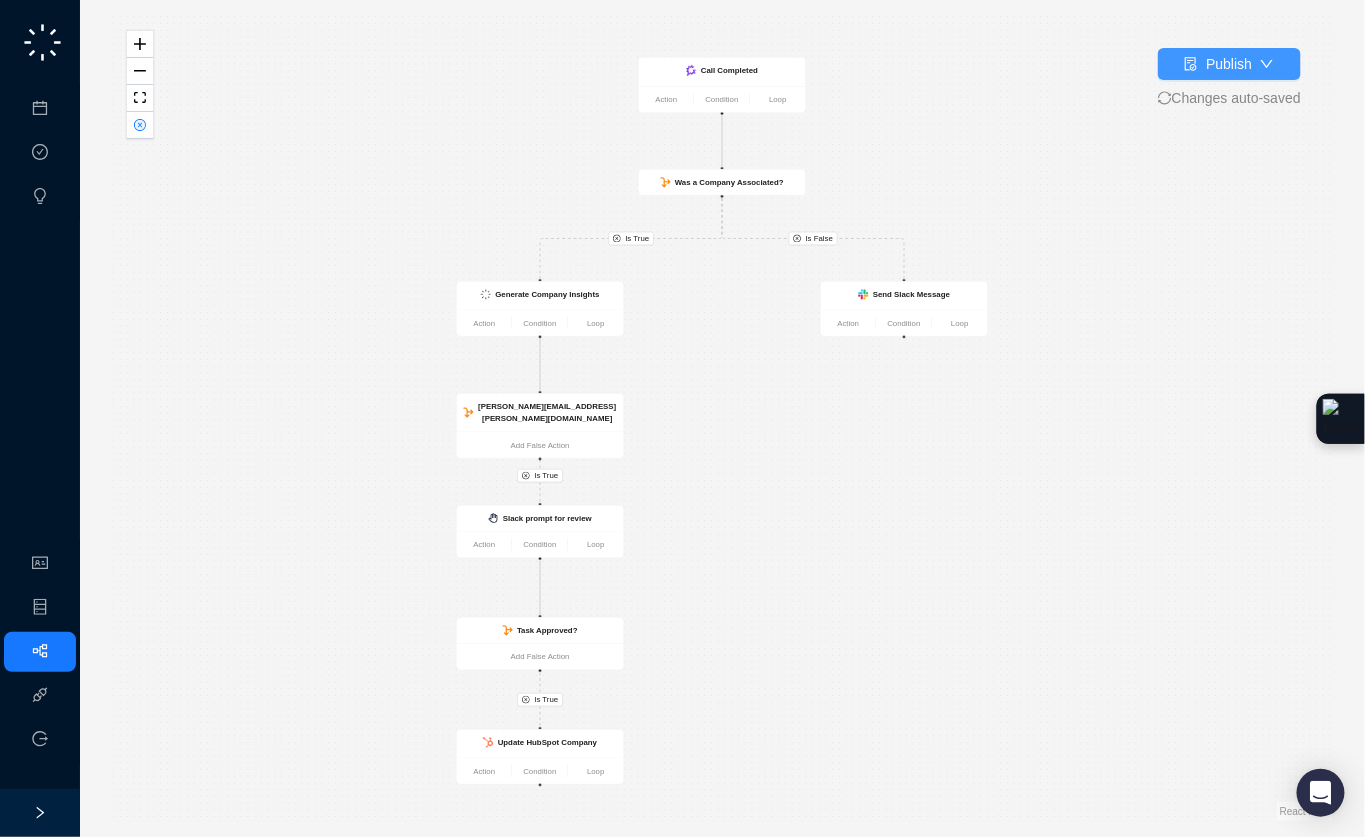 click 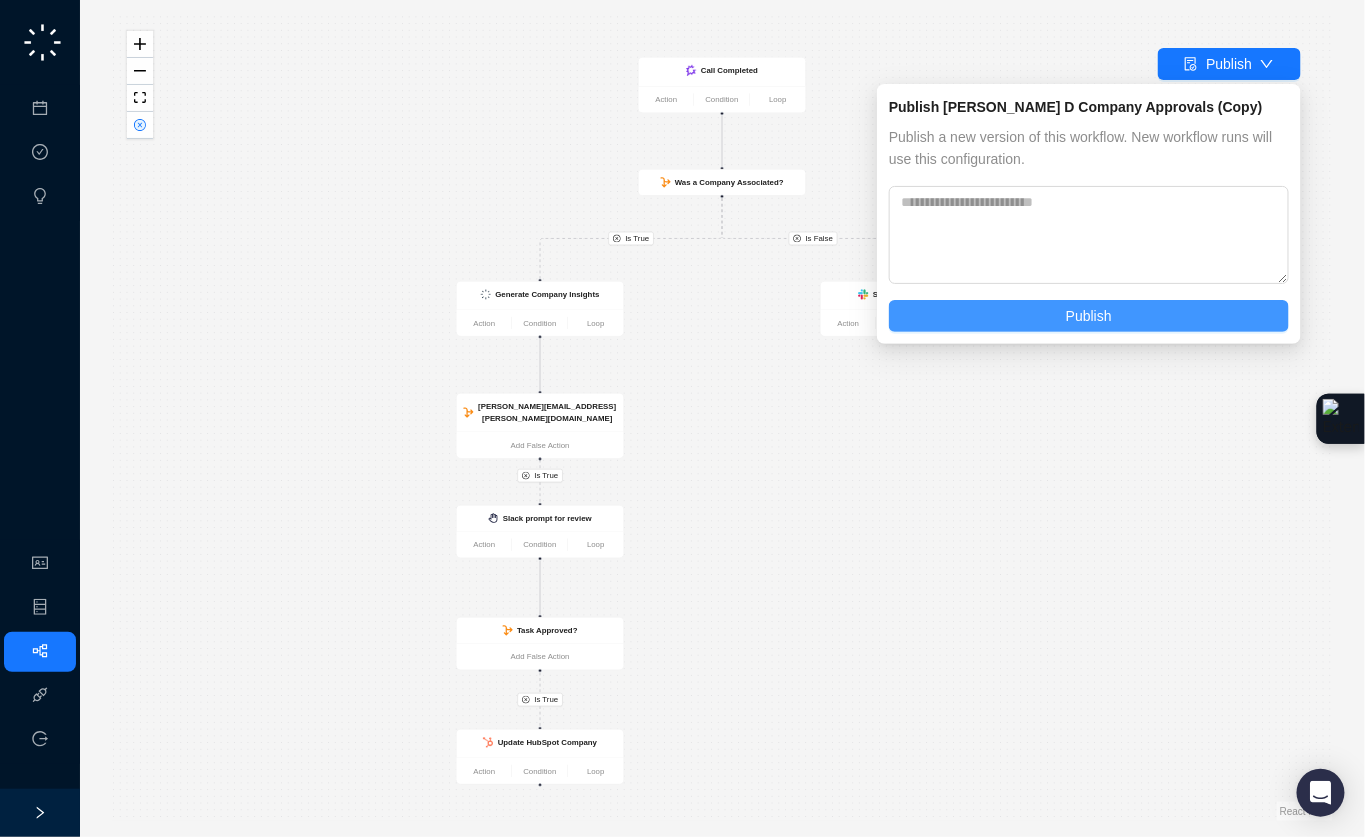 click on "Publish" at bounding box center (1089, 316) 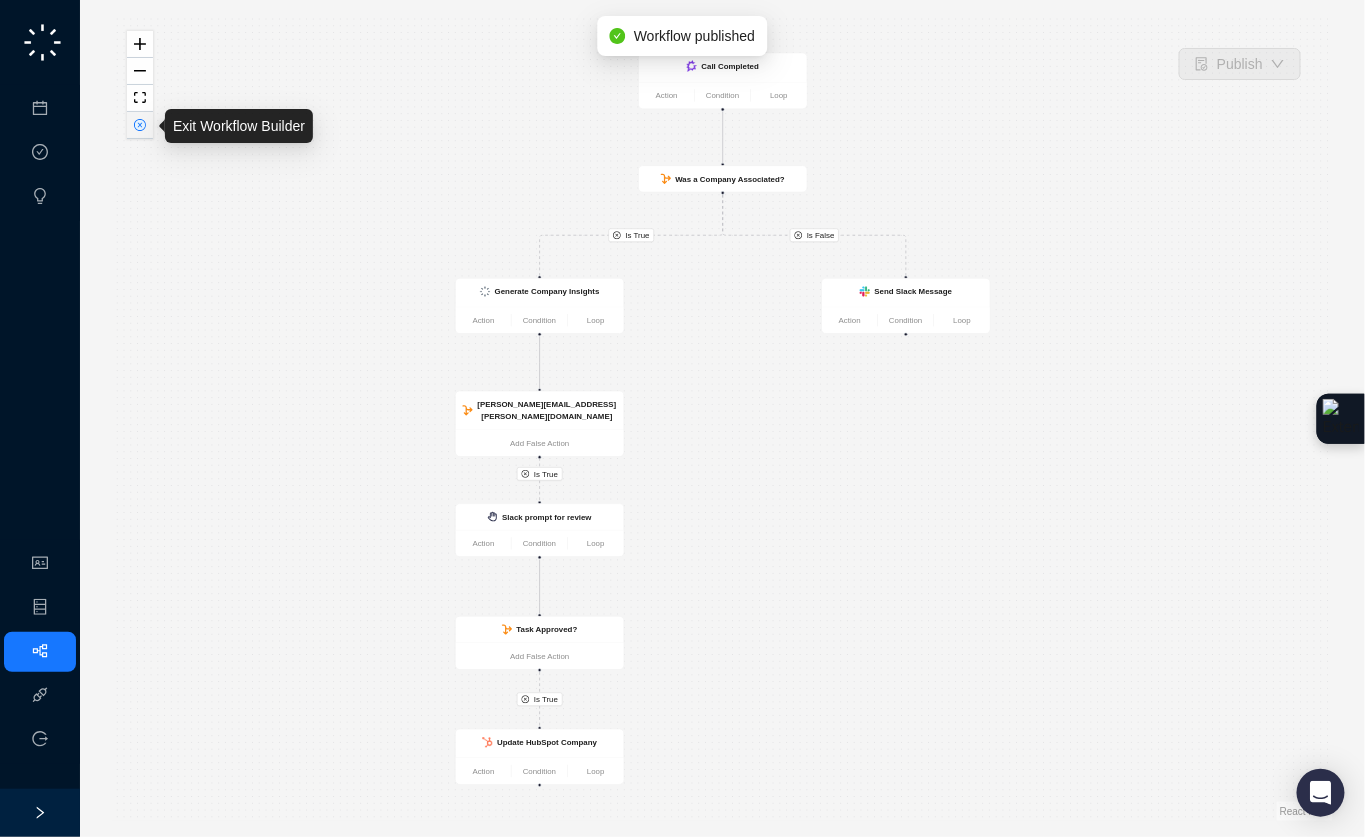 click 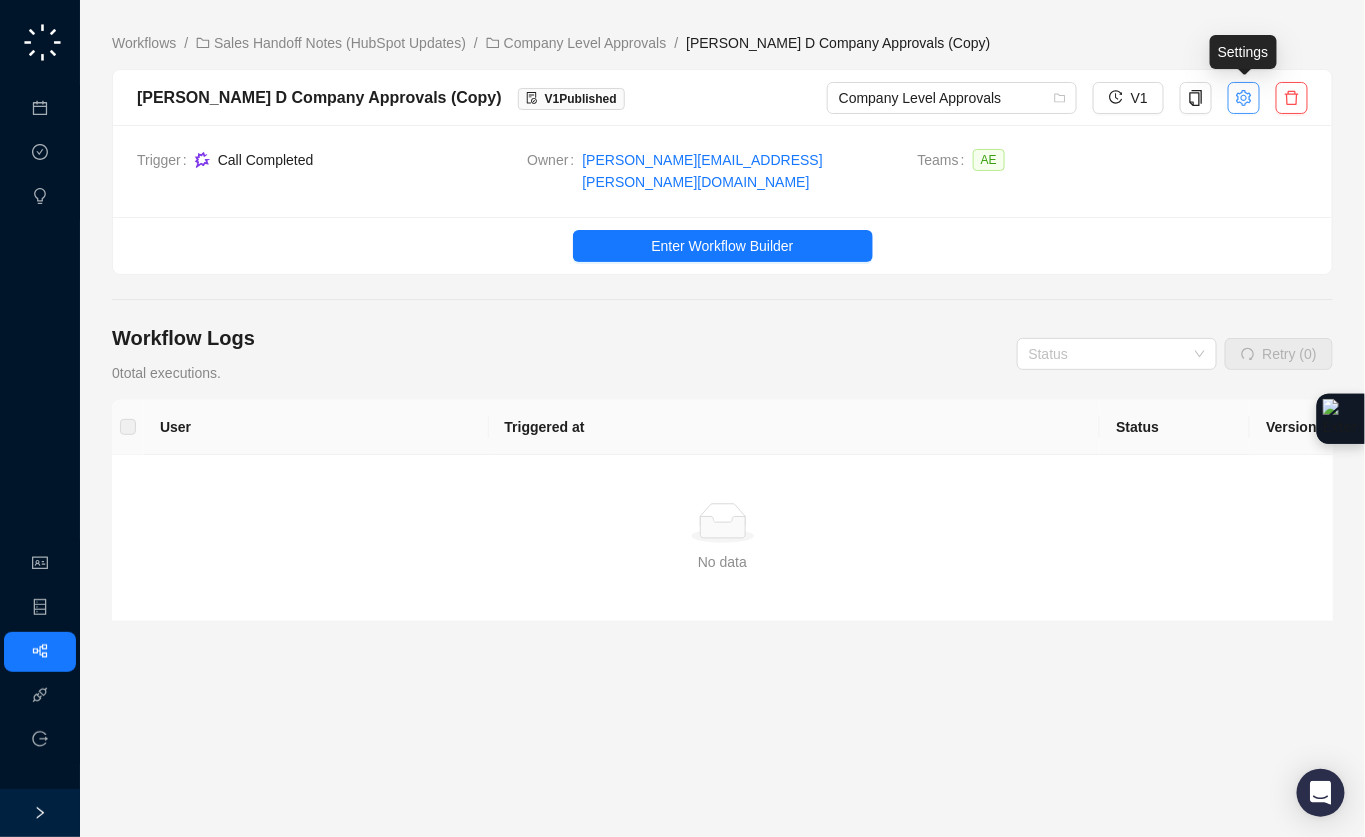 click 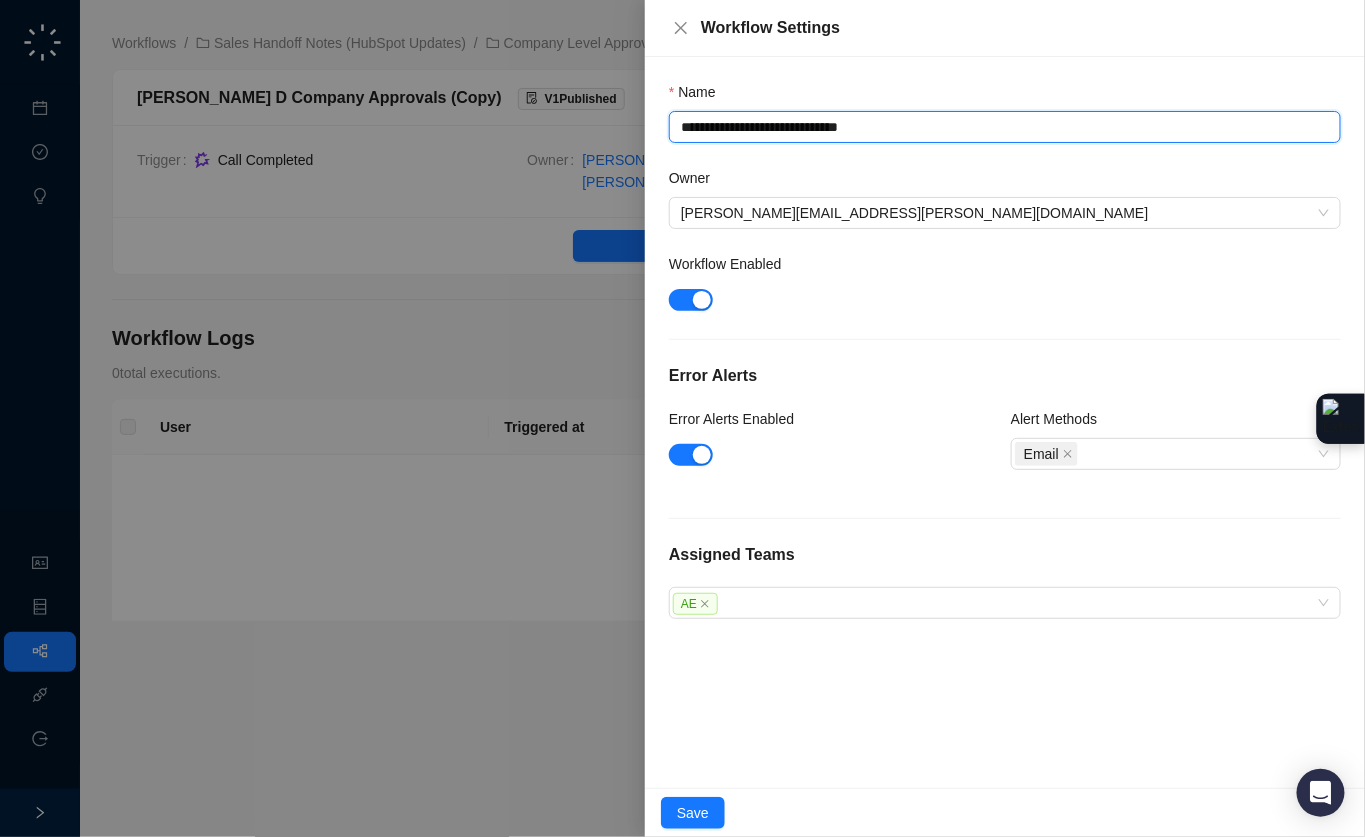 drag, startPoint x: 912, startPoint y: 123, endPoint x: 619, endPoint y: 99, distance: 293.9813 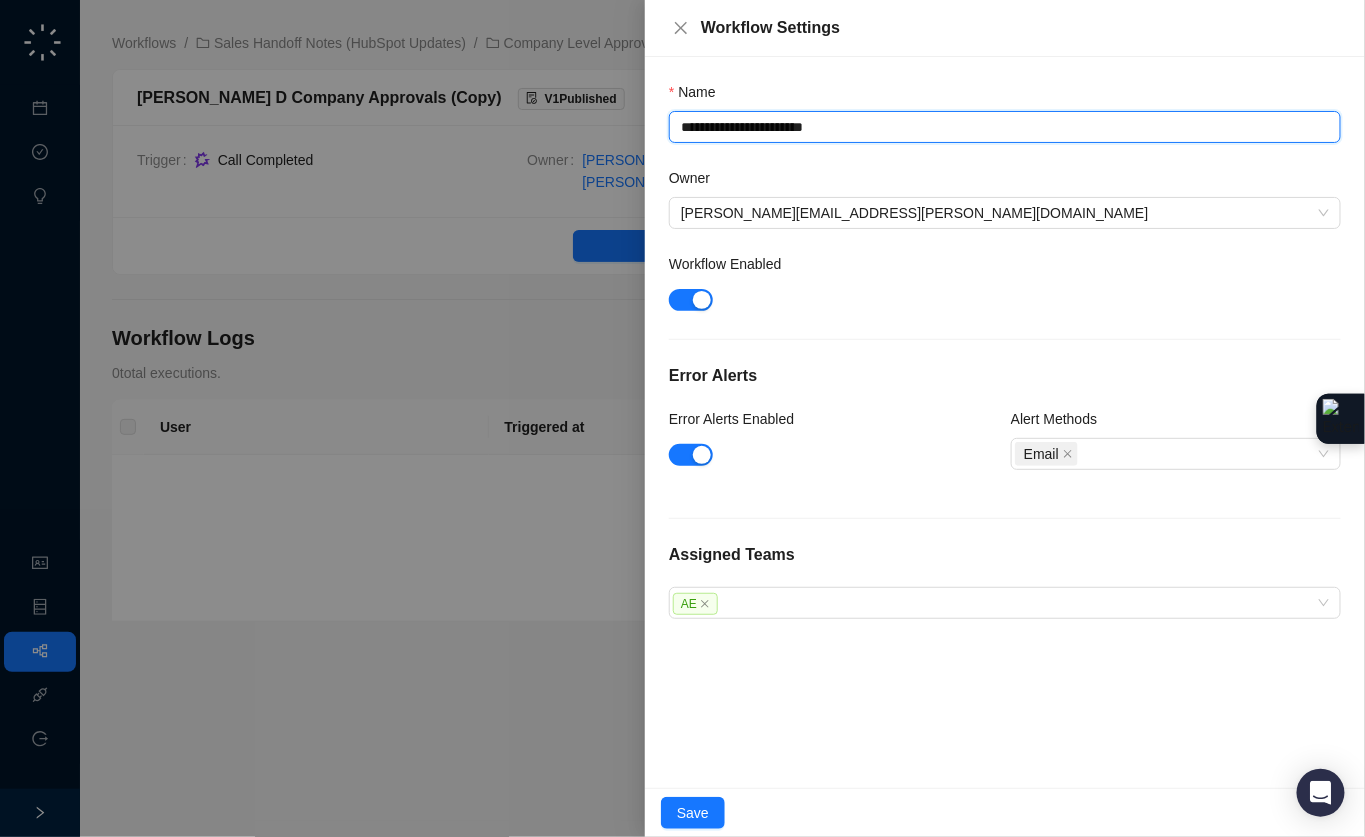 click on "**********" at bounding box center (1005, 127) 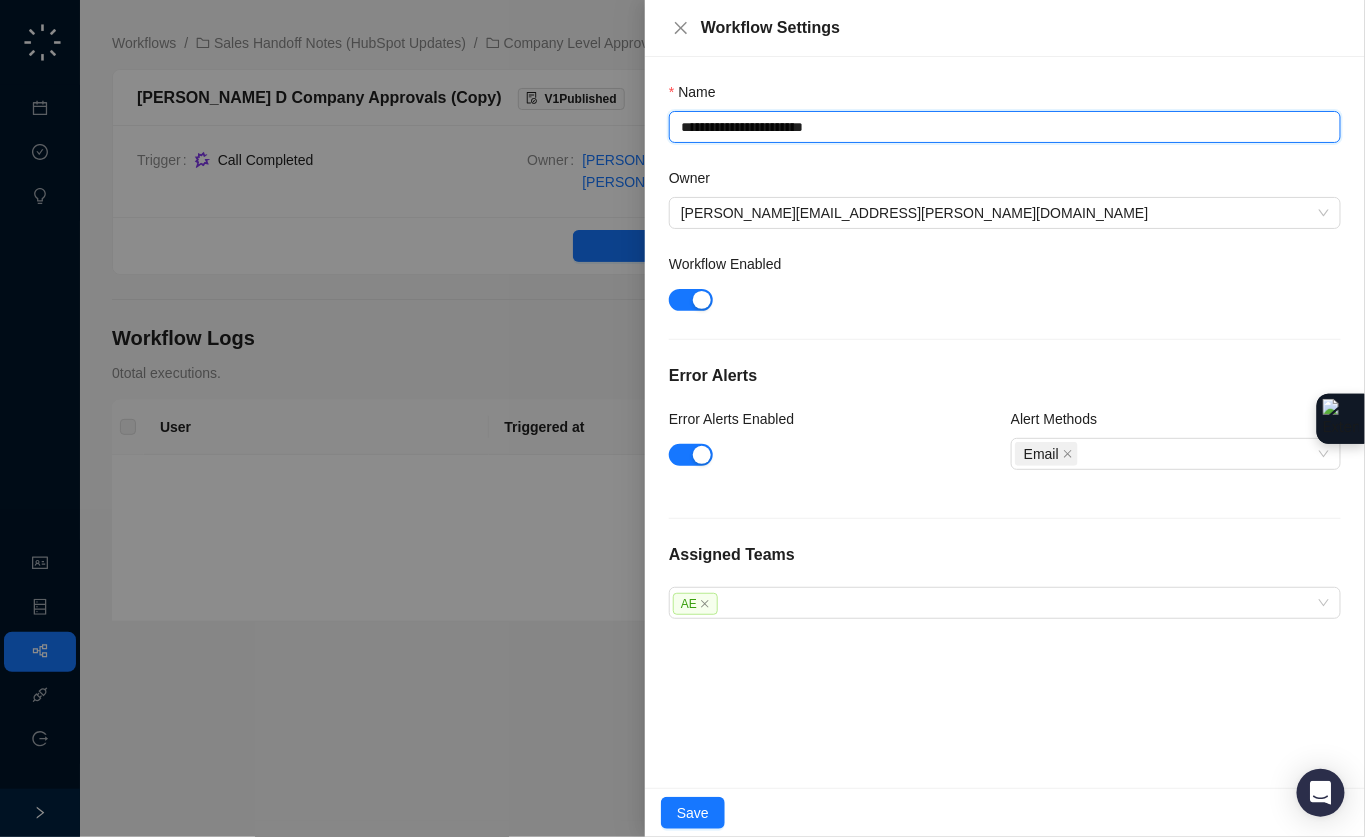 drag, startPoint x: 688, startPoint y: 129, endPoint x: 673, endPoint y: 131, distance: 15.132746 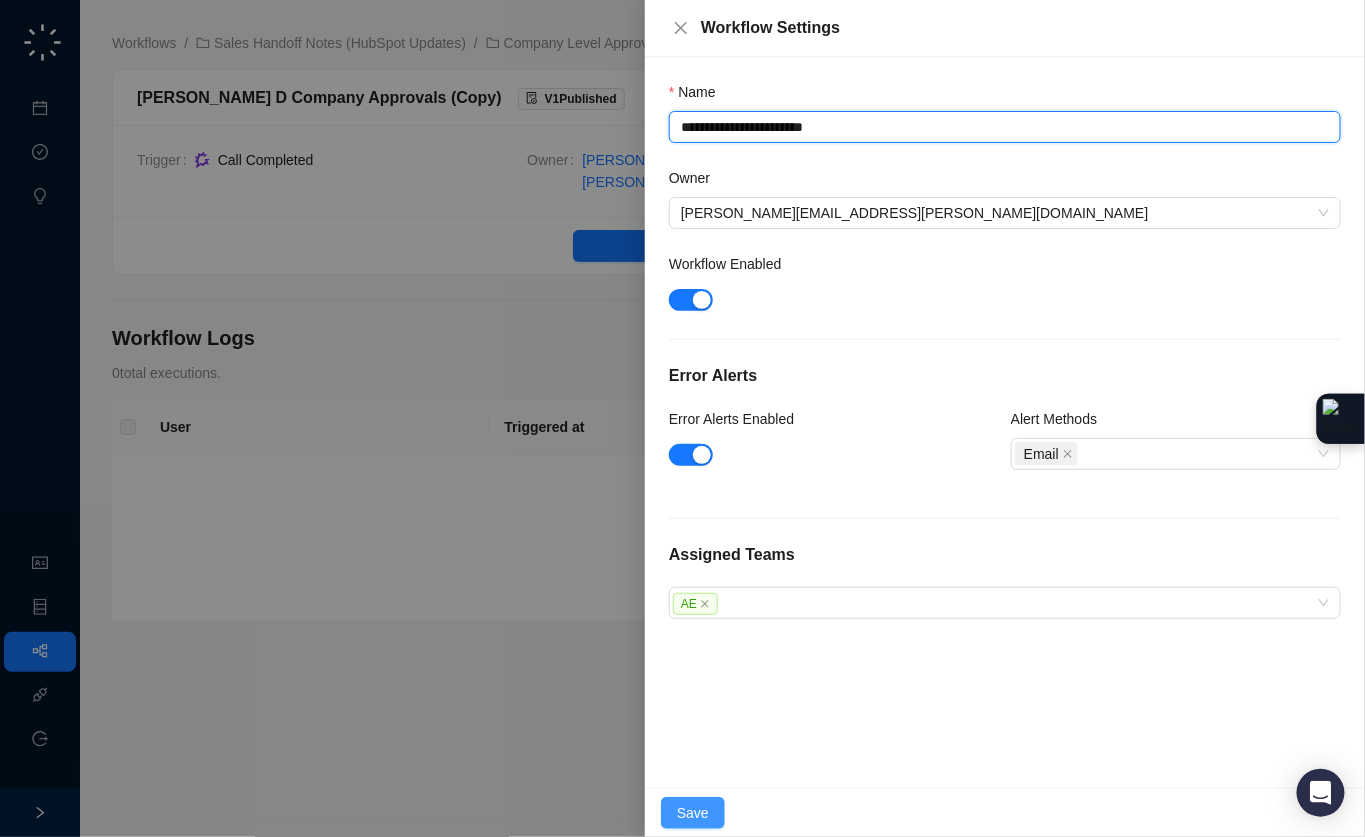type on "**********" 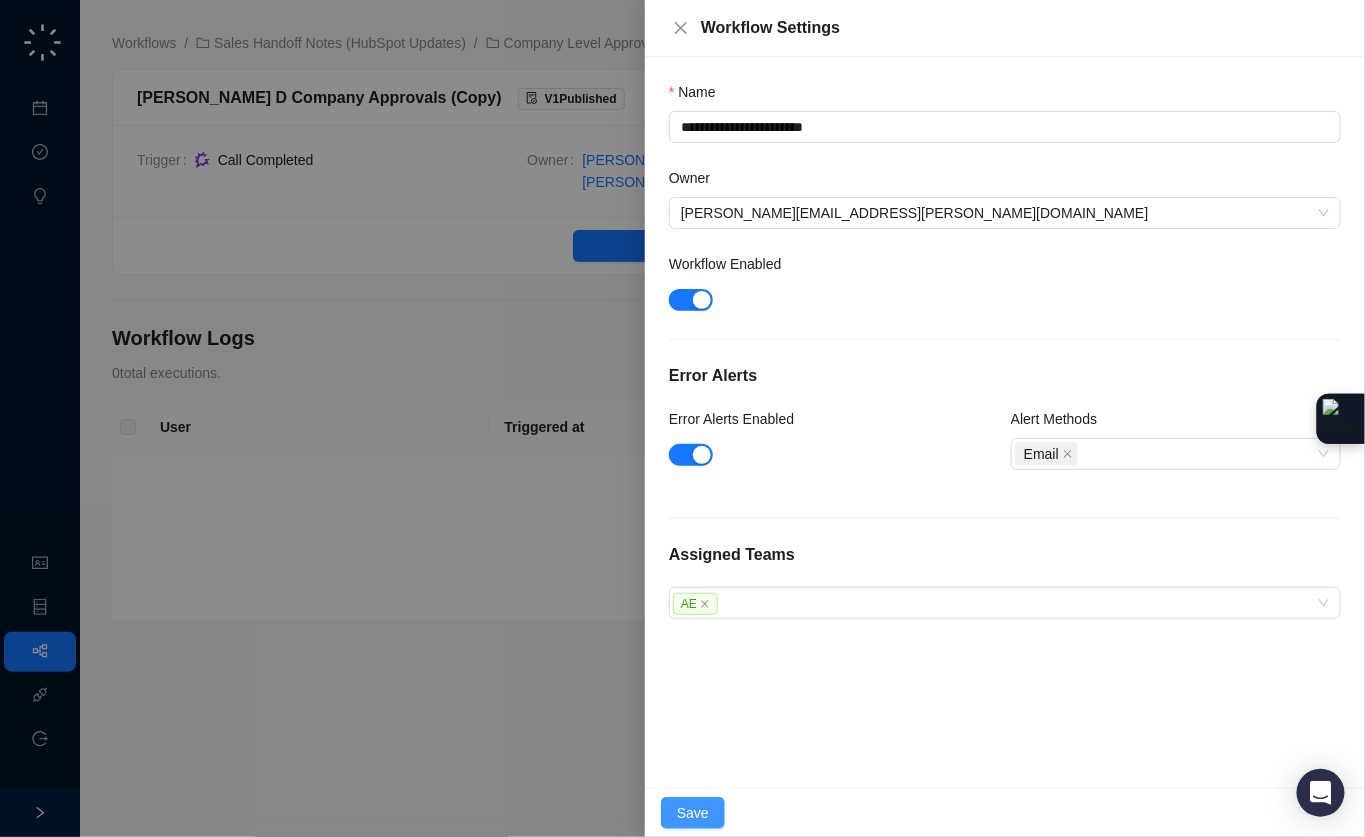 click on "Save" at bounding box center [693, 813] 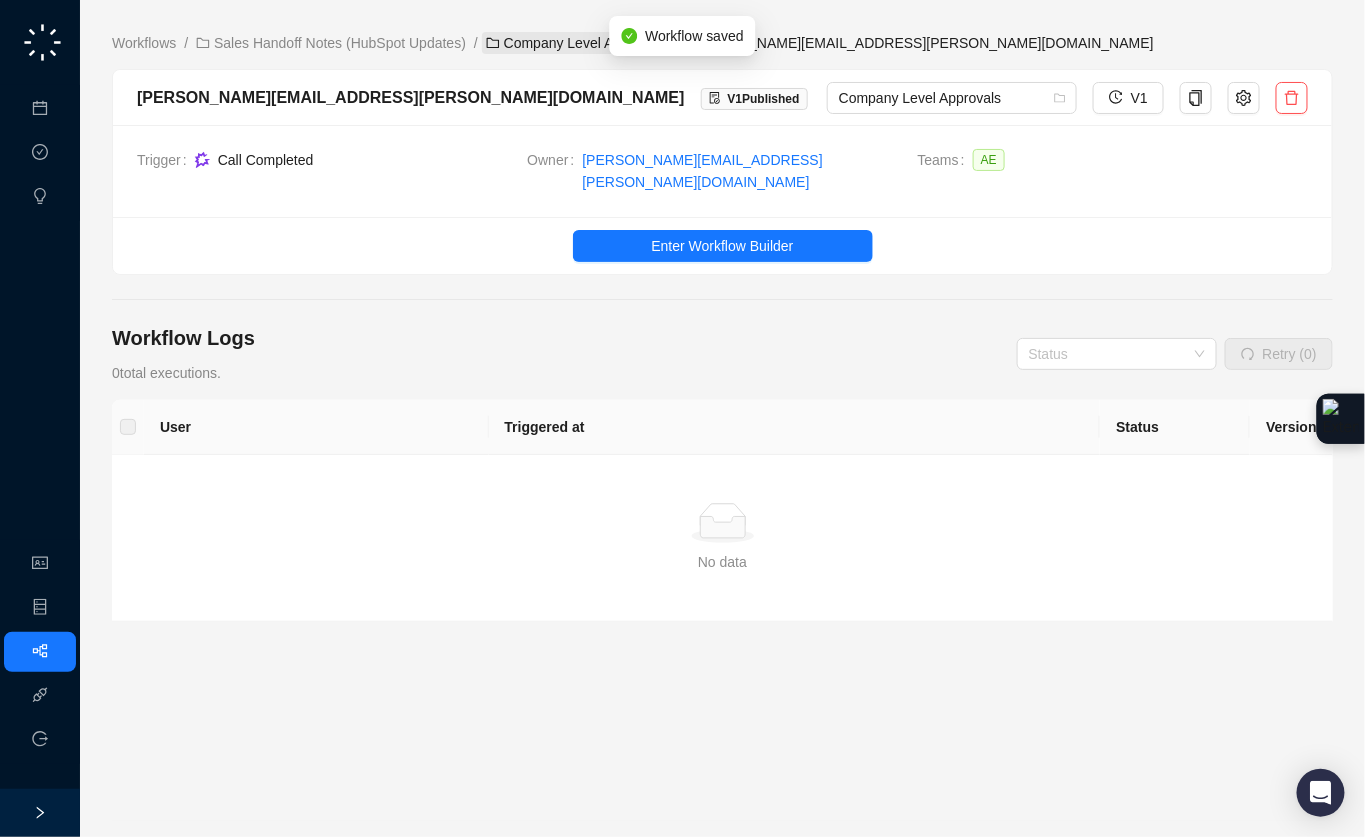 click on "Company Level Approvals" at bounding box center [576, 43] 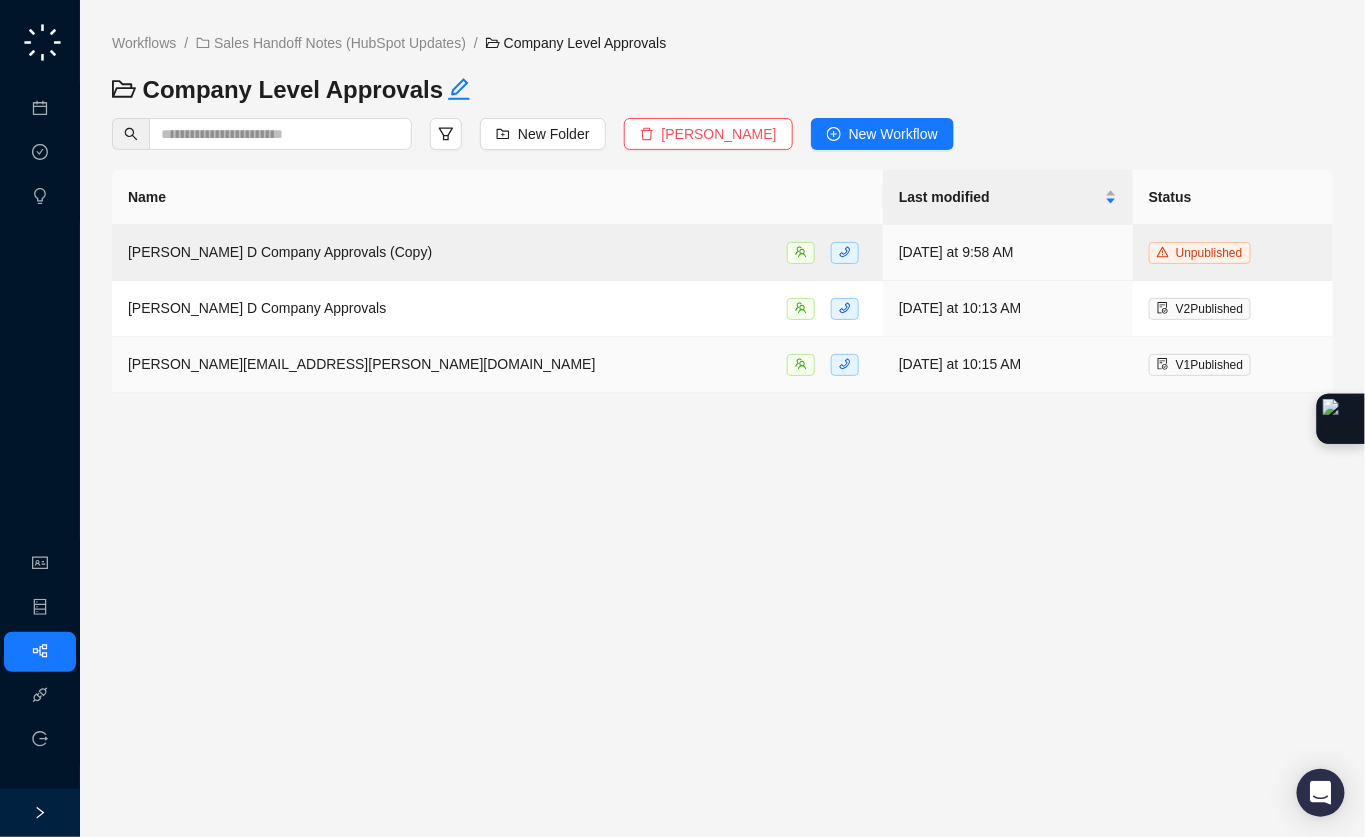 click on "[PERSON_NAME][EMAIL_ADDRESS][PERSON_NAME][DOMAIN_NAME]" at bounding box center [497, 365] 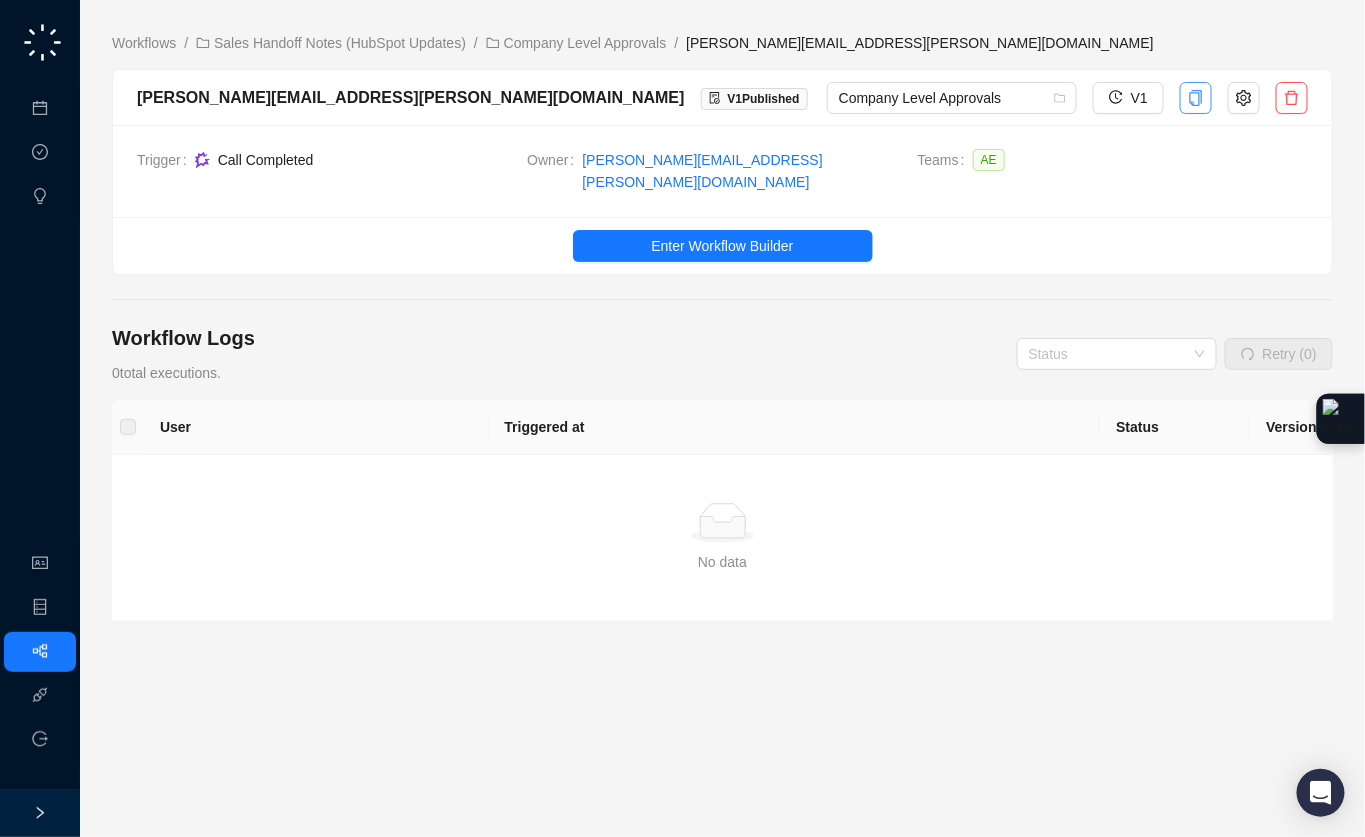 click 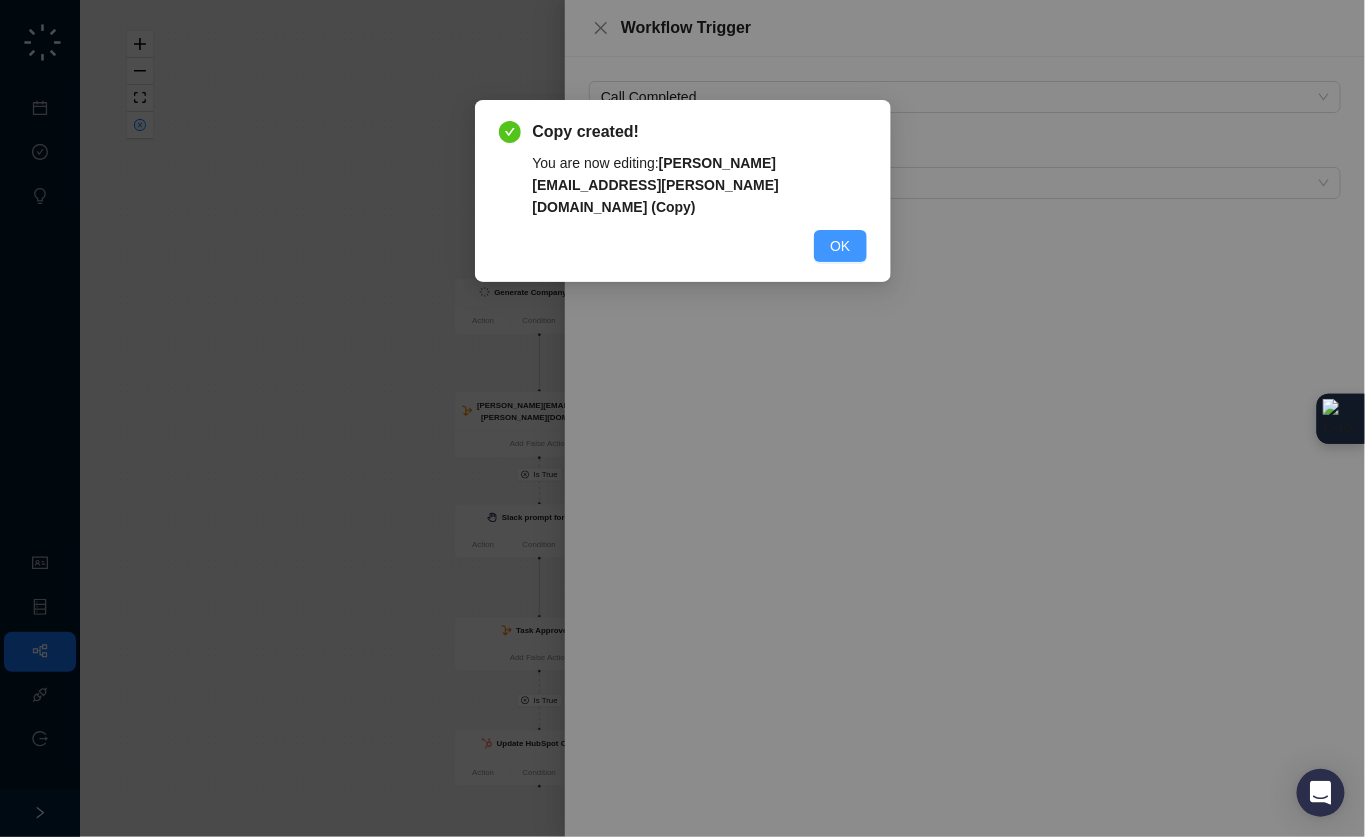 click on "OK" at bounding box center [840, 246] 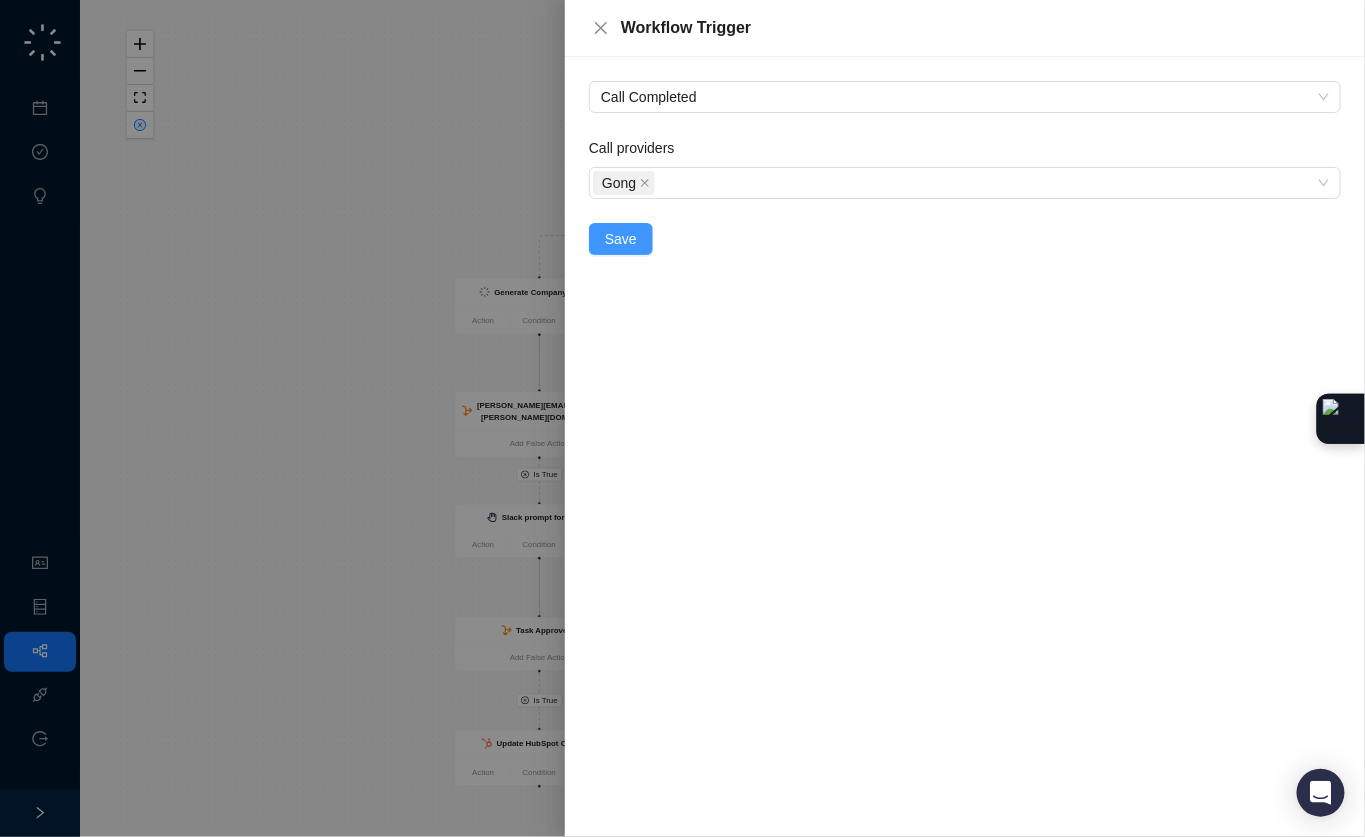 click on "Save" at bounding box center [621, 239] 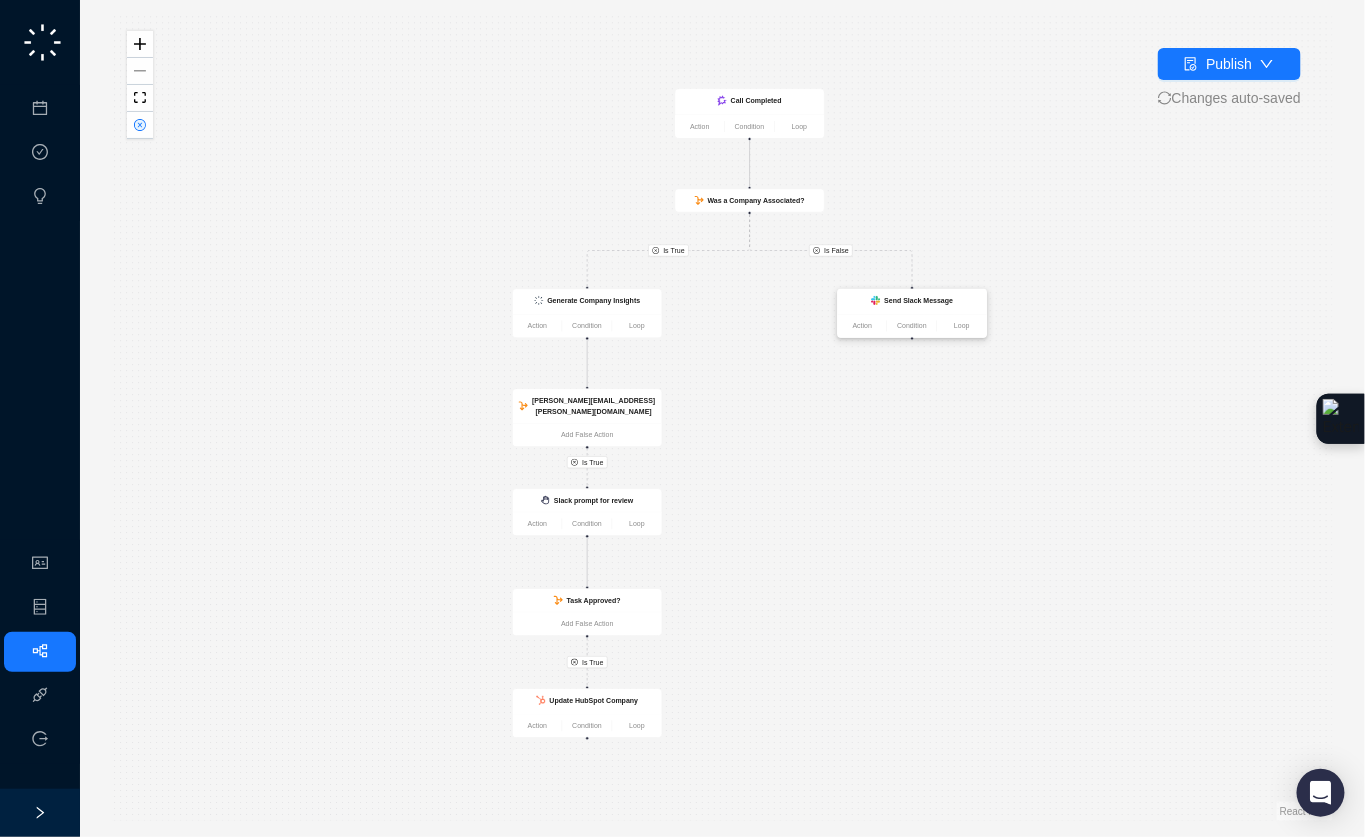 click on "Send Slack Message" at bounding box center (918, 301) 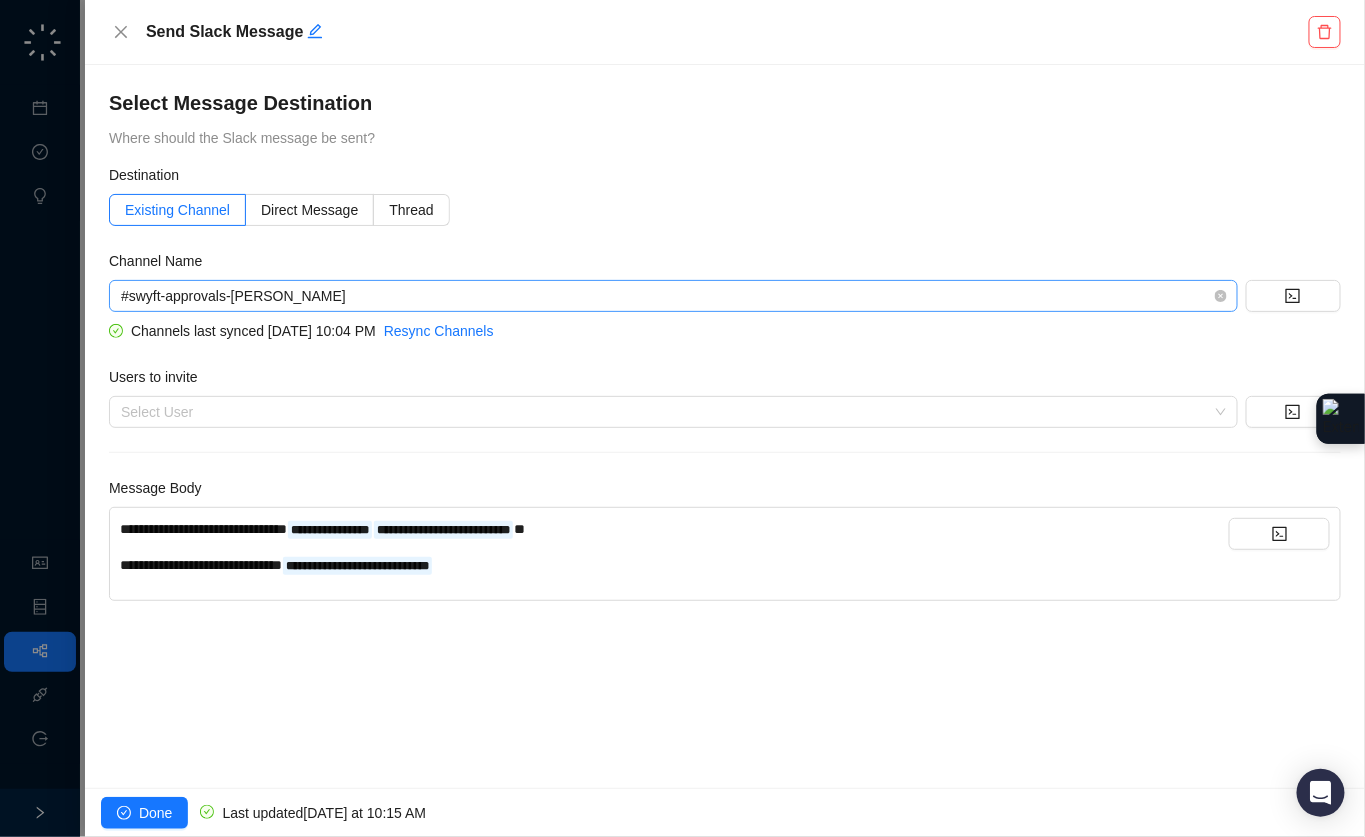 click on "#swyft-approvals-adam-howell" at bounding box center (673, 296) 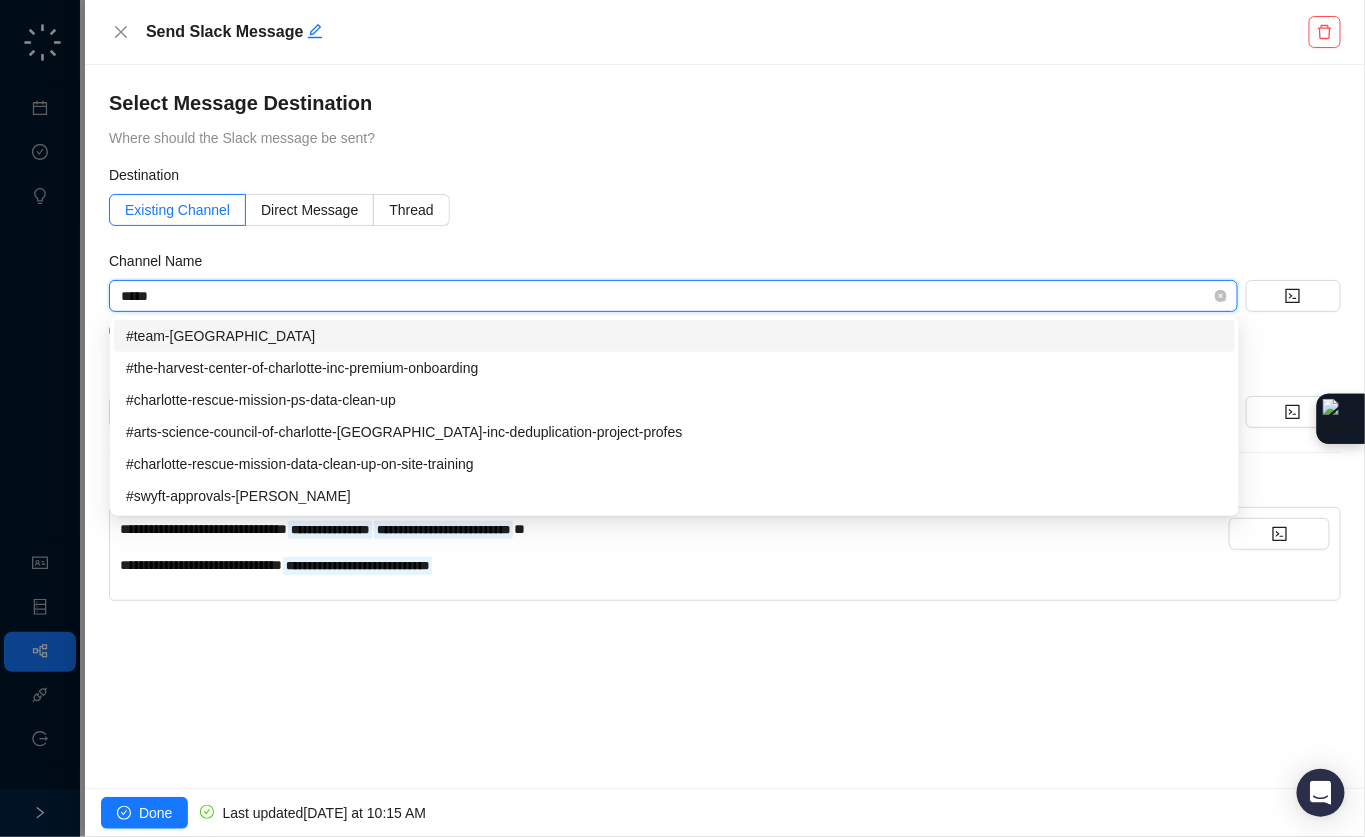 scroll, scrollTop: 0, scrollLeft: 0, axis: both 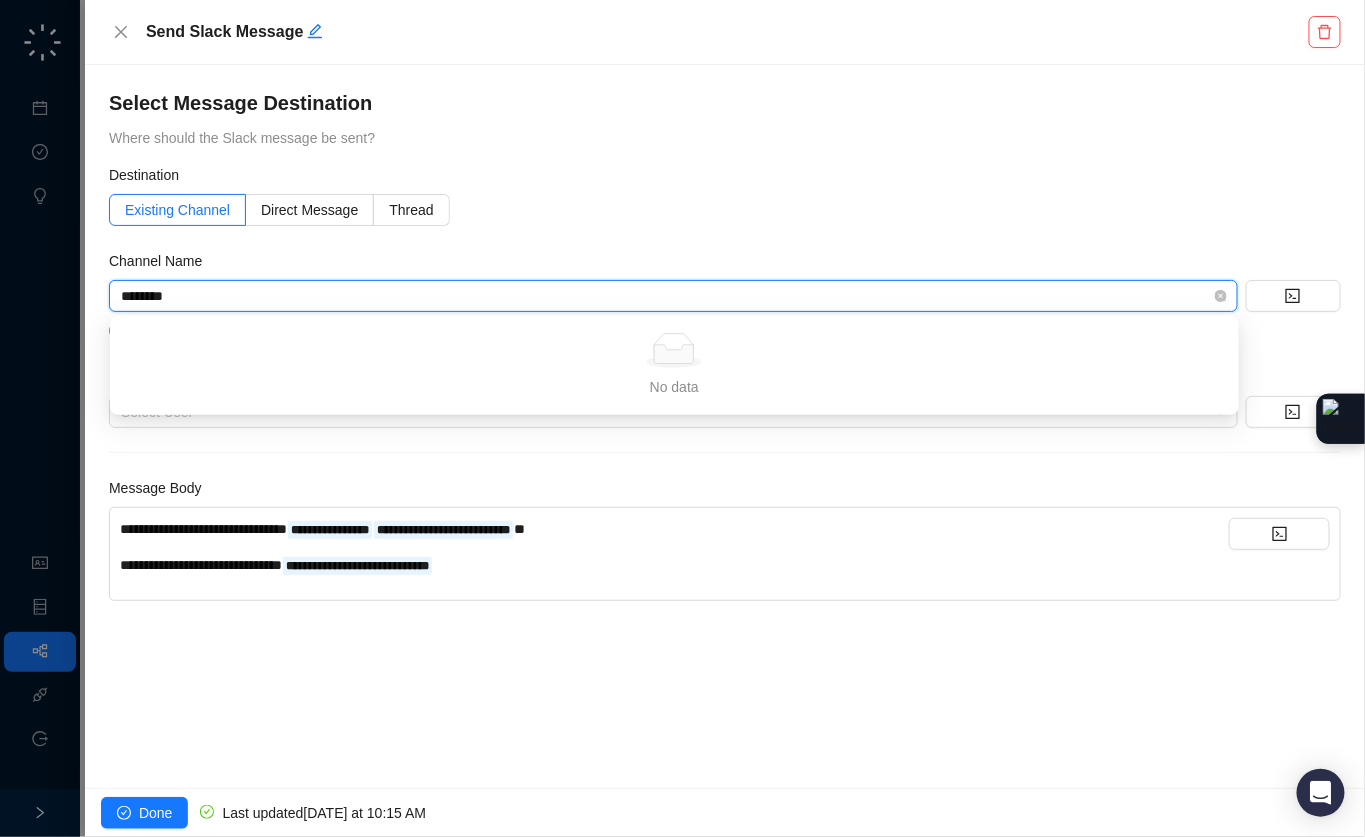 type on "*******" 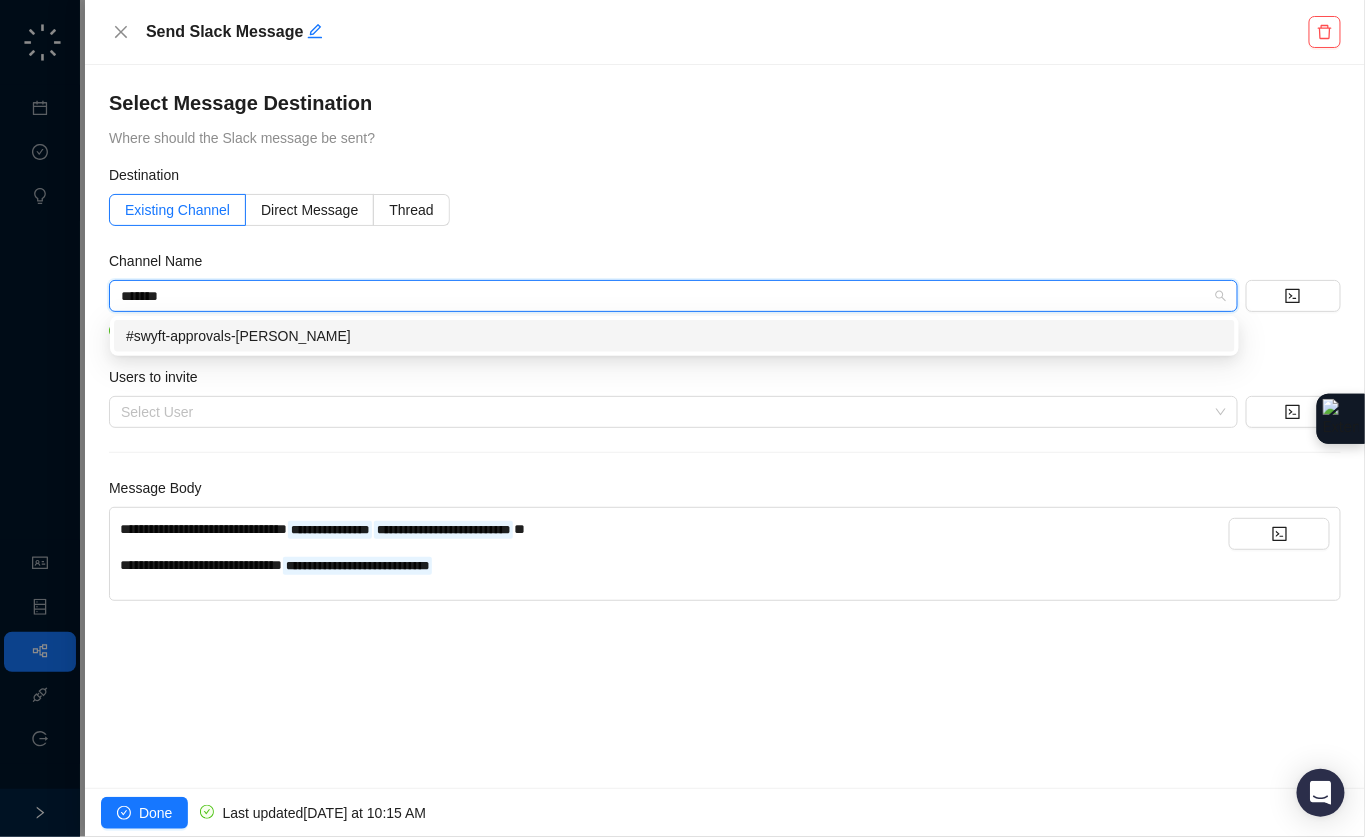 click on "#swyft-approvals-charlie-lewis" at bounding box center (674, 336) 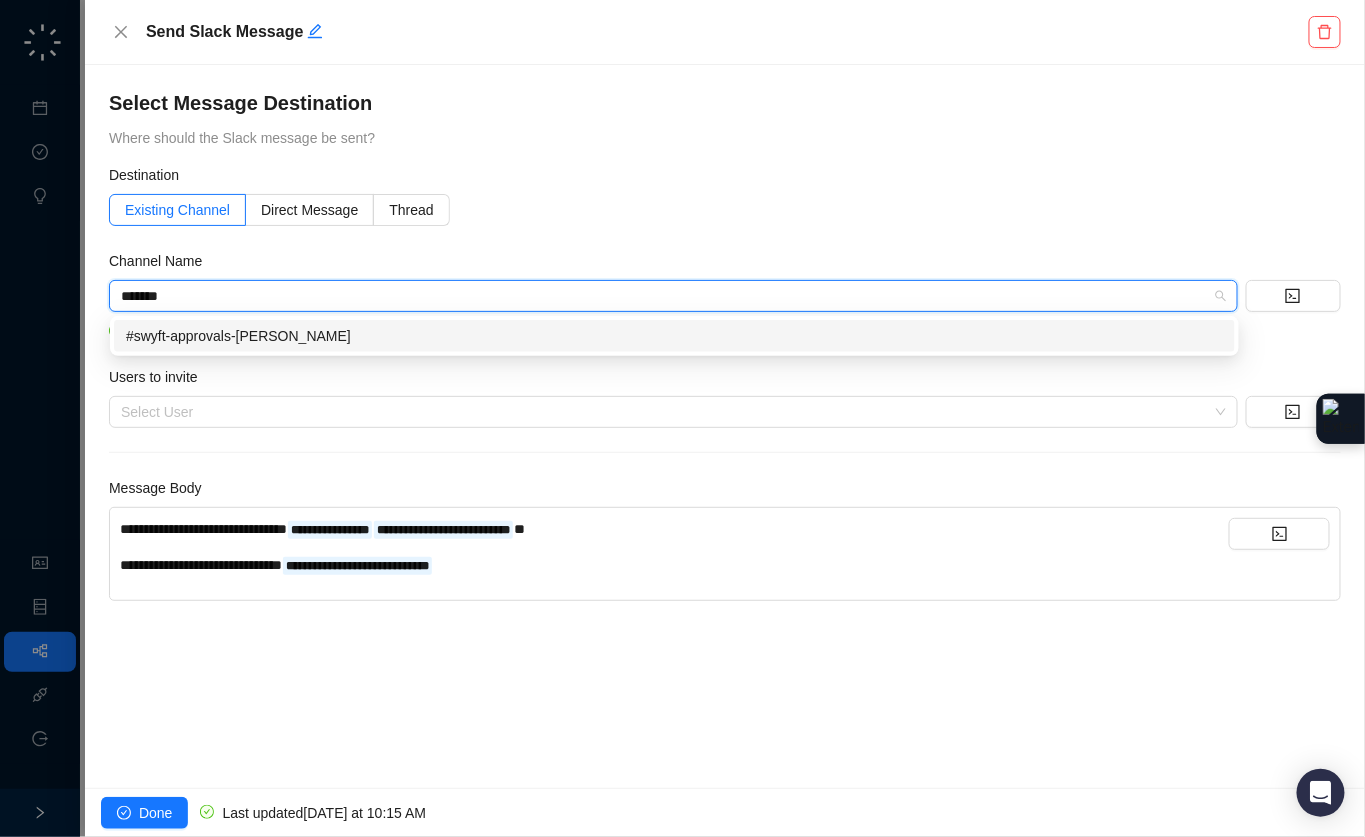 type 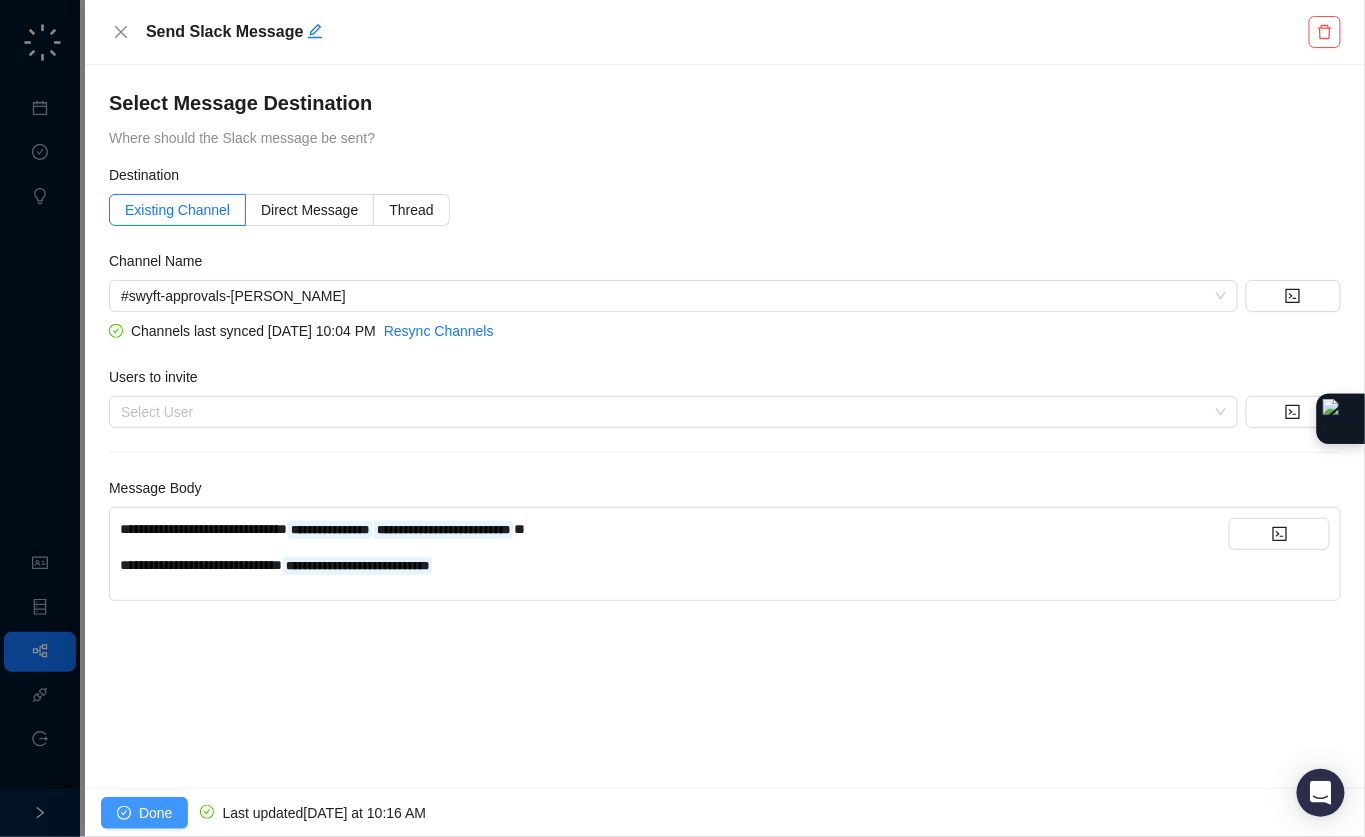 click on "Done" at bounding box center [144, 813] 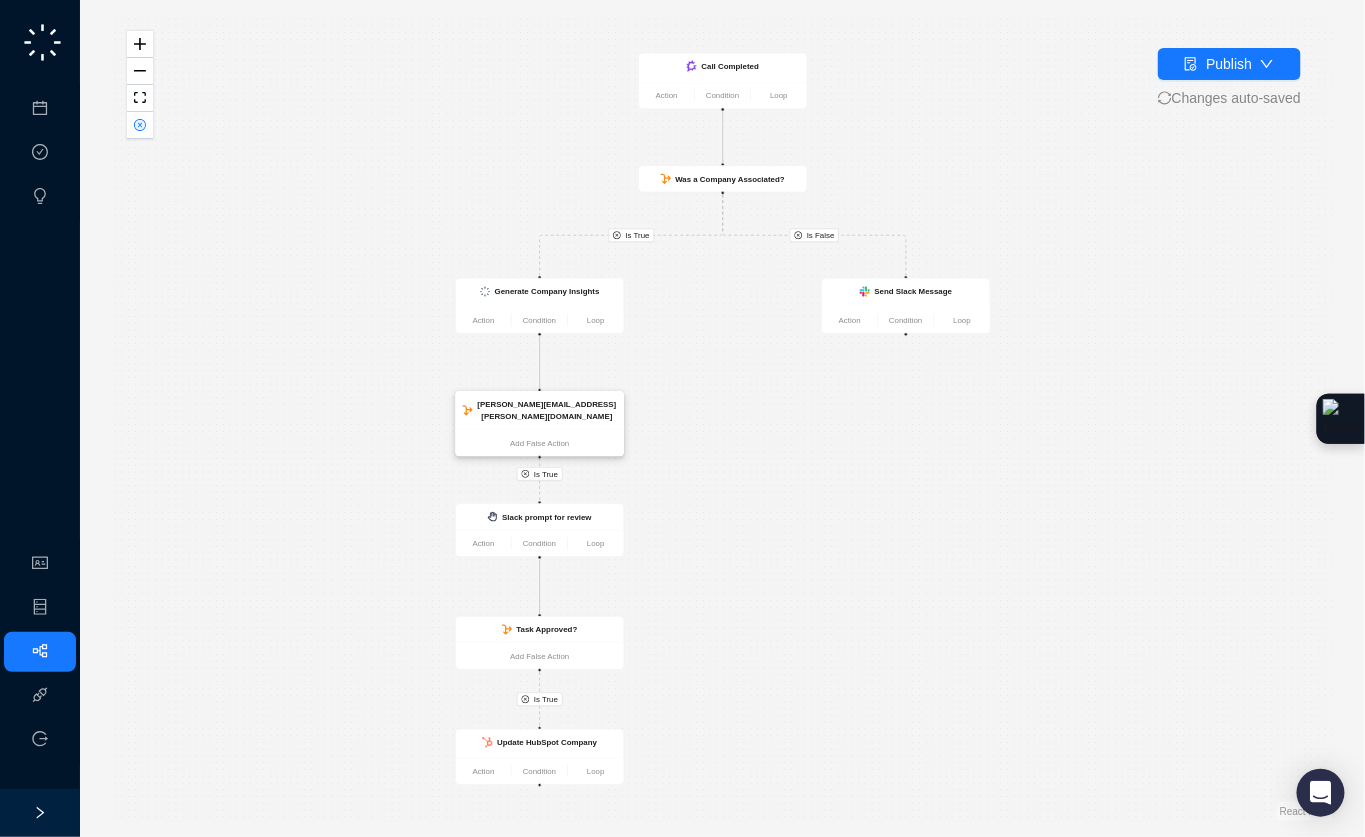 click on "[PERSON_NAME][EMAIL_ADDRESS][PERSON_NAME][DOMAIN_NAME]" at bounding box center (547, 410) 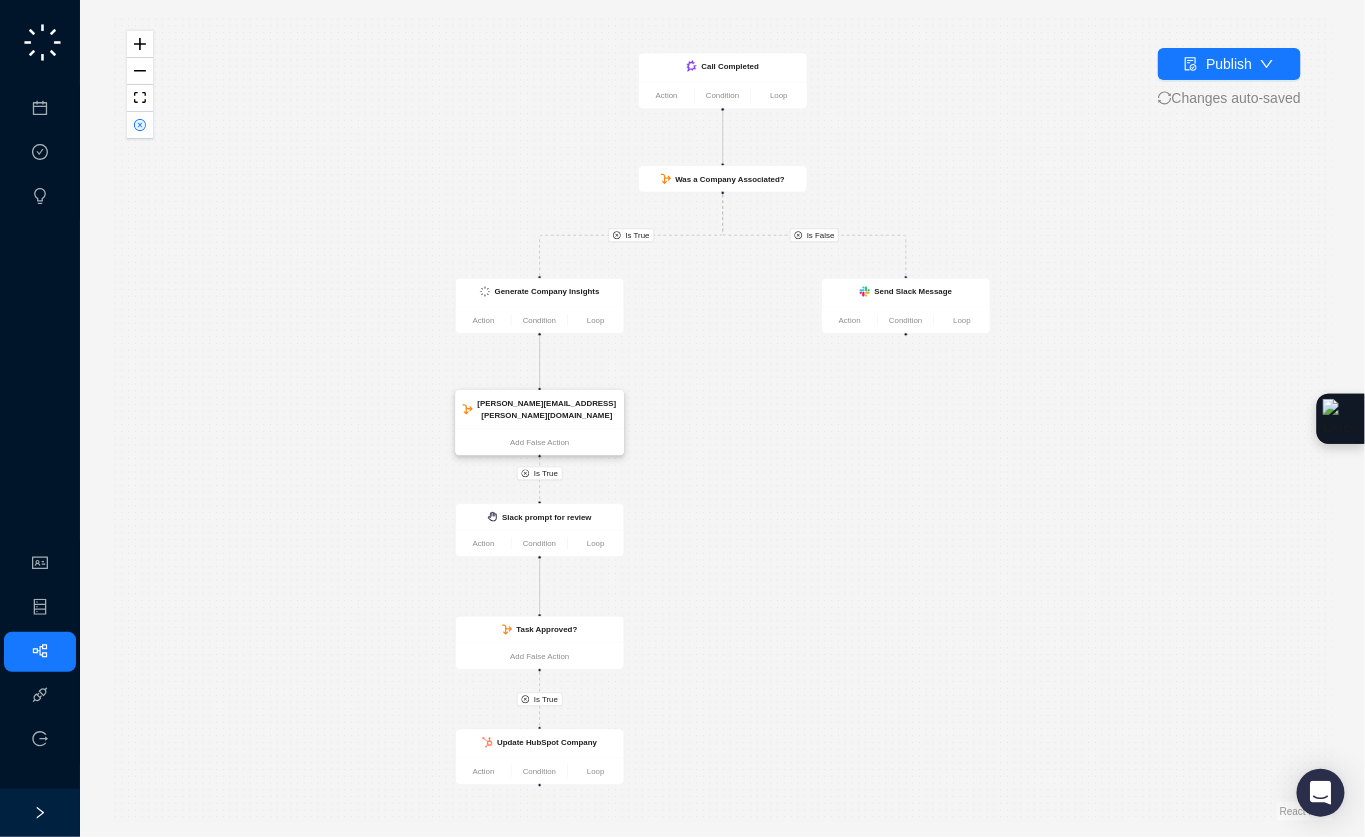 click on "[PERSON_NAME][EMAIL_ADDRESS][PERSON_NAME][DOMAIN_NAME]" at bounding box center [547, 409] 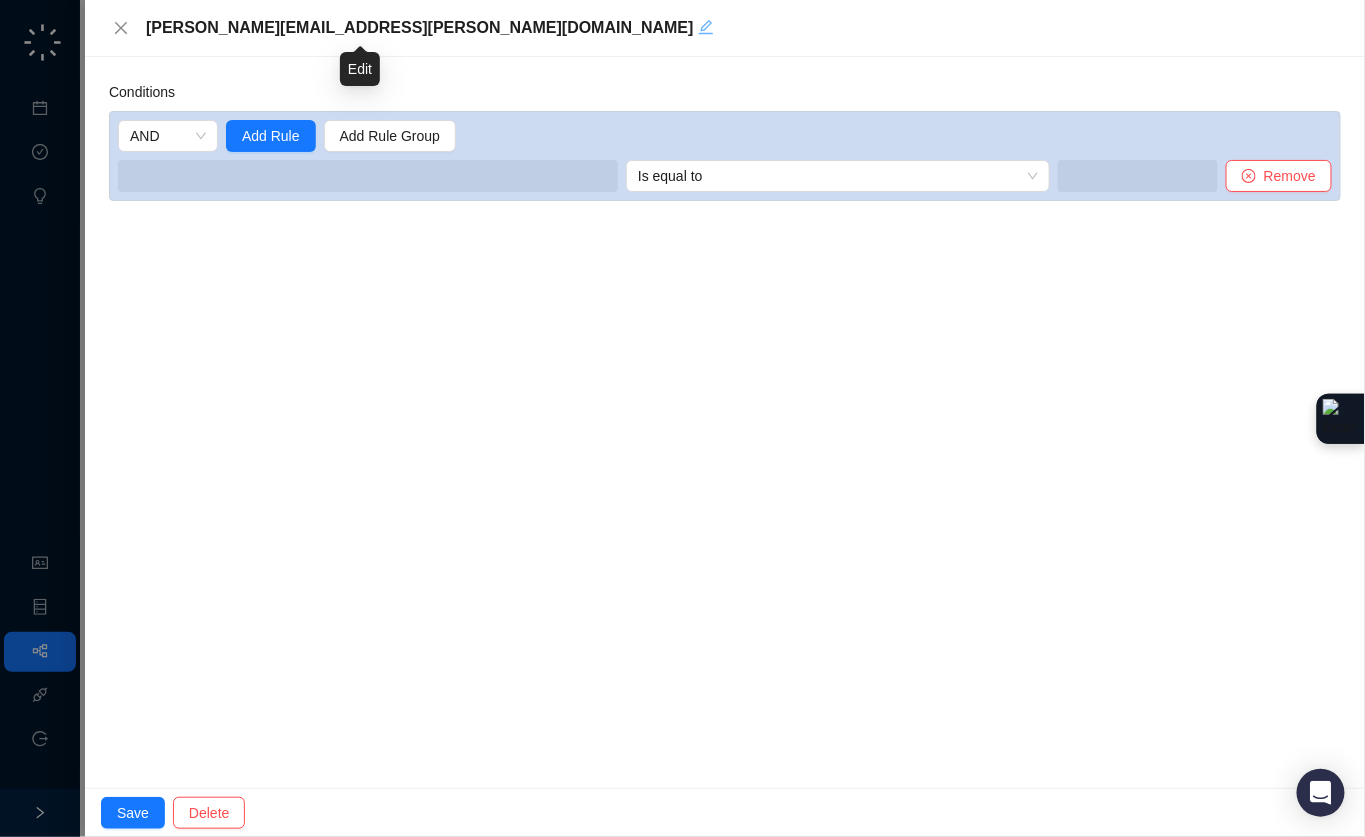 click 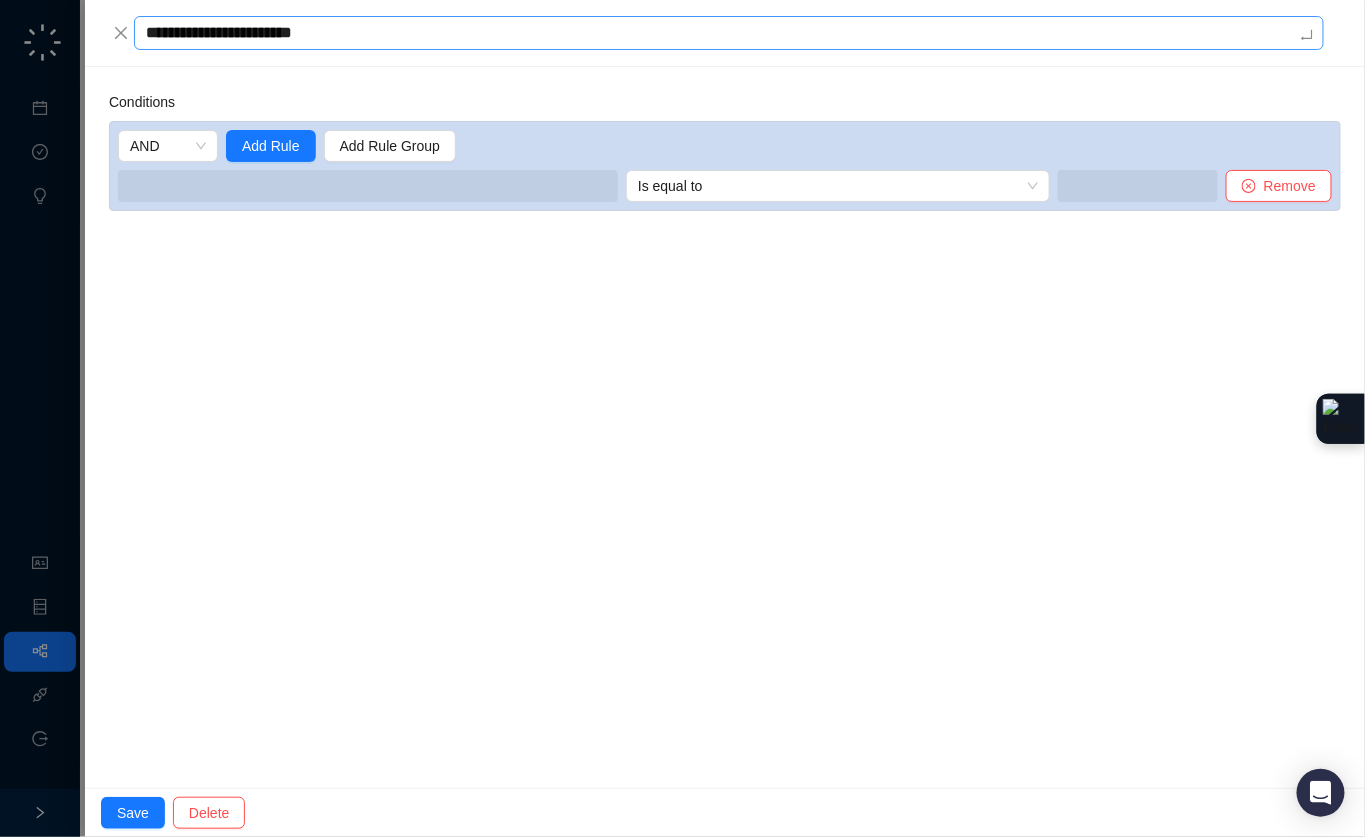 type on "**********" 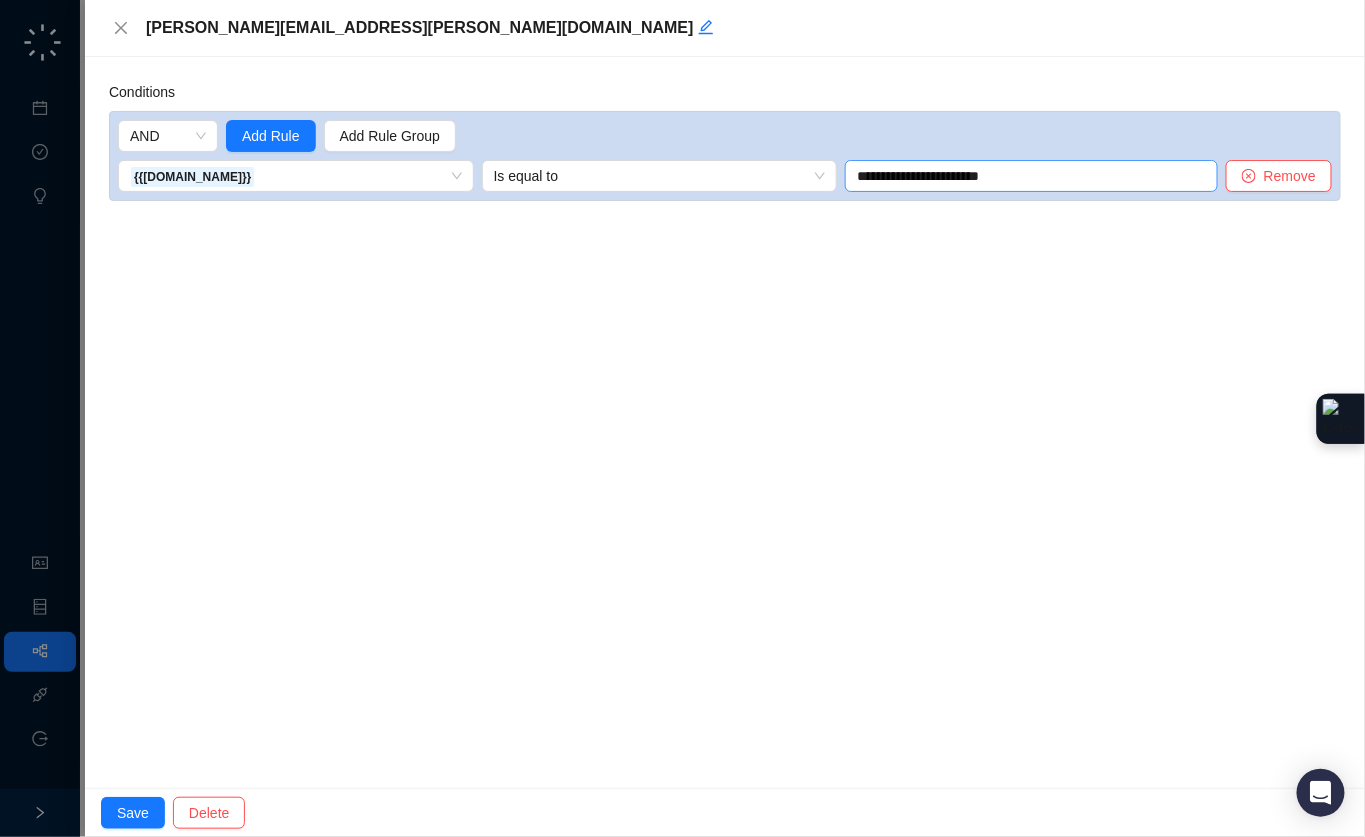 click on "**********" at bounding box center [1031, 176] 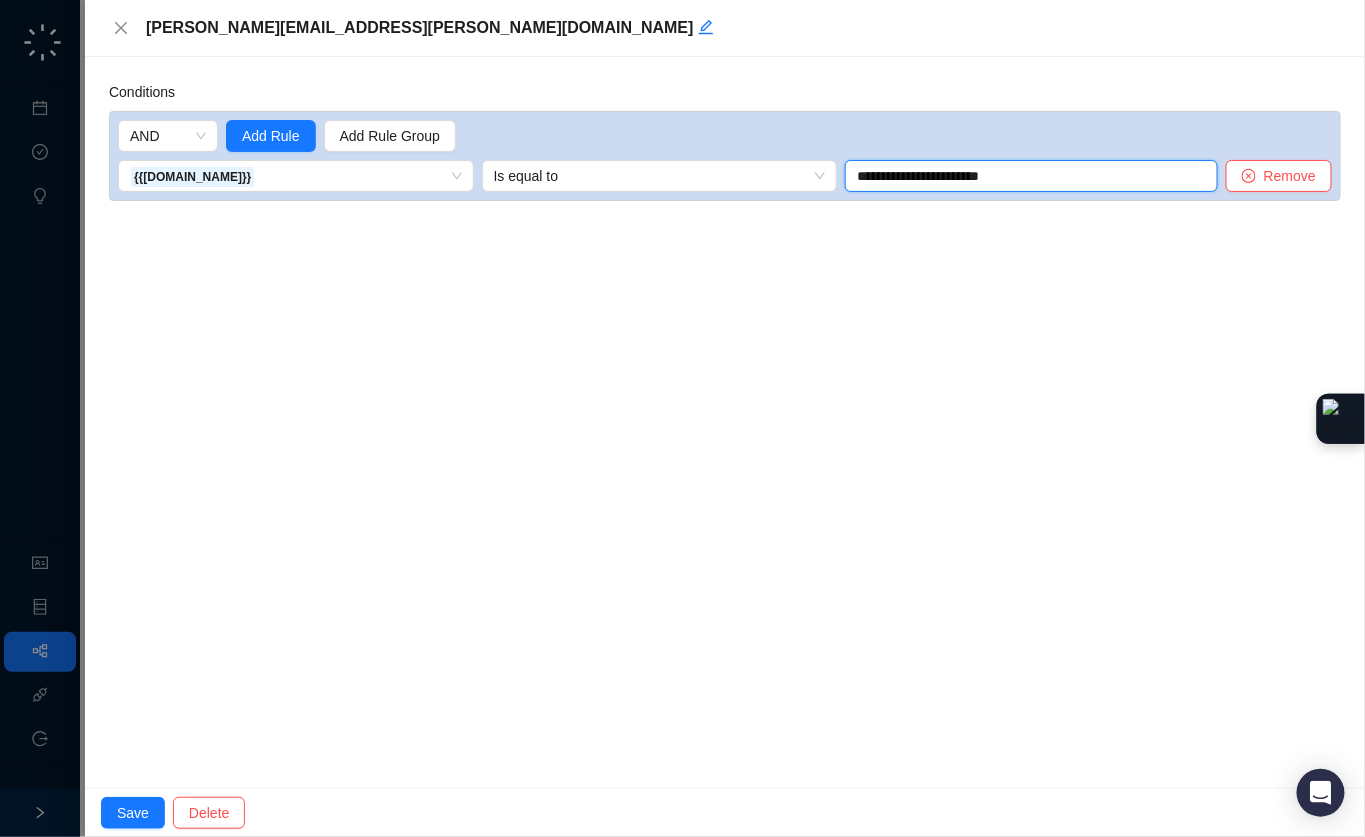 click on "**********" at bounding box center [1031, 176] 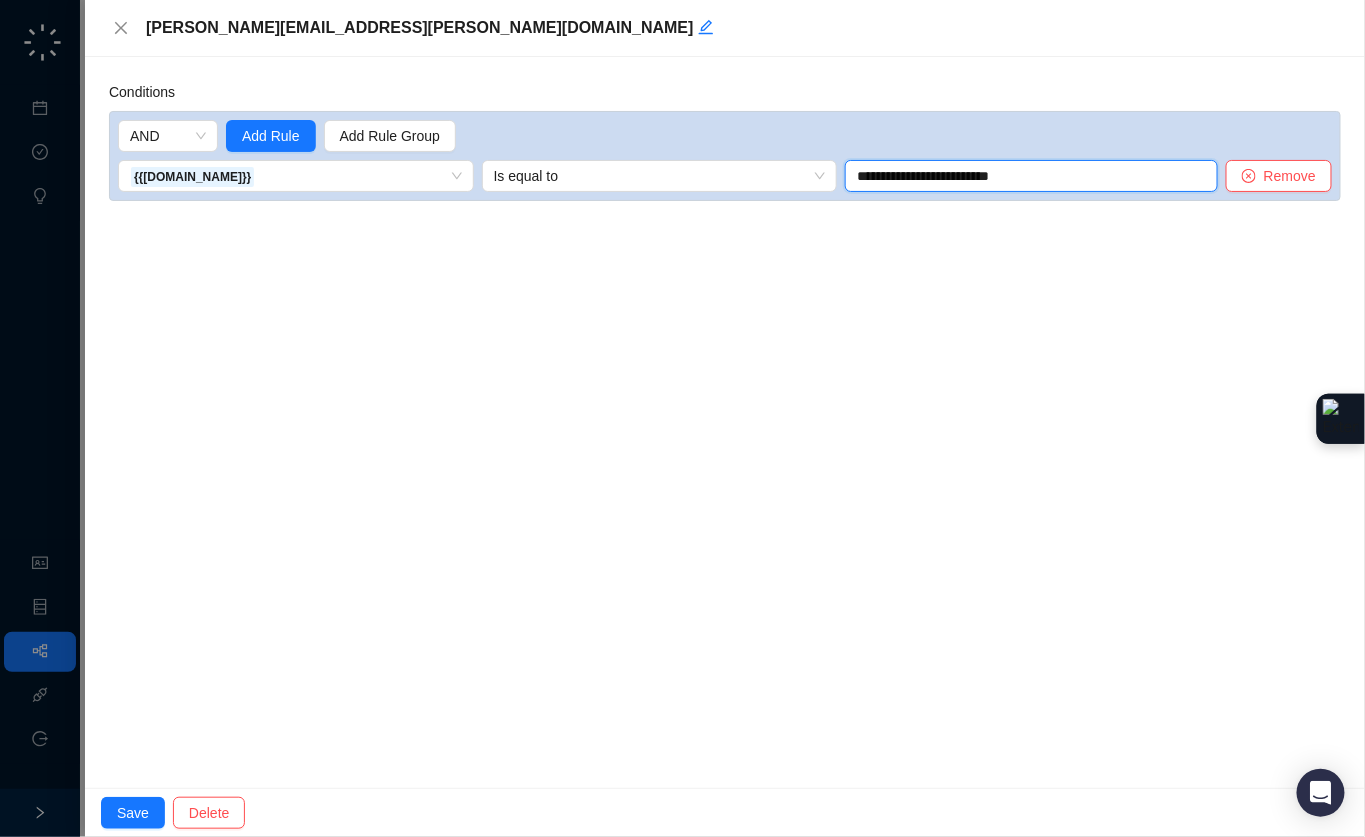 type on "**********" 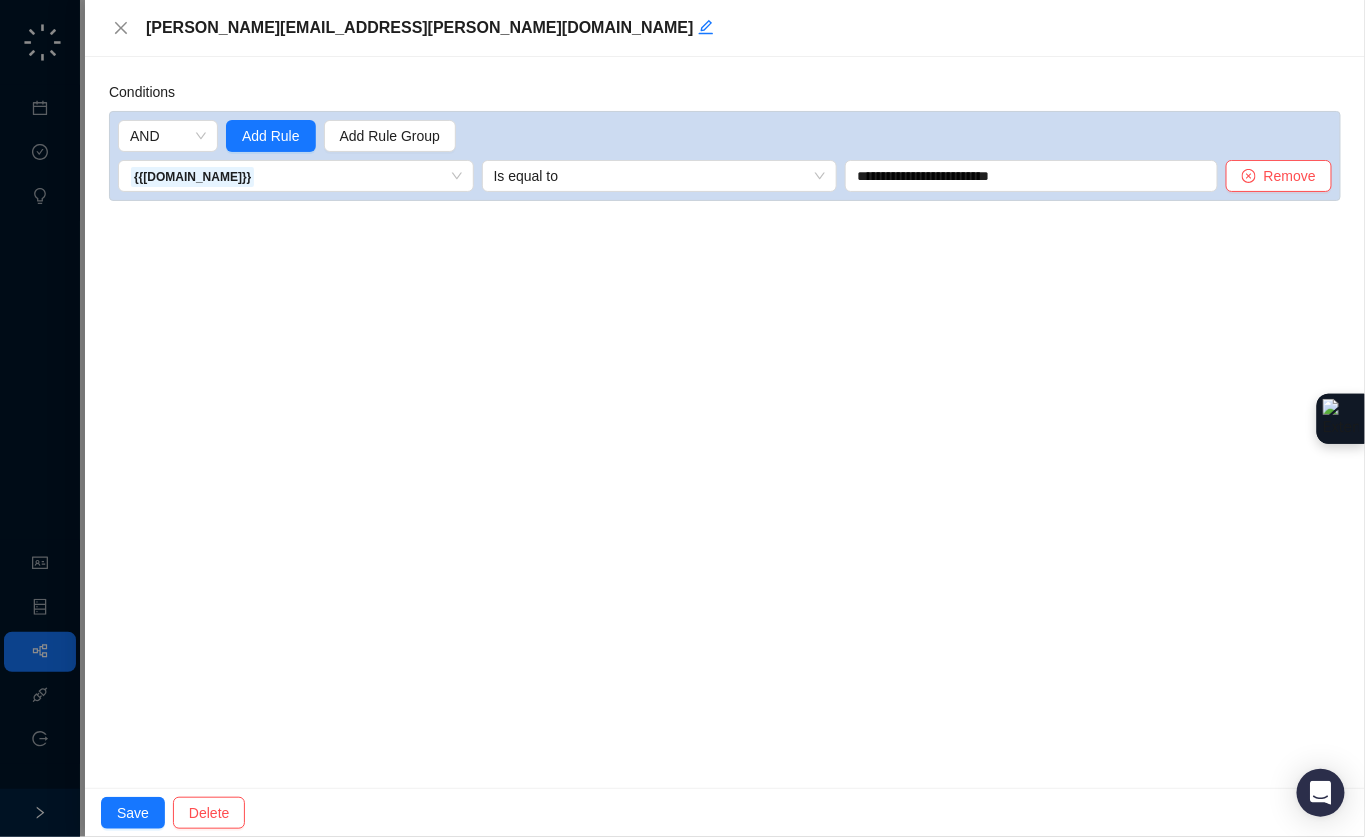 click on "**********" at bounding box center [725, 422] 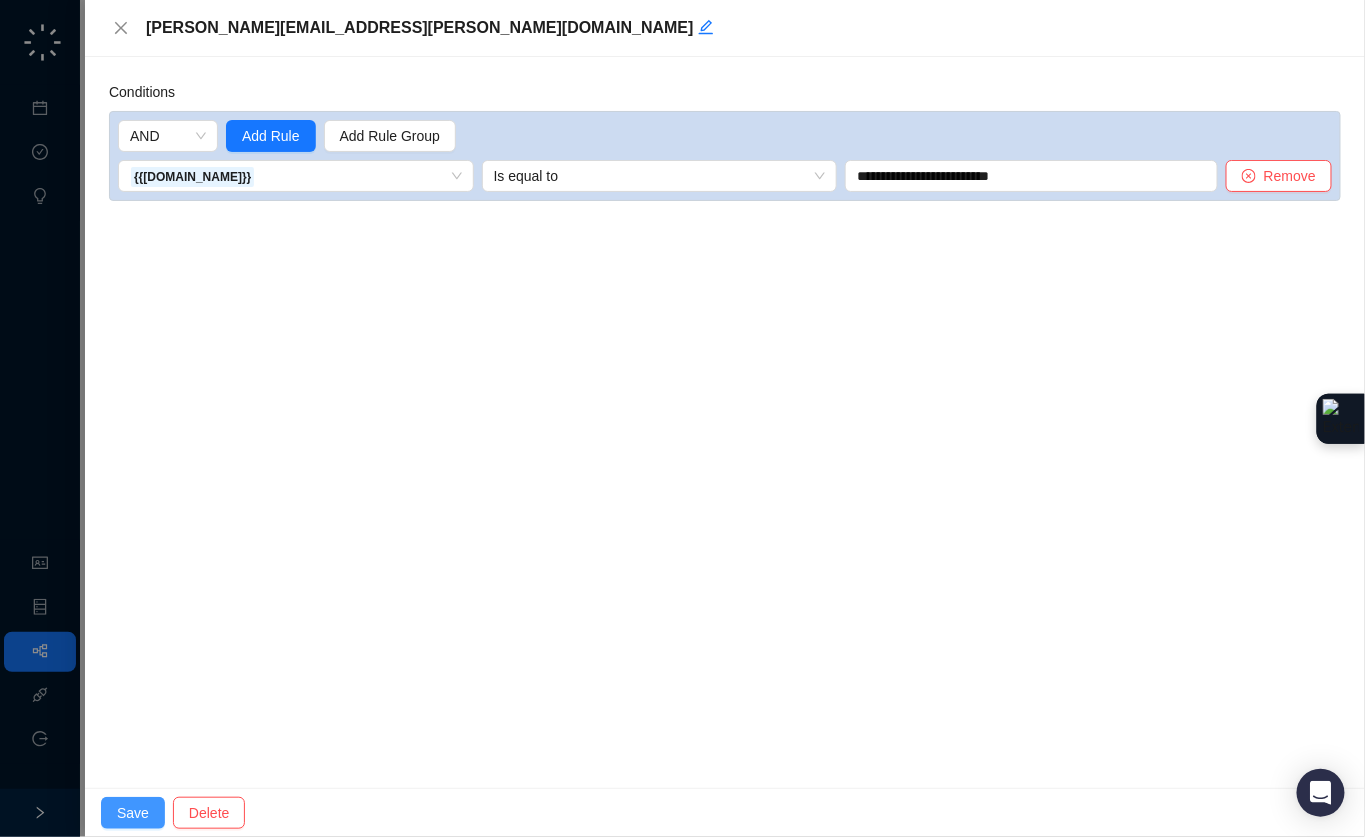 click on "Save" at bounding box center [133, 813] 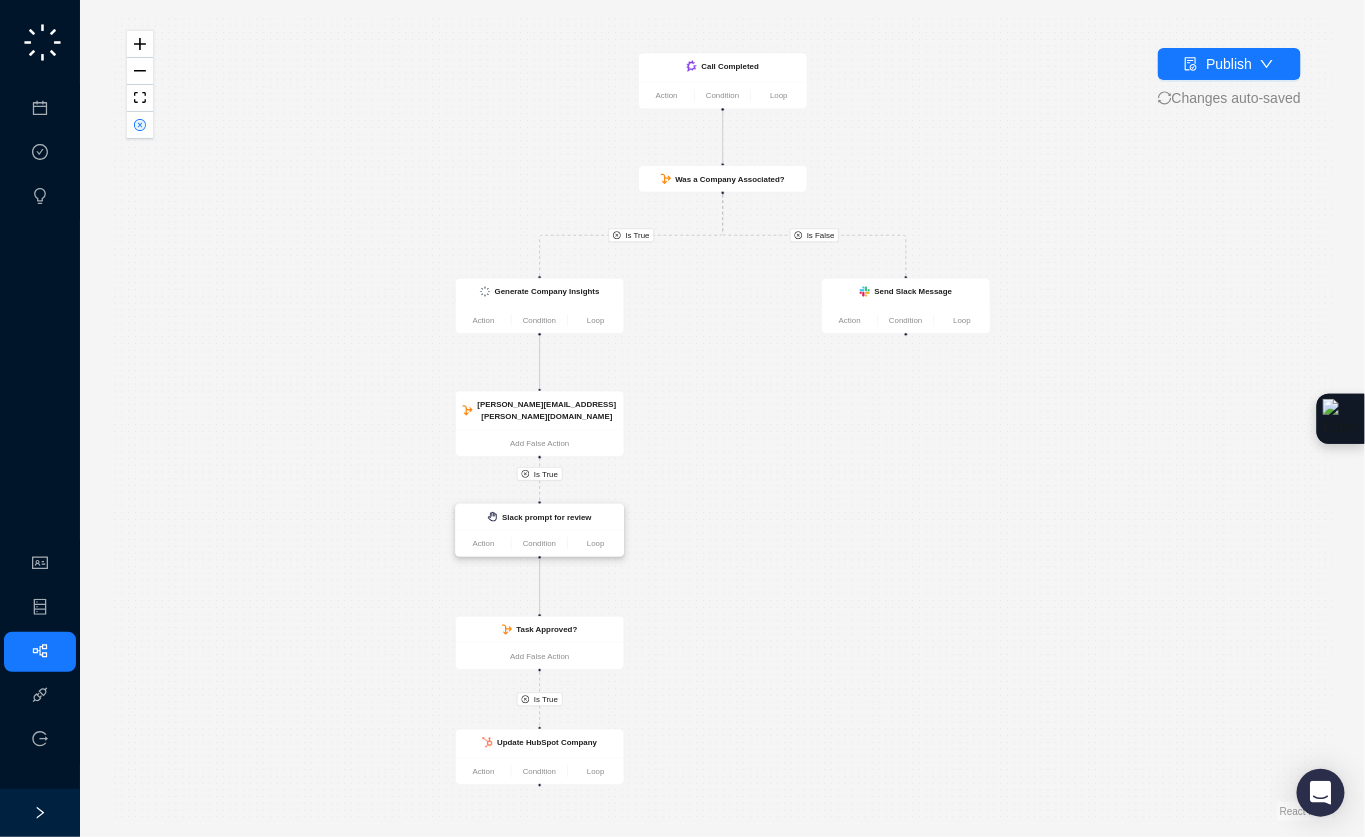 click on "Slack prompt for review" at bounding box center [546, 517] 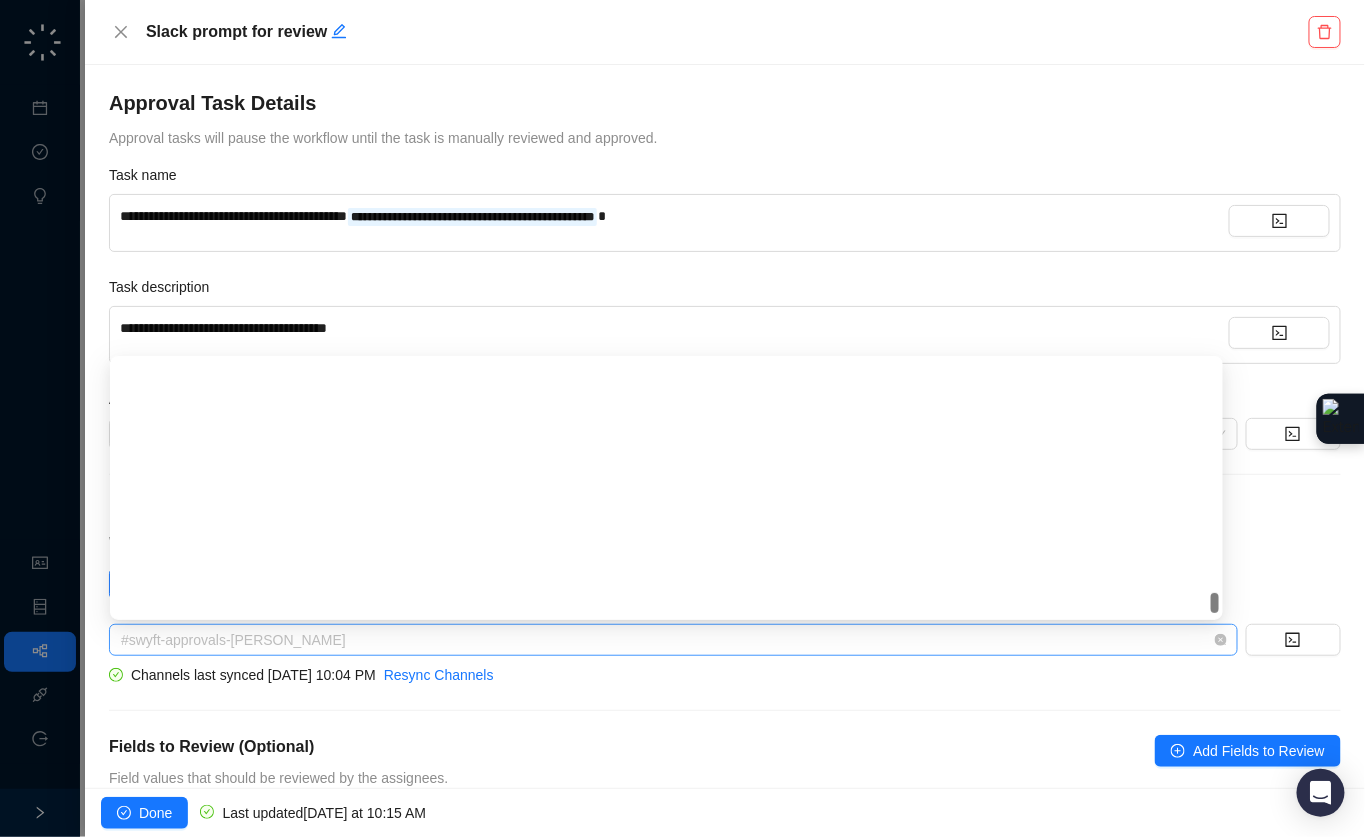 scroll, scrollTop: 36640, scrollLeft: 0, axis: vertical 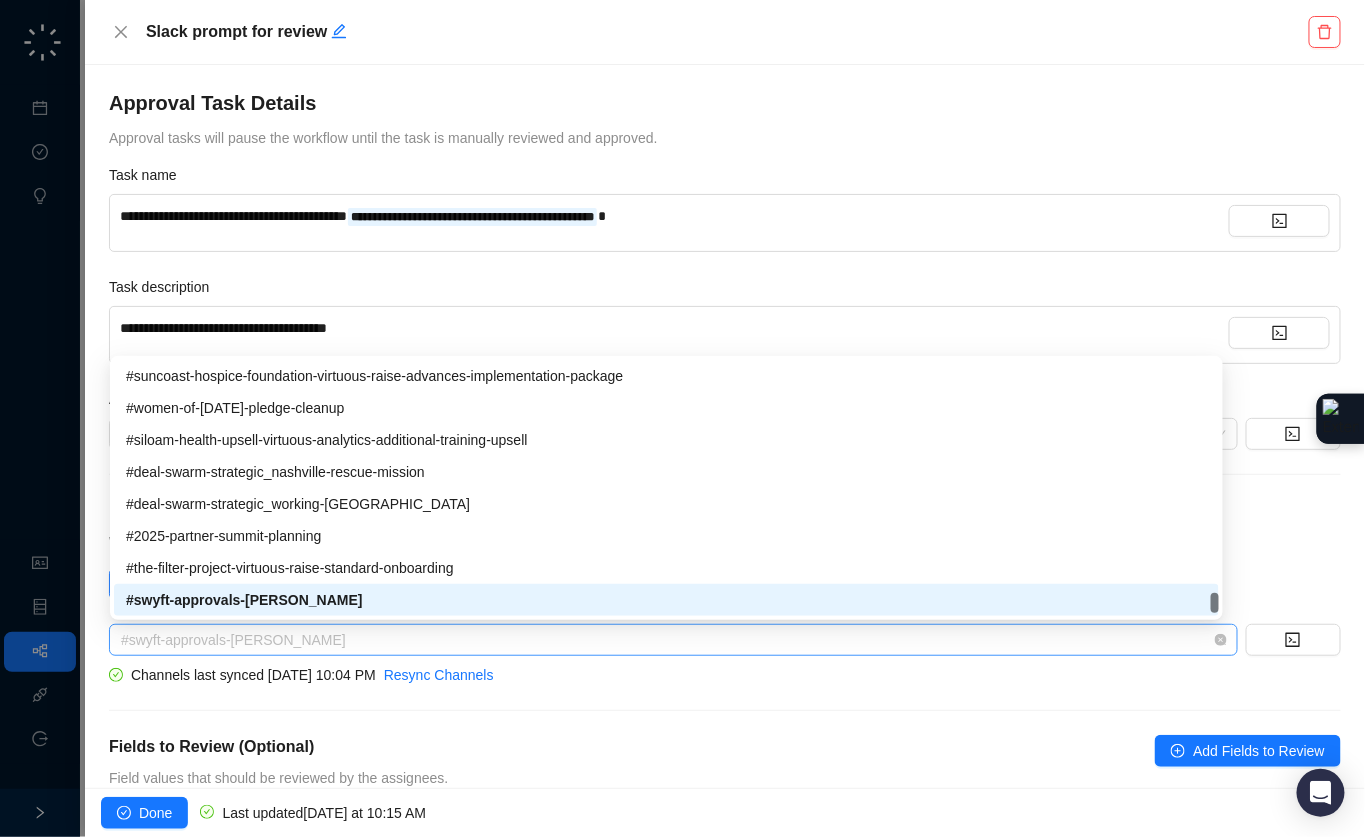 drag, startPoint x: 340, startPoint y: 640, endPoint x: 246, endPoint y: 644, distance: 94.08507 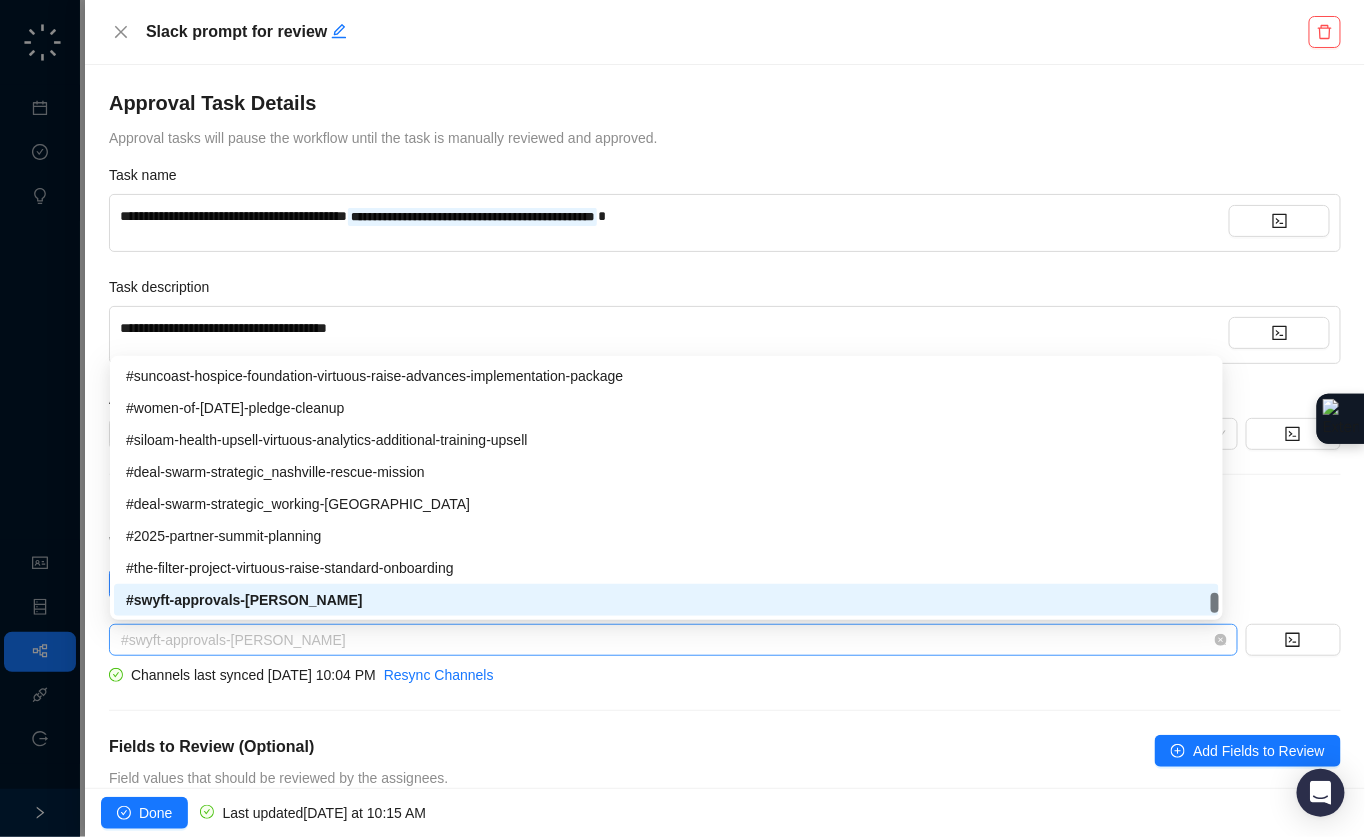 click on "#swyft-approvals-chad-deteau" at bounding box center (673, 640) 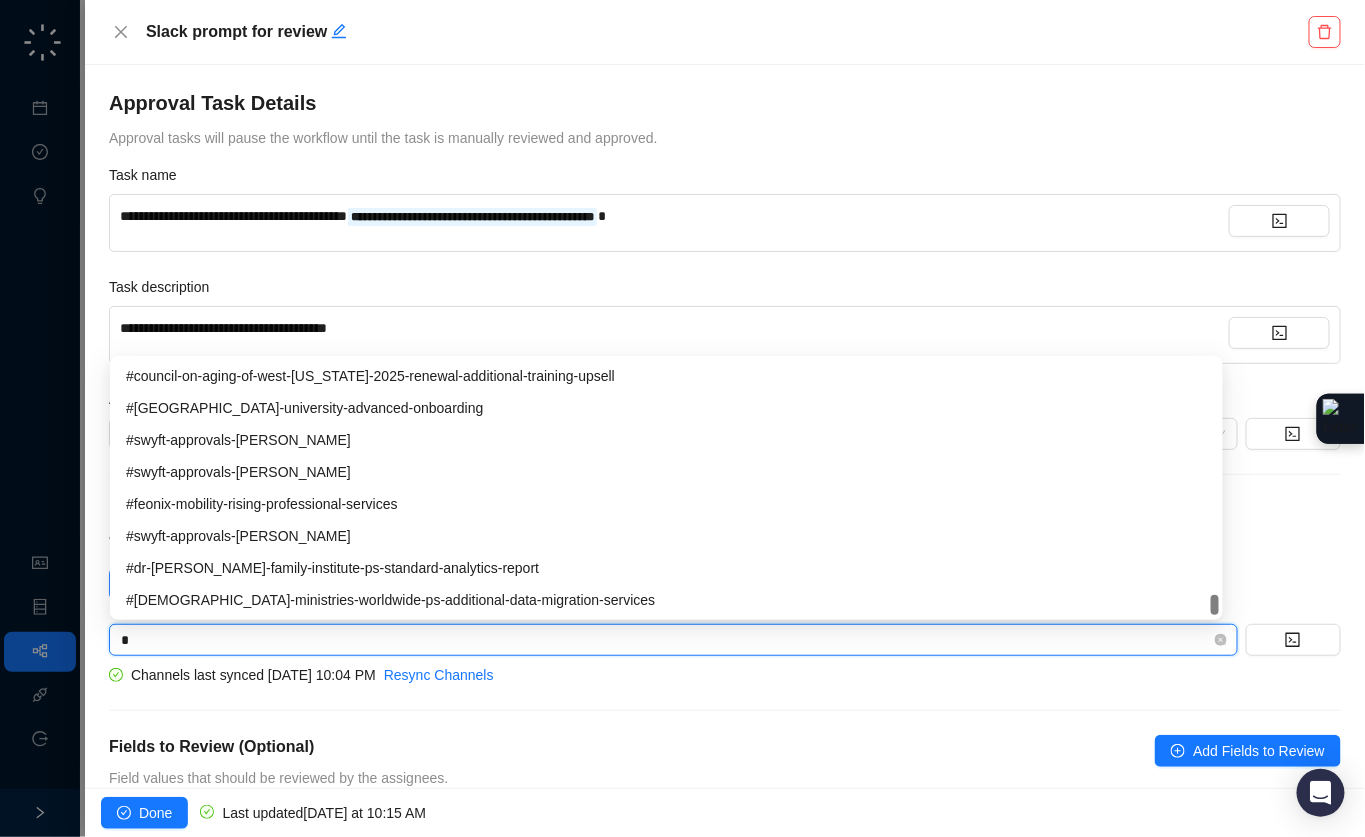 scroll, scrollTop: 23840, scrollLeft: 0, axis: vertical 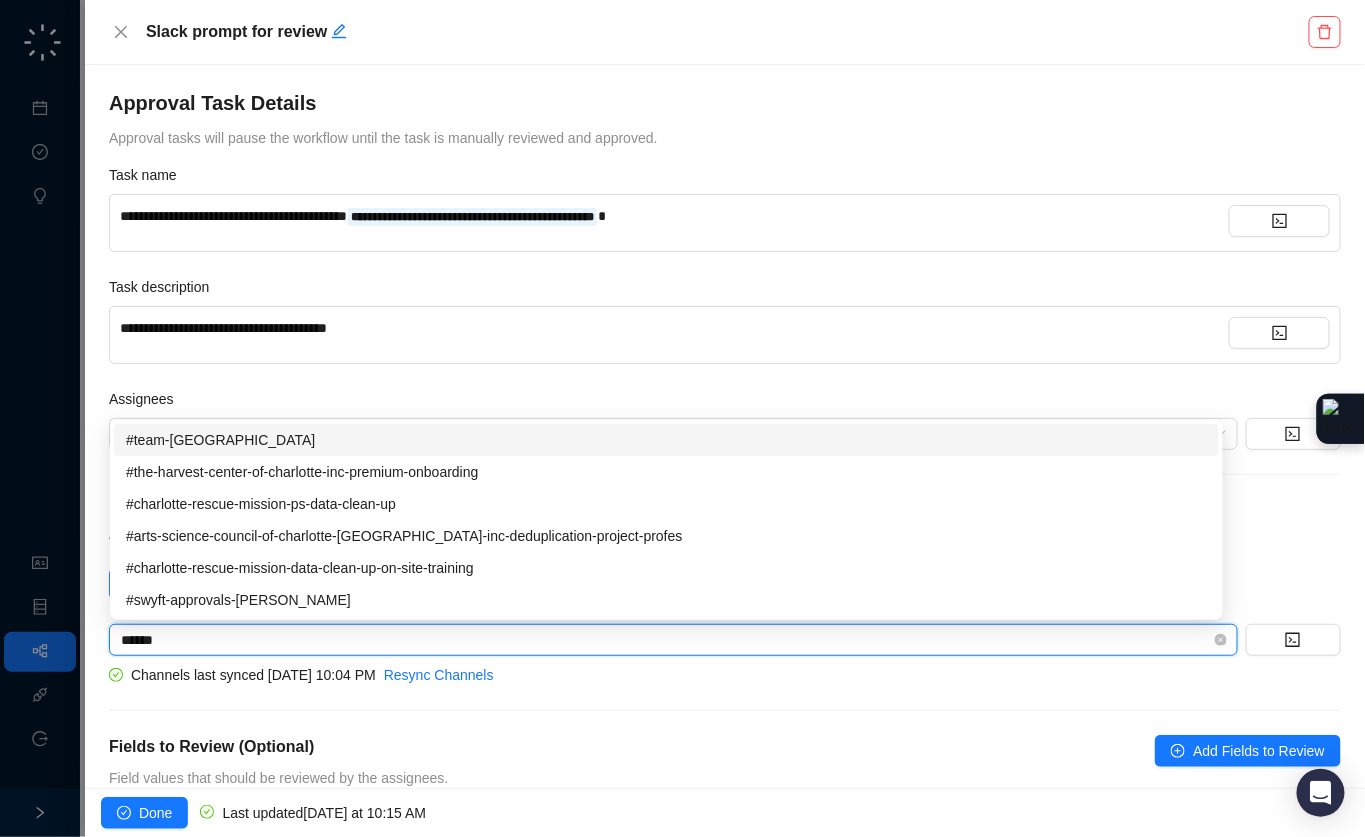 type on "*******" 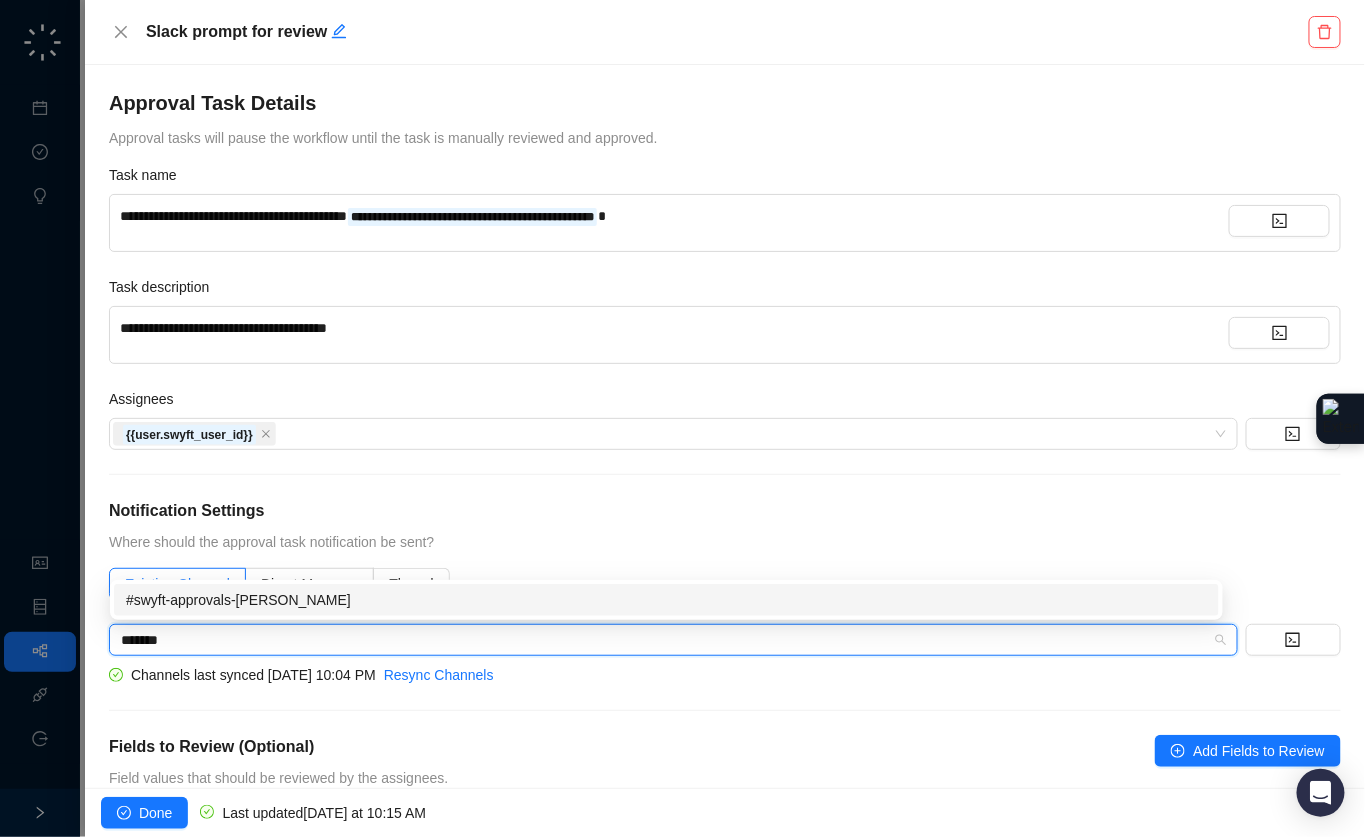 click on "#swyft-approvals-charlie-lewis" at bounding box center (666, 600) 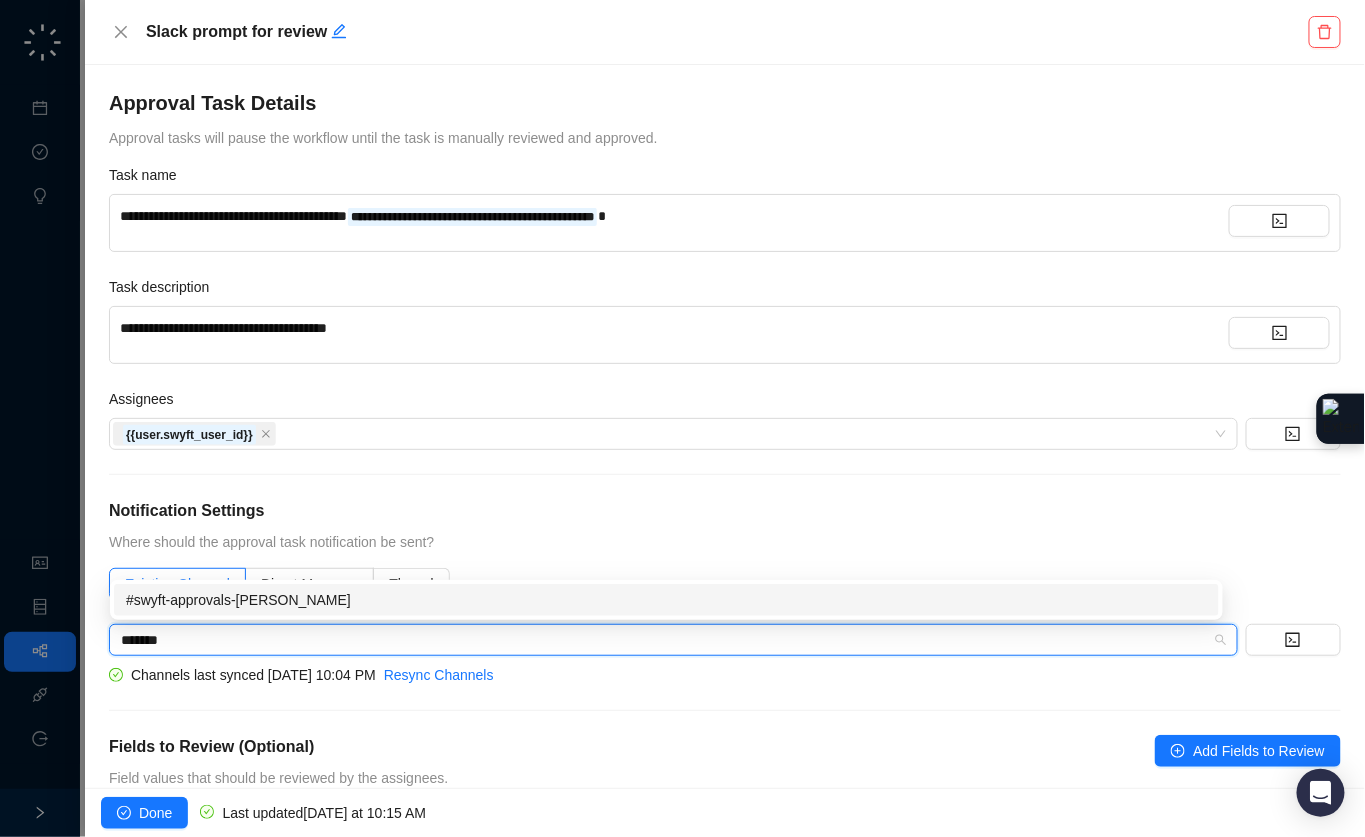 type 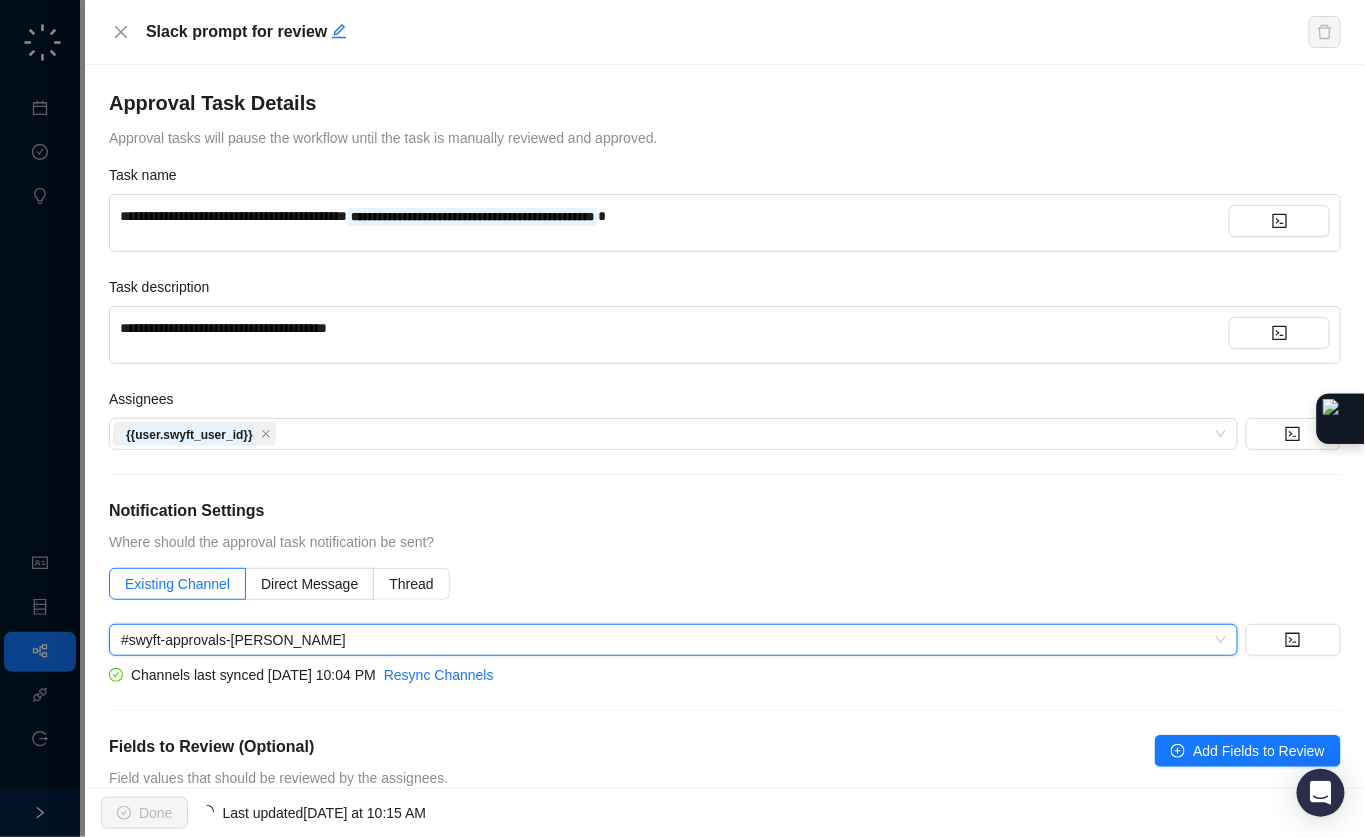 click on "**********" at bounding box center (725, 387) 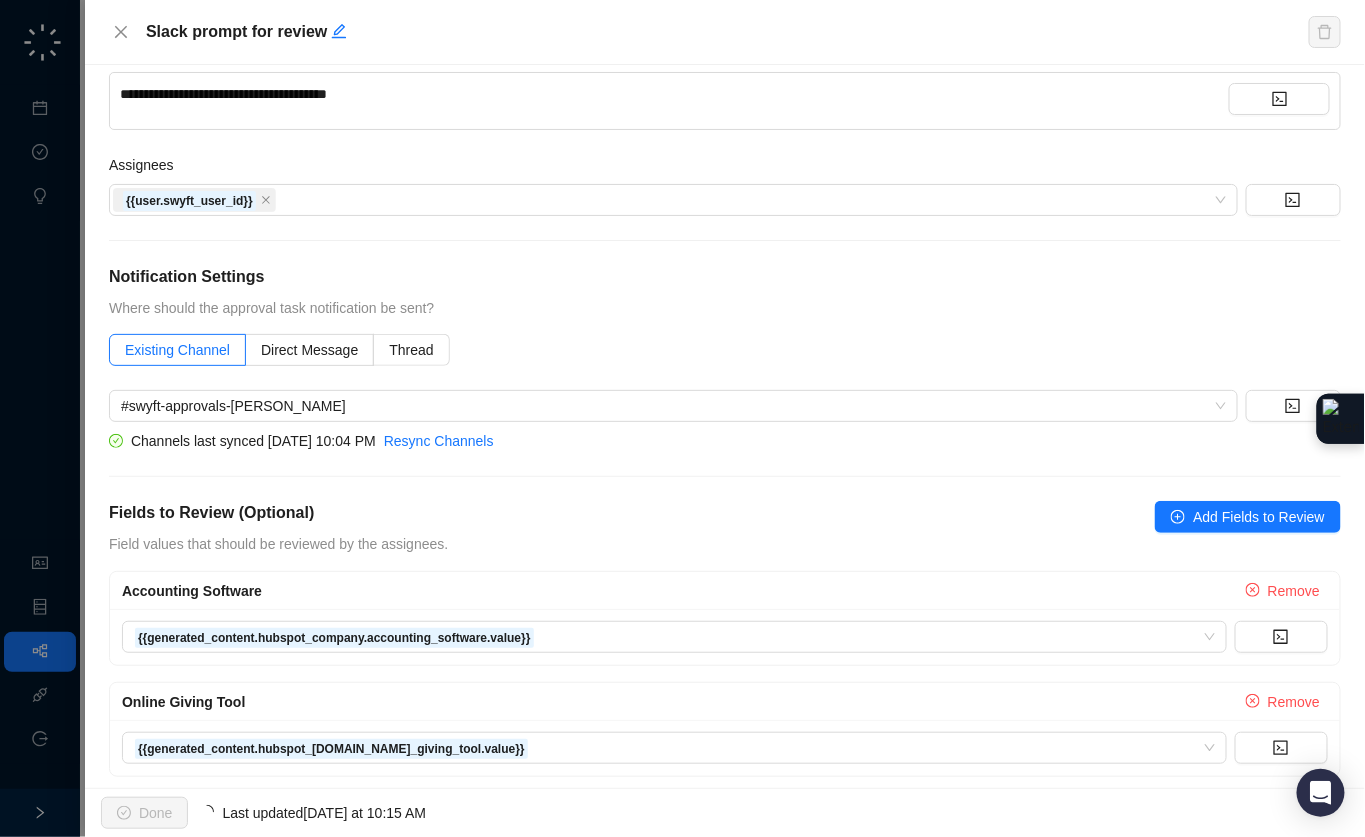 scroll, scrollTop: 247, scrollLeft: 0, axis: vertical 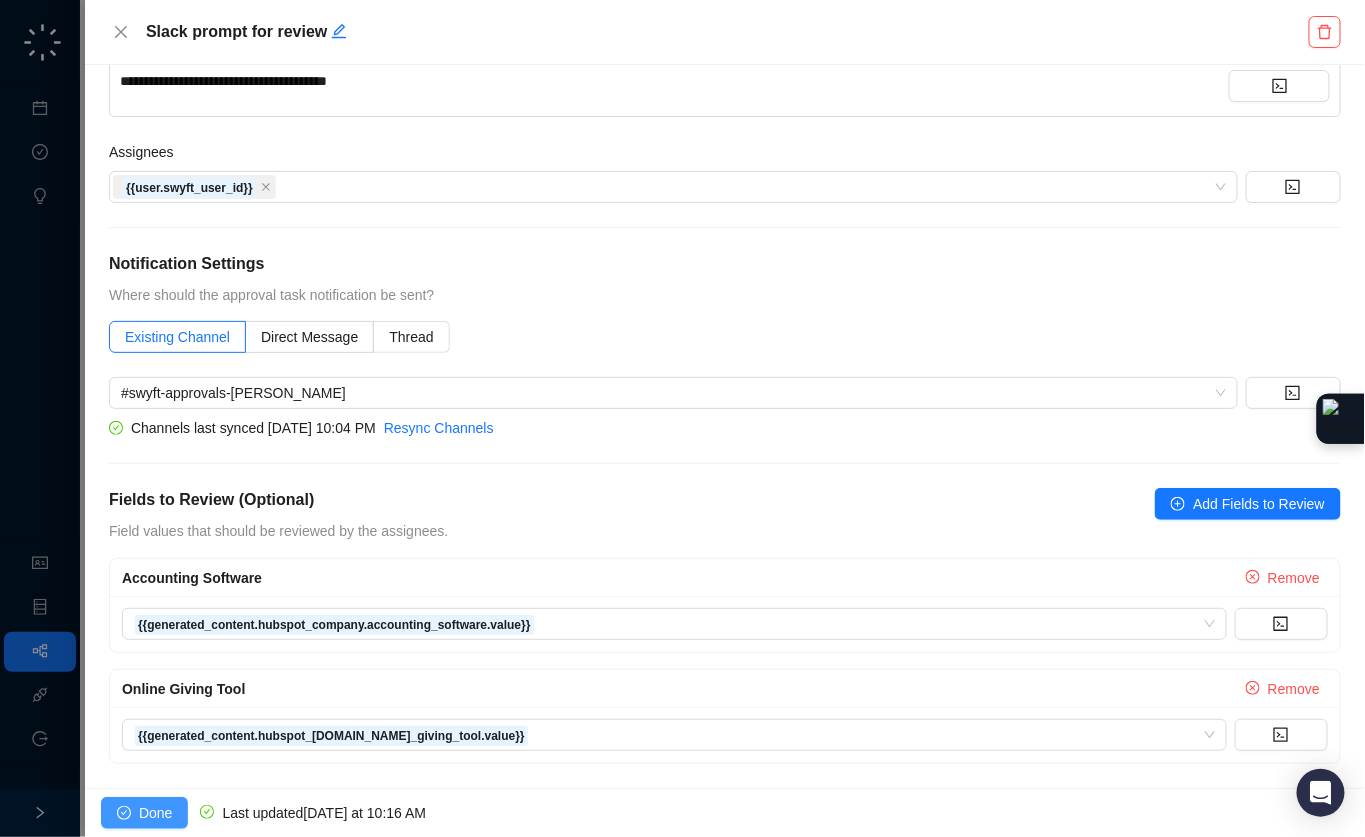 click on "Done" at bounding box center [155, 813] 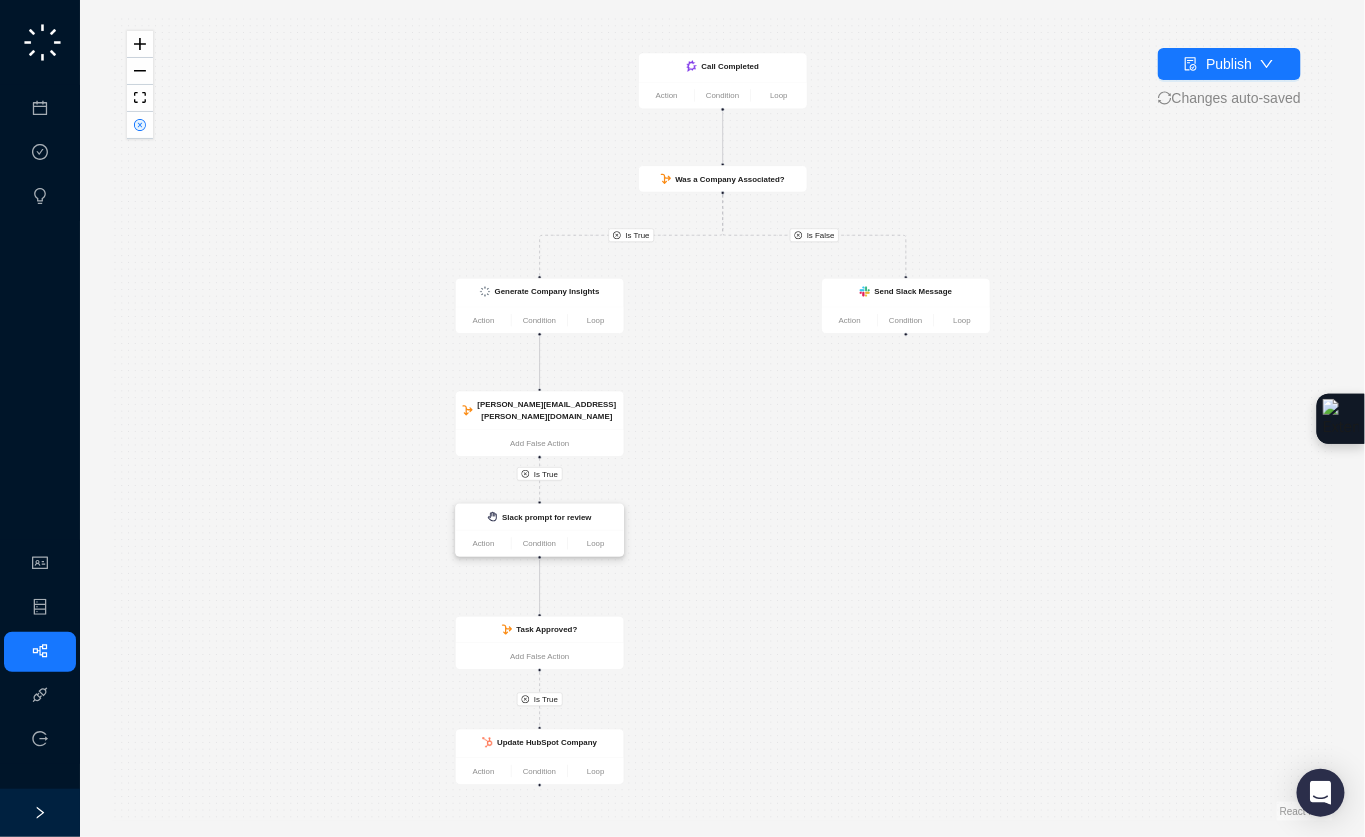 click on "Slack prompt for review" at bounding box center [540, 517] 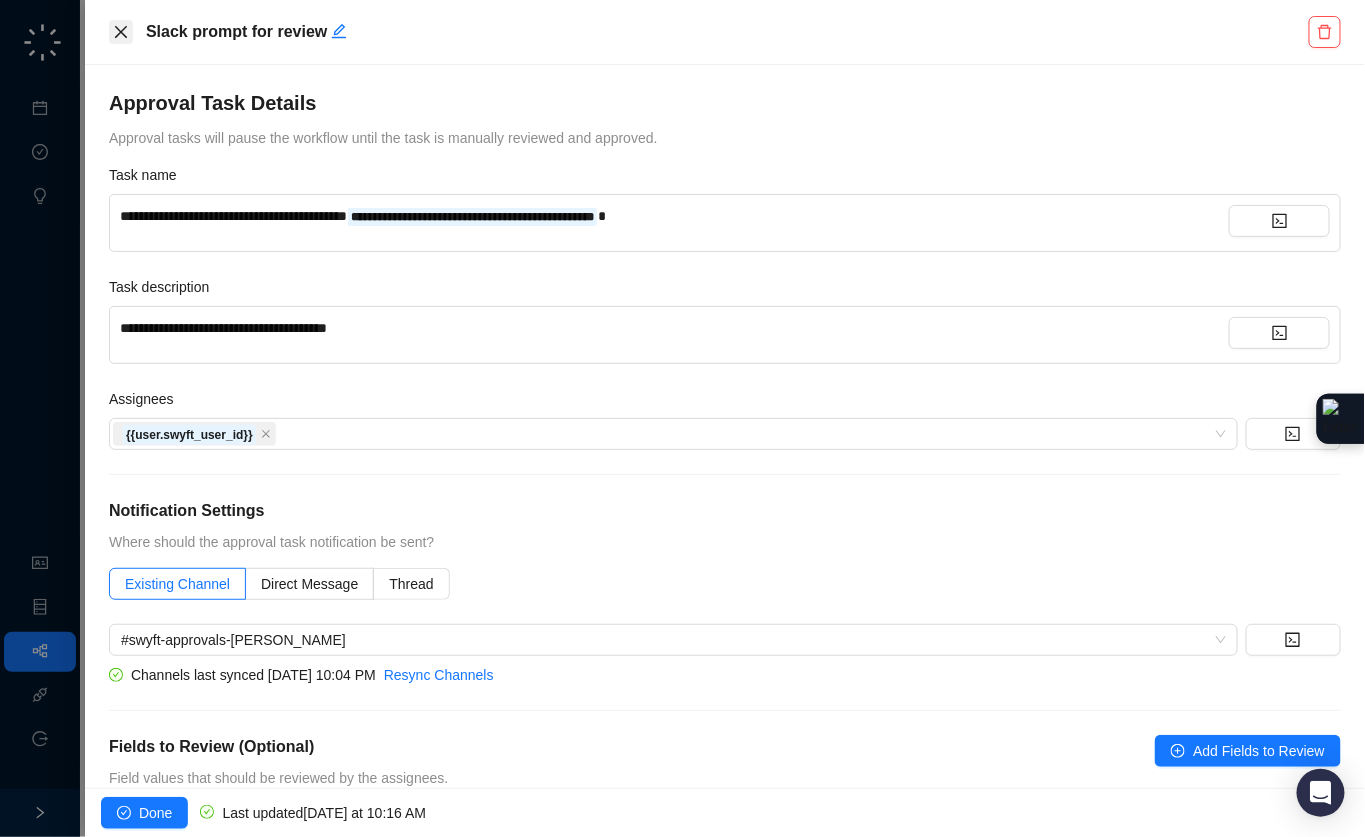 click 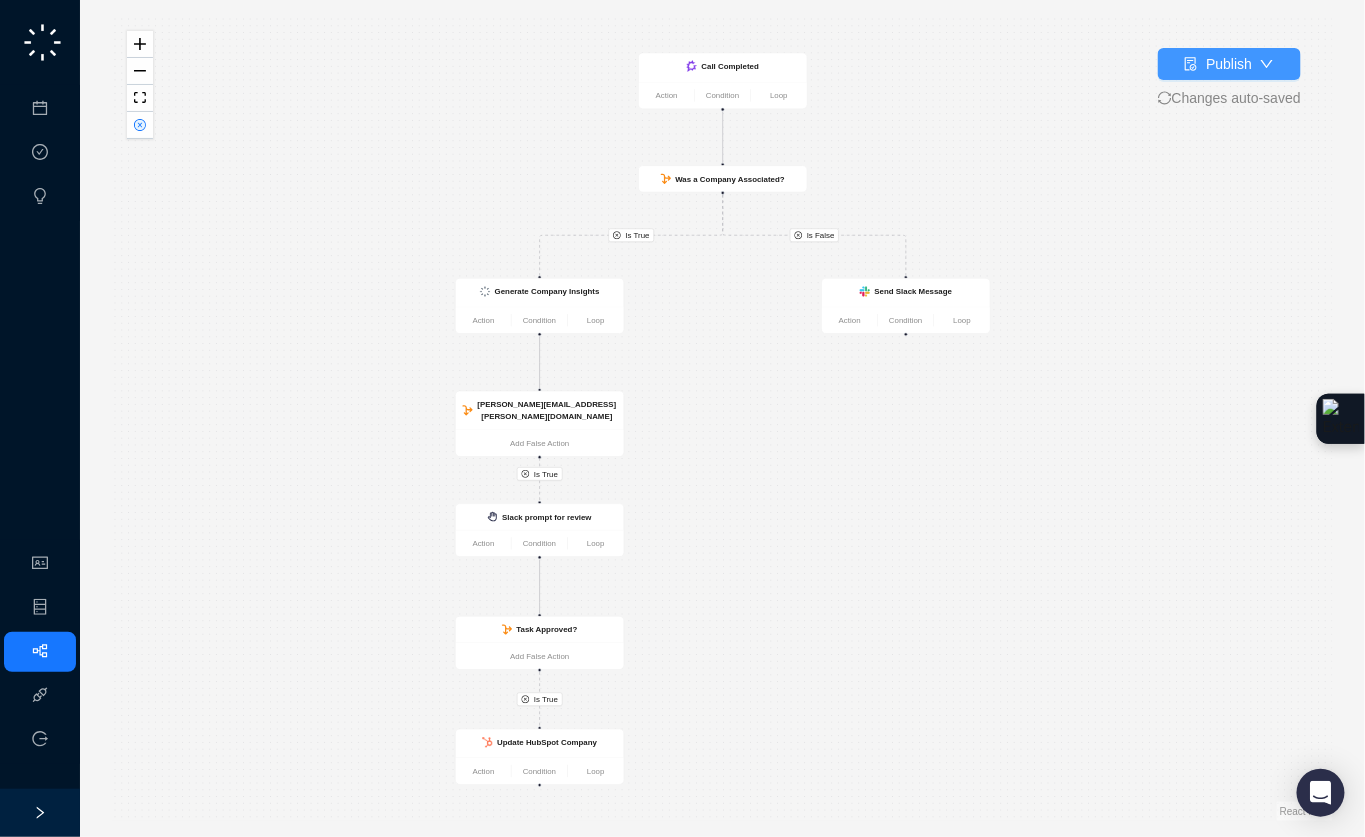 click on "Publish" at bounding box center (1218, 64) 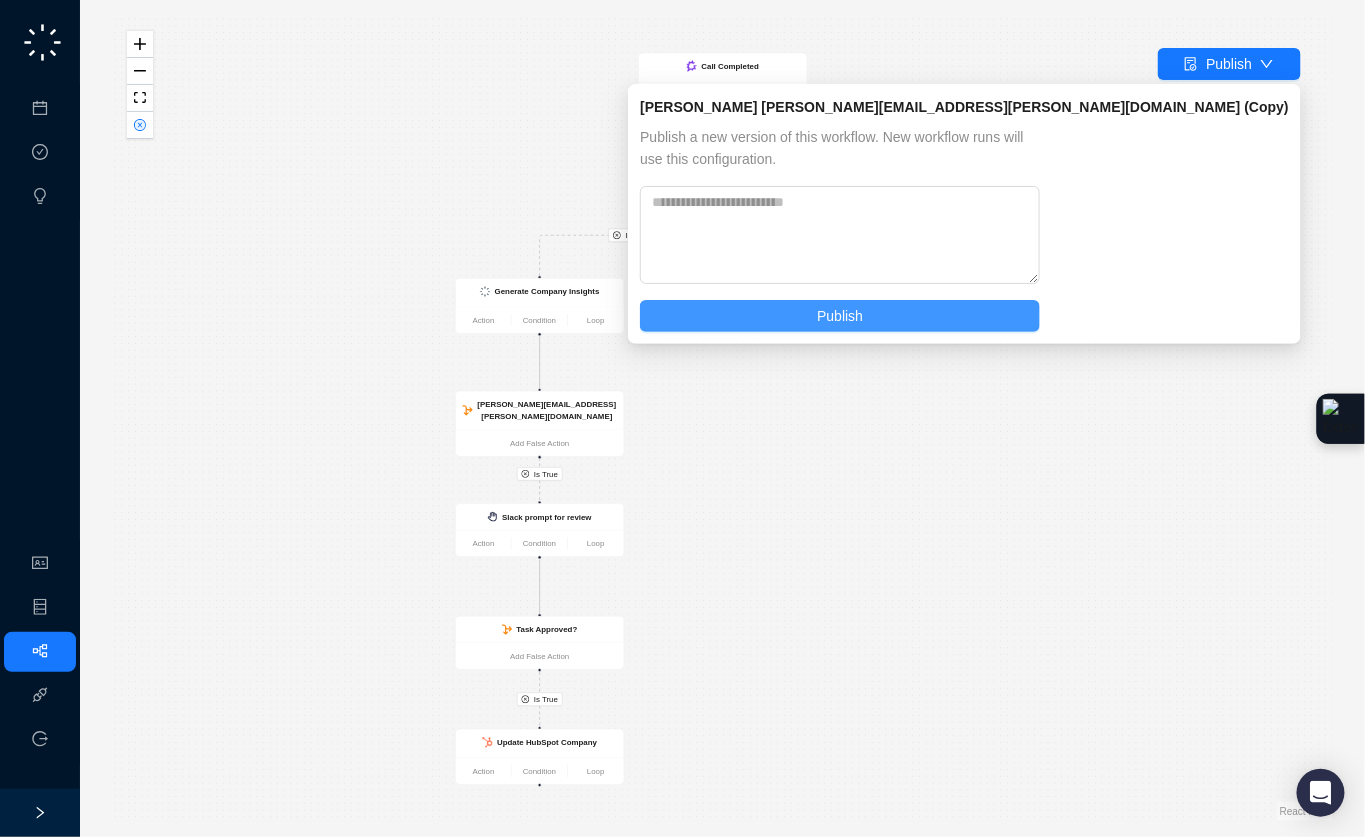 click on "Publish" at bounding box center [840, 316] 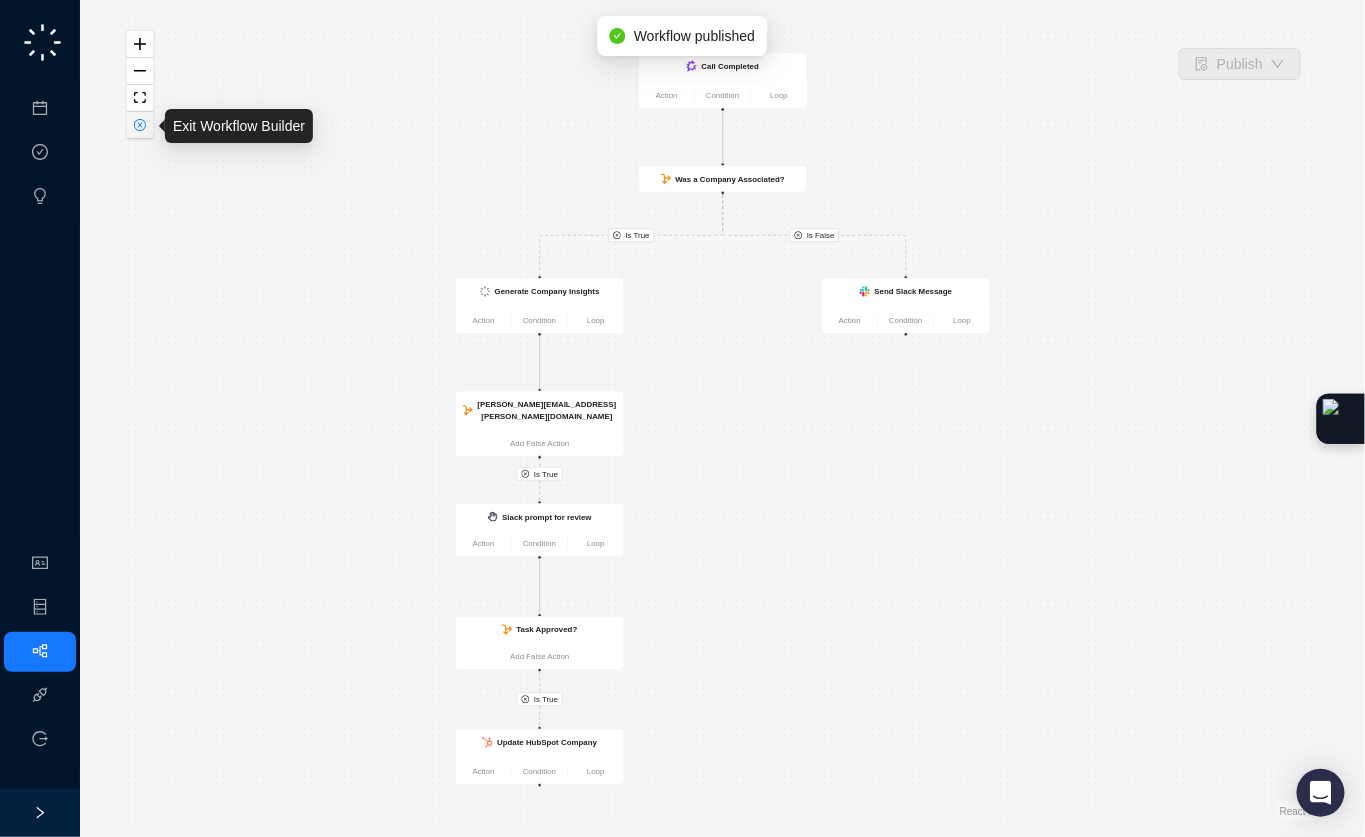 click 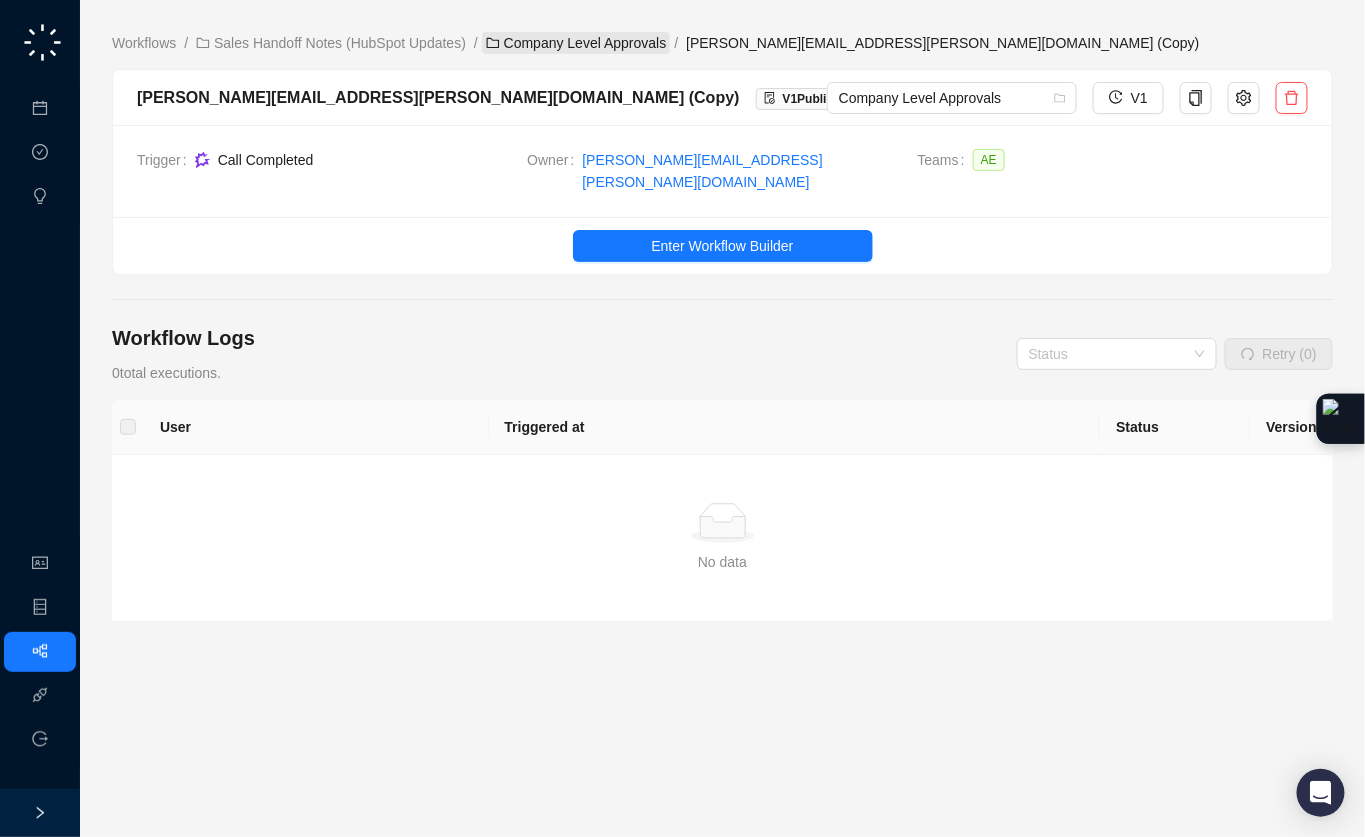 click on "Company Level Approvals" at bounding box center [576, 43] 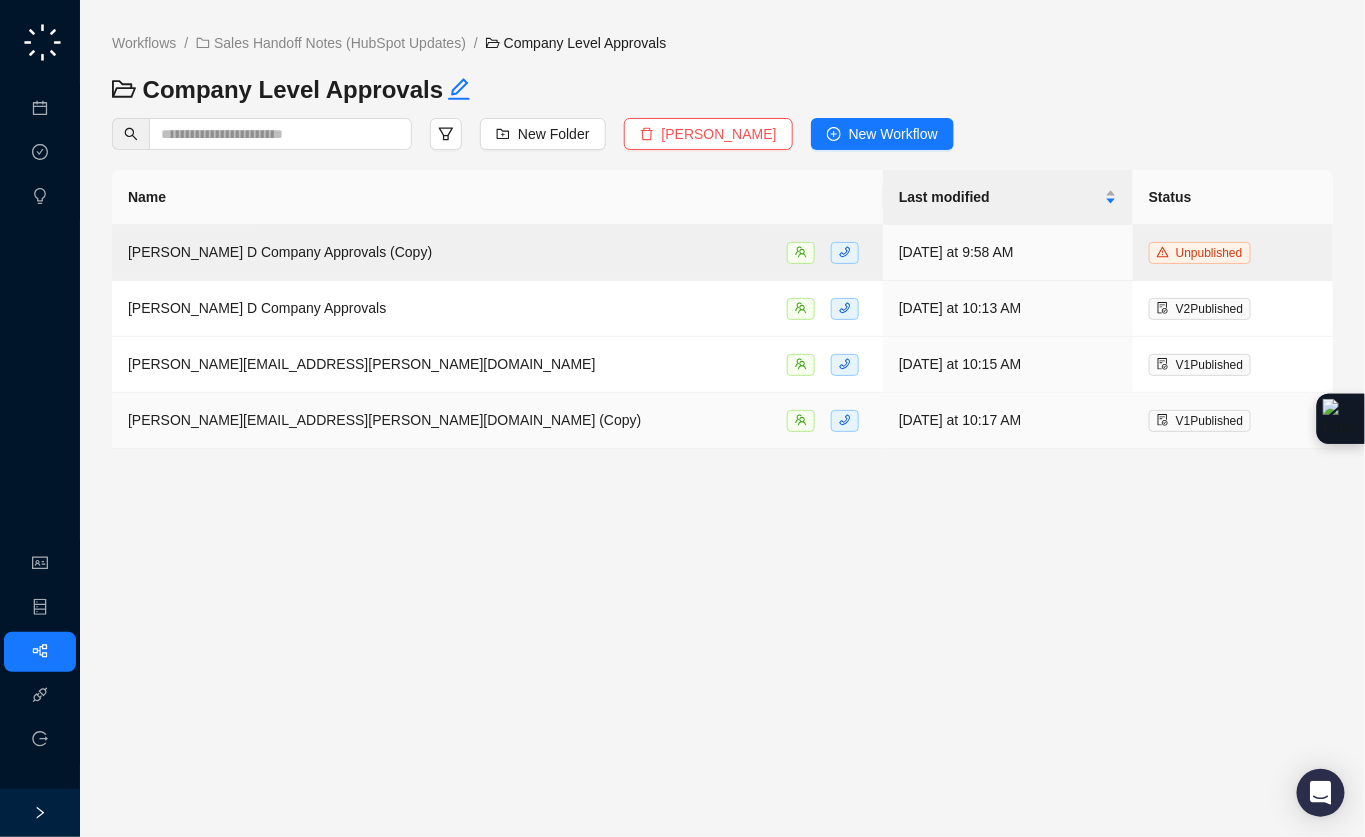 click on "adam.howell@virtuous.org (Copy)" at bounding box center (497, 420) 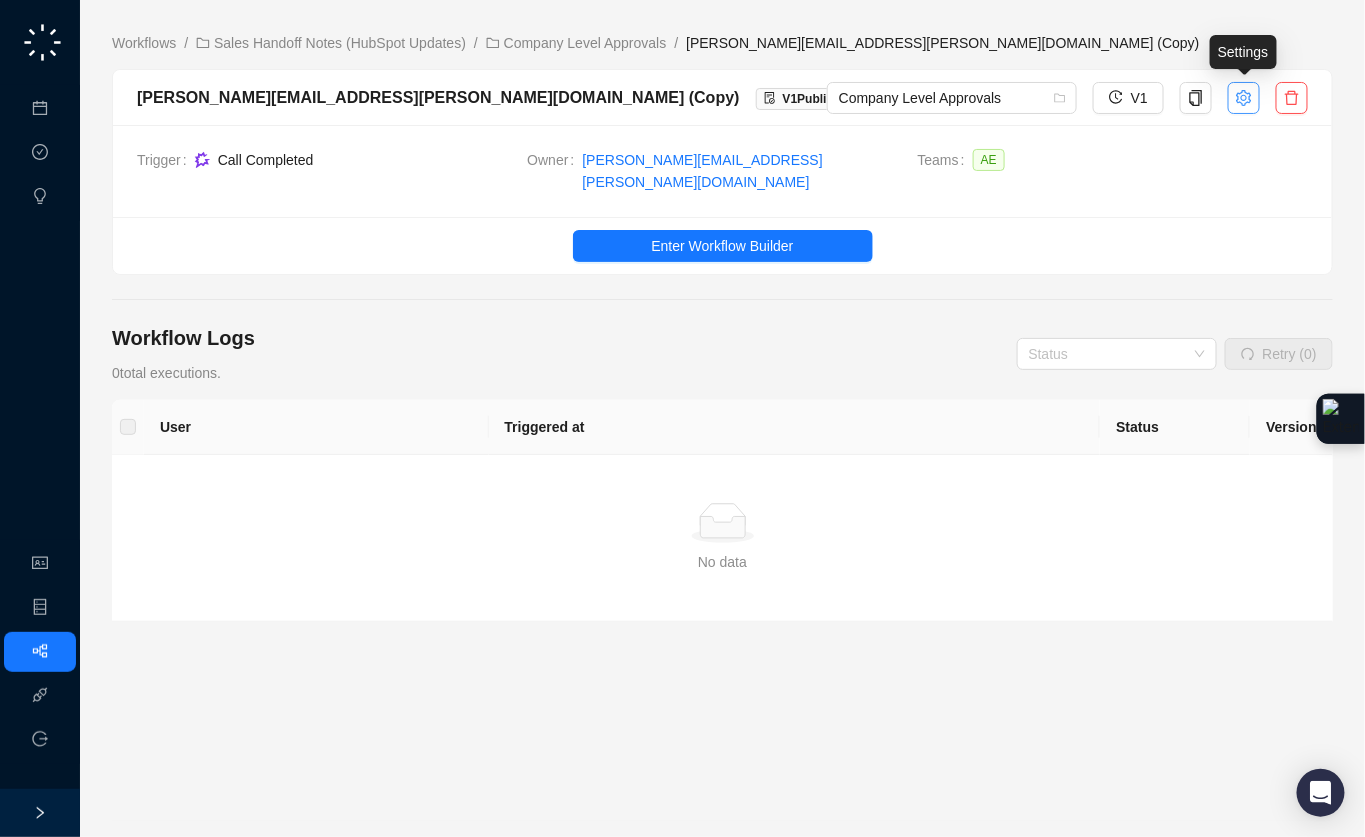 click 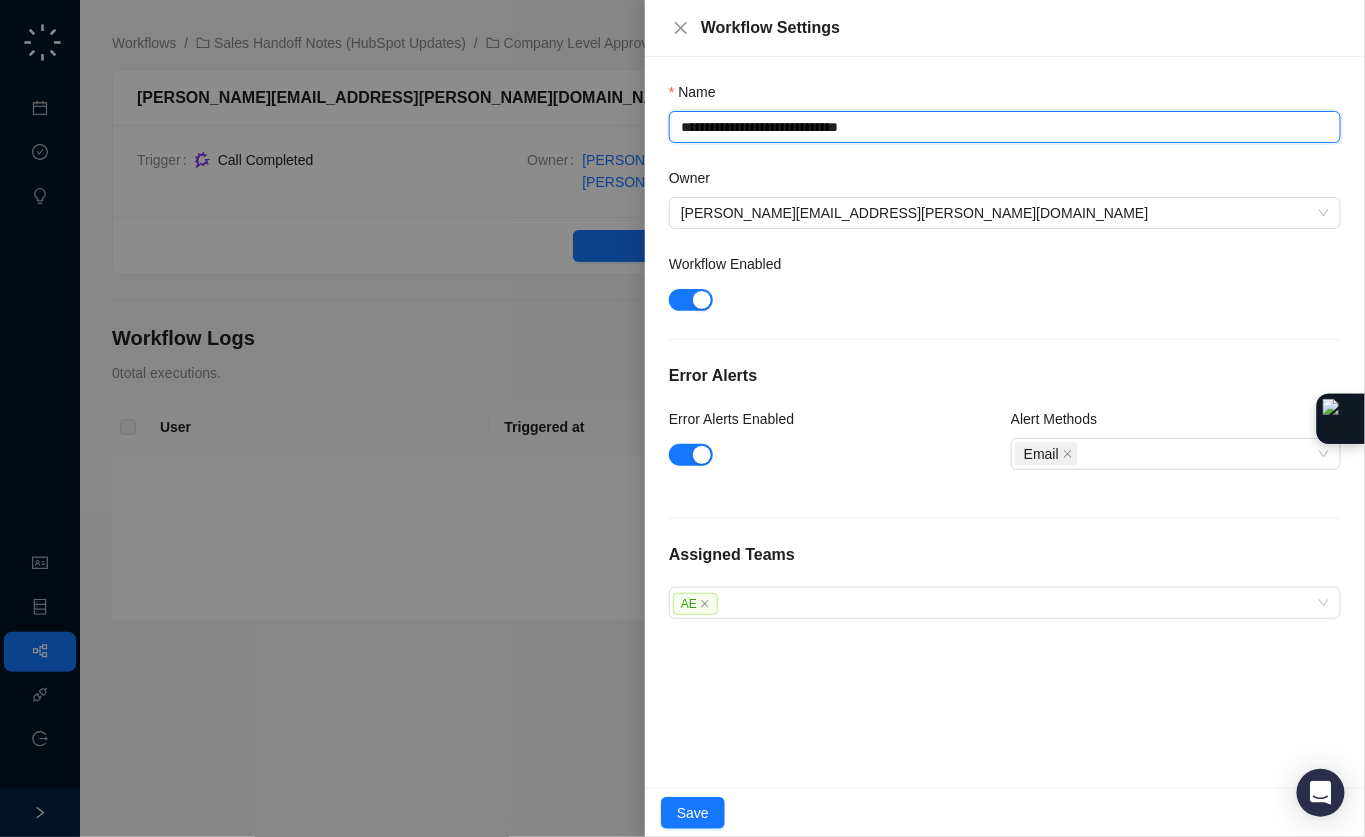 click on "**********" at bounding box center [1005, 127] 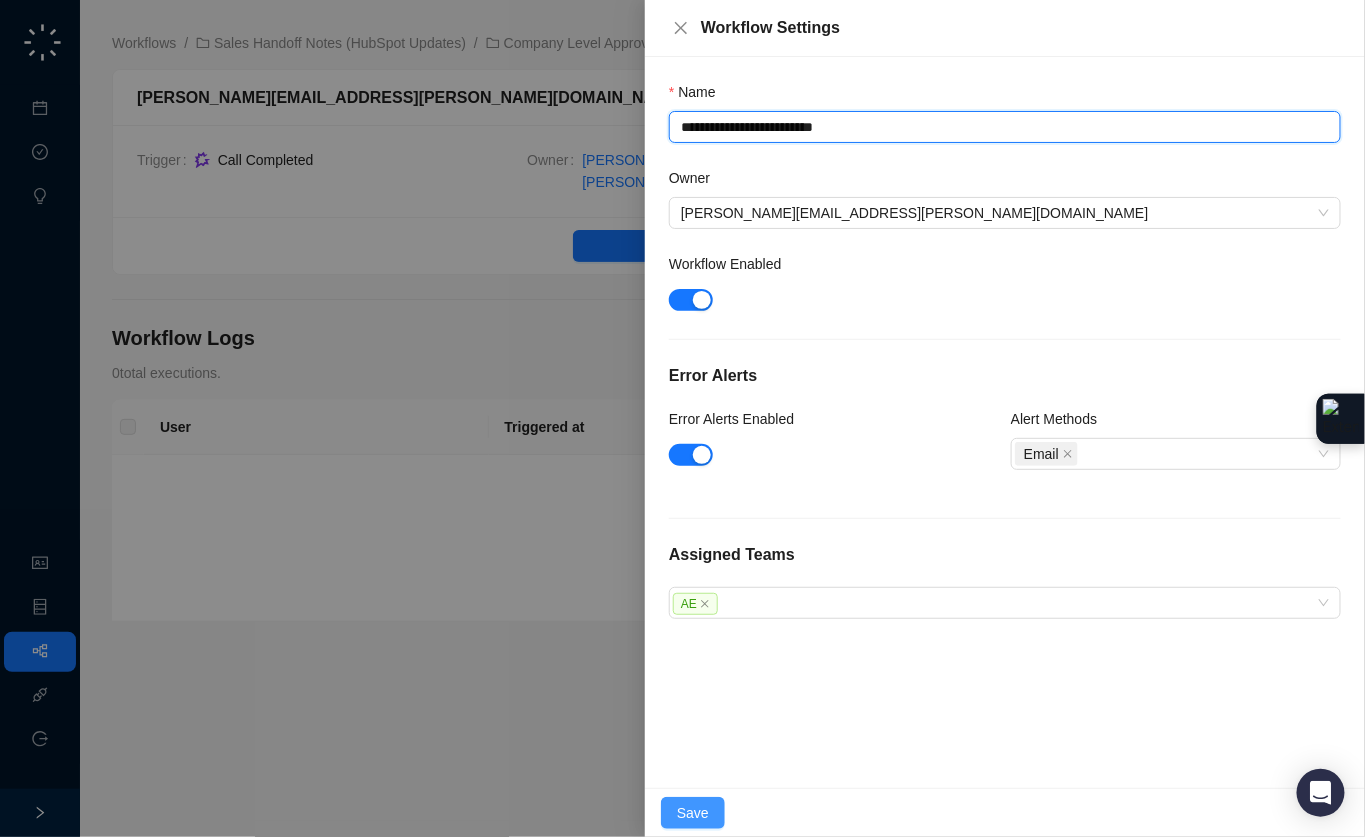 type on "**********" 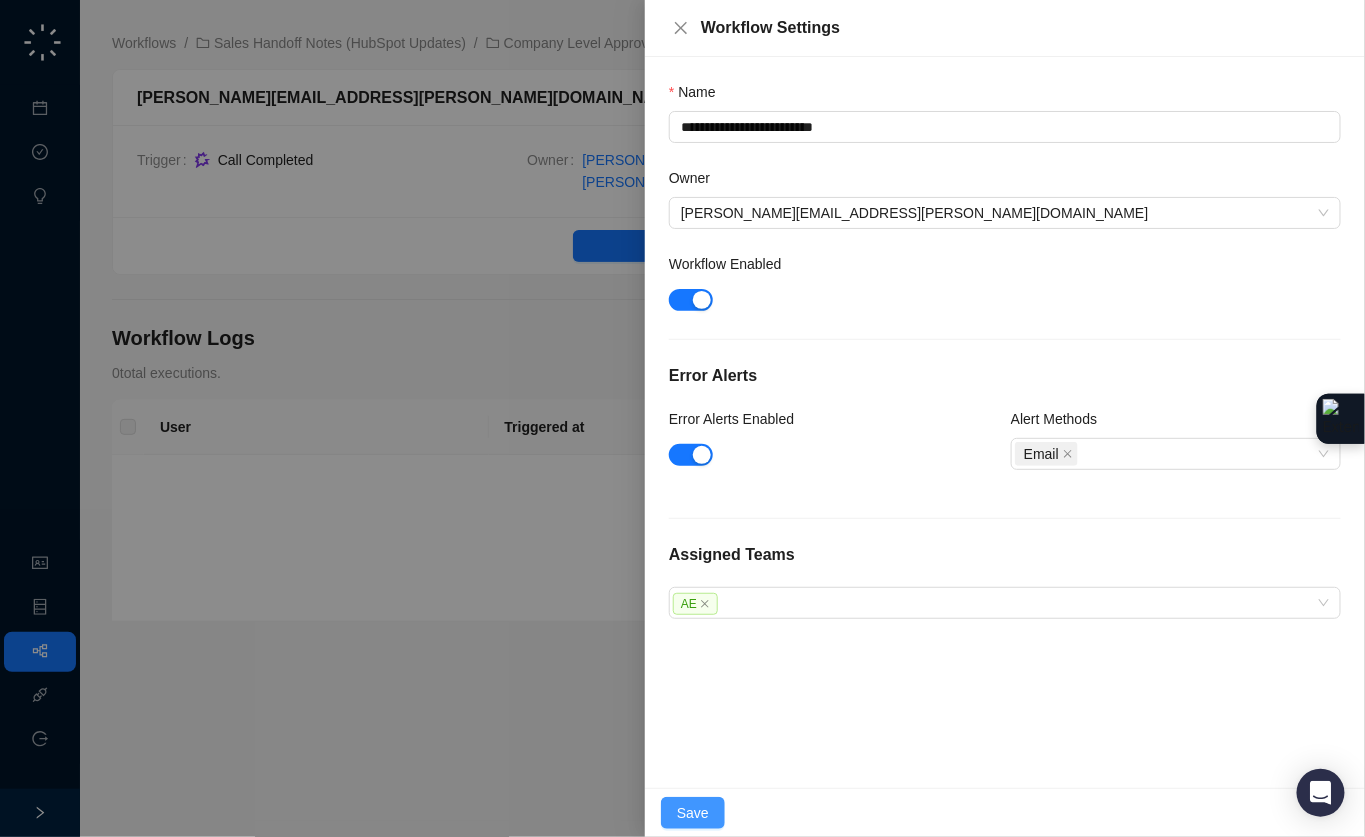 click on "Save" at bounding box center [693, 813] 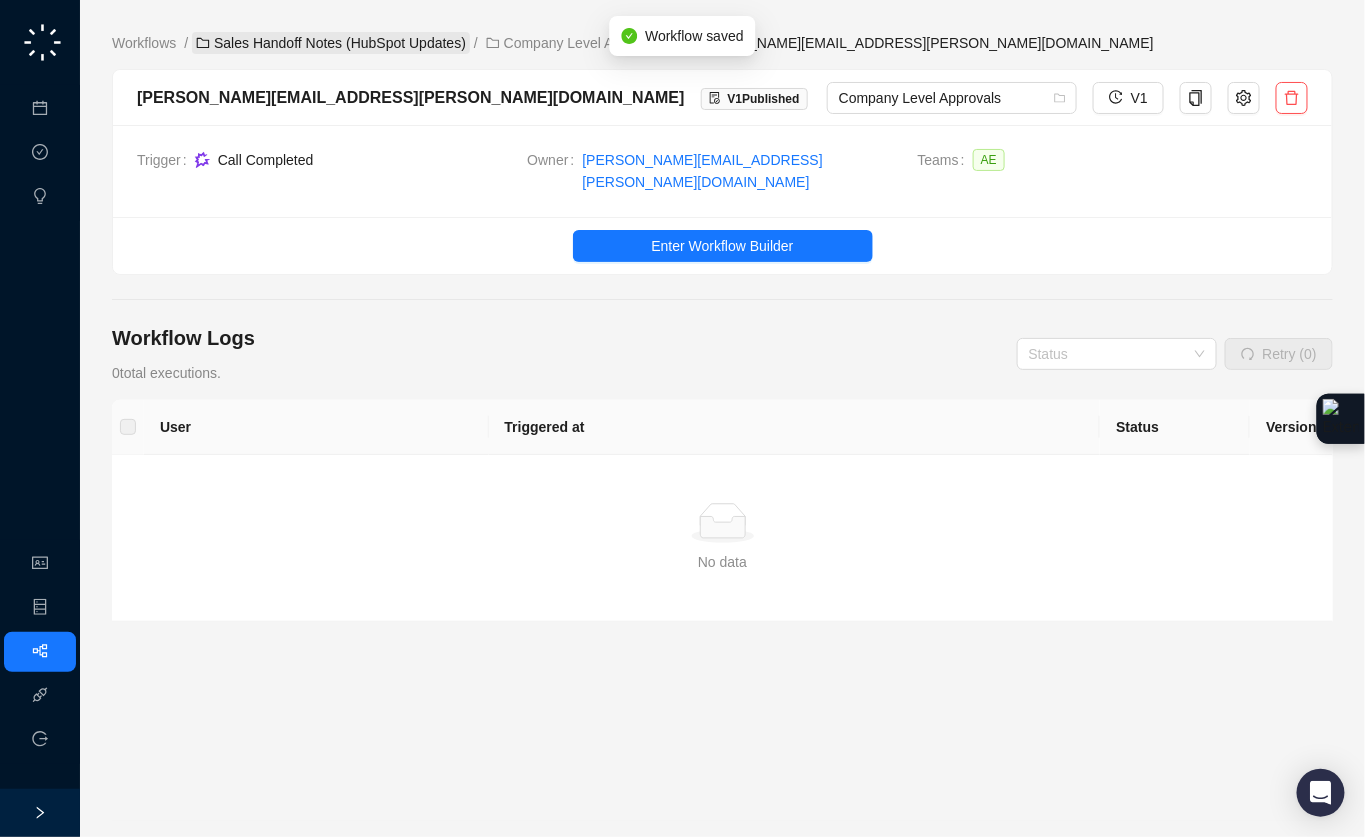 click on "Sales Handoff Notes (HubSpot Updates)" at bounding box center (331, 43) 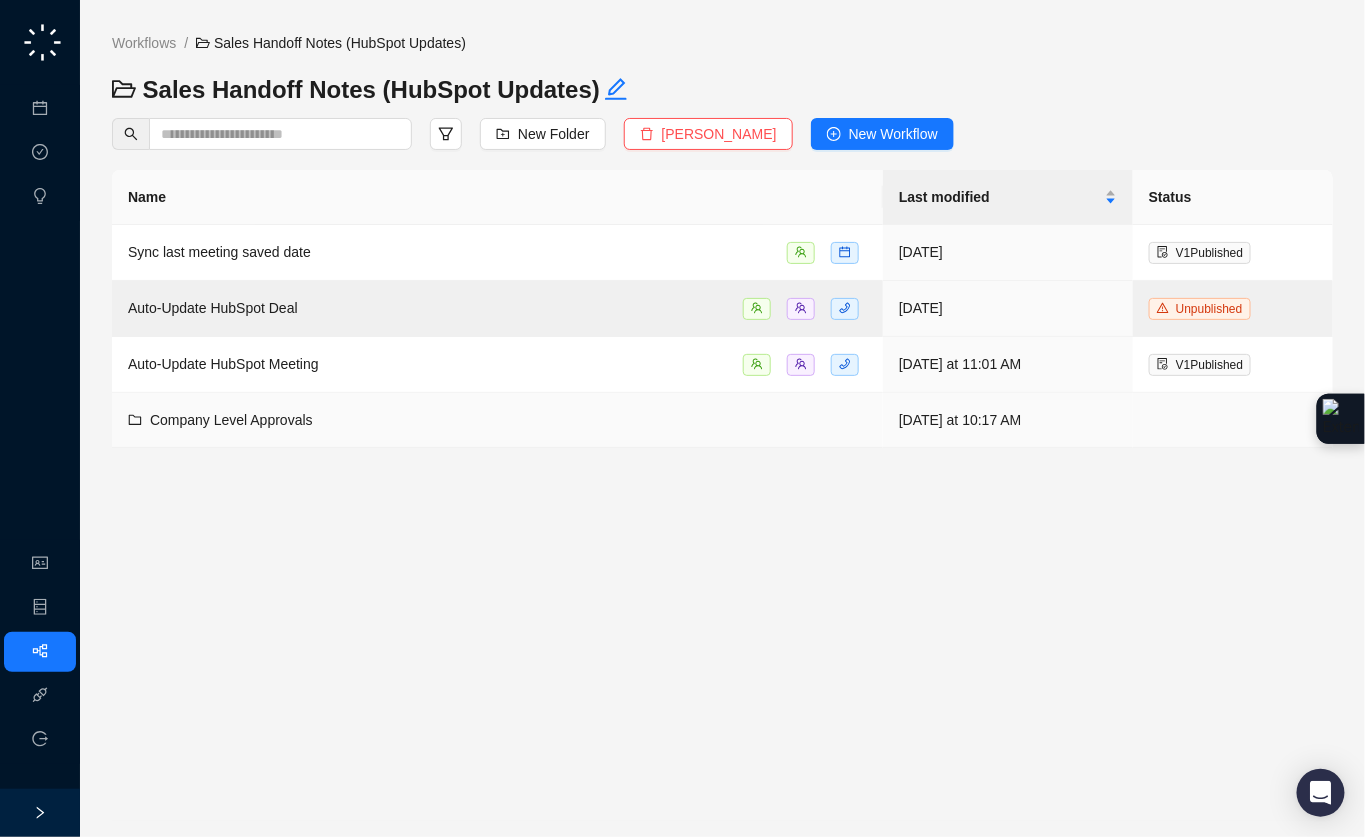 click on "Company Level Approvals" at bounding box center [497, 420] 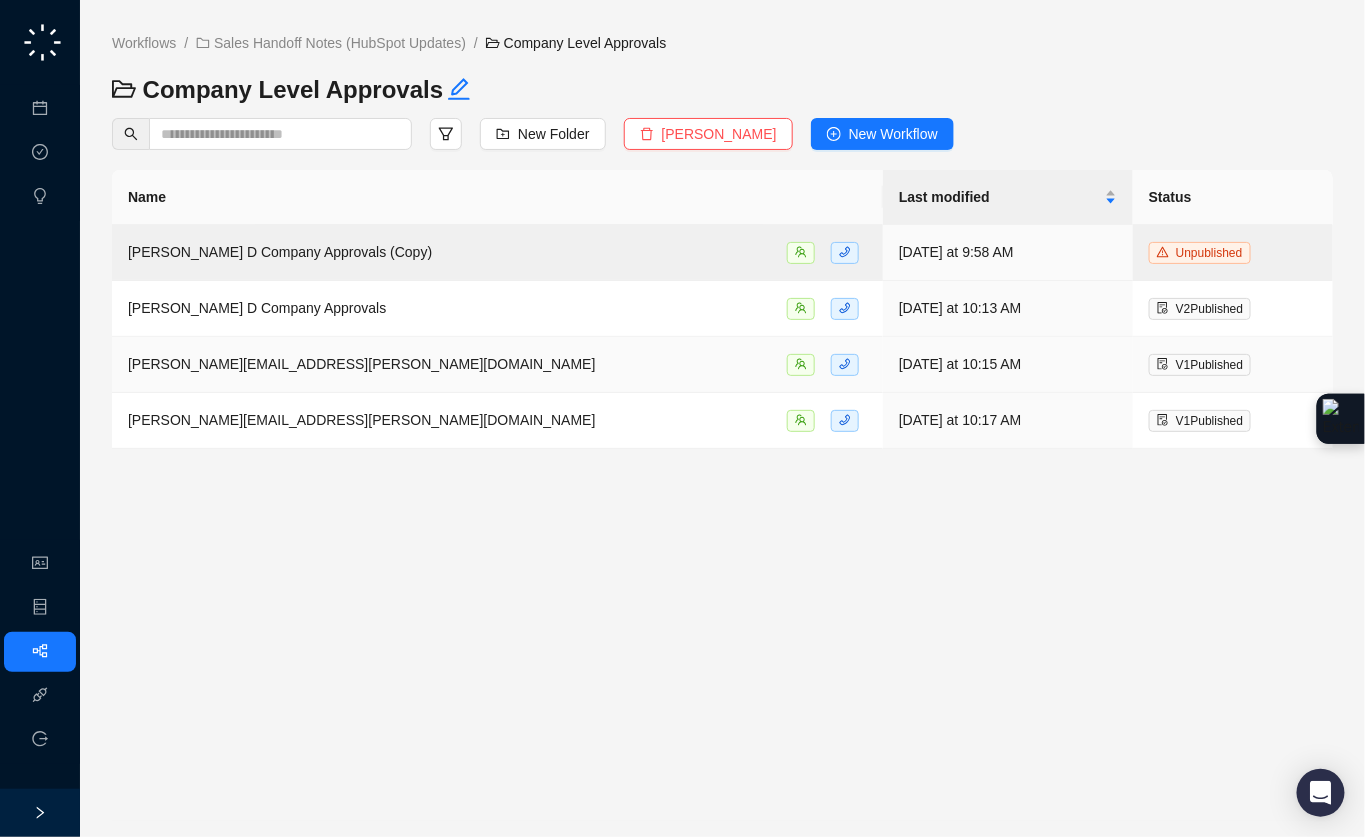 click on "[PERSON_NAME][EMAIL_ADDRESS][PERSON_NAME][DOMAIN_NAME]" at bounding box center (497, 364) 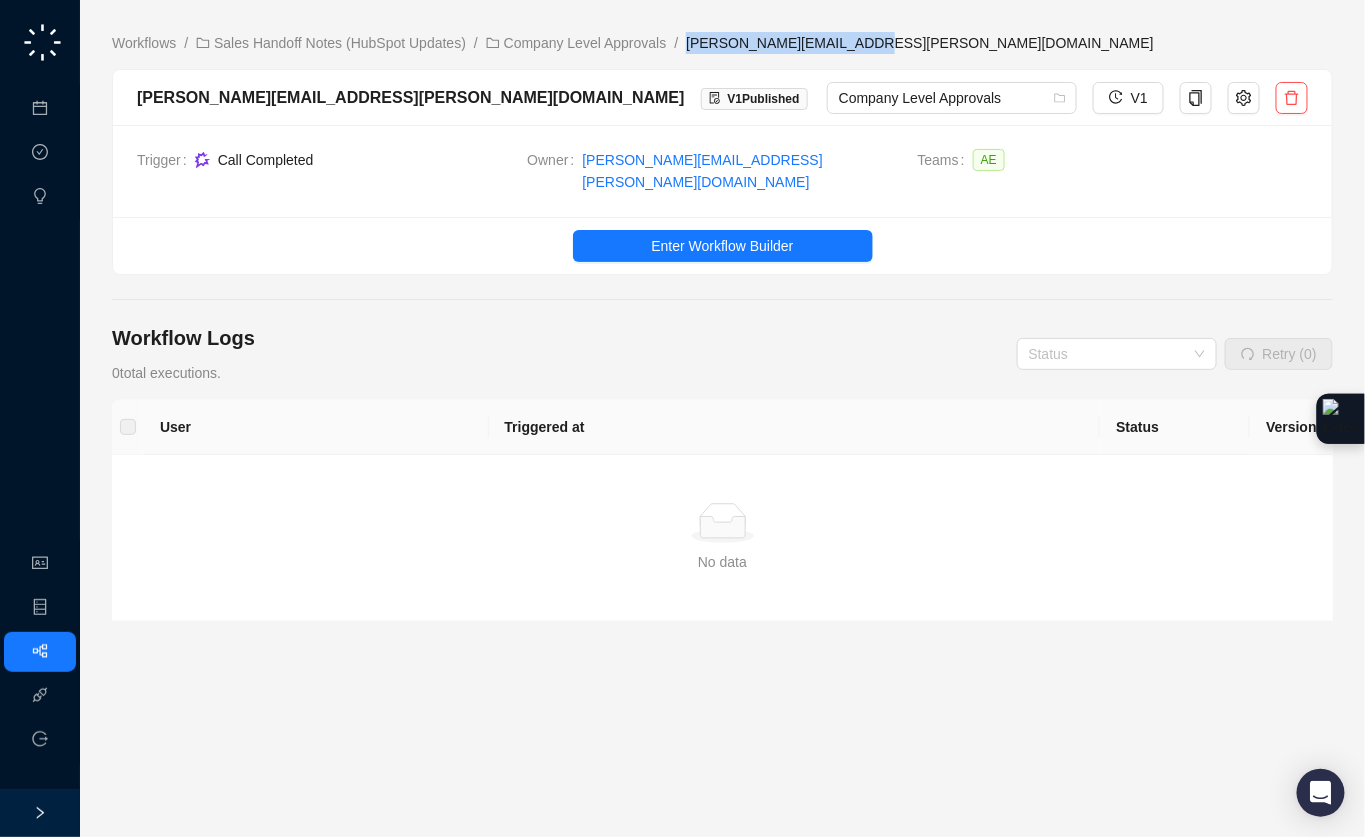 drag, startPoint x: 904, startPoint y: 49, endPoint x: 704, endPoint y: 47, distance: 200.01 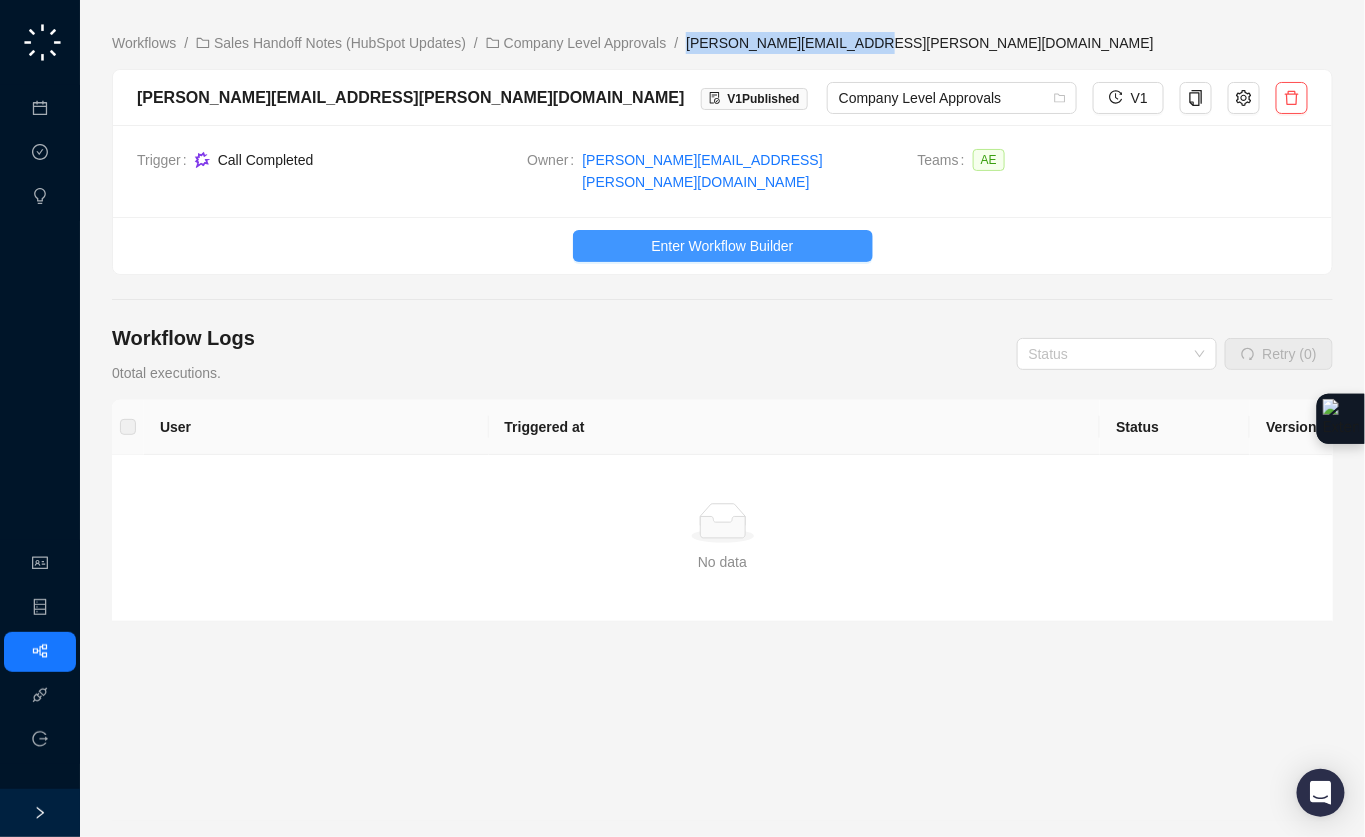 click on "Enter Workflow Builder" at bounding box center (722, 245) 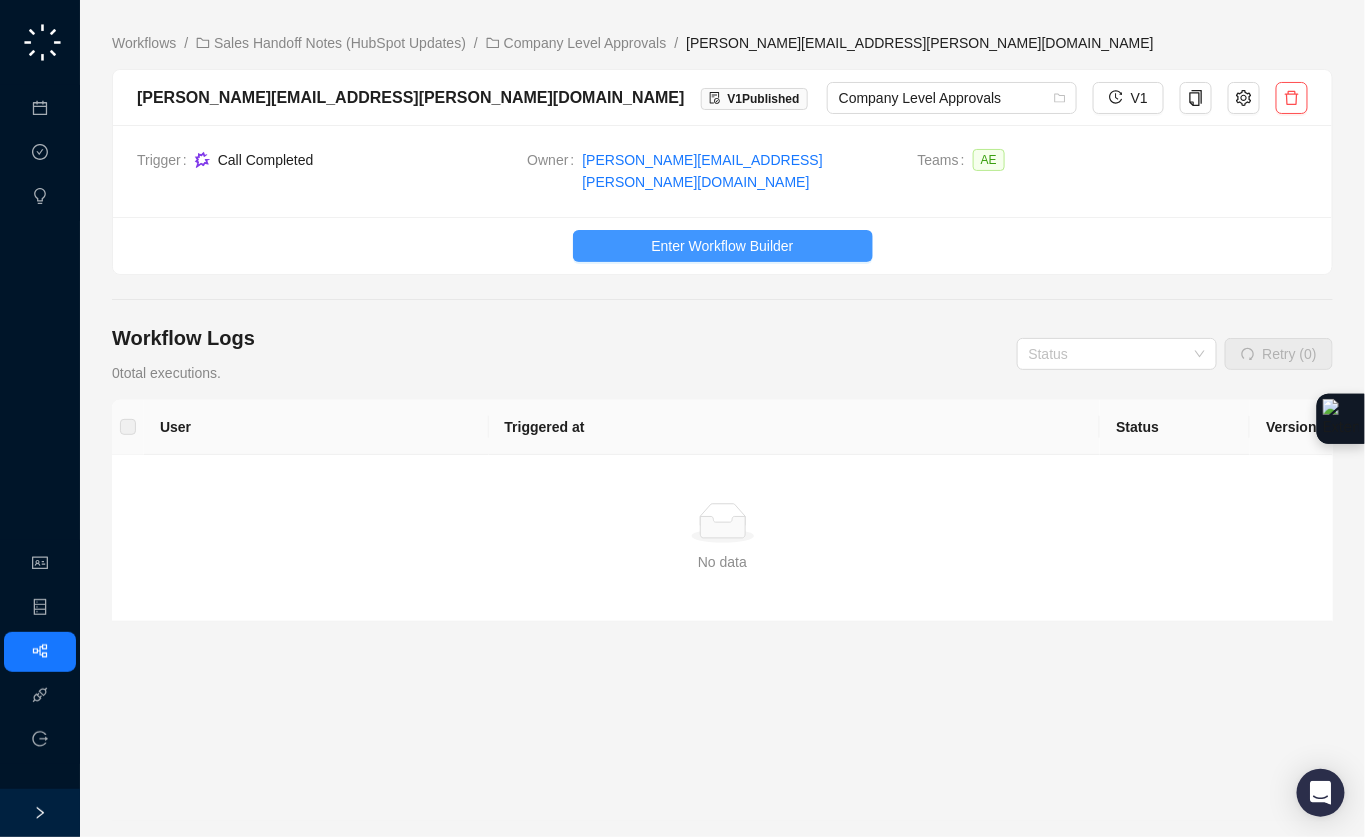 click on "Enter Workflow Builder" at bounding box center (722, 246) 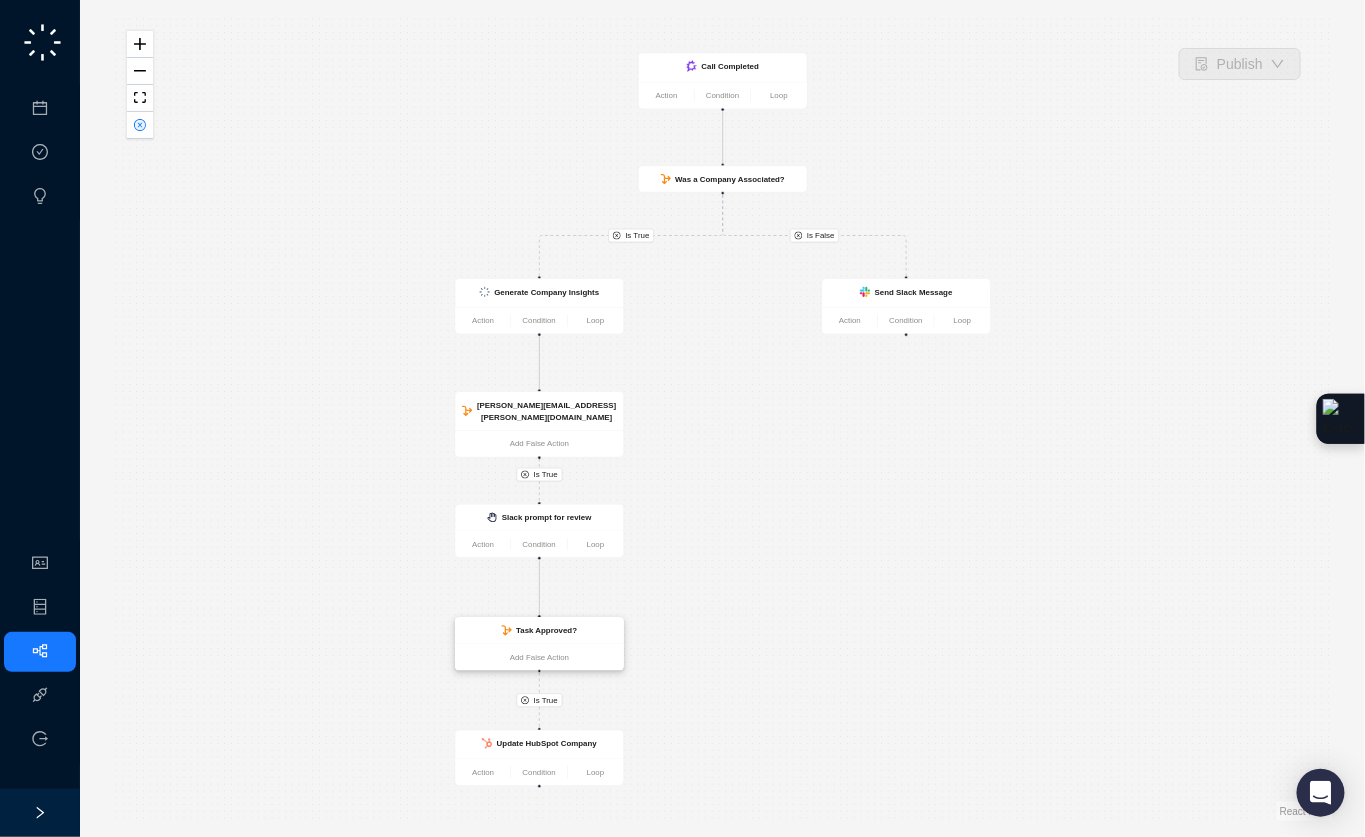 click on "Task Approved?" at bounding box center [539, 631] 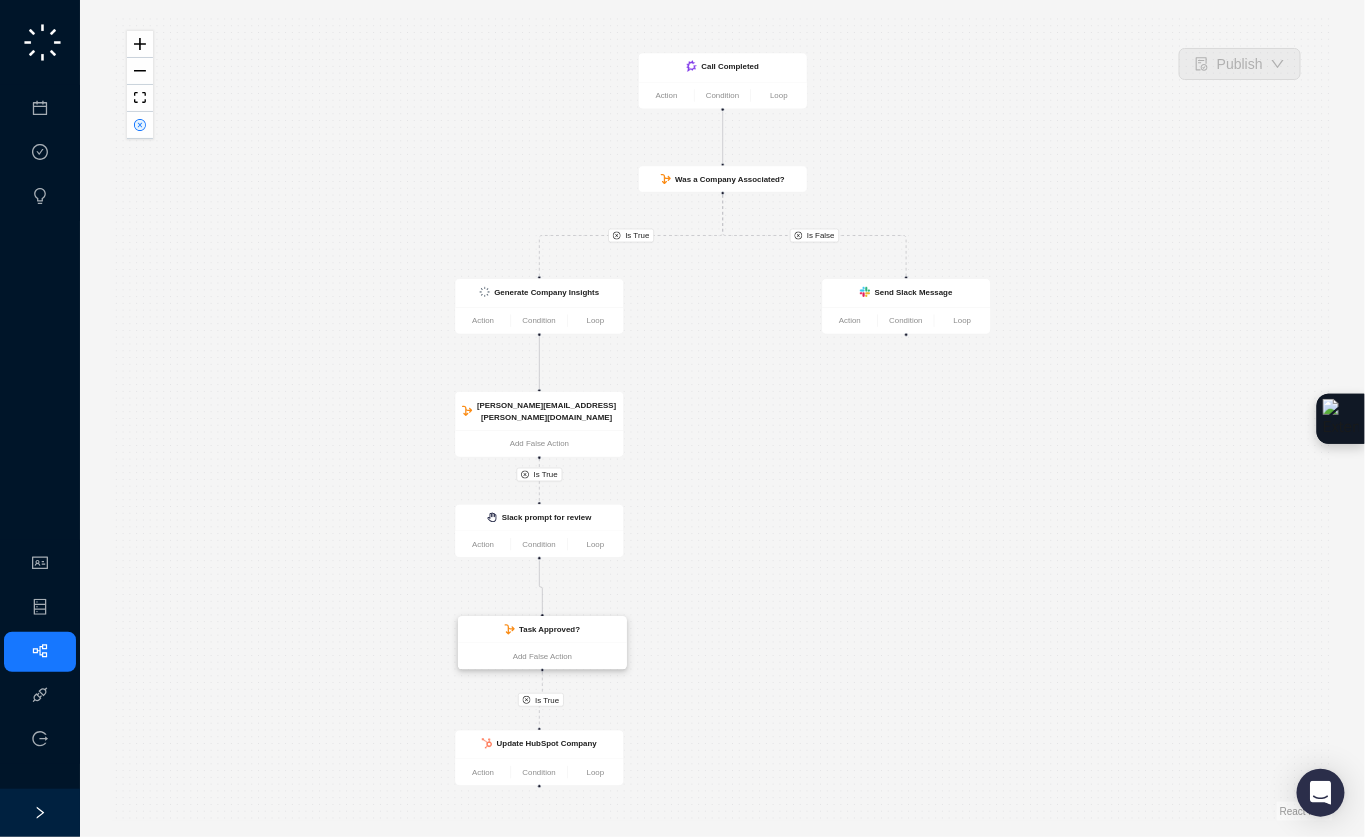 click on "Task Approved?" at bounding box center [542, 630] 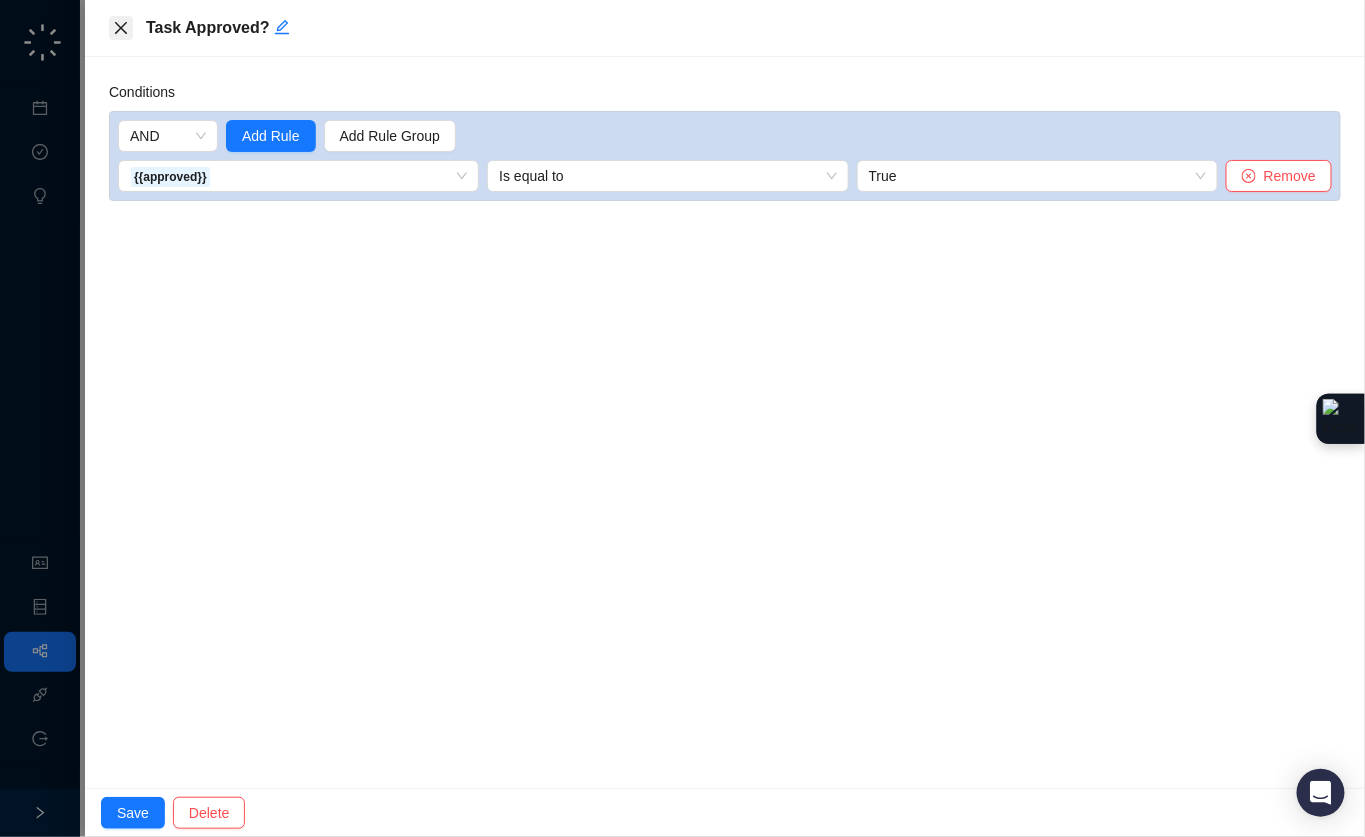click 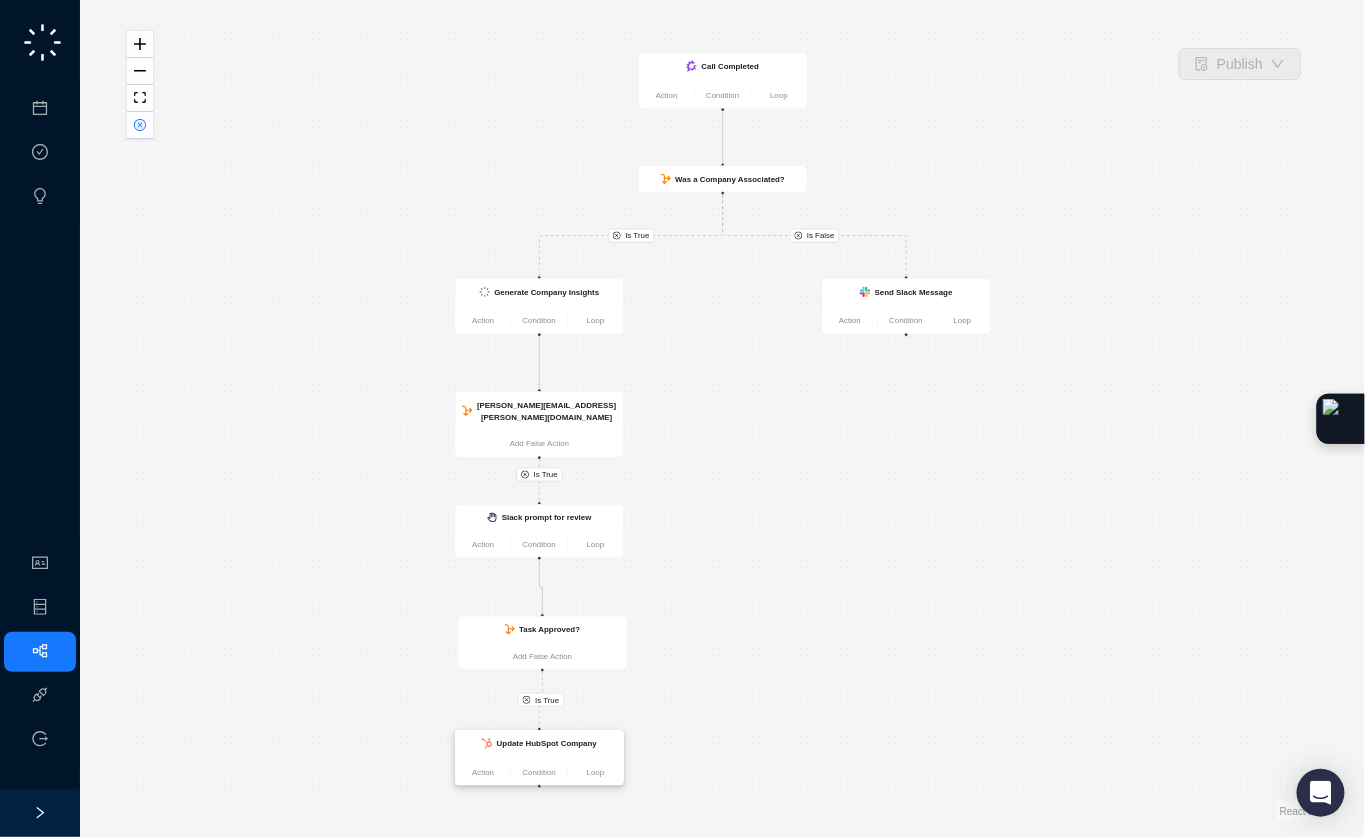 click on "Update HubSpot Company" at bounding box center (539, 744) 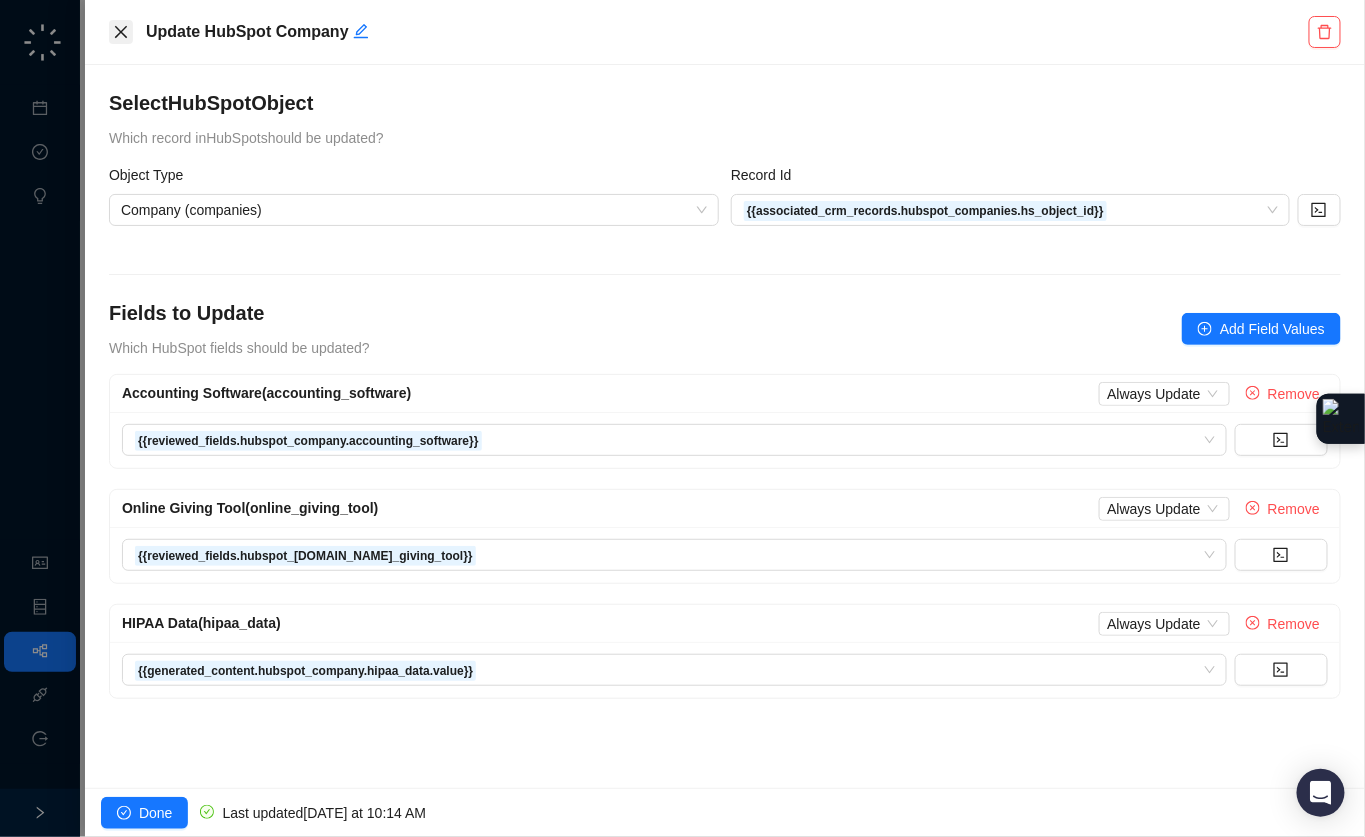 click at bounding box center (121, 32) 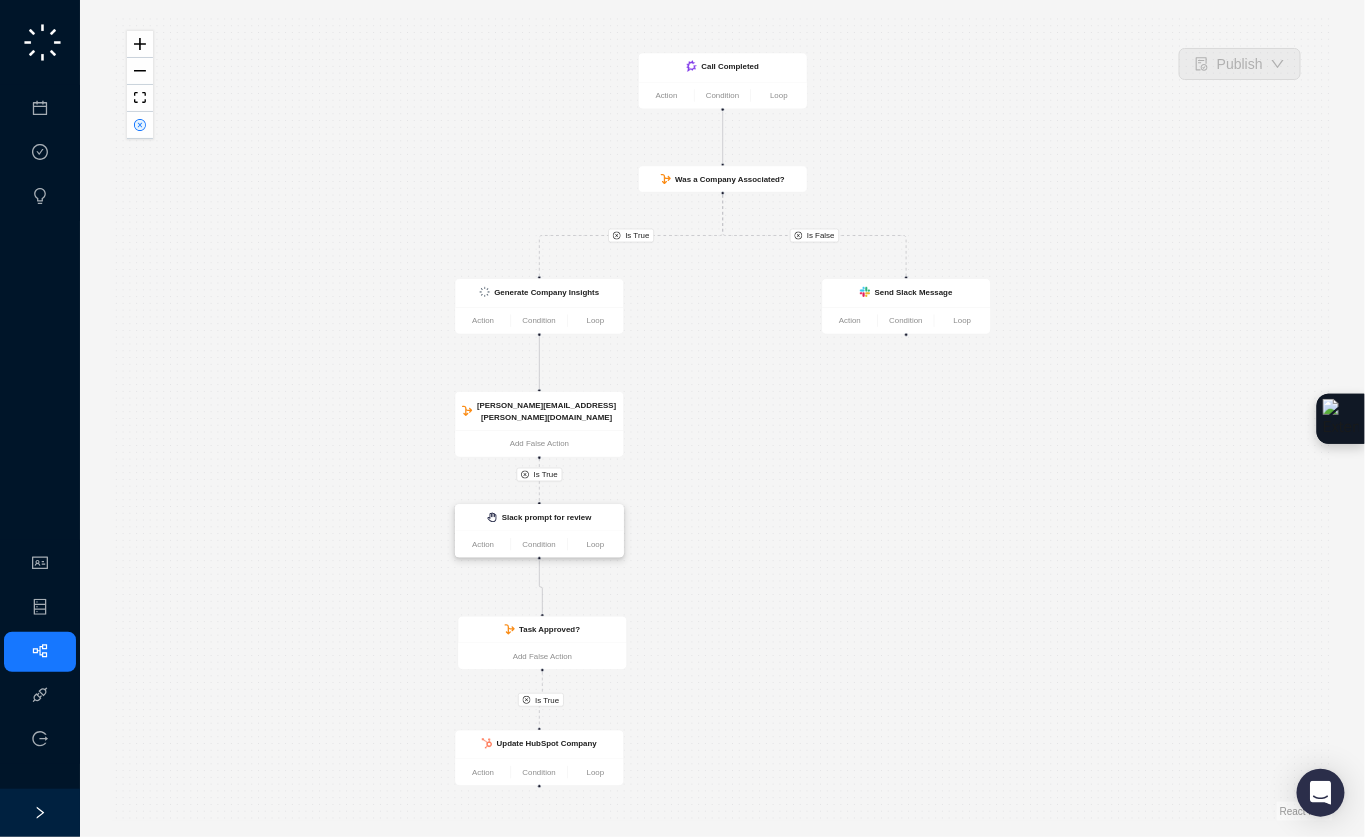 click on "Slack prompt for review" at bounding box center [547, 517] 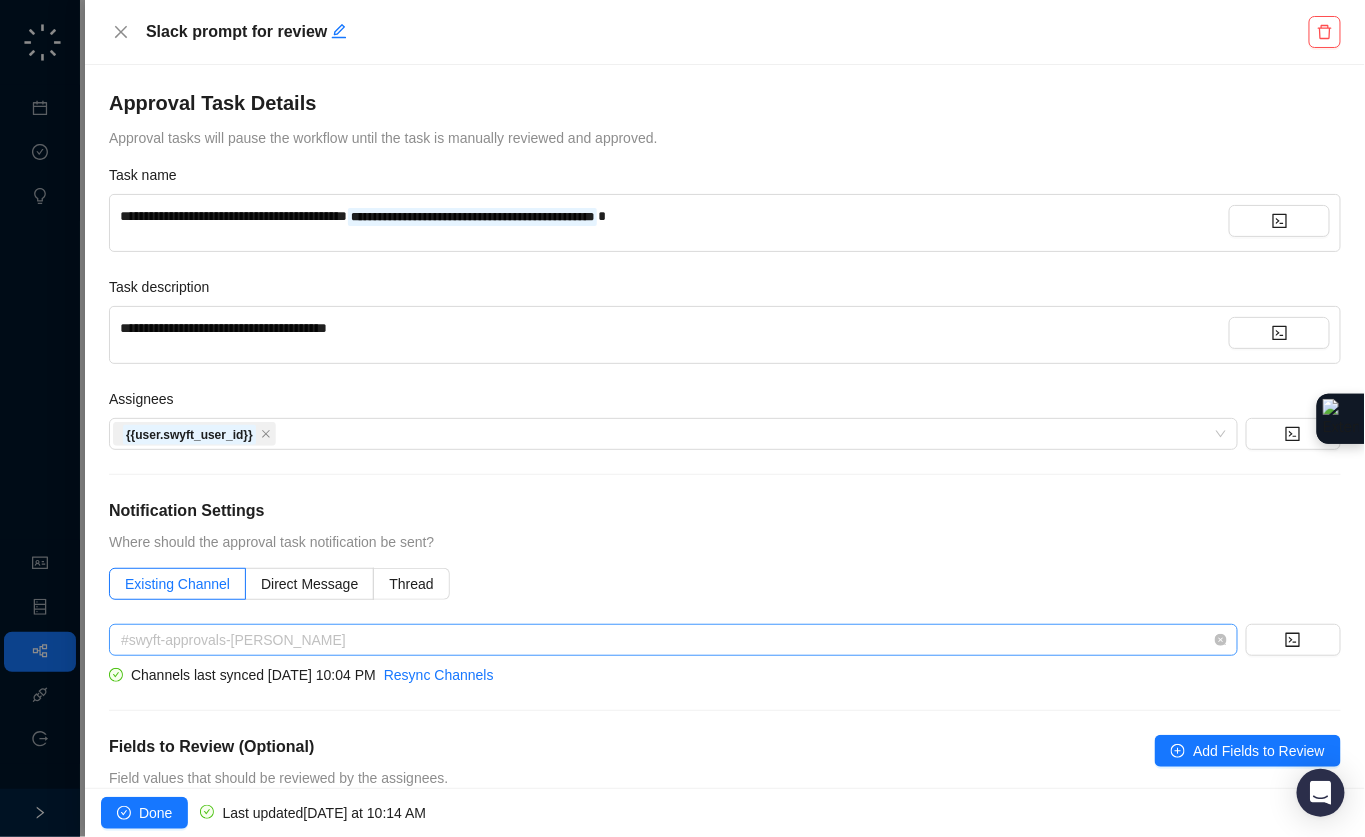 scroll, scrollTop: 36640, scrollLeft: 0, axis: vertical 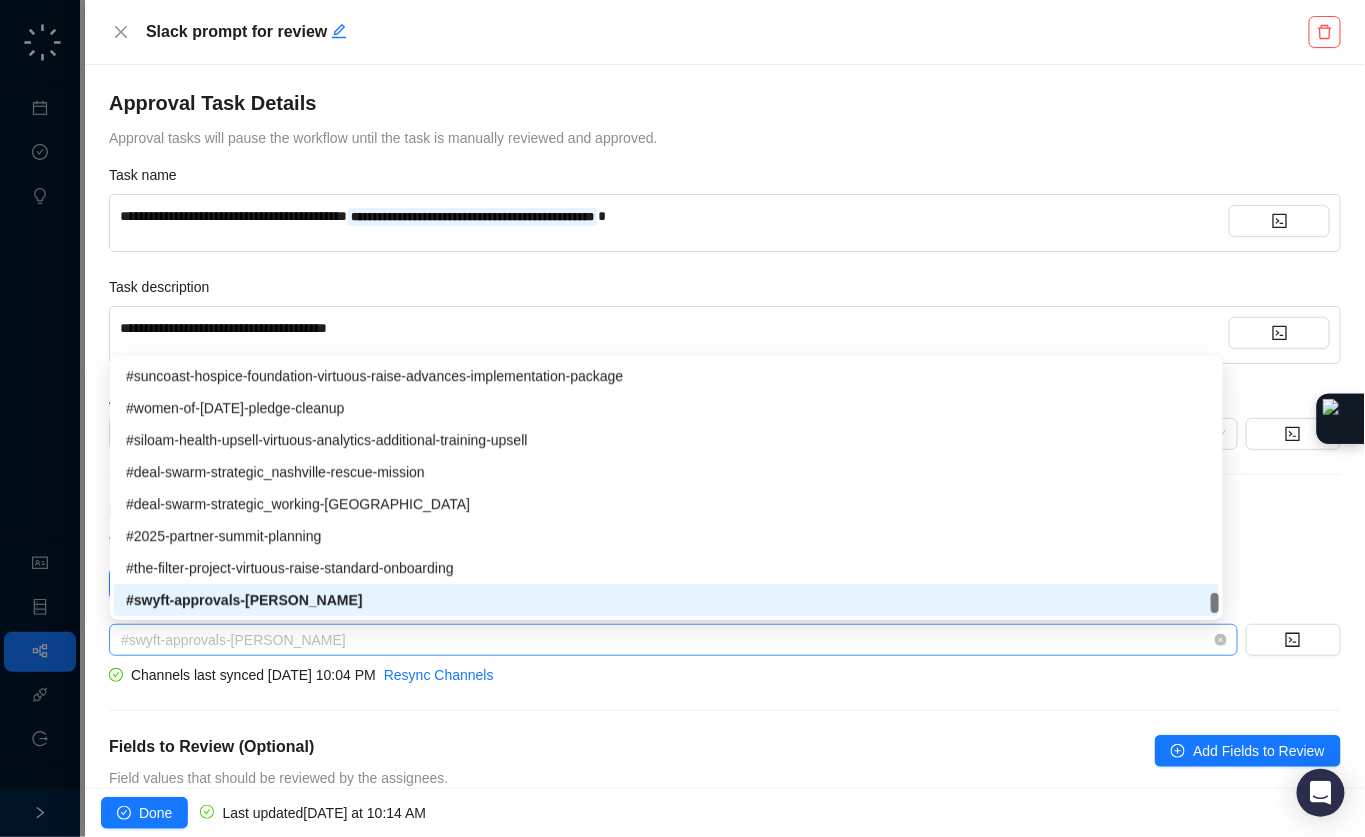 drag, startPoint x: 300, startPoint y: 636, endPoint x: 265, endPoint y: 641, distance: 35.35534 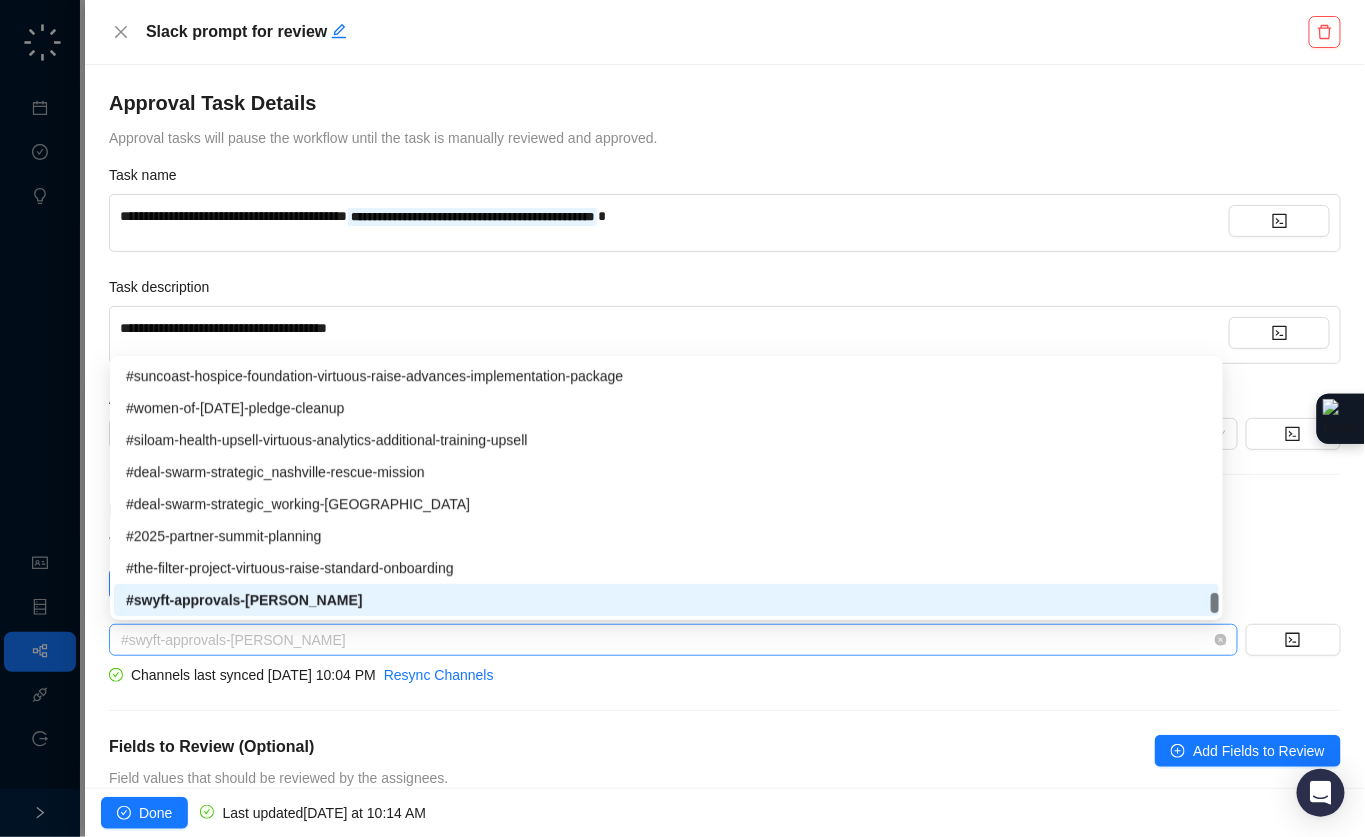 click on "#swyft-approvals-chad-deteau" at bounding box center (673, 640) 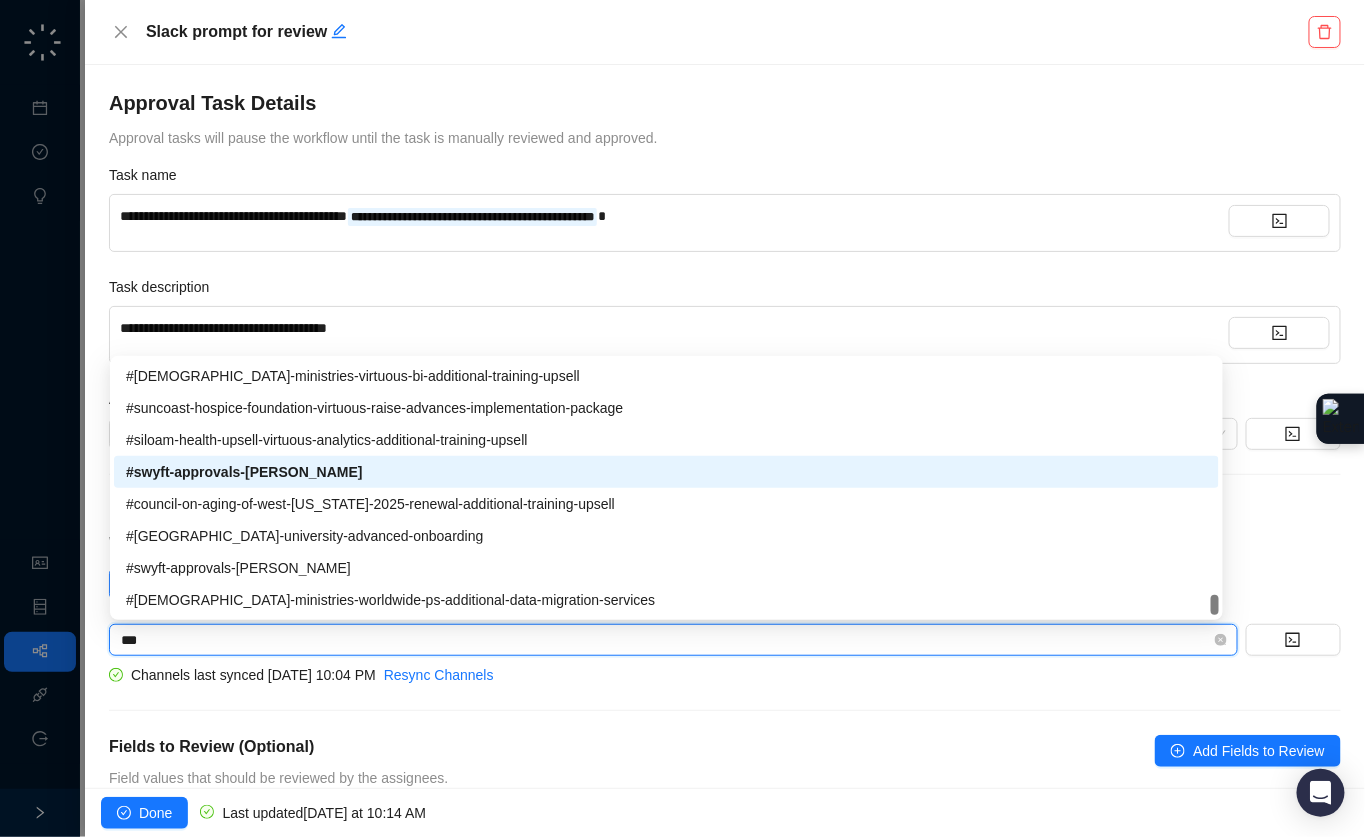 scroll, scrollTop: 32, scrollLeft: 0, axis: vertical 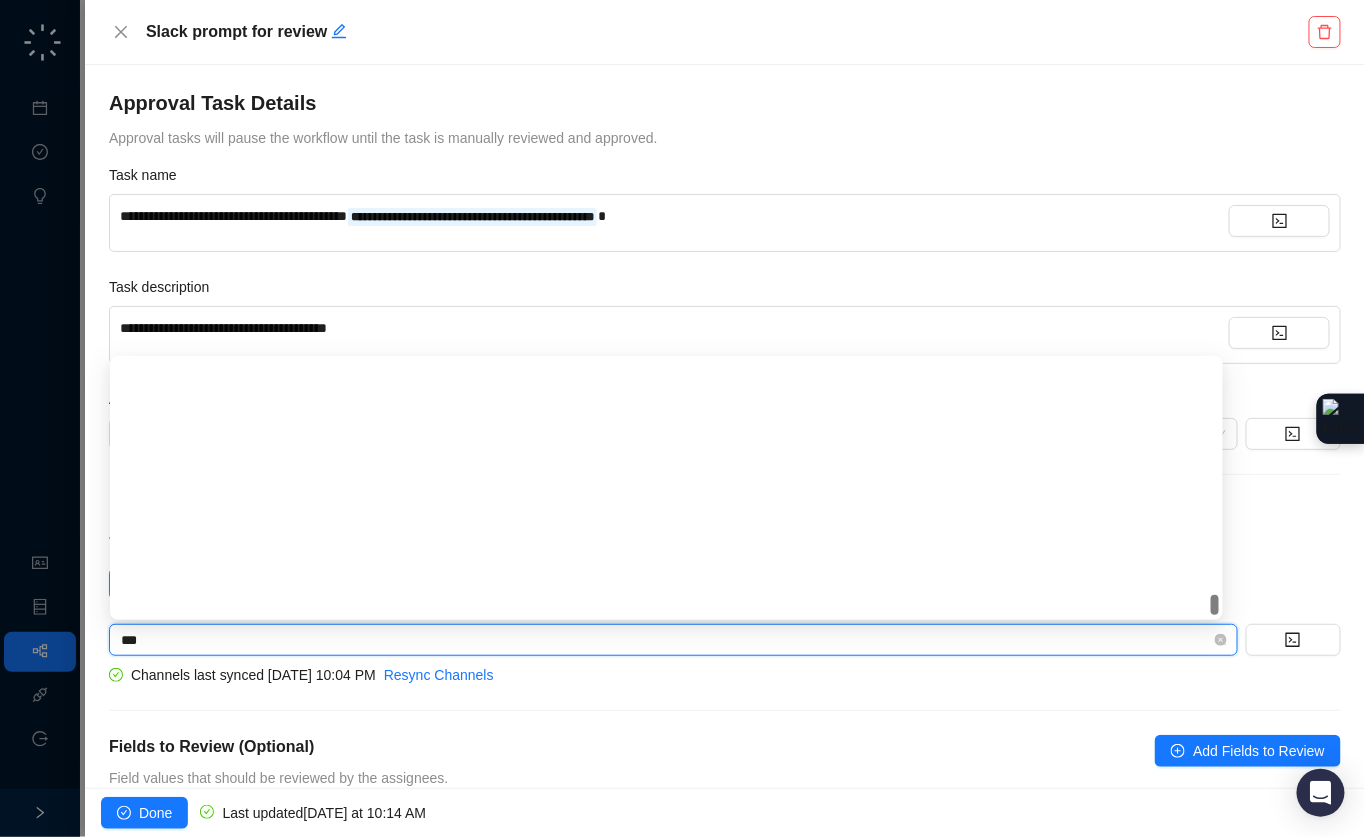 type on "****" 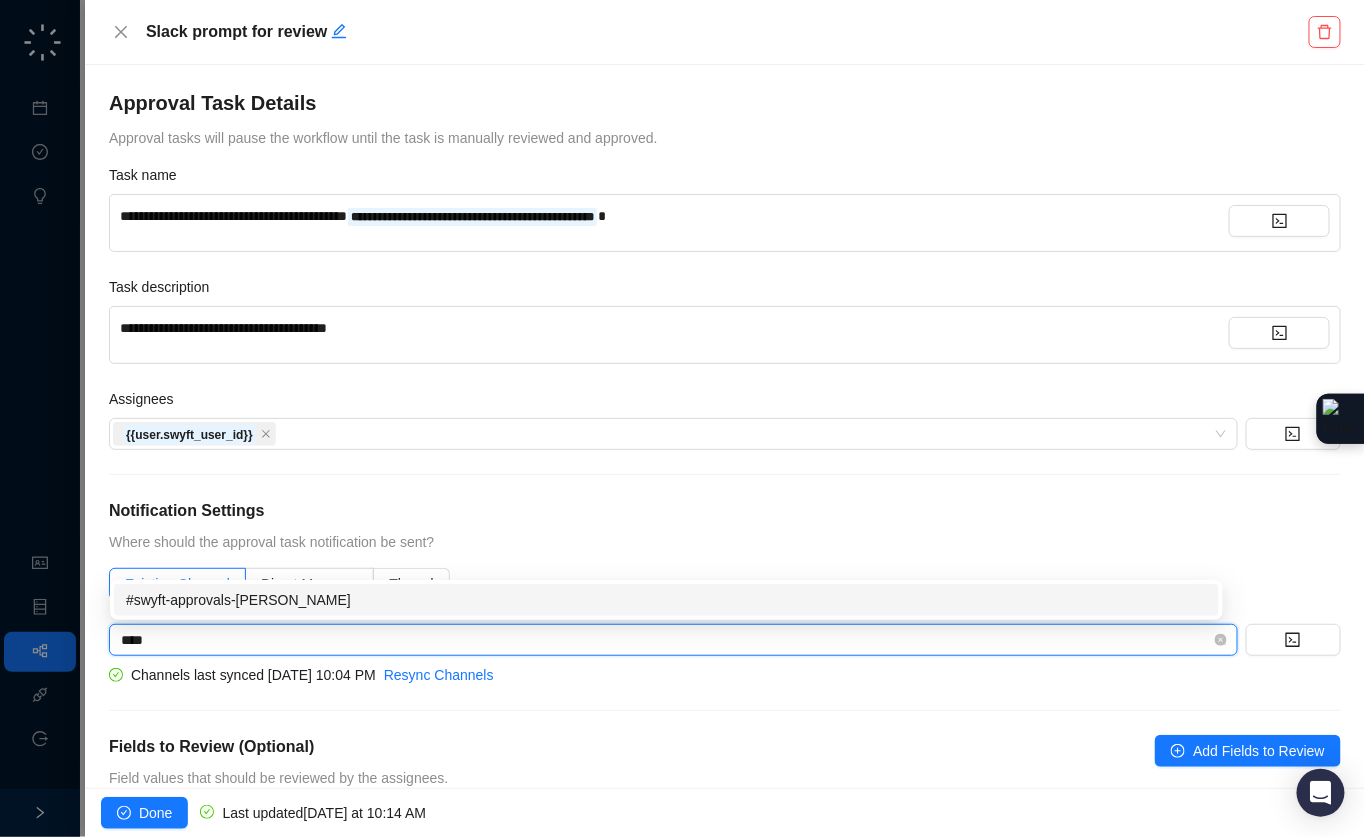 scroll, scrollTop: 0, scrollLeft: 0, axis: both 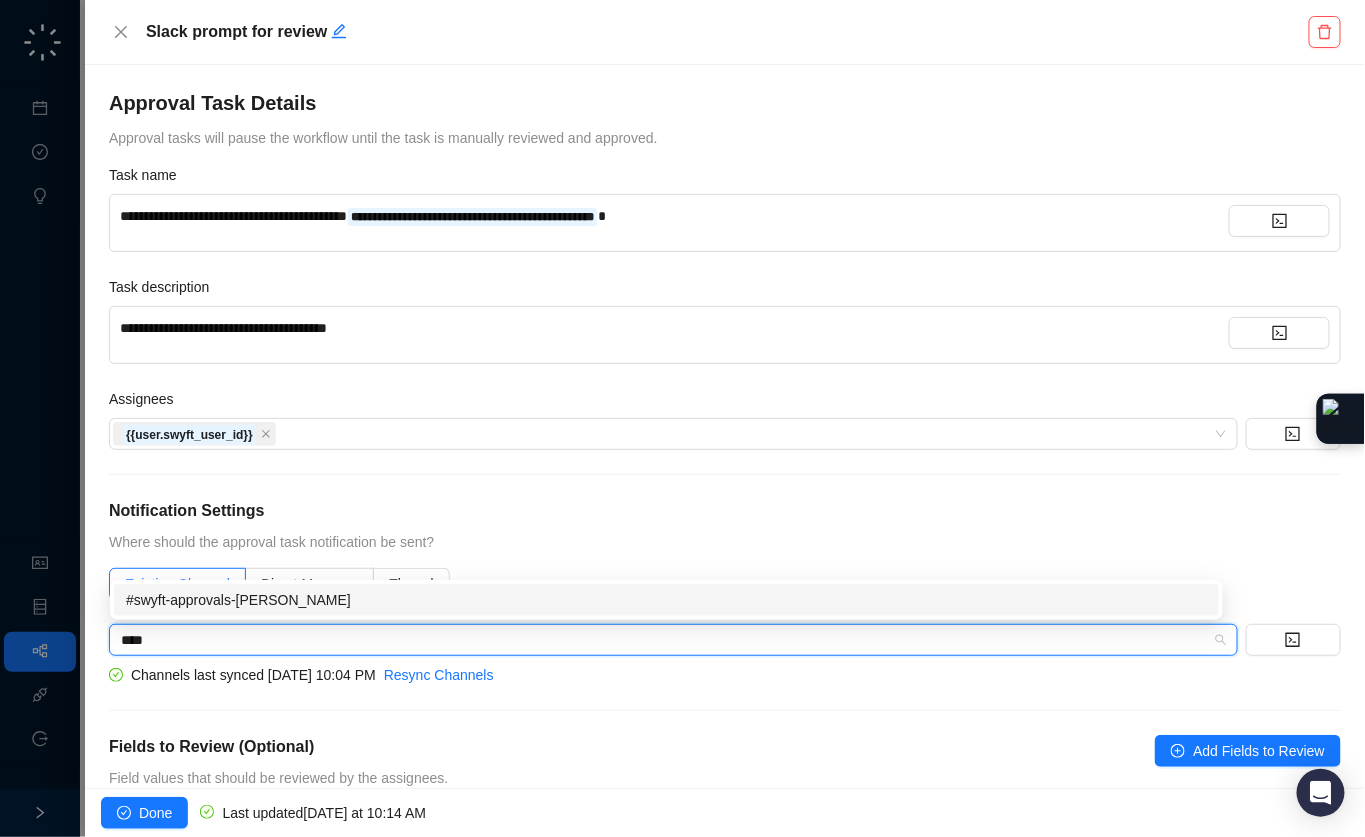 click on "#swyft-approvals-adam-howell" at bounding box center (666, 600) 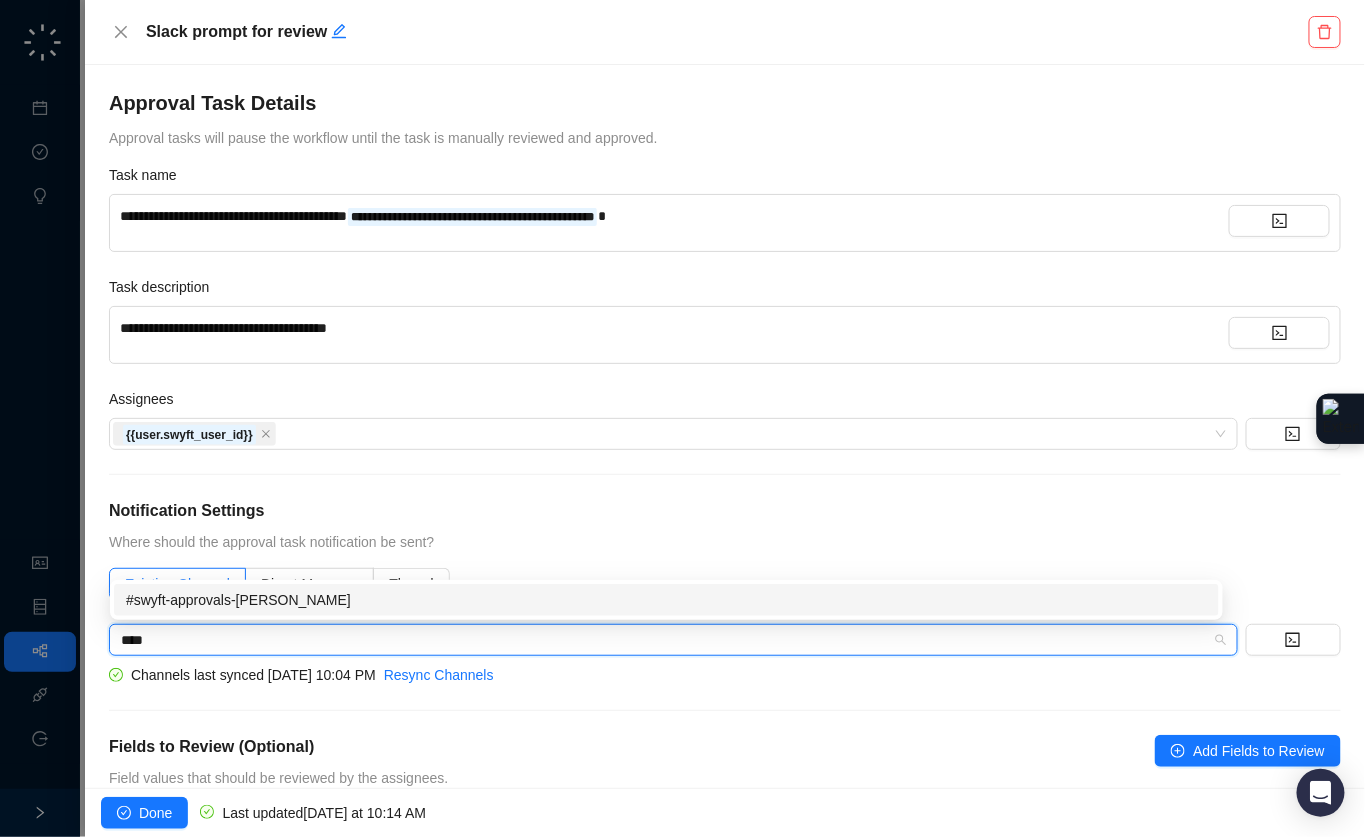 type 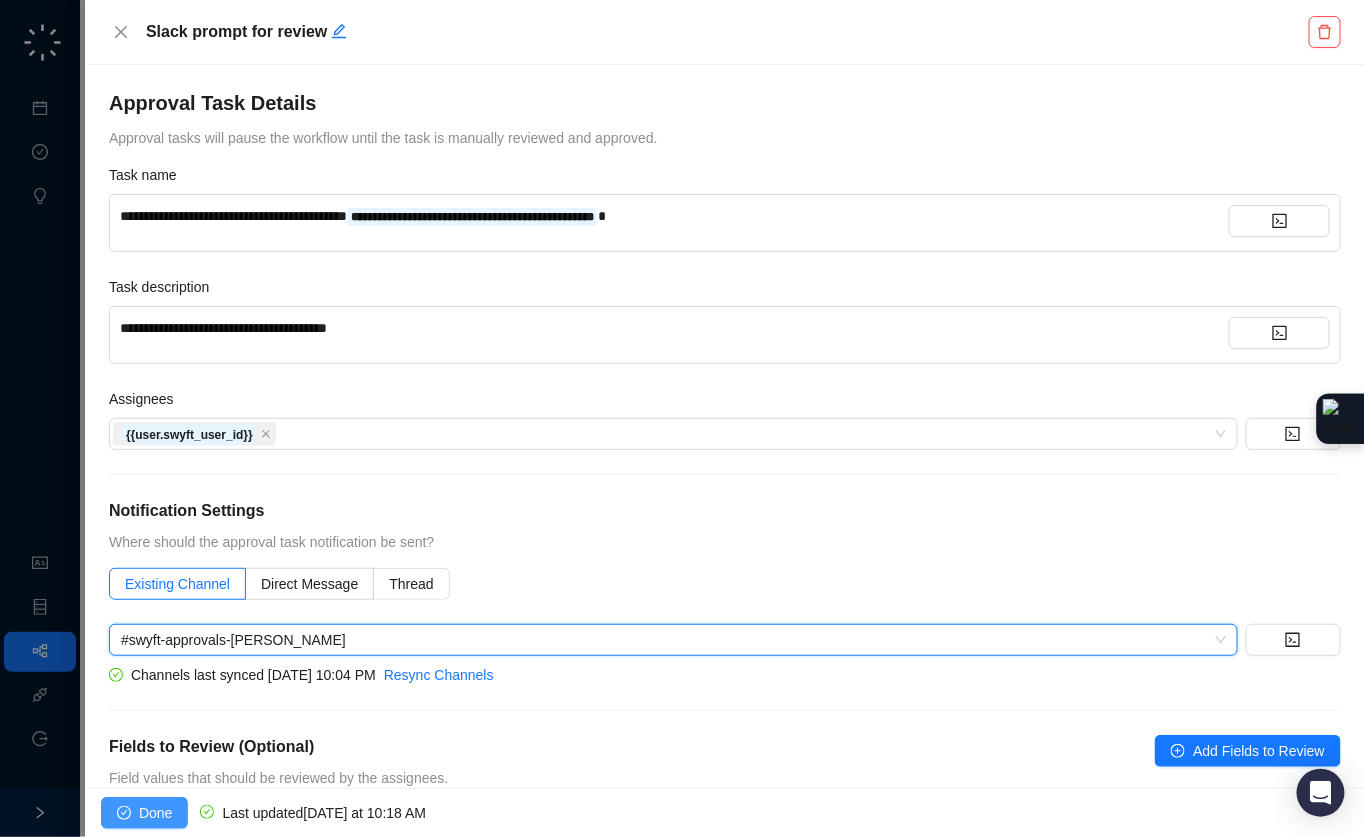 click on "Done" at bounding box center [155, 813] 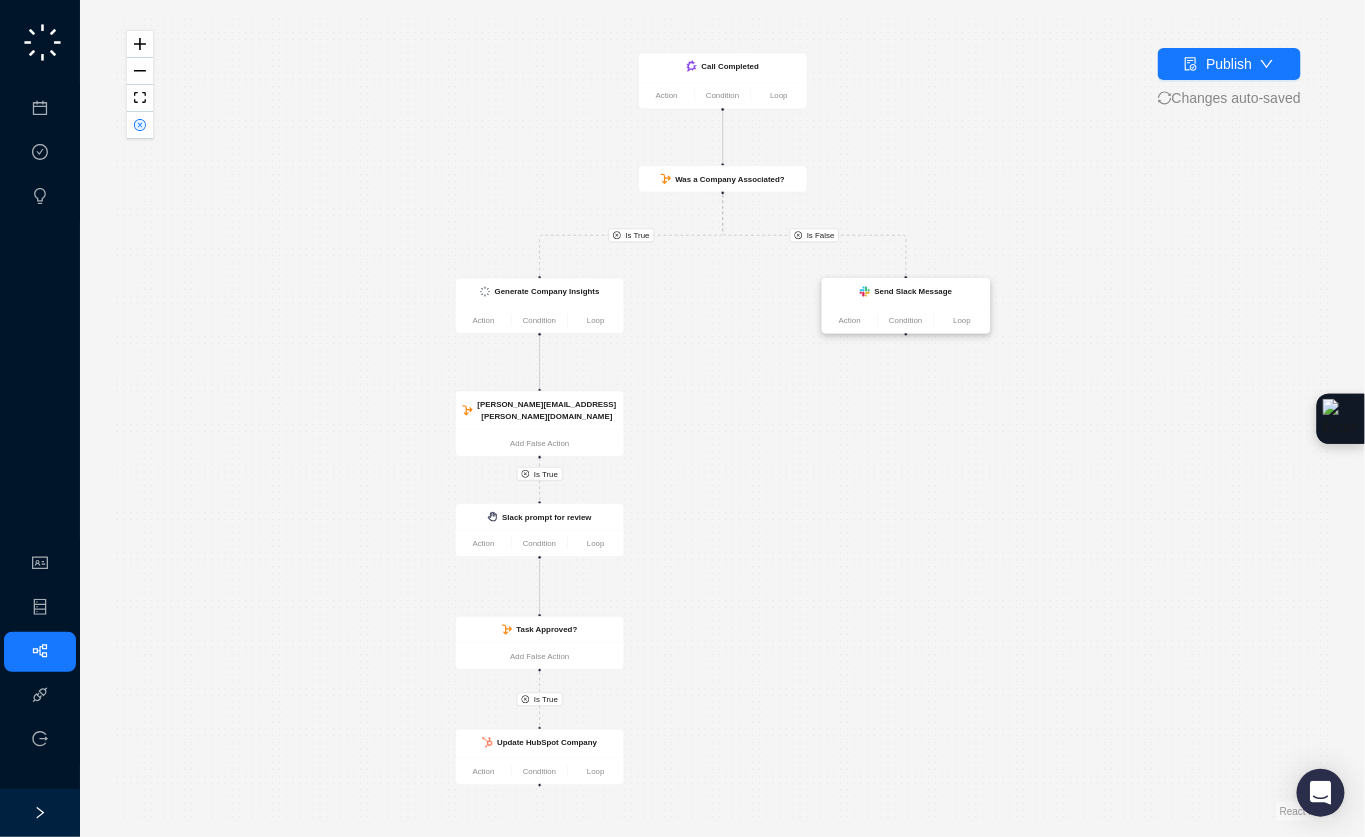 click on "Send Slack Message" at bounding box center (906, 292) 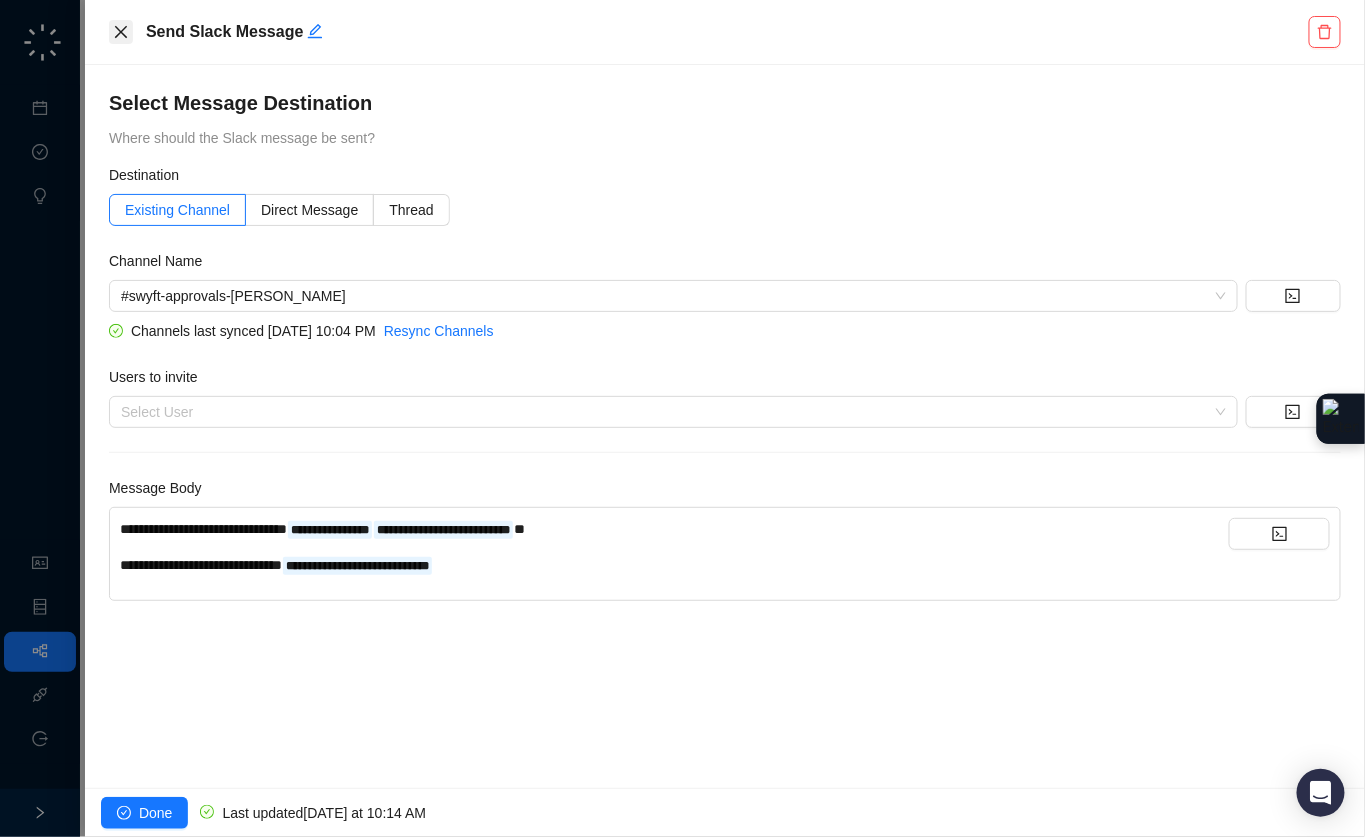 click 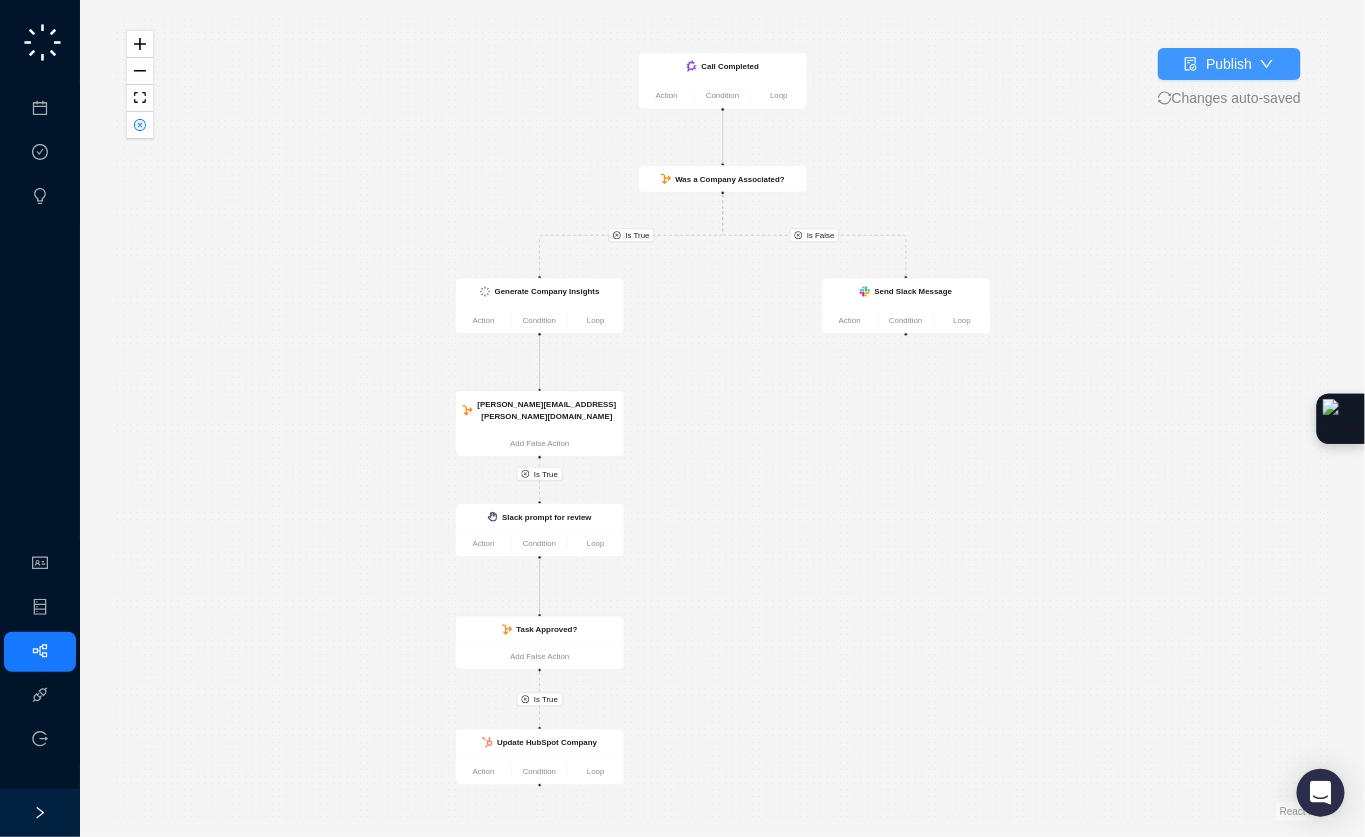 click on "Publish" at bounding box center [1229, 64] 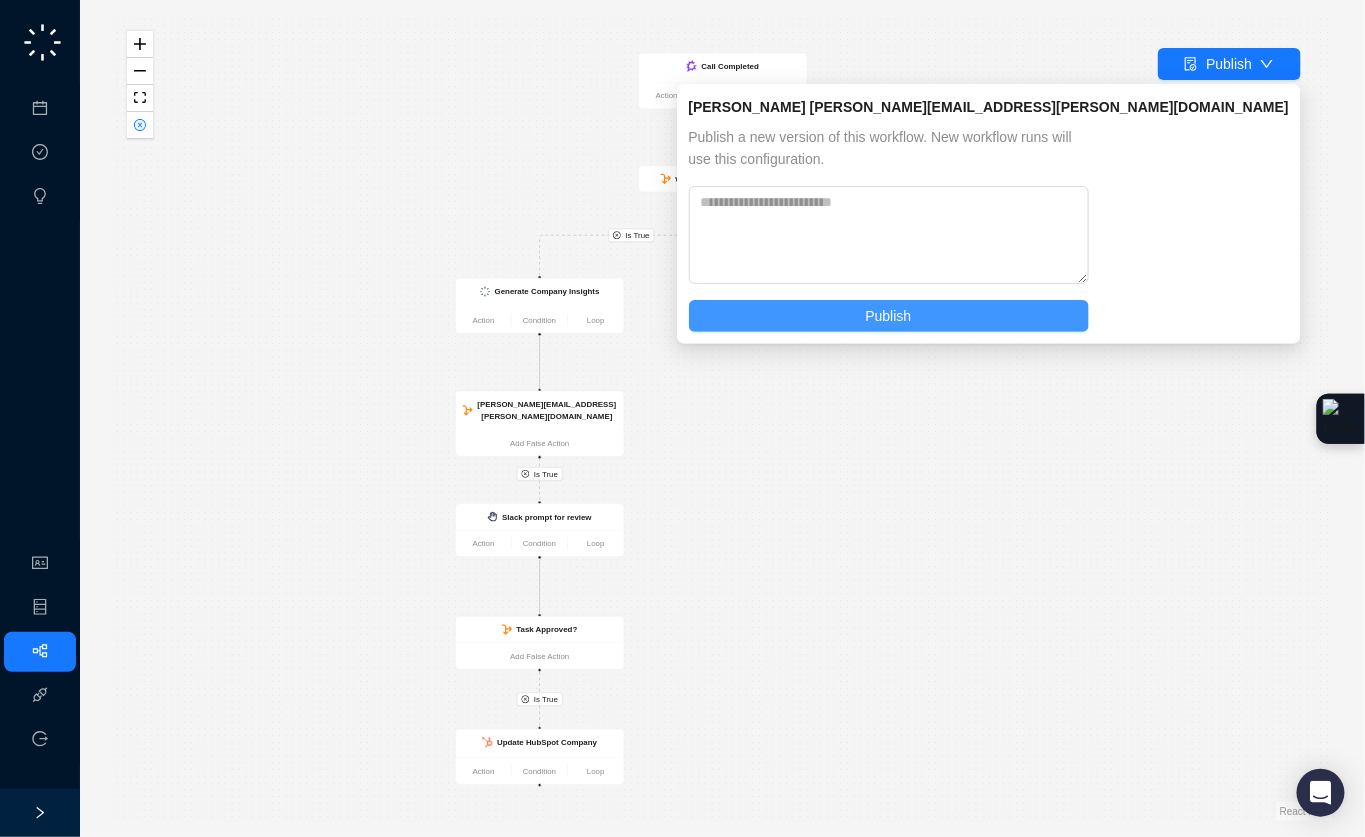 click on "Publish" at bounding box center [889, 316] 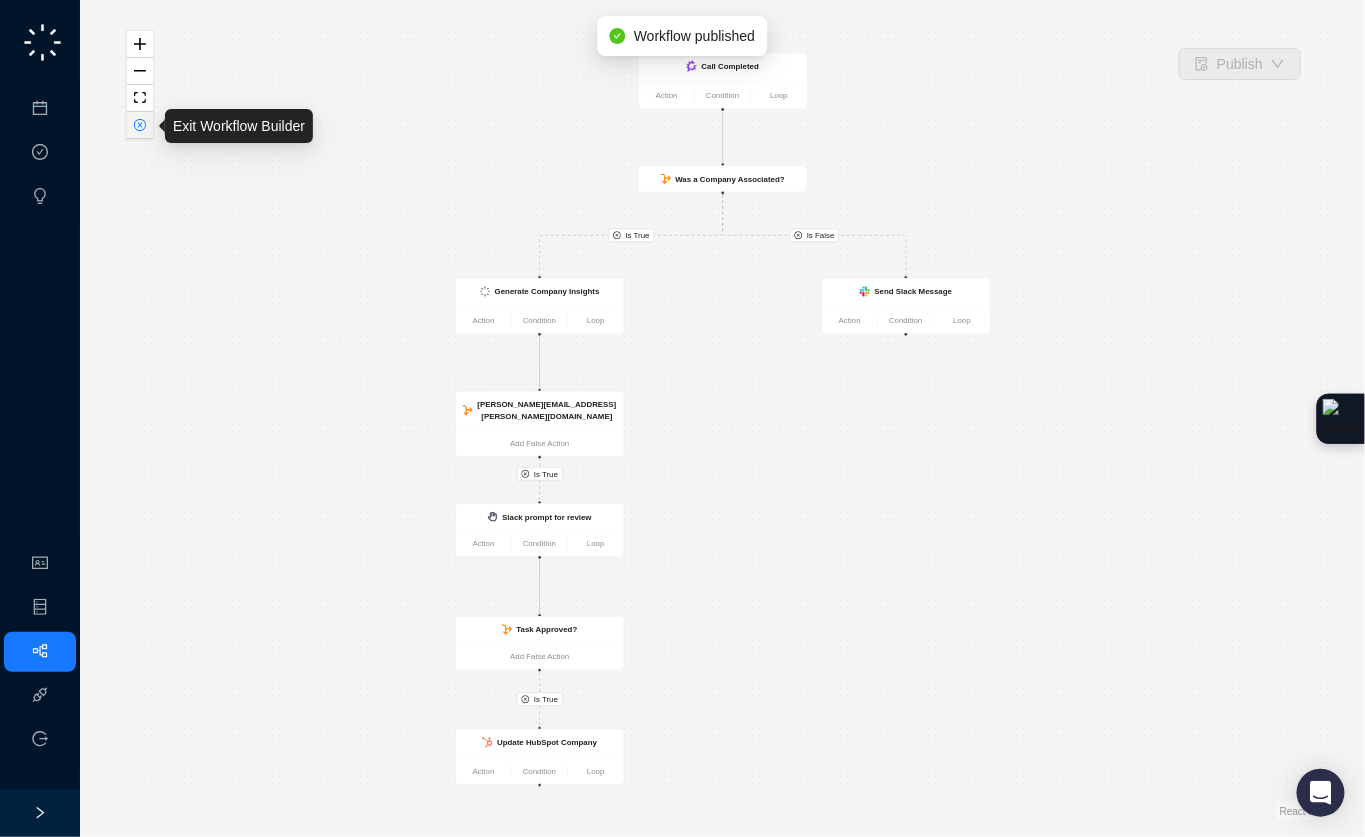 click at bounding box center [140, 125] 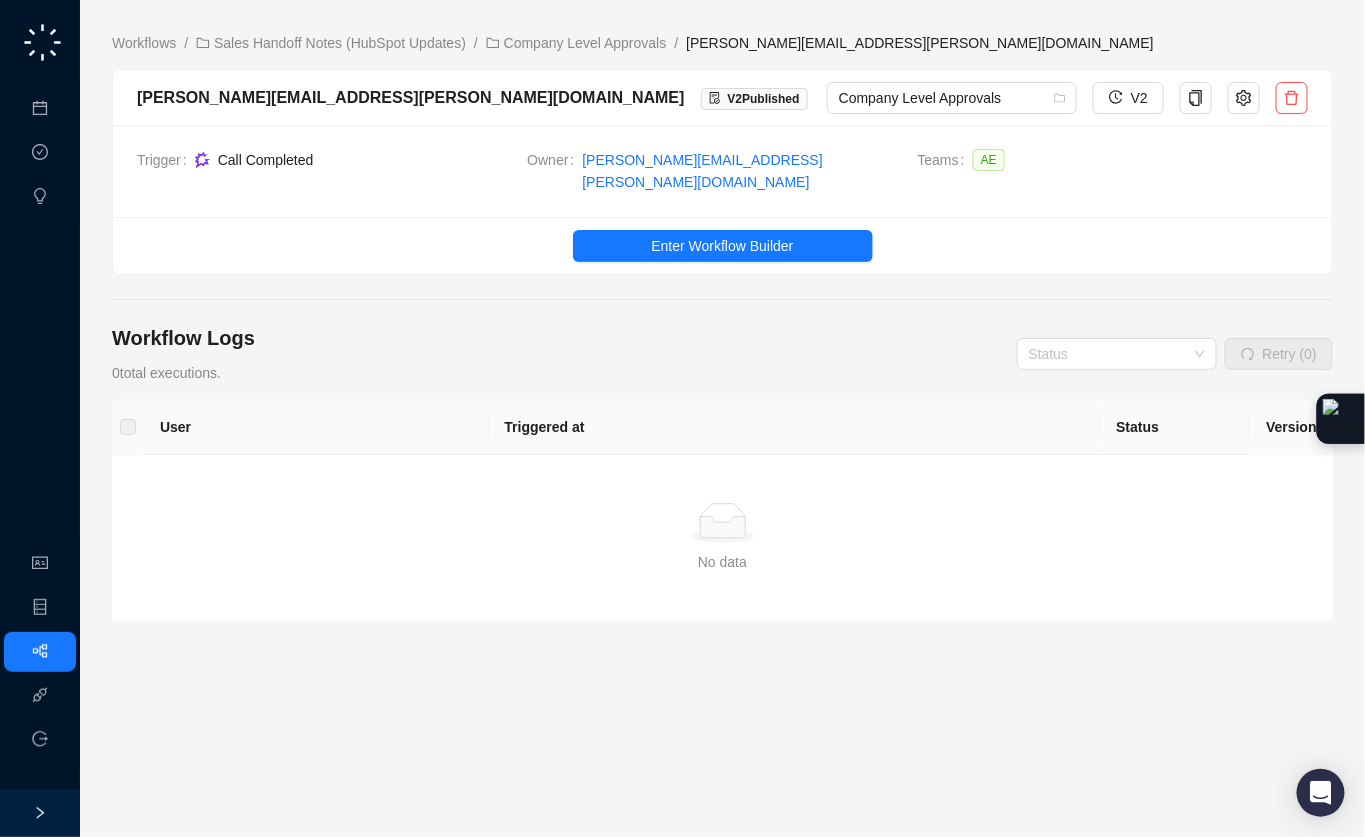 click on "Workflows /   Sales Handoff Notes (HubSpot Updates) /   Company Level Approvals / adam.howell@virtuous.org adam.howell@virtuous.org   V 2  Published Company Level Approvals V2 Trigger Call Completed Owner emily.beck@virtuous.org Teams AE Enter Workflow Builder Workflow Logs 0  total executions. Status Retry (0) User Triggered at Status Version Simple Empty No data" at bounding box center (722, 418) 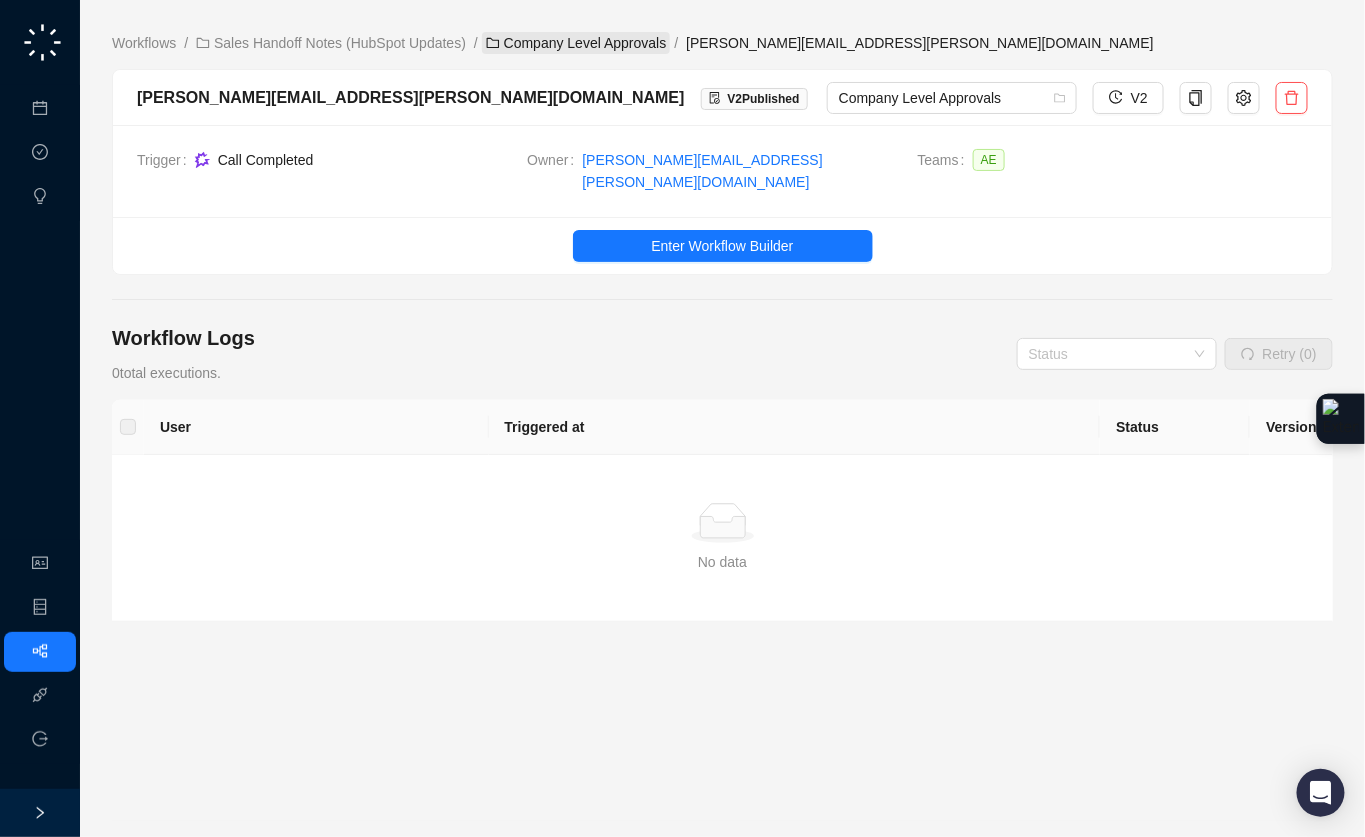click on "Company Level Approvals" at bounding box center [576, 43] 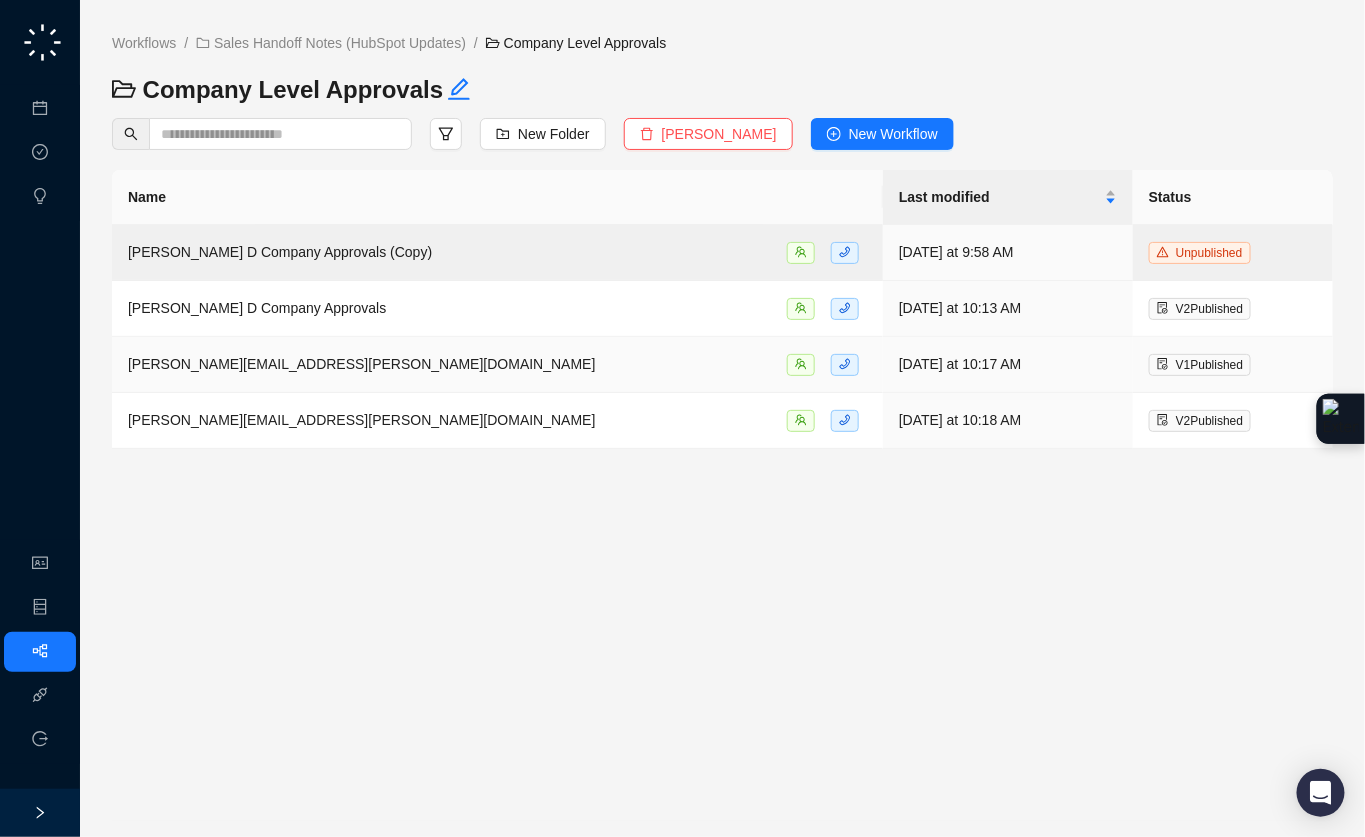 click on "[PERSON_NAME][EMAIL_ADDRESS][PERSON_NAME][DOMAIN_NAME]" at bounding box center (497, 364) 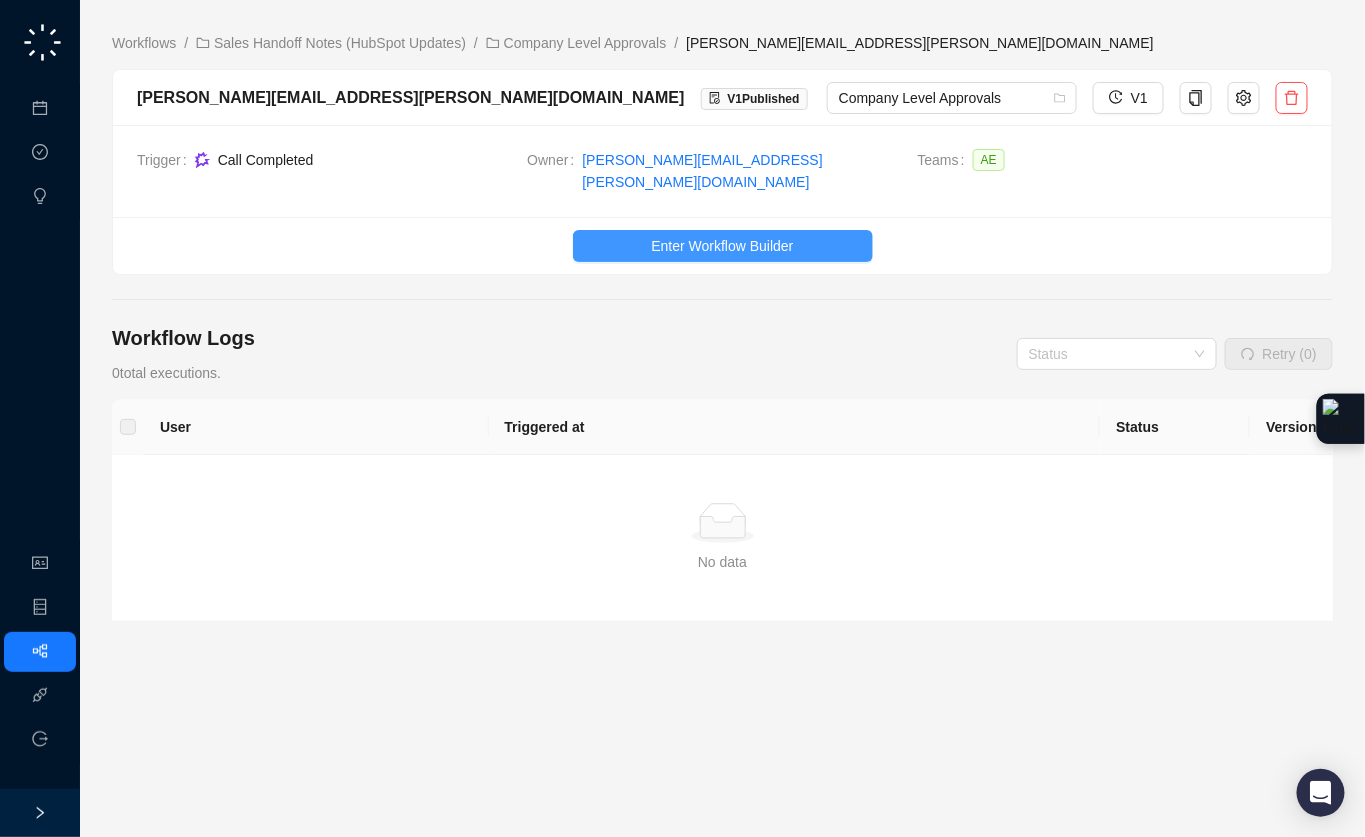 click on "Enter Workflow Builder" at bounding box center (722, 246) 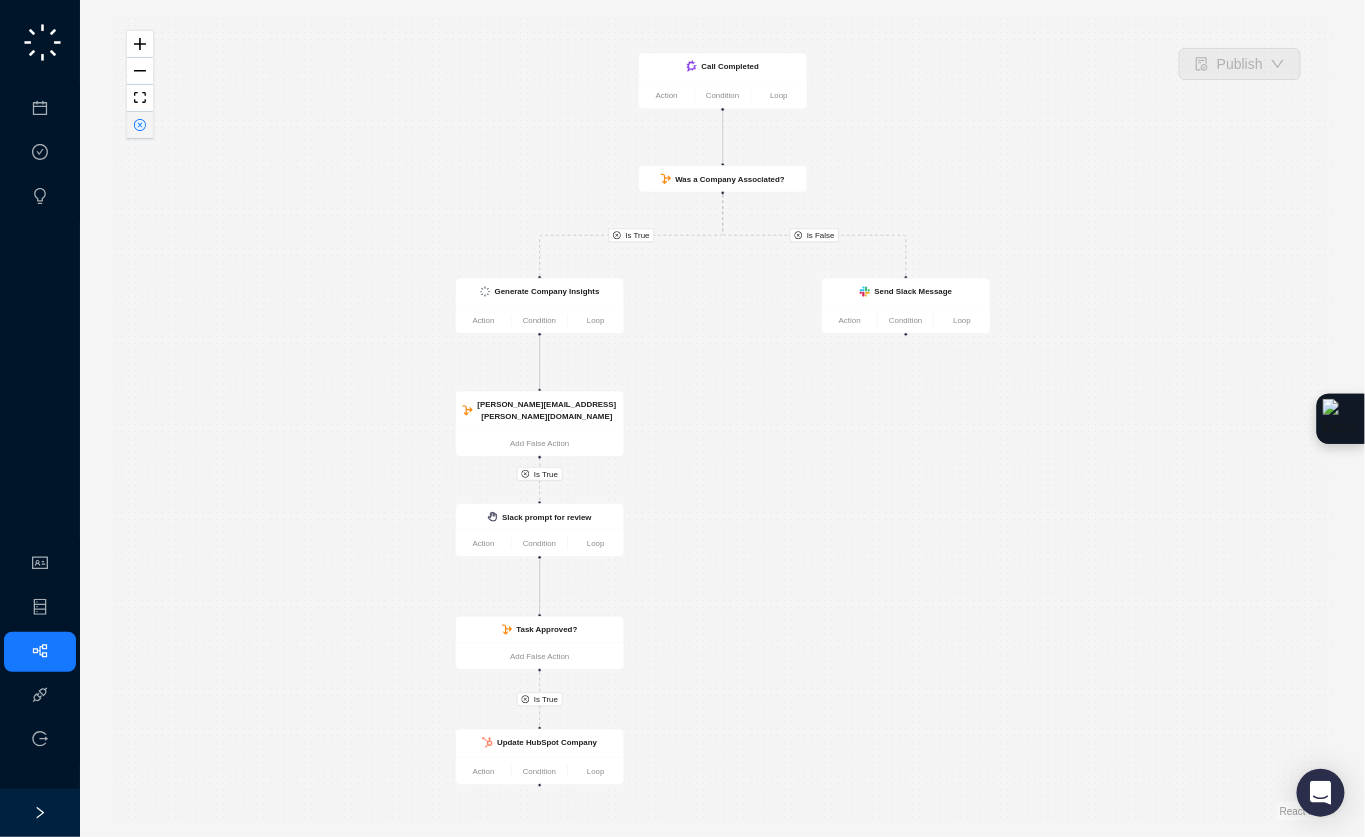 click at bounding box center (140, 125) 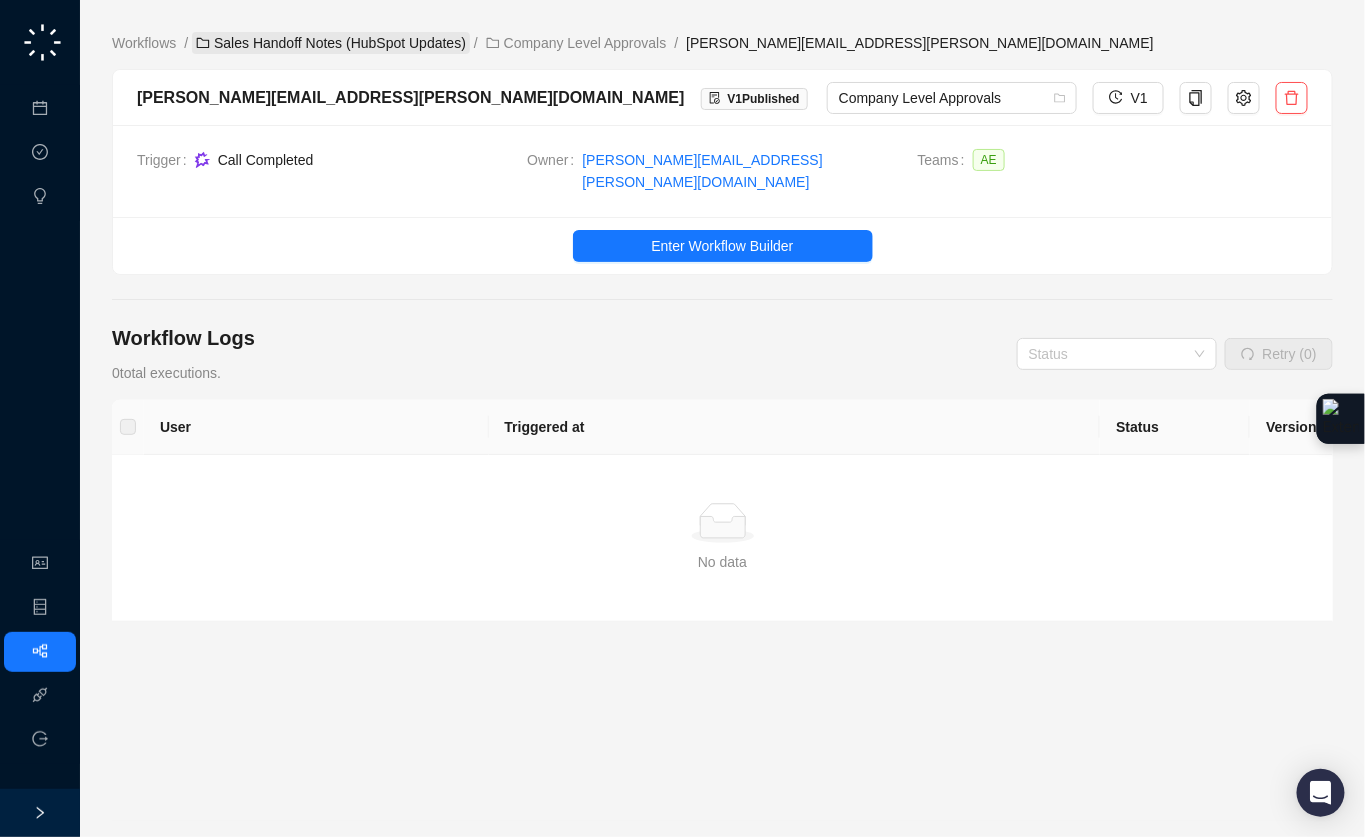 click on "Sales Handoff Notes (HubSpot Updates)" at bounding box center (331, 43) 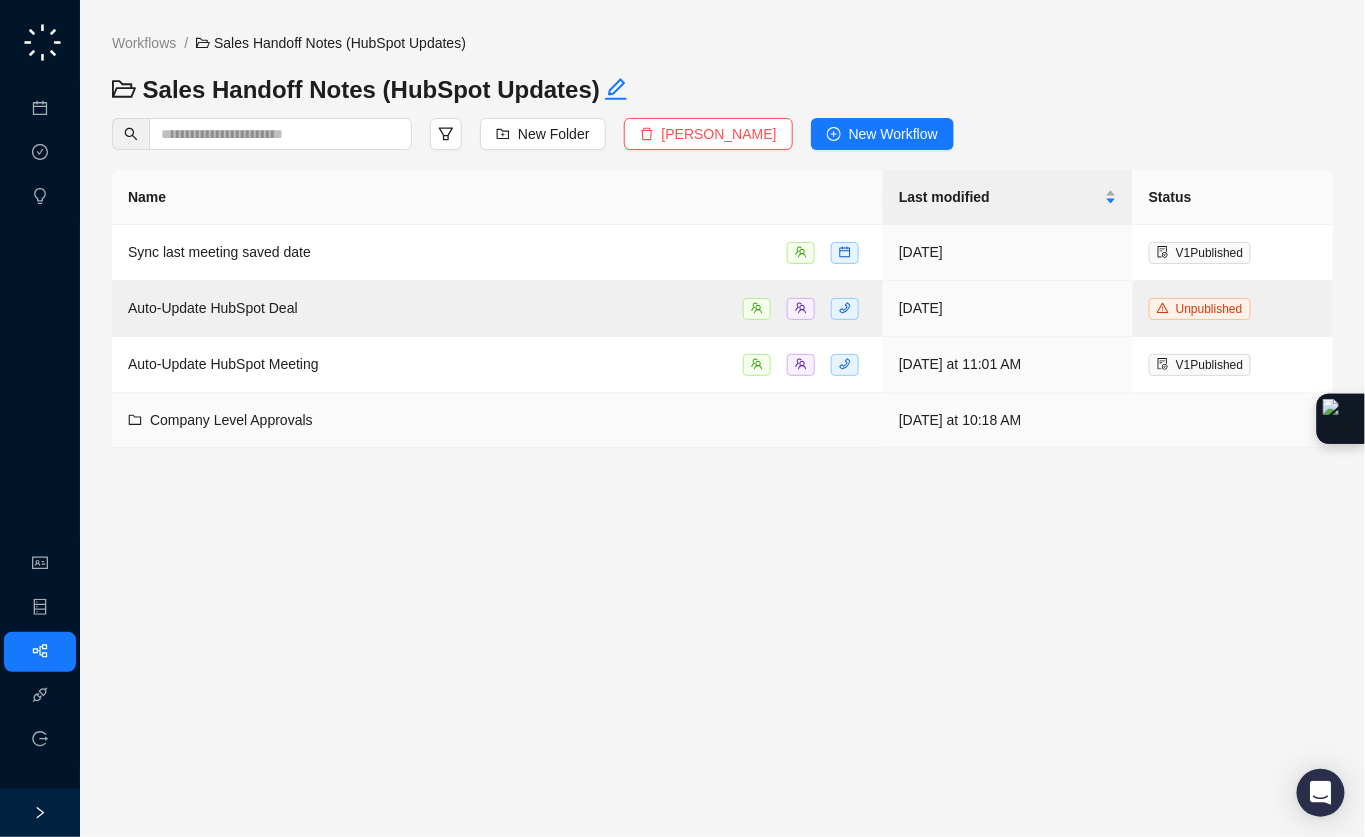 click on "Company Level Approvals" at bounding box center (497, 420) 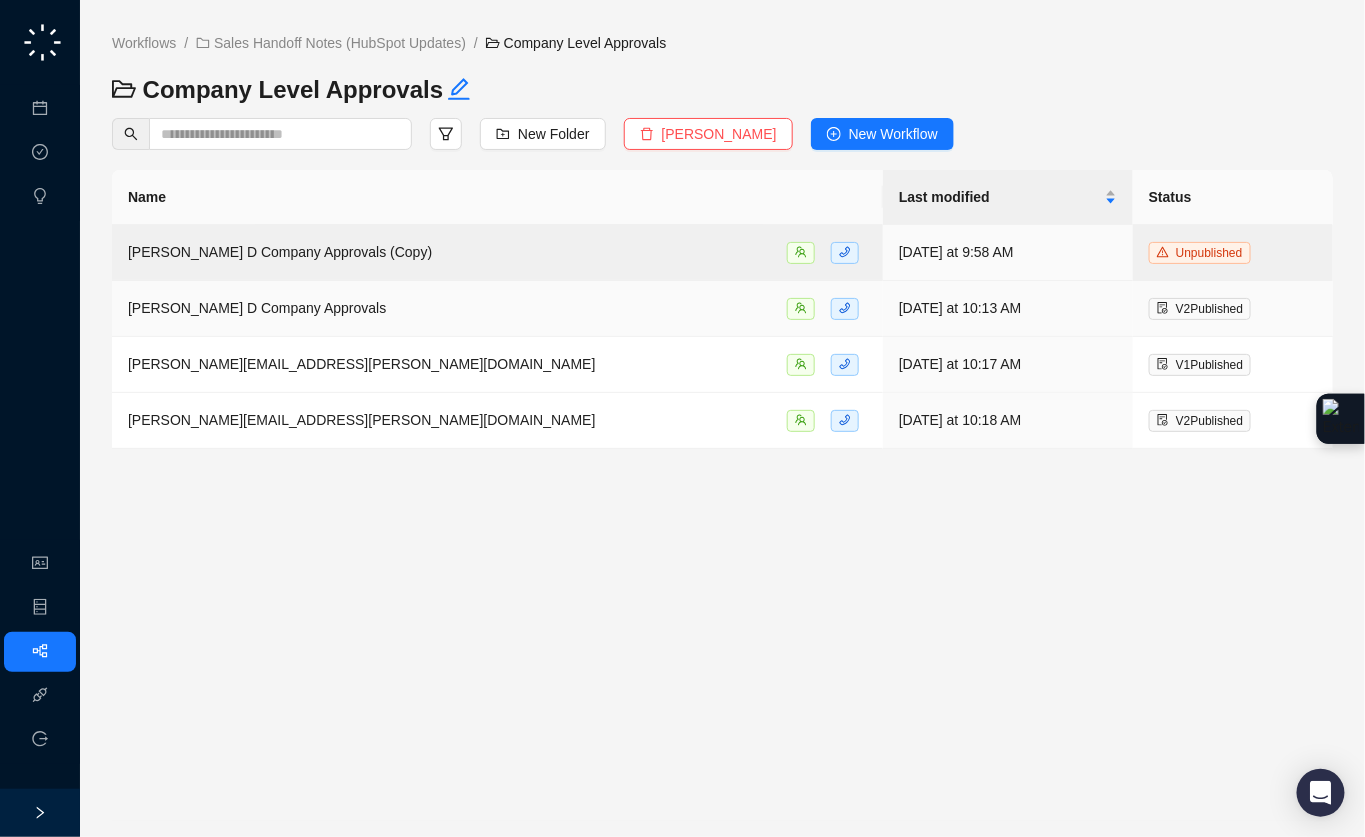 click on "Chad D Company Approvals" at bounding box center [497, 308] 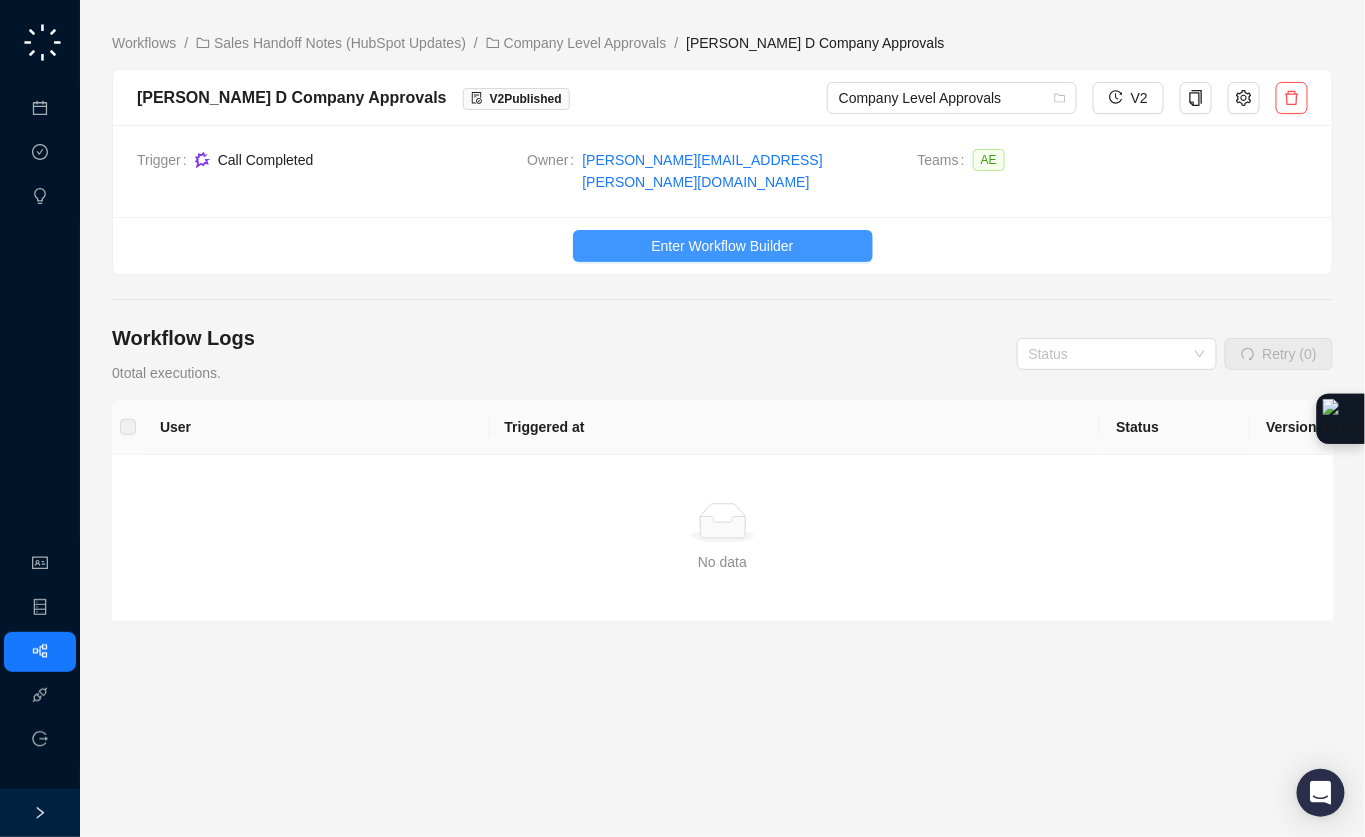 click on "Enter Workflow Builder" at bounding box center [723, 246] 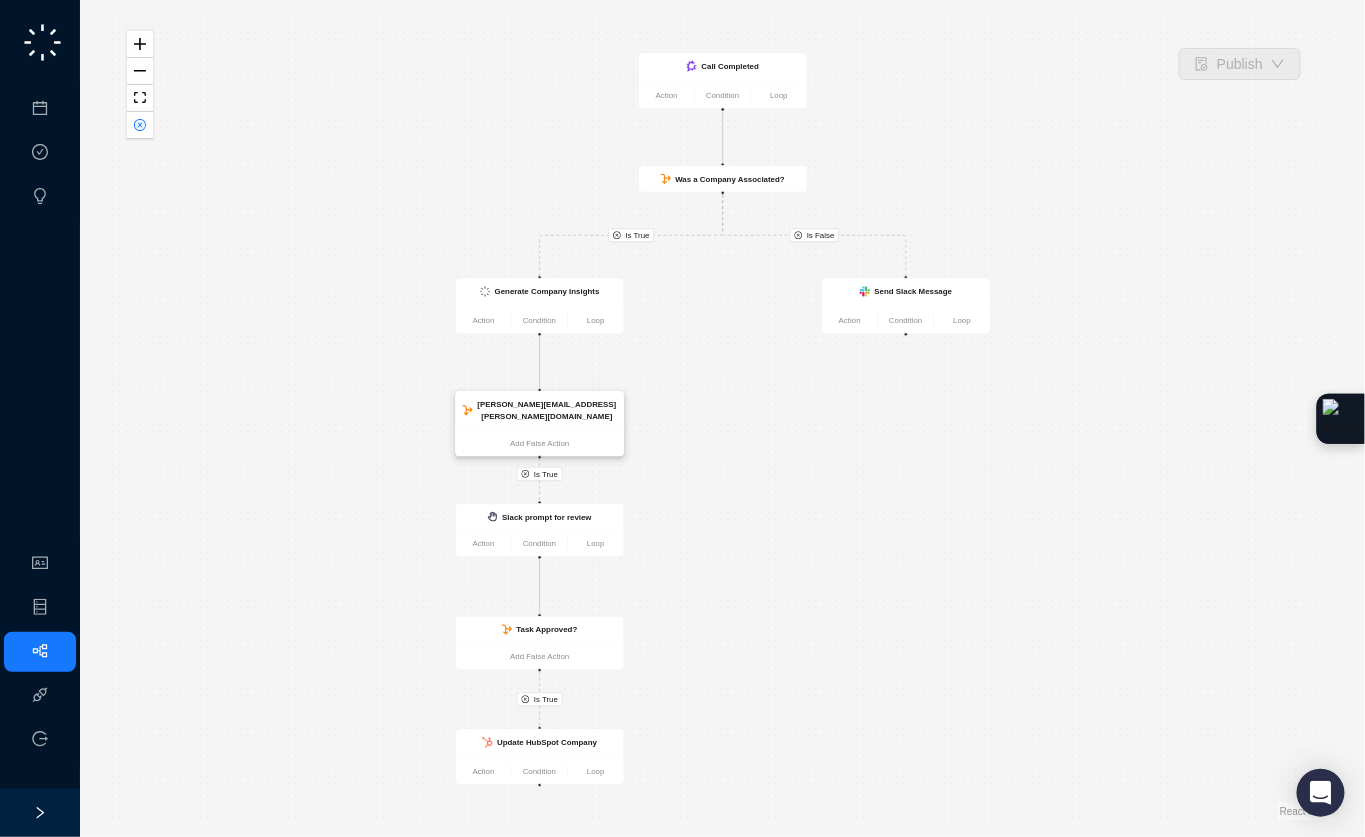 click on "Add False Action" at bounding box center [540, 443] 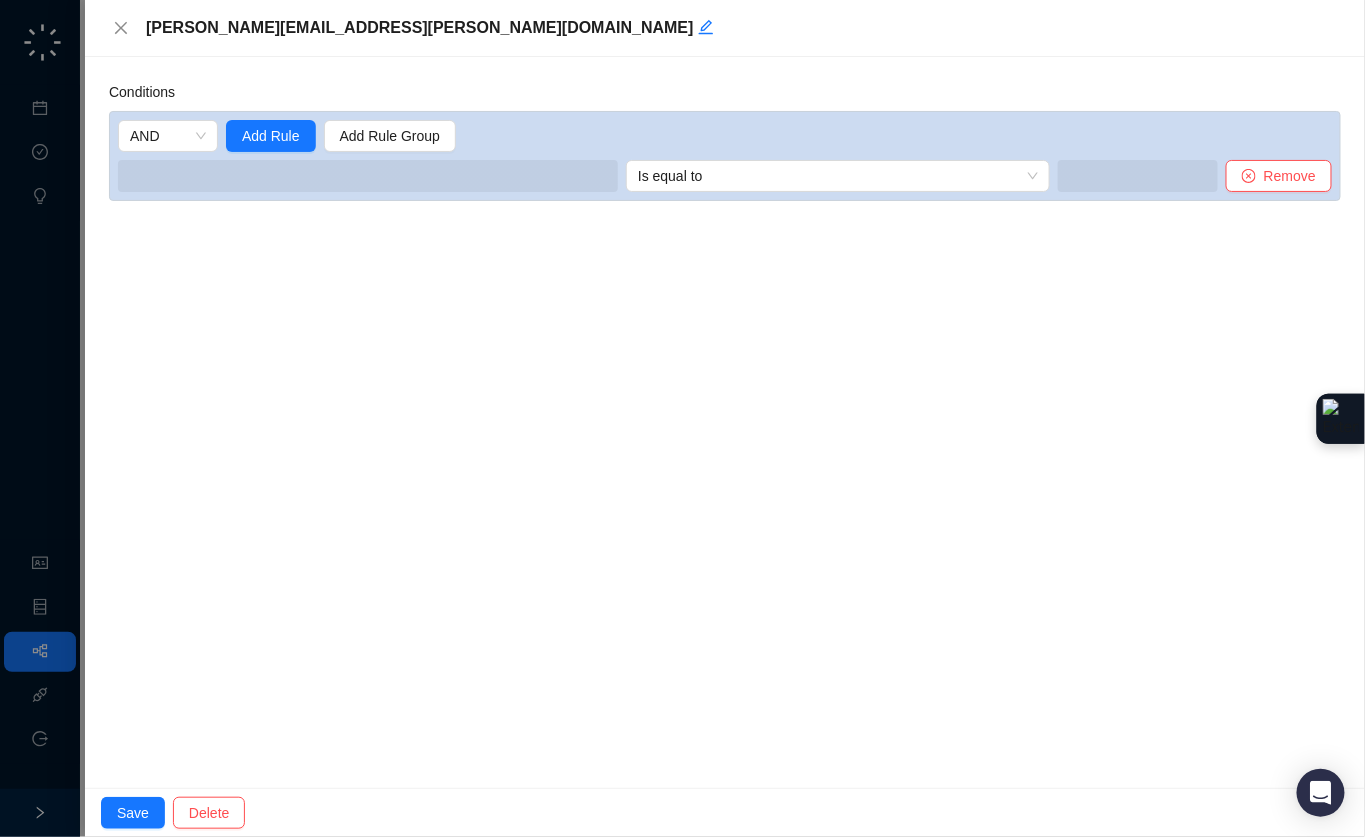 click on "[PERSON_NAME][EMAIL_ADDRESS][PERSON_NAME][DOMAIN_NAME]" at bounding box center [741, 28] 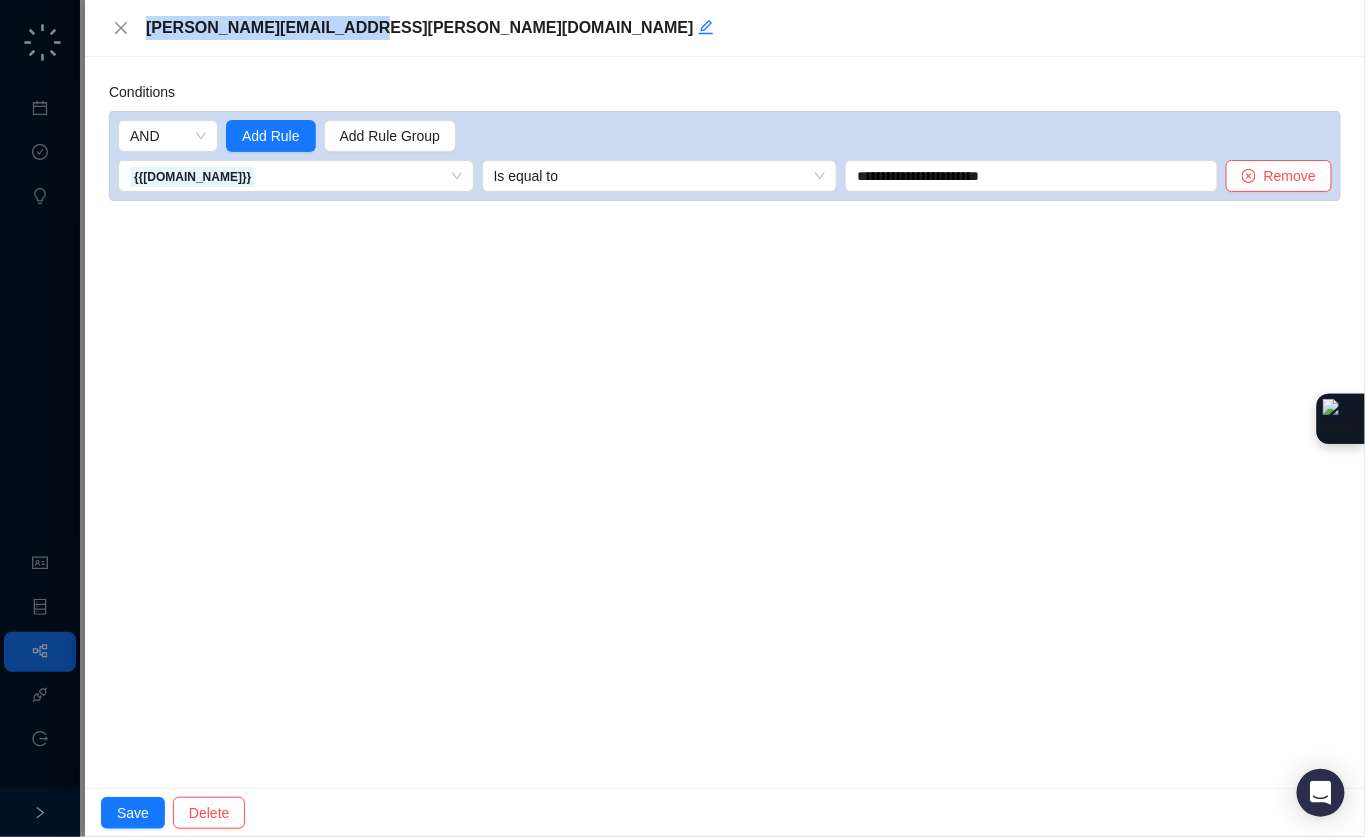 drag, startPoint x: 134, startPoint y: 816, endPoint x: 282, endPoint y: 429, distance: 414.3344 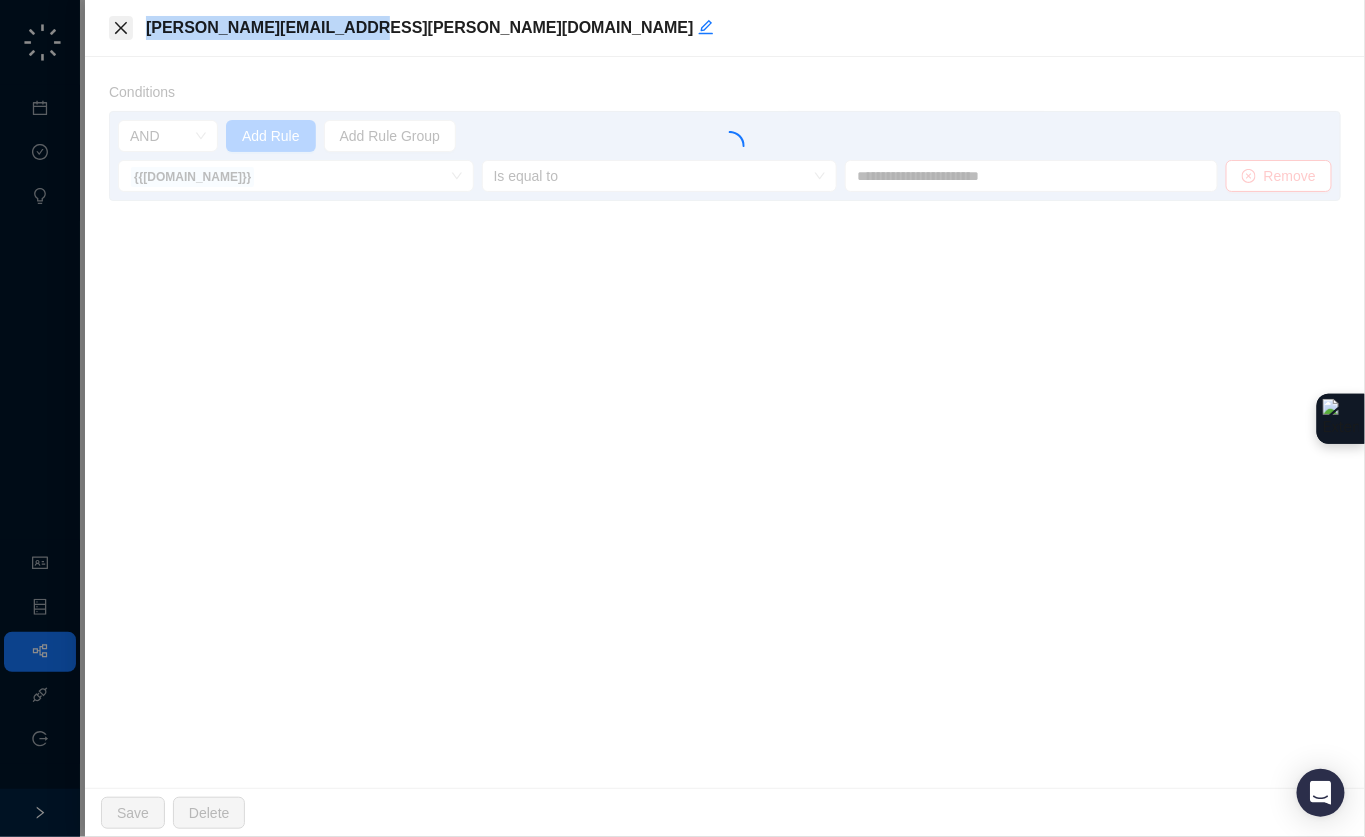 click 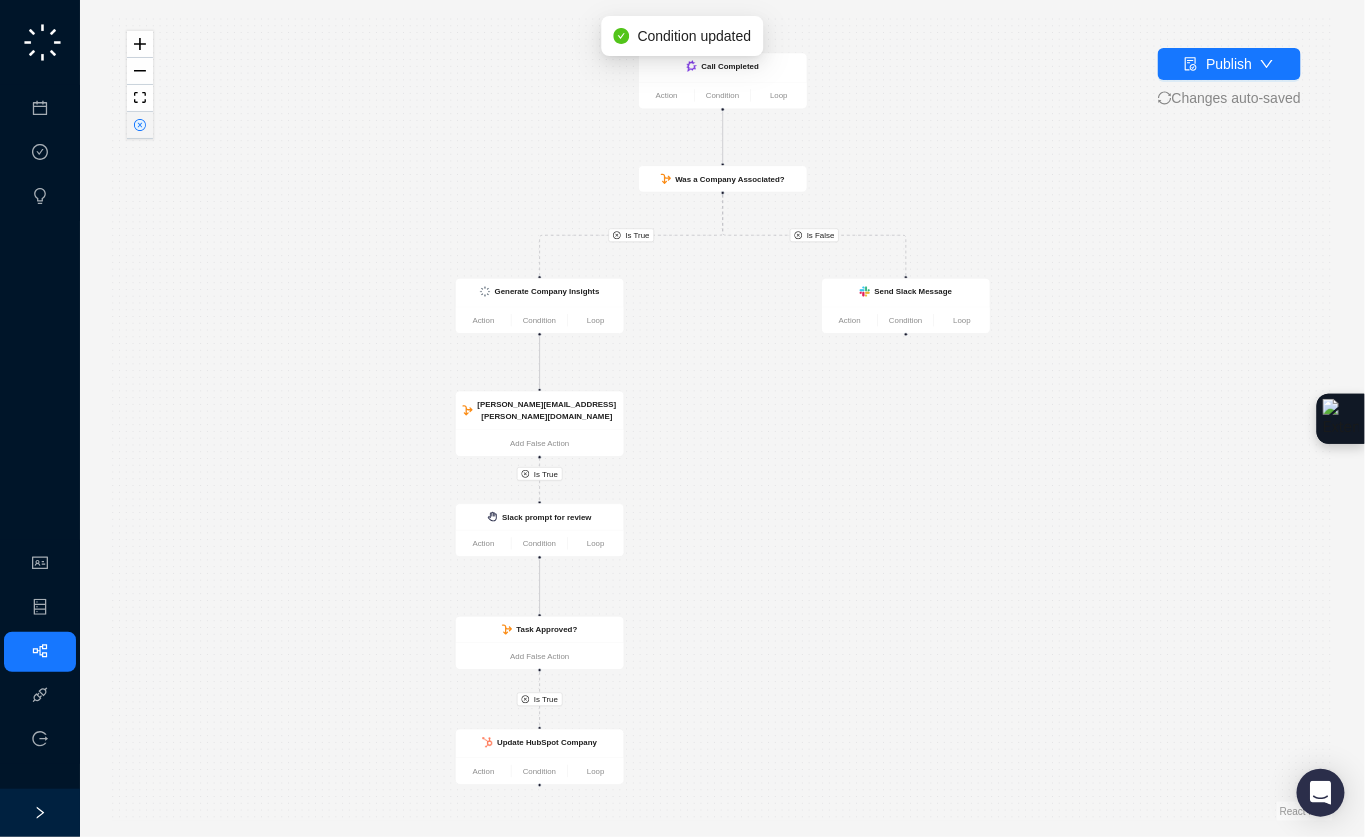 click at bounding box center [140, 125] 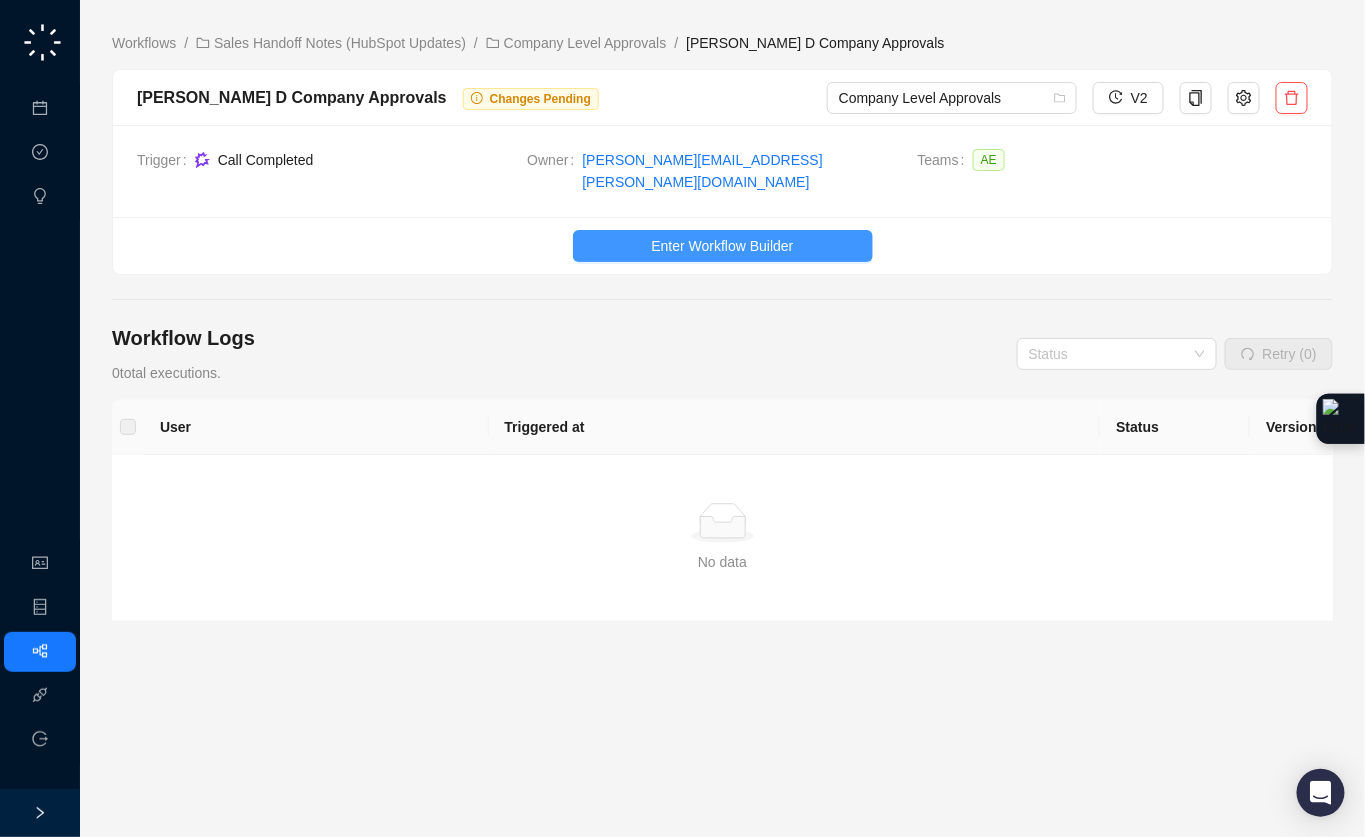 click on "Enter Workflow Builder" at bounding box center (722, 246) 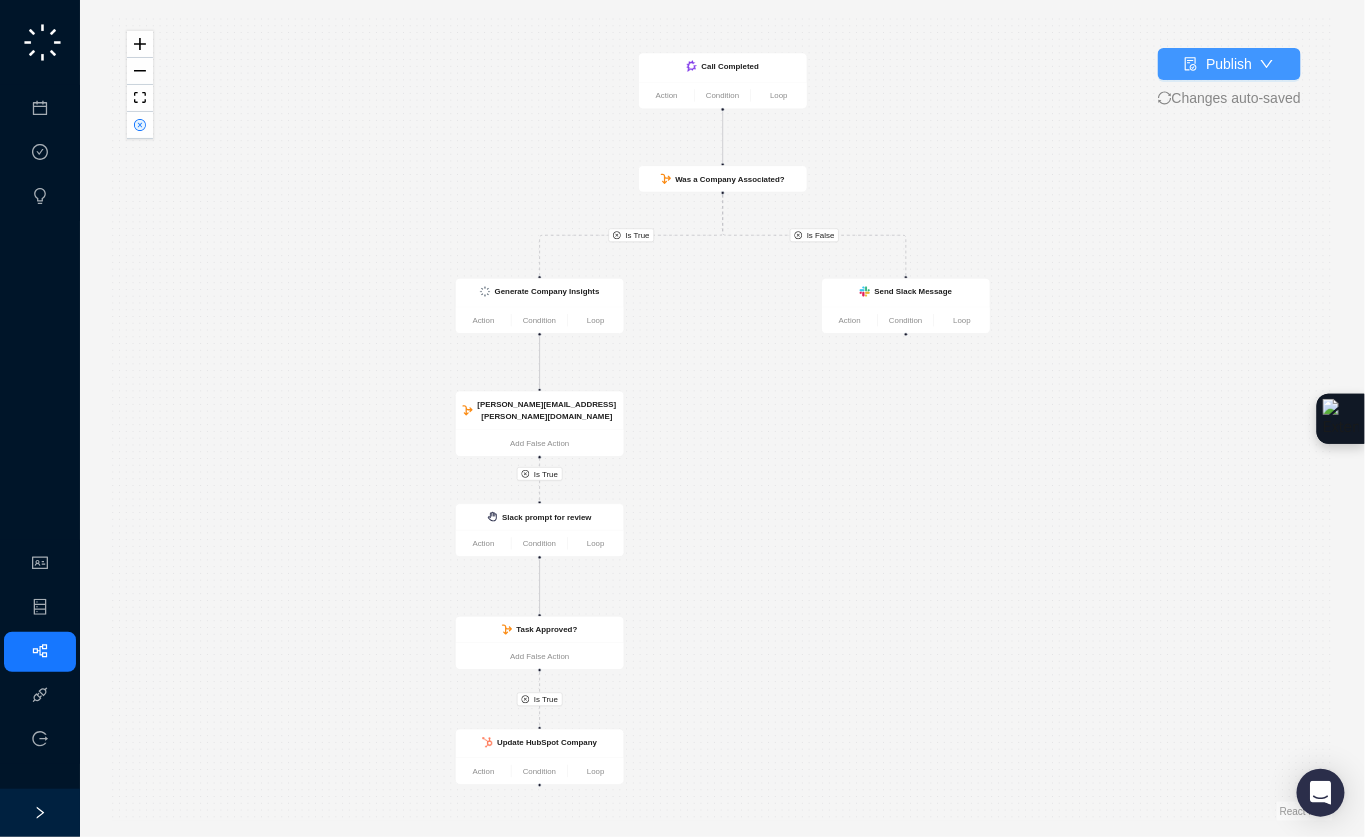 click on "Publish" at bounding box center (1229, 64) 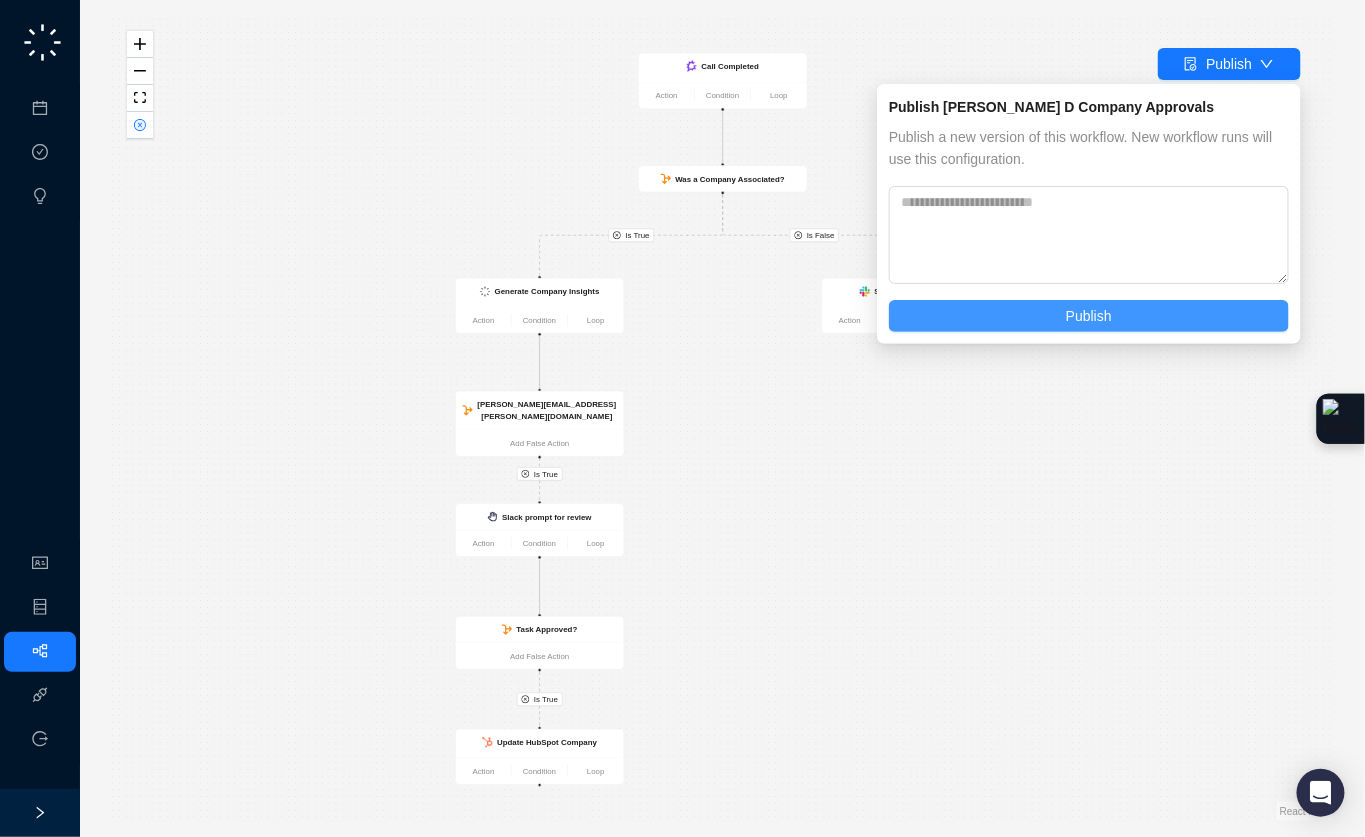 click on "Publish" at bounding box center [1089, 316] 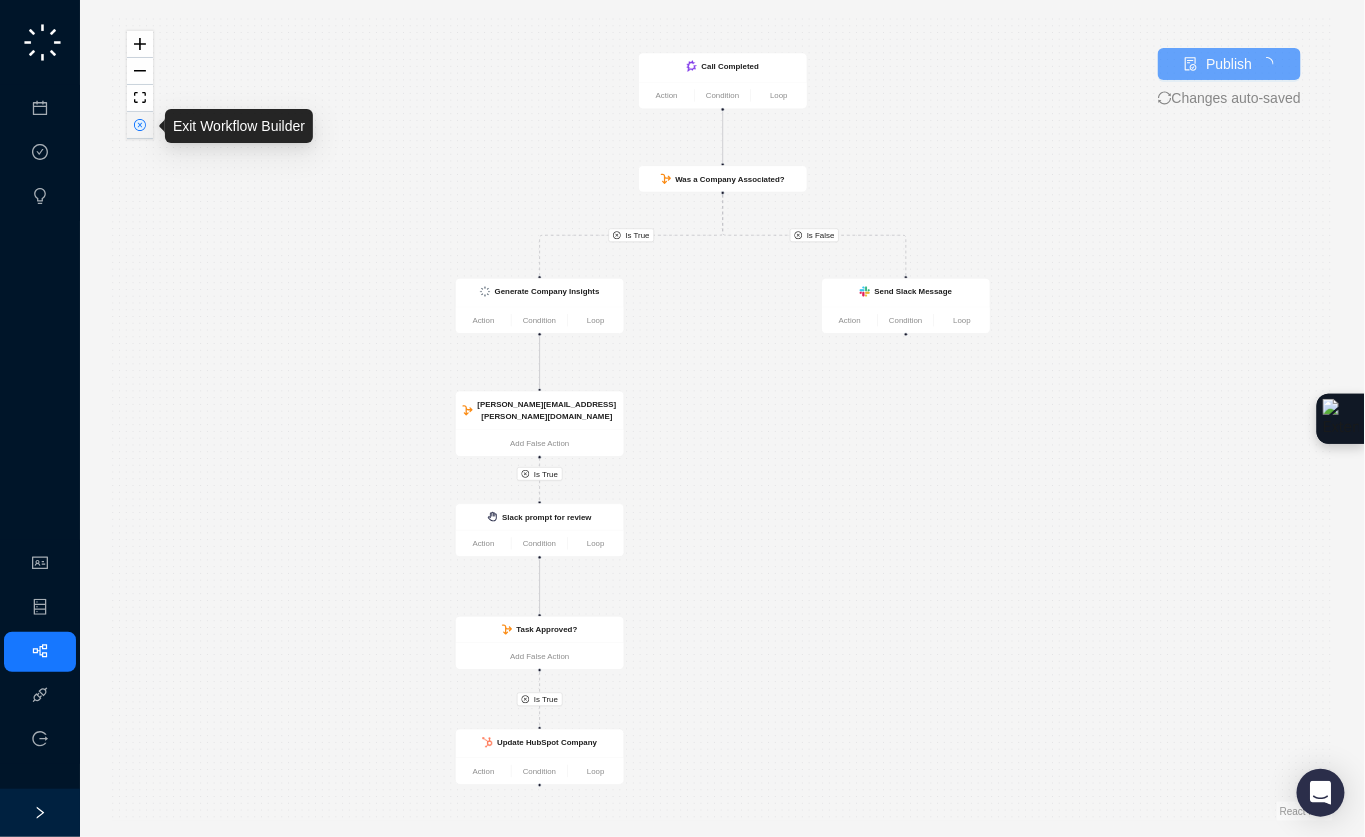 click 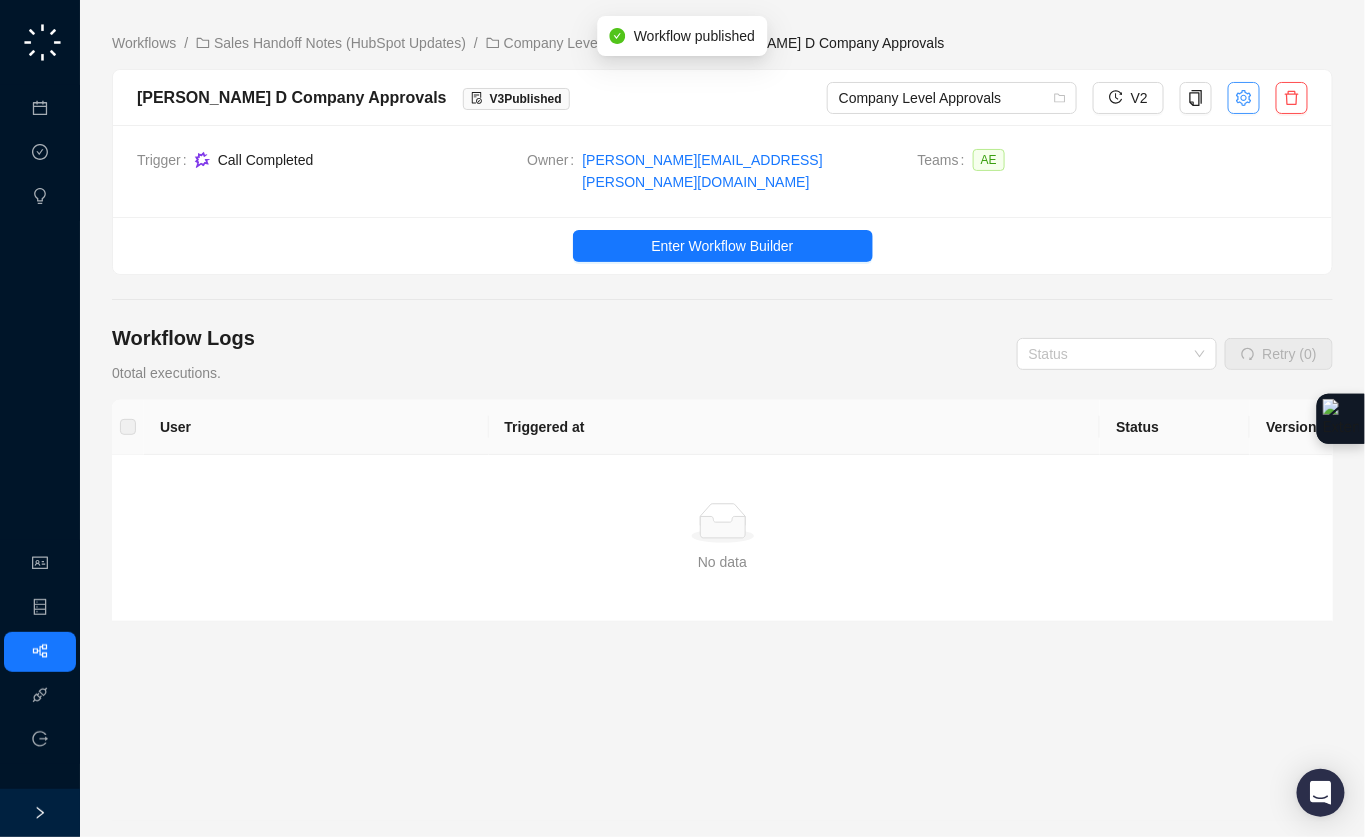 click 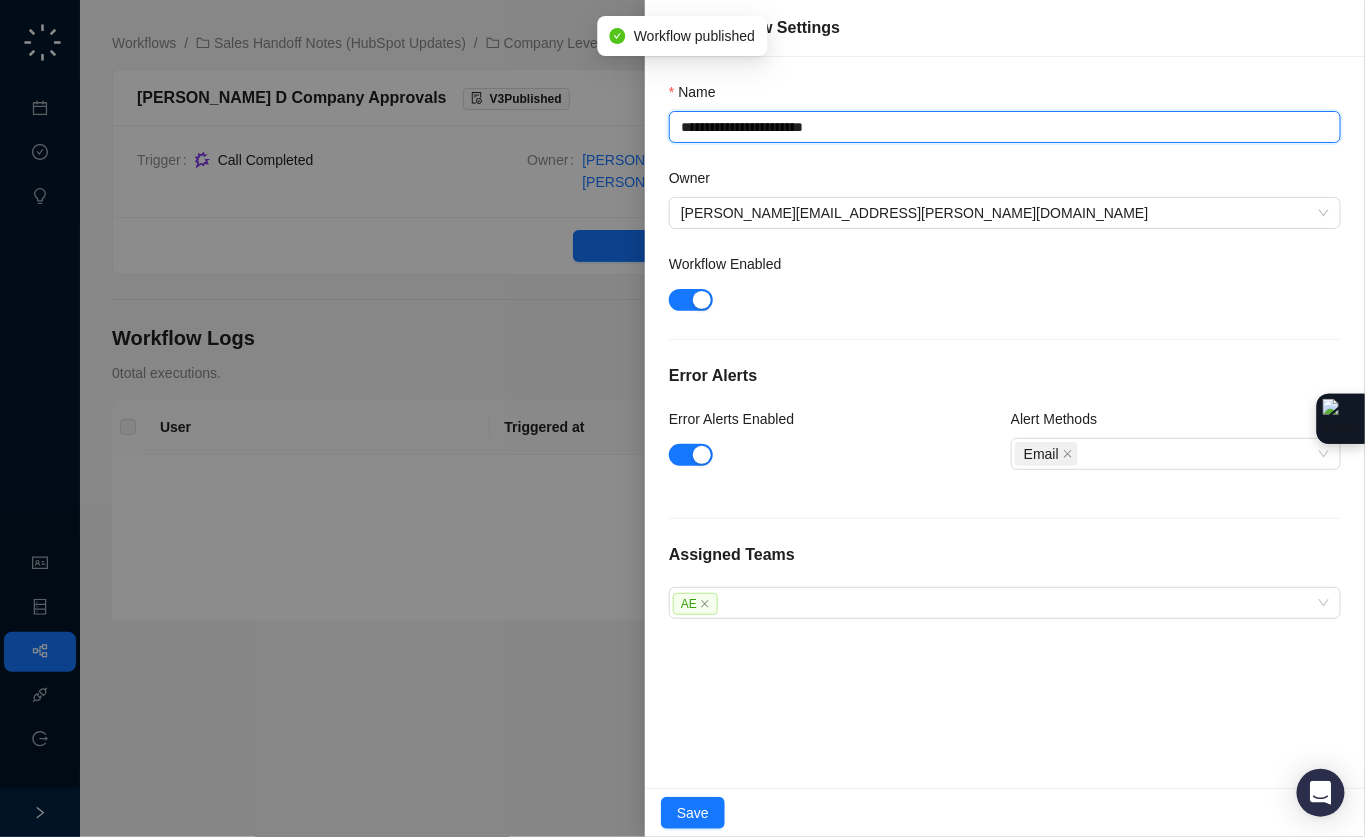 click on "**********" at bounding box center [1005, 127] 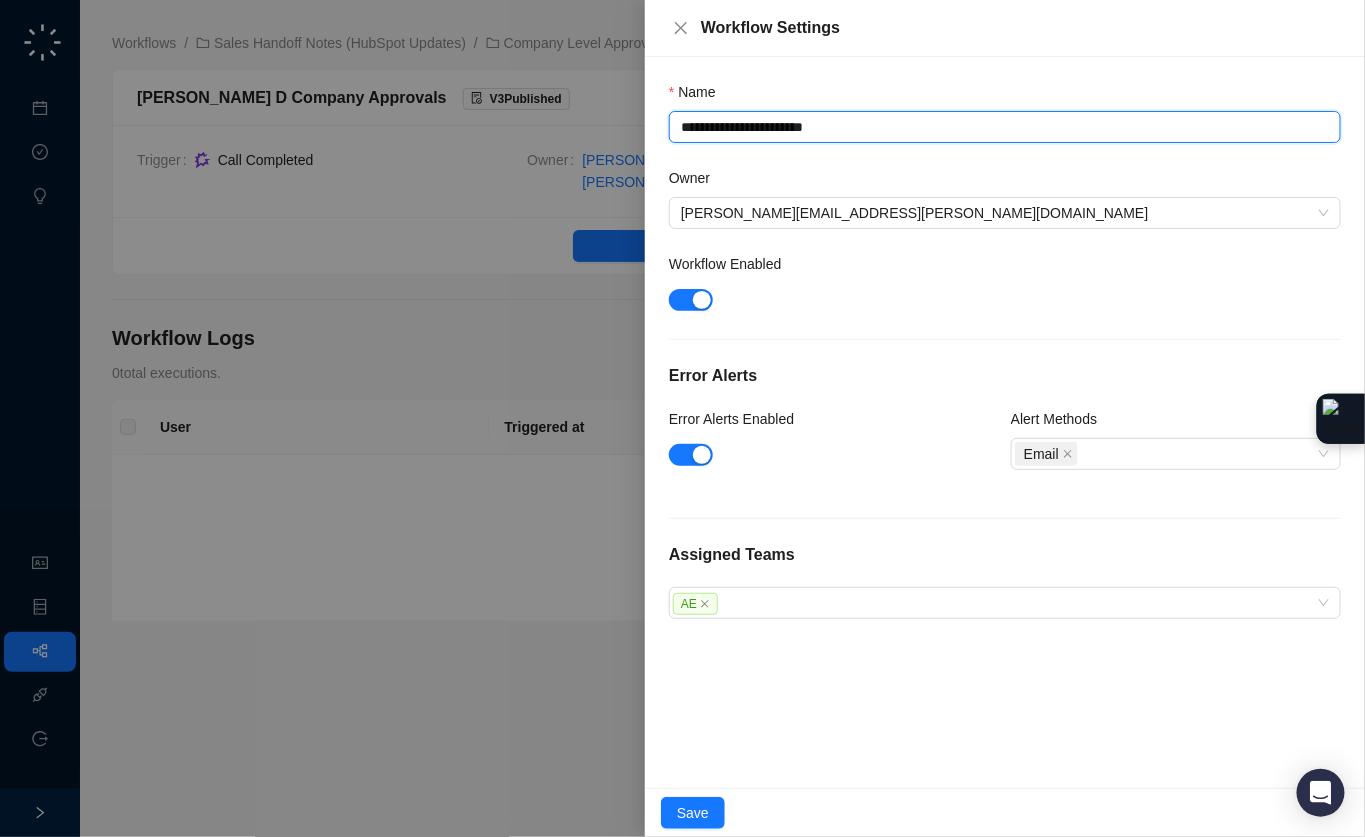 click on "**********" at bounding box center [1005, 127] 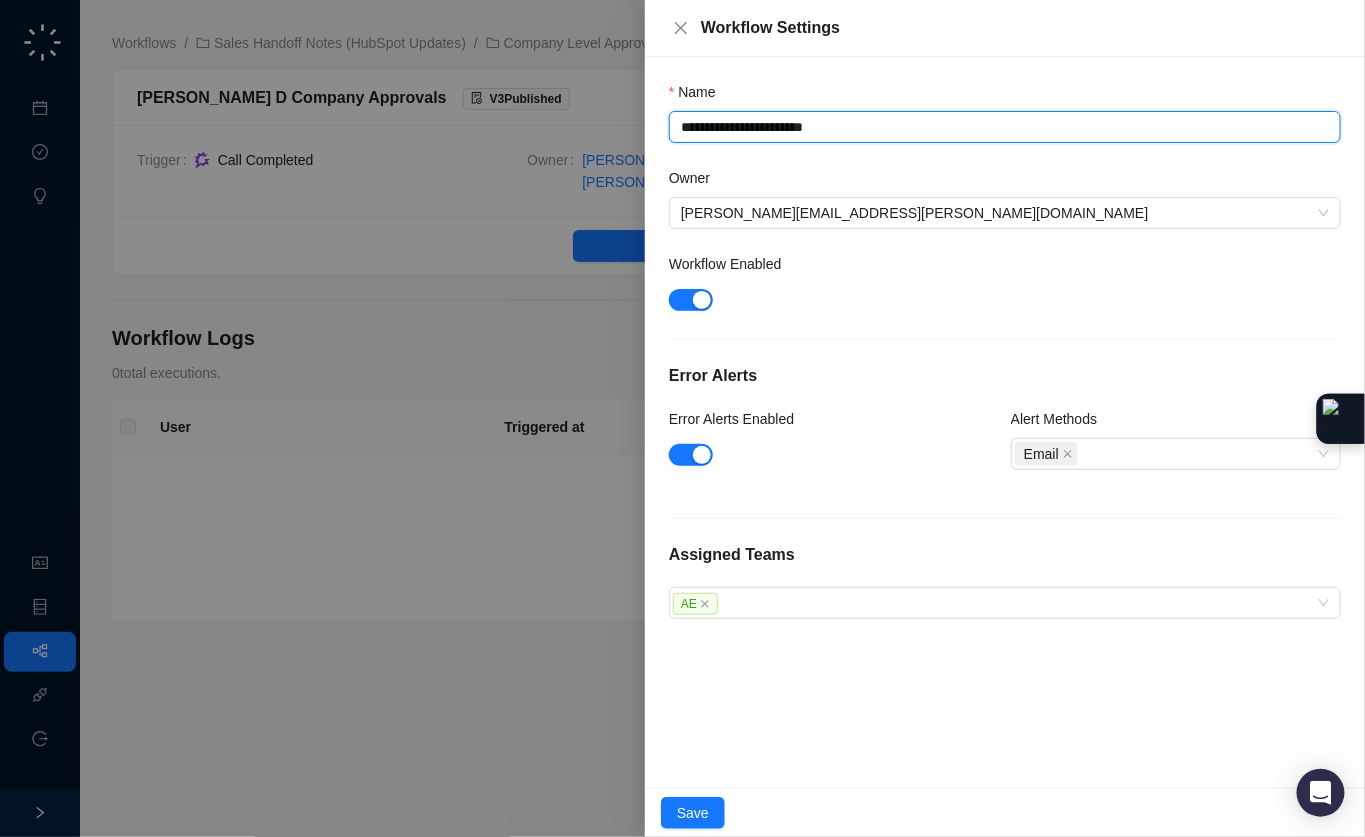 click on "**********" at bounding box center (1005, 127) 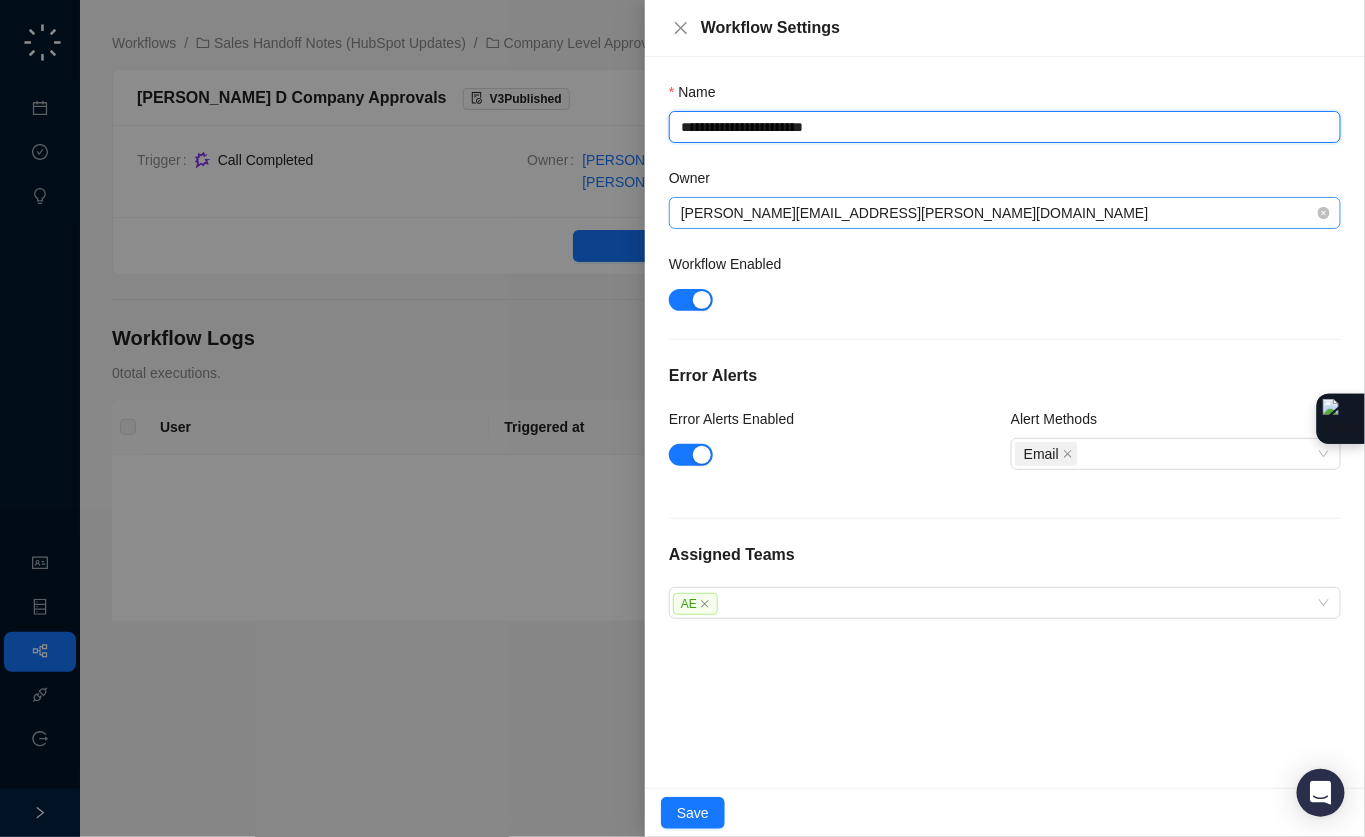 paste 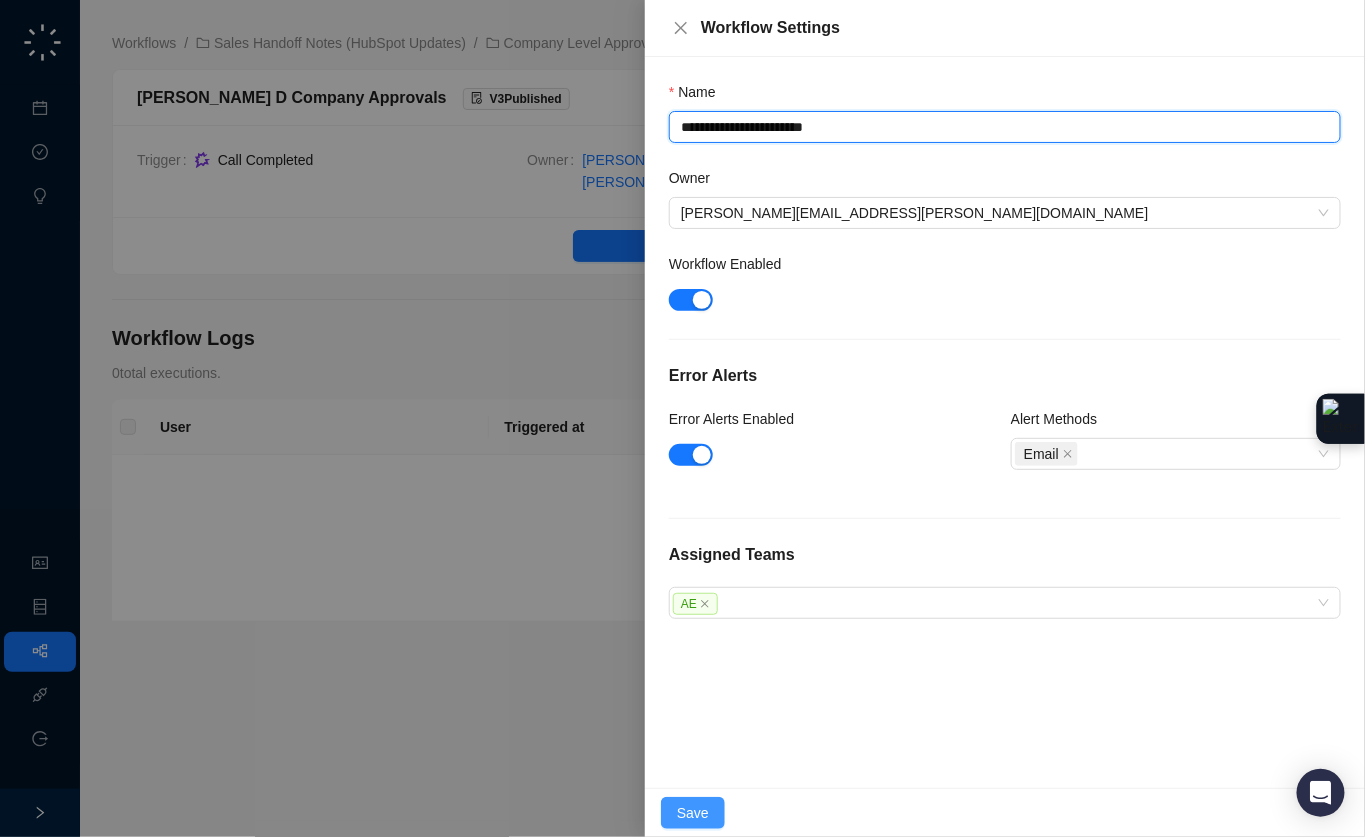 type on "**********" 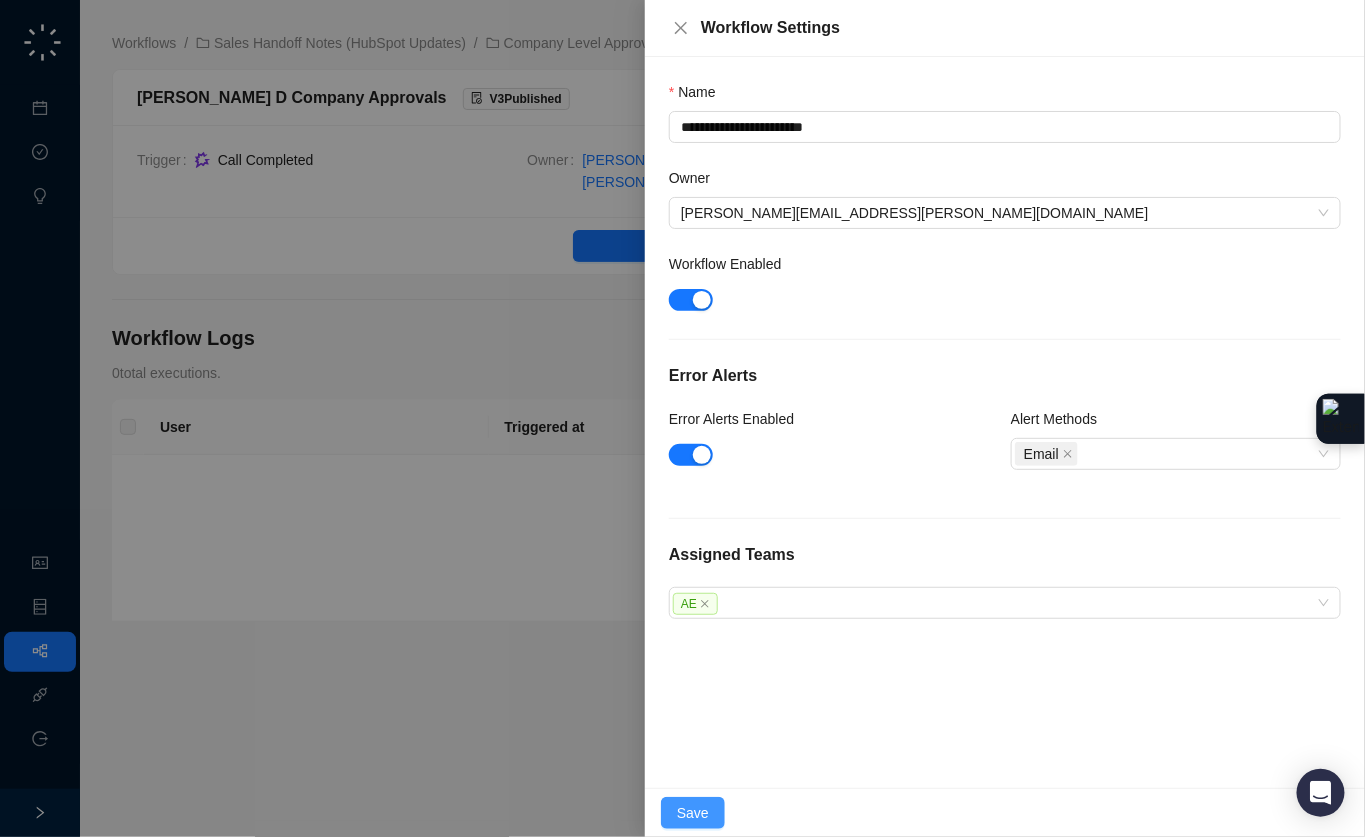 click on "Save" at bounding box center (693, 813) 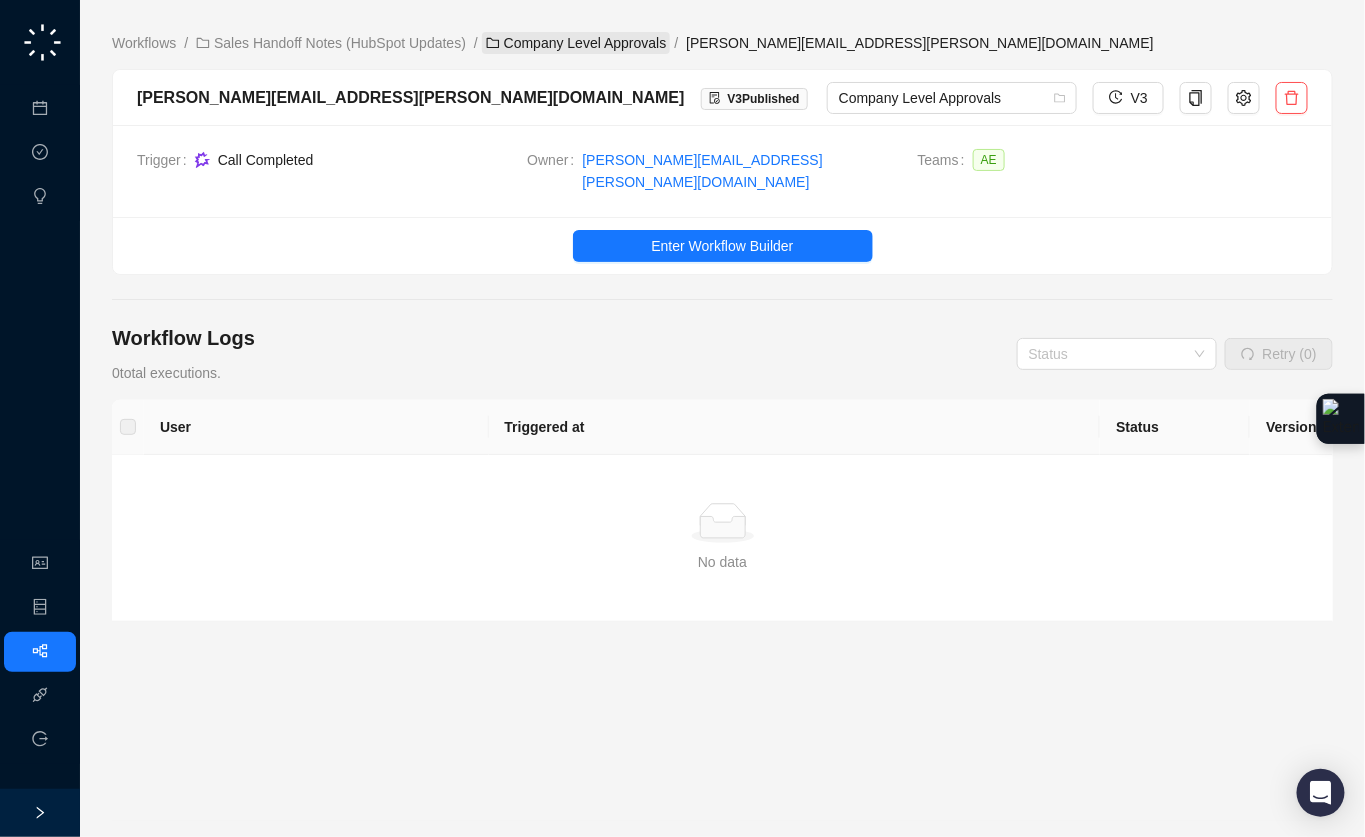 click on "Company Level Approvals" at bounding box center [576, 43] 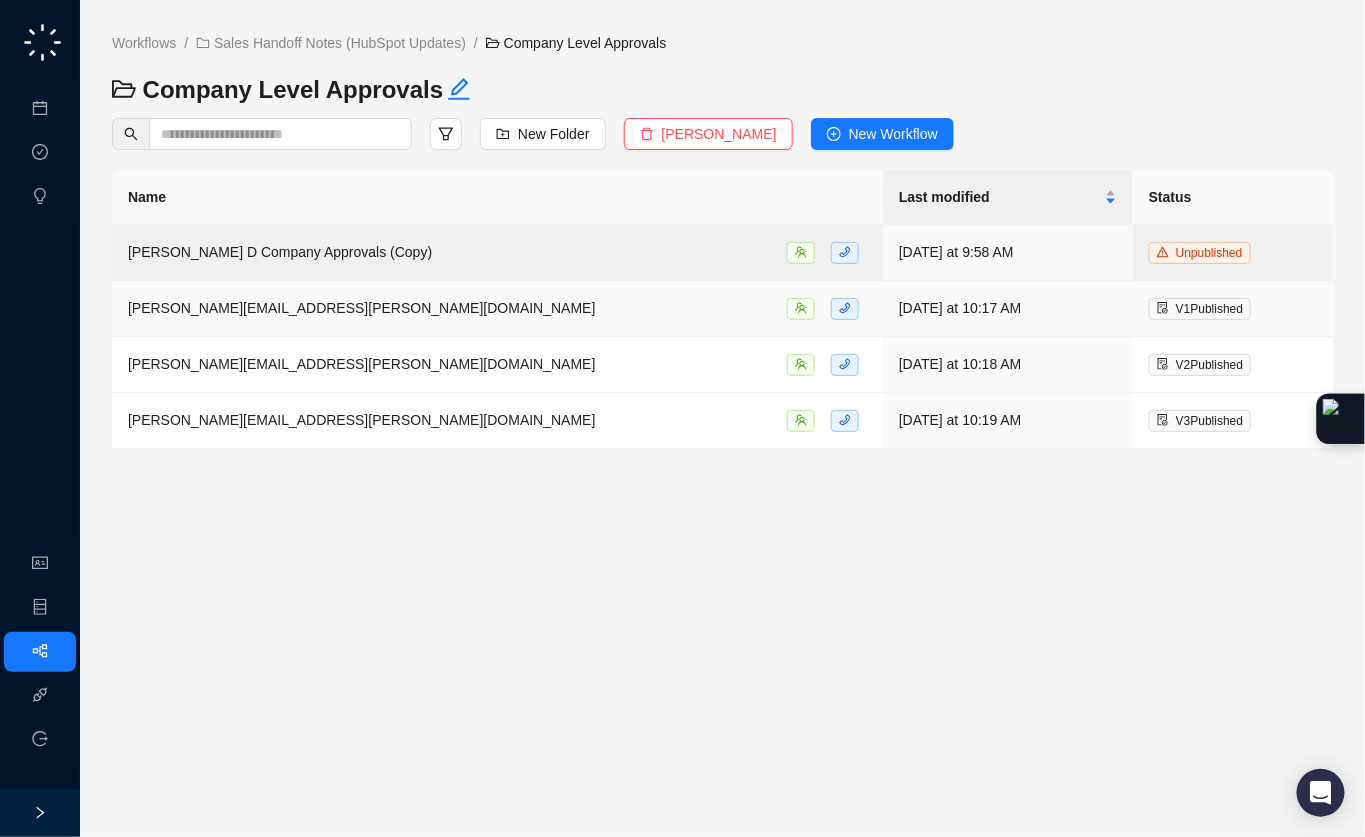 click on "[PERSON_NAME][EMAIL_ADDRESS][PERSON_NAME][DOMAIN_NAME]" at bounding box center [497, 308] 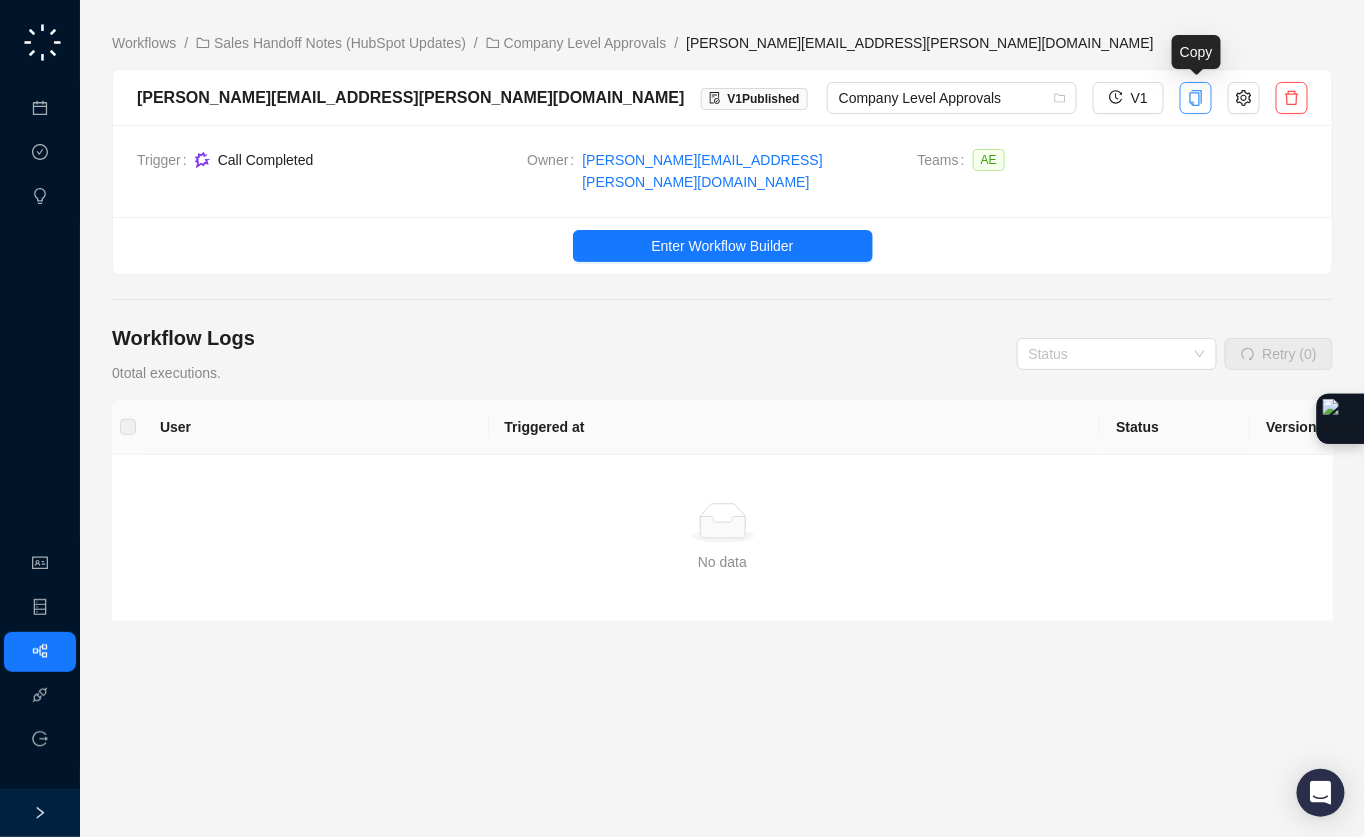 click 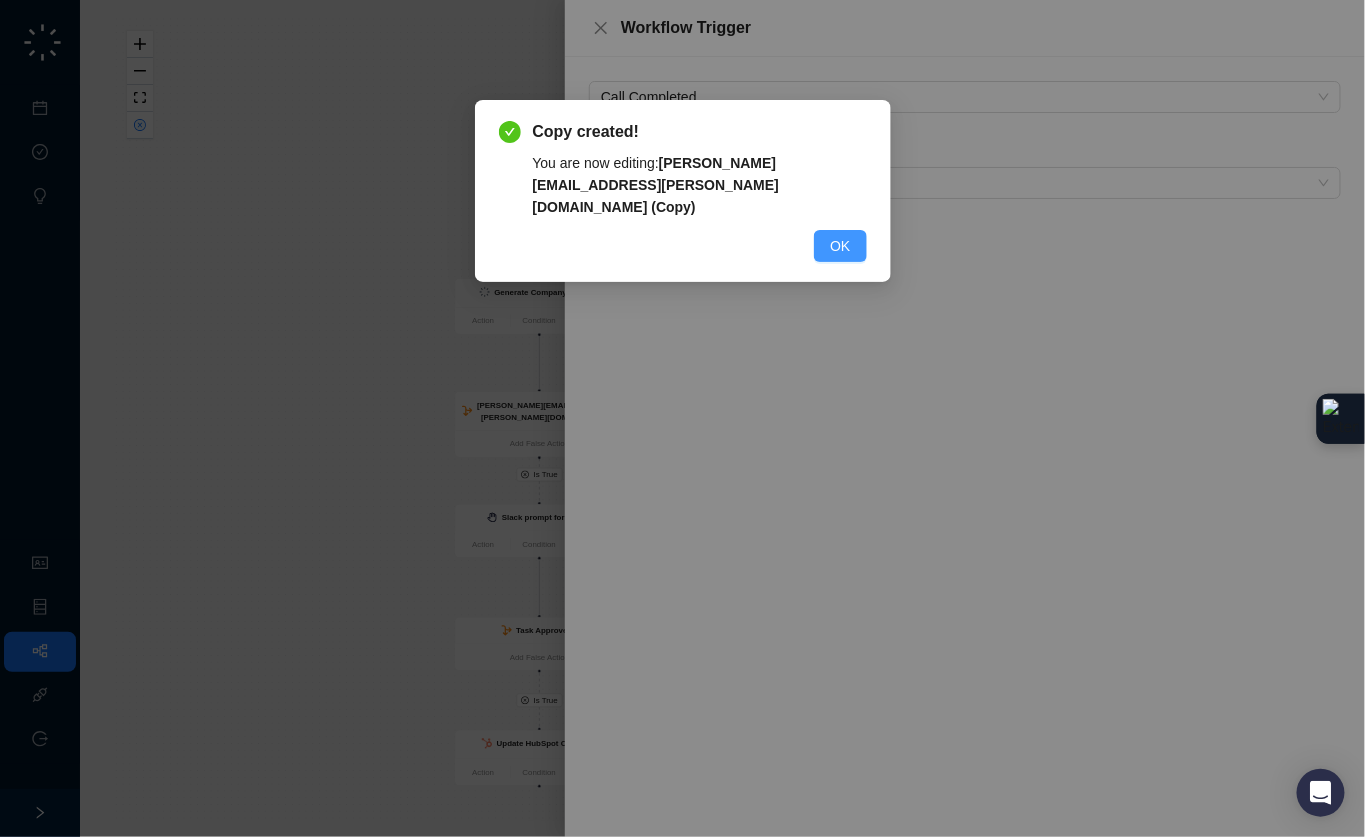 click on "OK" at bounding box center [840, 246] 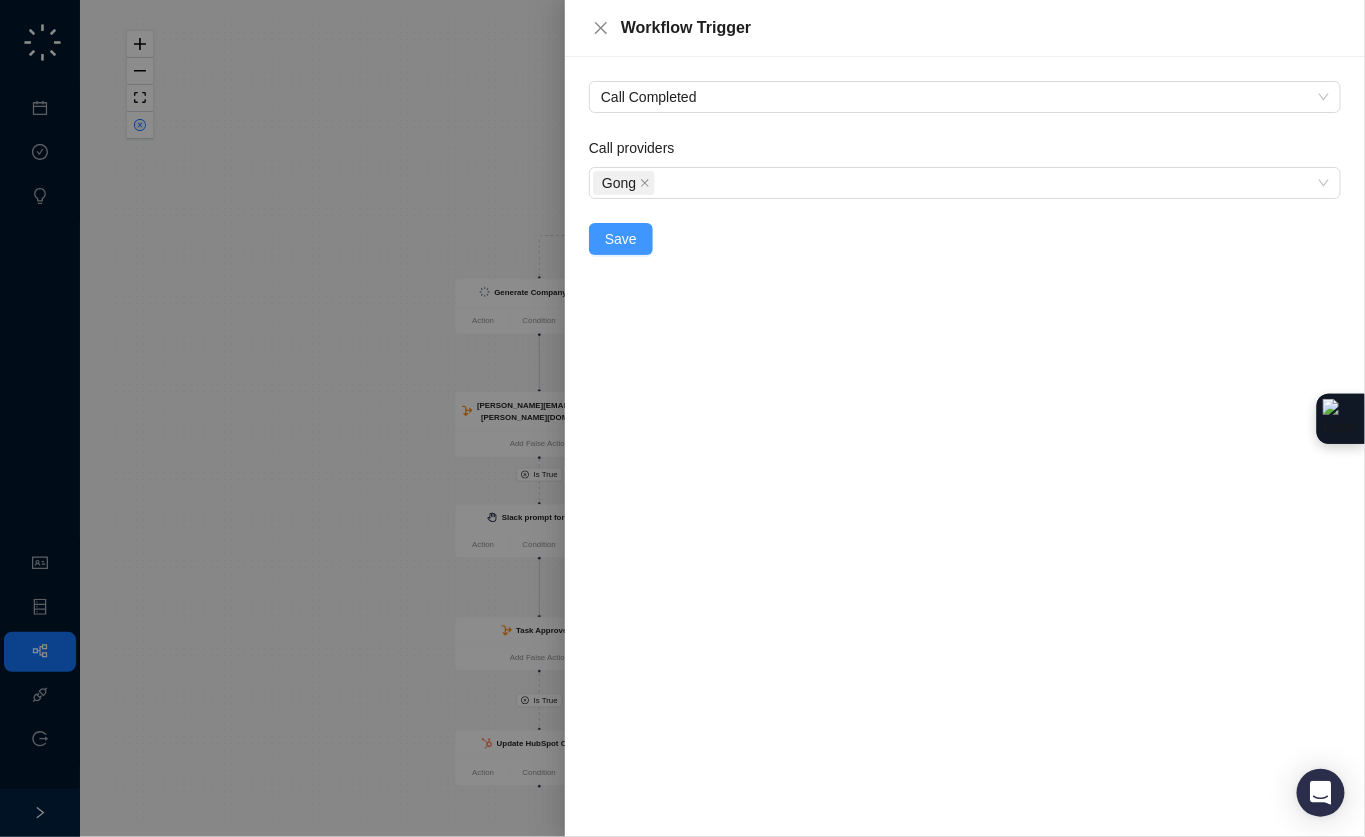 click on "Save" at bounding box center (621, 239) 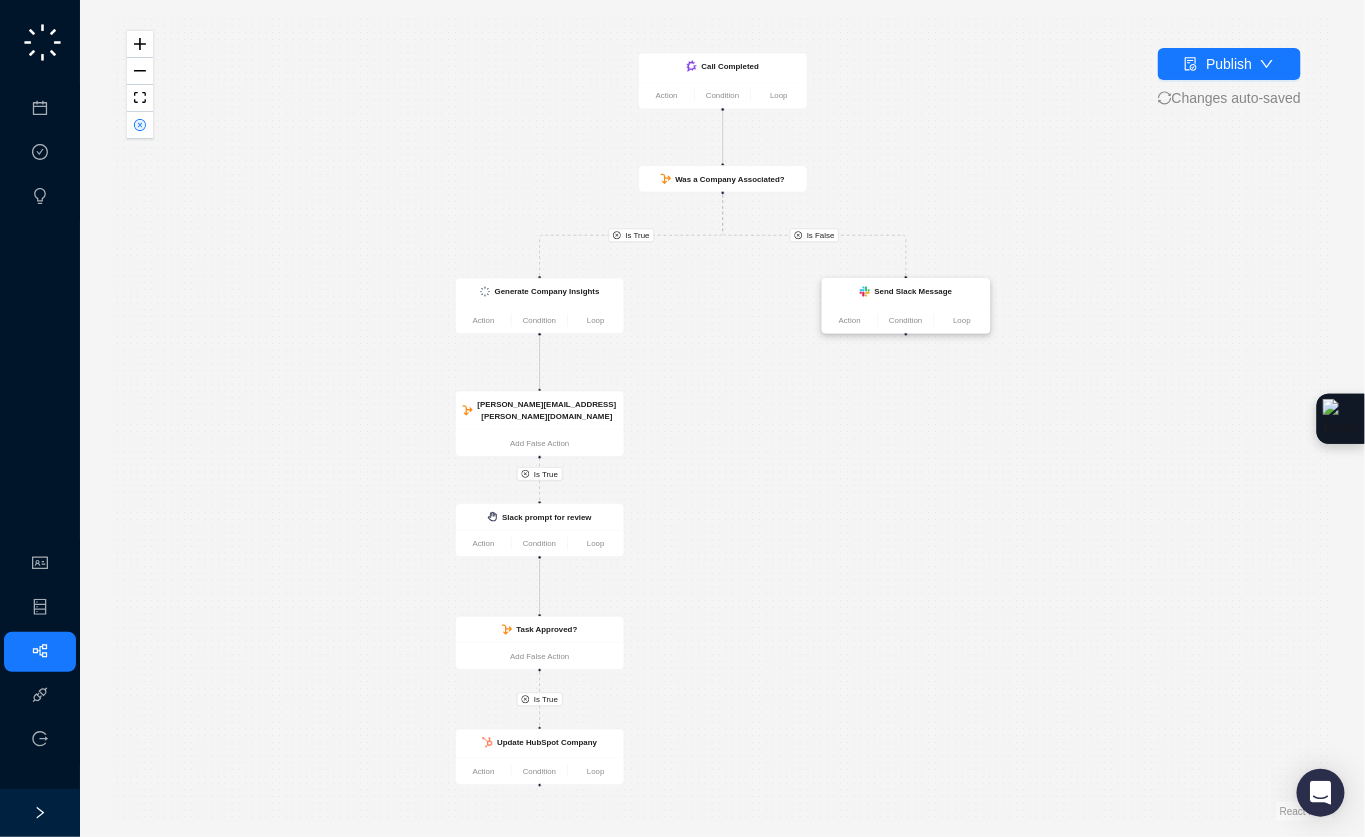 click on "Send Slack Message" at bounding box center [906, 292] 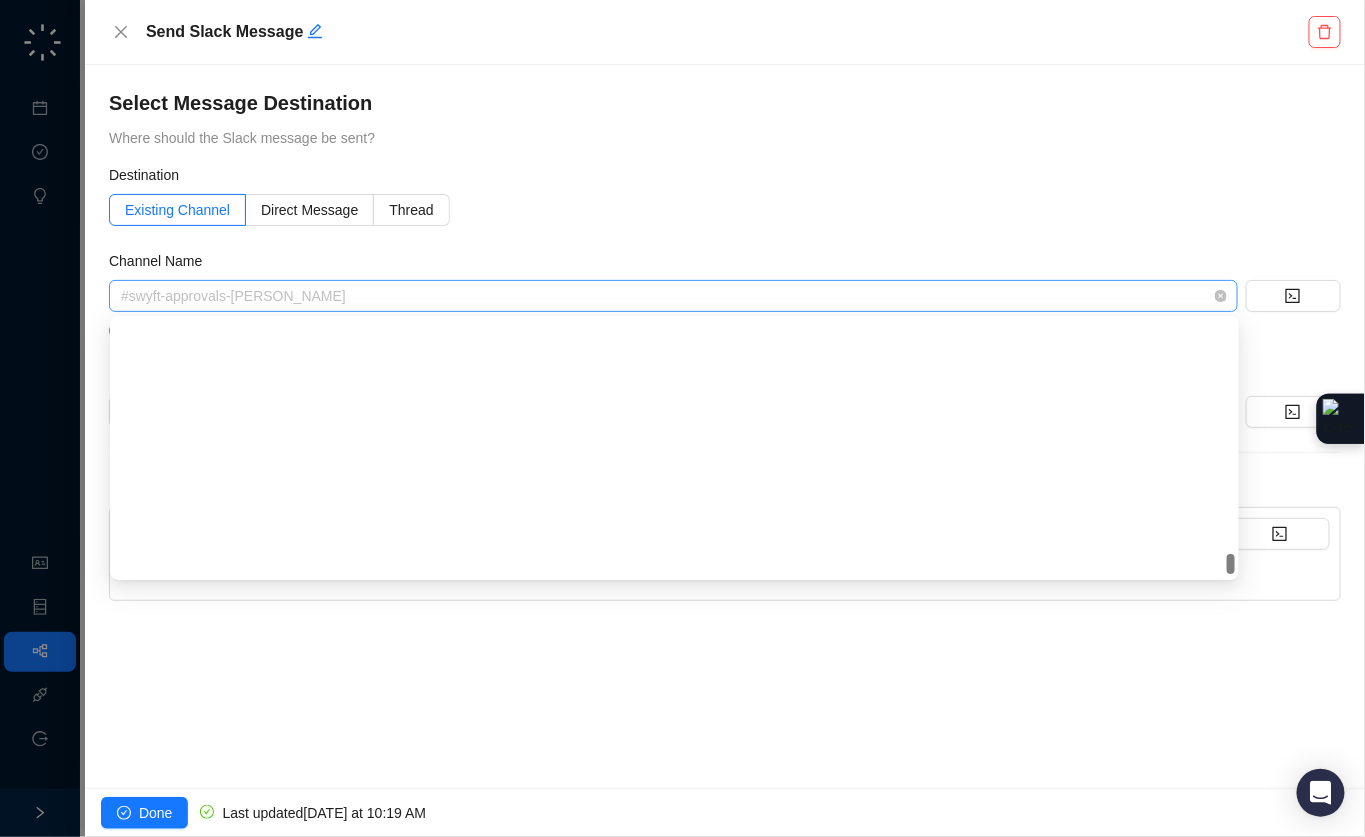 click on "#swyft-approvals-charlie-lewis" at bounding box center [673, 296] 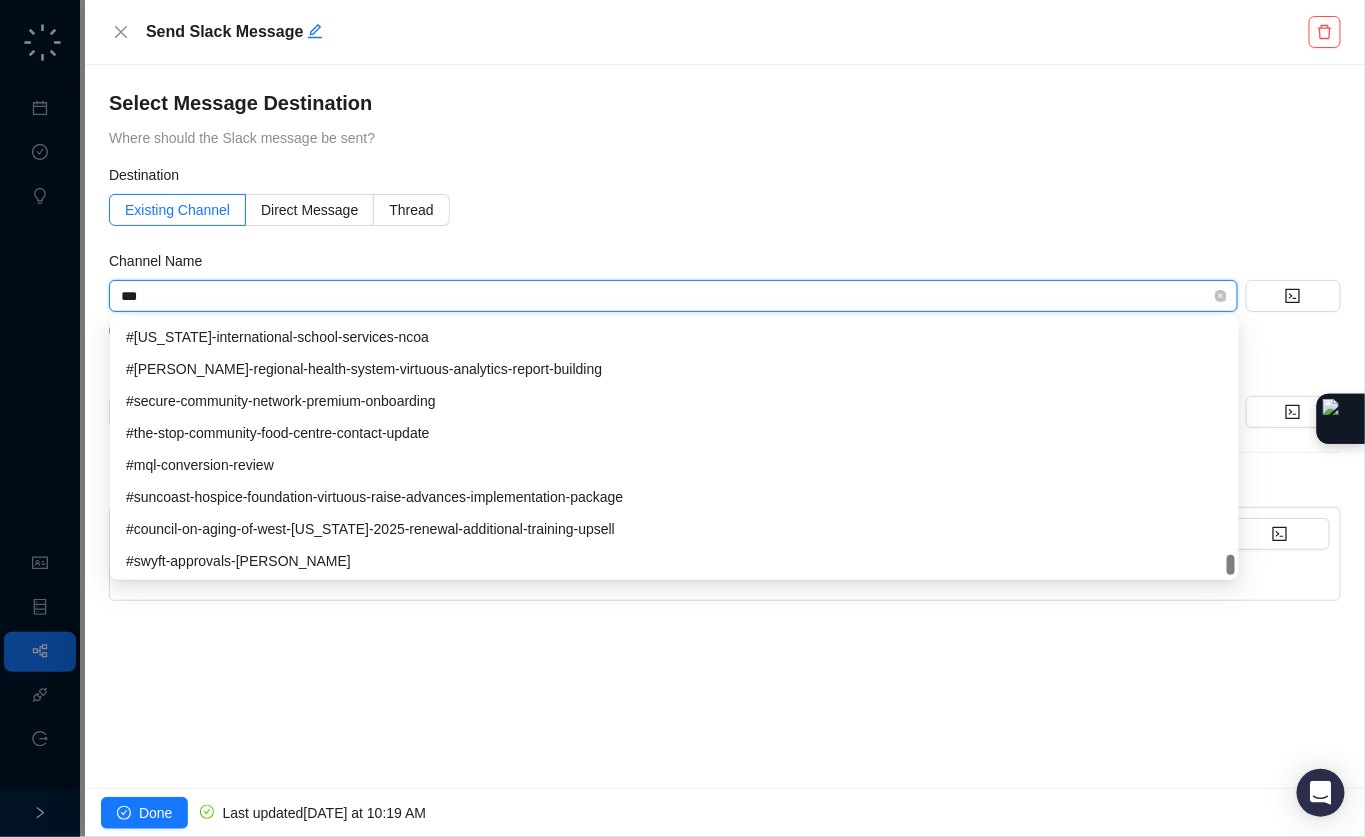 scroll, scrollTop: 384, scrollLeft: 0, axis: vertical 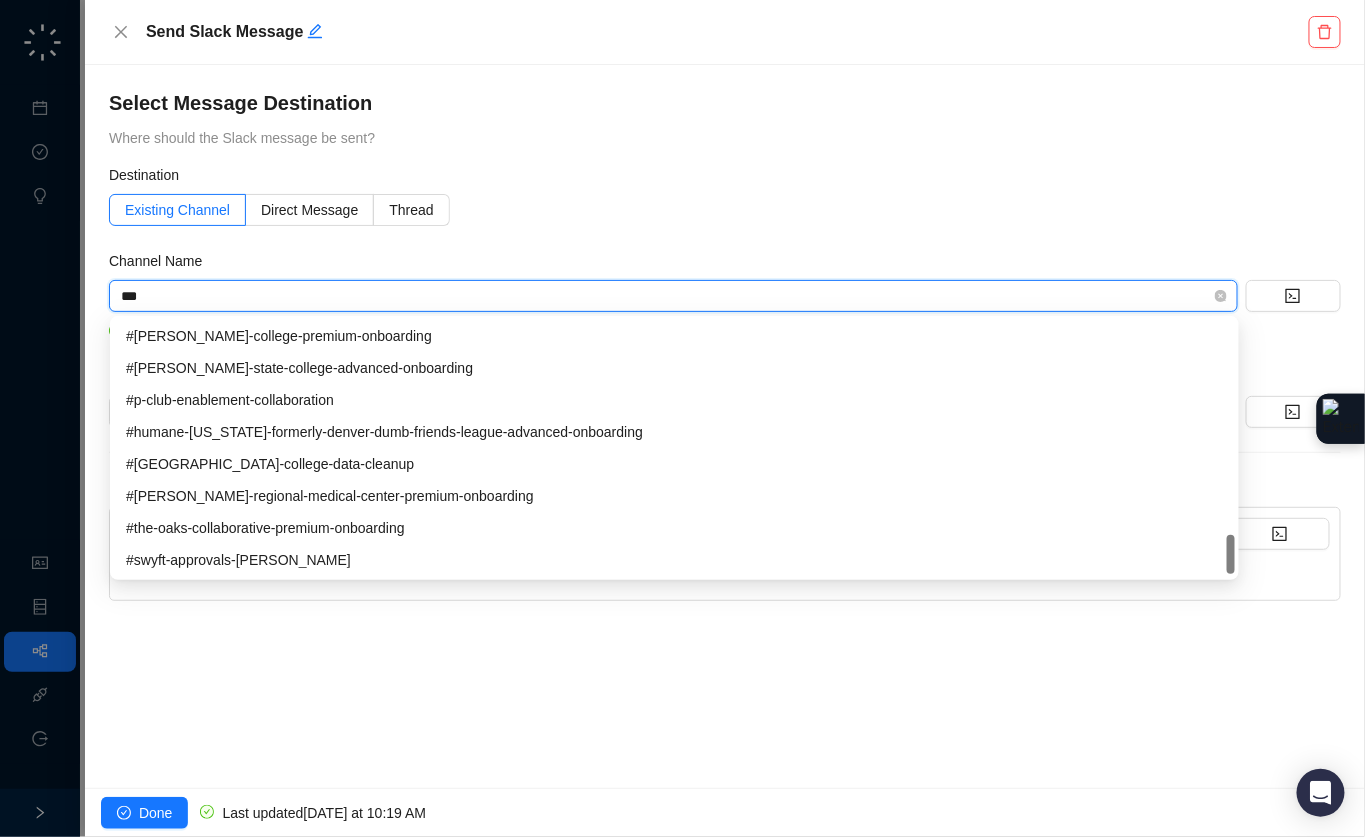 type on "****" 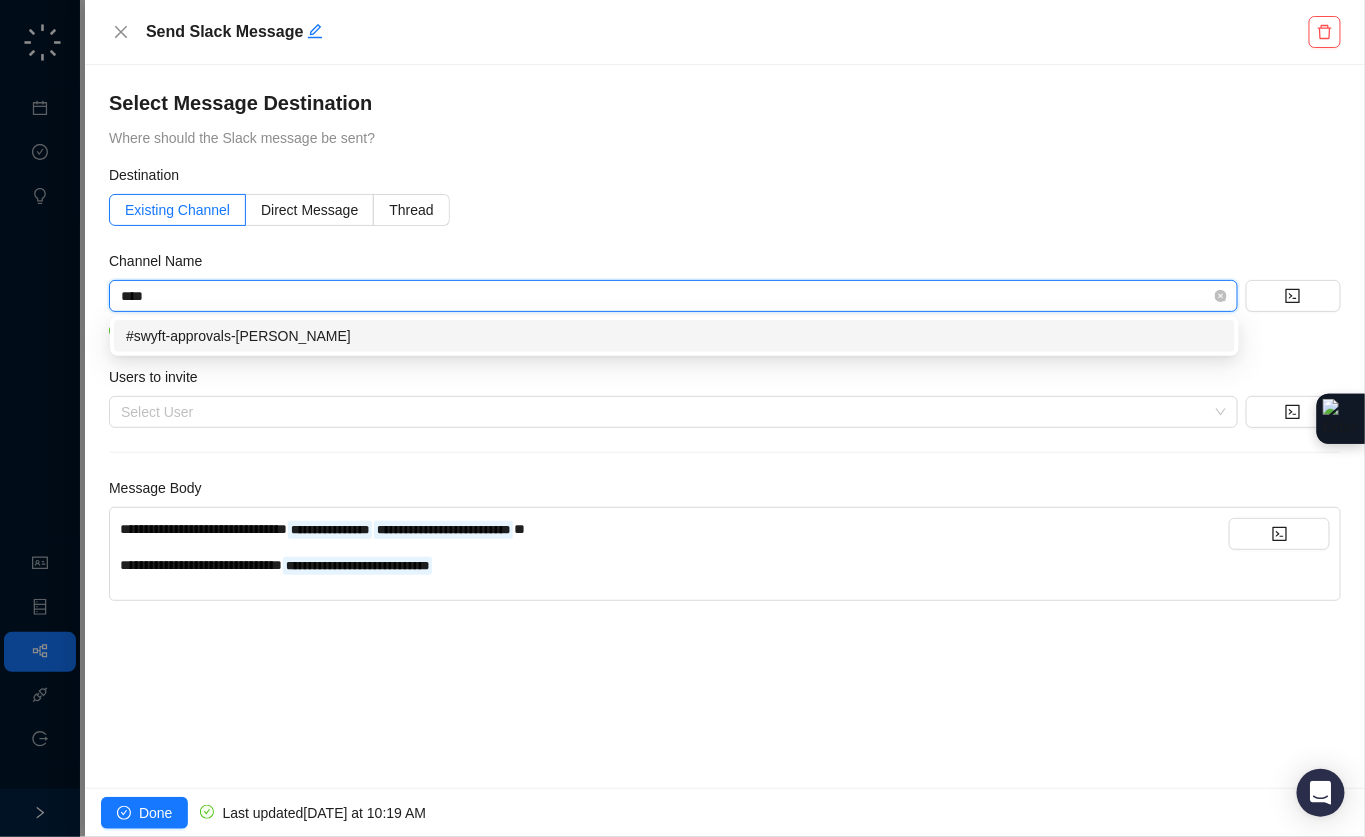 scroll, scrollTop: 0, scrollLeft: 0, axis: both 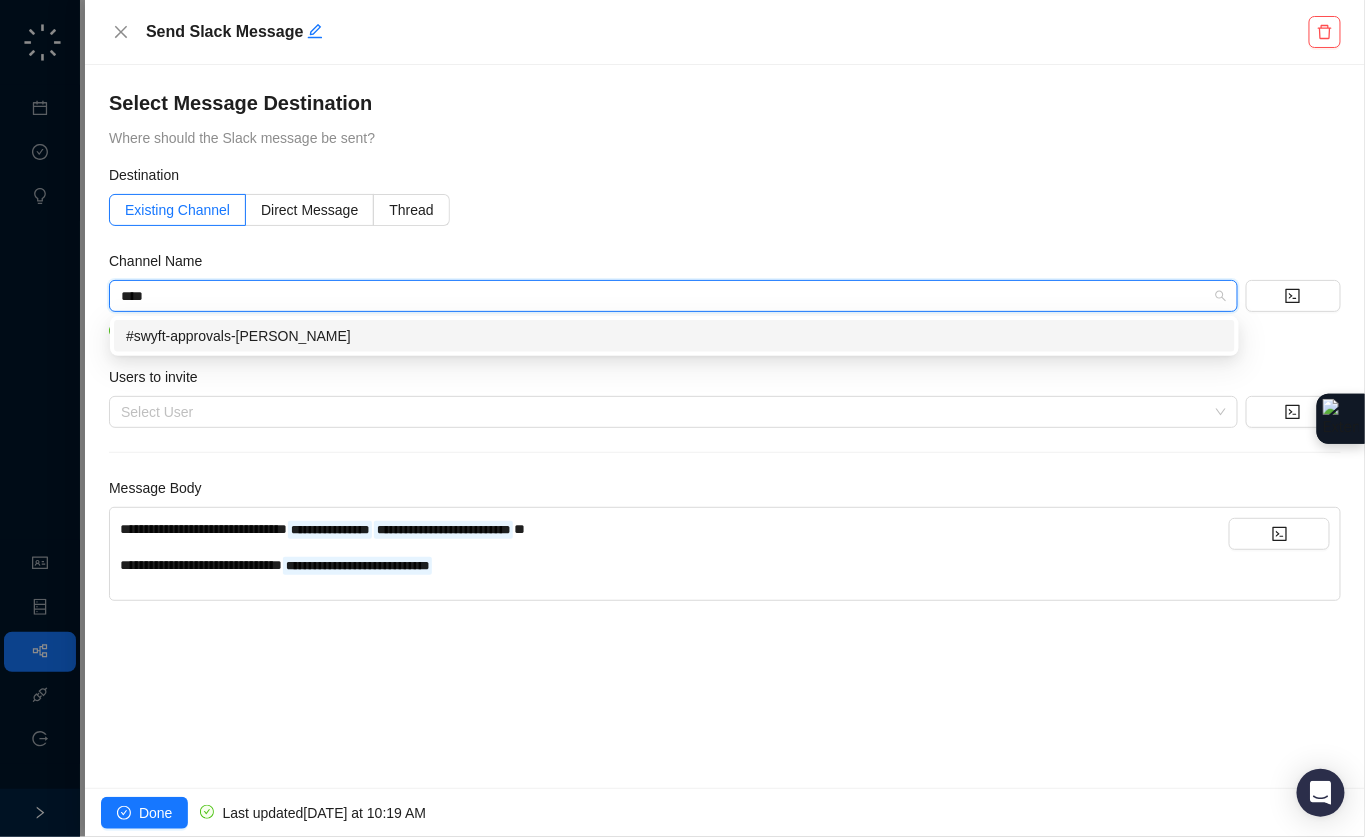 click on "#swyft-approvals-colby-karzen" at bounding box center [674, 336] 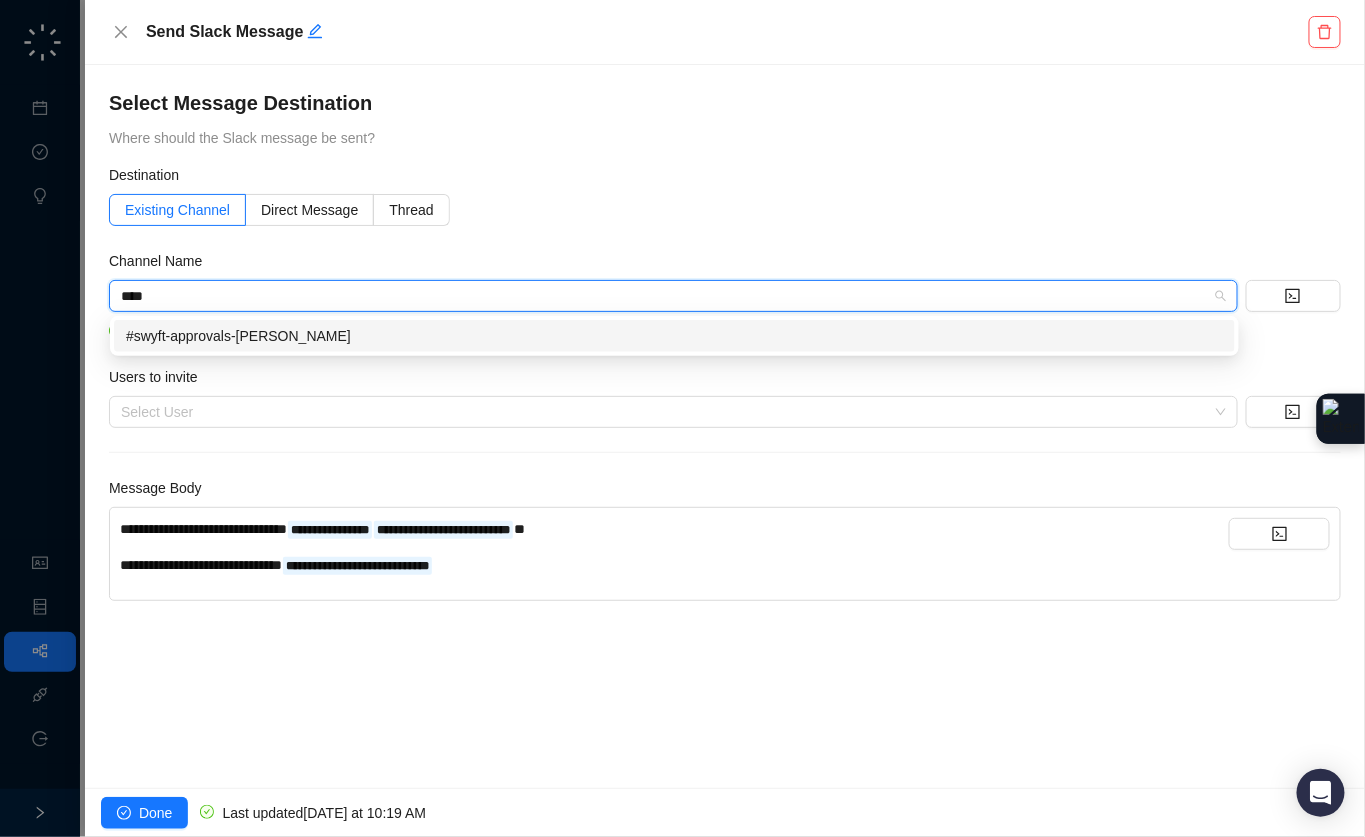 type 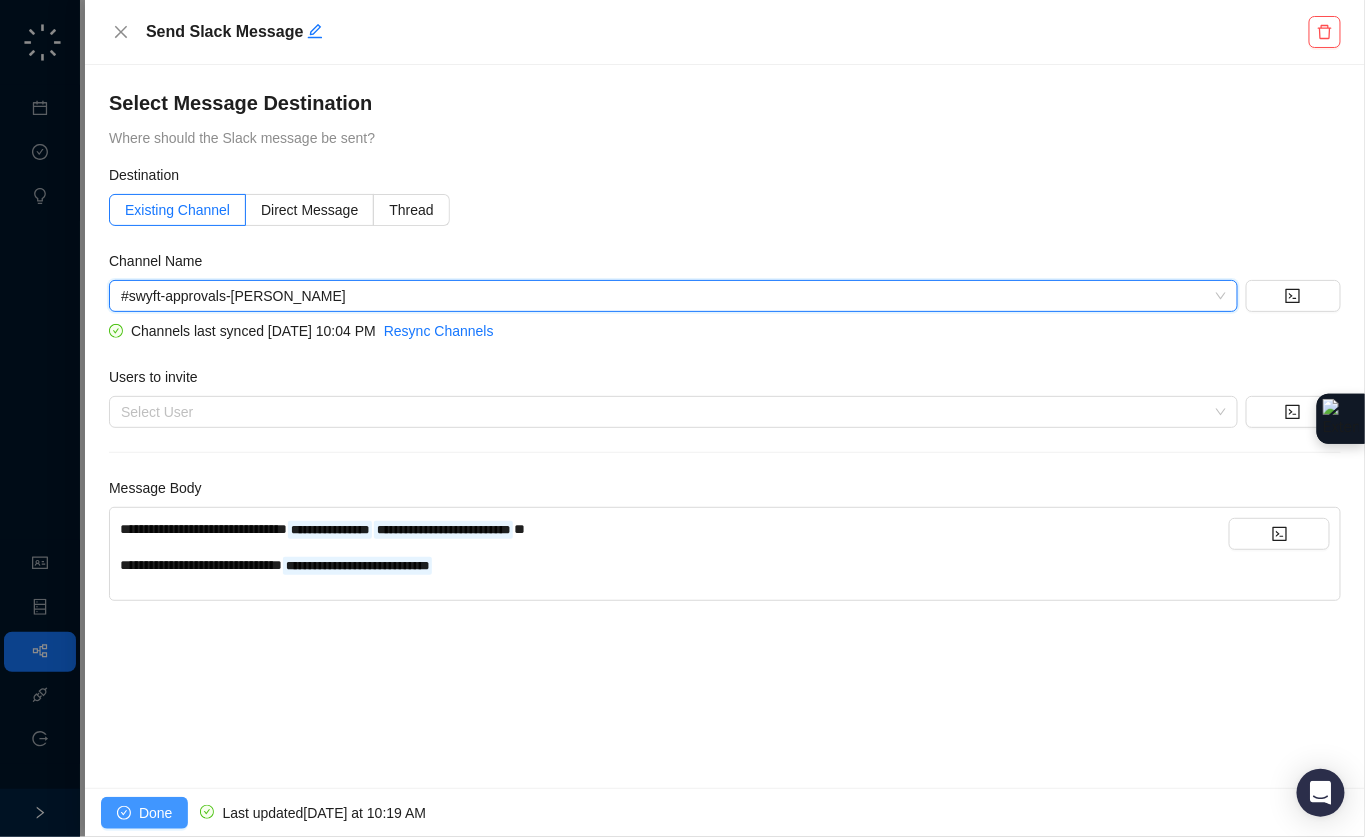 click on "Done" at bounding box center (155, 813) 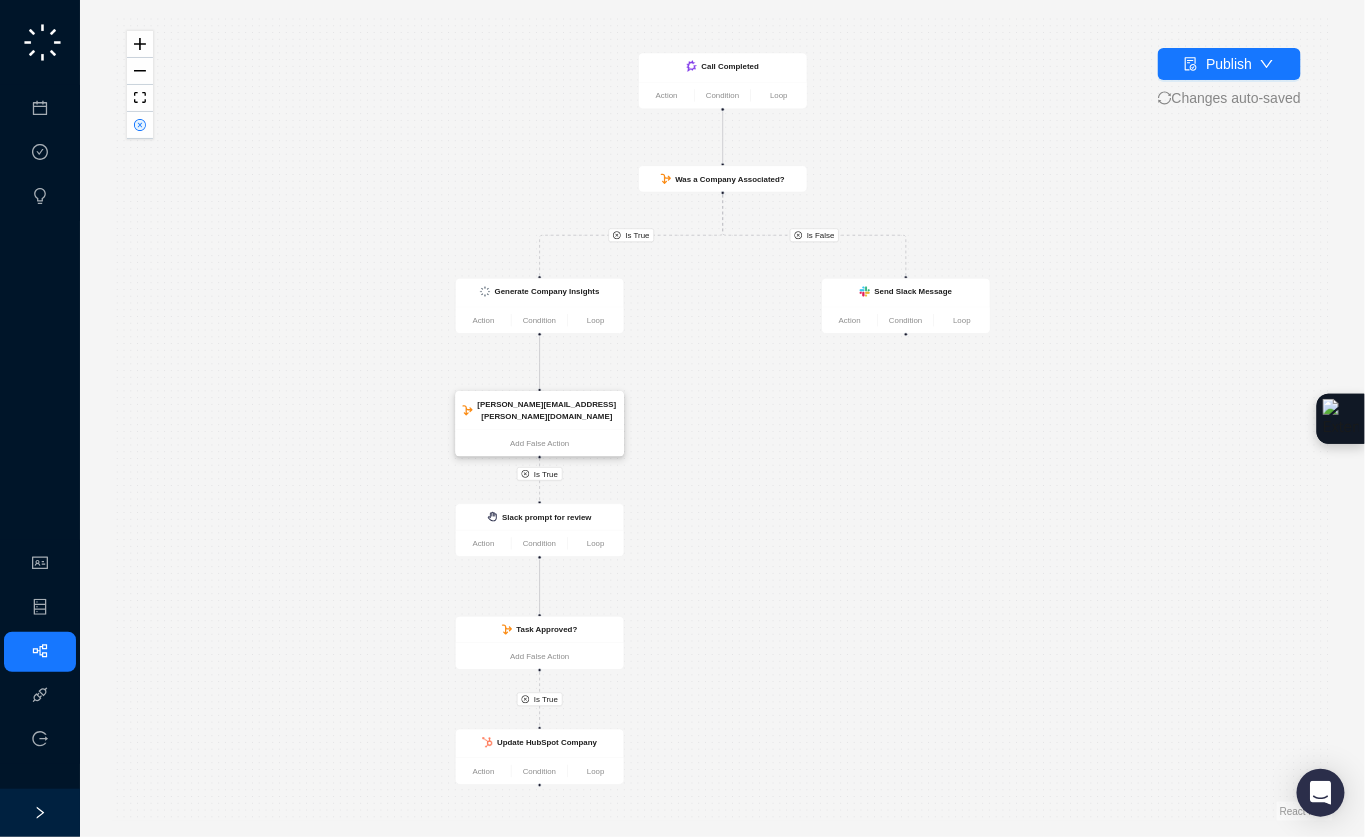 click on "[PERSON_NAME][EMAIL_ADDRESS][PERSON_NAME][DOMAIN_NAME]" at bounding box center (540, 410) 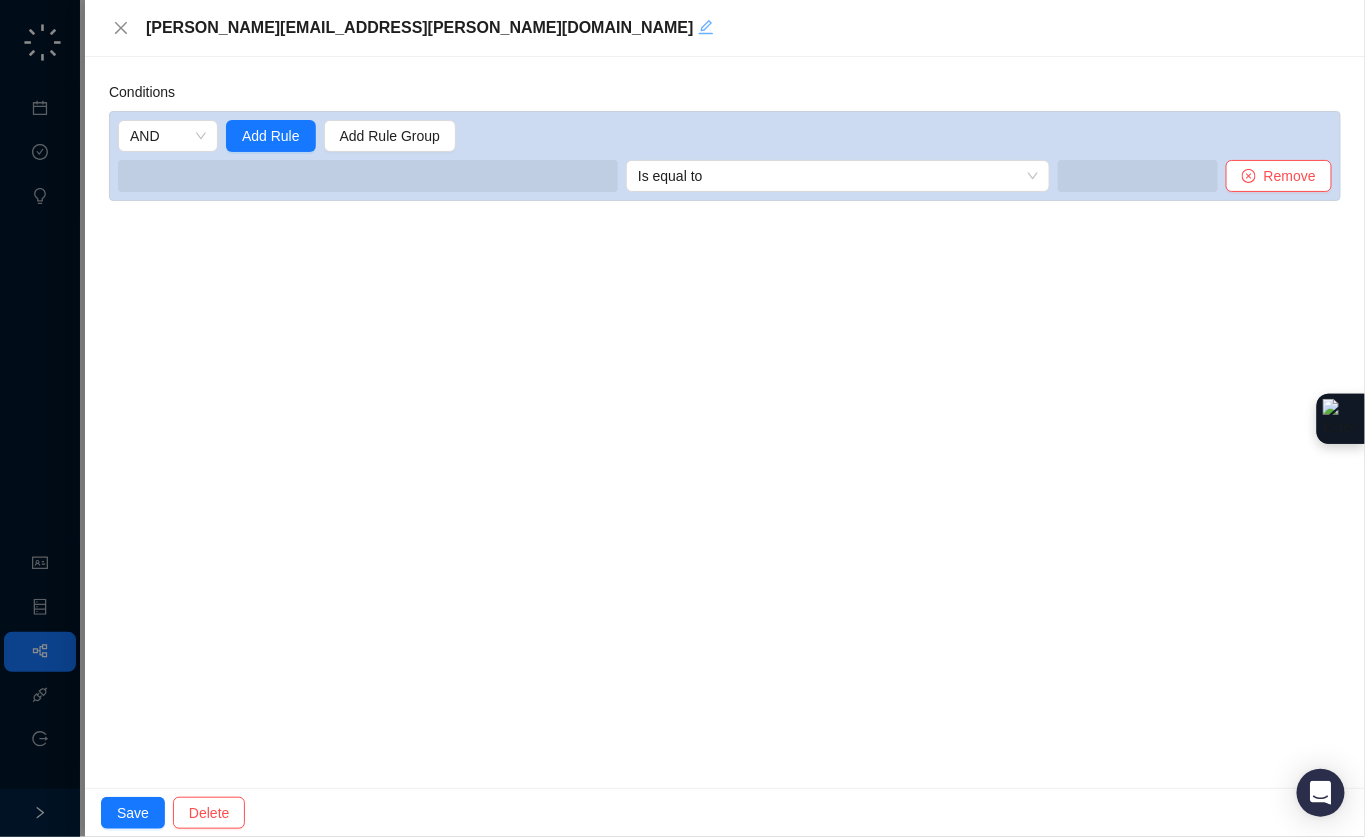 click 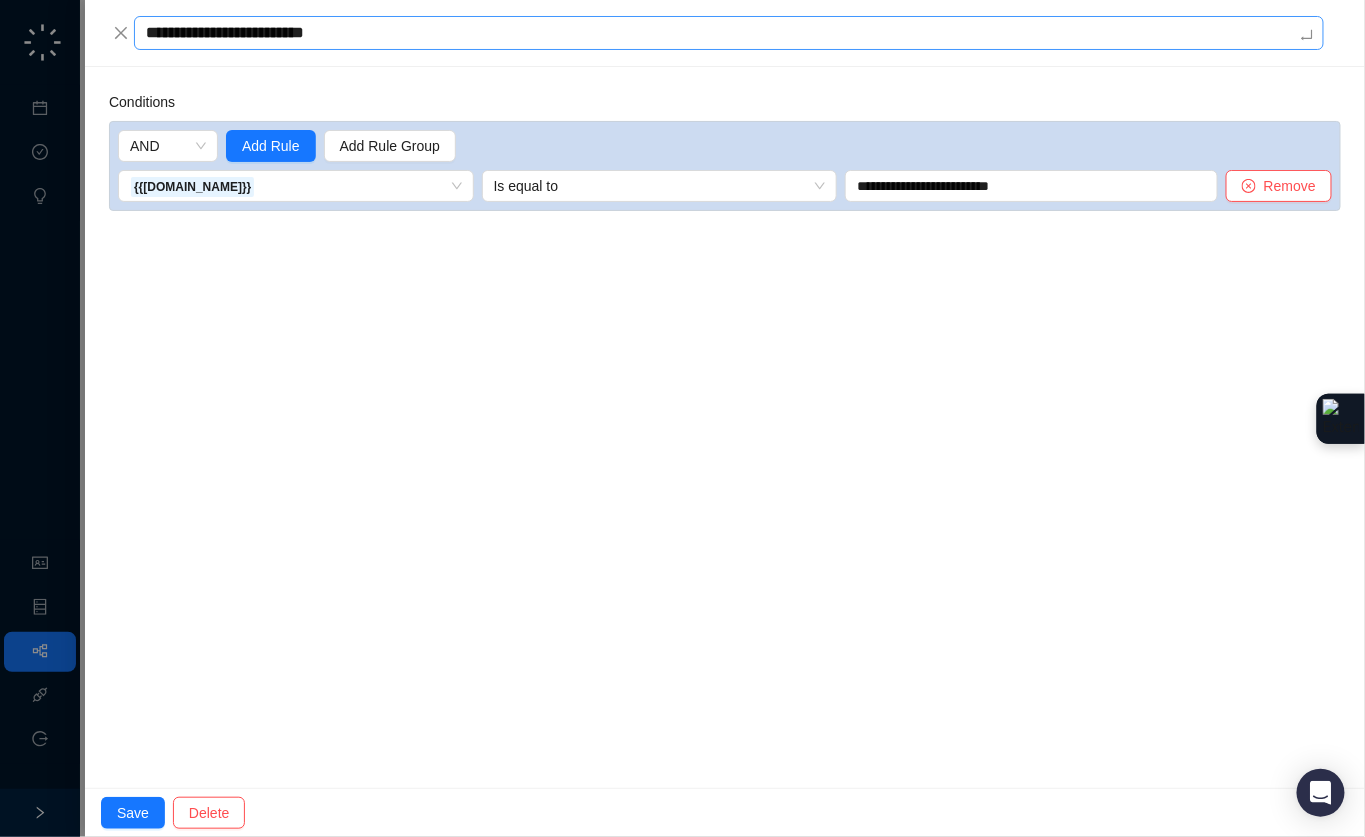 type on "**********" 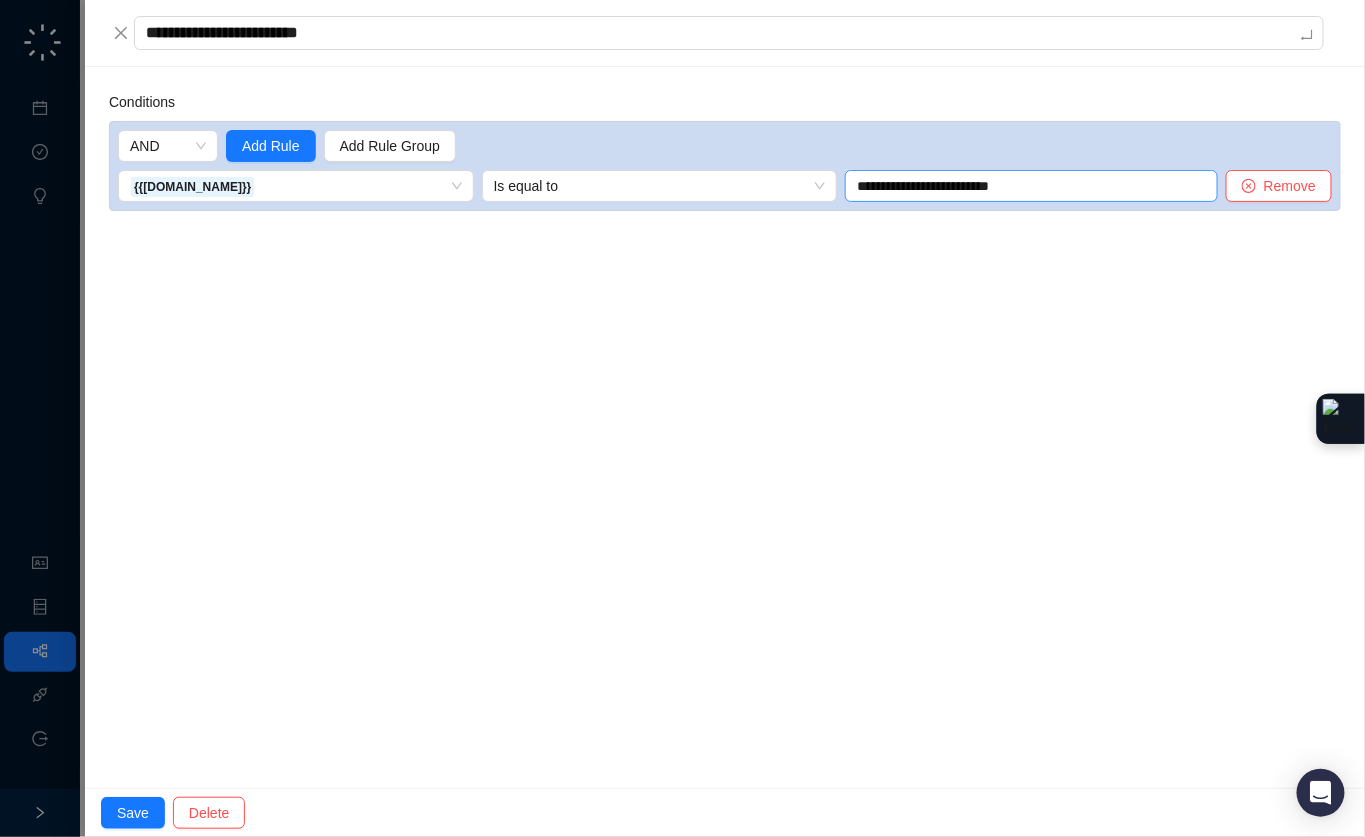 click on "**********" at bounding box center [1031, 186] 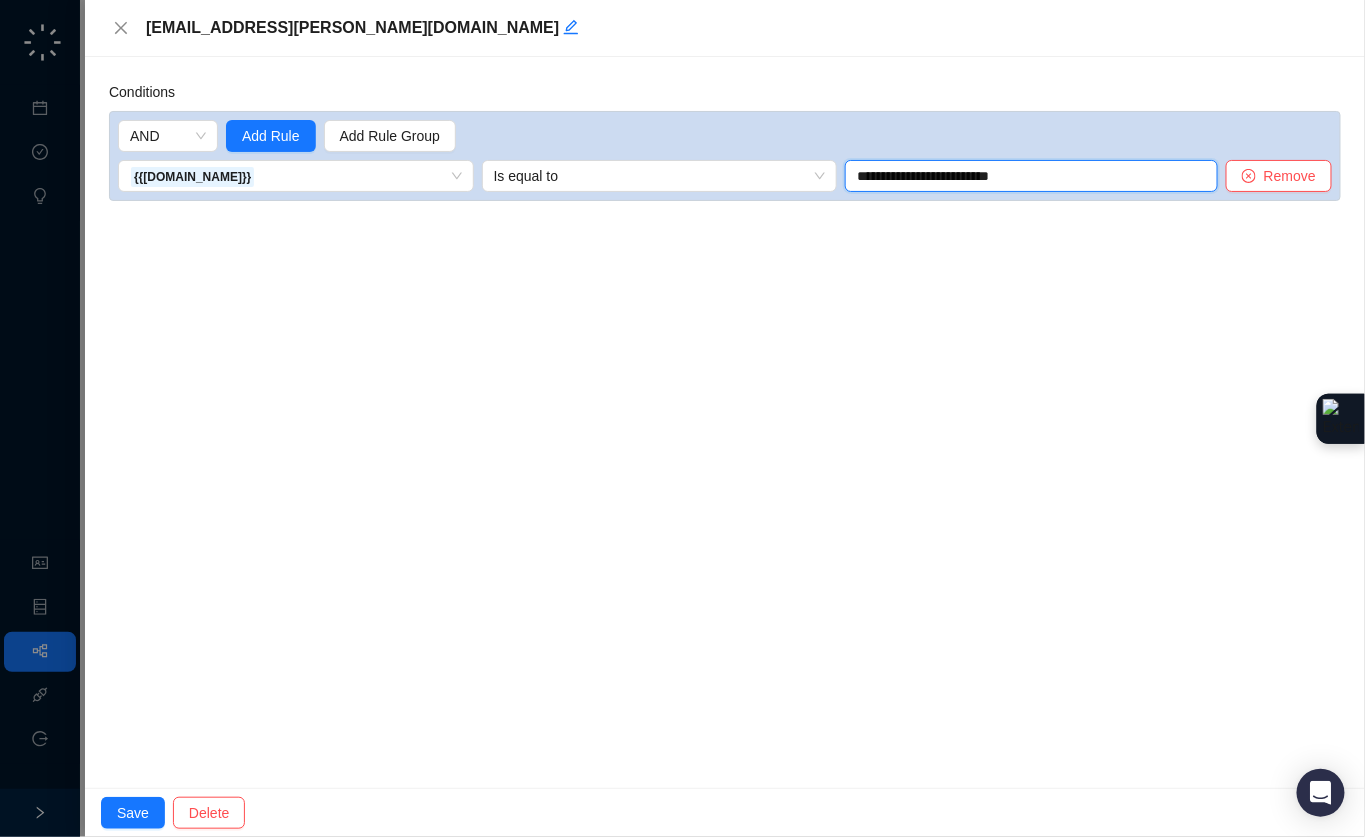 click on "**********" at bounding box center [1031, 176] 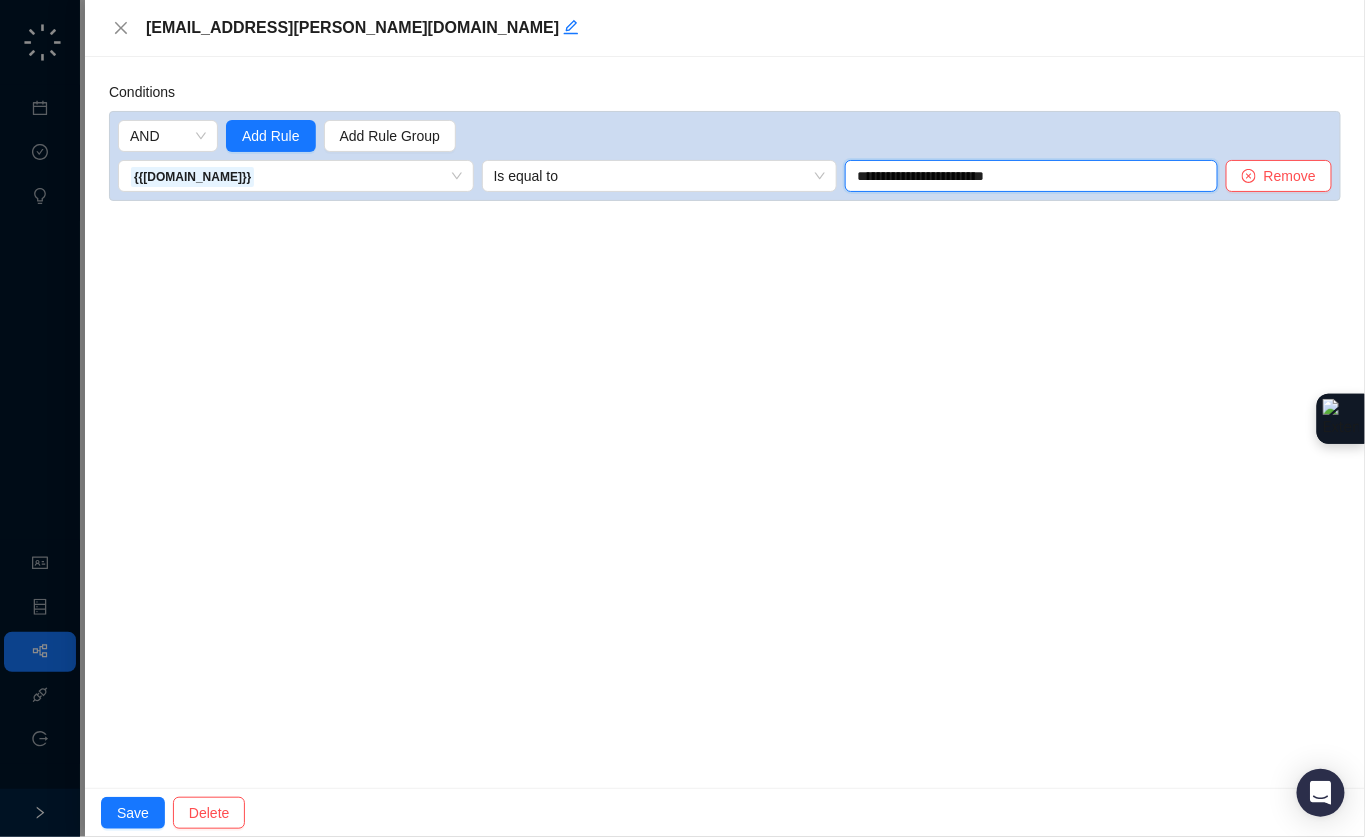 type on "**********" 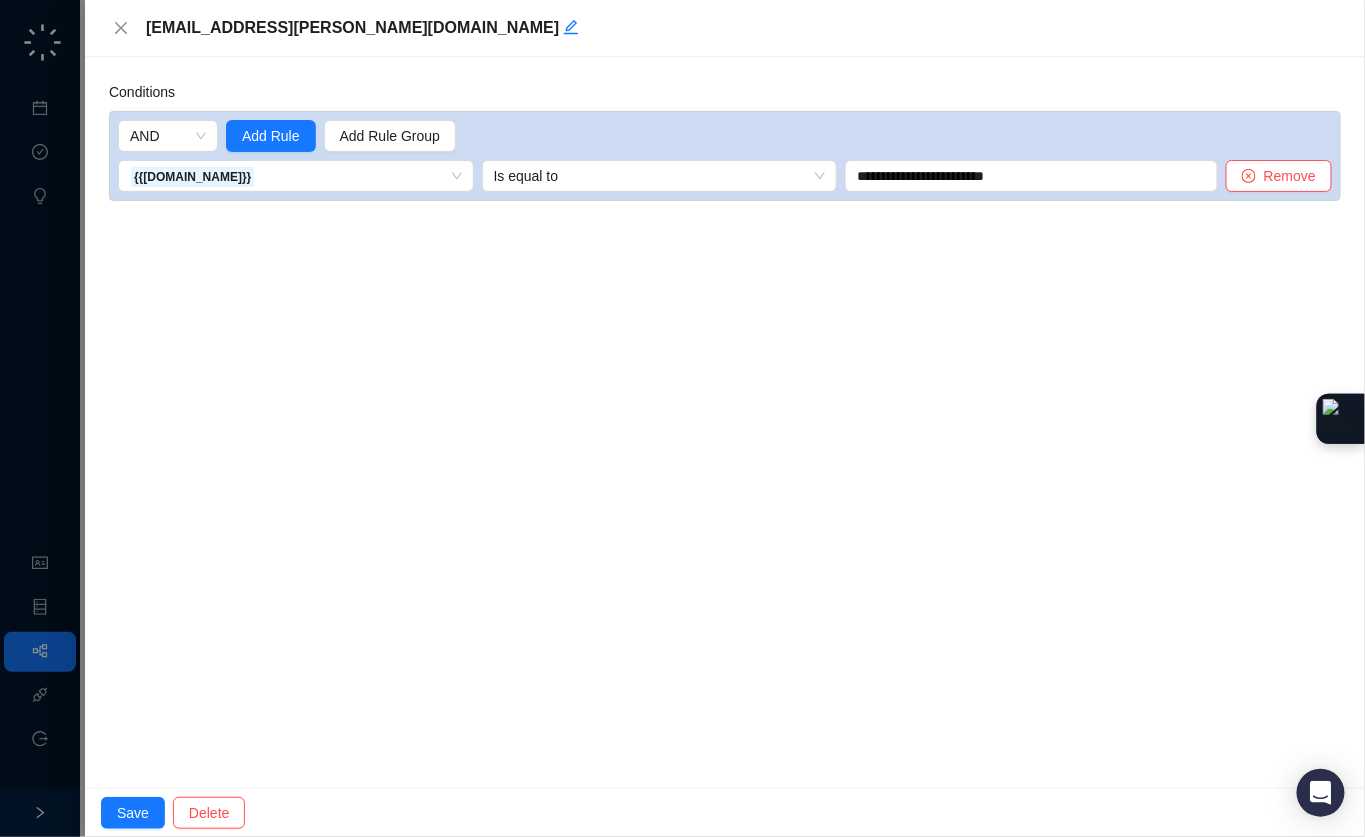 click on "**********" at bounding box center [725, 422] 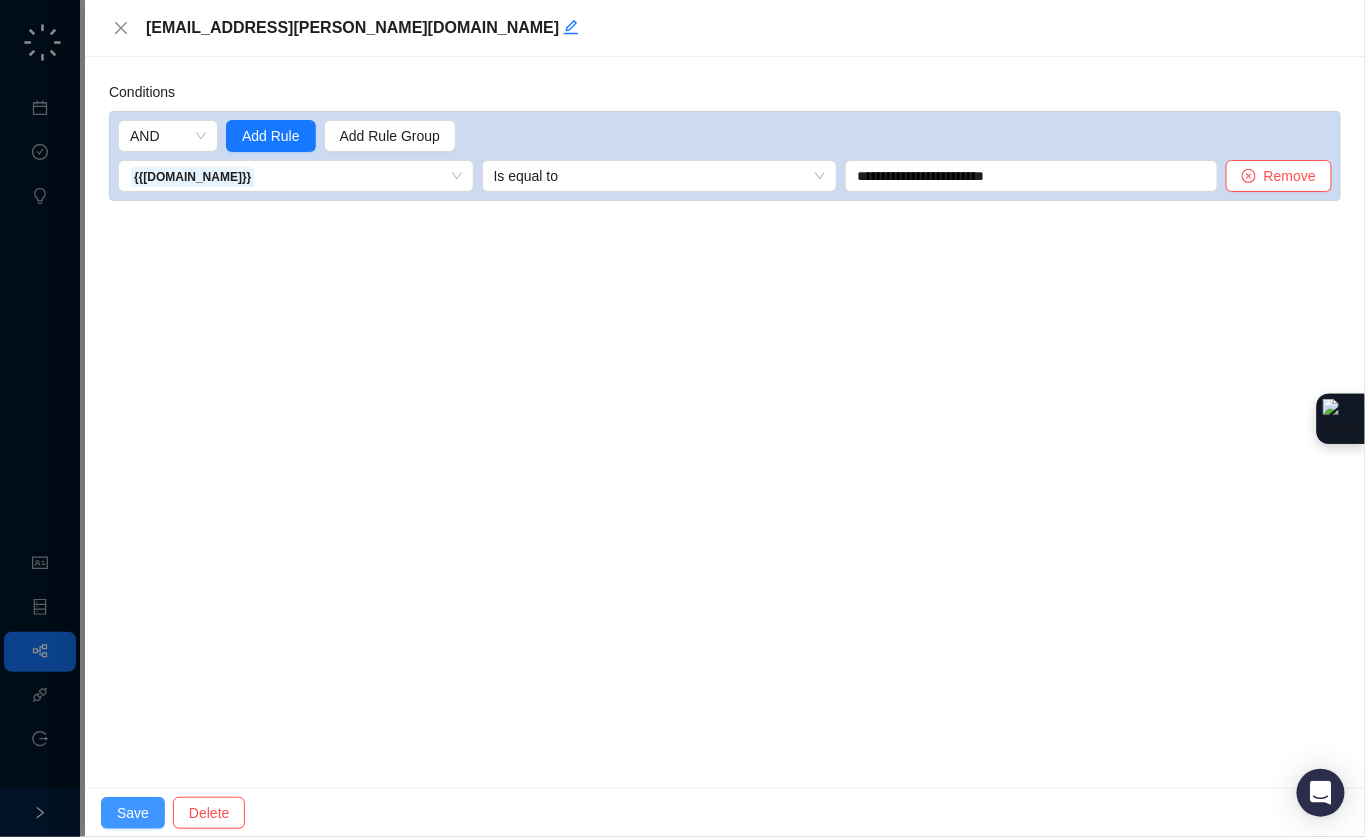 click on "Save" at bounding box center (133, 813) 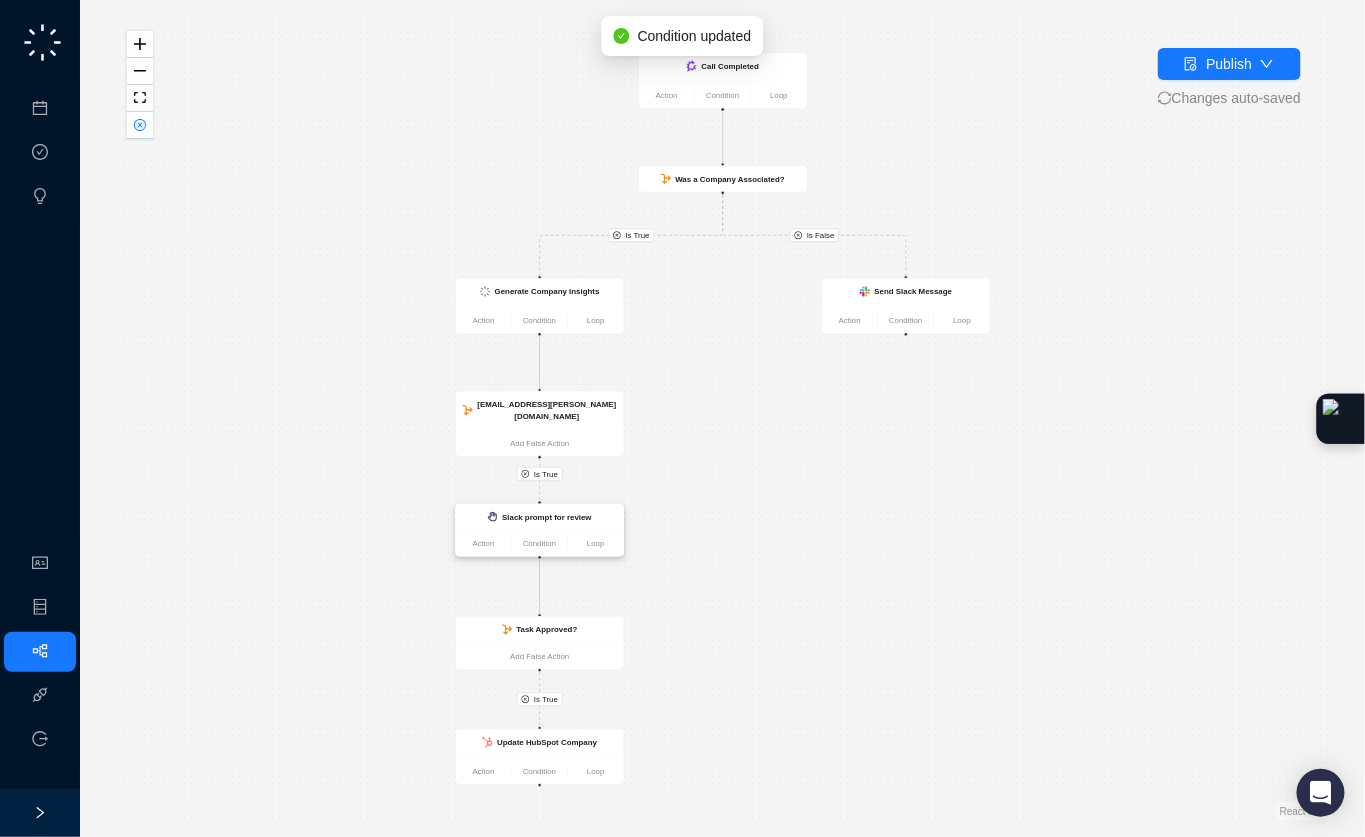 click on "Slack prompt for review" at bounding box center [540, 517] 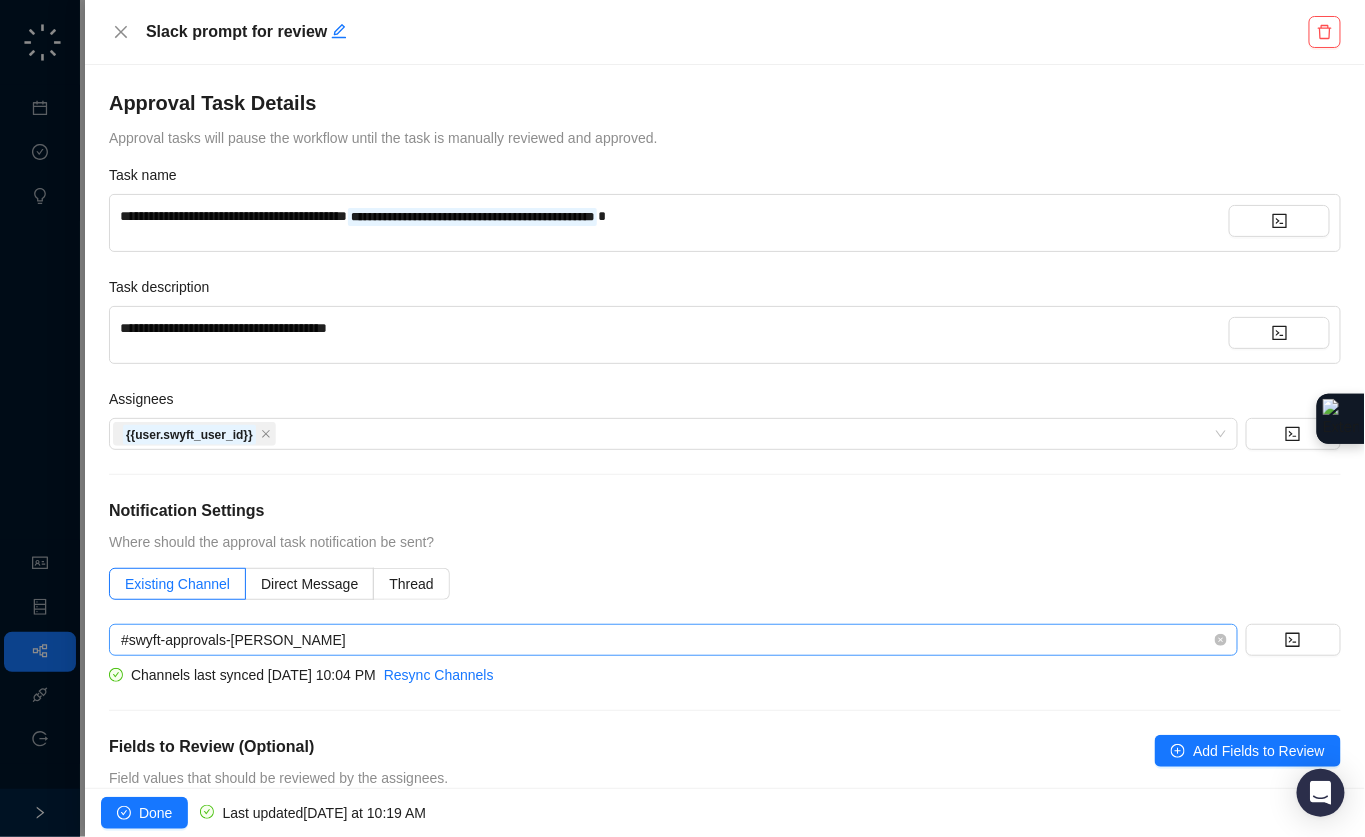 click on "#swyft-approvals-charlie-lewis" at bounding box center (673, 640) 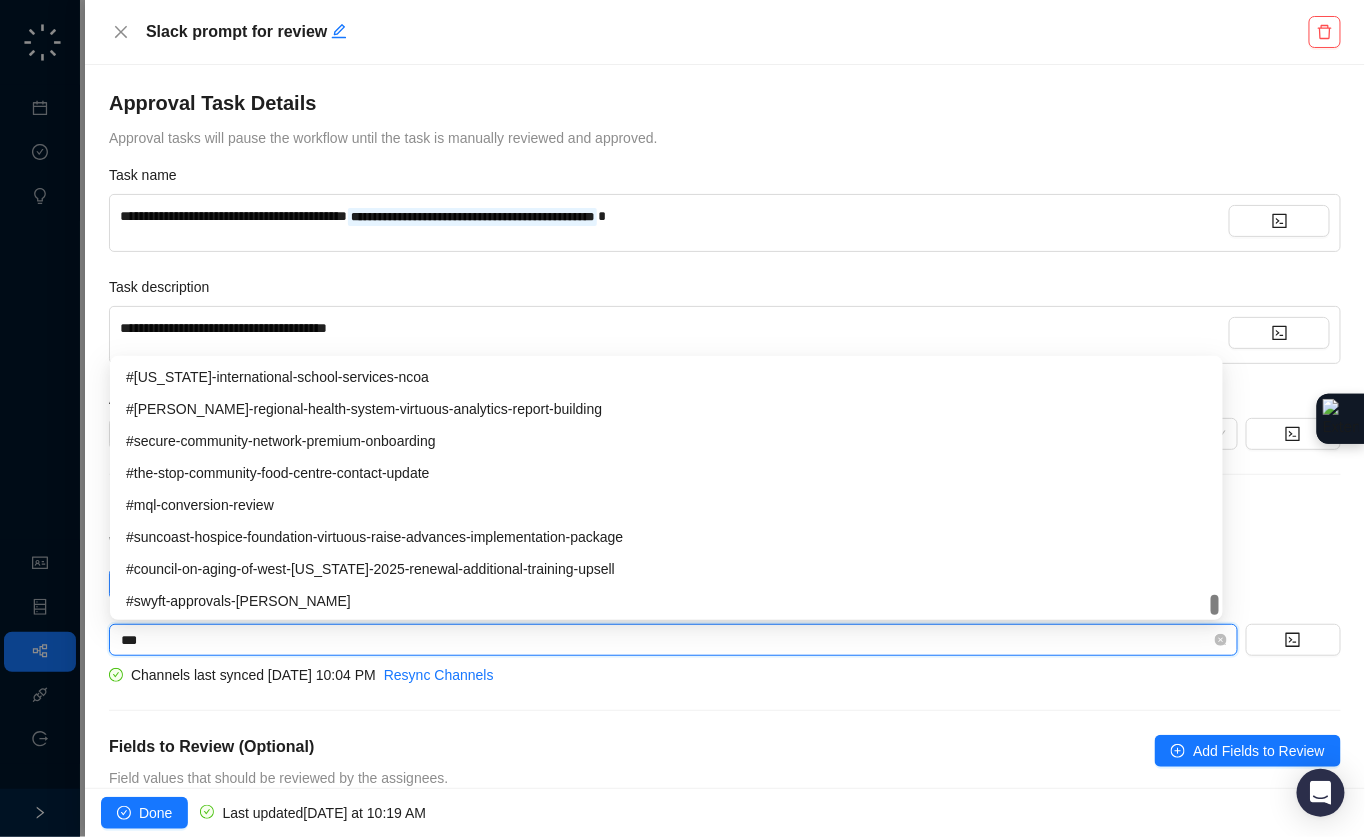 scroll, scrollTop: 384, scrollLeft: 0, axis: vertical 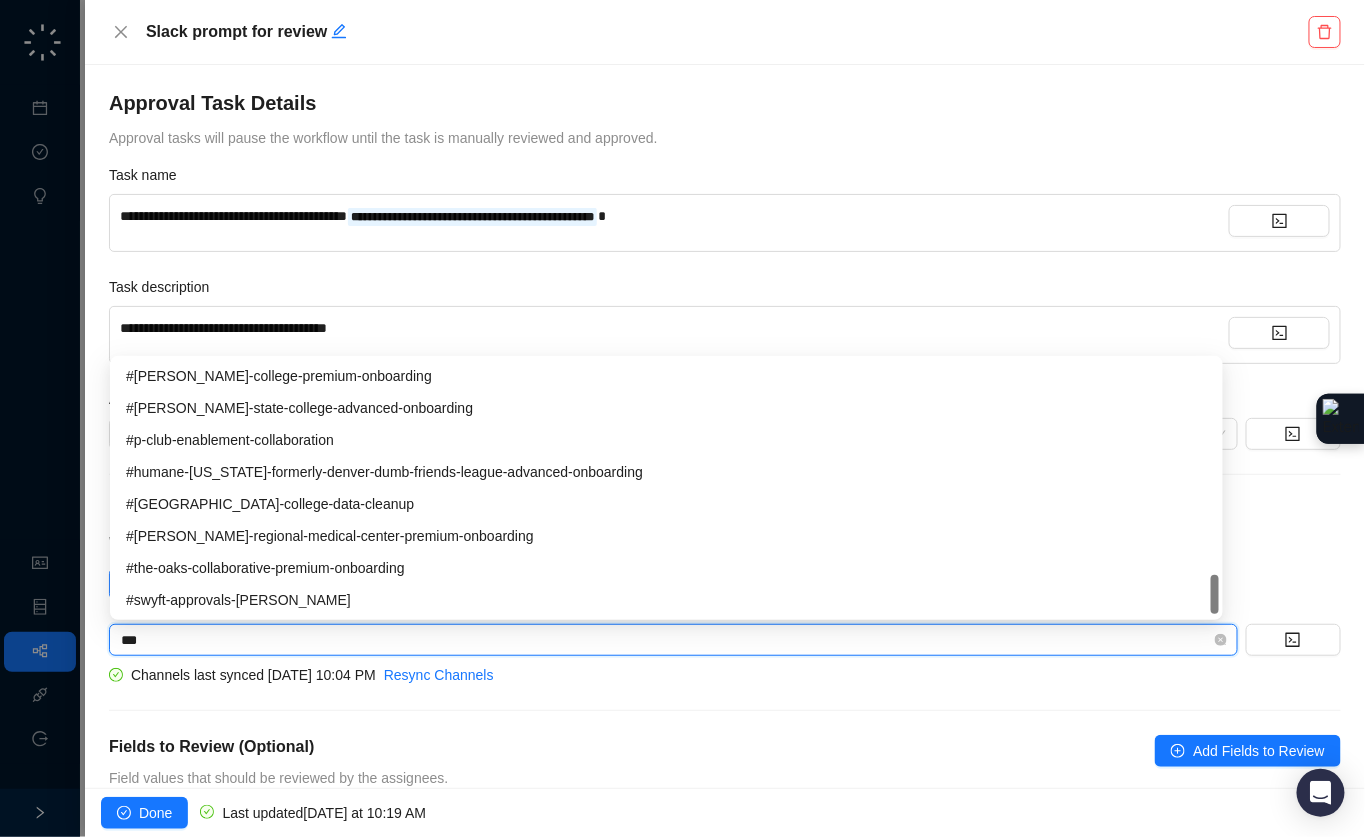 type on "****" 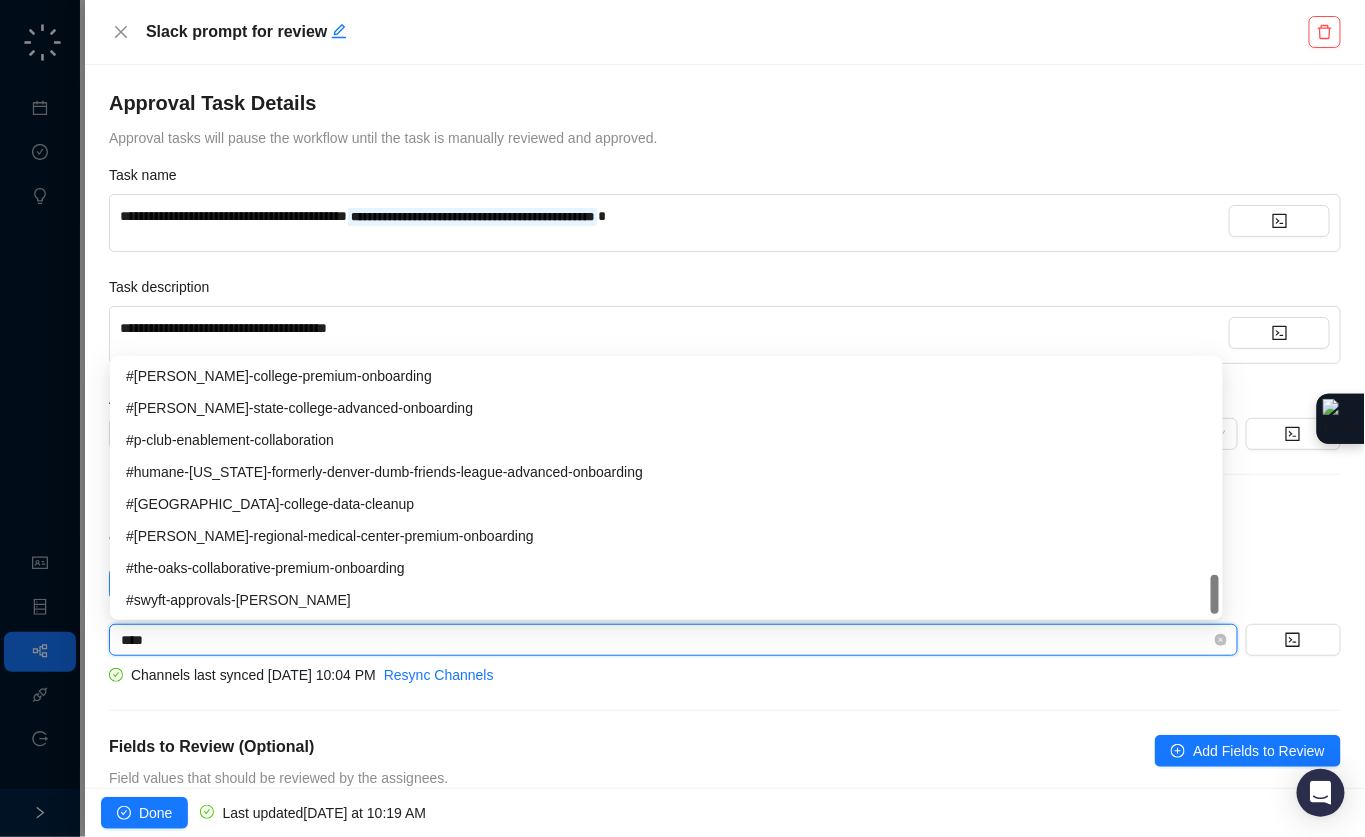 scroll, scrollTop: 0, scrollLeft: 0, axis: both 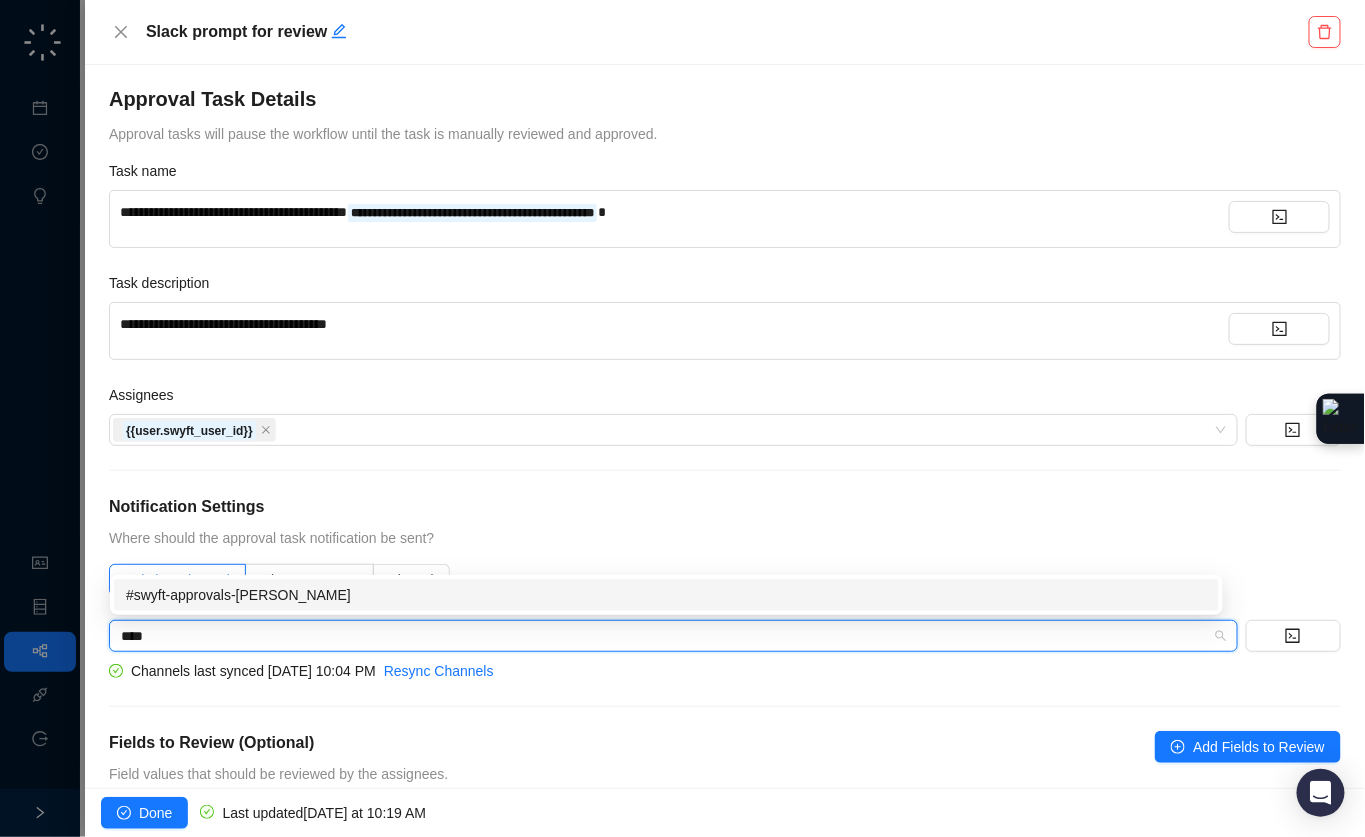 click on "#swyft-approvals-colby-karzen" at bounding box center (666, 595) 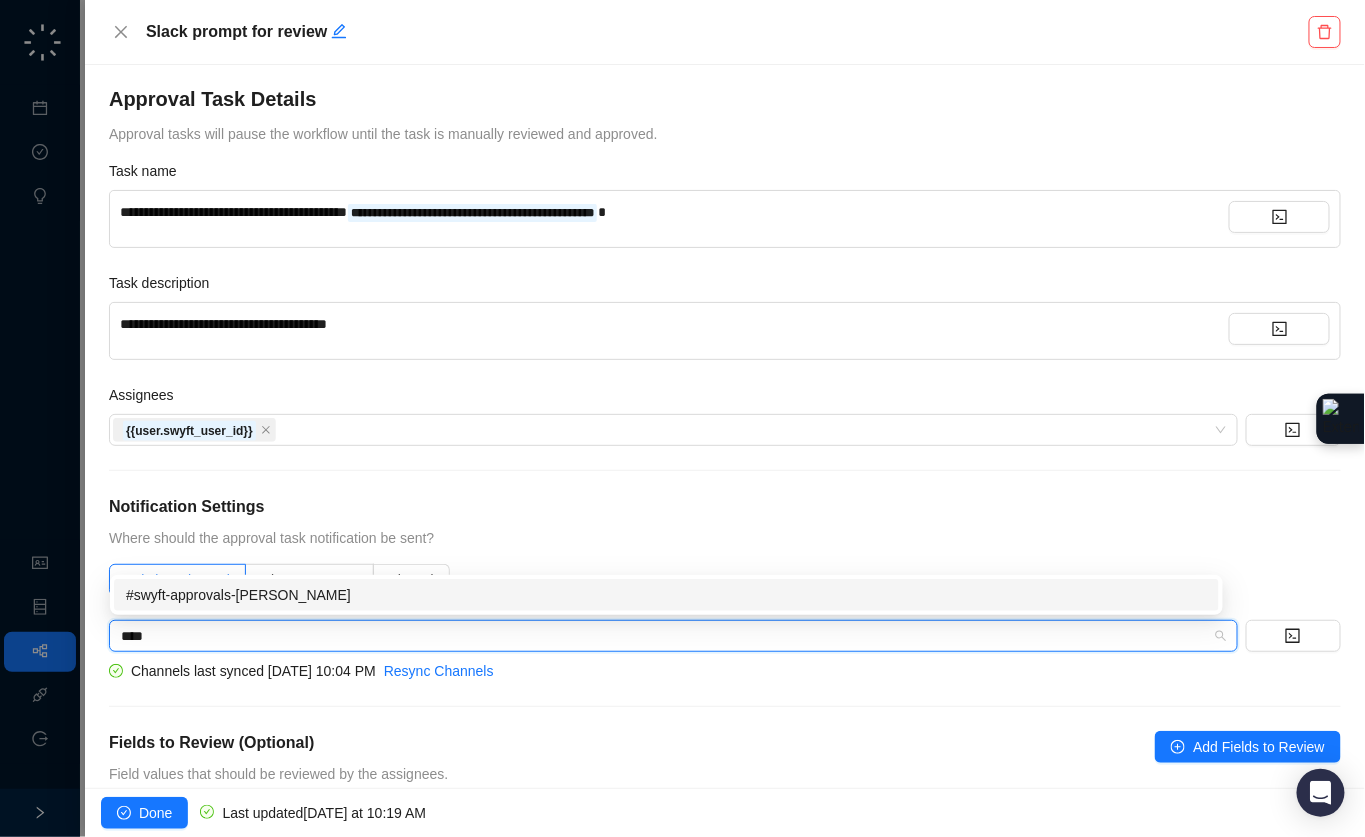 type 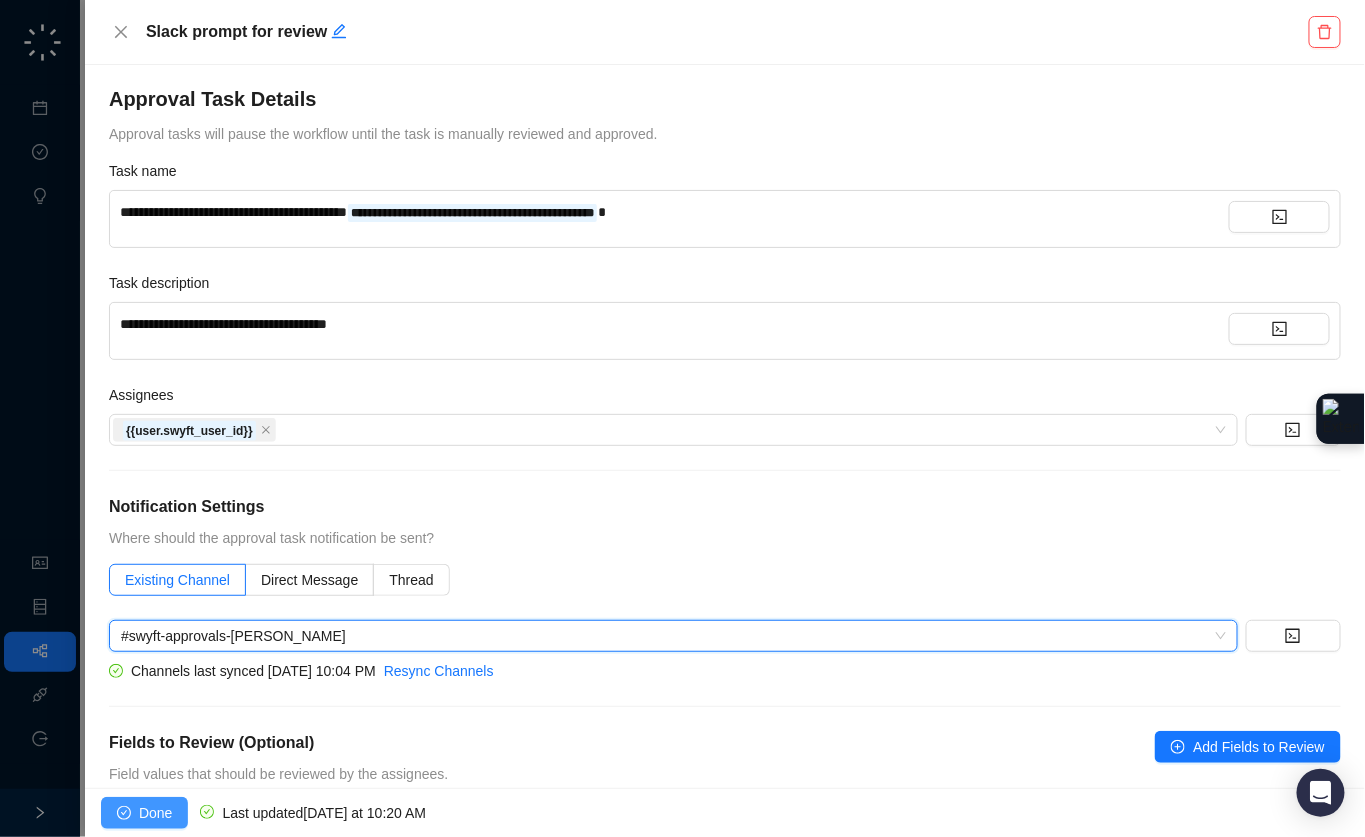 click on "Done" at bounding box center (144, 813) 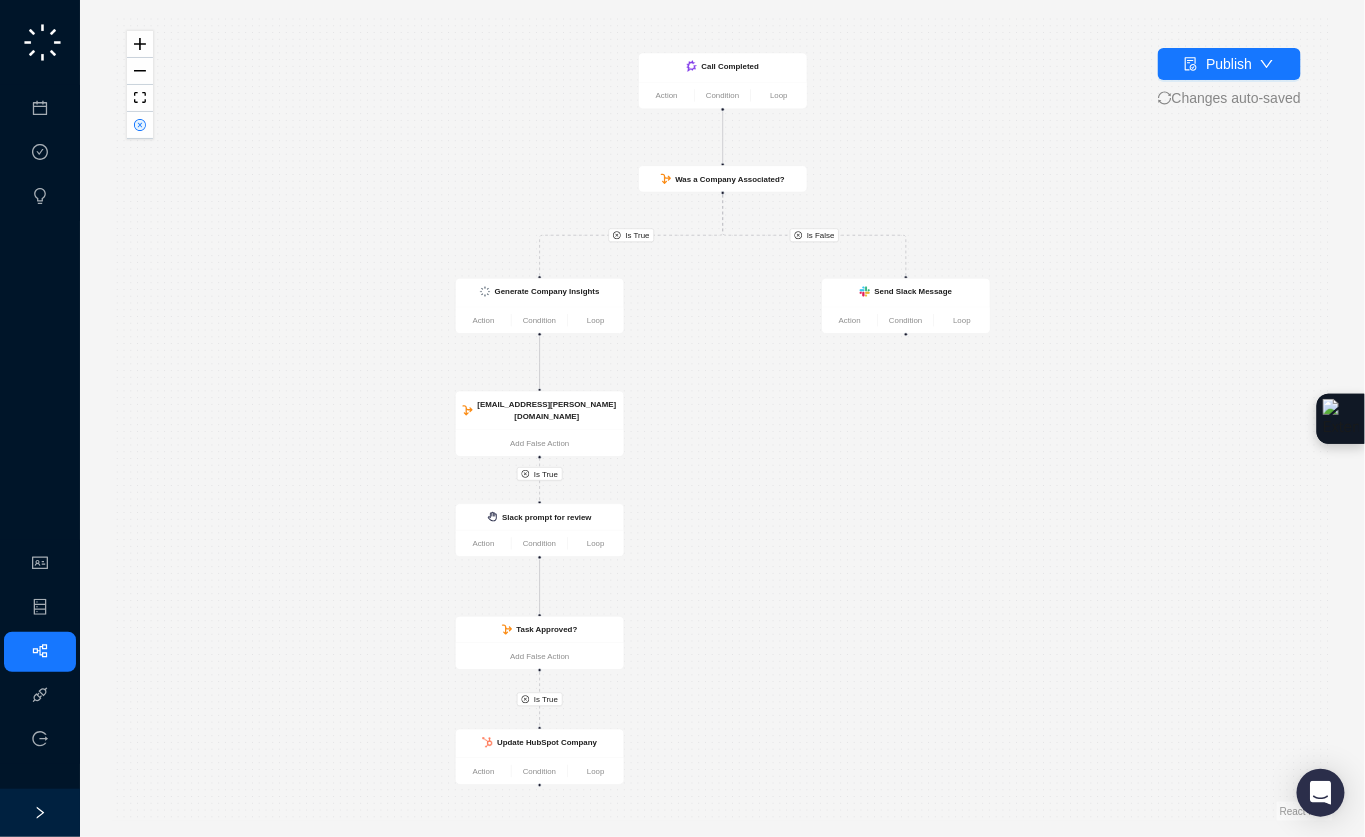 click on "Is True Is False Is True Is True Call Completed Action Condition Loop Was a Company Associated? Generate Company Insights Action Condition Loop colby.karzen@virtuous.org Add False Action Slack prompt for review Action Condition Loop Task Approved? Add False Action Update HubSpot Company Action Condition Loop Send Slack Message Action Condition Loop" at bounding box center (722, 418) 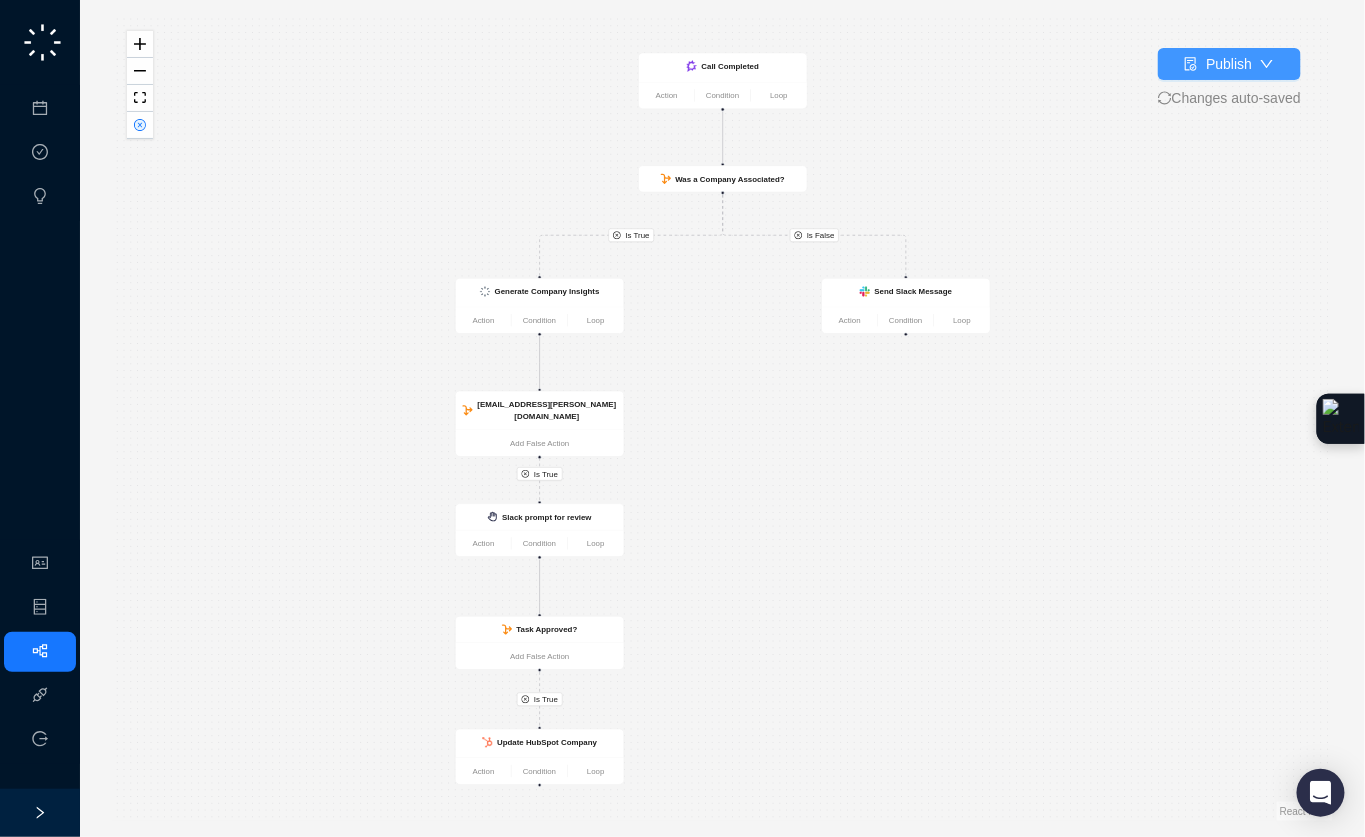 click on "Publish" at bounding box center [1229, 64] 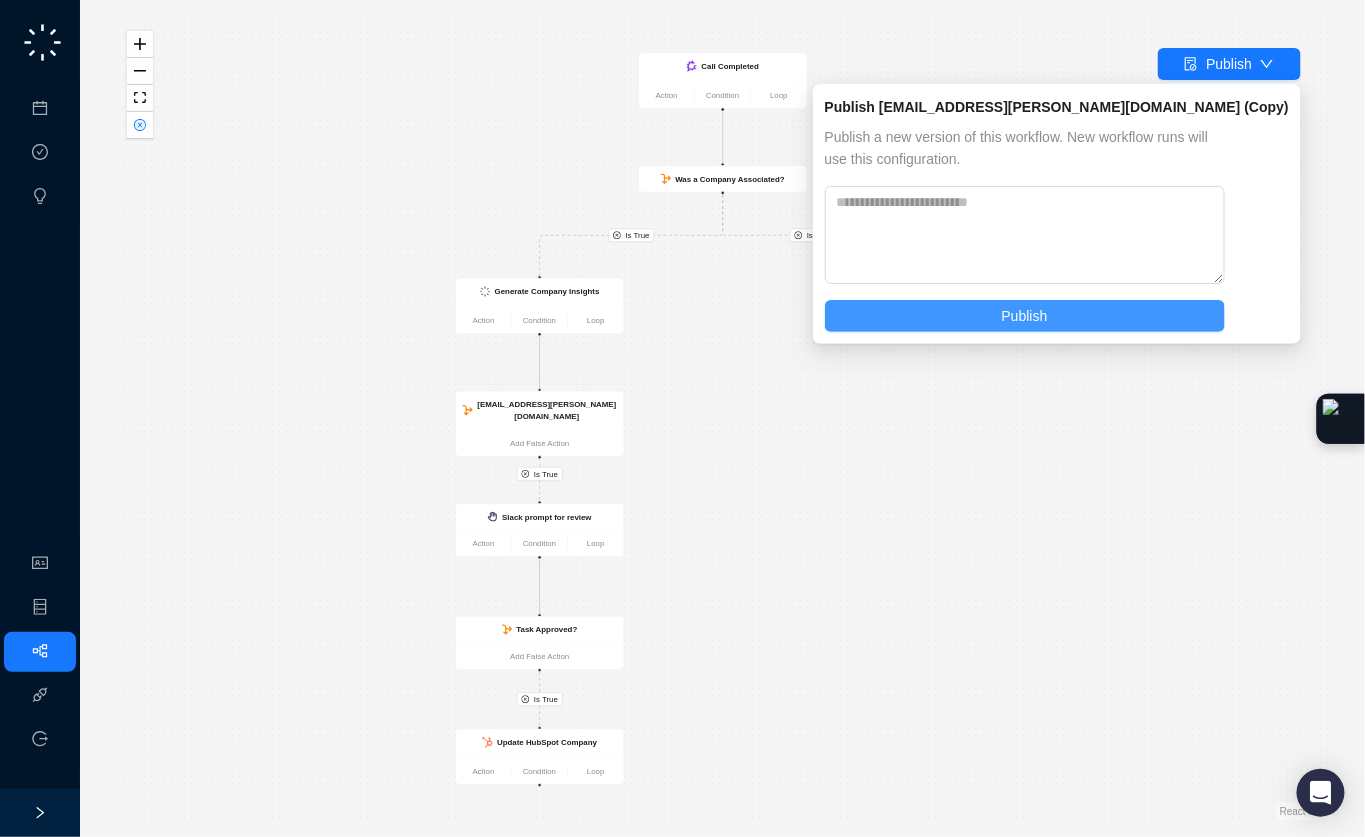 click on "Publish" at bounding box center (1025, 316) 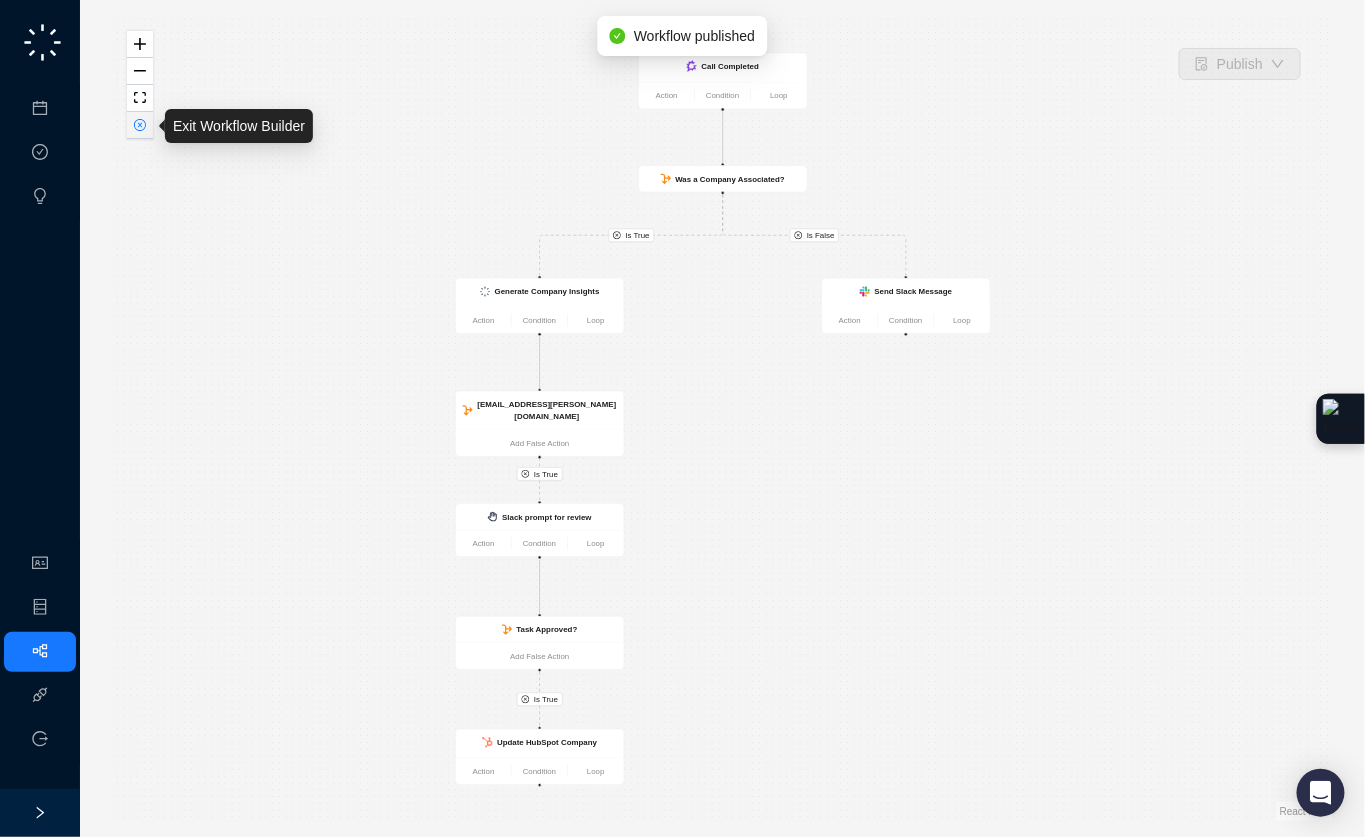 click at bounding box center (140, 125) 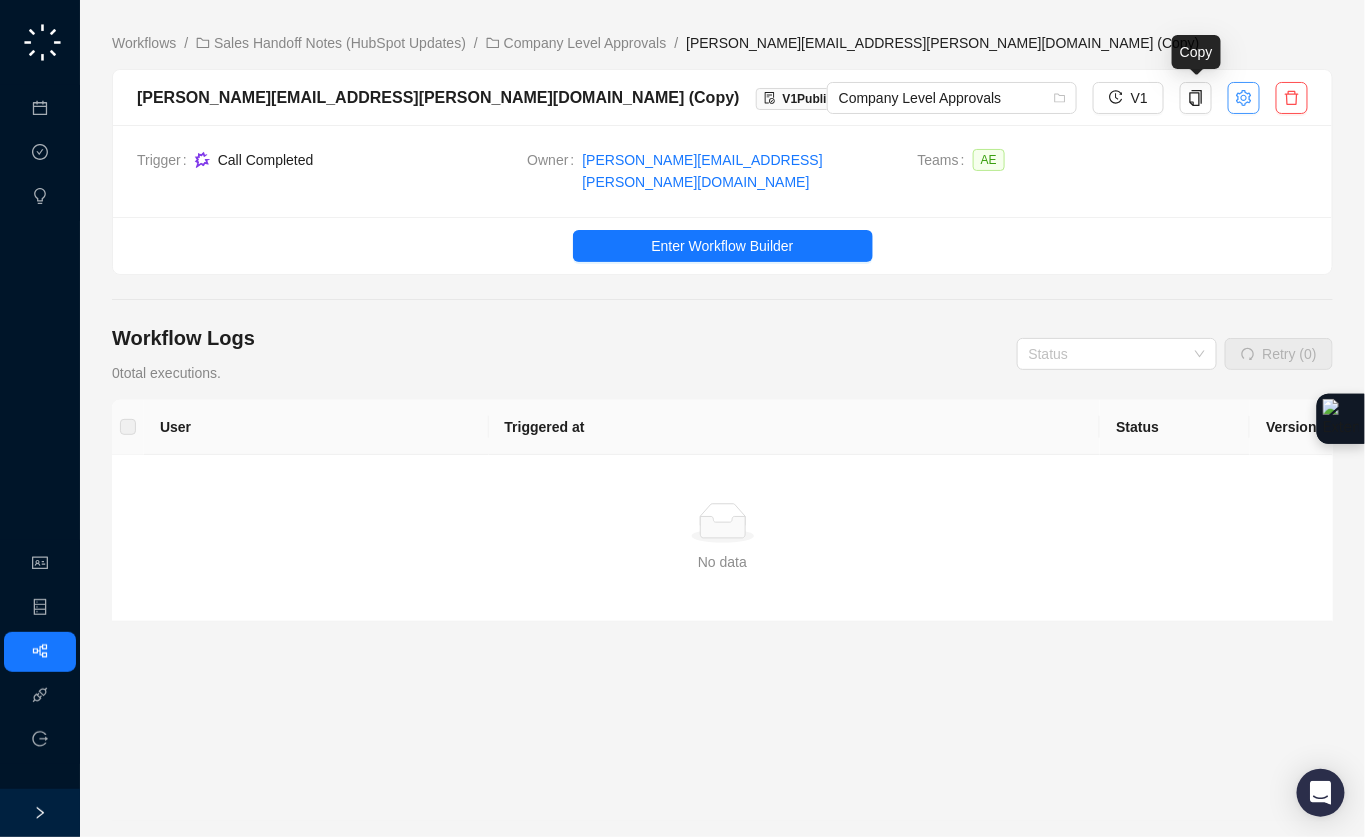 click at bounding box center (1244, 98) 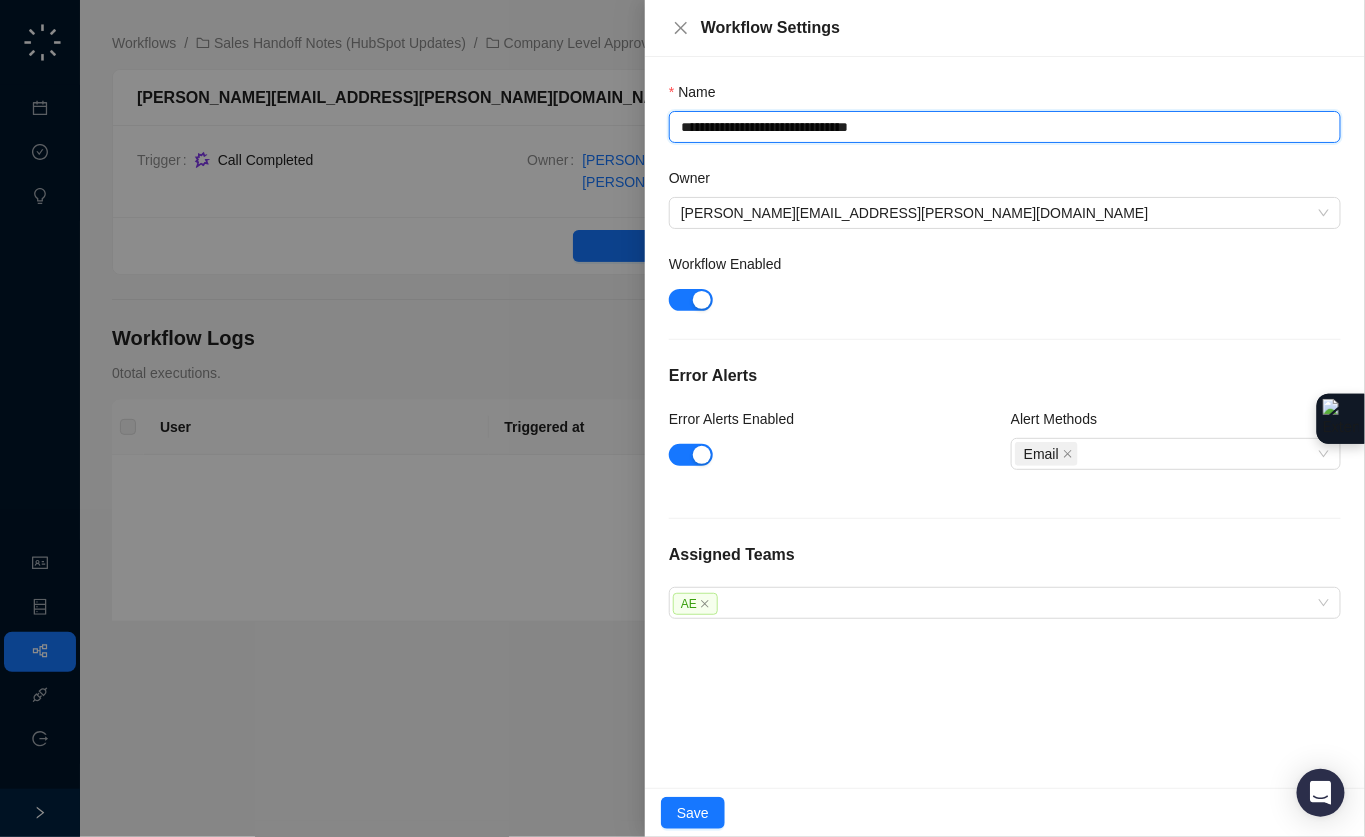 click on "**********" at bounding box center [1005, 127] 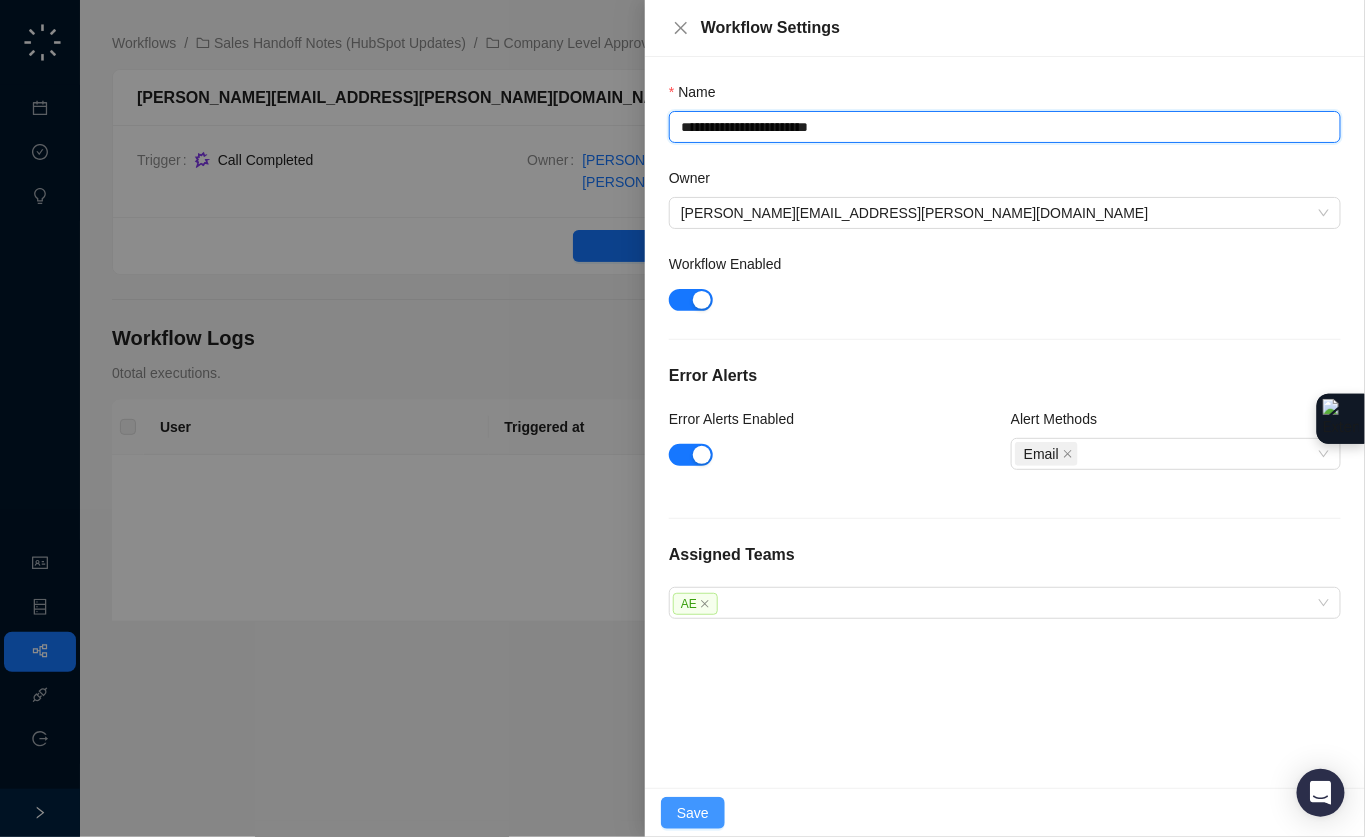 type on "**********" 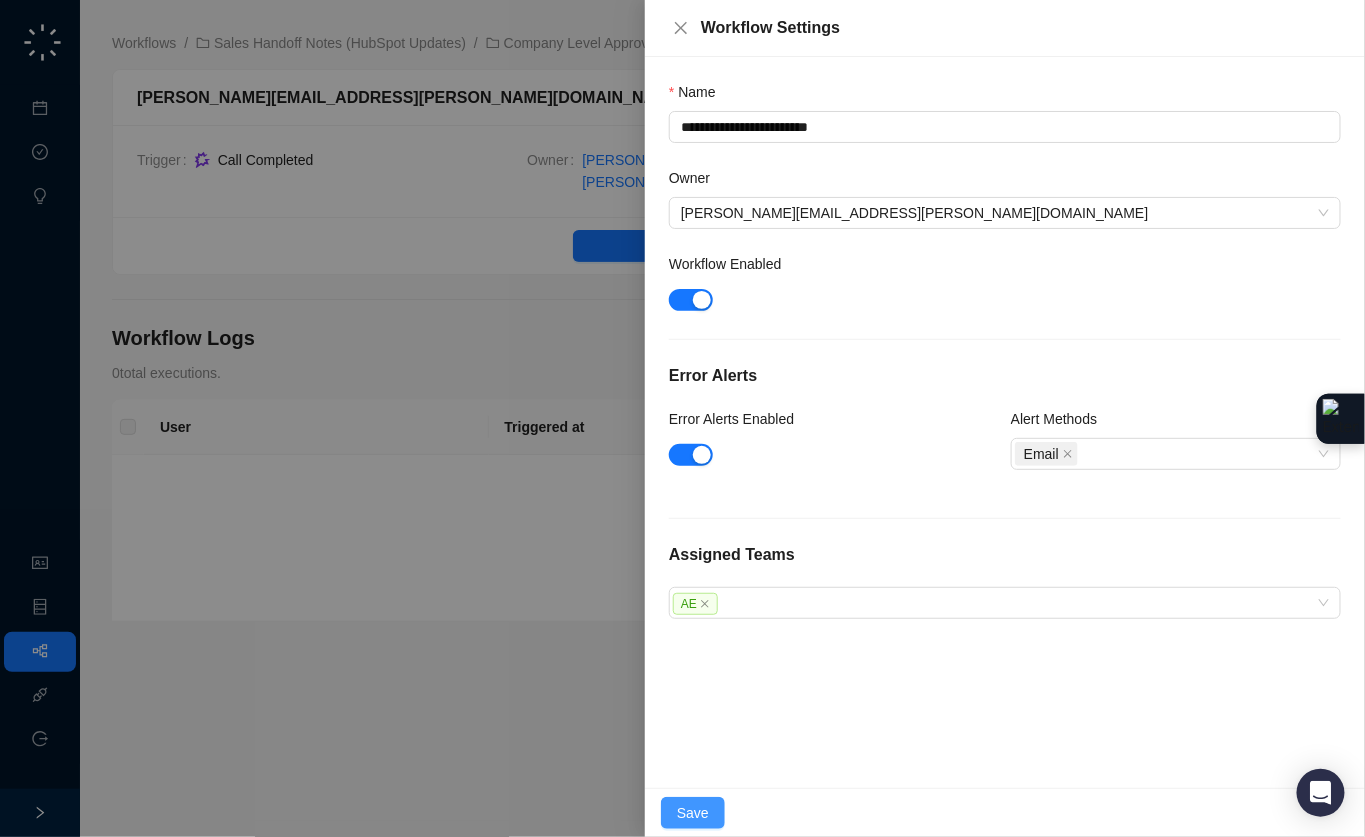 click on "Save" at bounding box center [693, 813] 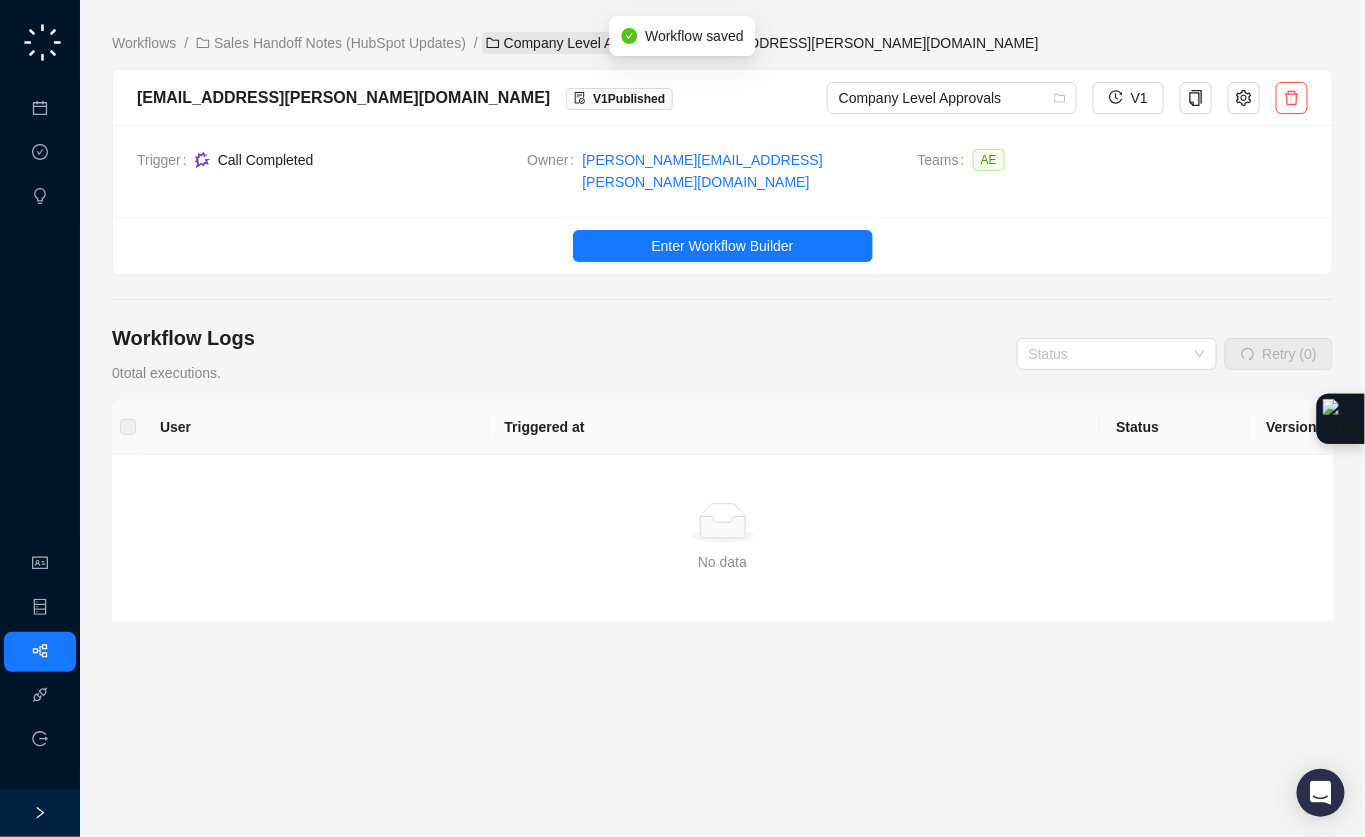 click on "Company Level Approvals" at bounding box center [576, 43] 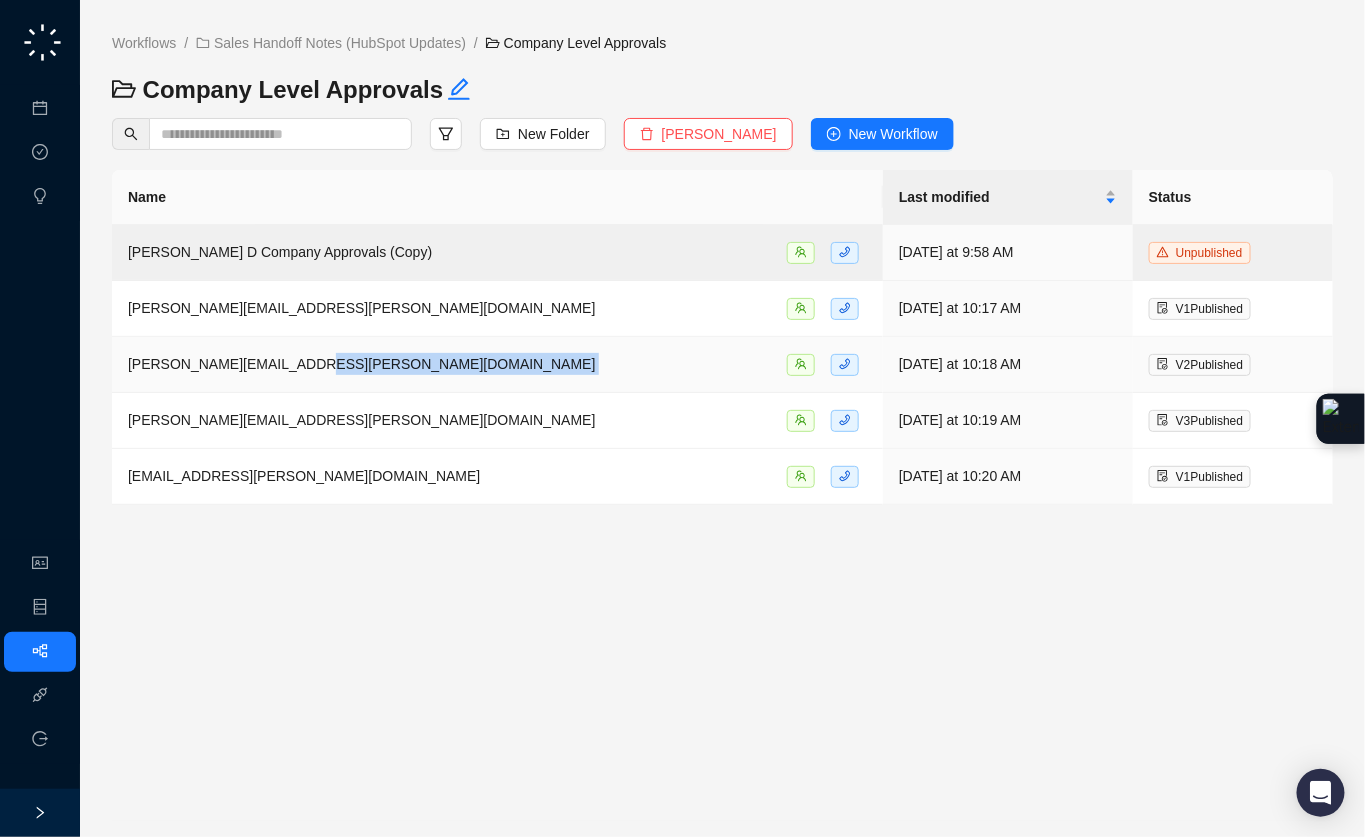 drag, startPoint x: 470, startPoint y: 363, endPoint x: 655, endPoint y: 348, distance: 185.60712 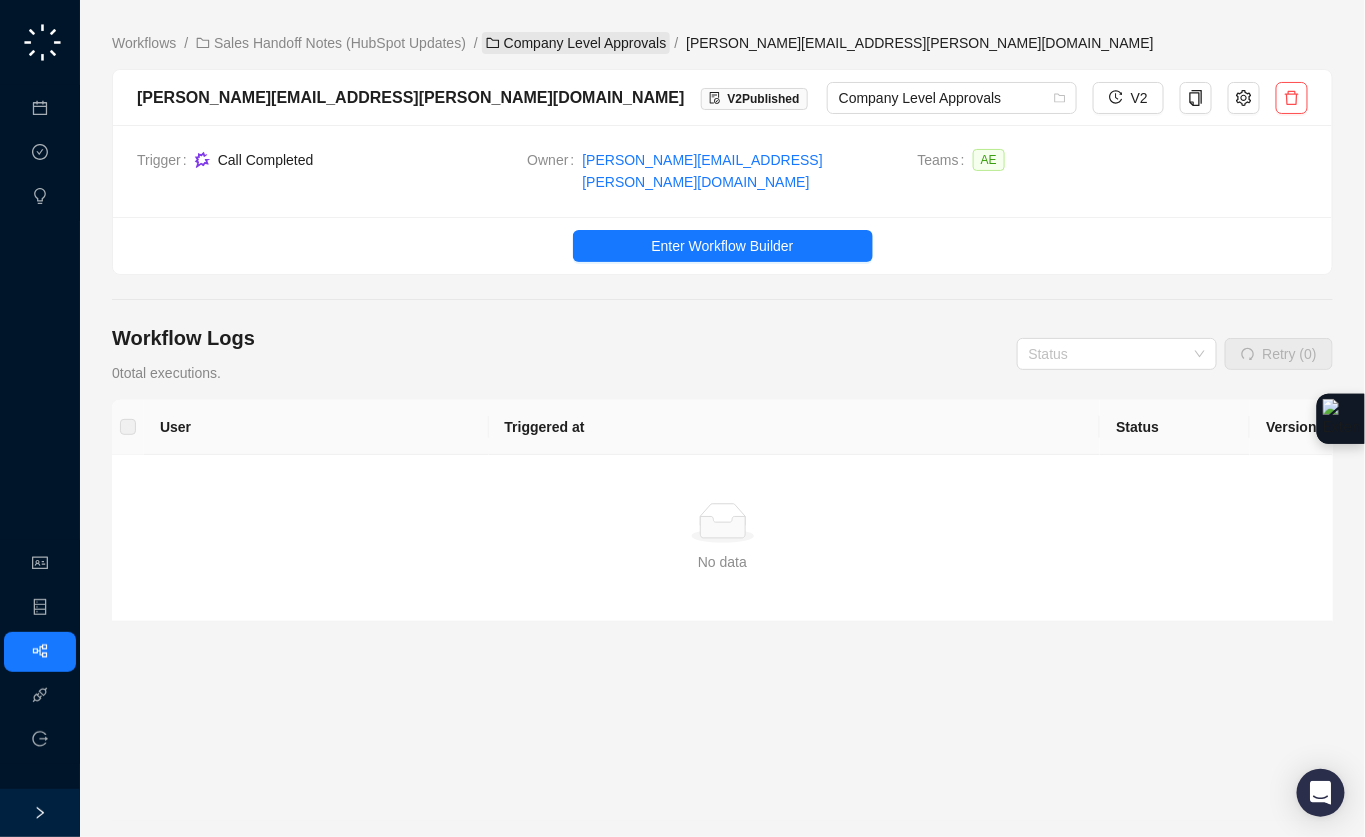 click on "Company Level Approvals" at bounding box center [576, 43] 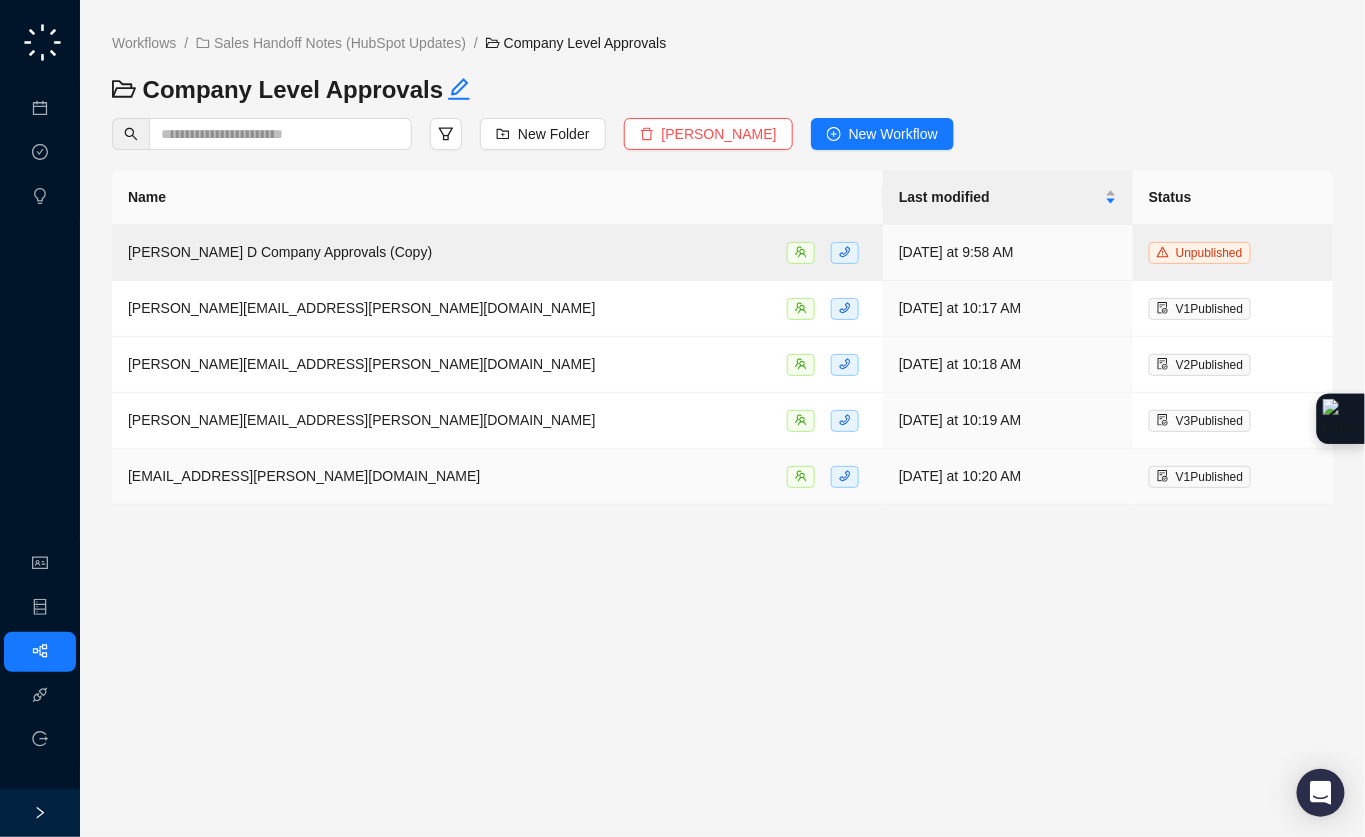 click on "[EMAIL_ADDRESS][PERSON_NAME][DOMAIN_NAME]" at bounding box center [497, 477] 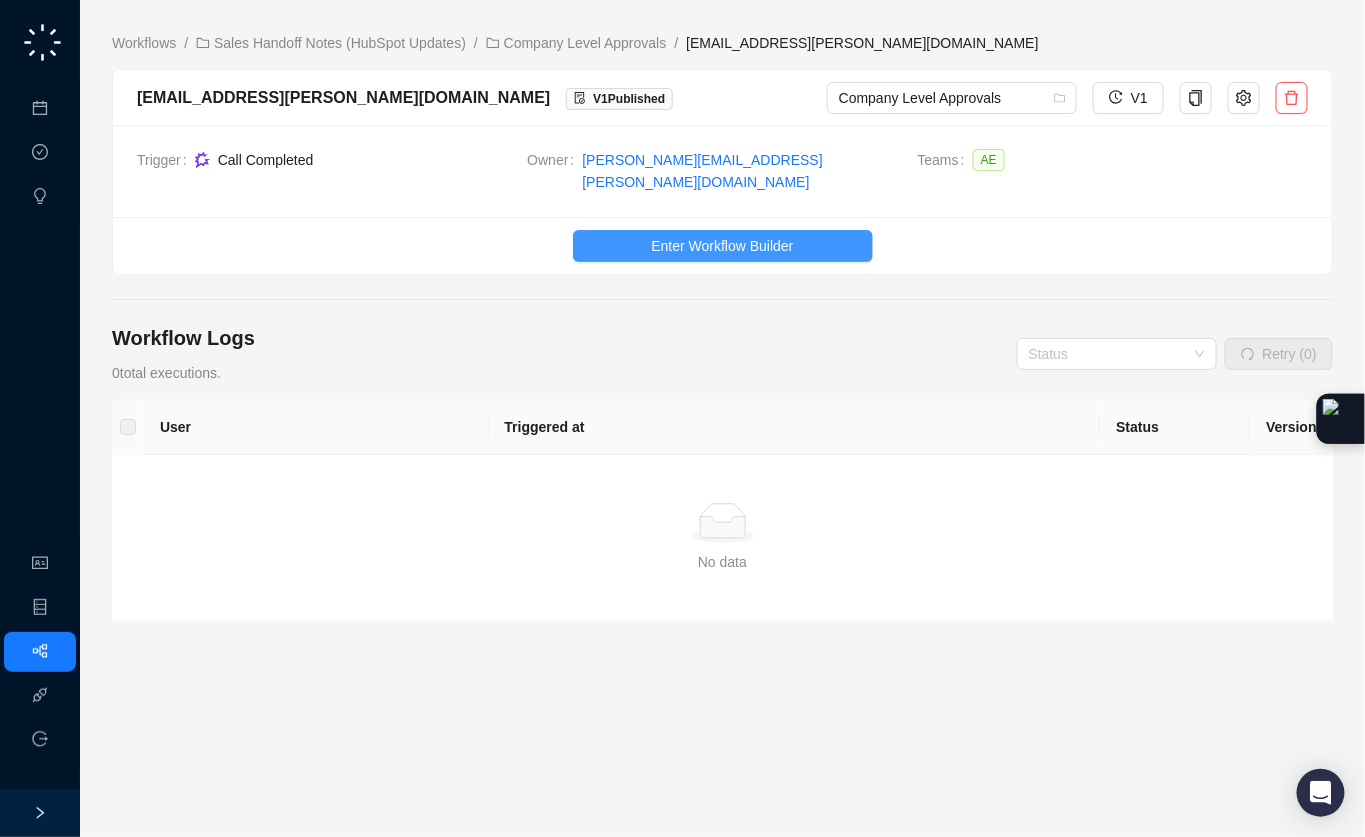 click on "Enter Workflow Builder" at bounding box center (722, 246) 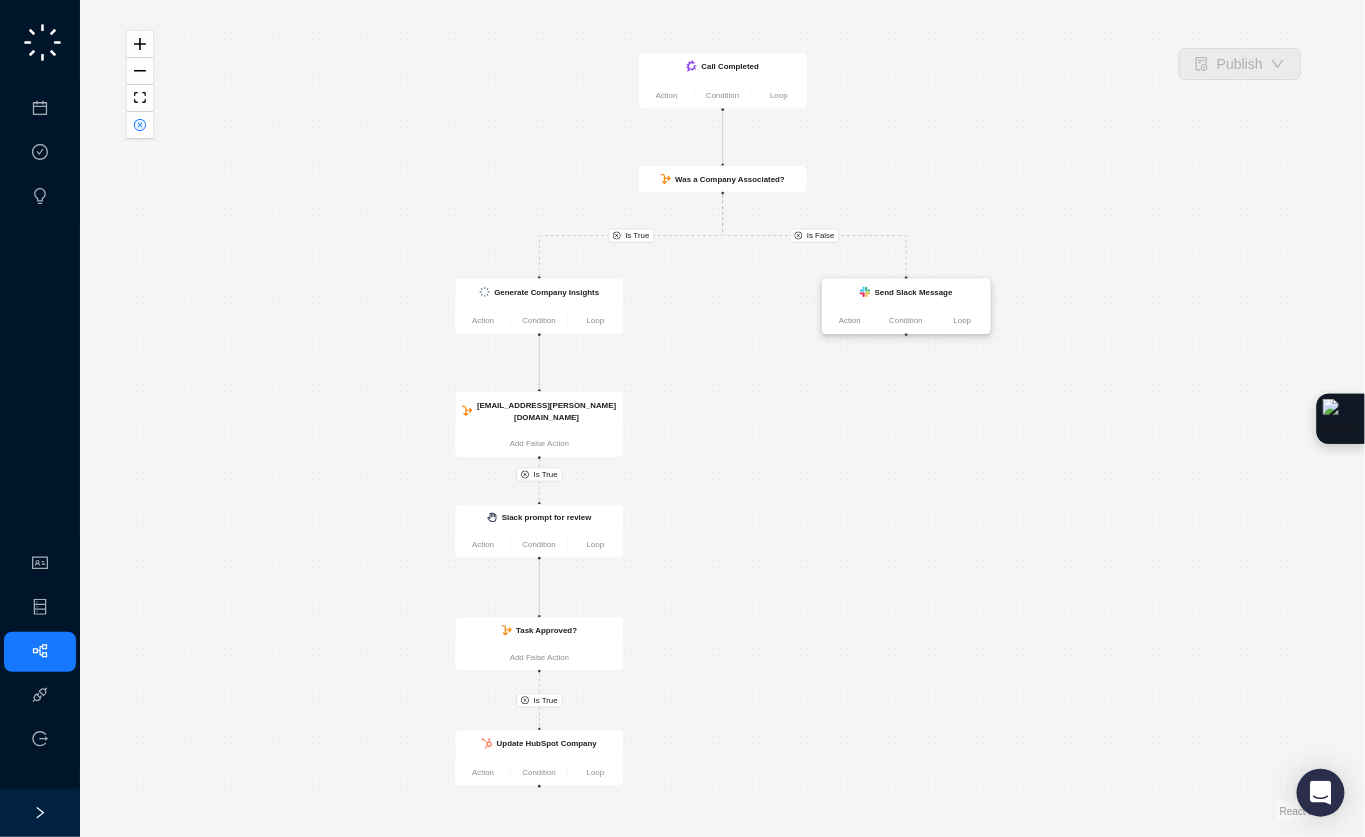 click on "Send Slack Message" at bounding box center [914, 291] 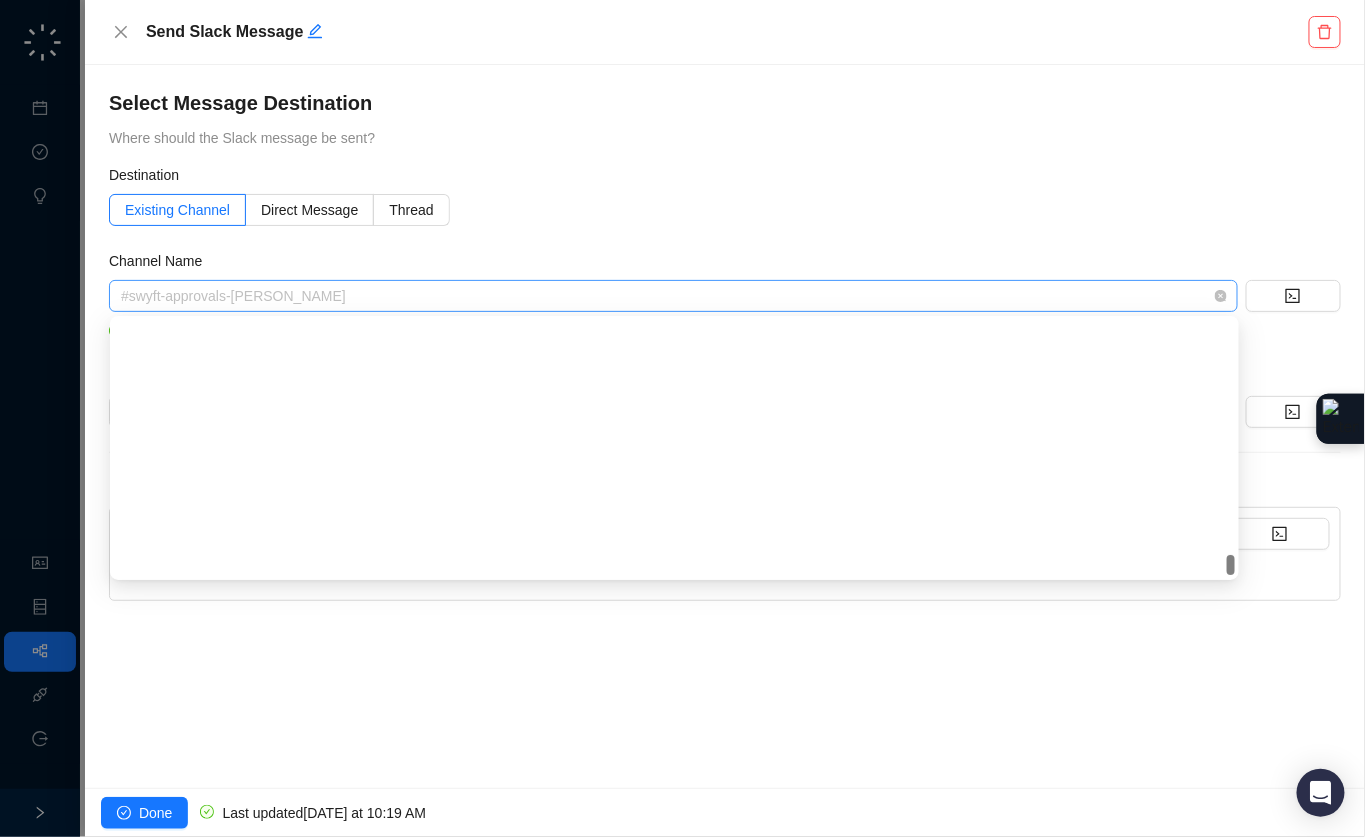click on "#swyft-approvals-colby-karzen" at bounding box center [673, 296] 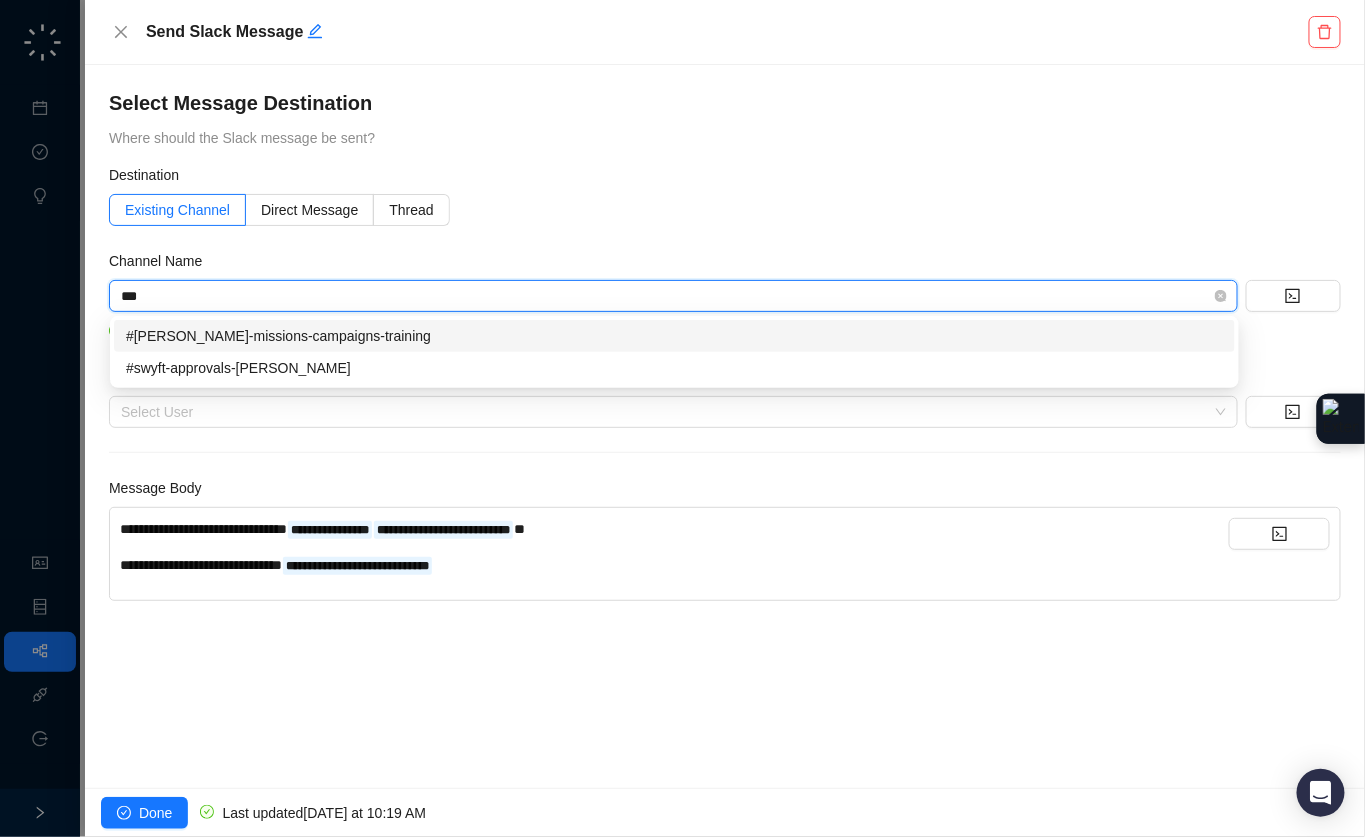 scroll, scrollTop: 0, scrollLeft: 0, axis: both 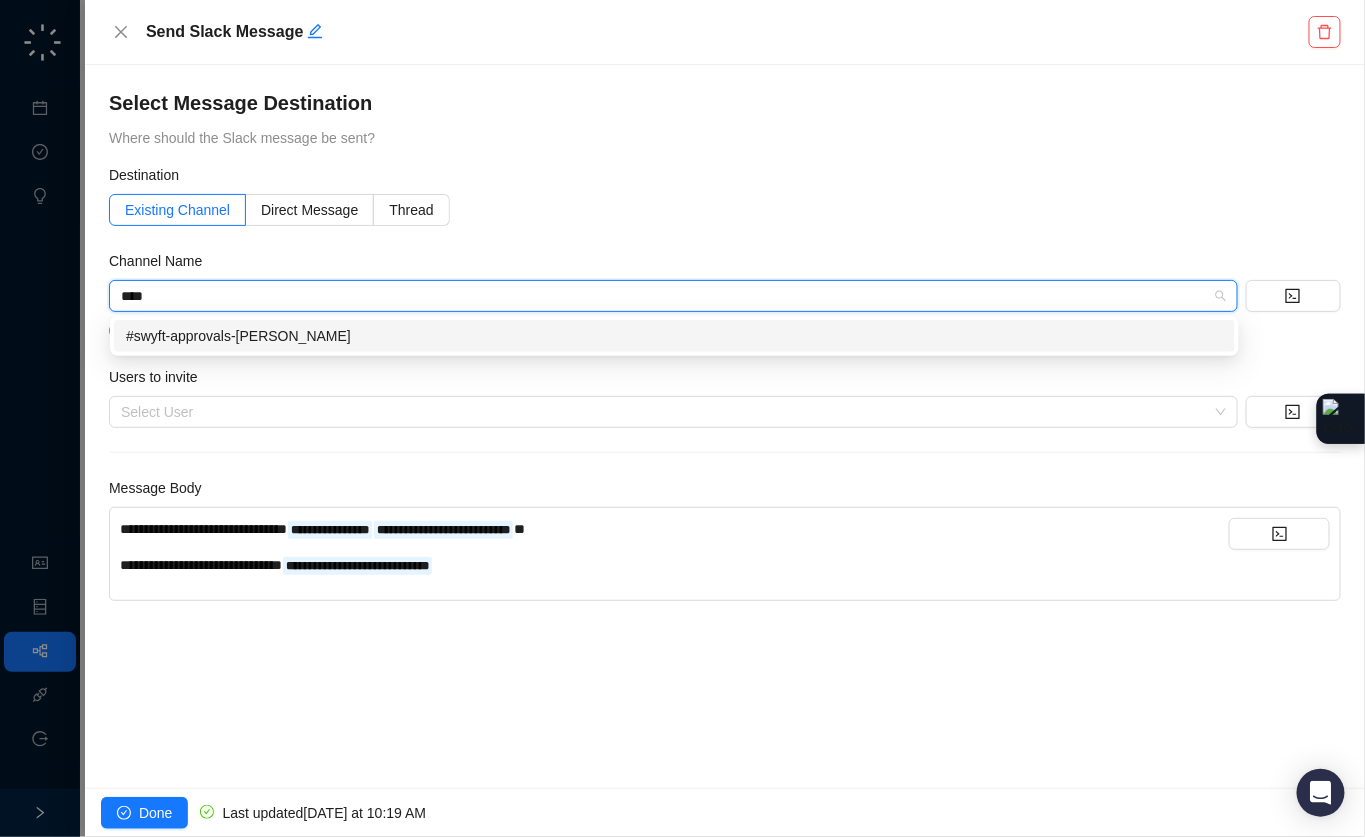 click on "#swyft-approvals-dannie-nichols" at bounding box center (674, 336) 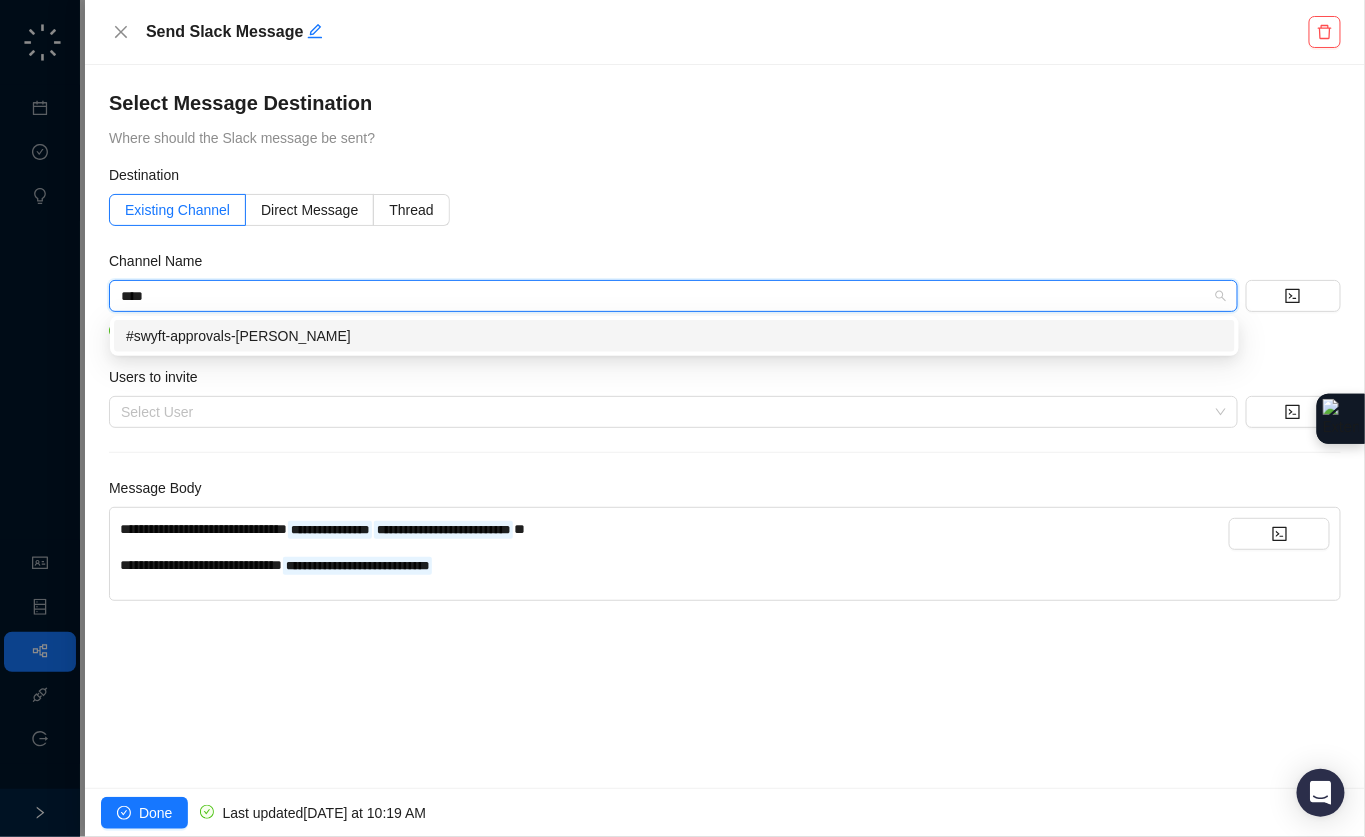 type 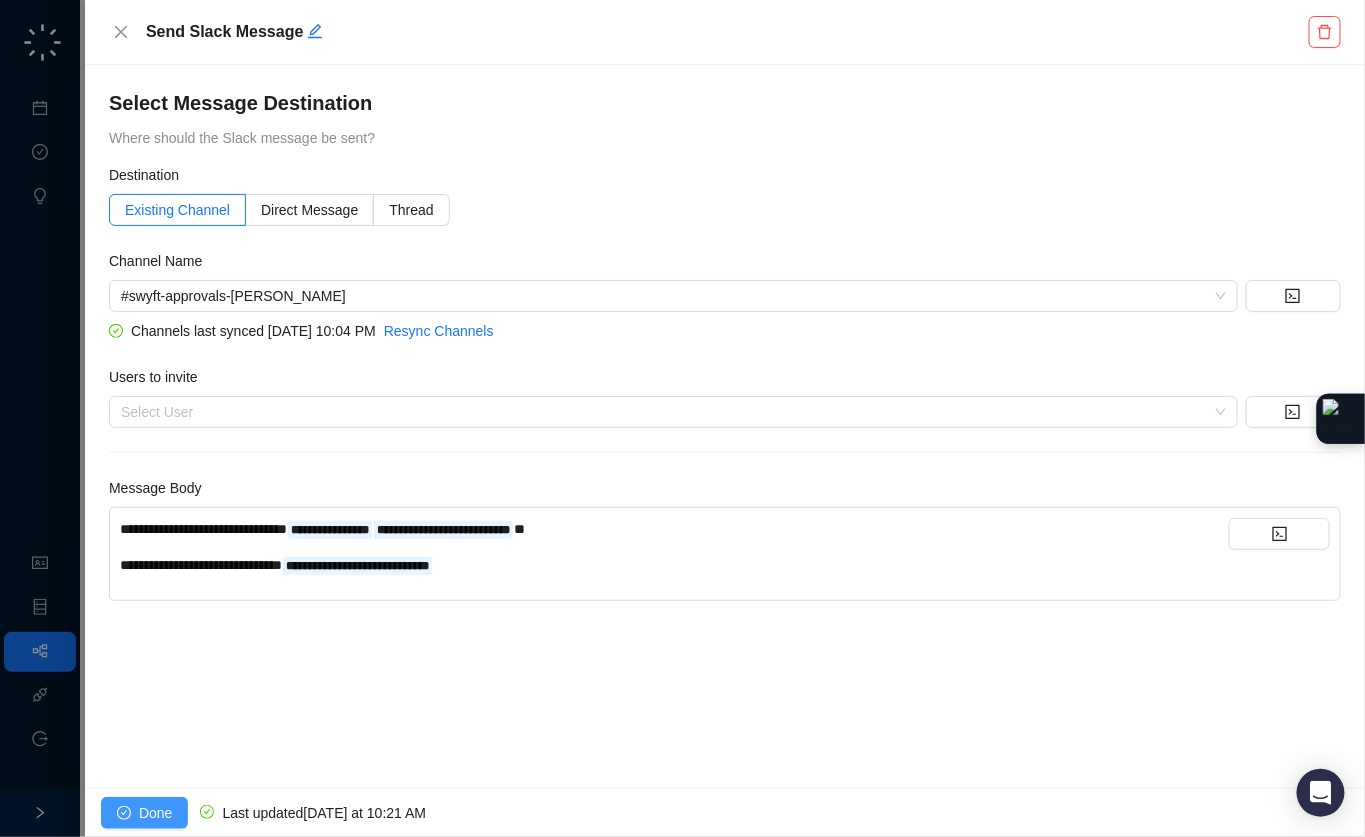 click on "Done" at bounding box center (155, 813) 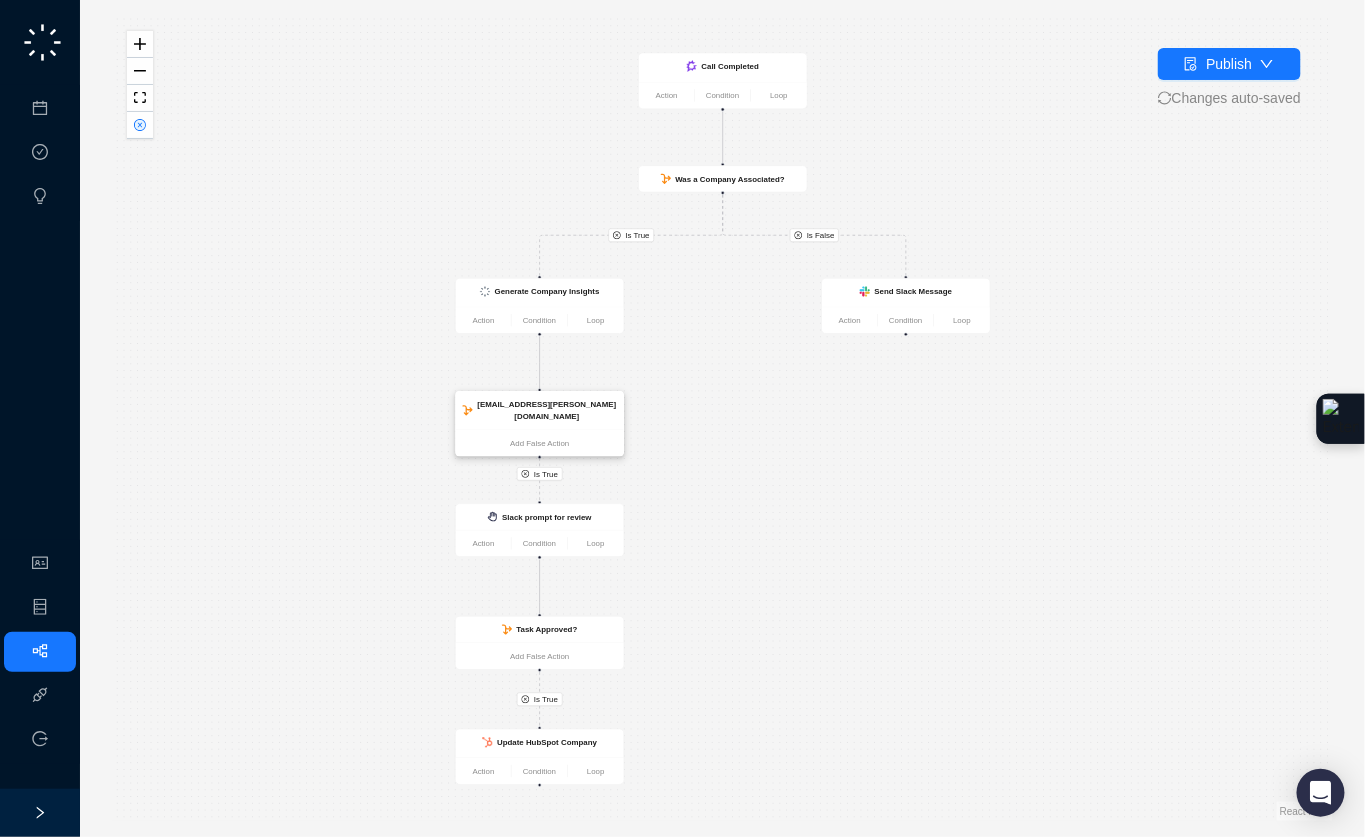 click on "[EMAIL_ADDRESS][PERSON_NAME][DOMAIN_NAME]" at bounding box center (547, 410) 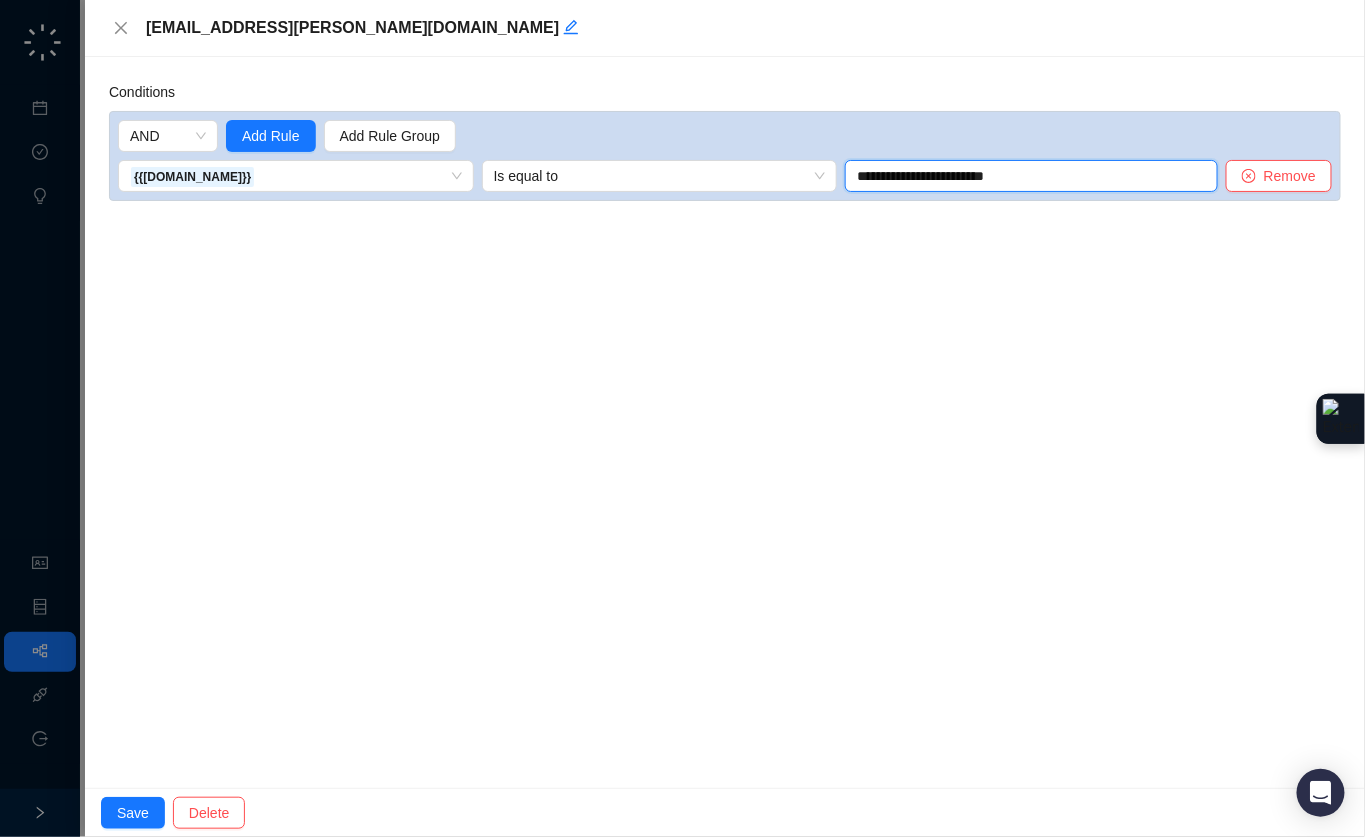 click on "**********" at bounding box center (1031, 176) 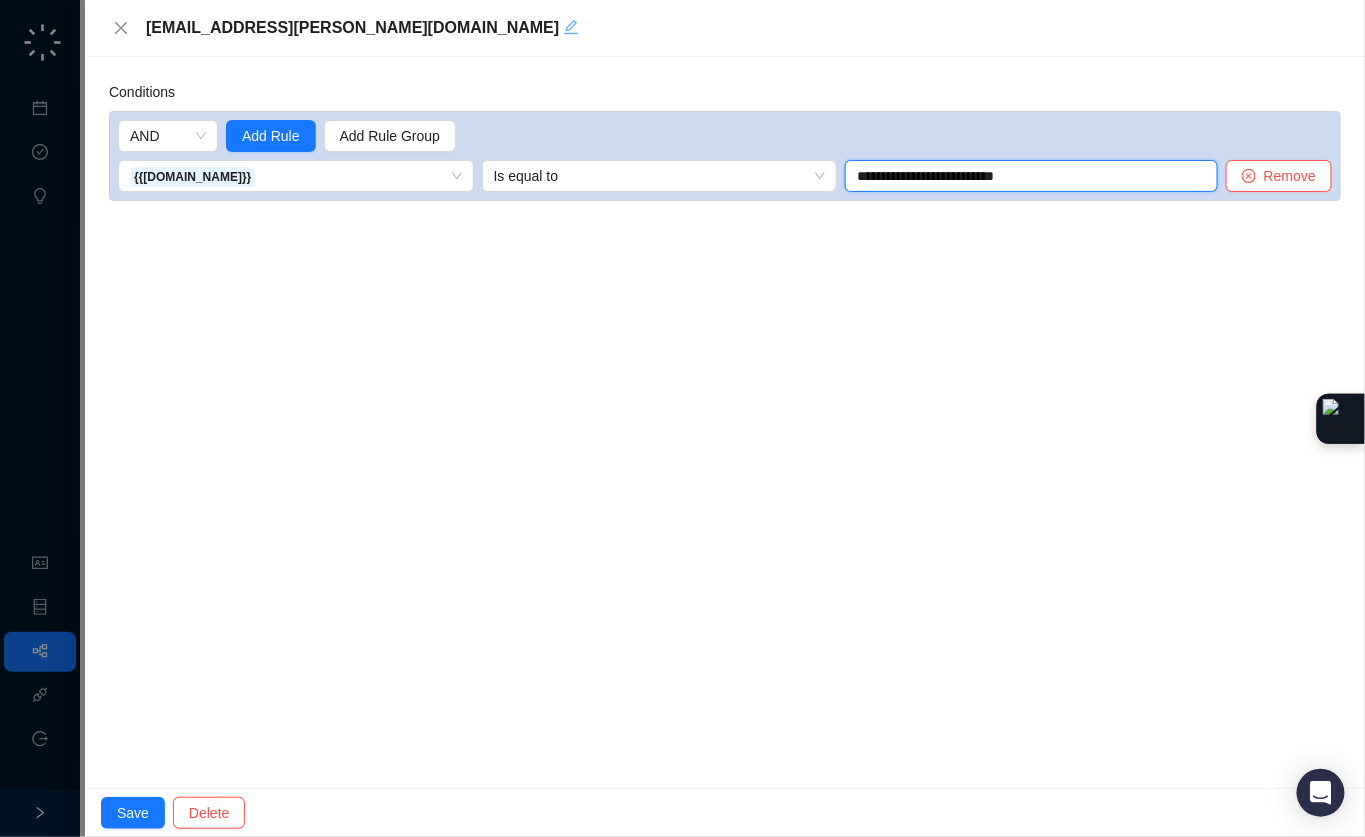 type on "**********" 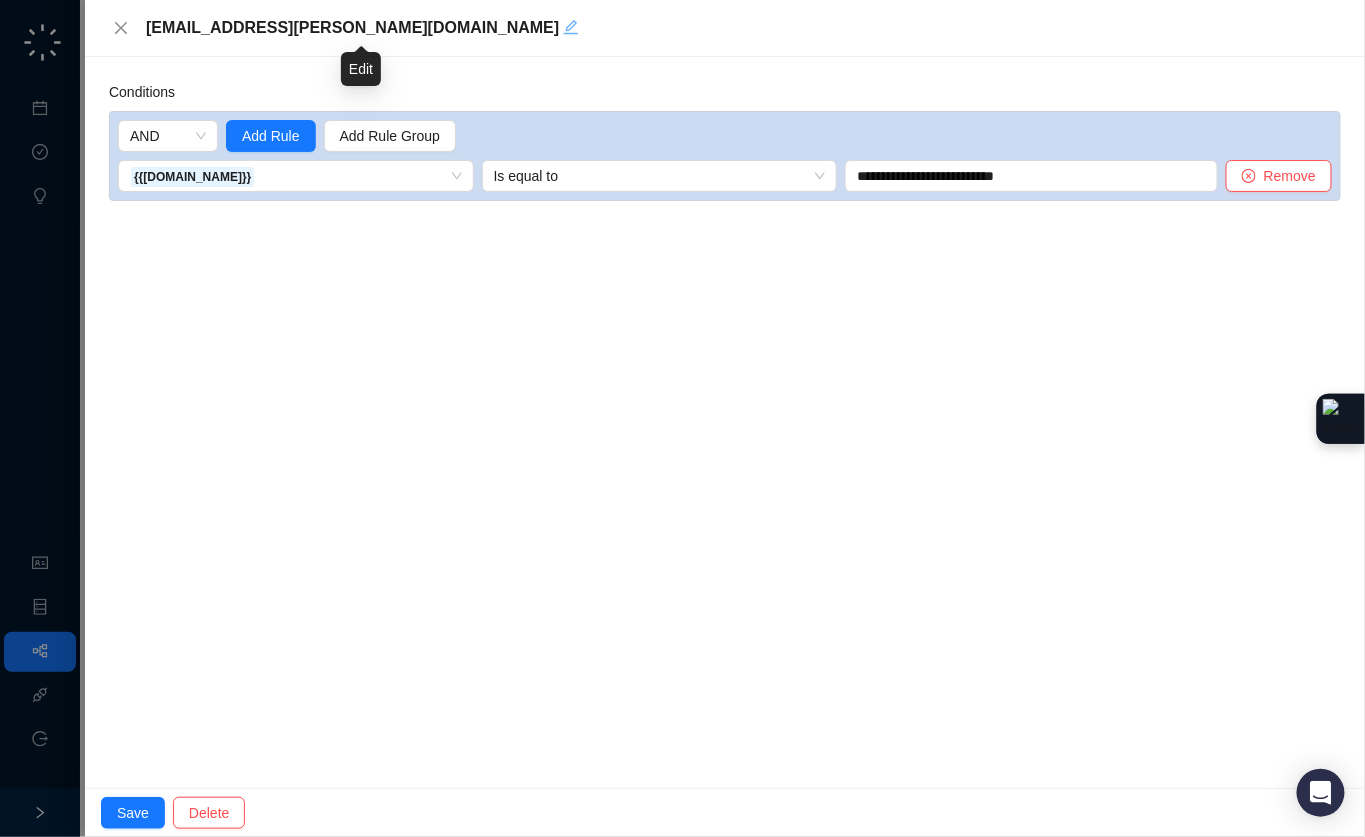click 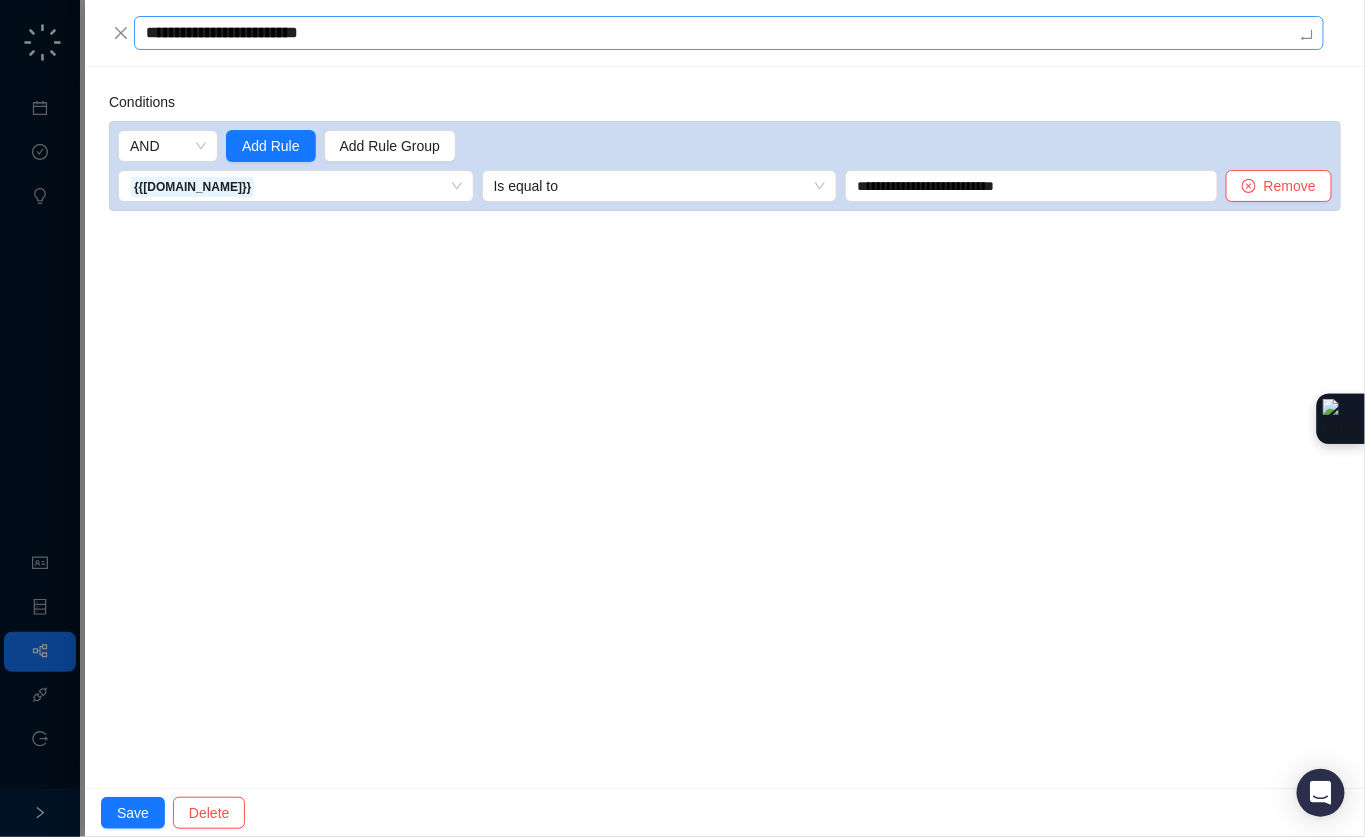 type on "**********" 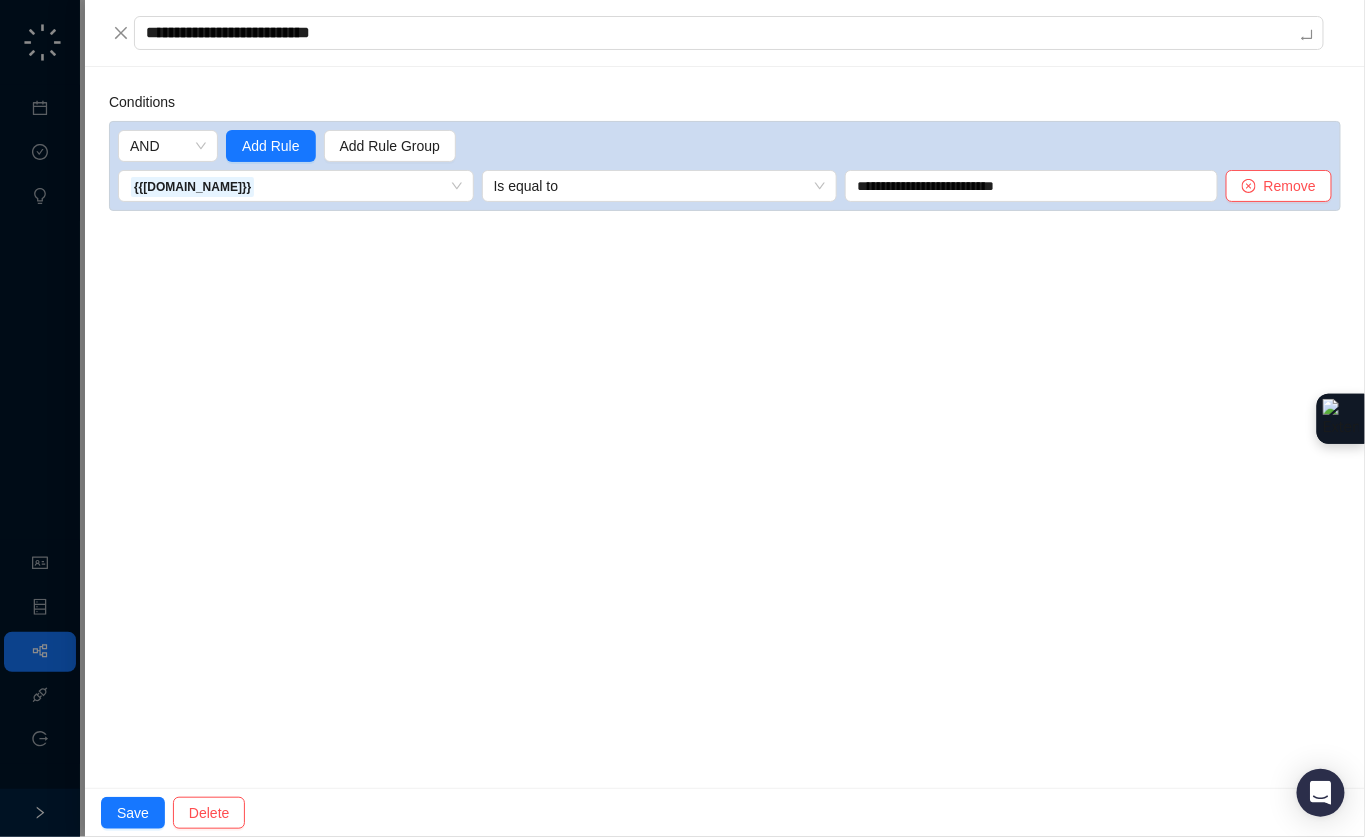 click on "**********" at bounding box center [725, 427] 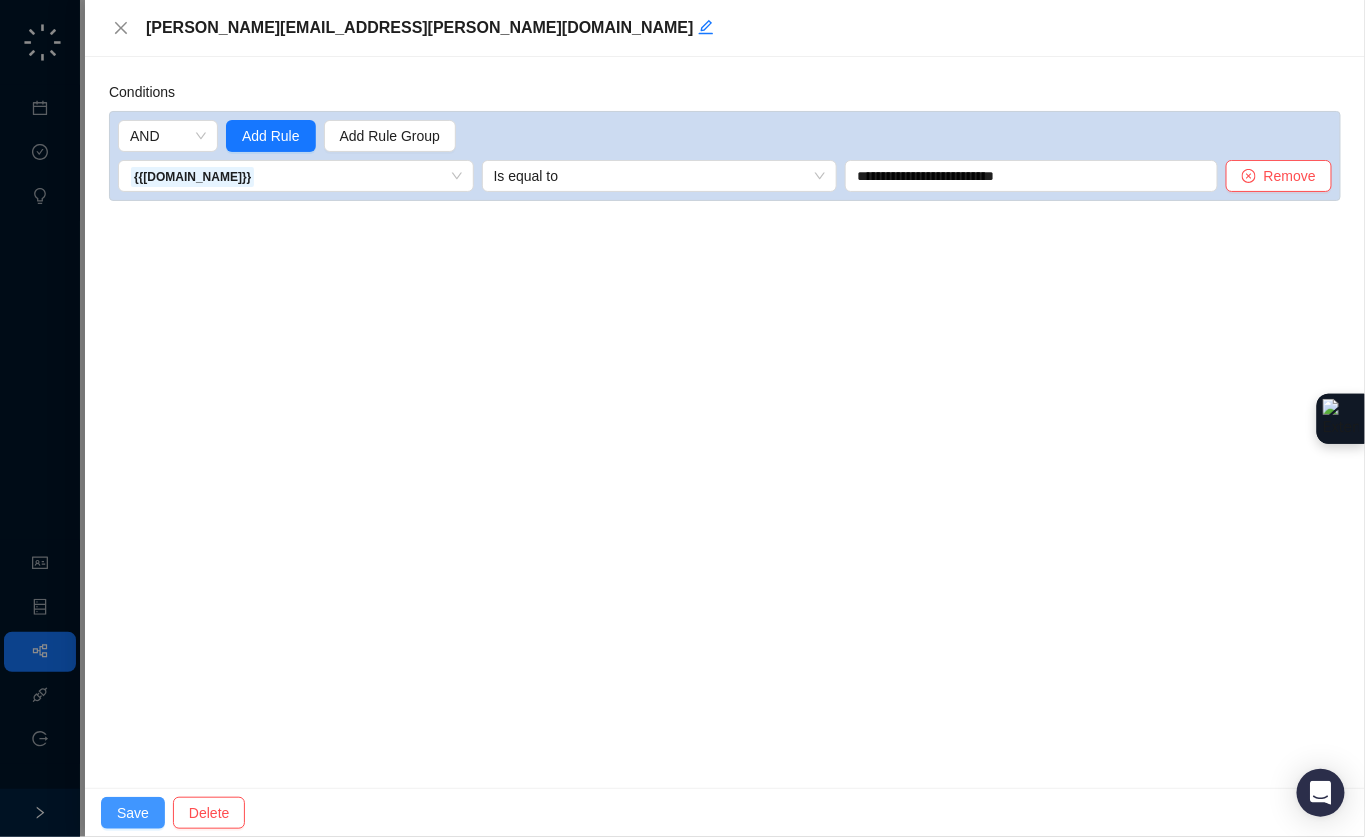 click on "Save" at bounding box center (133, 813) 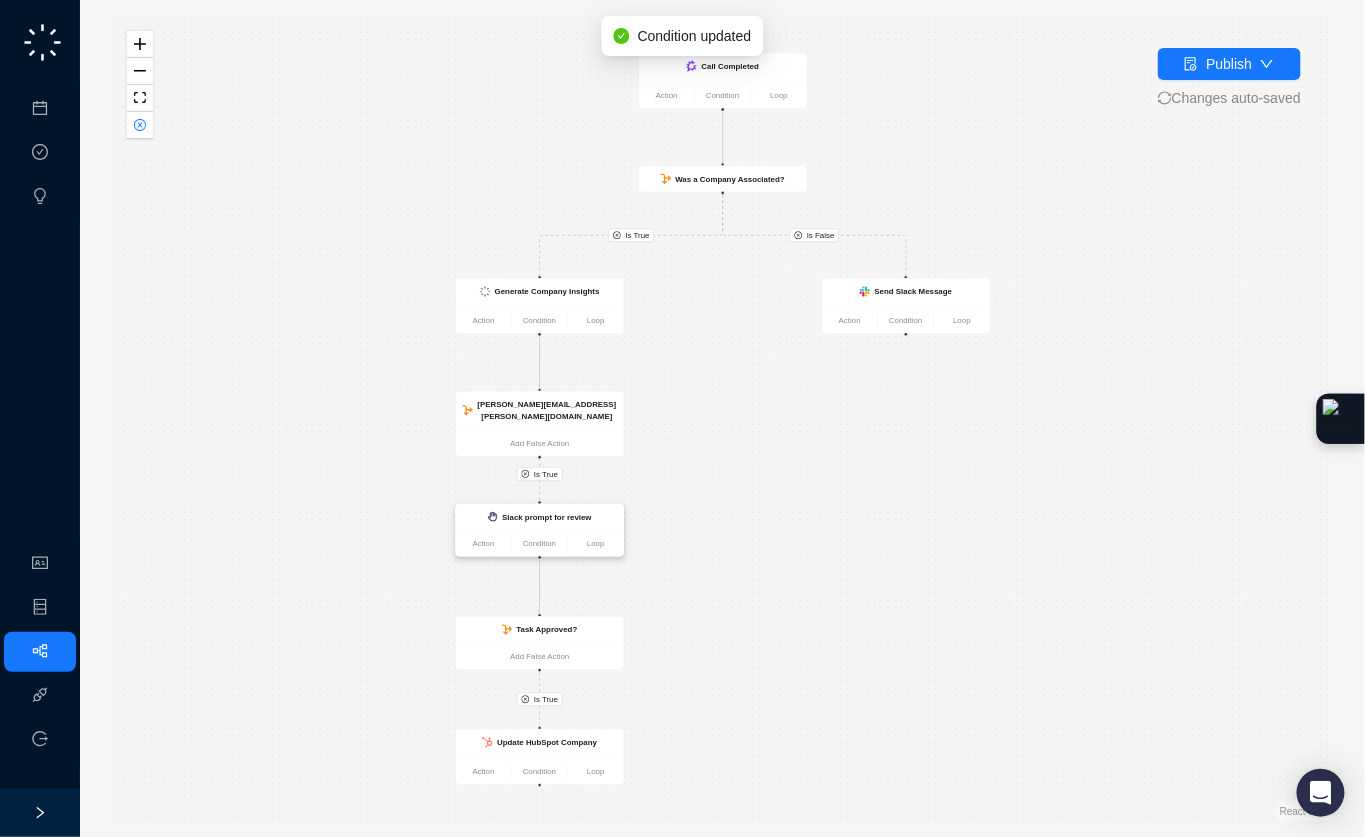 click on "Slack prompt for review" at bounding box center (540, 517) 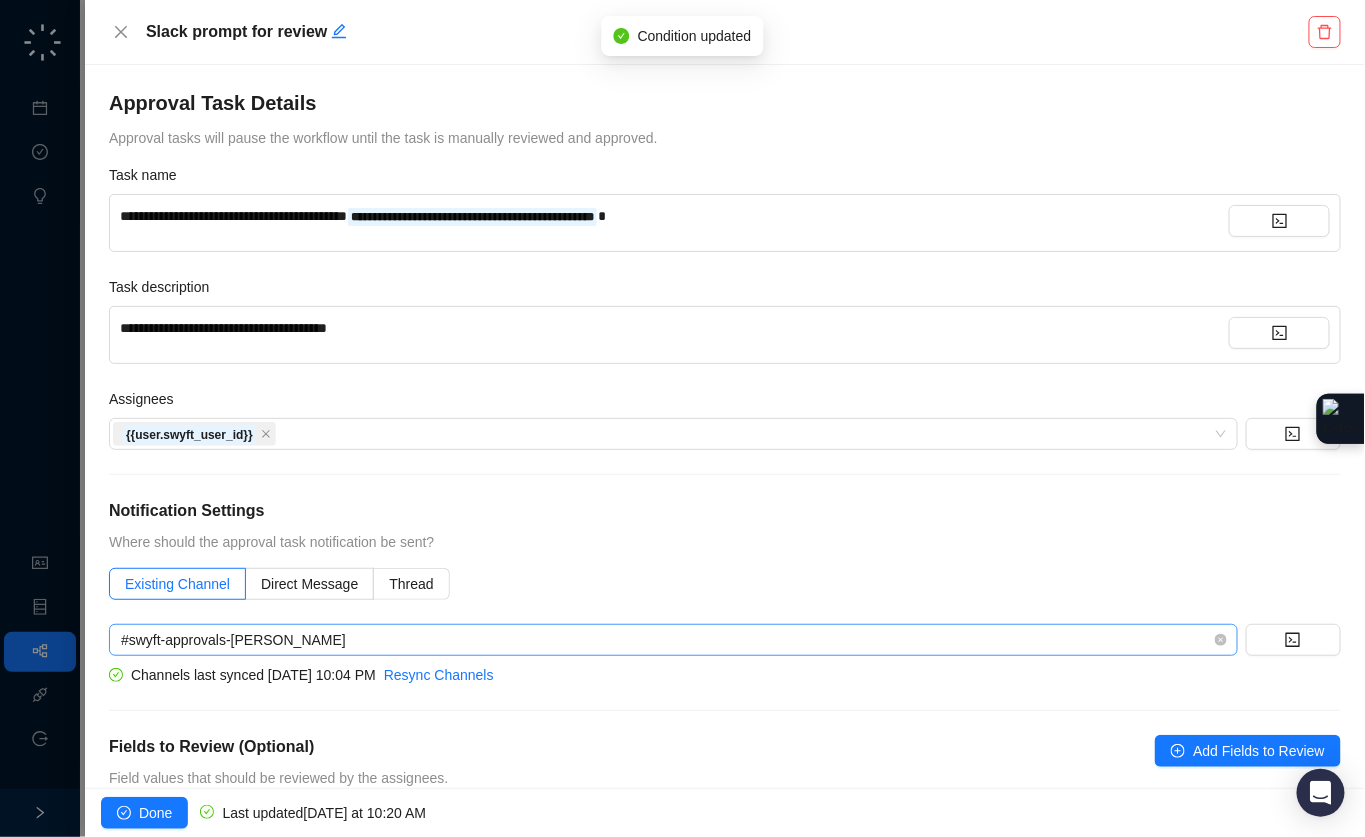 click on "#swyft-approvals-colby-karzen" at bounding box center (673, 640) 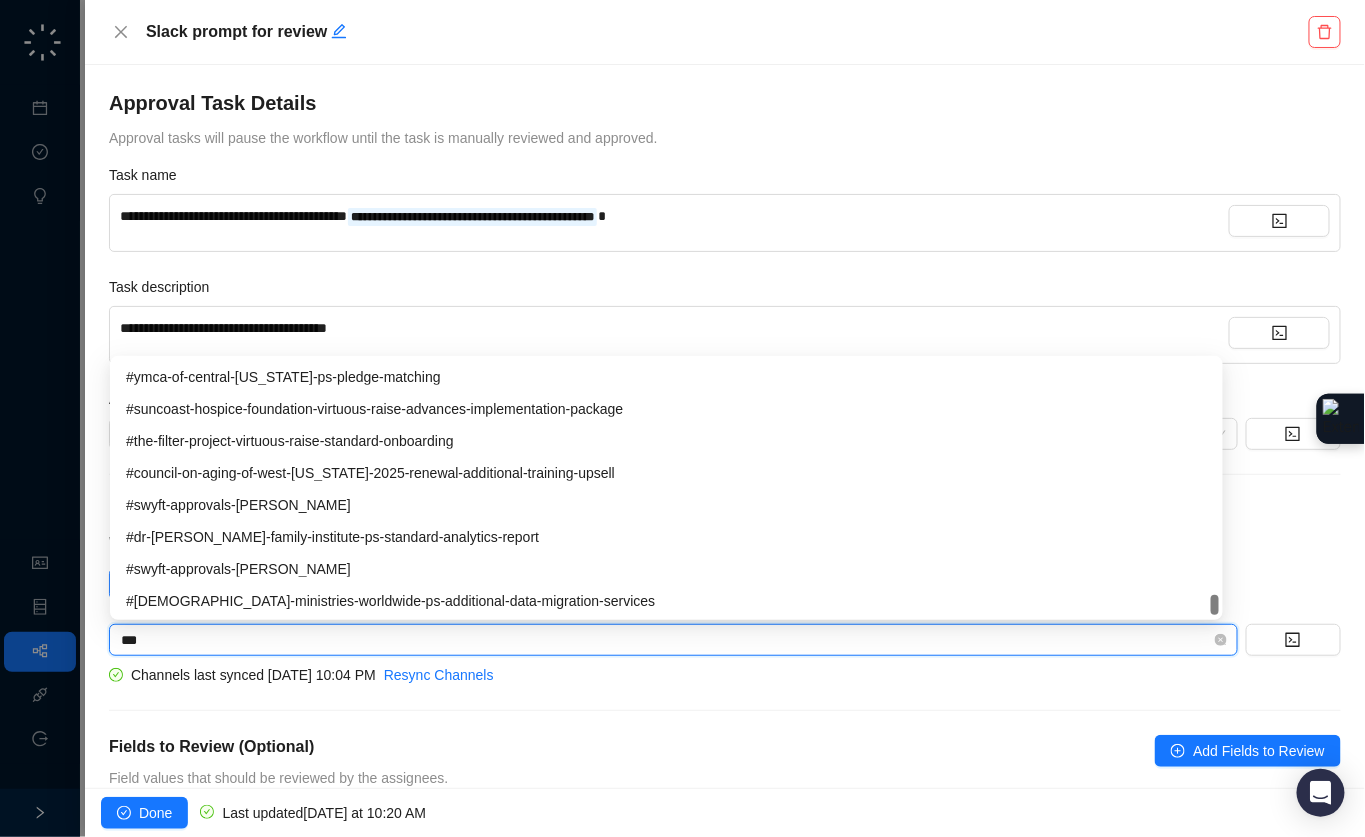 scroll, scrollTop: 0, scrollLeft: 0, axis: both 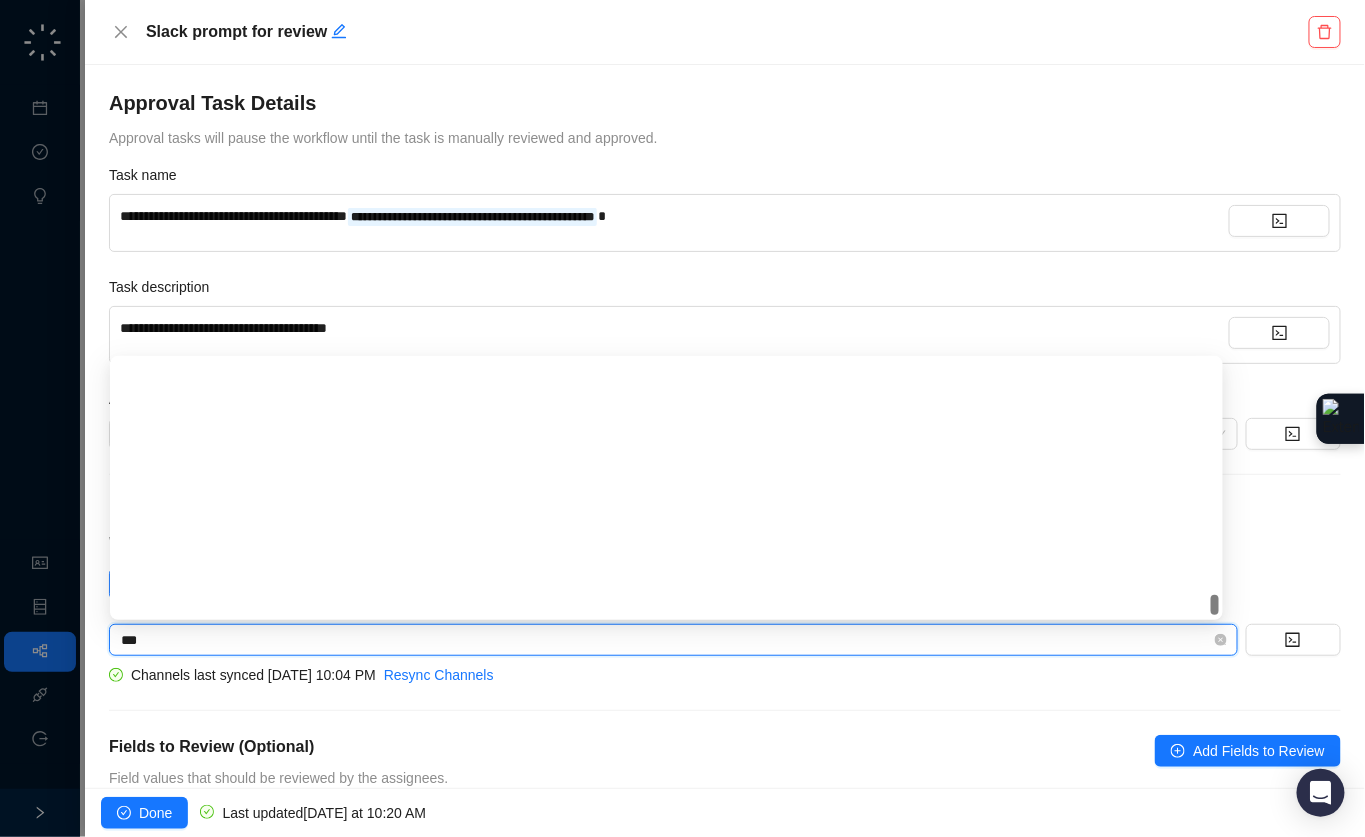 type on "****" 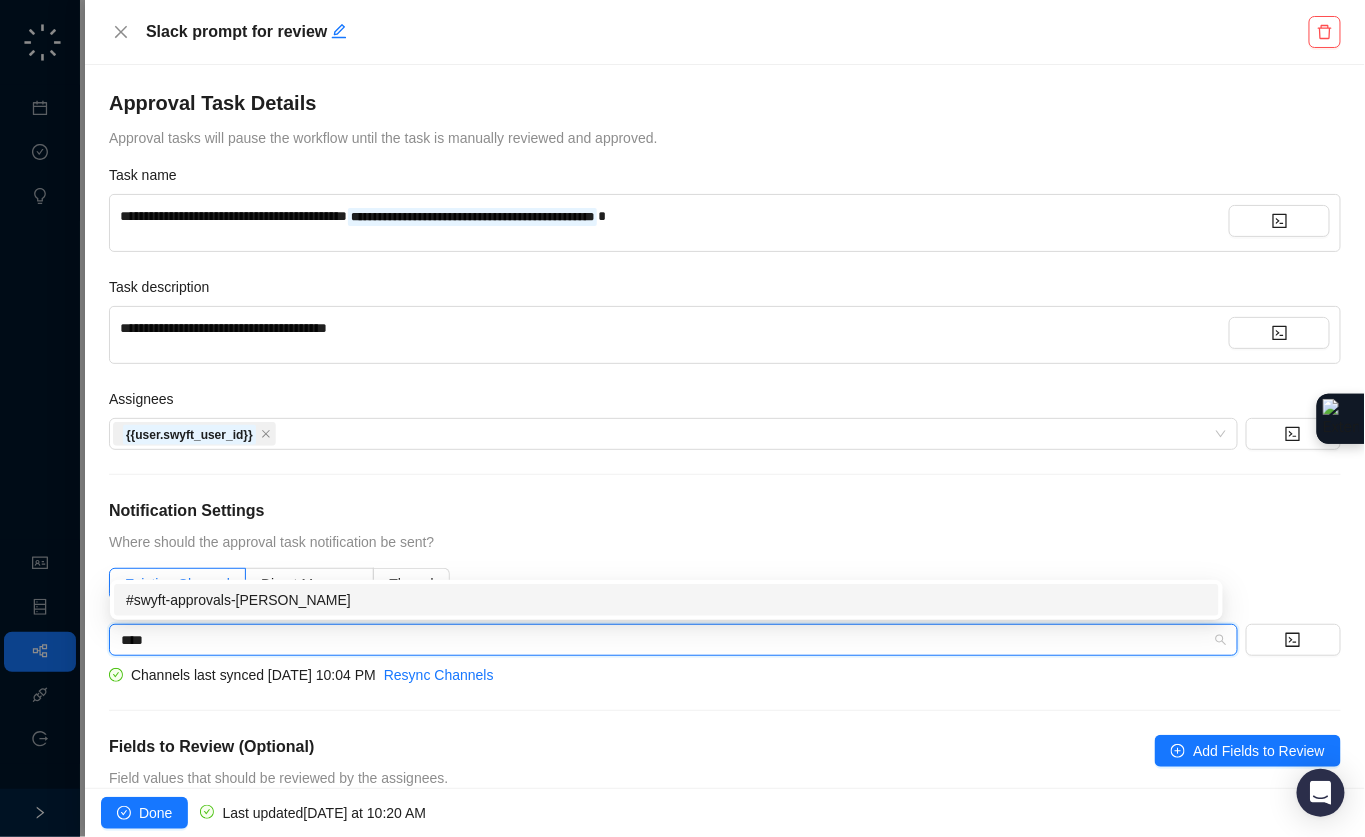 click on "#swyft-approvals-dannie-nichols" at bounding box center [666, 600] 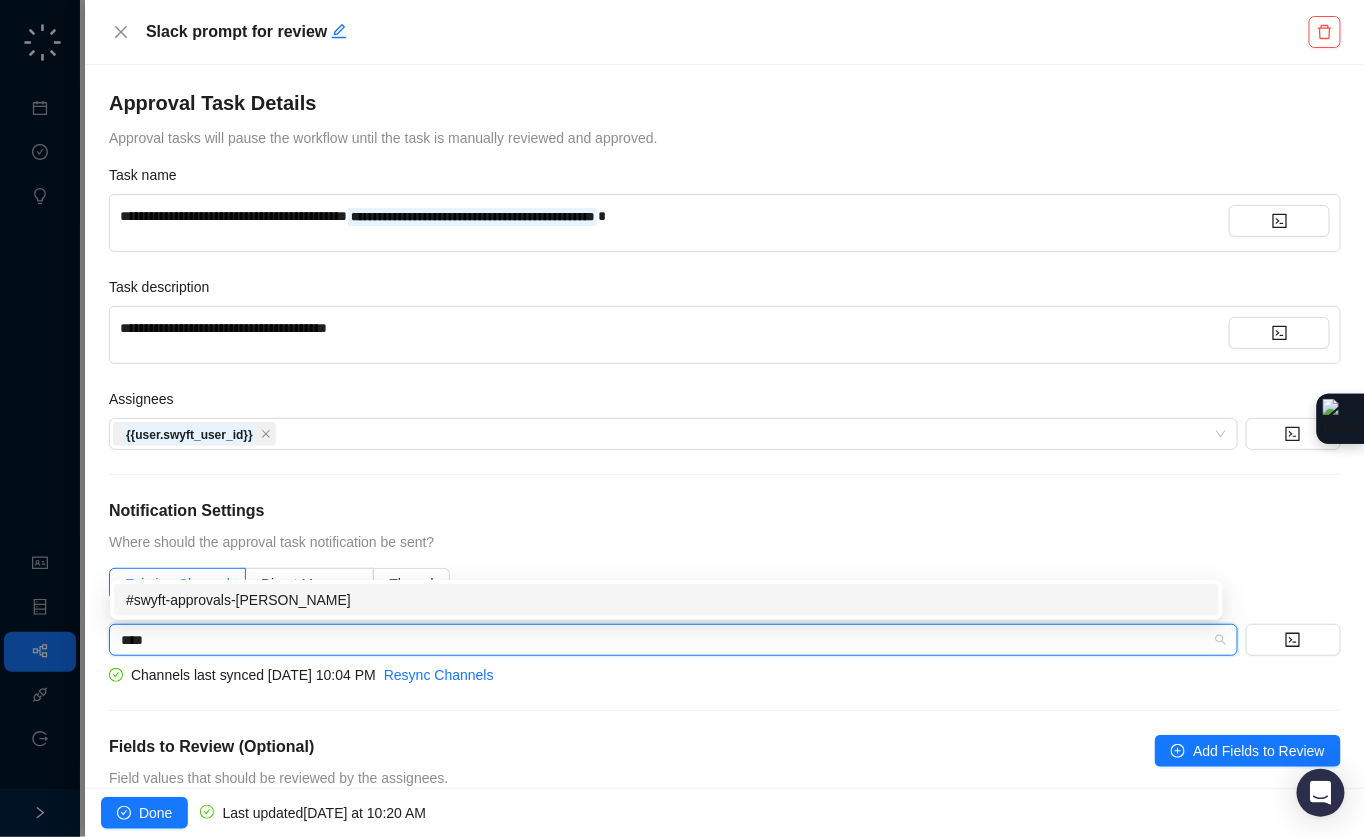 type 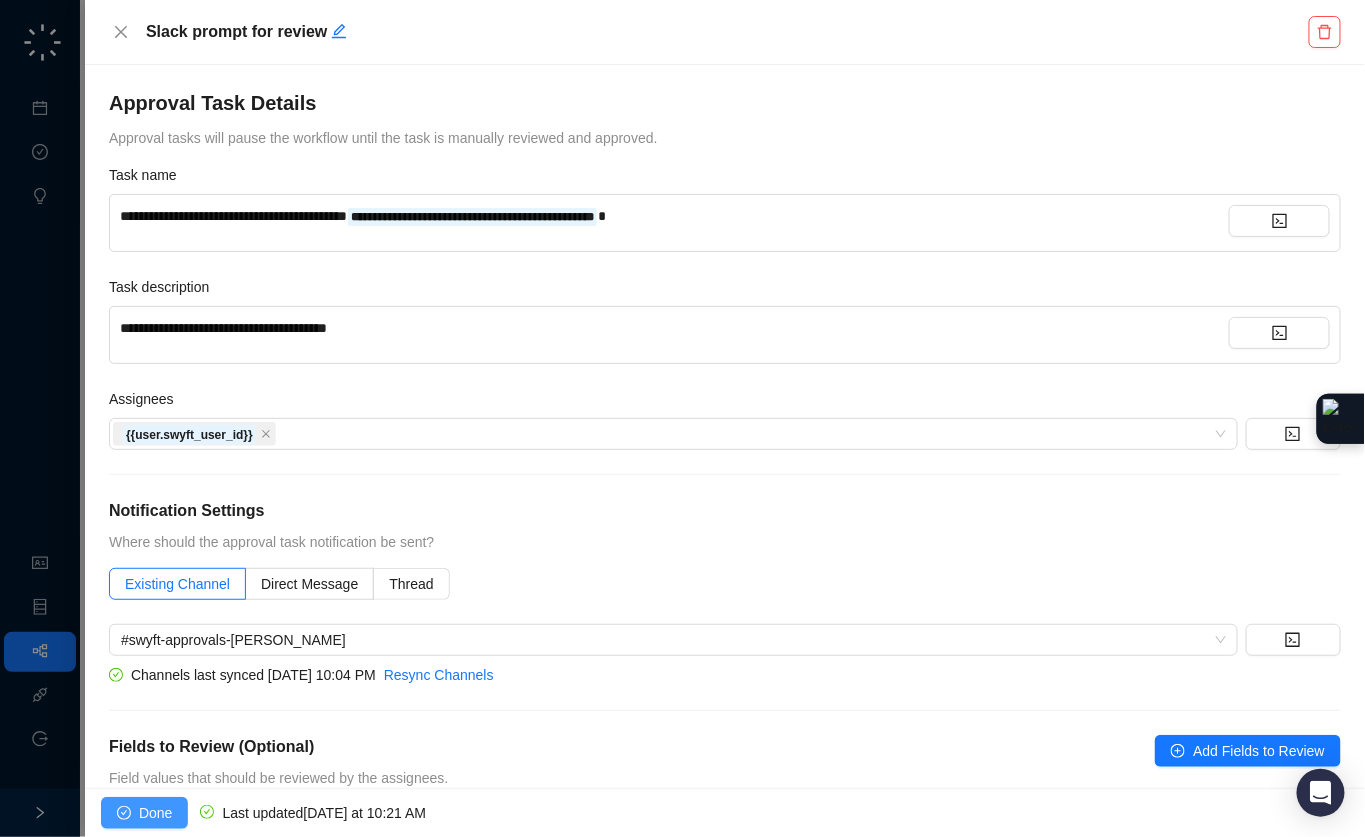 click on "Done" at bounding box center [155, 813] 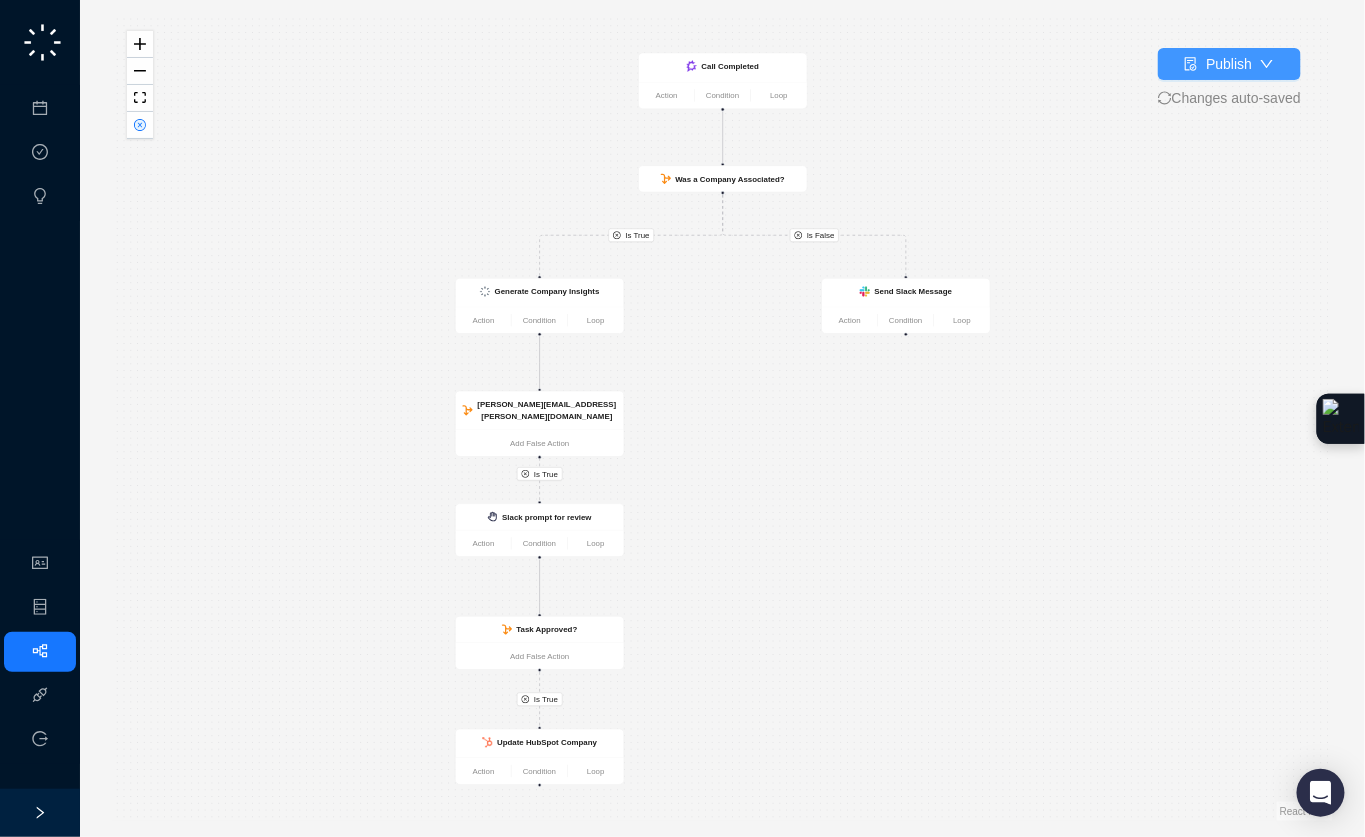 click 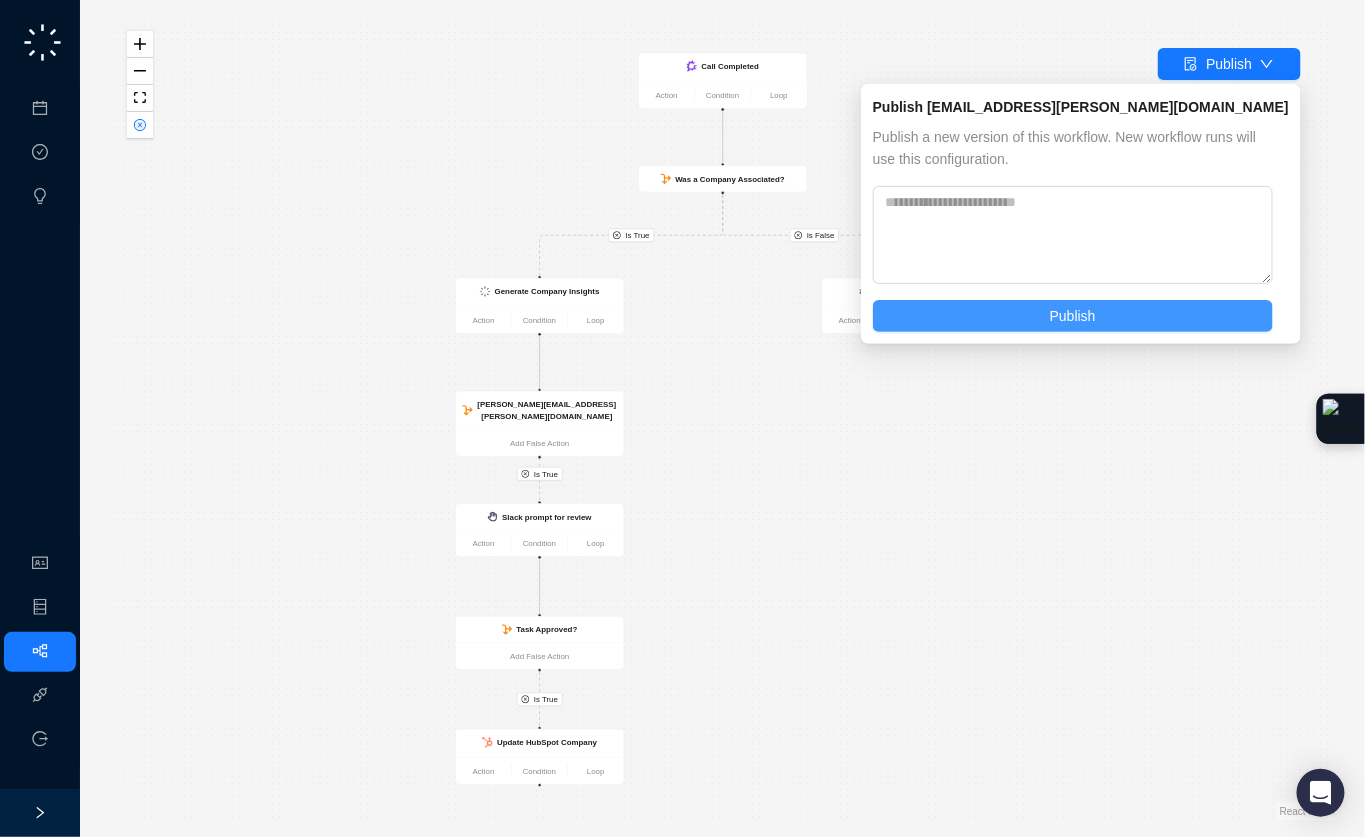 click on "Publish" at bounding box center [1073, 316] 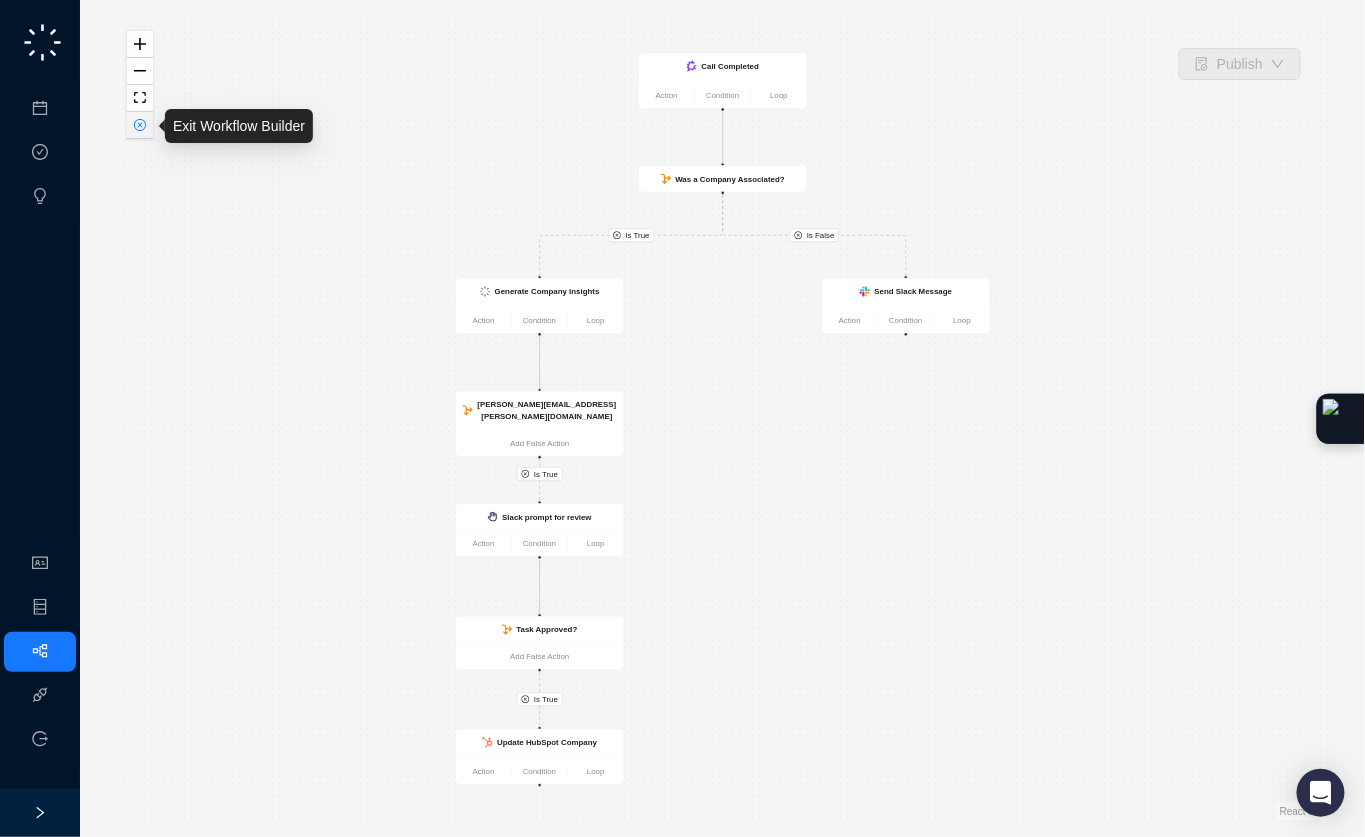 click at bounding box center [140, 125] 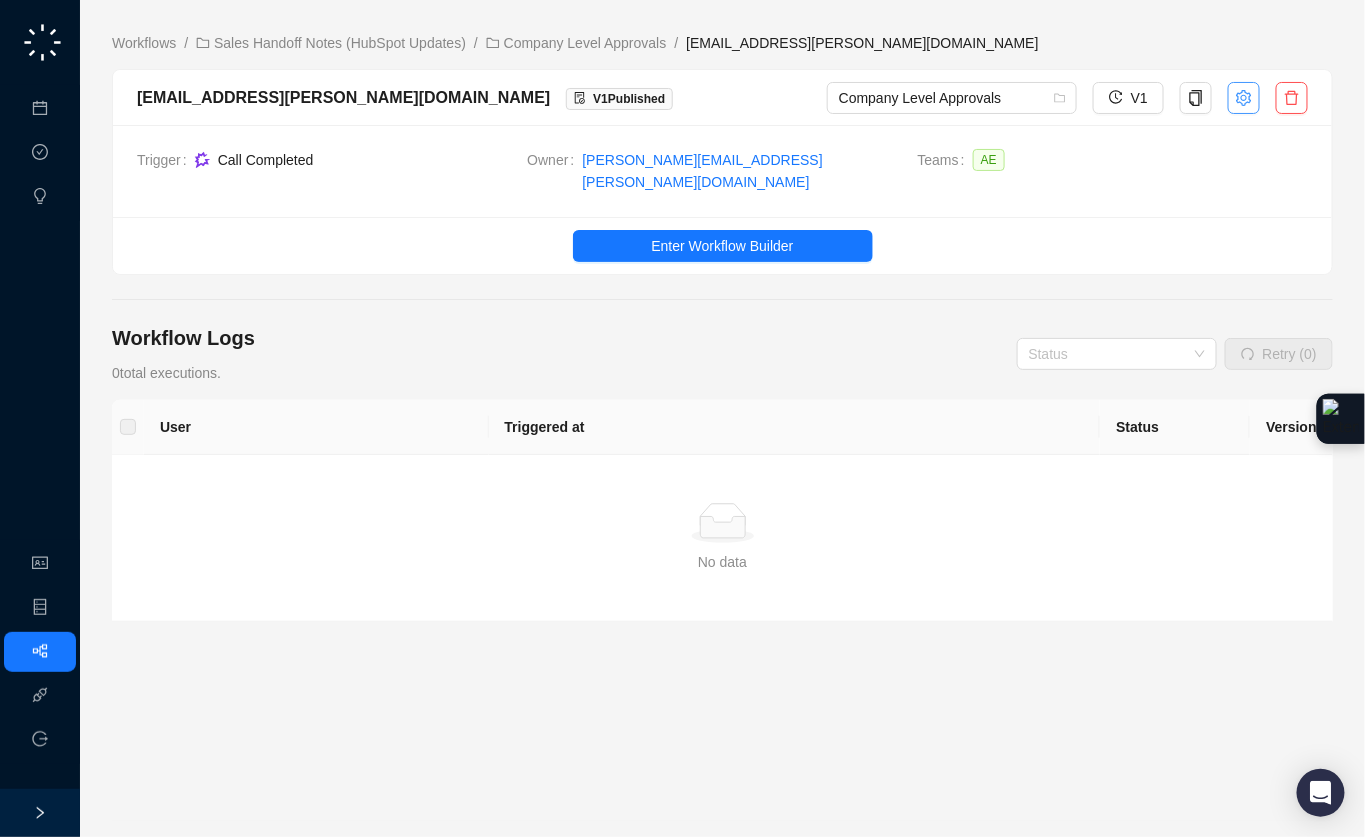 click 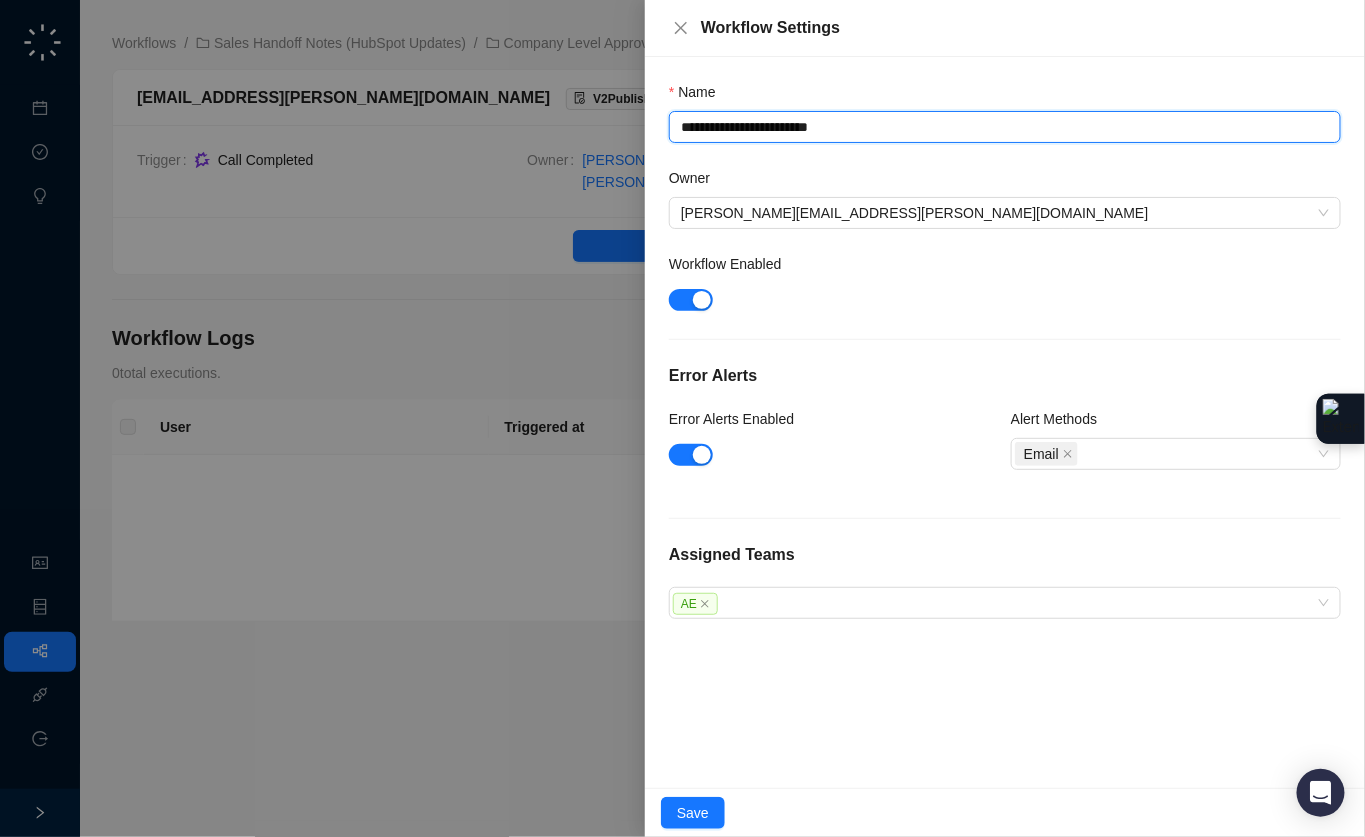 click on "**********" at bounding box center [1005, 127] 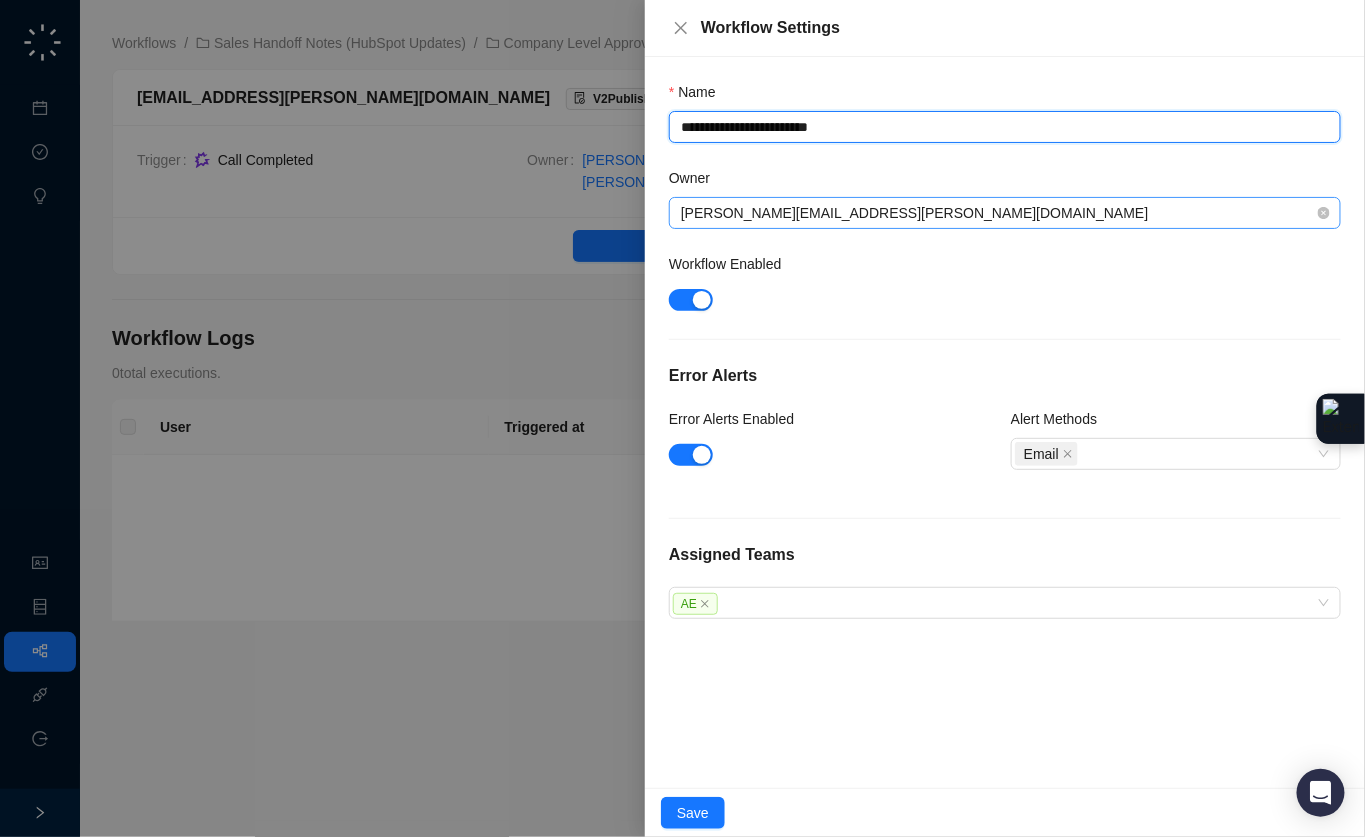 paste on "**" 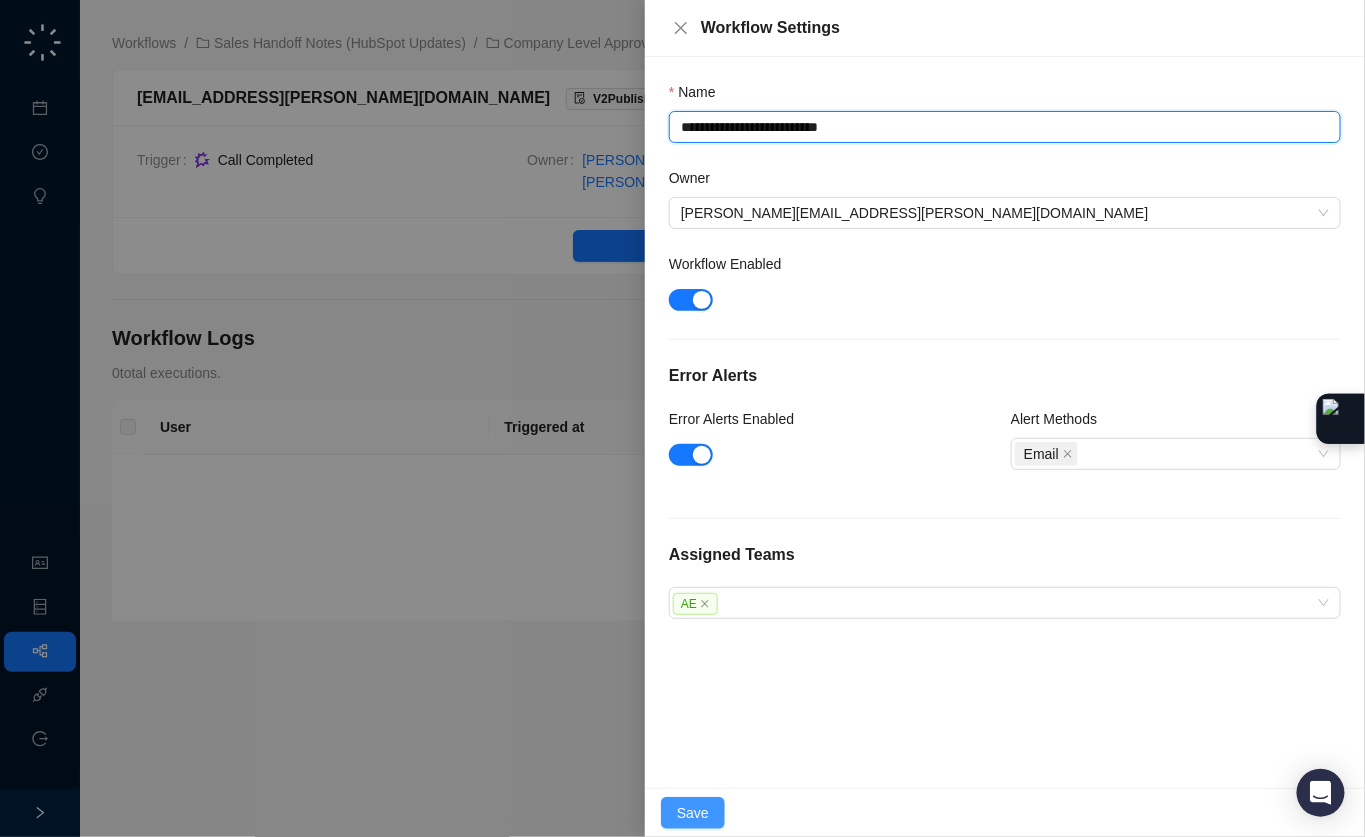 type on "**********" 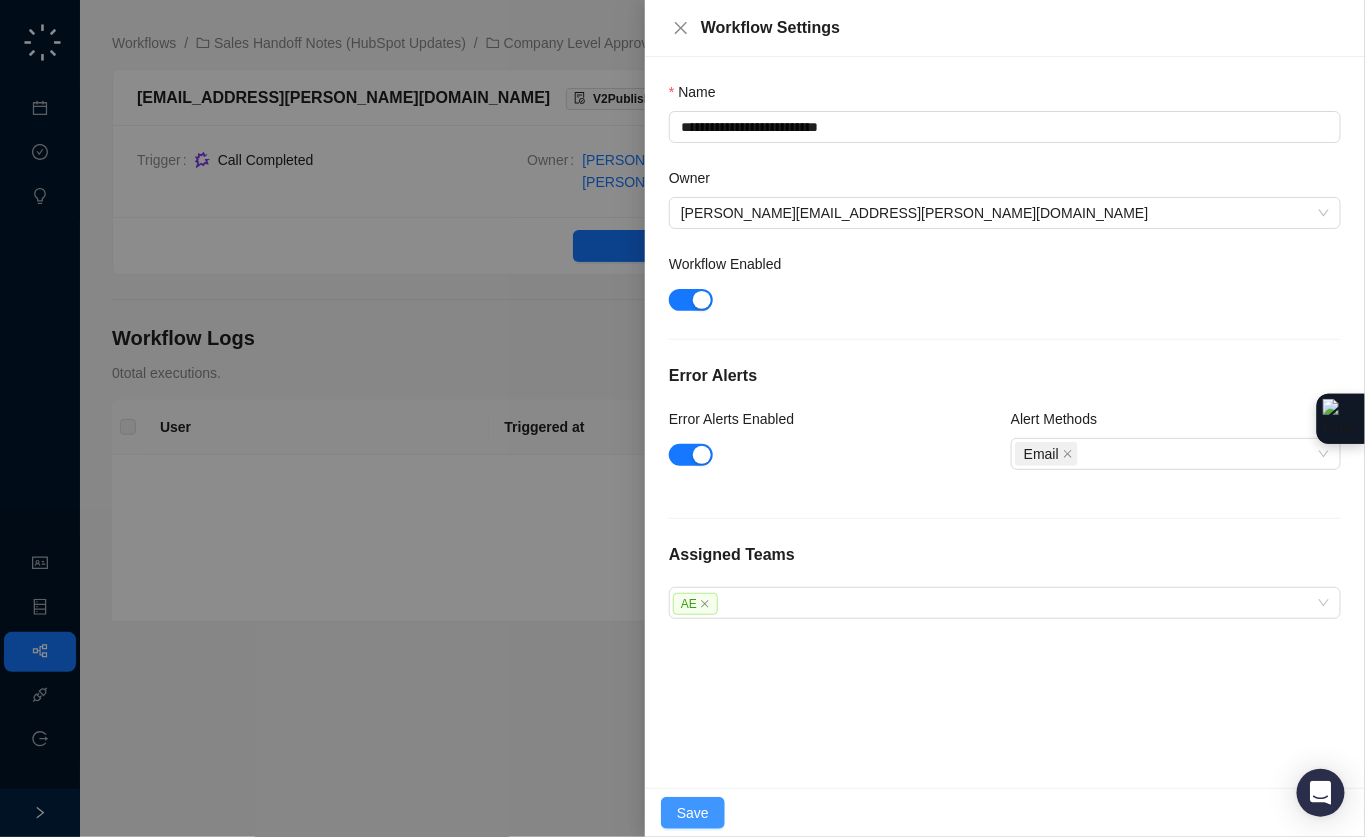 click on "Save" at bounding box center [693, 813] 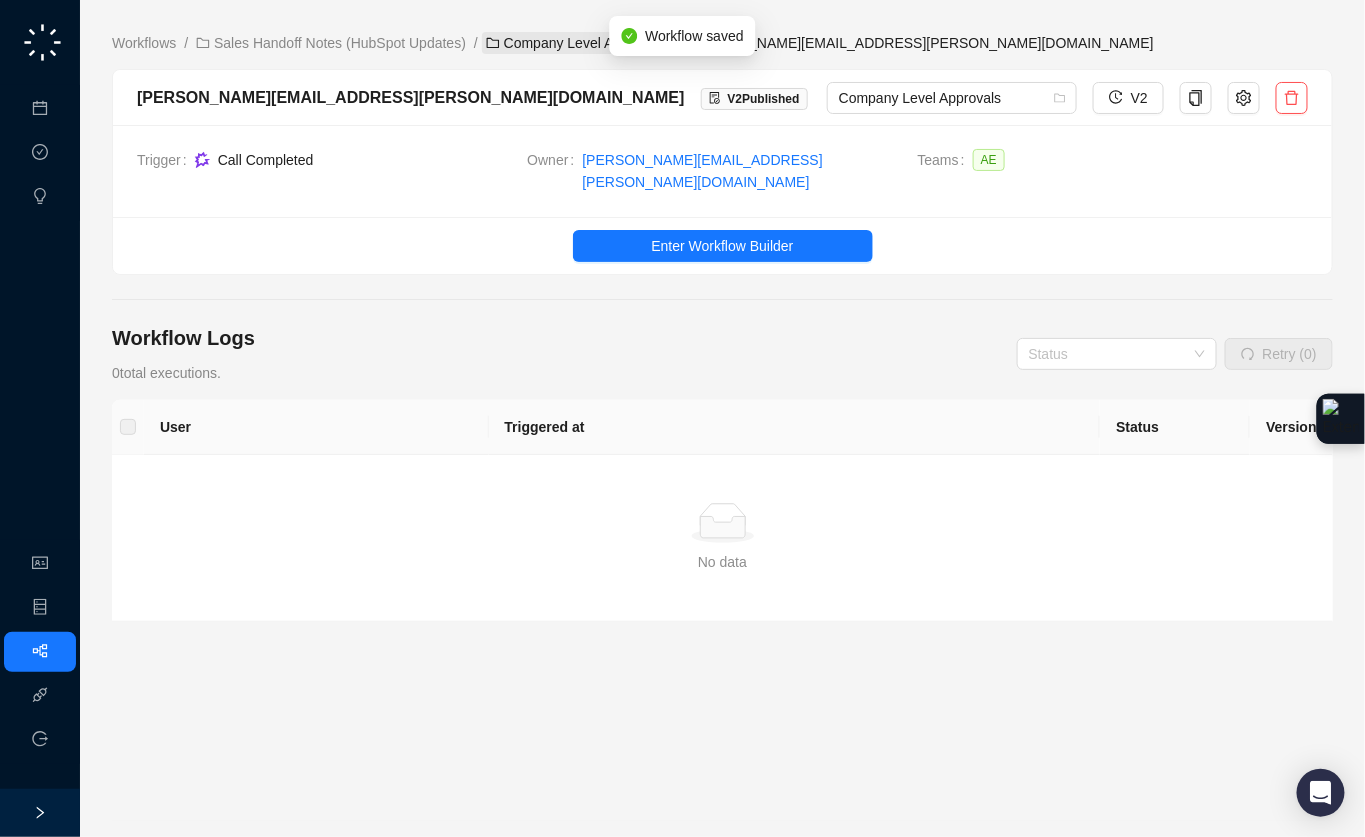 click on "Company Level Approvals" at bounding box center (576, 43) 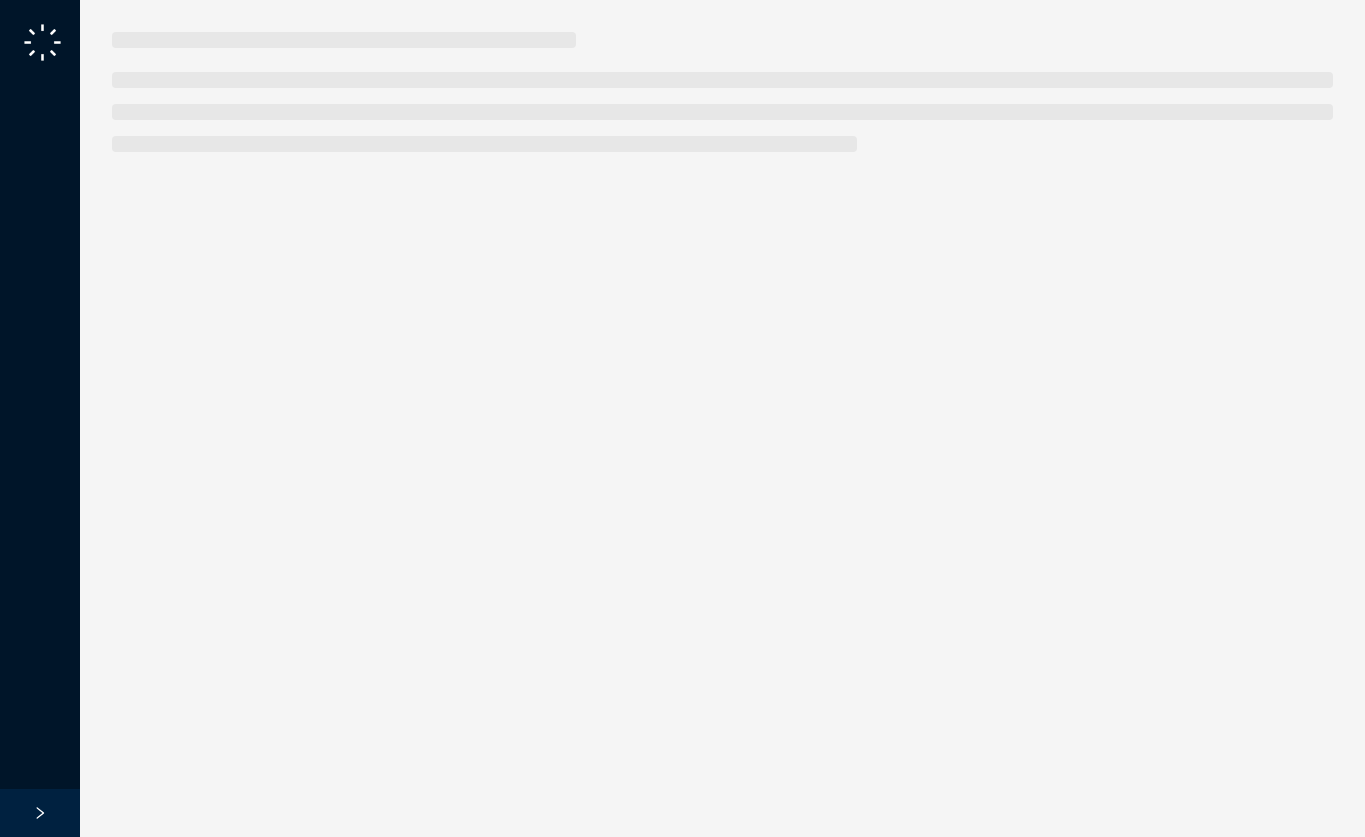 scroll, scrollTop: 0, scrollLeft: 0, axis: both 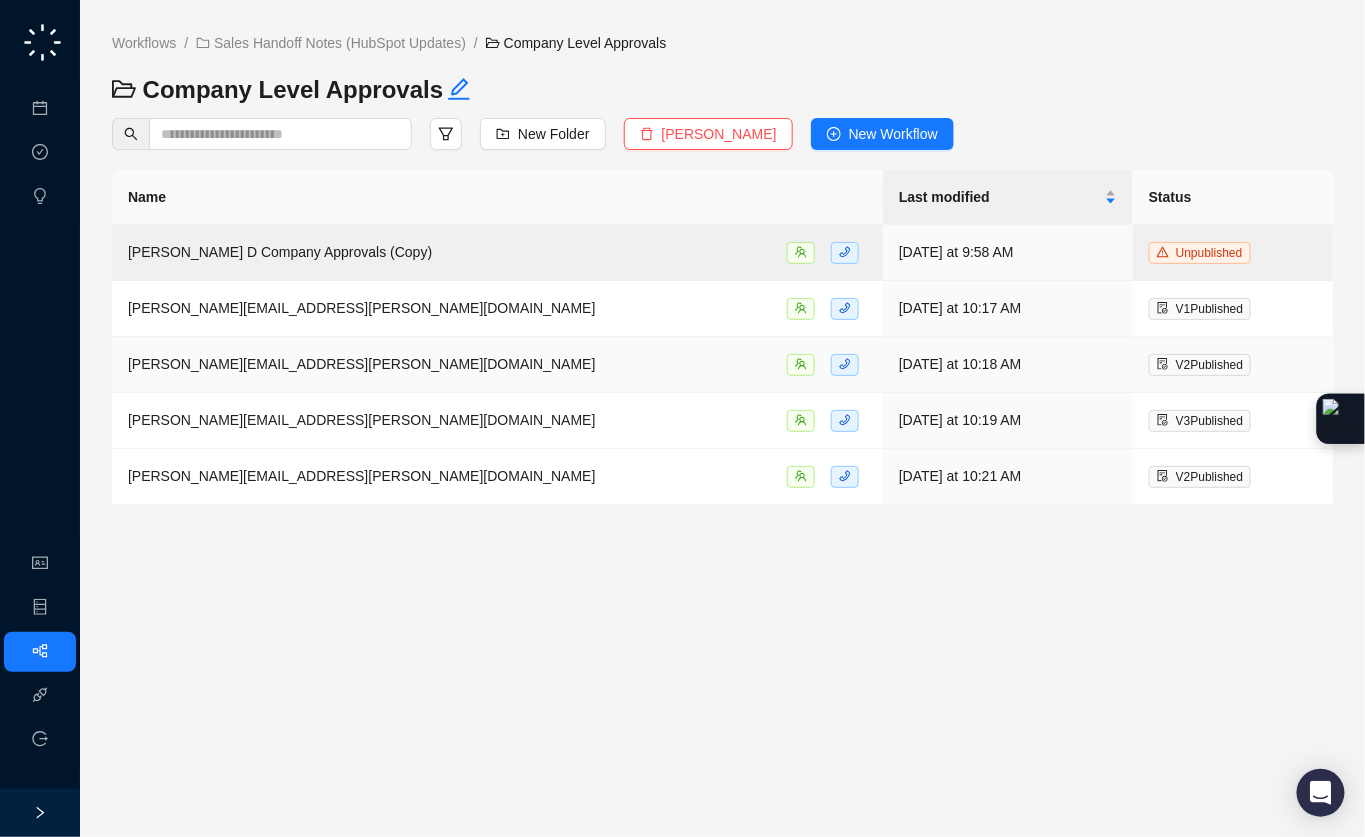 click on "[PERSON_NAME][EMAIL_ADDRESS][PERSON_NAME][DOMAIN_NAME]" at bounding box center (497, 420) 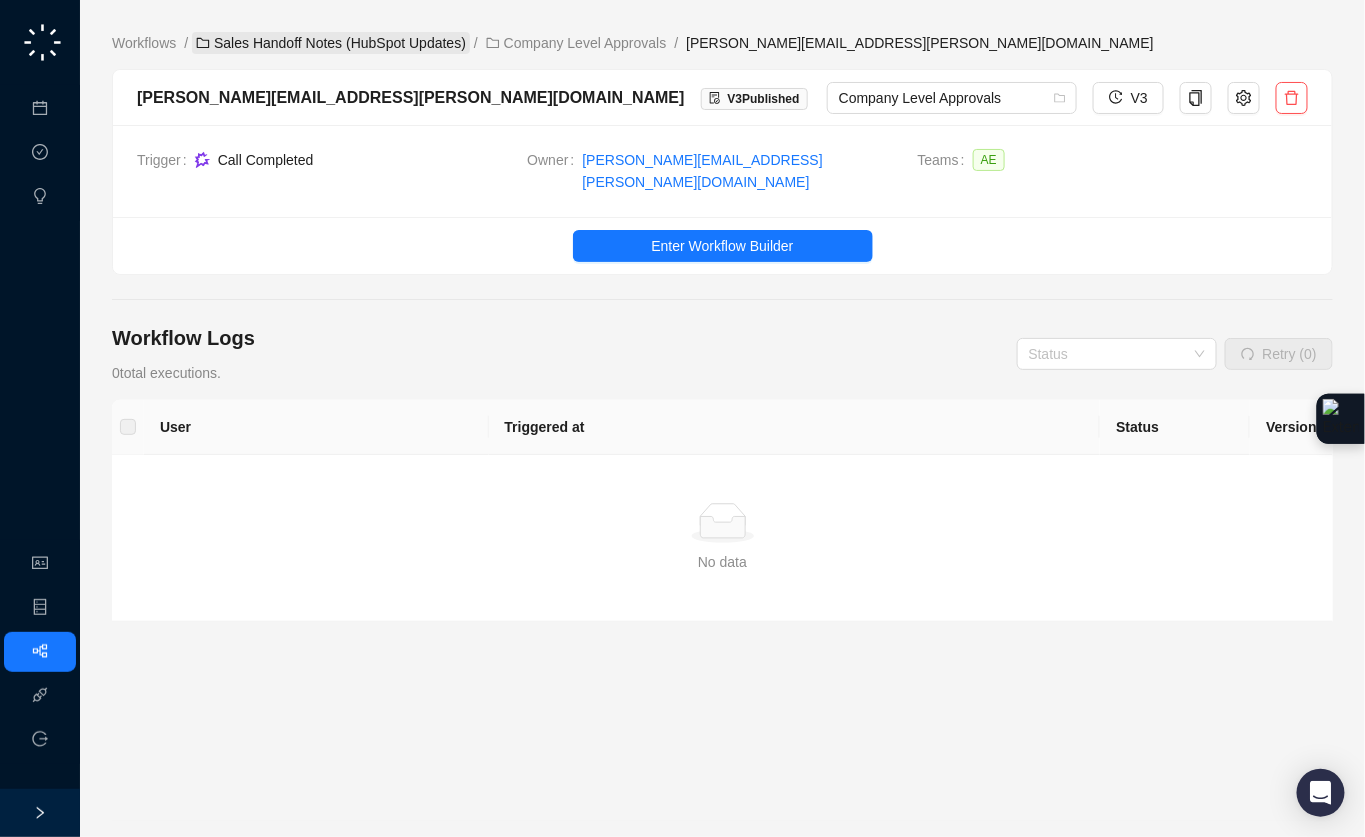 click on "Sales Handoff Notes (HubSpot Updates)" at bounding box center (331, 43) 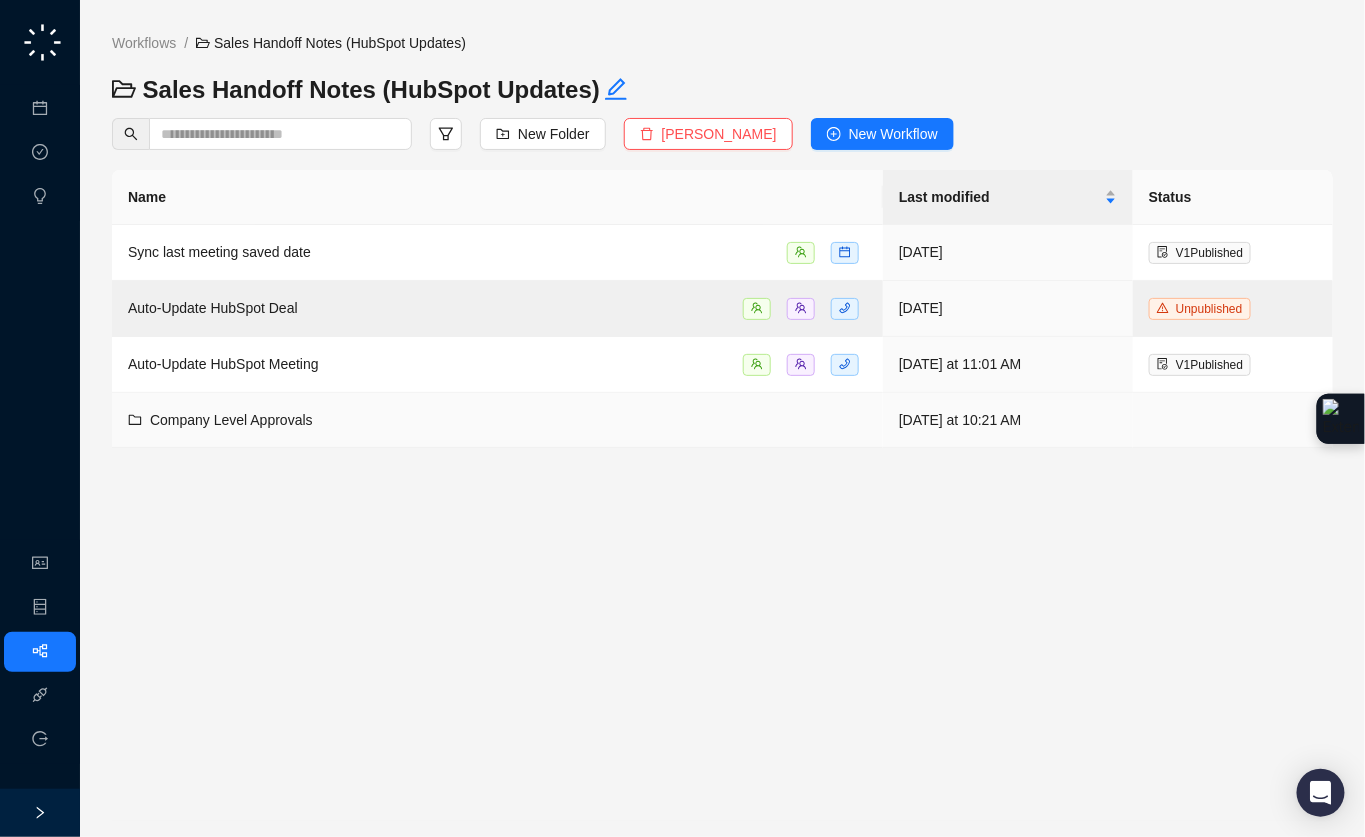 click on "Company Level Approvals" at bounding box center (497, 420) 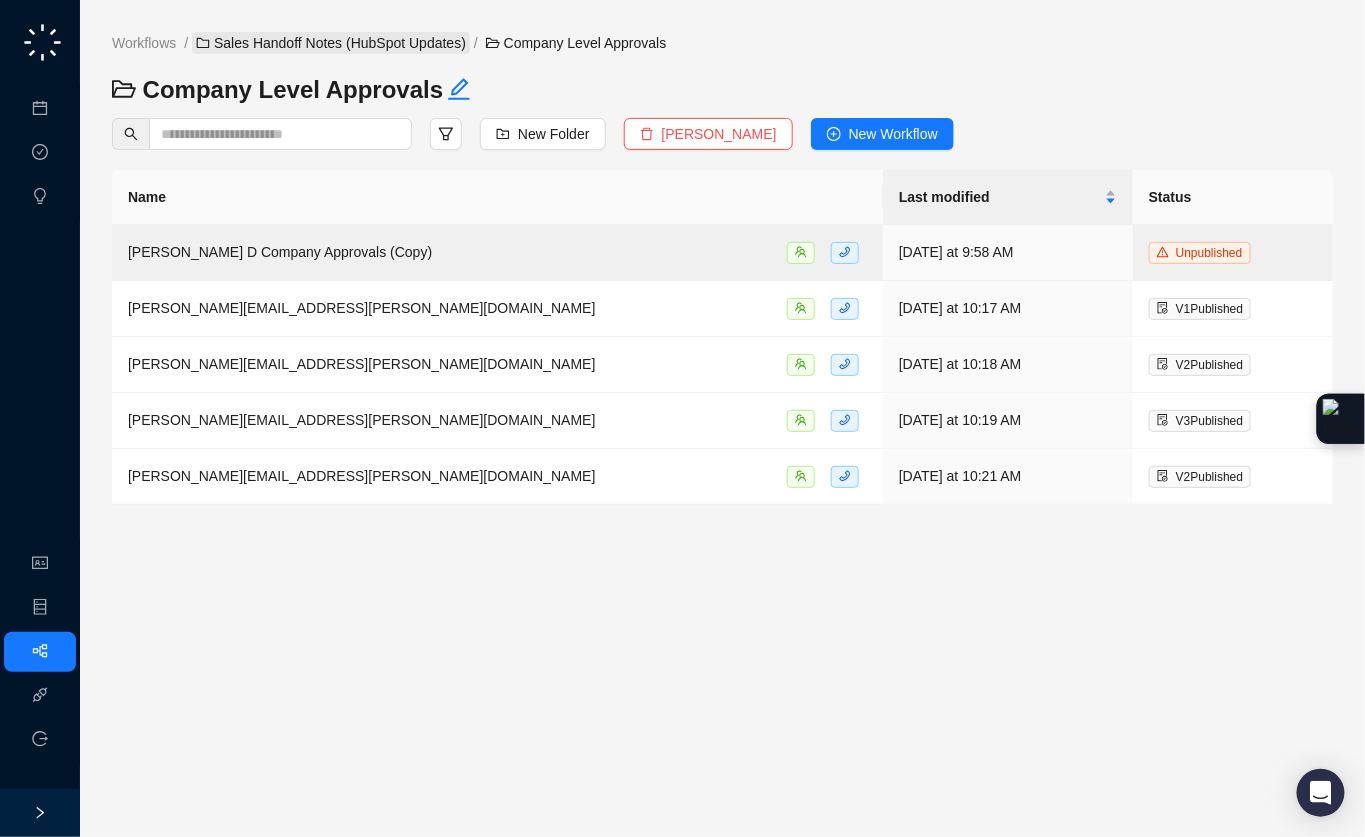 click on "Sales Handoff Notes (HubSpot Updates)" at bounding box center [331, 43] 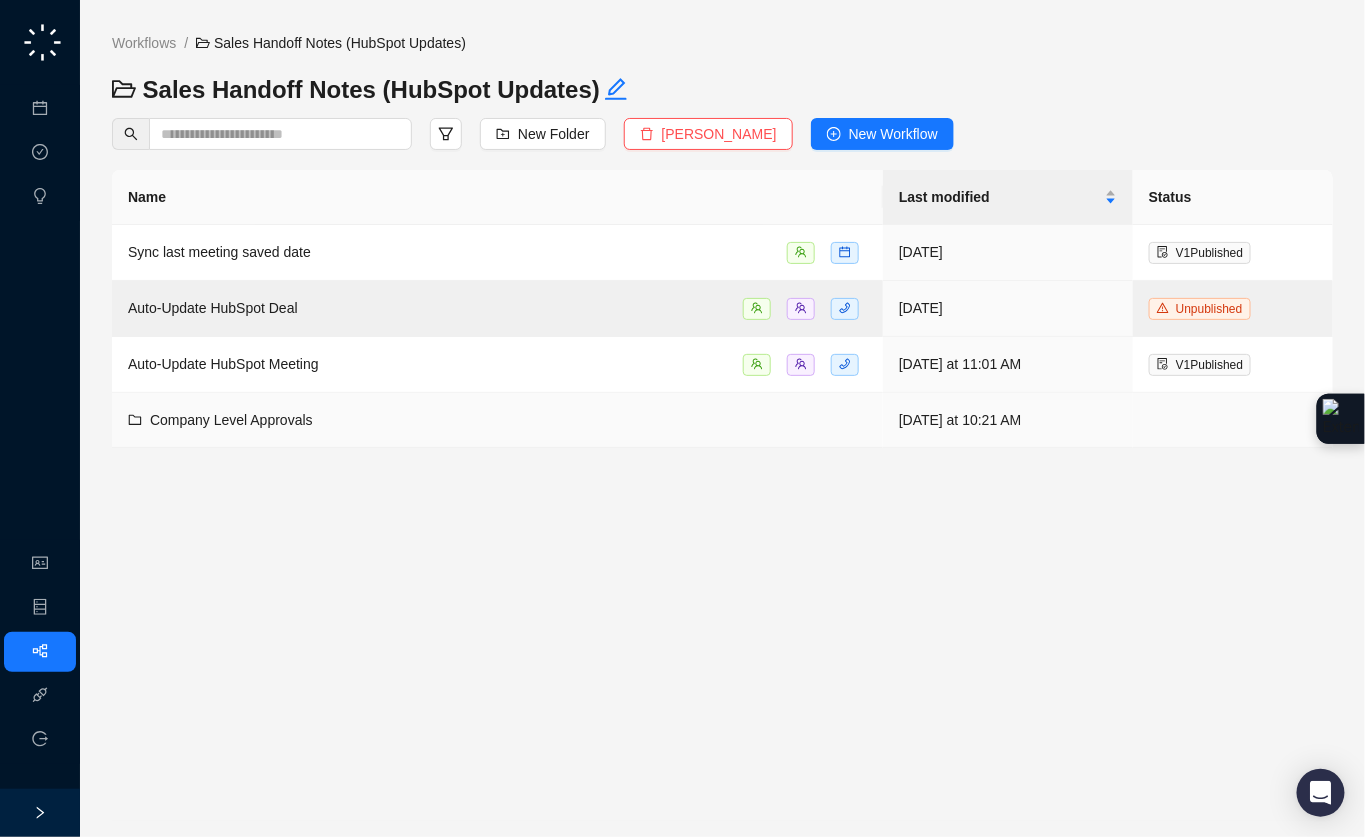click on "Company Level Approvals" at bounding box center [231, 420] 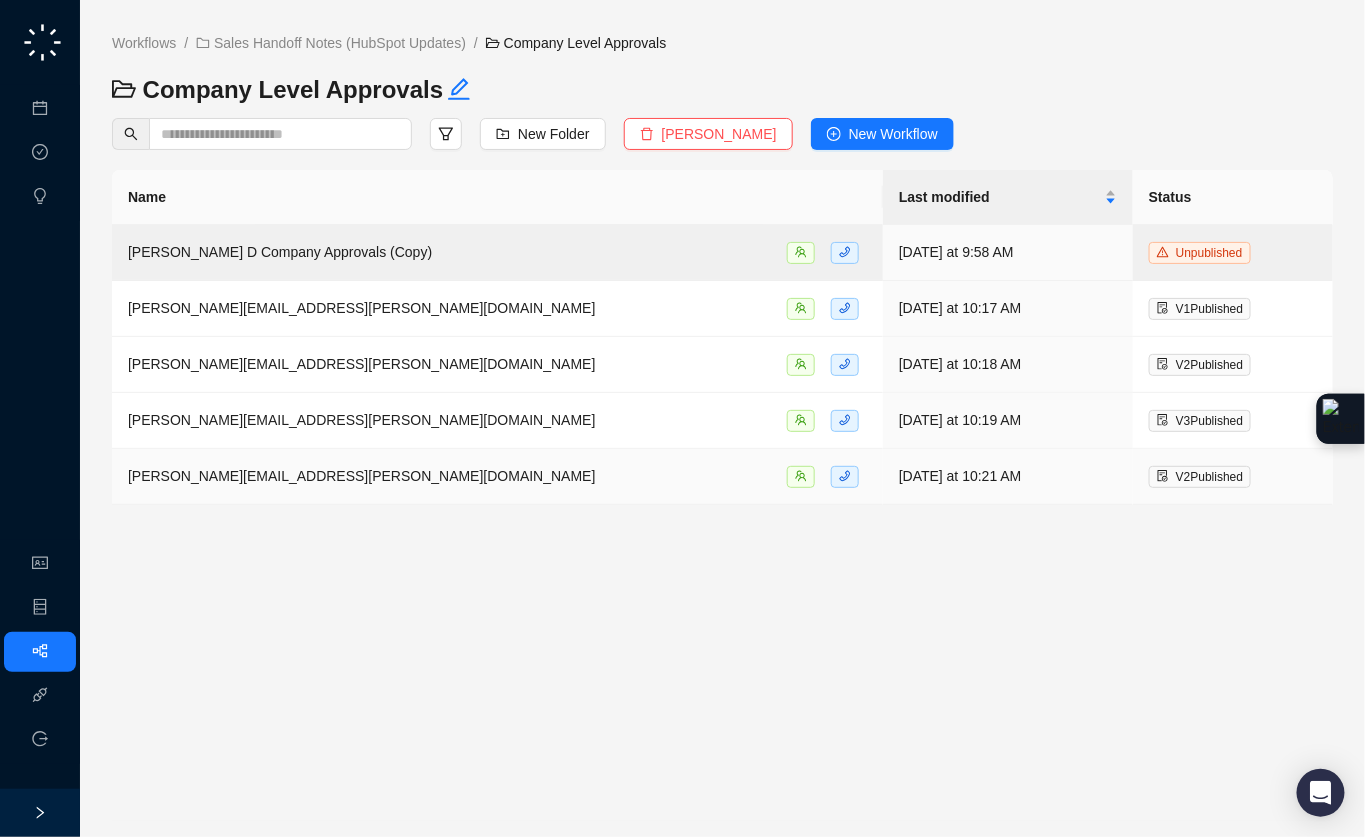 click on "[PERSON_NAME][EMAIL_ADDRESS][PERSON_NAME][DOMAIN_NAME]" at bounding box center (497, 477) 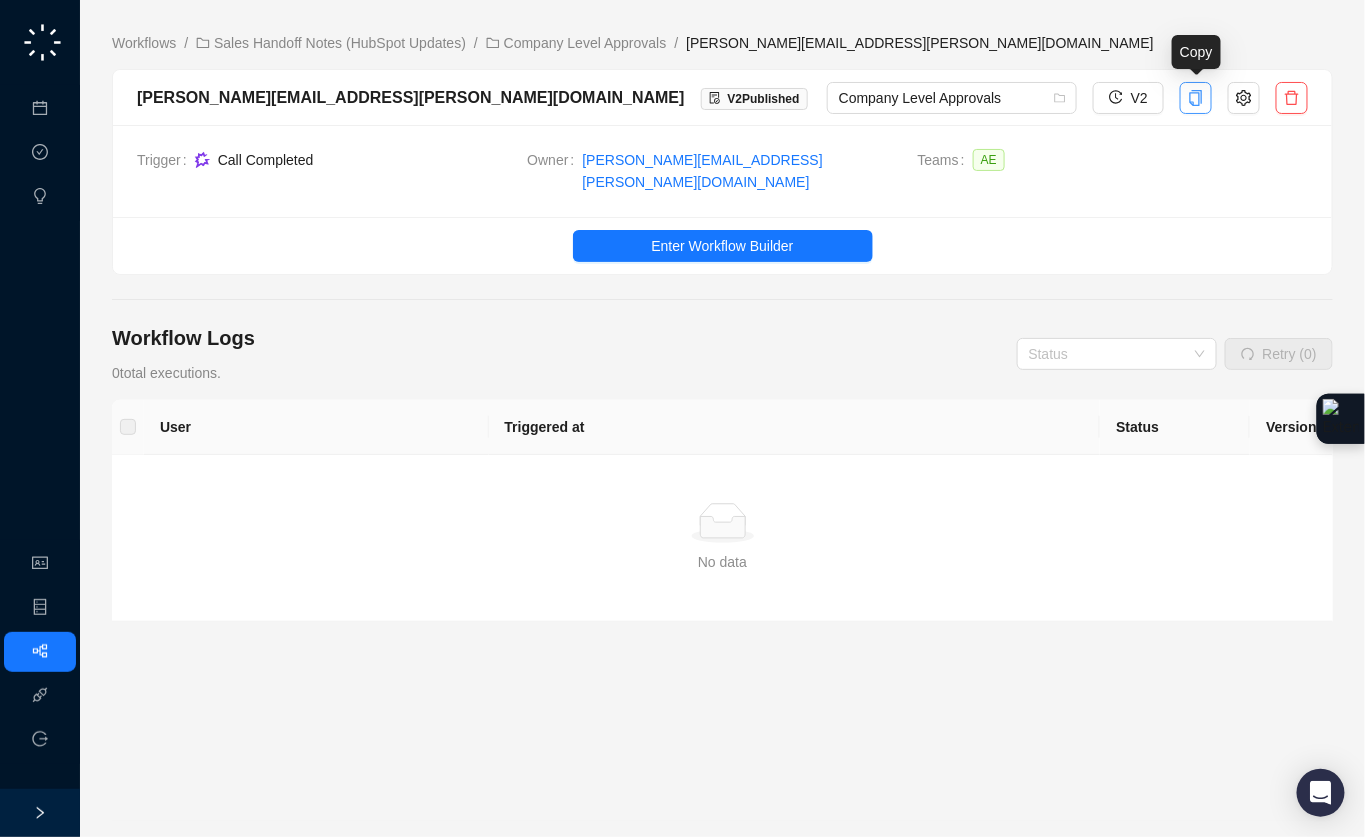click 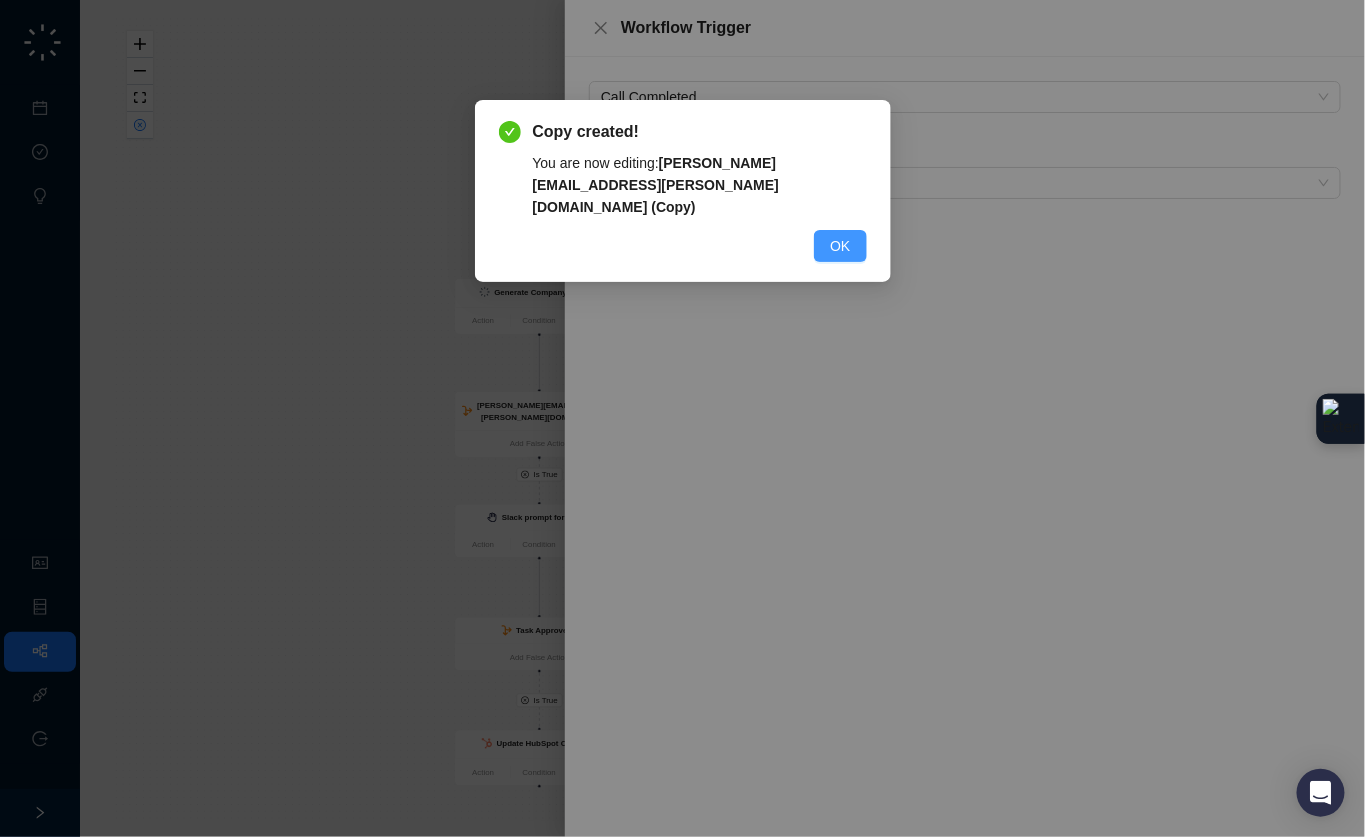 click on "OK" at bounding box center (840, 246) 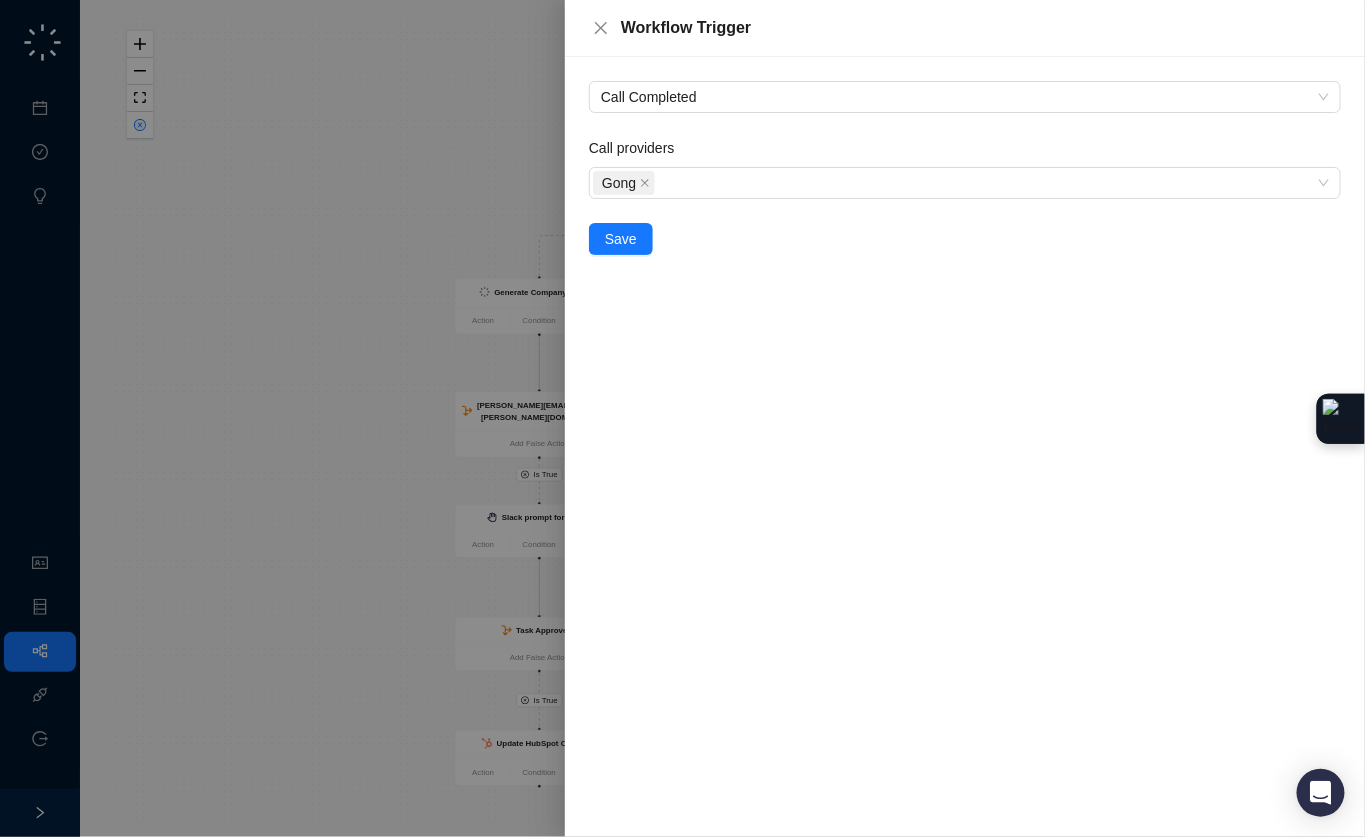 click on "Call Completed Call providers Gong   Save" at bounding box center (965, 447) 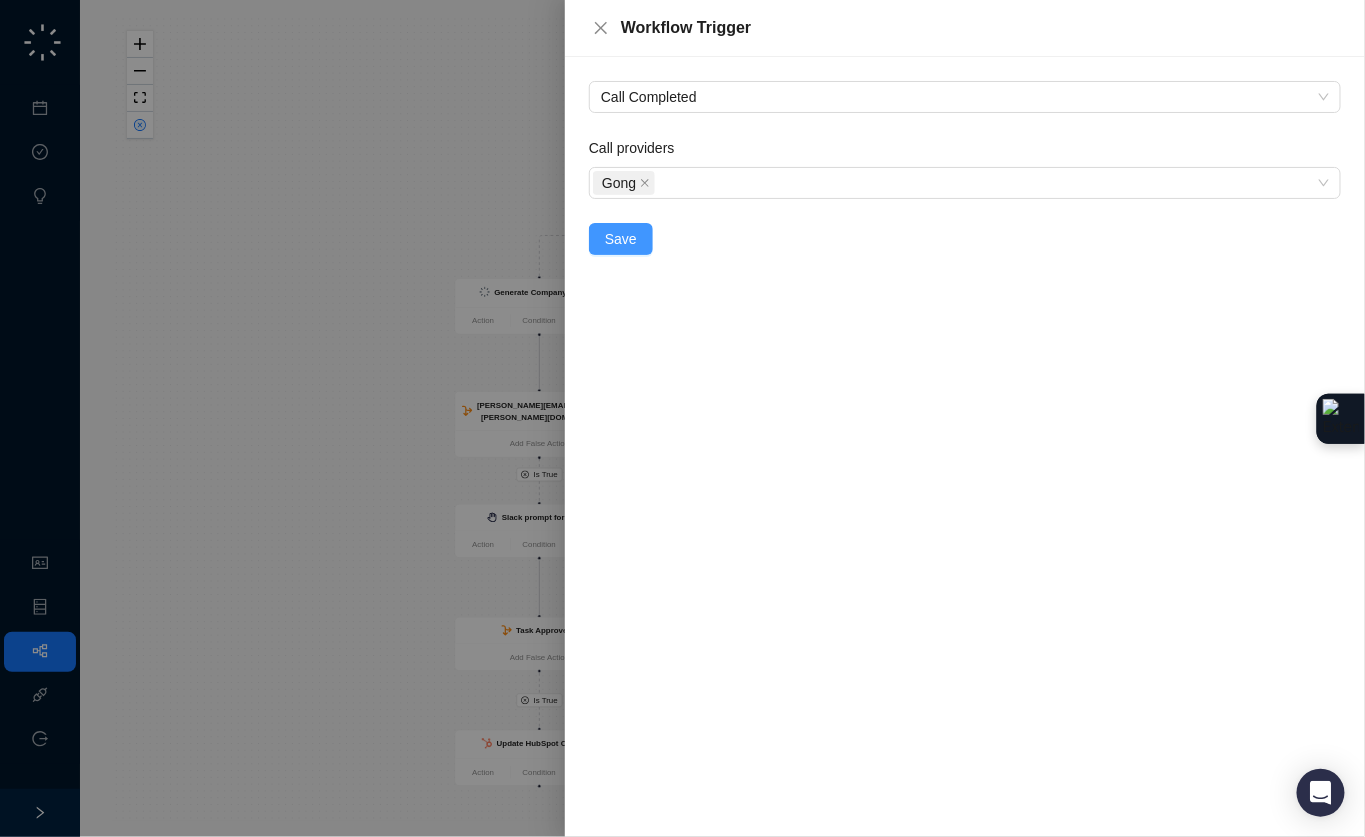 click on "Save" at bounding box center (621, 239) 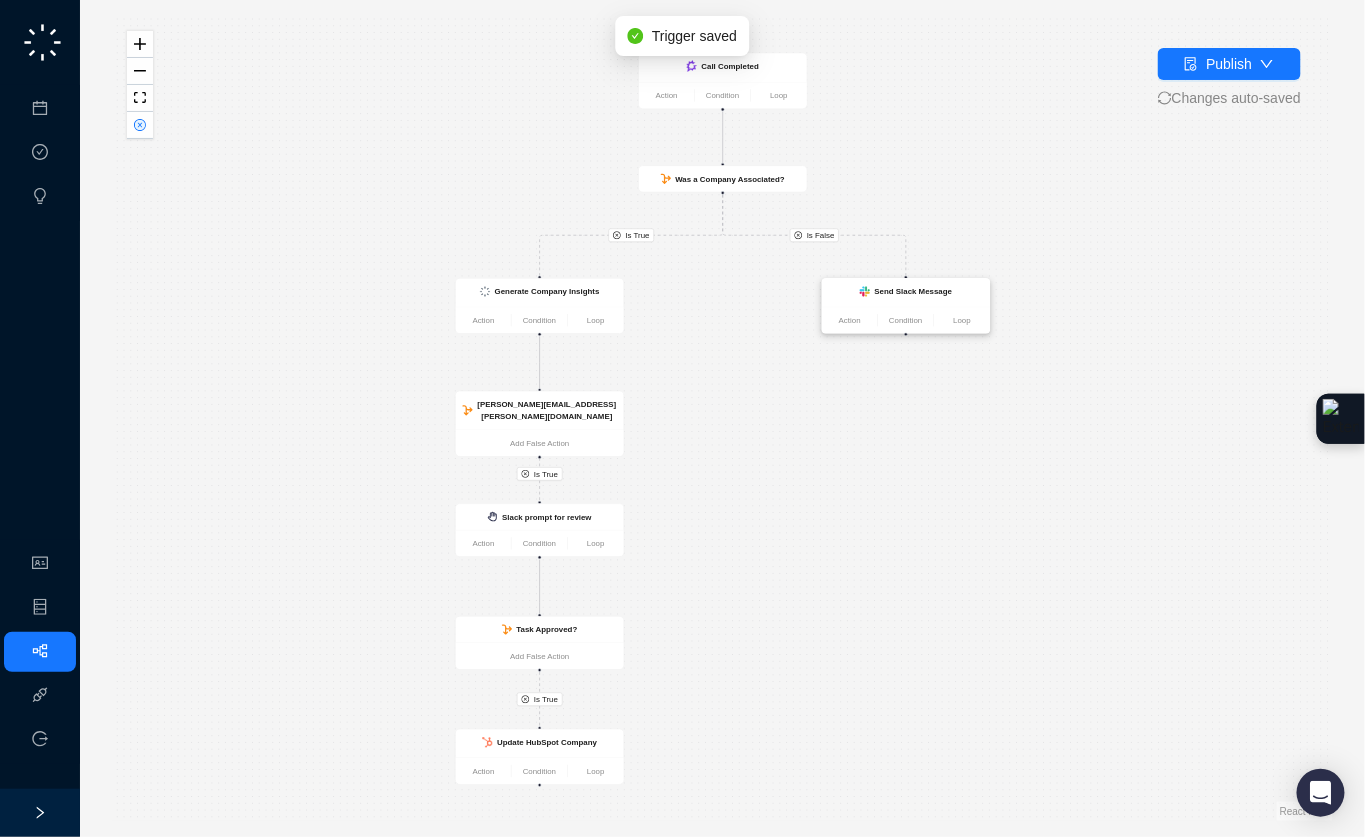 click on "Send Slack Message" at bounding box center [914, 291] 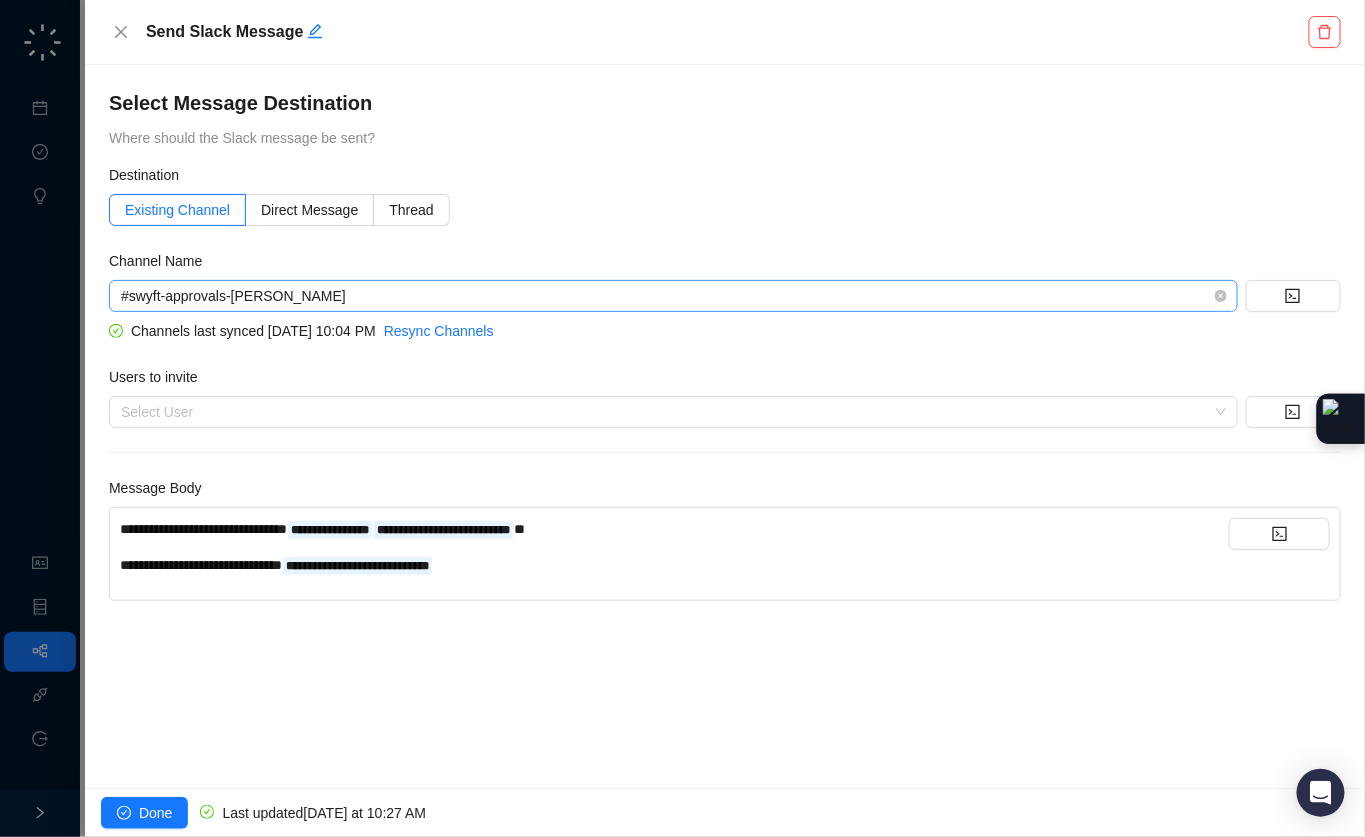 click on "#swyft-approvals-[PERSON_NAME]" at bounding box center [673, 296] 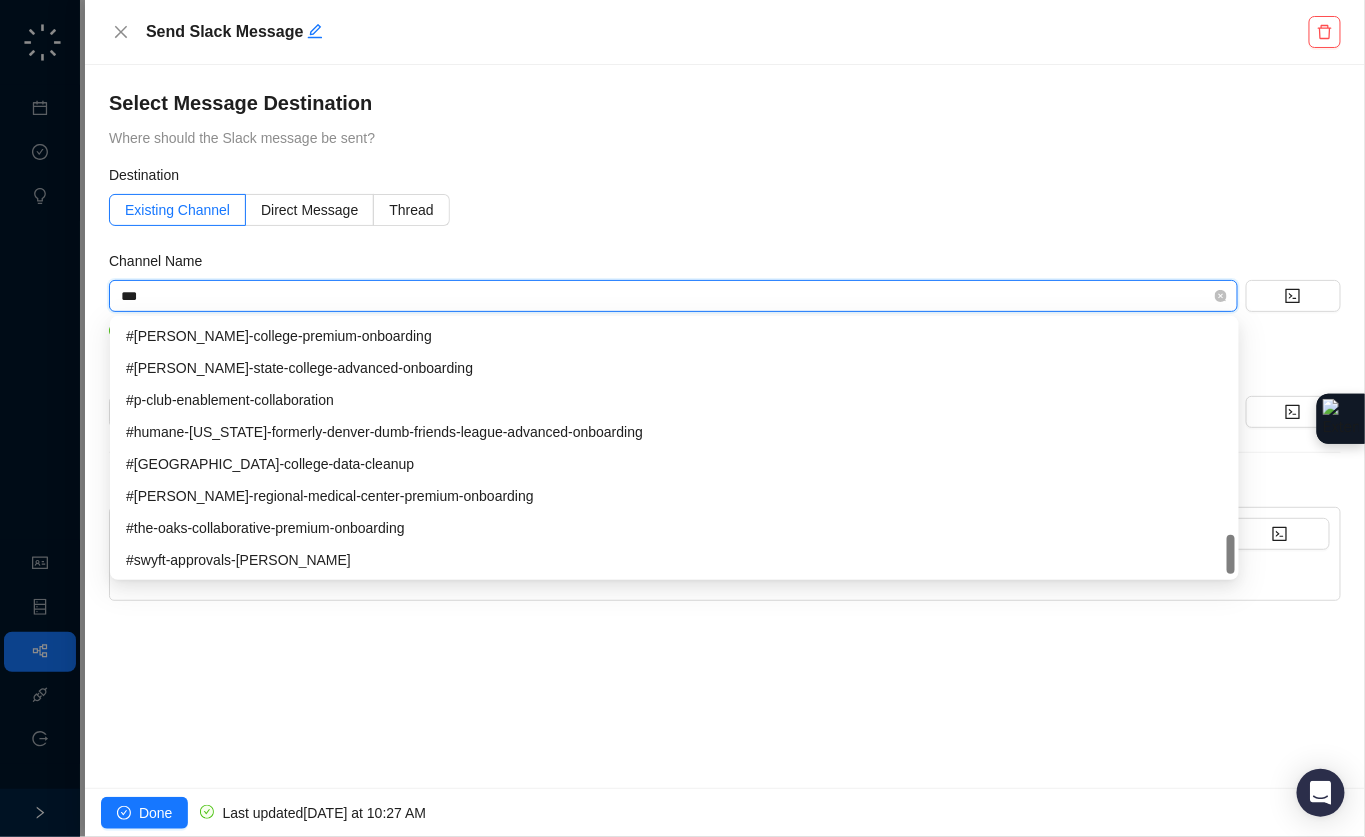 scroll, scrollTop: 0, scrollLeft: 0, axis: both 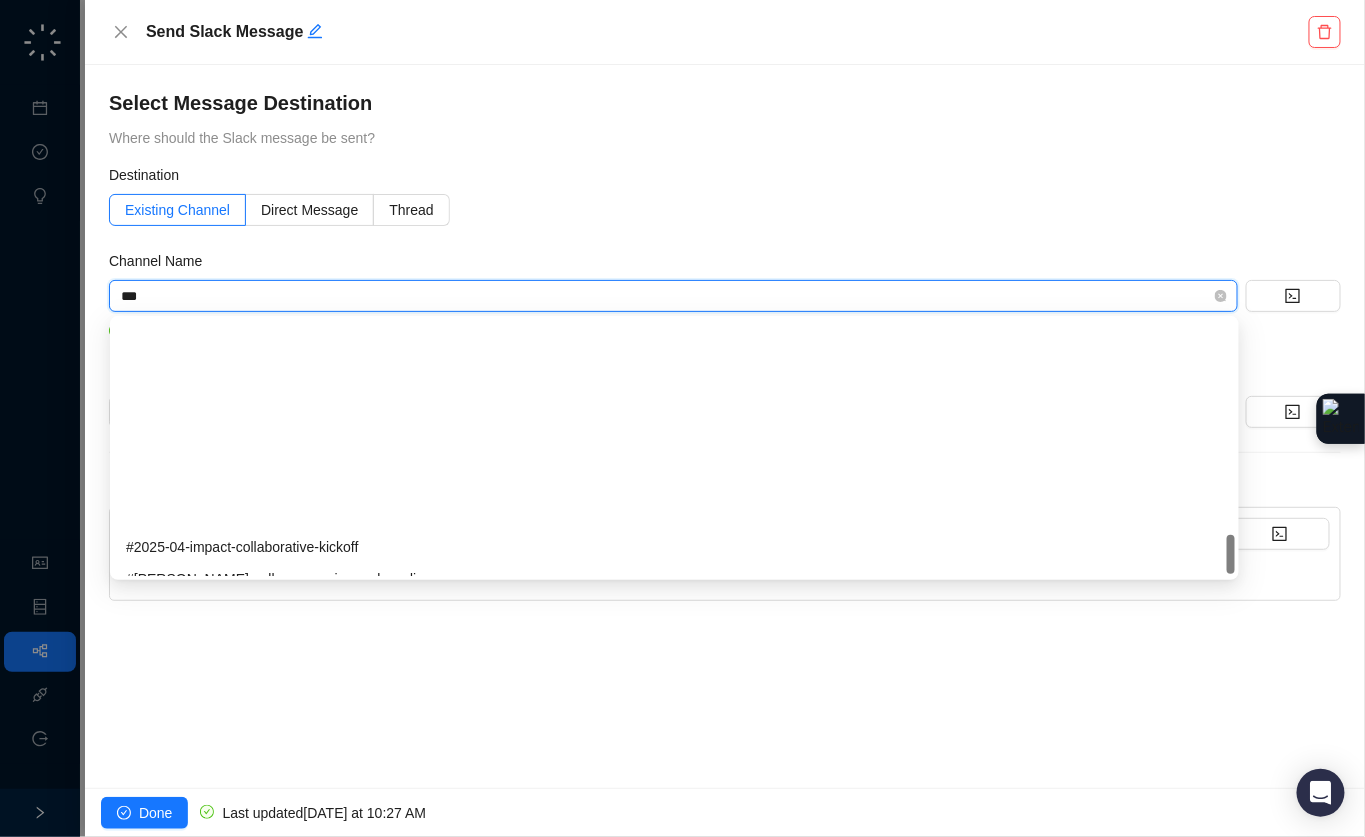 type on "****" 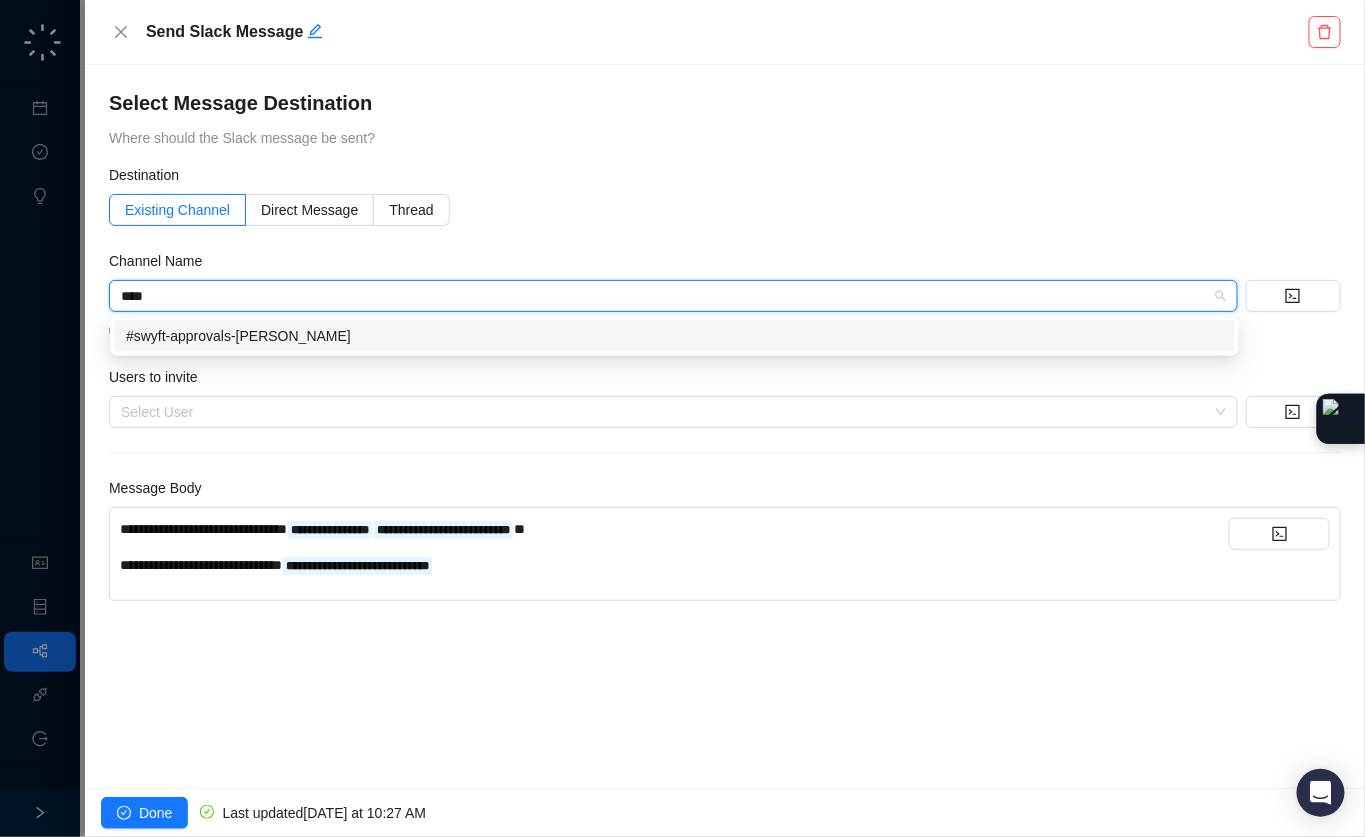 click on "#swyft-approvals-[PERSON_NAME]" at bounding box center (674, 336) 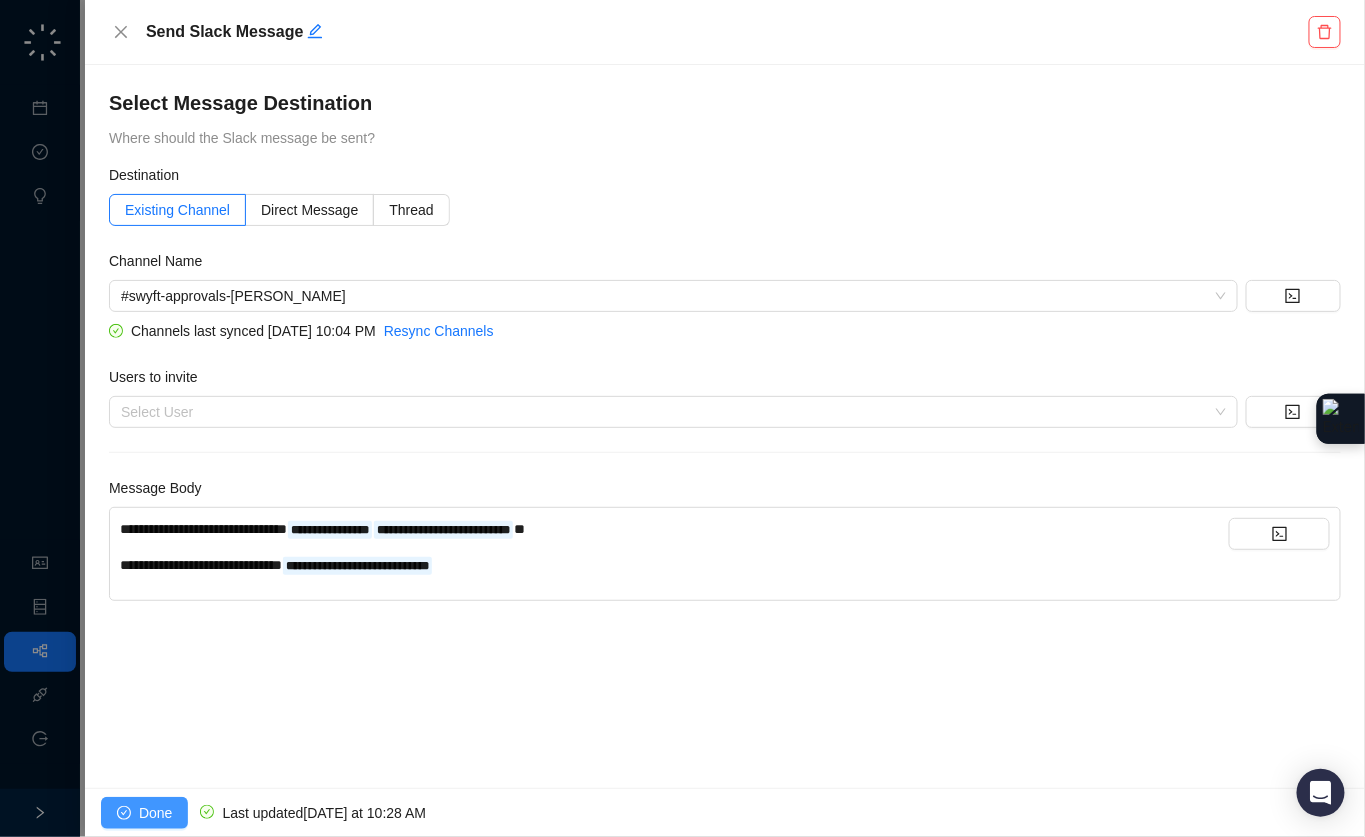 click on "Done" at bounding box center [155, 813] 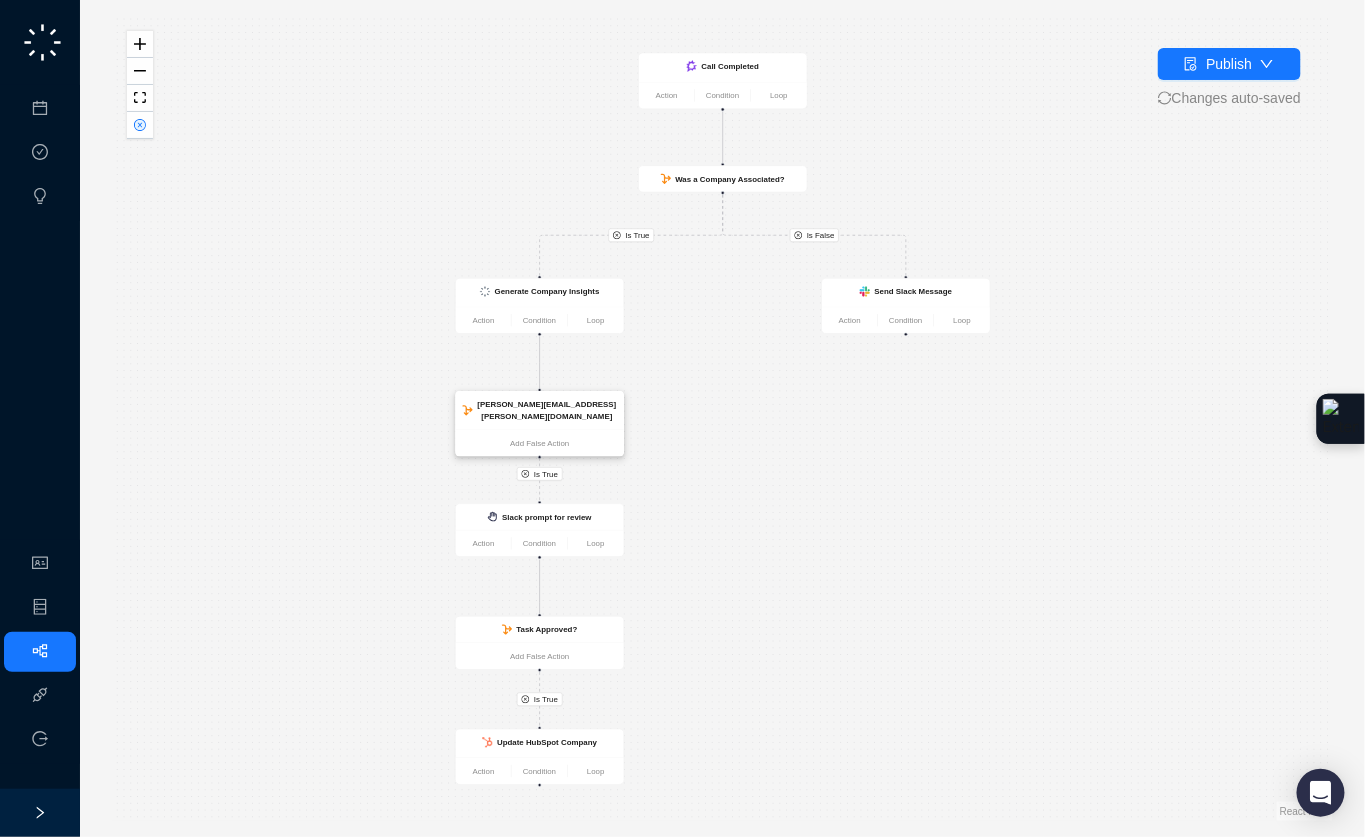click on "[PERSON_NAME][EMAIL_ADDRESS][PERSON_NAME][DOMAIN_NAME]" at bounding box center [547, 410] 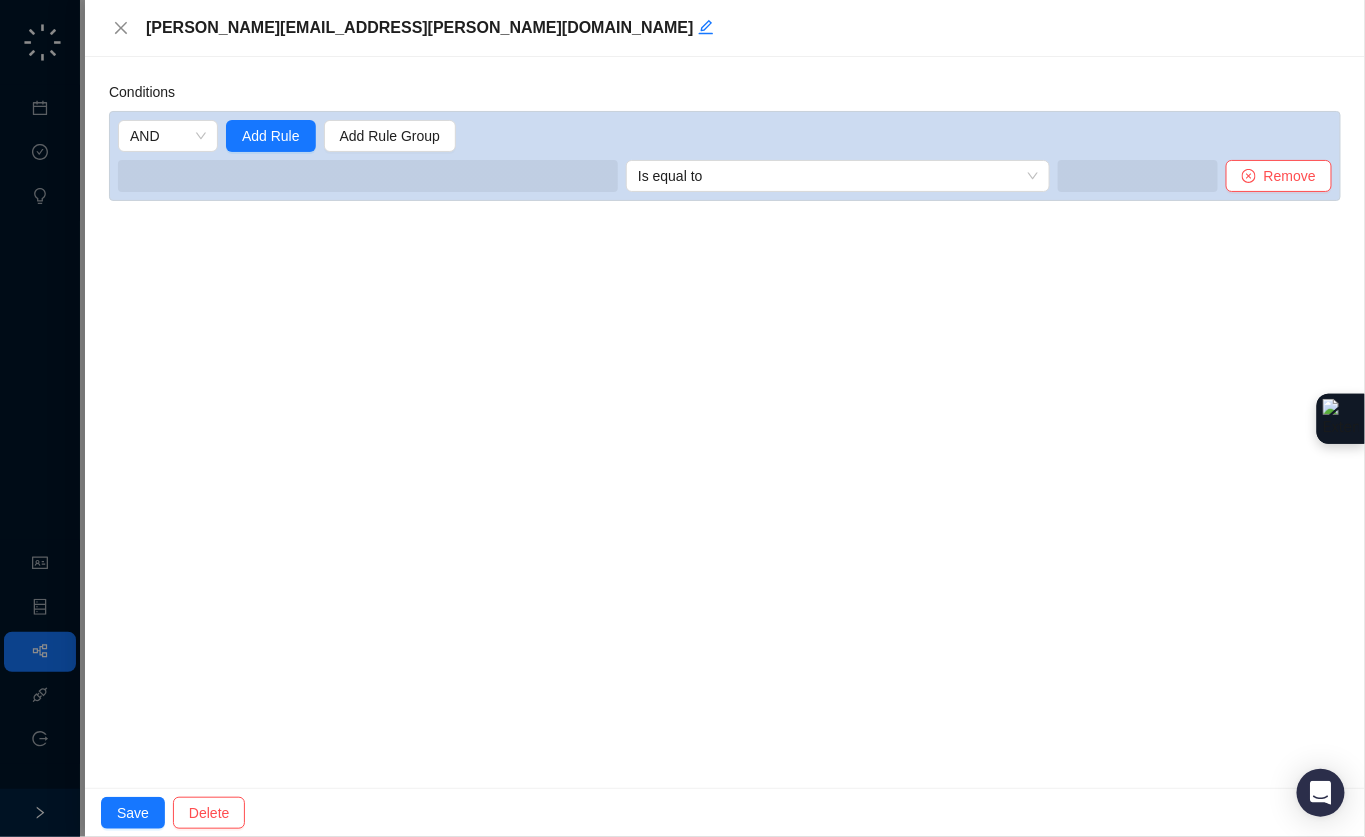 click on "[PERSON_NAME][EMAIL_ADDRESS][PERSON_NAME][DOMAIN_NAME]" at bounding box center (741, 28) 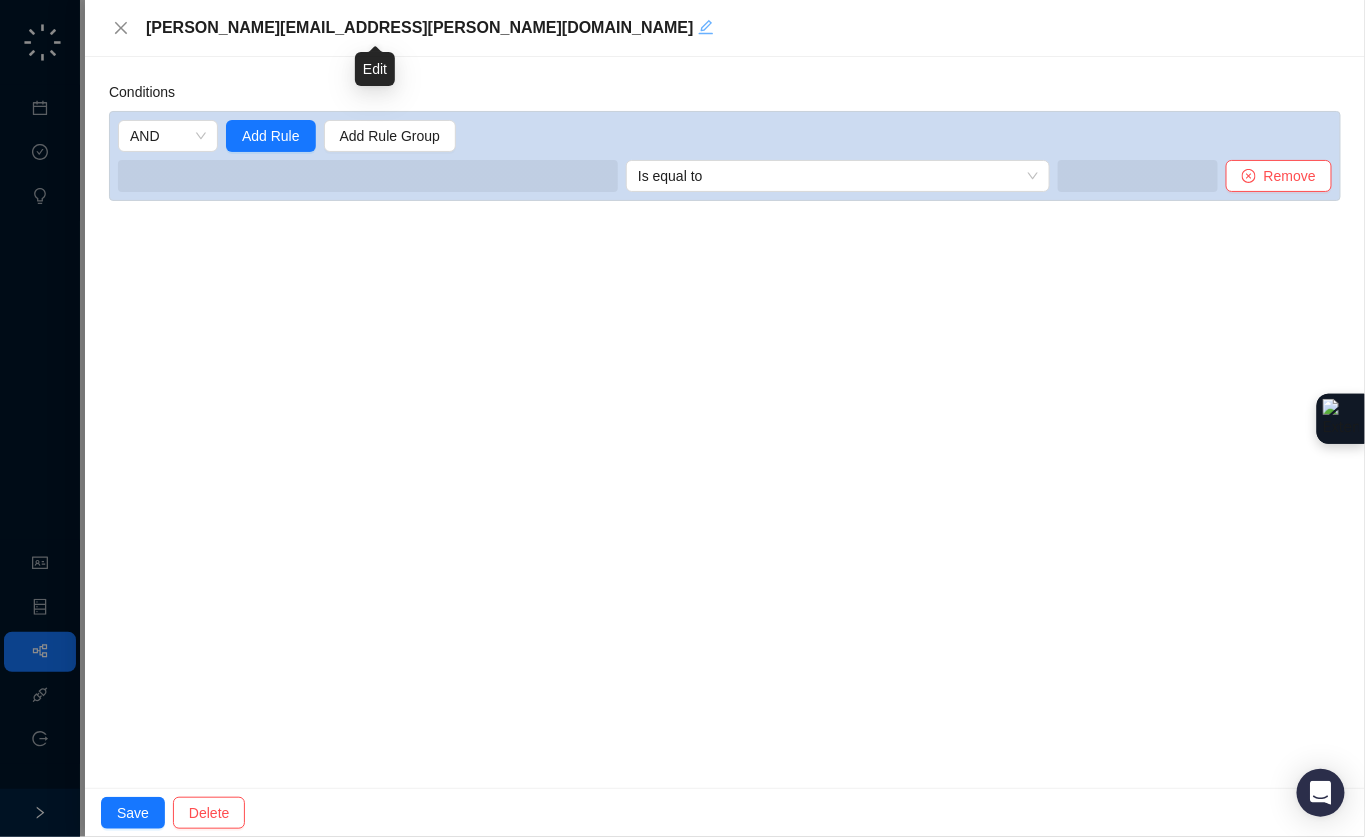 click 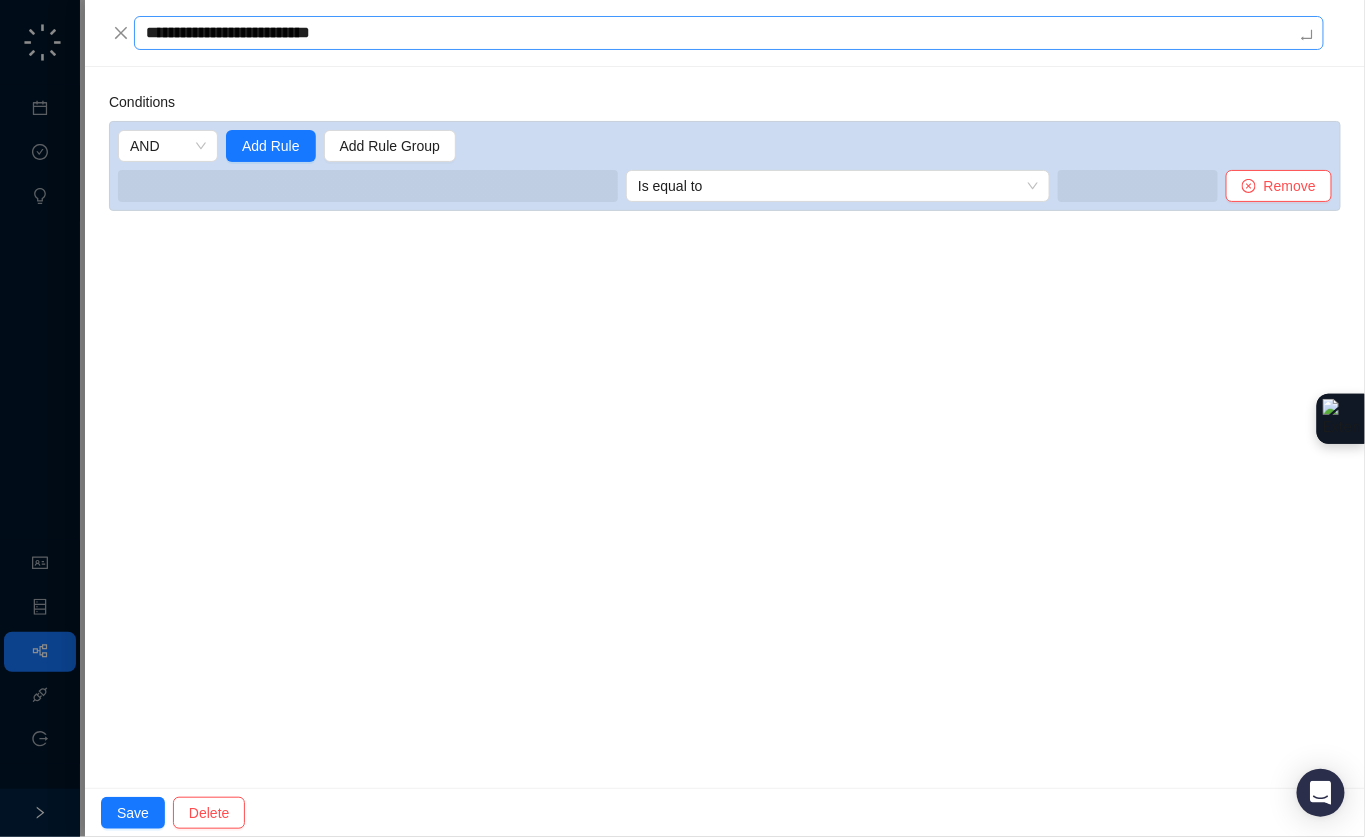 type on "**********" 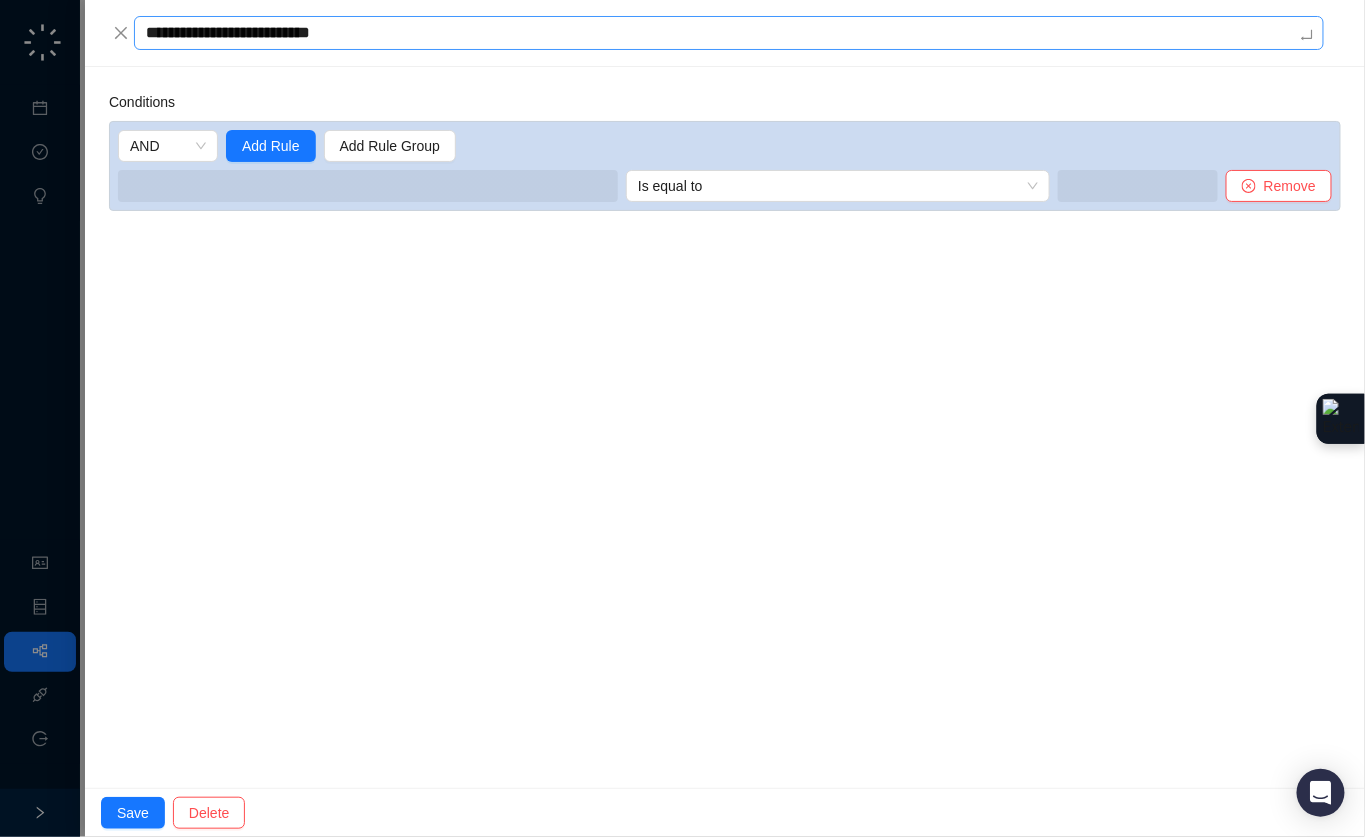 type on "**********" 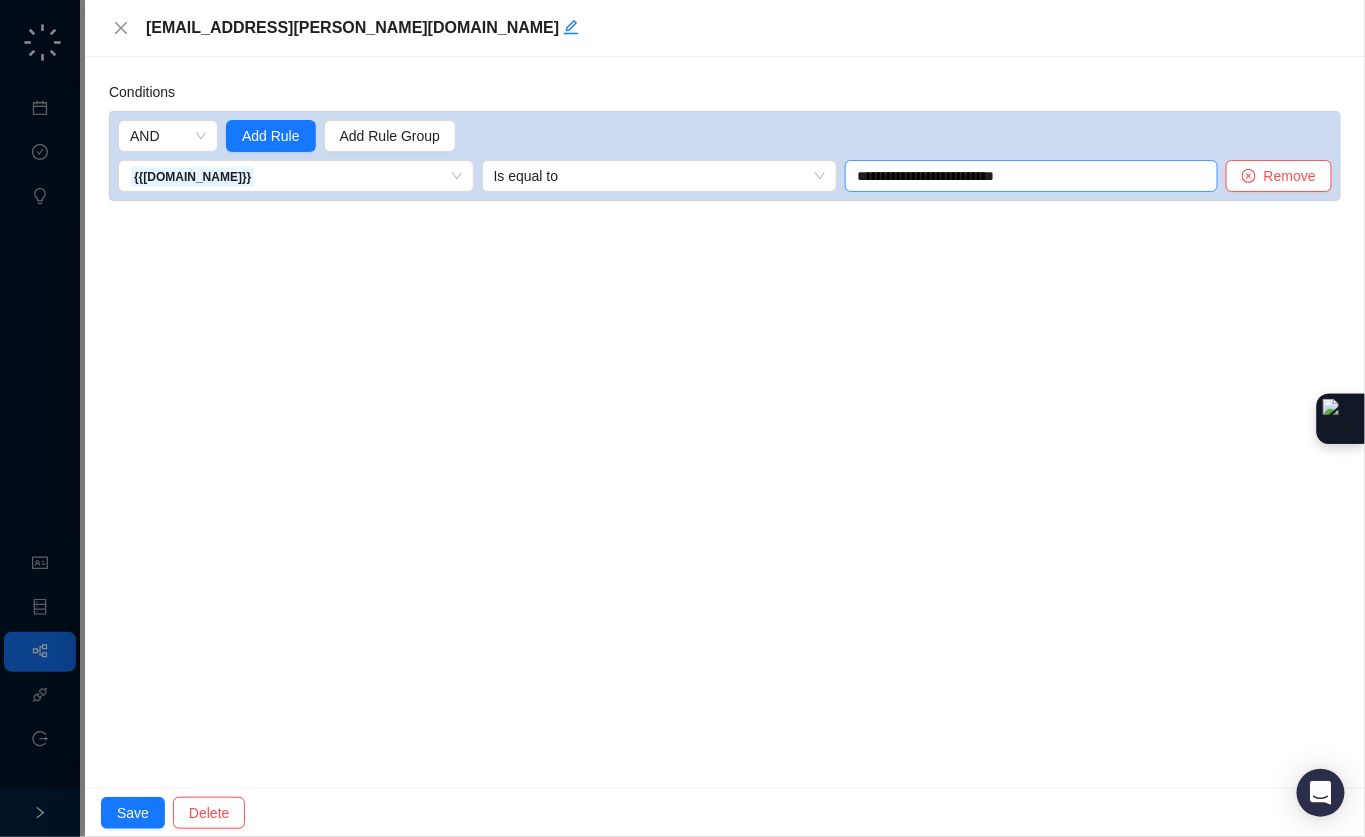 click on "**********" at bounding box center [1031, 176] 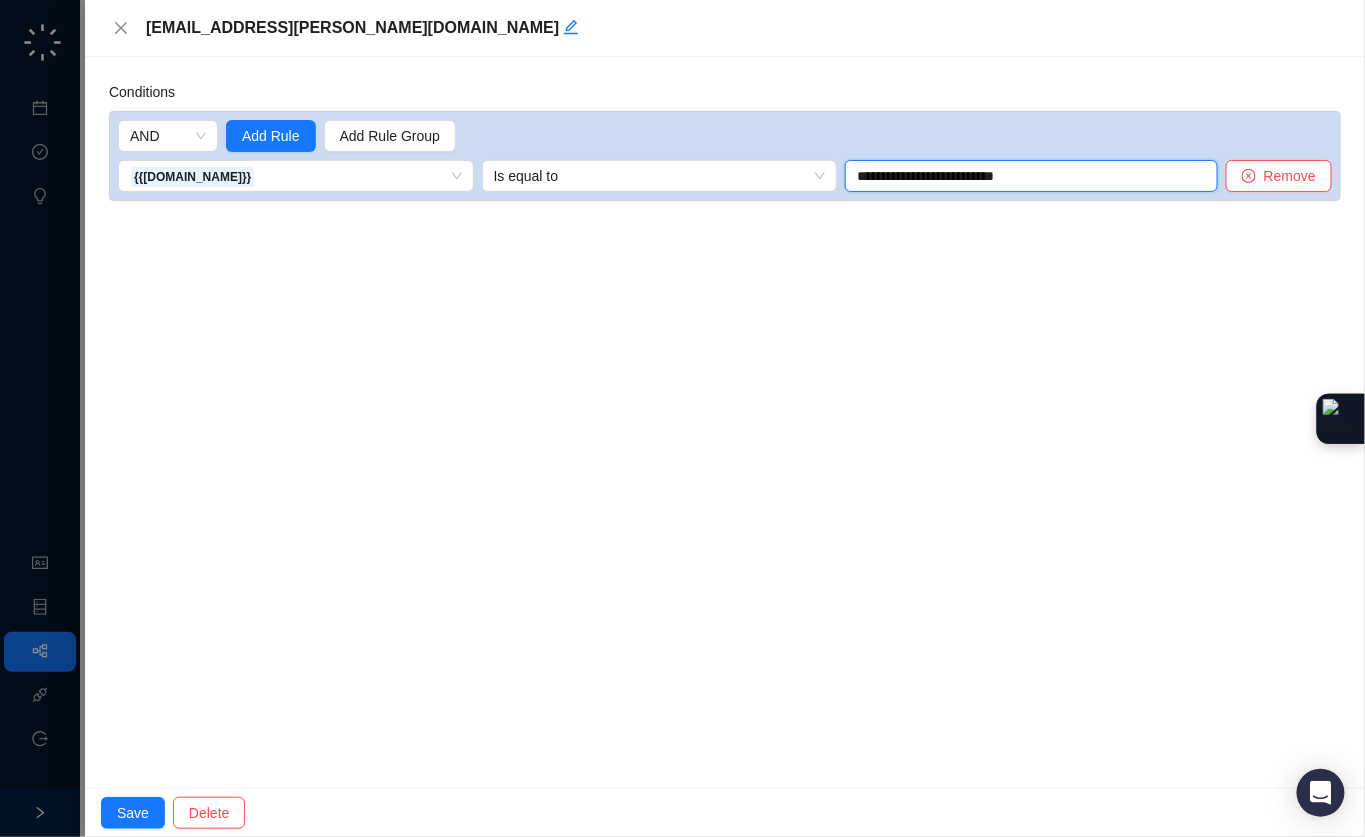 click on "**********" at bounding box center (1031, 176) 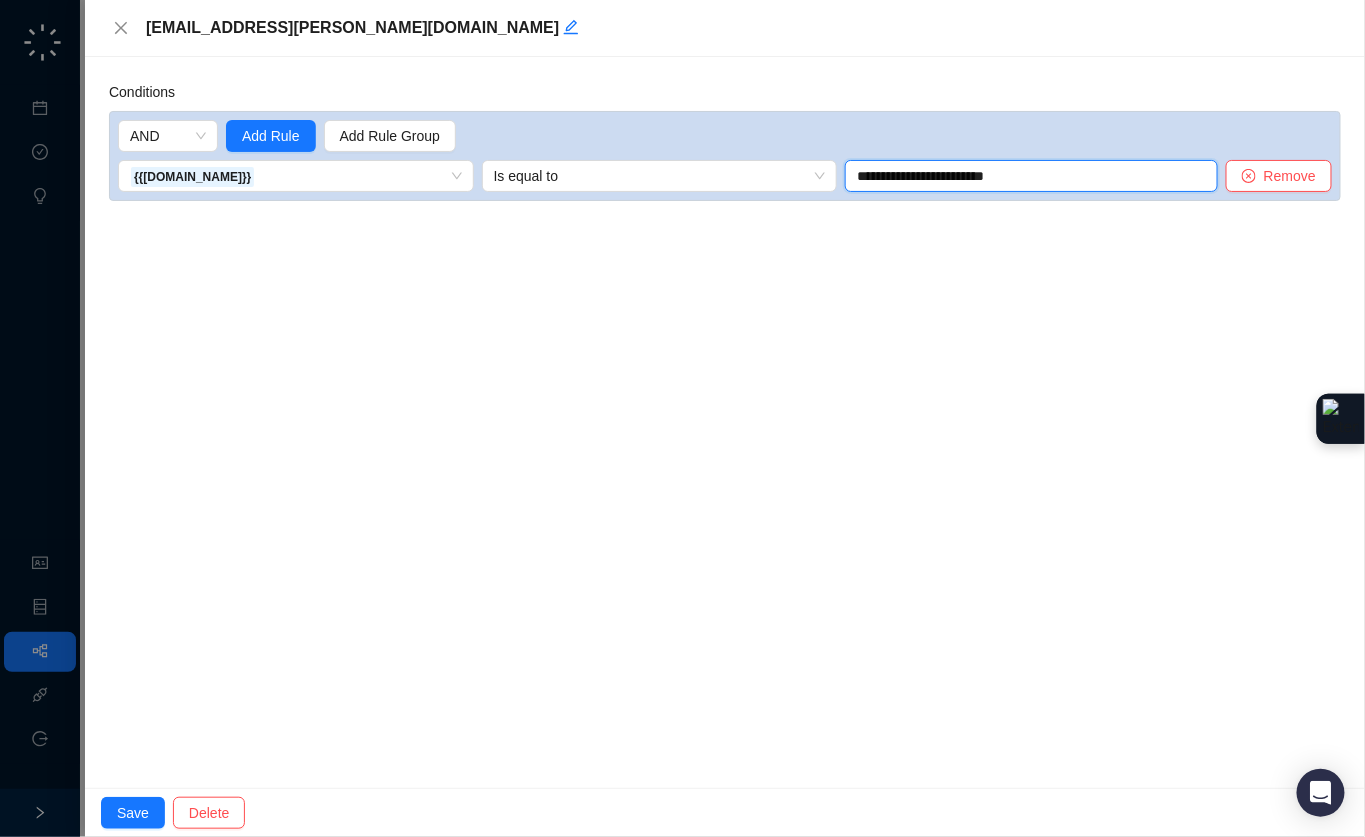 type on "**********" 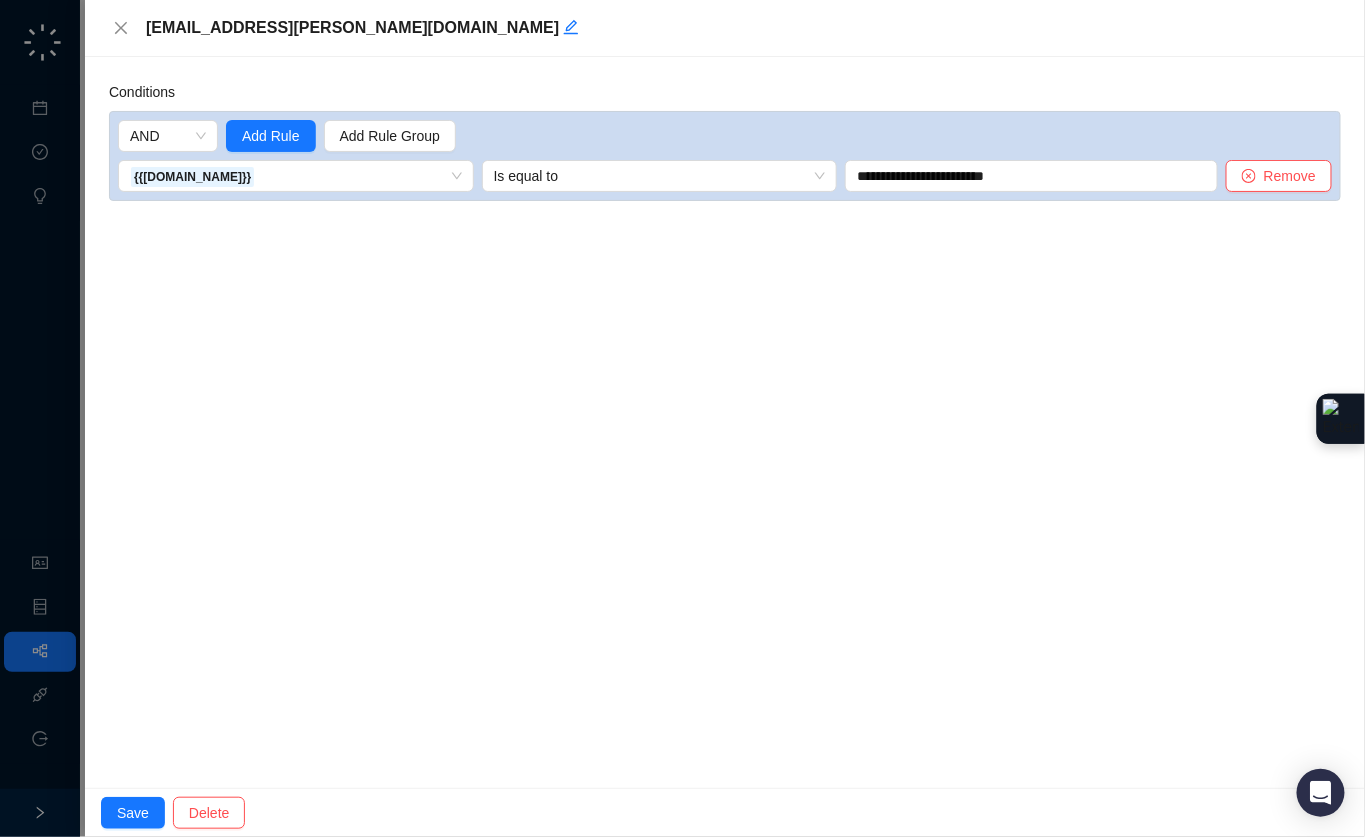 click on "**********" at bounding box center (725, 422) 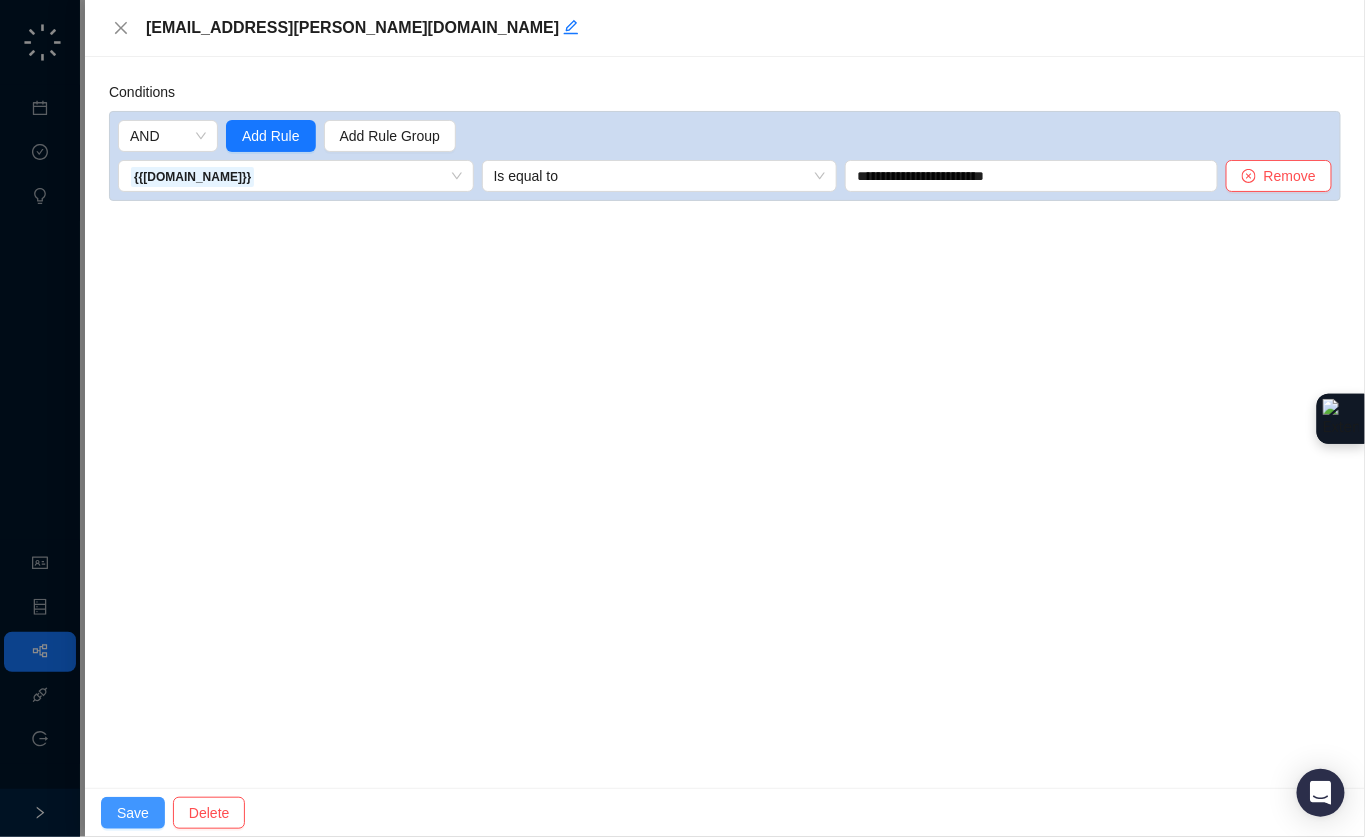 click on "Save" at bounding box center [133, 813] 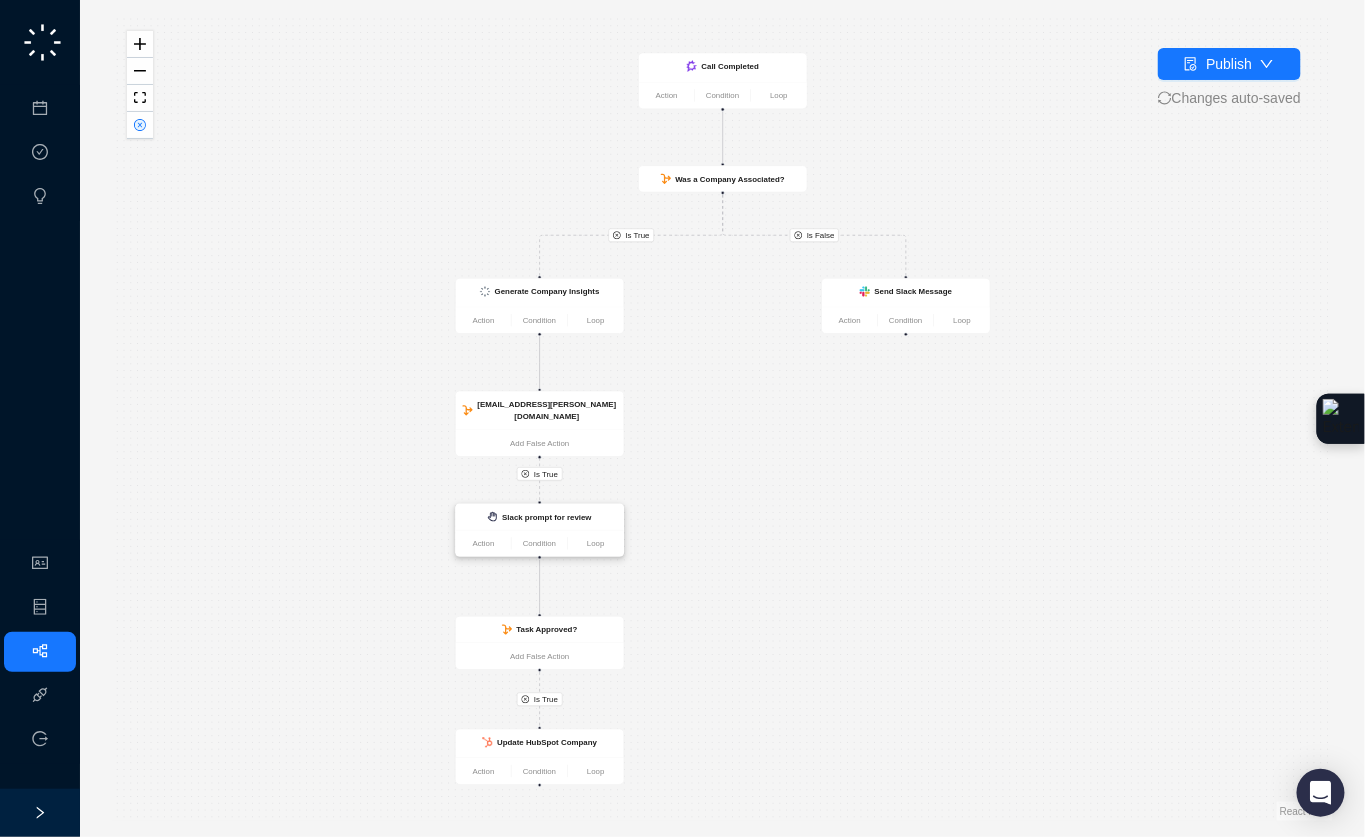 click on "Slack prompt for review" at bounding box center [540, 517] 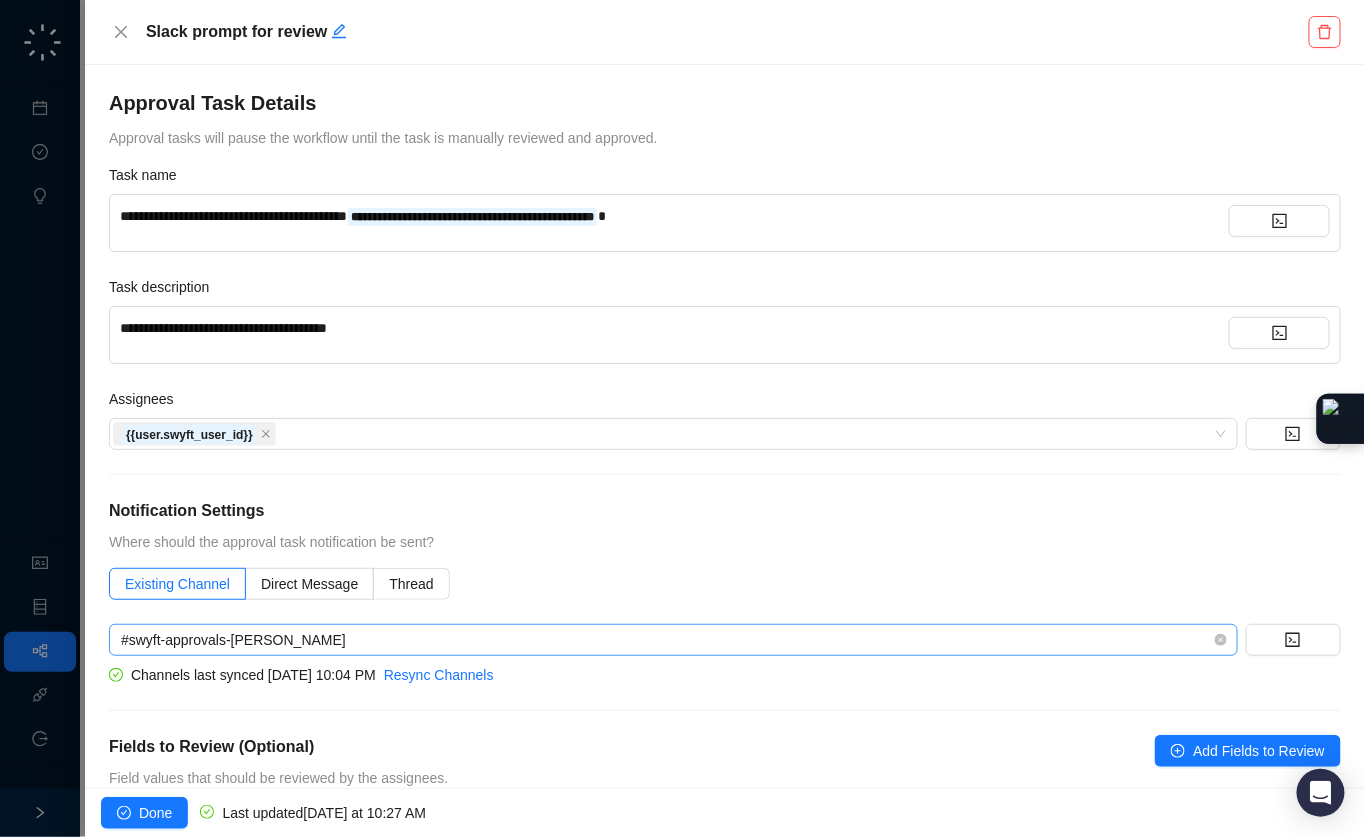 click on "#swyft-approvals-[PERSON_NAME]" at bounding box center [673, 640] 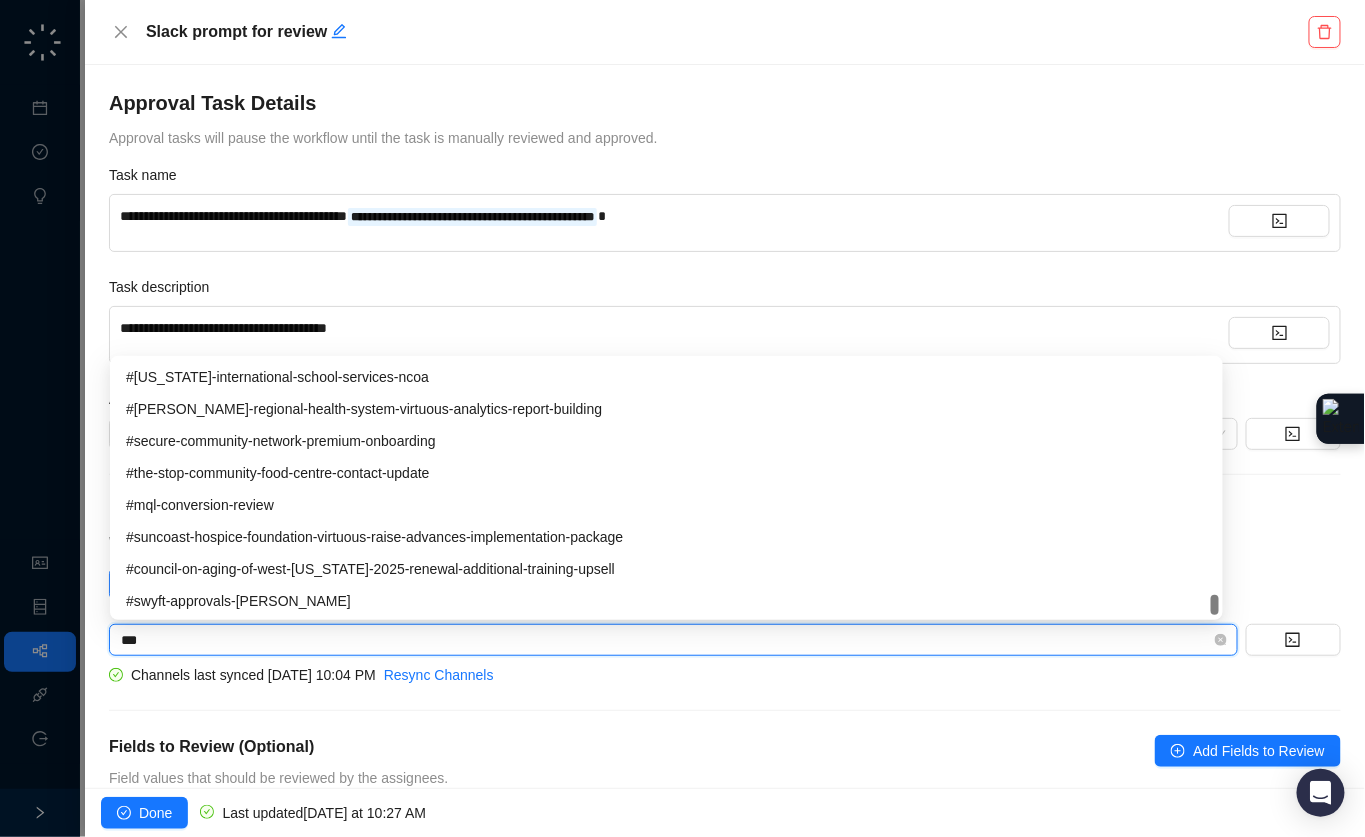 scroll, scrollTop: 384, scrollLeft: 0, axis: vertical 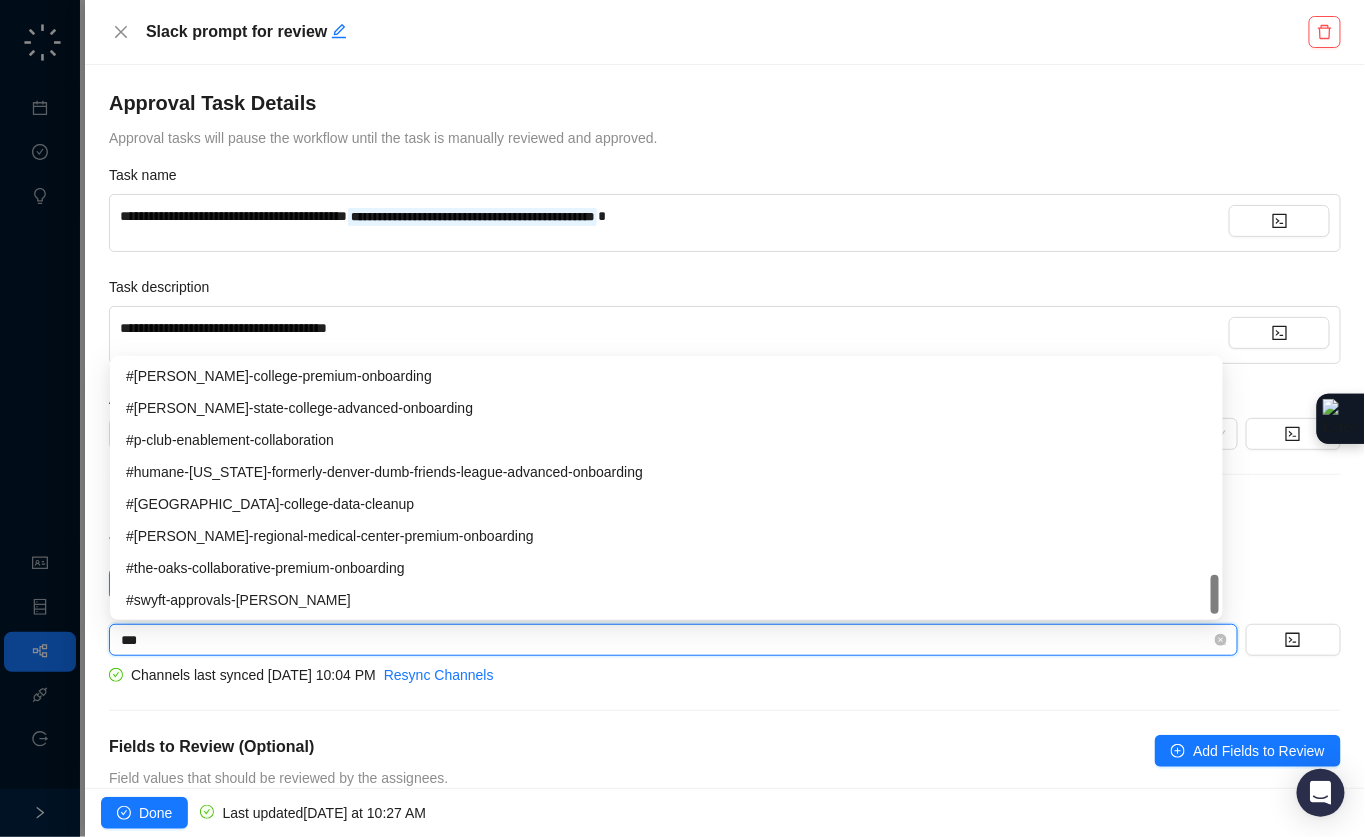 type on "****" 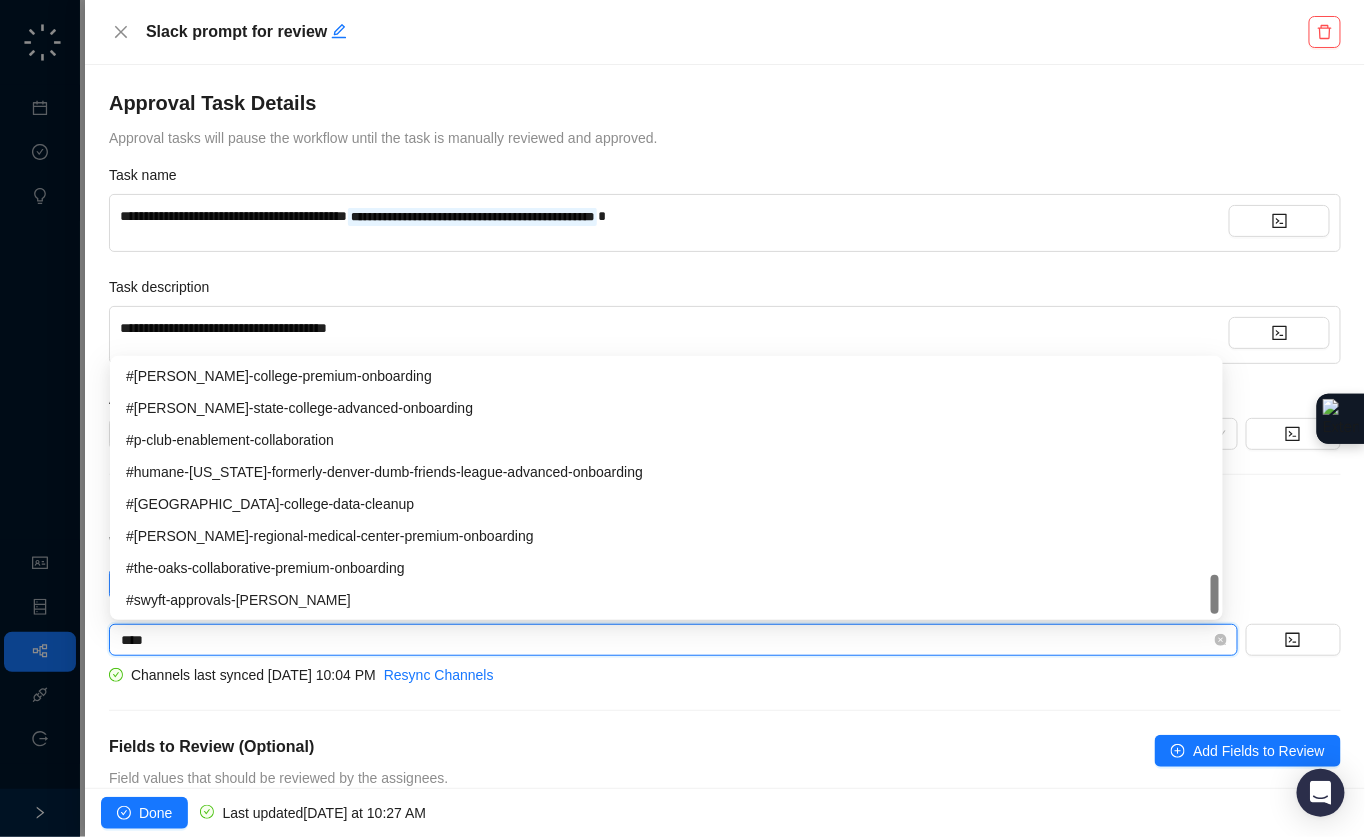 scroll, scrollTop: 0, scrollLeft: 0, axis: both 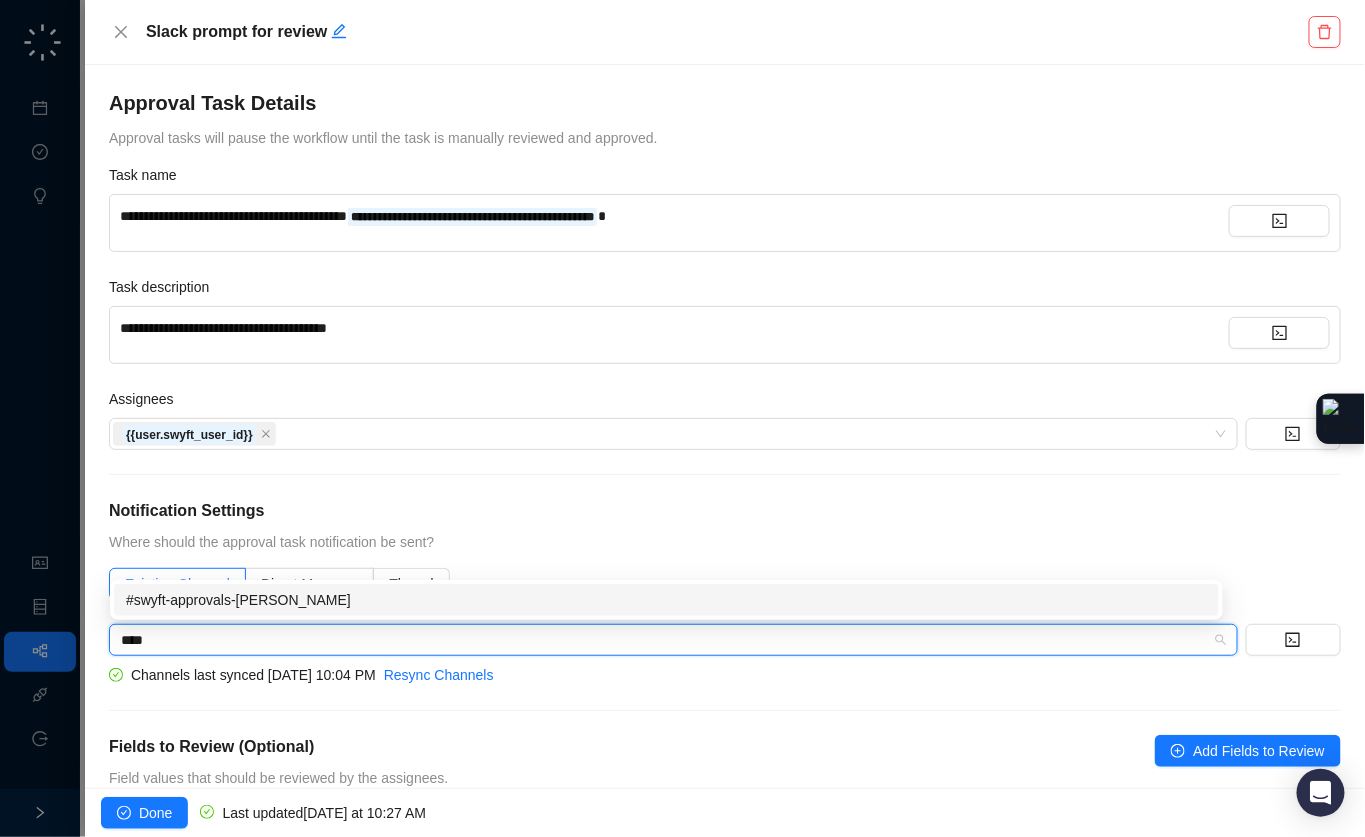 click on "#swyft-approvals-[PERSON_NAME]" at bounding box center (666, 600) 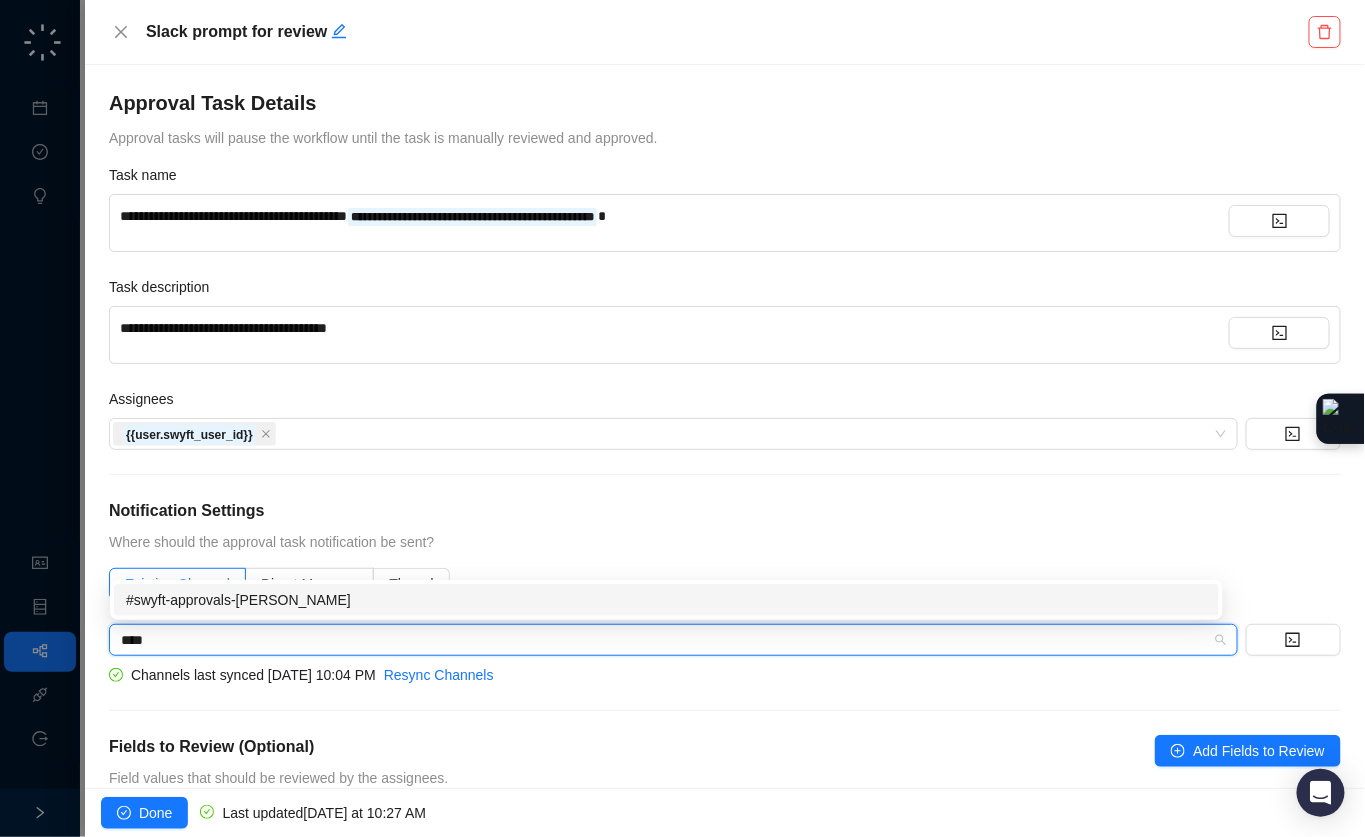type 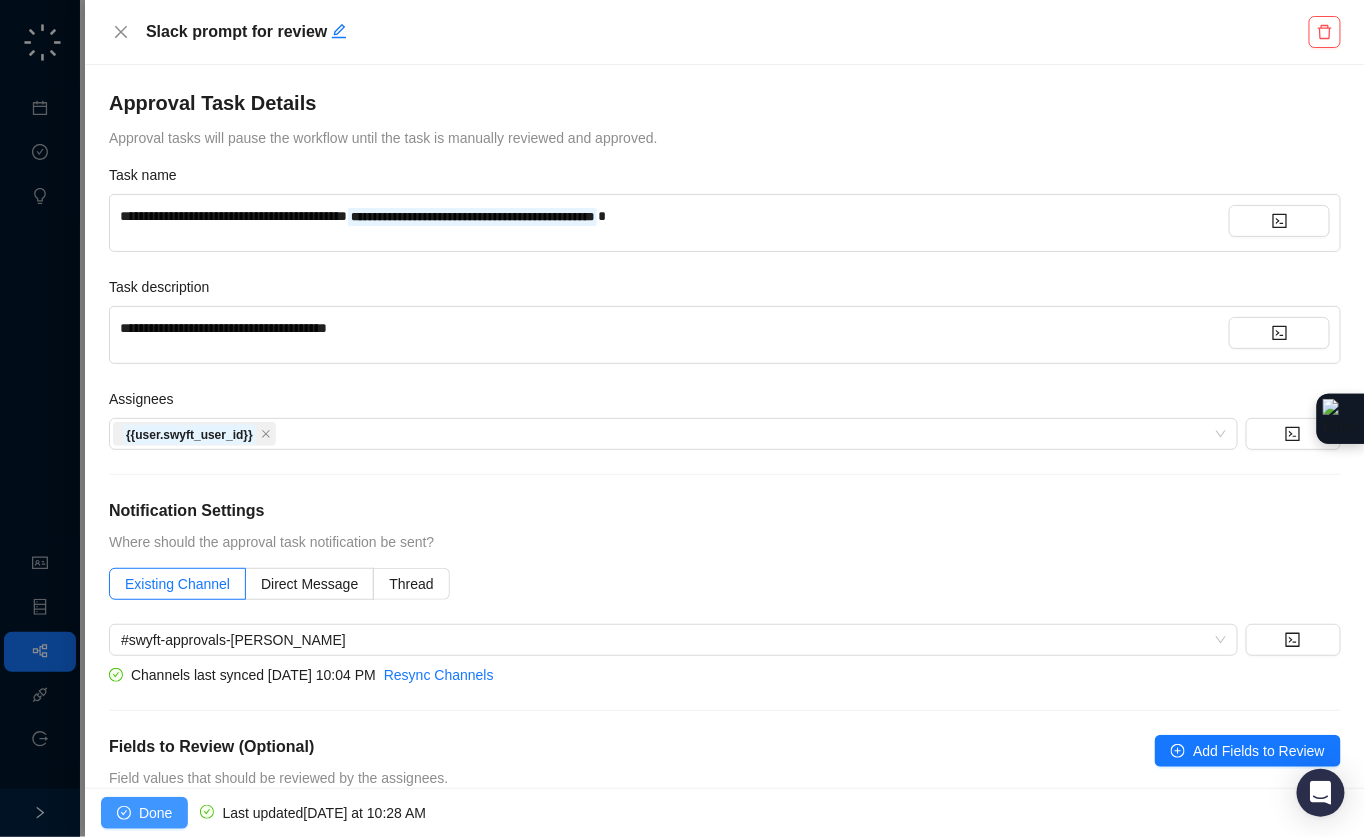 click on "Done" at bounding box center (155, 813) 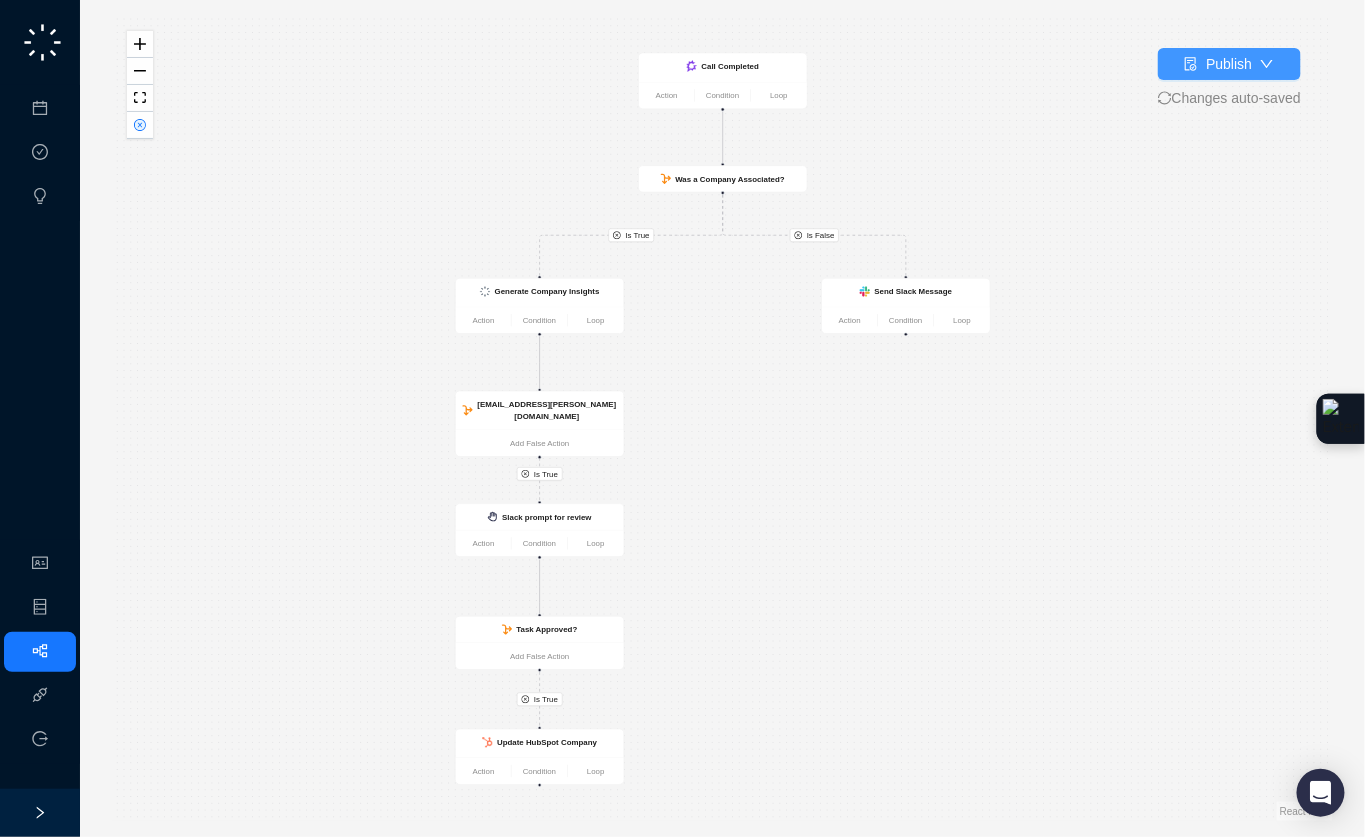 click on "Publish" at bounding box center [1229, 64] 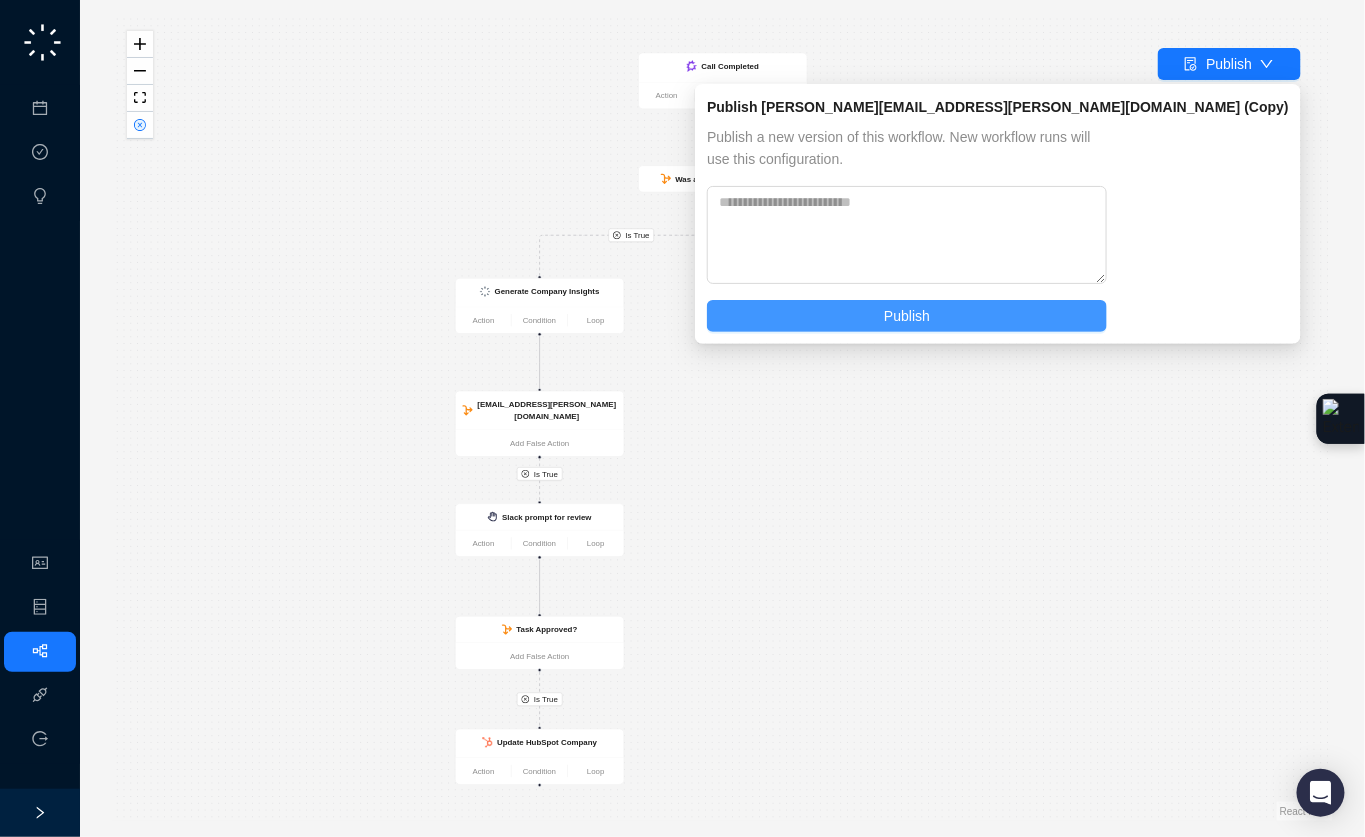 click on "Publish" at bounding box center (907, 316) 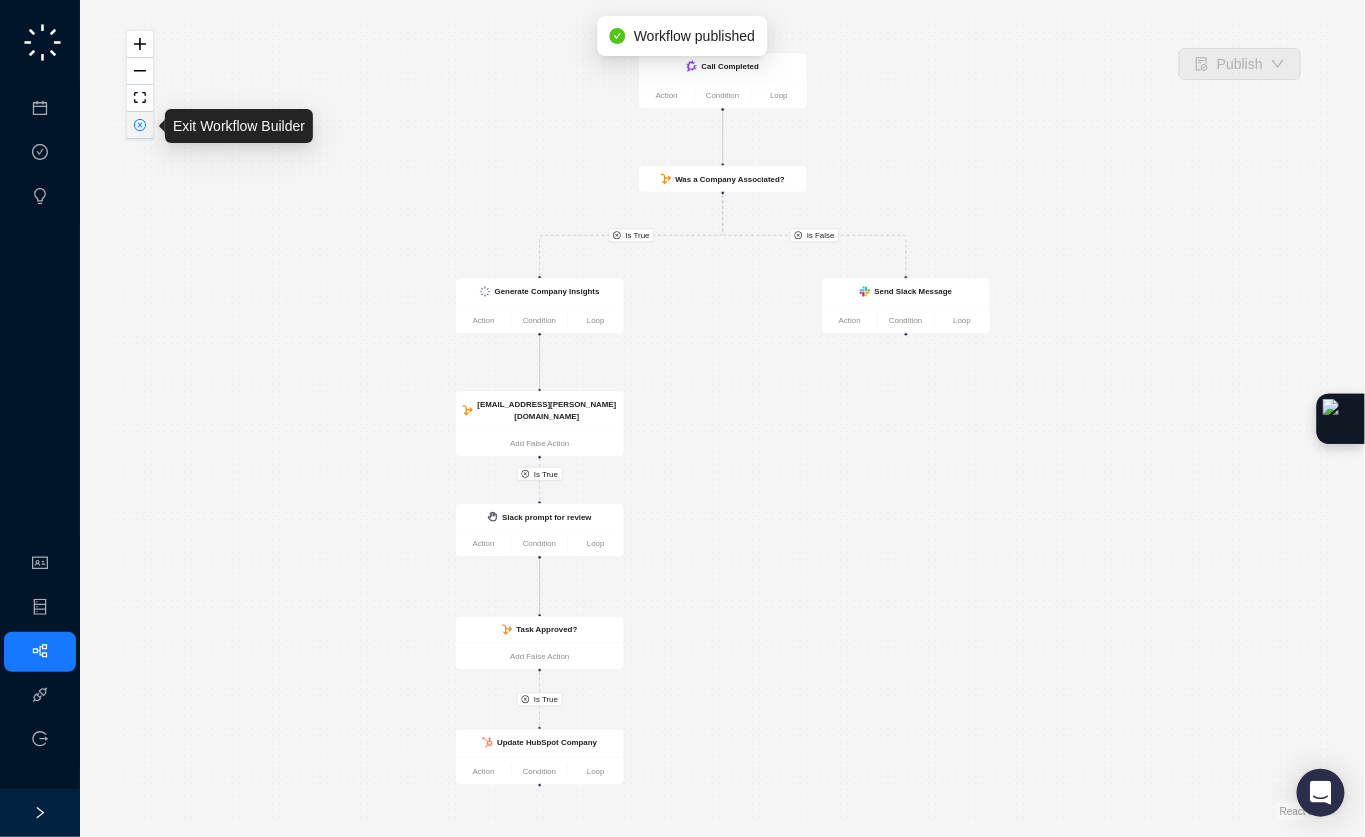 click 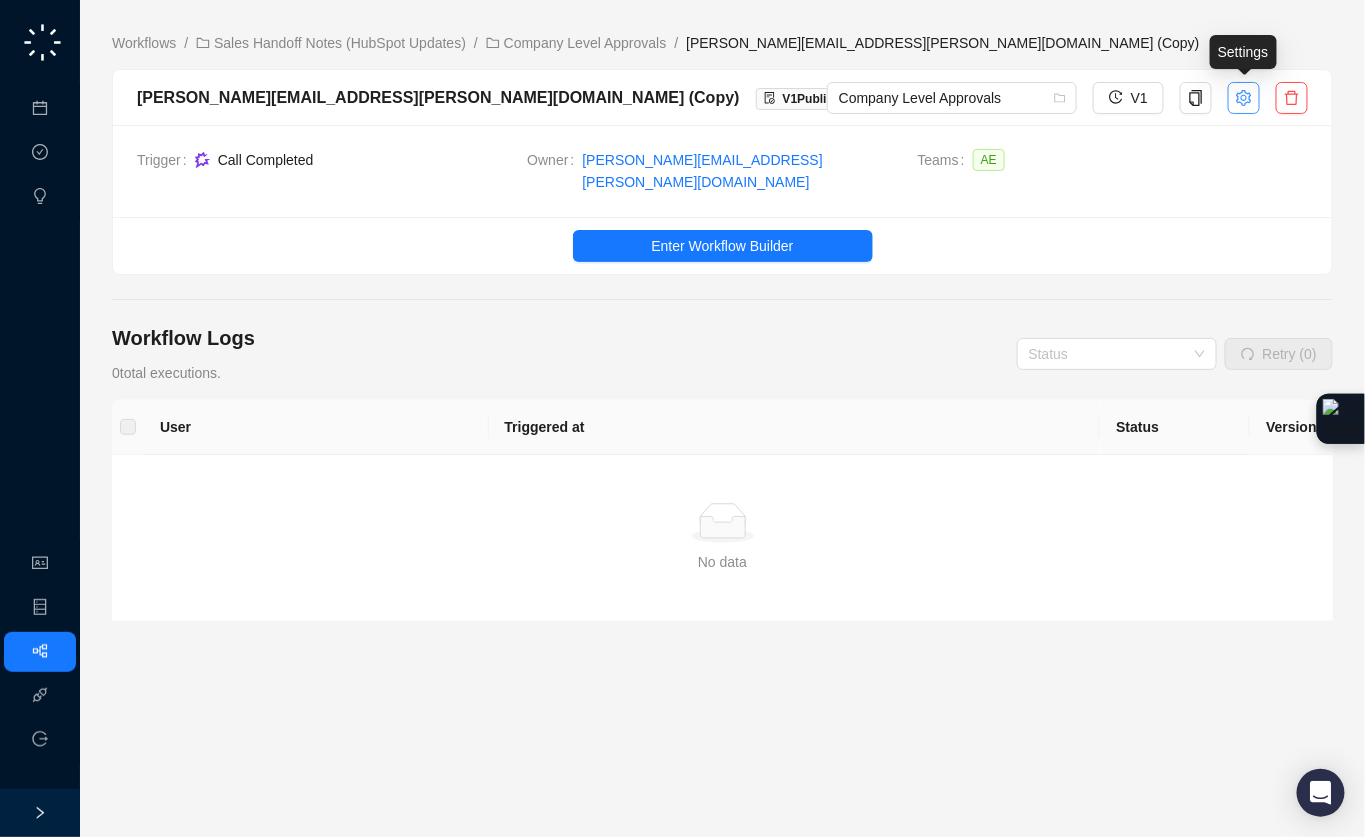 click 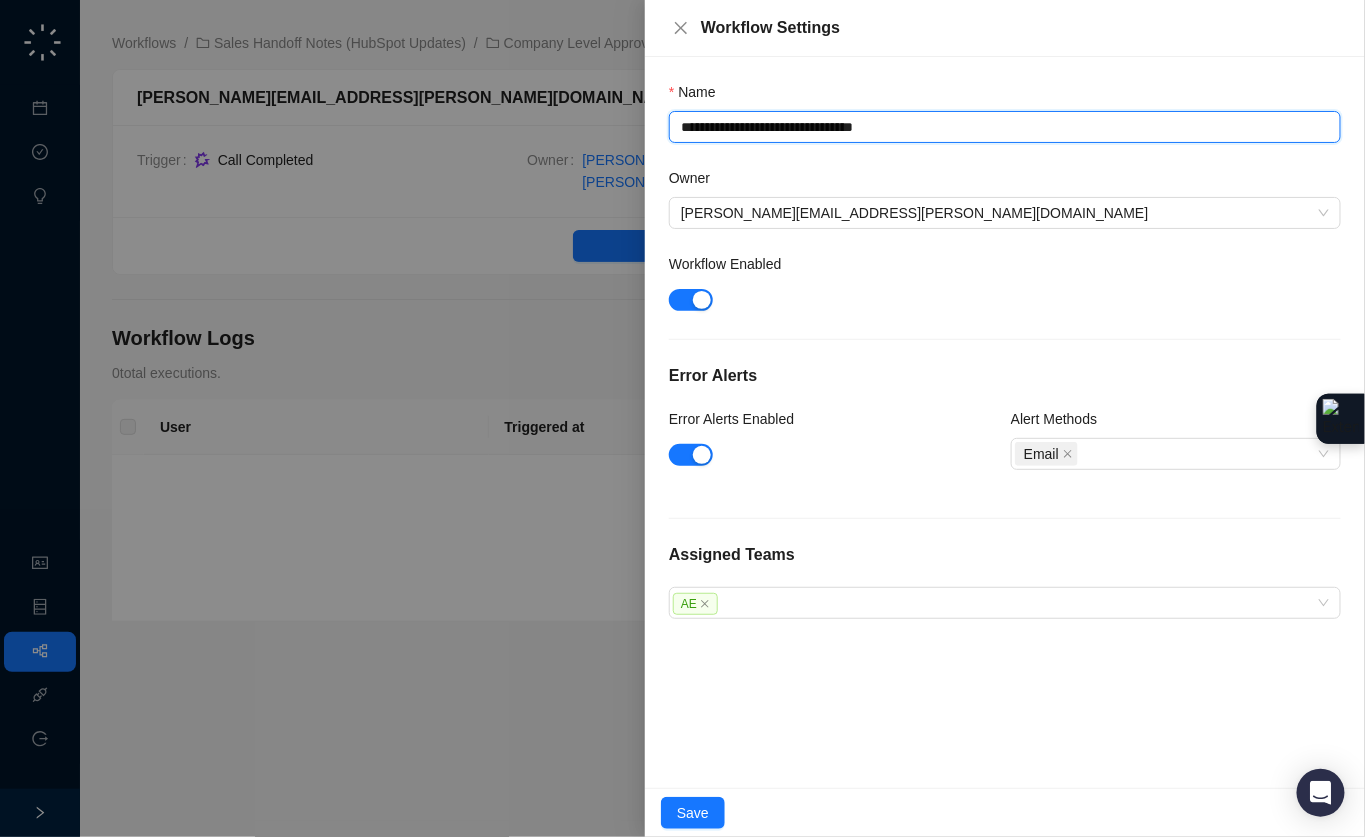 drag, startPoint x: 957, startPoint y: 125, endPoint x: 654, endPoint y: 77, distance: 306.7784 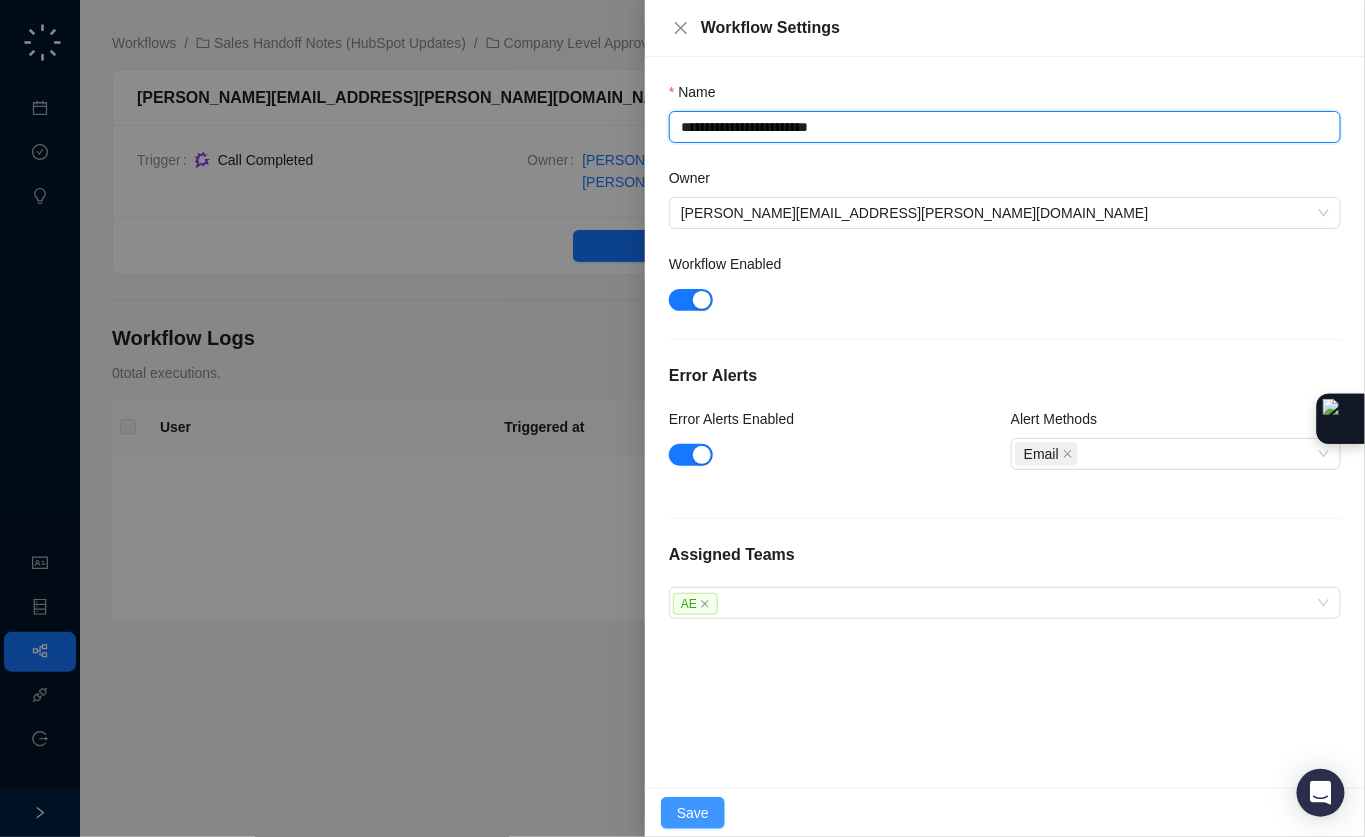 type on "**********" 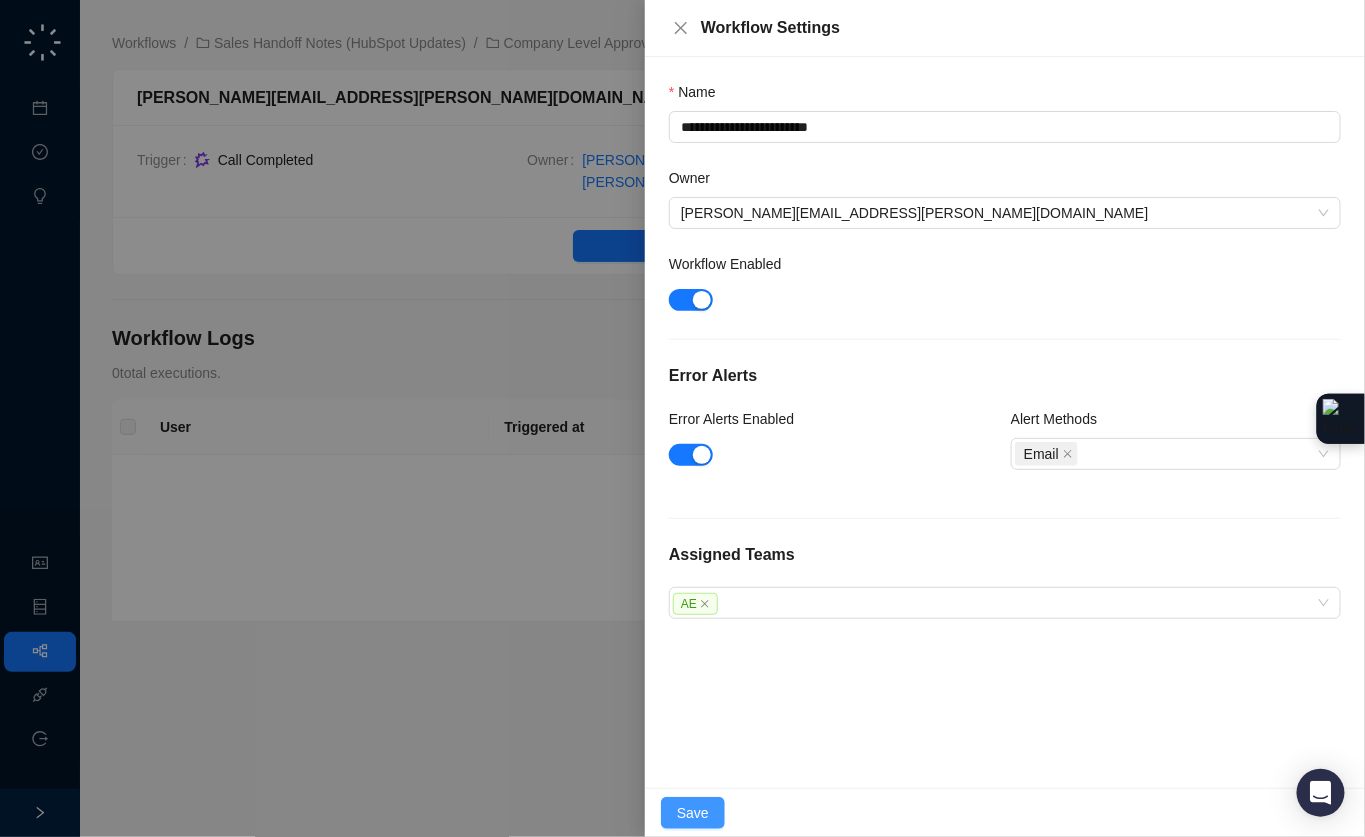 click on "Save" at bounding box center [693, 813] 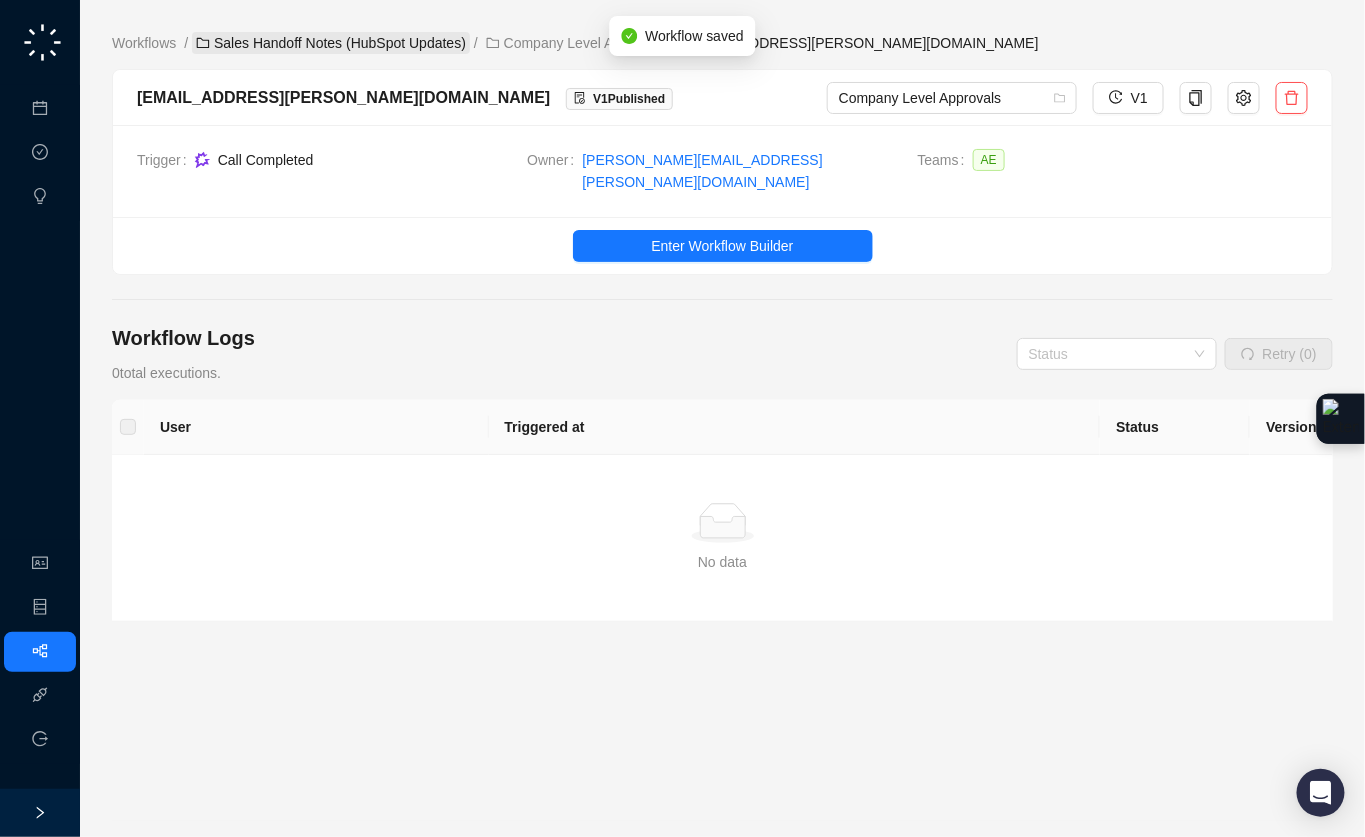 click on "Sales Handoff Notes (HubSpot Updates)" at bounding box center (331, 43) 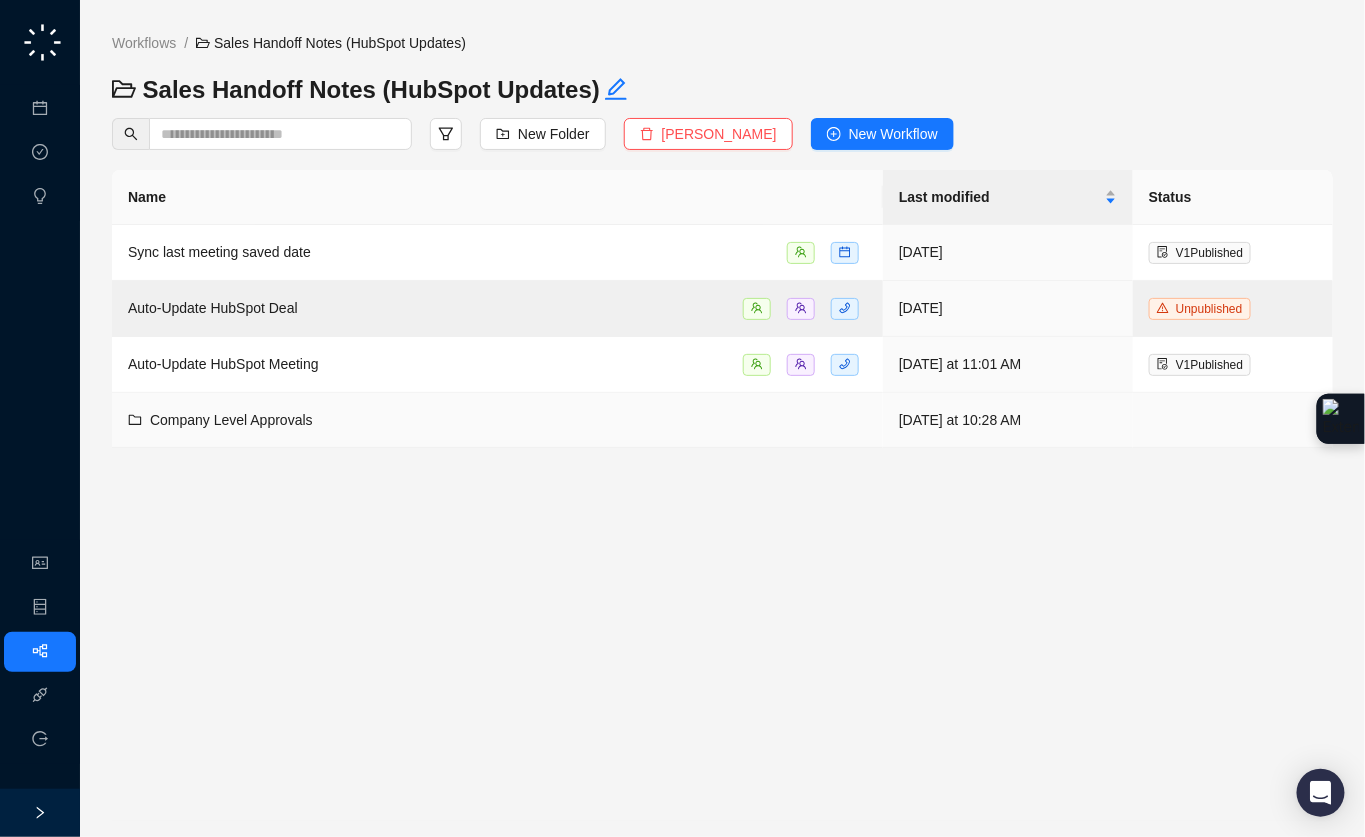 click on "Company Level Approvals" at bounding box center [497, 420] 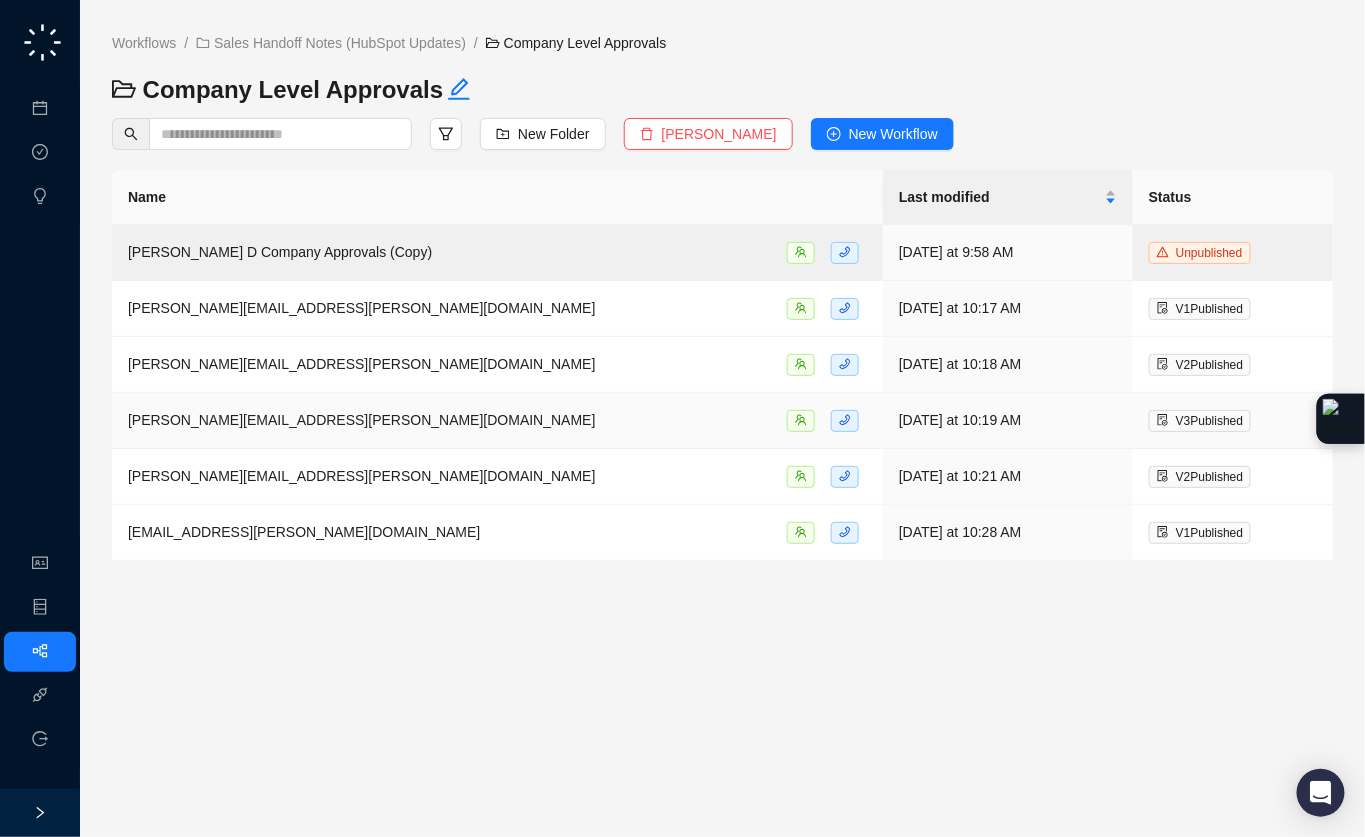 click on "[PERSON_NAME][EMAIL_ADDRESS][PERSON_NAME][DOMAIN_NAME]" at bounding box center [497, 420] 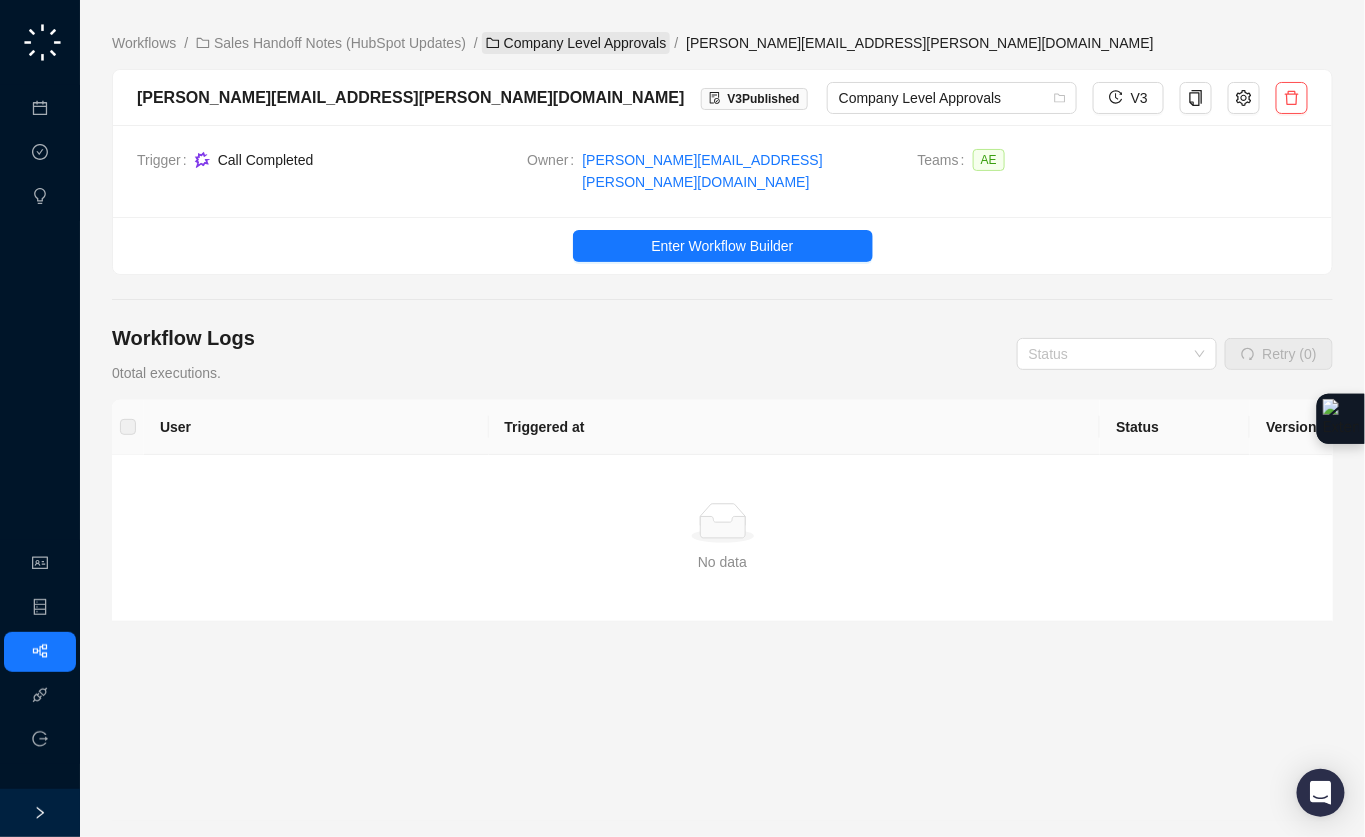 click on "Company Level Approvals" at bounding box center (576, 43) 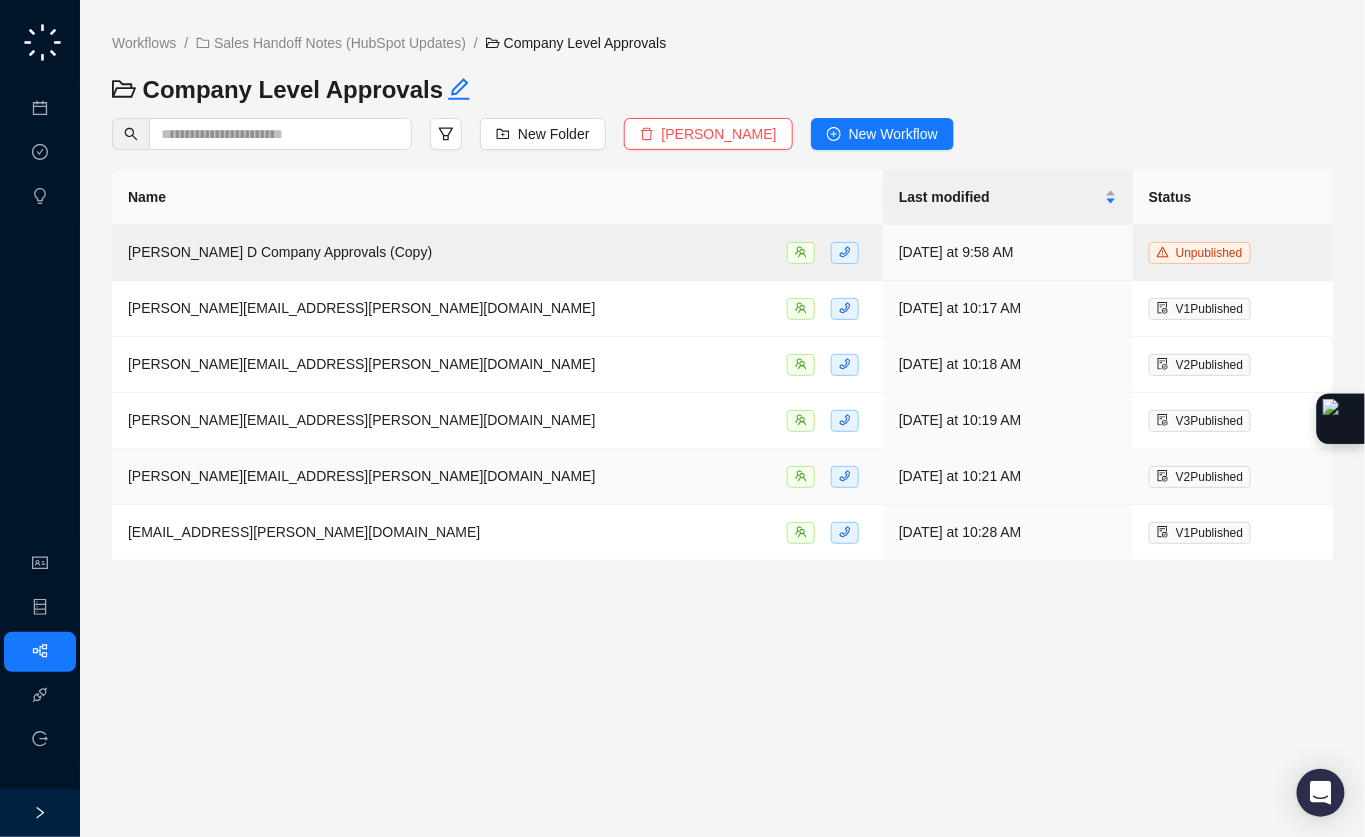 click on "[PERSON_NAME][EMAIL_ADDRESS][PERSON_NAME][DOMAIN_NAME]" at bounding box center [362, 476] 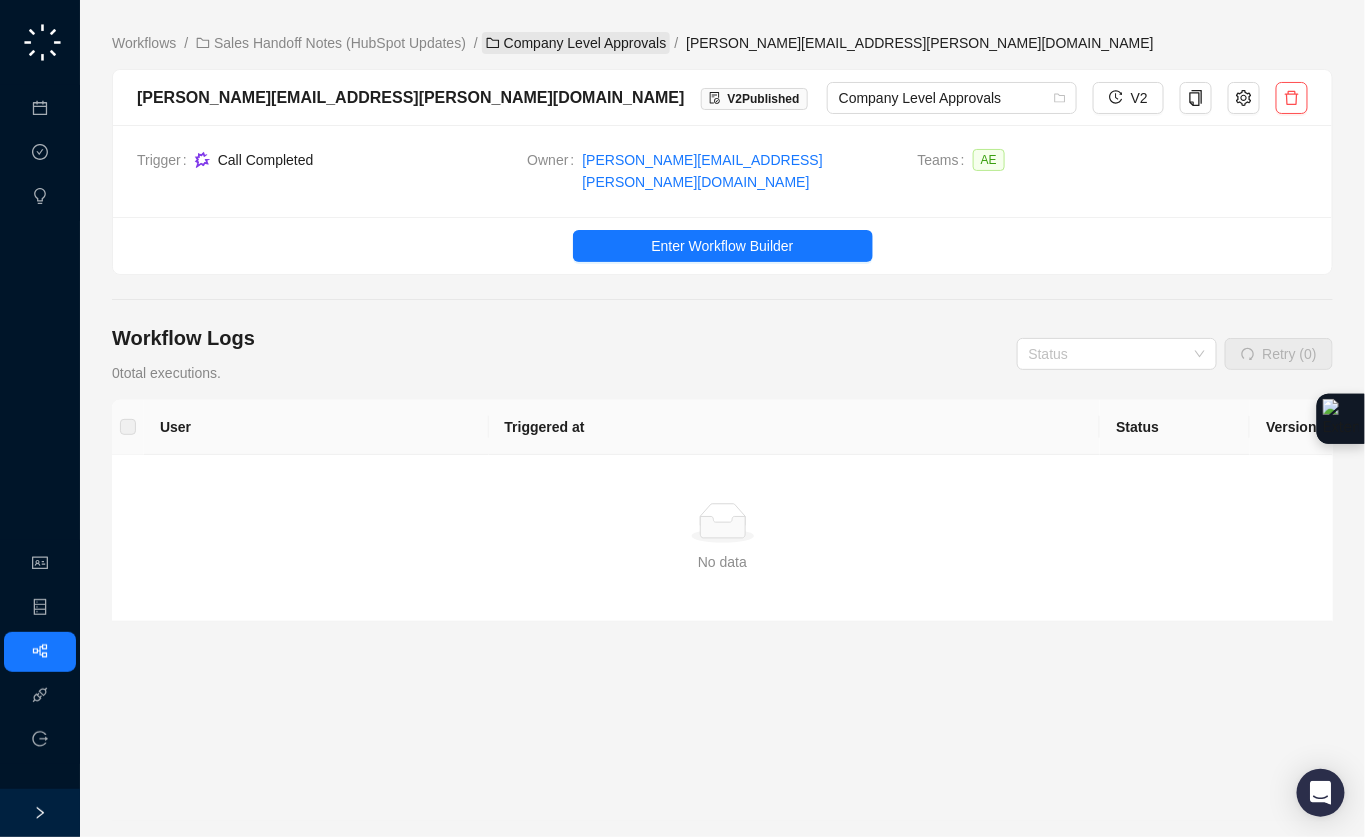 click on "Company Level Approvals" at bounding box center [576, 43] 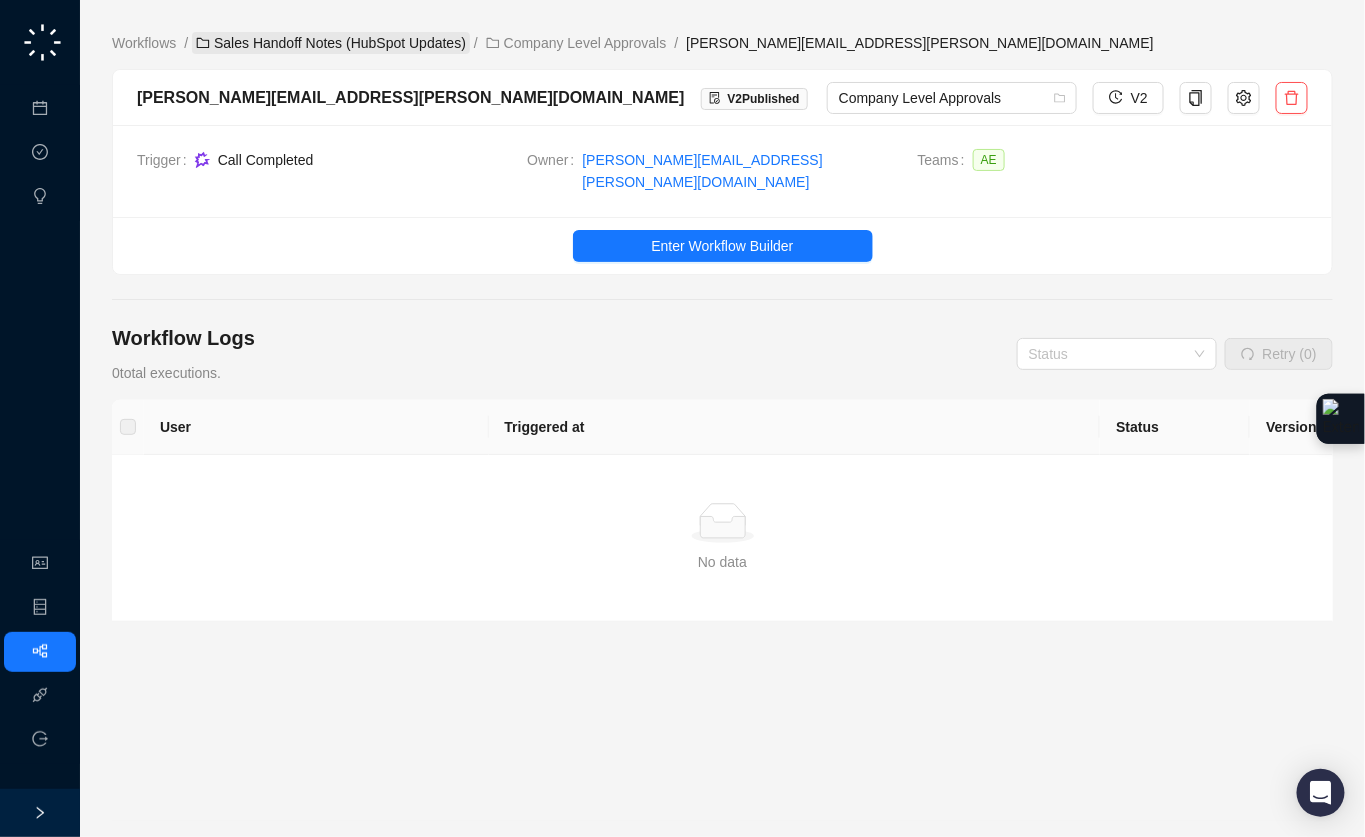 click on "Sales Handoff Notes (HubSpot Updates)" at bounding box center [331, 43] 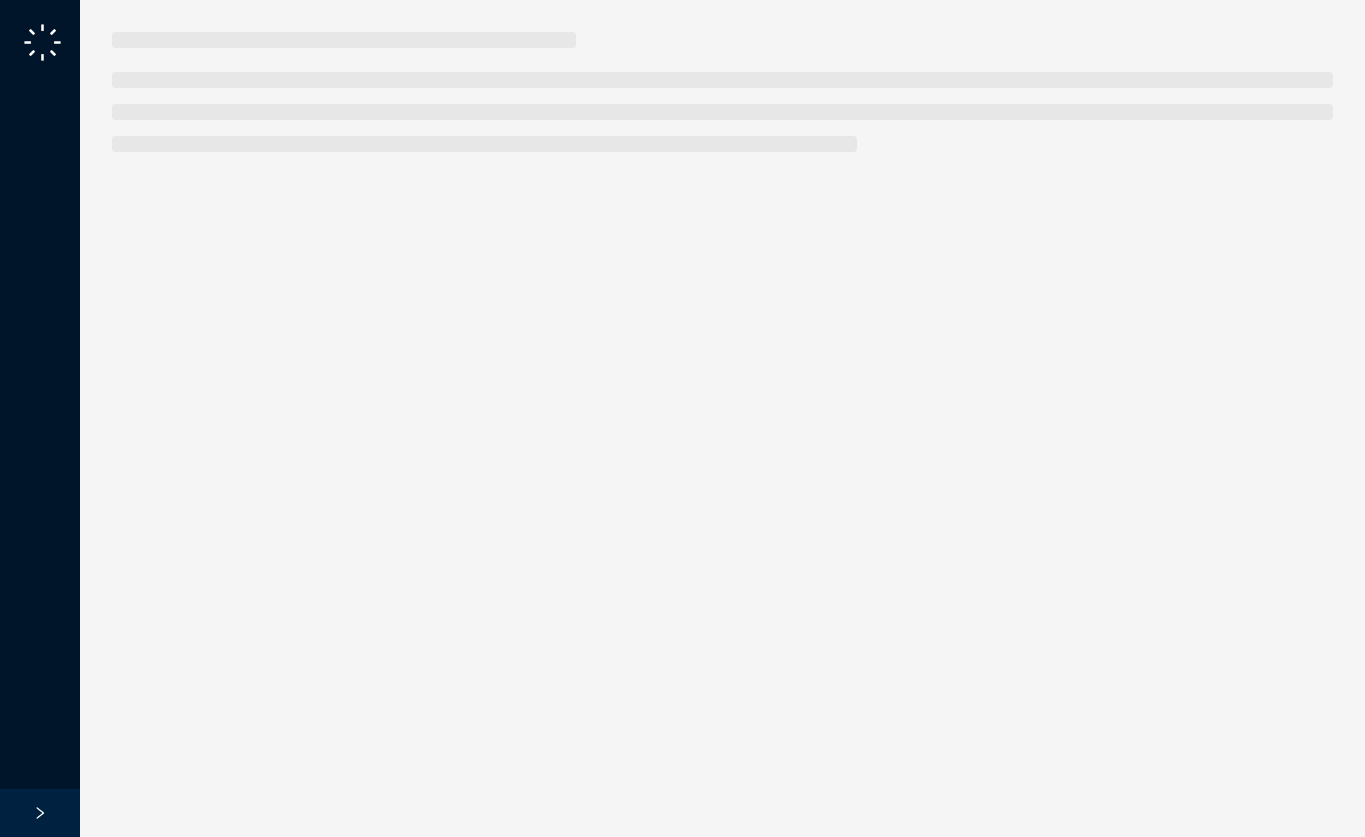 scroll, scrollTop: 0, scrollLeft: 0, axis: both 